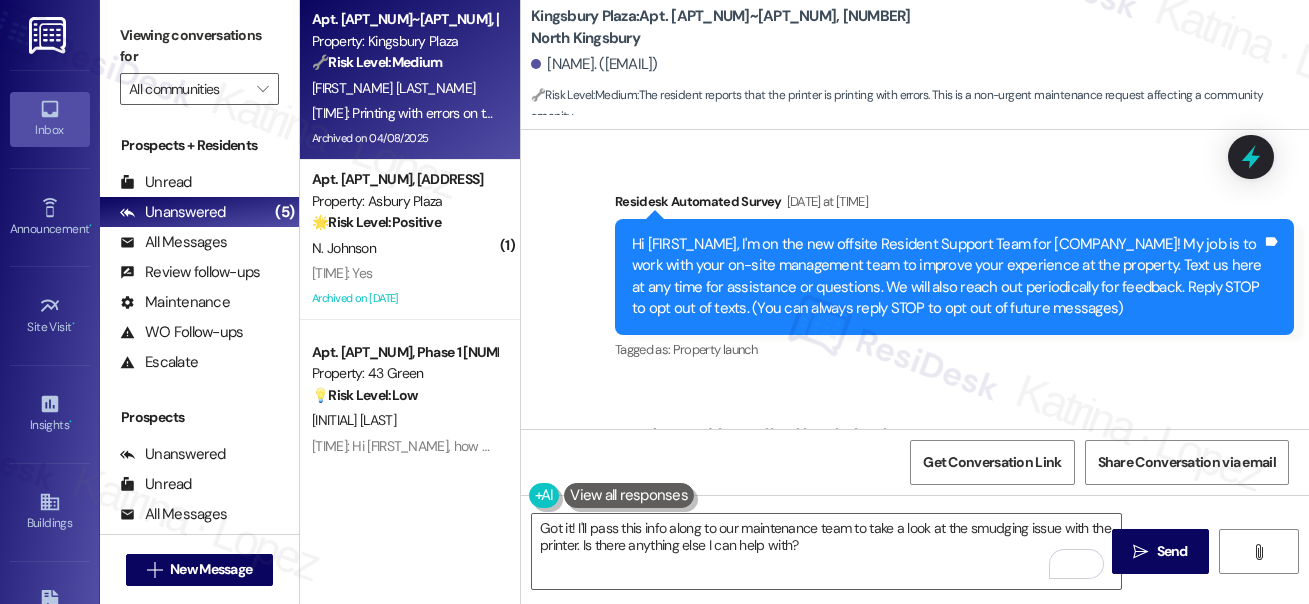 scroll, scrollTop: 0, scrollLeft: 0, axis: both 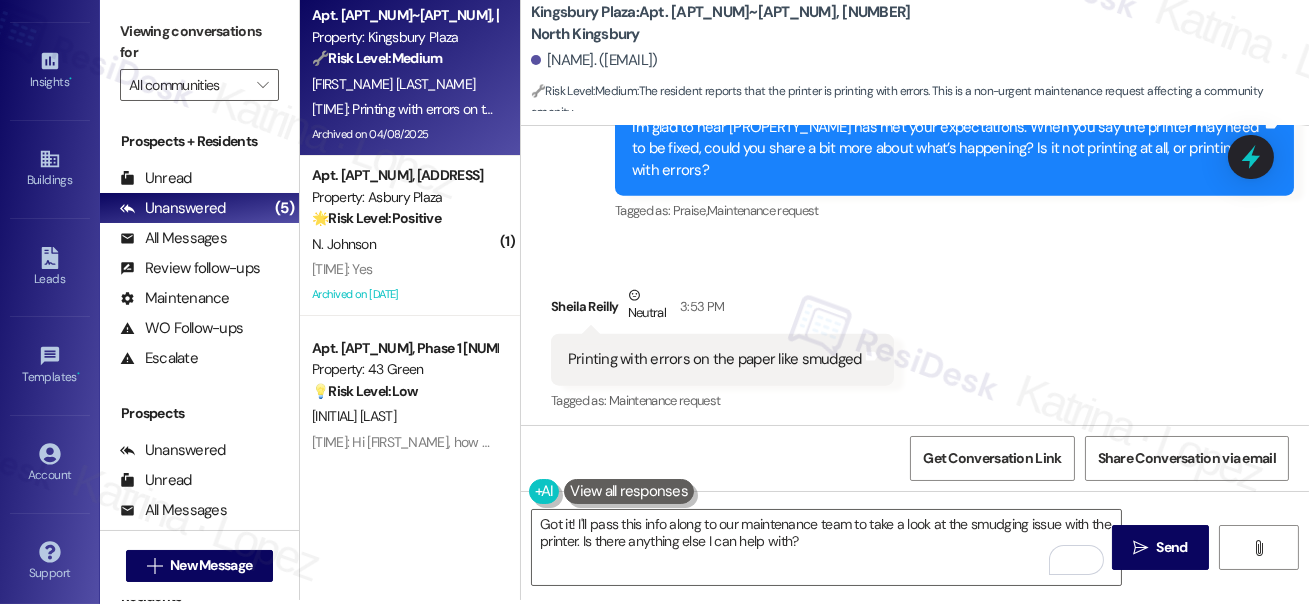 click on "Printing with errors on the paper like smudged" at bounding box center [715, 359] 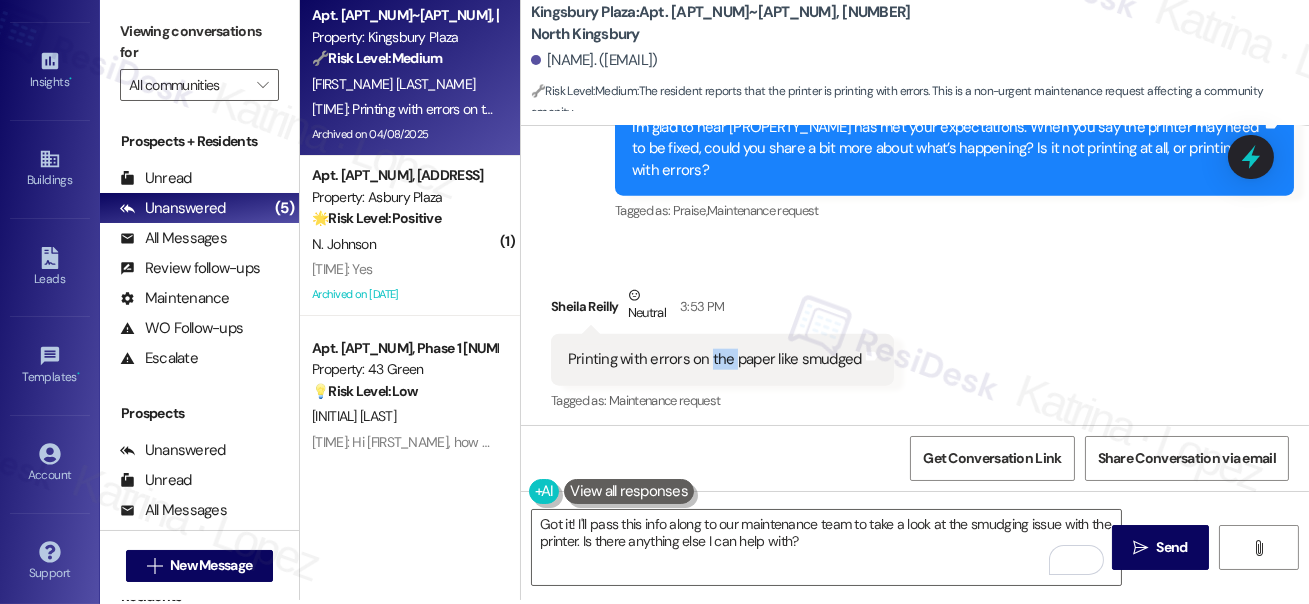 click on "Printing with errors on the paper like smudged" at bounding box center (715, 359) 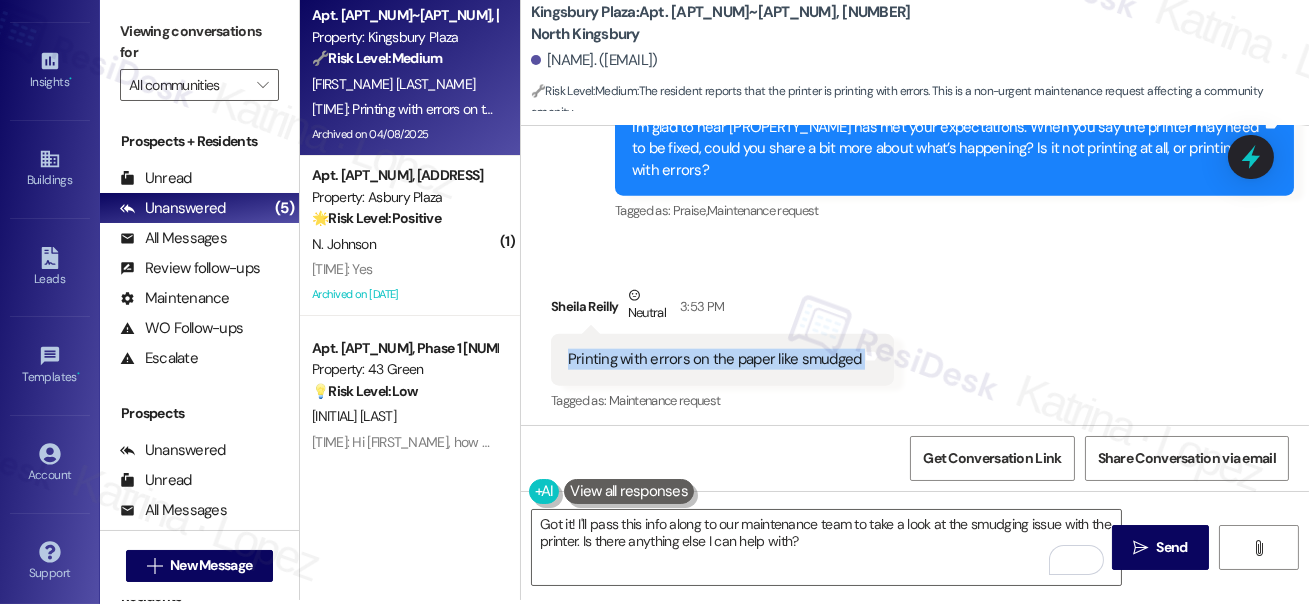 click on "Printing with errors on the paper like smudged" at bounding box center [715, 359] 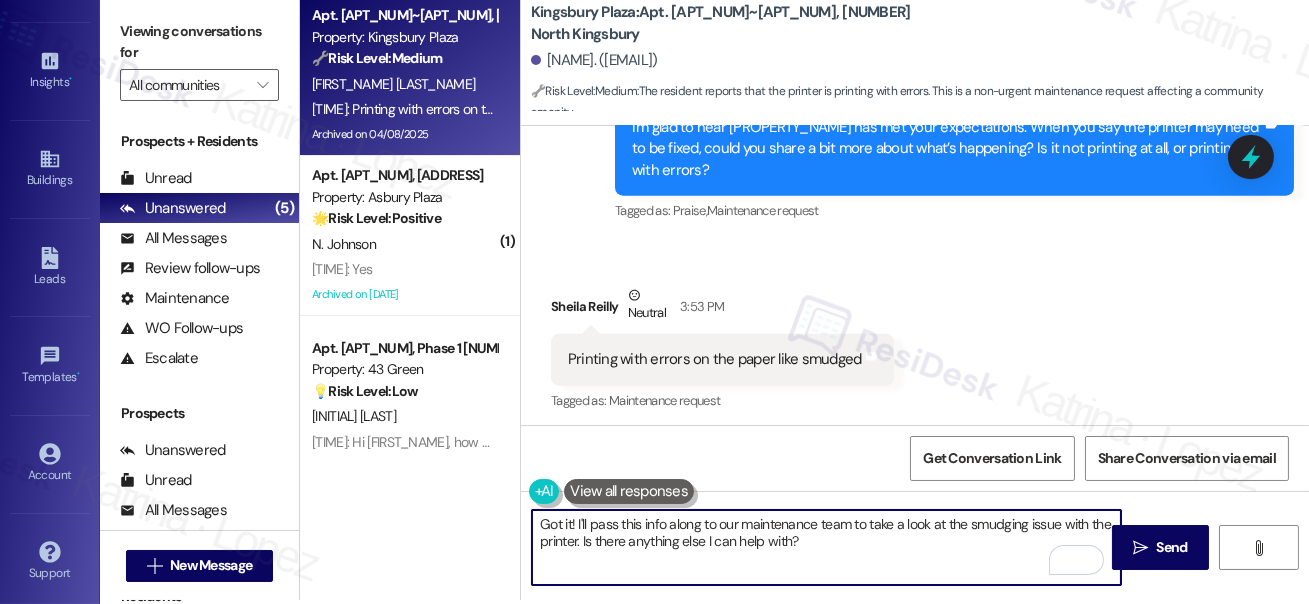 click on "Got it! I'll pass this info along to our maintenance team to take a look at the smudging issue with the printer. Is there anything else I can help with?" at bounding box center [826, 547] 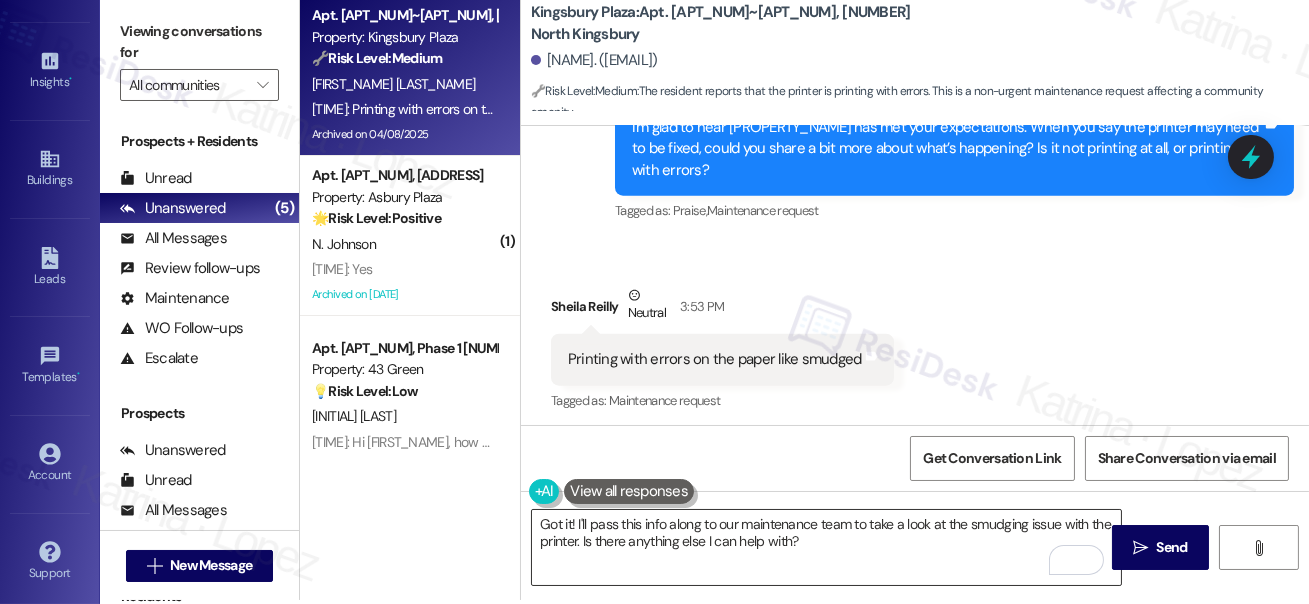 drag, startPoint x: 960, startPoint y: 536, endPoint x: 917, endPoint y: 536, distance: 43 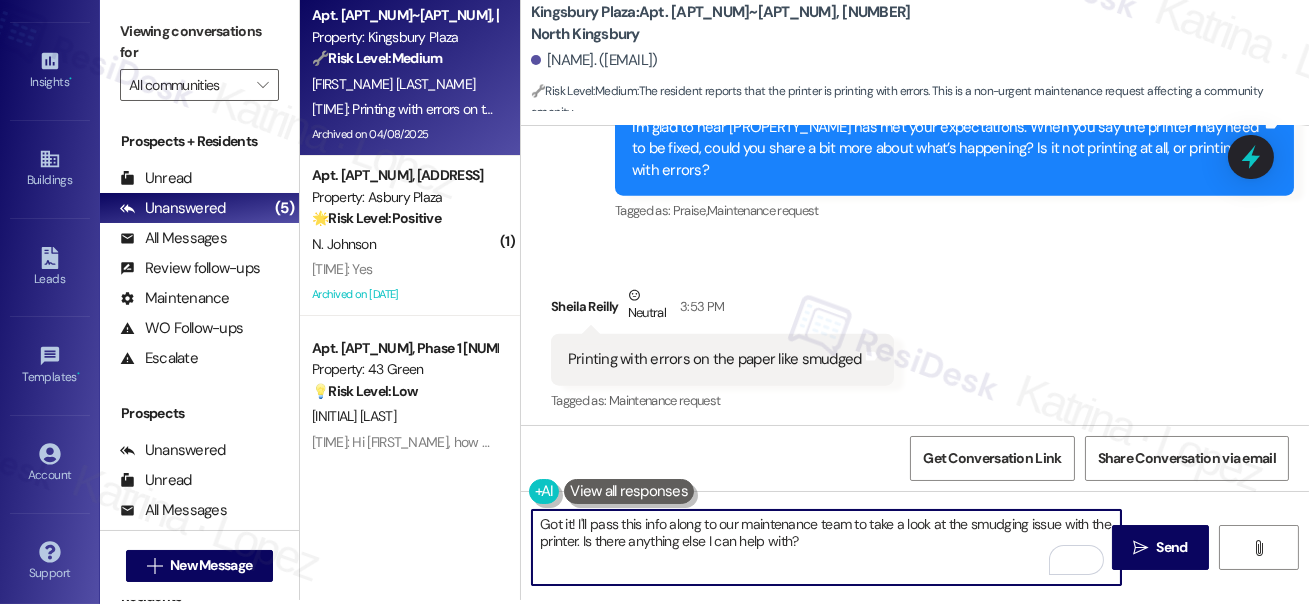 drag, startPoint x: 817, startPoint y: 538, endPoint x: 608, endPoint y: 542, distance: 209.03827 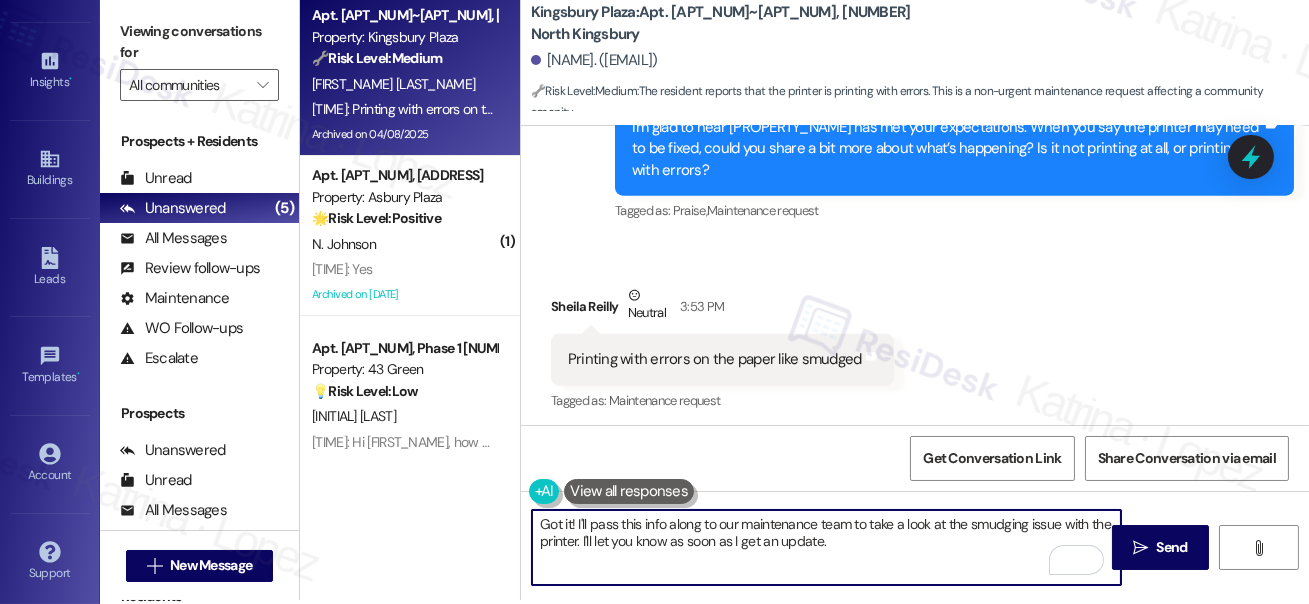 click on "Got it! I'll pass this info along to our maintenance team to take a look at the smudging issue with the printer. I'll let you know as soon as I get an update." at bounding box center [826, 547] 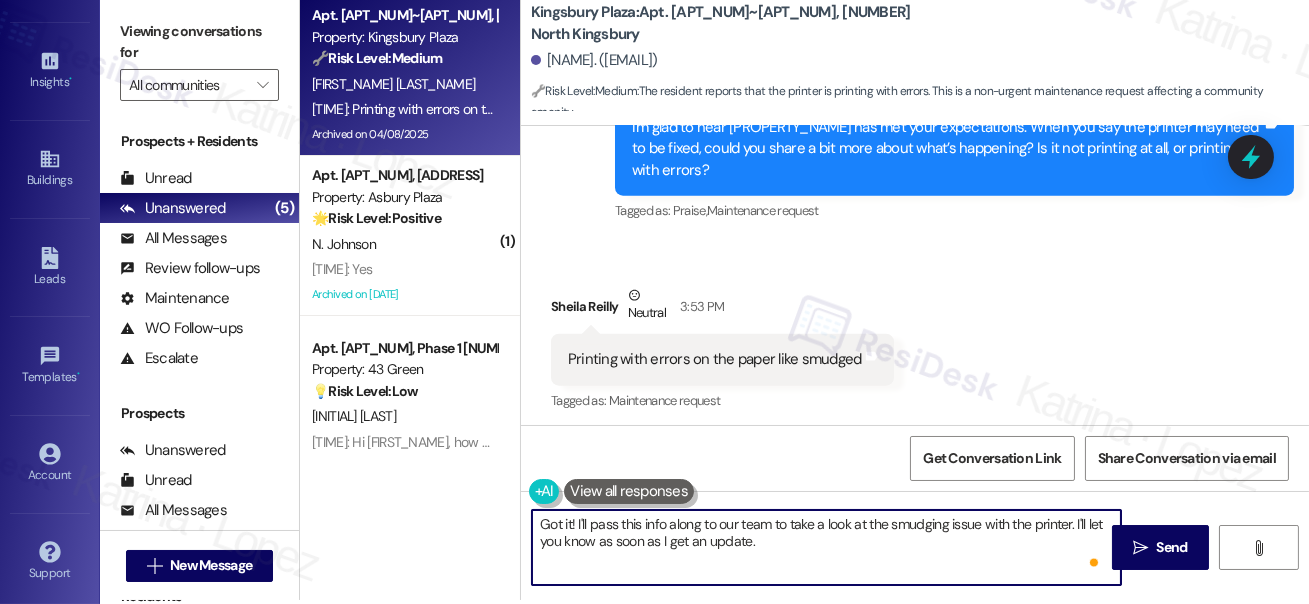 click on "Got it! I'll pass this info along to our team to take a look at the smudging issue with the printer. I'll let you know as soon as I get an update." at bounding box center [826, 547] 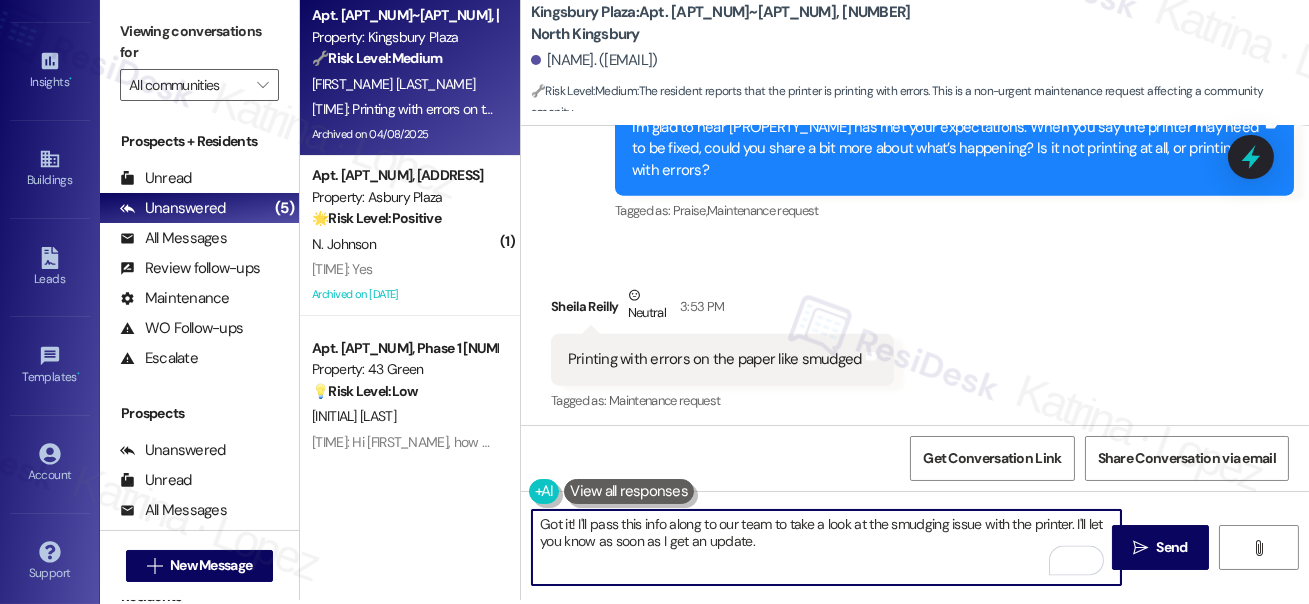 click on "Got it! I'll pass this info along to our team to take a look at the smudging issue with the printer. I'll let you know as soon as I get an update." at bounding box center (826, 547) 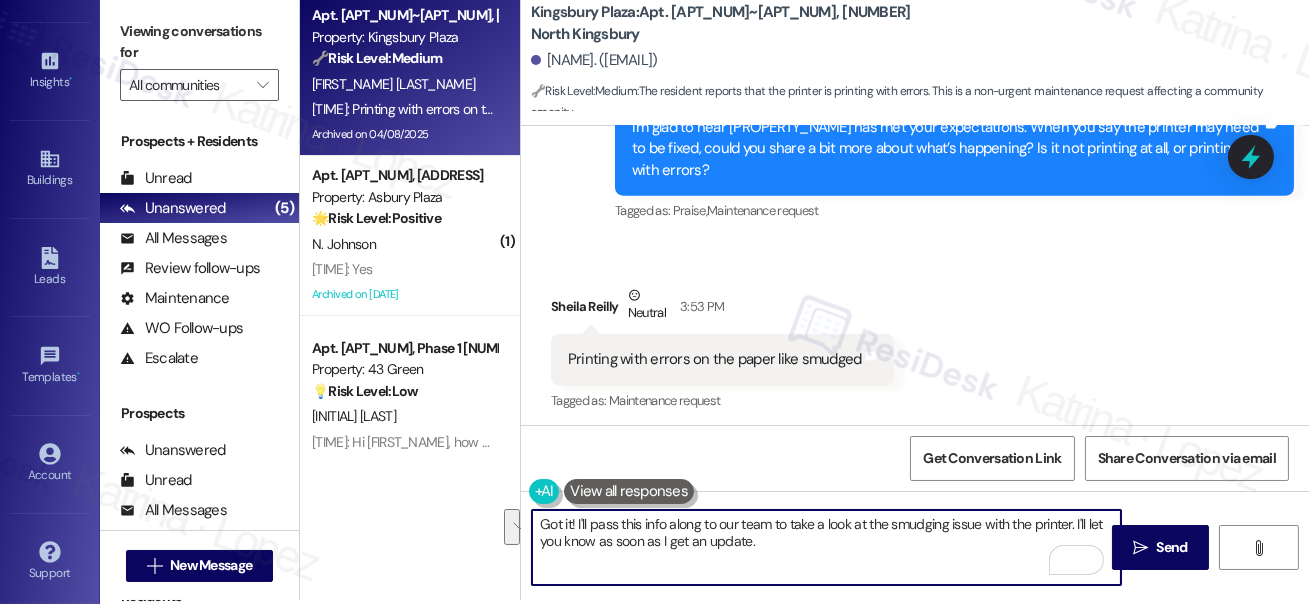 type on "Got it! I'll pass this info along to our team to take a look at the smudging issue with the printer. I'll let you know as soon as I get an update." 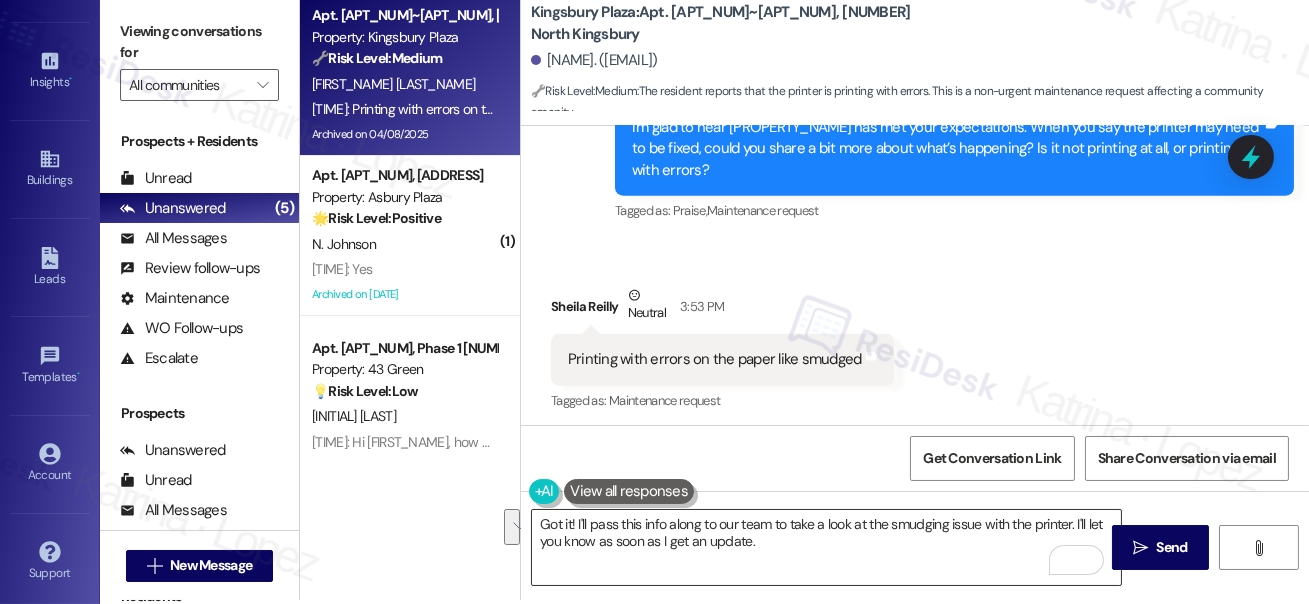 click on "Got it! I'll pass this info along to our team to take a look at the smudging issue with the printer. I'll let you know as soon as I get an update." at bounding box center (826, 547) 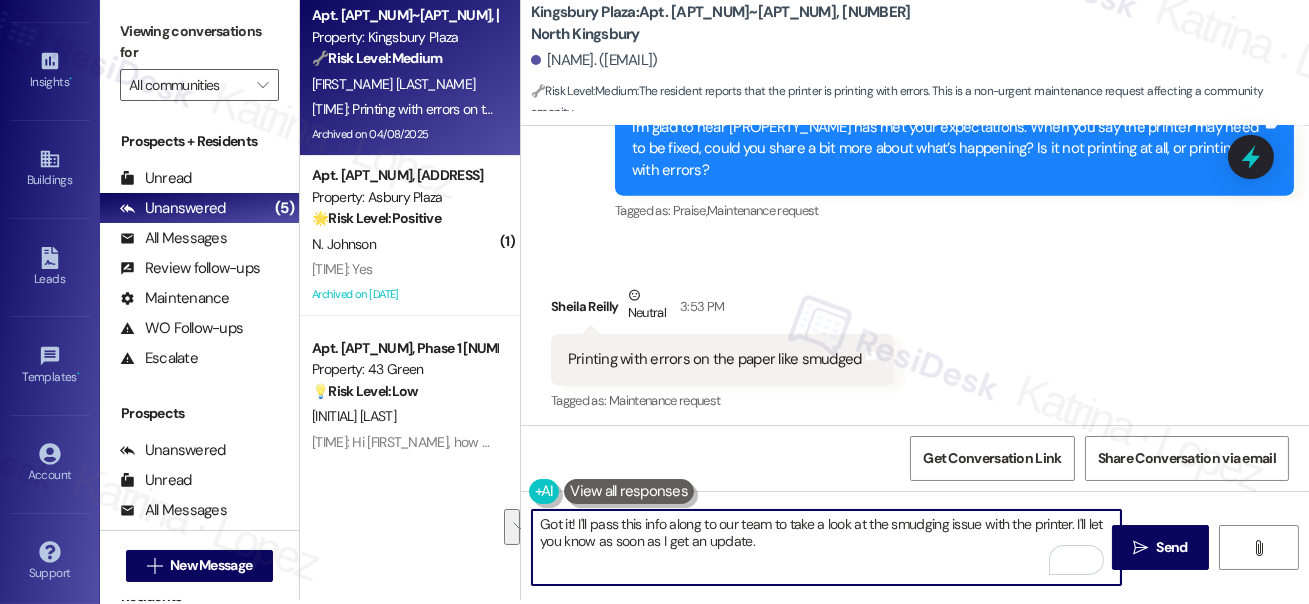 click on "Got it! I'll pass this info along to our team to take a look at the smudging issue with the printer. I'll let you know as soon as I get an update." at bounding box center [826, 547] 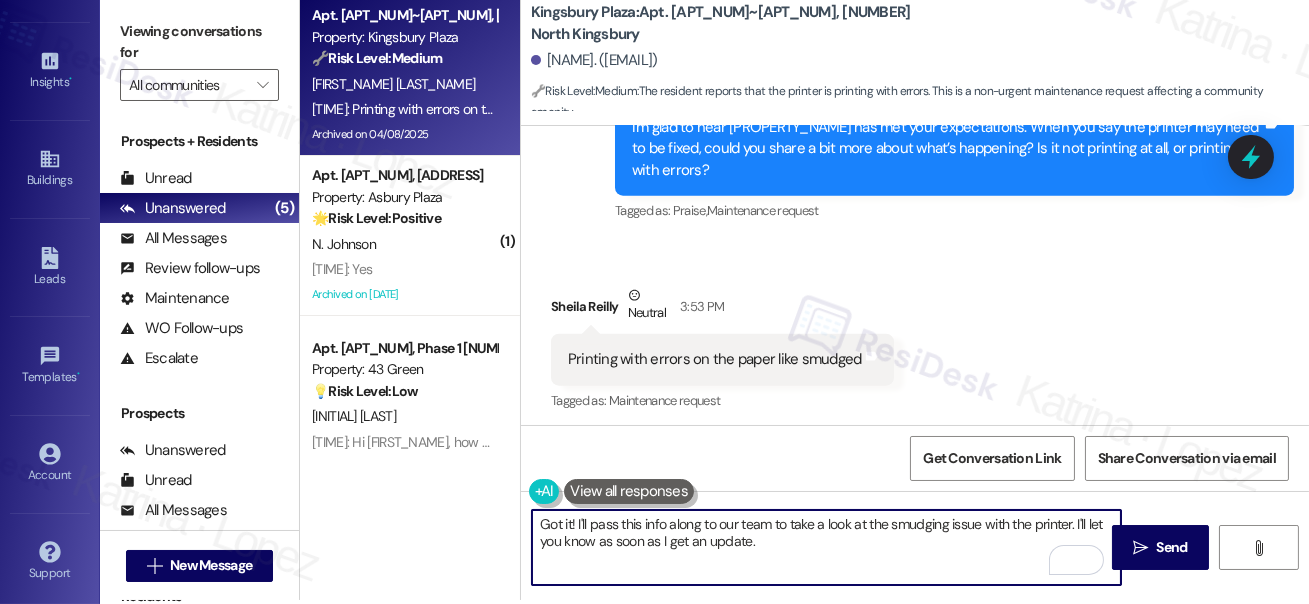 click on "Got it! I'll pass this info along to our team to take a look at the smudging issue with the printer. I'll let you know as soon as I get an update." at bounding box center [826, 547] 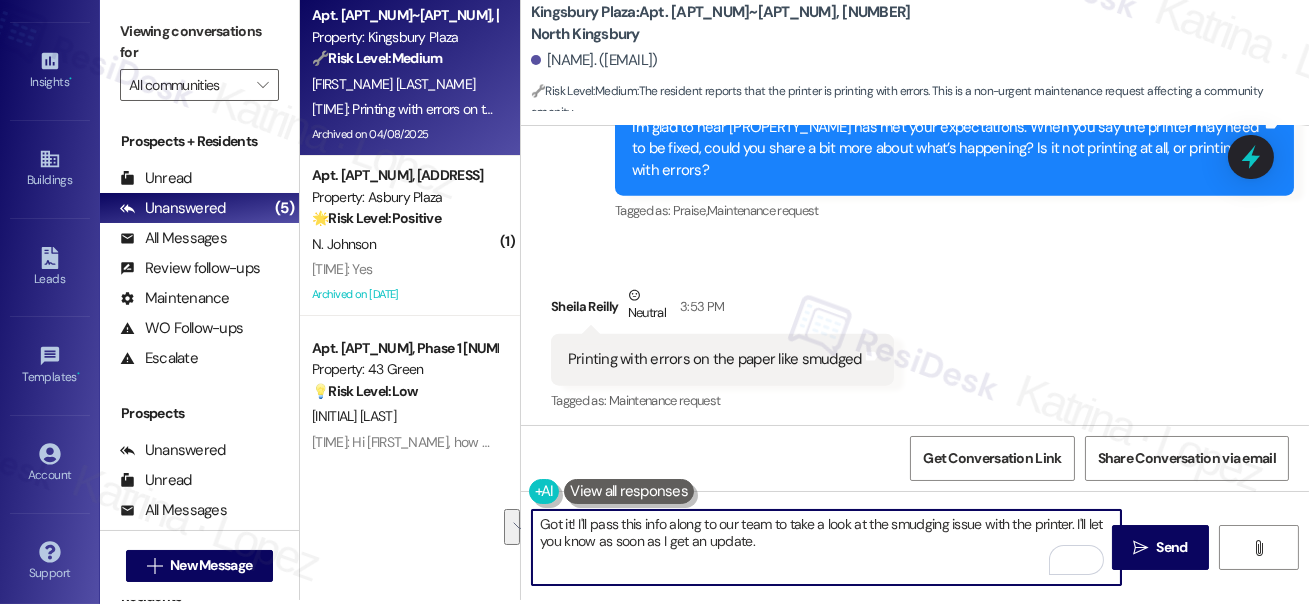 click on "Got it! I'll pass this info along to our team to take a look at the smudging issue with the printer. I'll let you know as soon as I get an update." at bounding box center (826, 547) 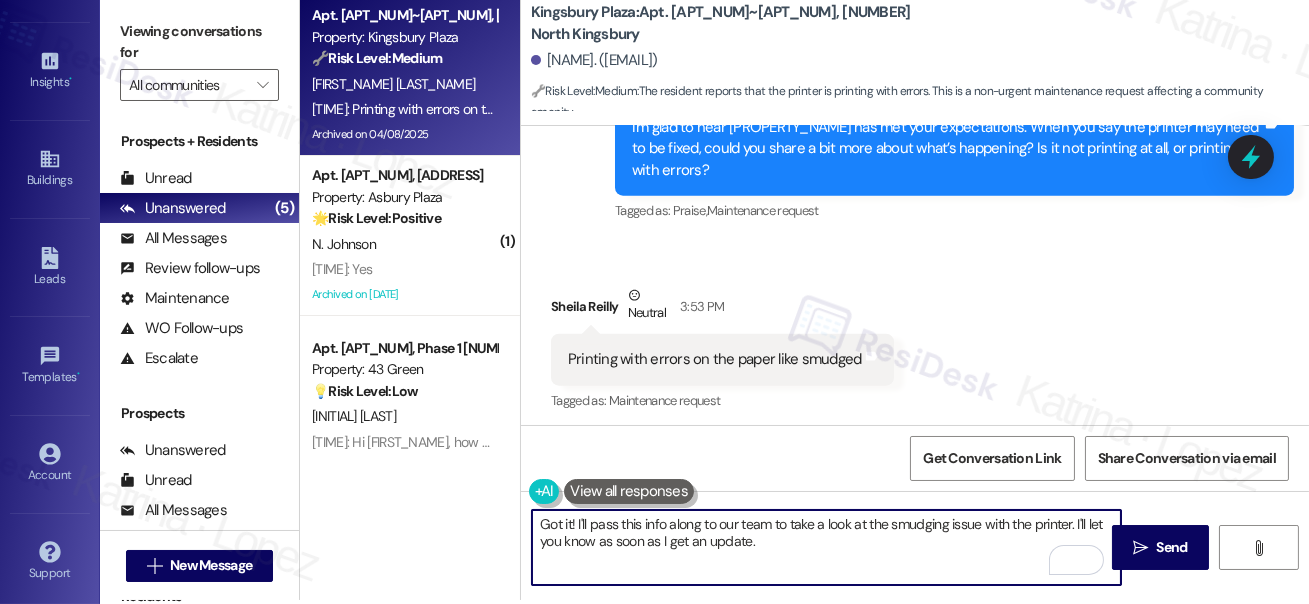 click on "Got it! I'll pass this info along to our team to take a look at the smudging issue with the printer. I'll let you know as soon as I get an update." at bounding box center (826, 547) 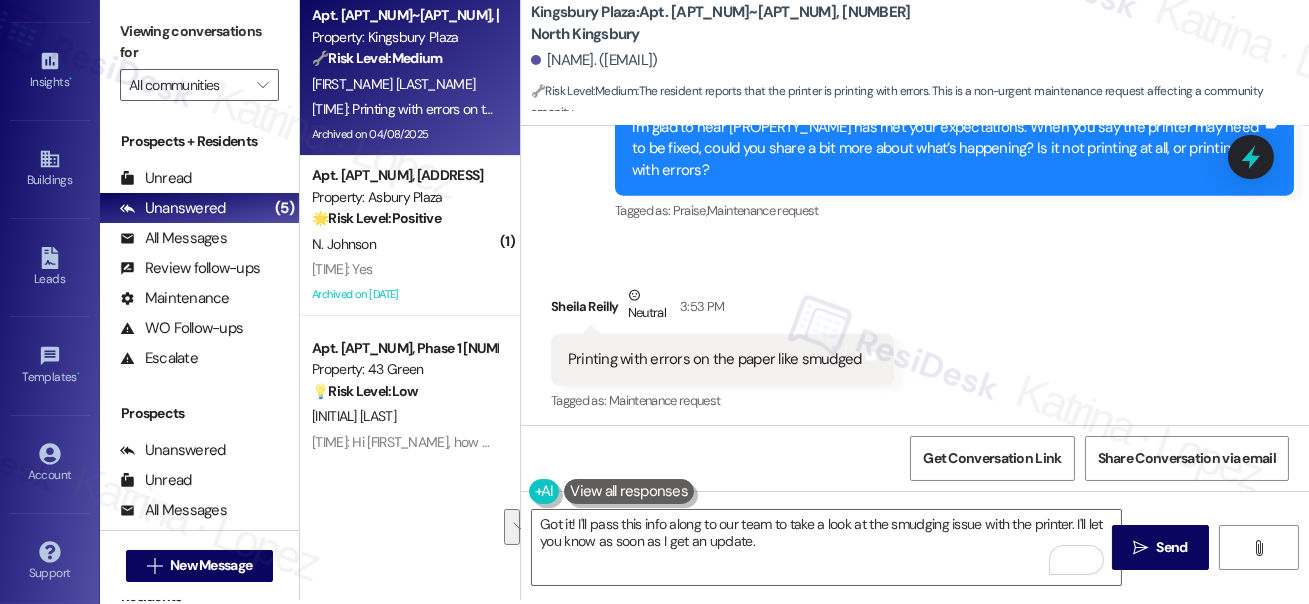 click on "Get Conversation Link Share Conversation via email" at bounding box center (915, 458) 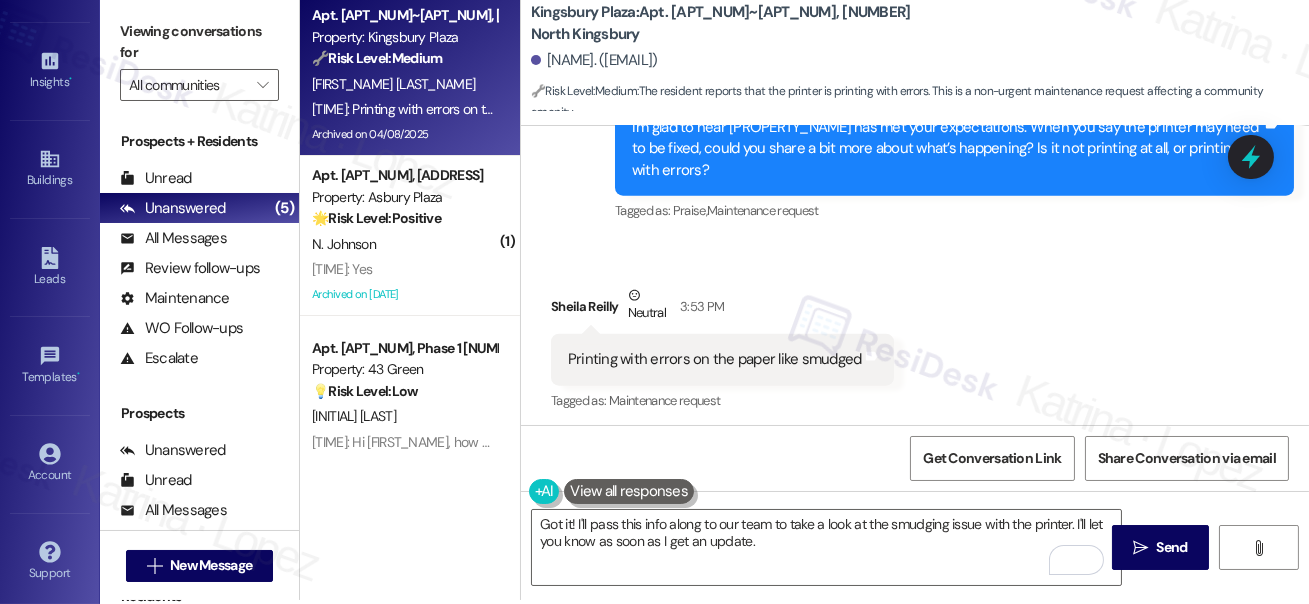 click on "Printing with errors on the paper like smudged" at bounding box center [715, 359] 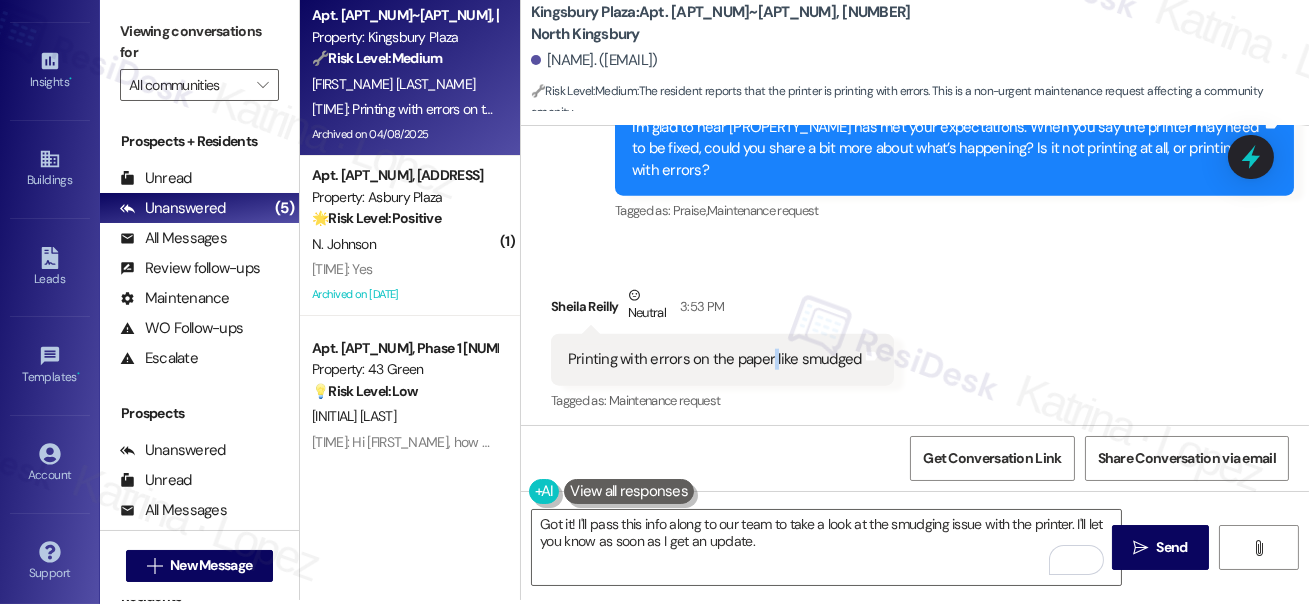 click on "Printing with errors on the paper like smudged" at bounding box center (715, 359) 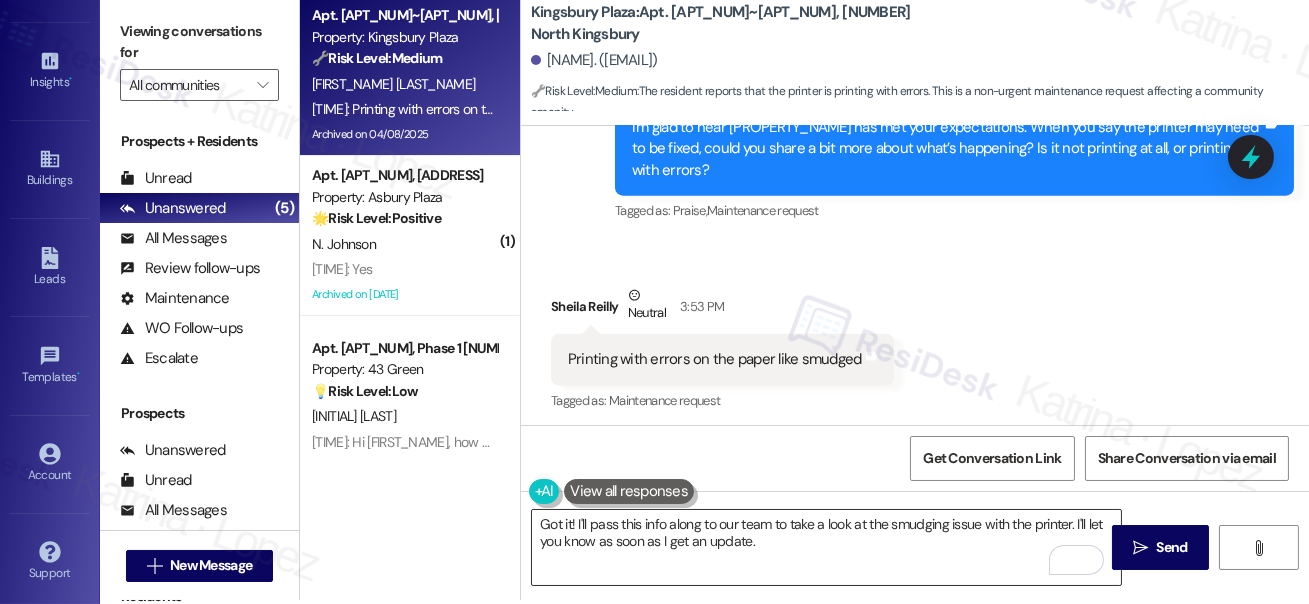 click on "Got it! I'll pass this info along to our team to take a look at the smudging issue with the printer. I'll let you know as soon as I get an update." at bounding box center [826, 547] 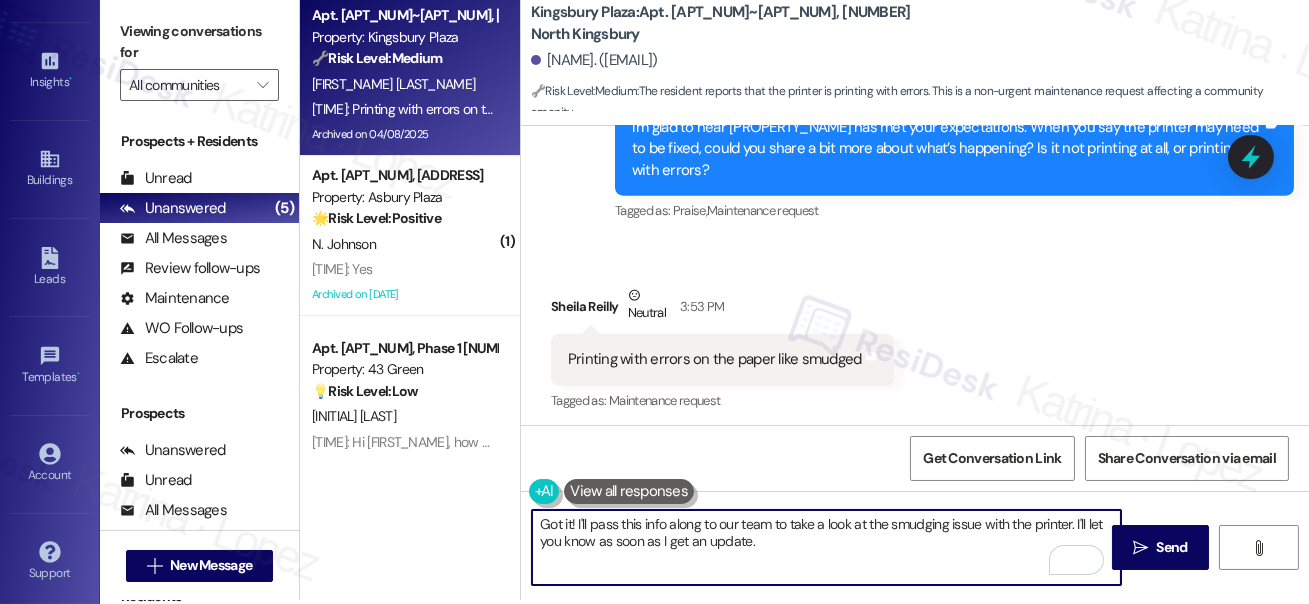 click on "Got it! I'll pass this info along to our team to take a look at the smudging issue with the printer. I'll let you know as soon as I get an update." at bounding box center [826, 547] 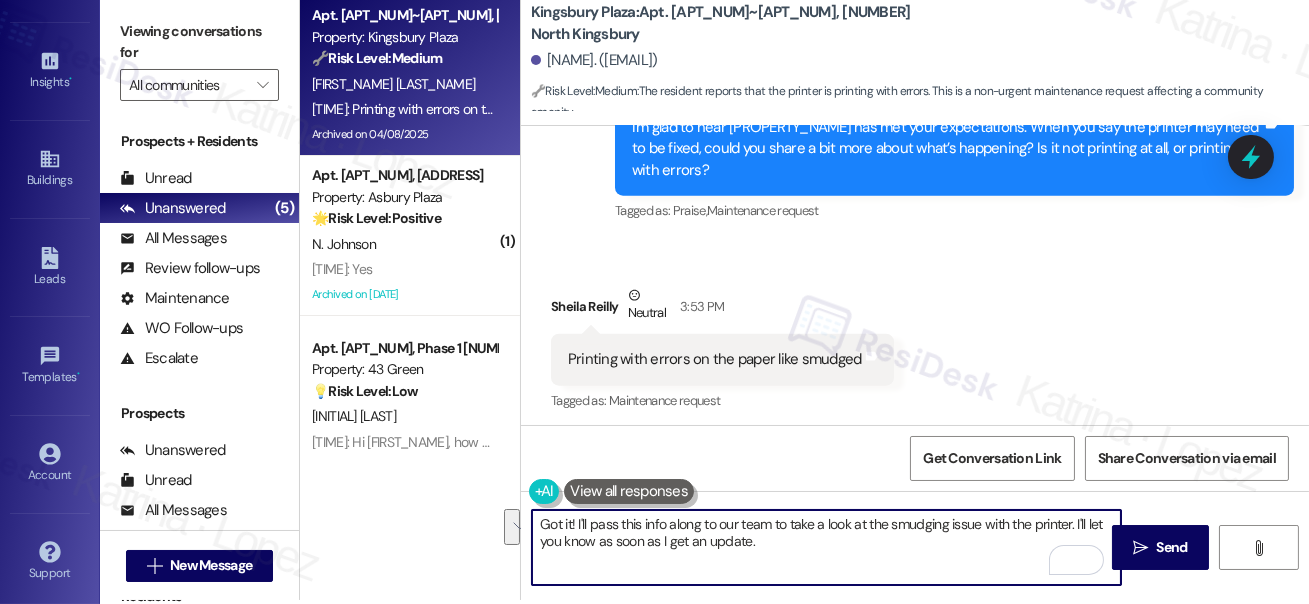 click on "Got it! I'll pass this info along to our team to take a look at the smudging issue with the printer. I'll let you know as soon as I get an update." at bounding box center (826, 547) 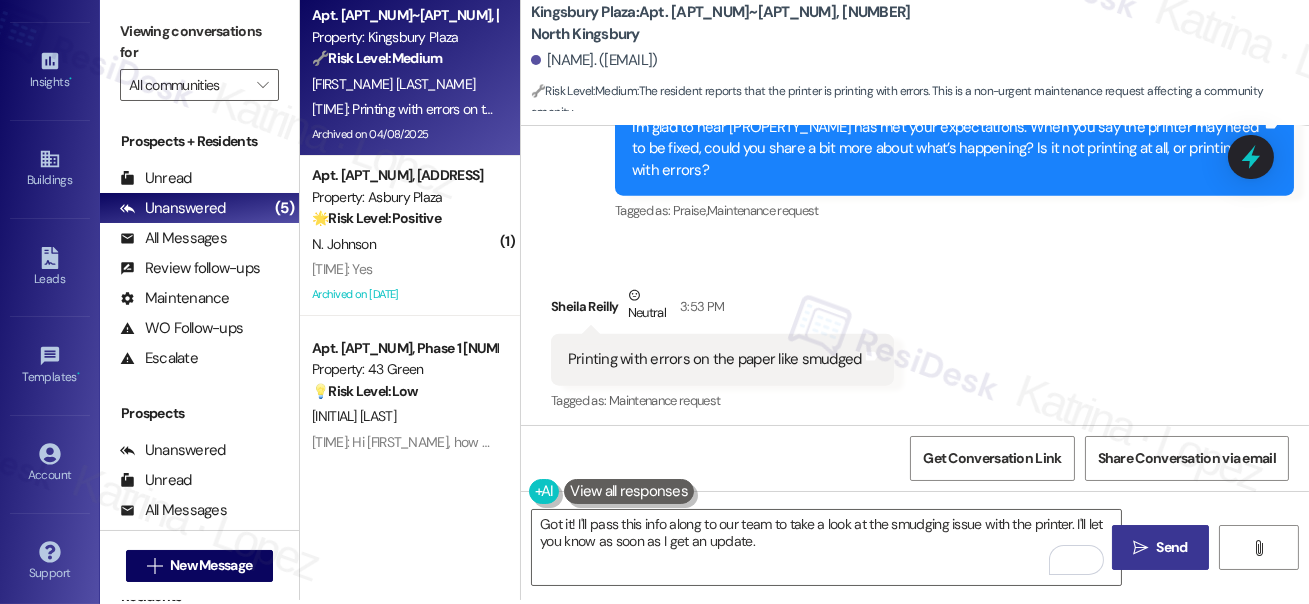 click on "Send" at bounding box center (1172, 547) 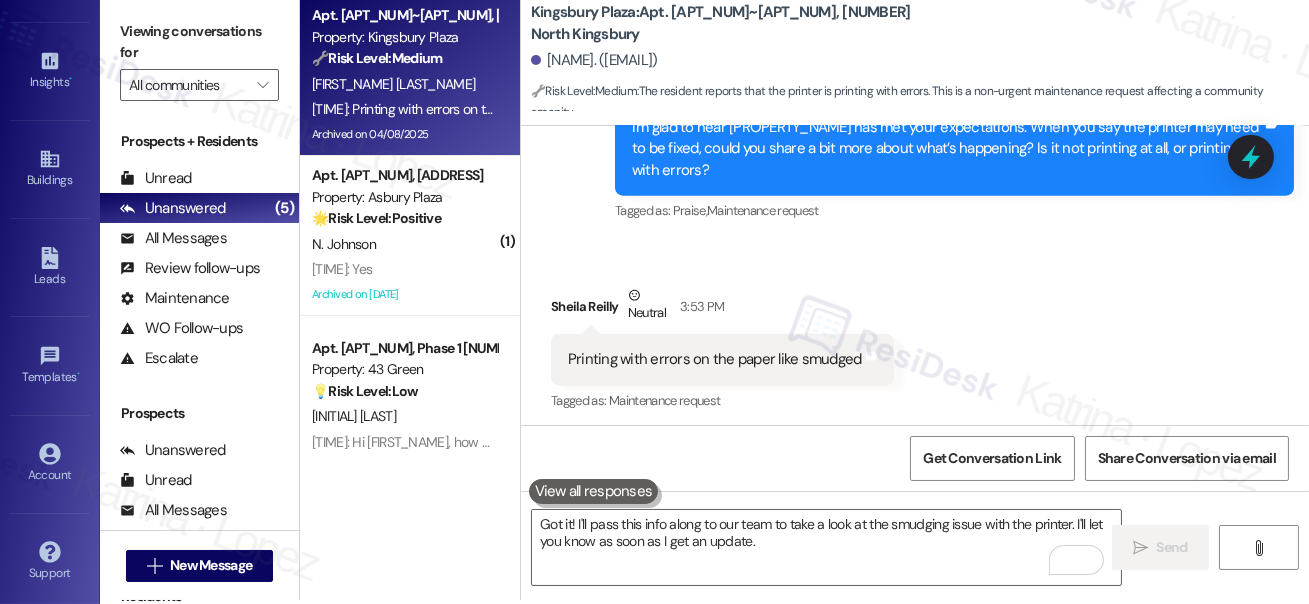 scroll, scrollTop: 18941, scrollLeft: 0, axis: vertical 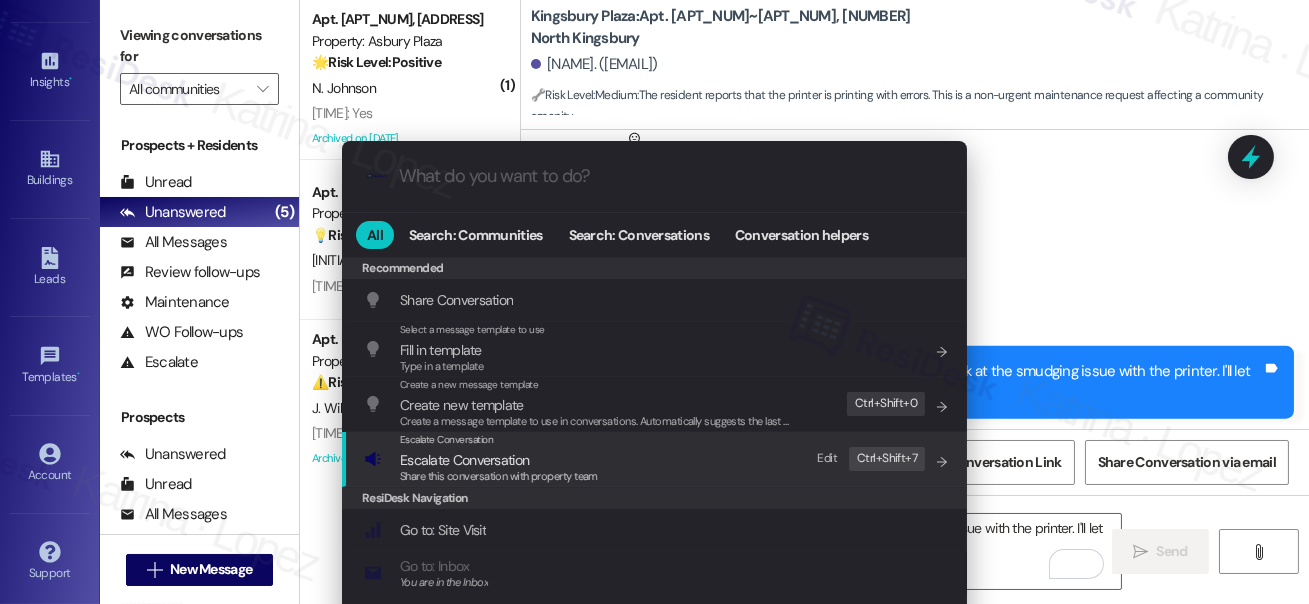 click on "Escalate Conversation" at bounding box center [499, 460] 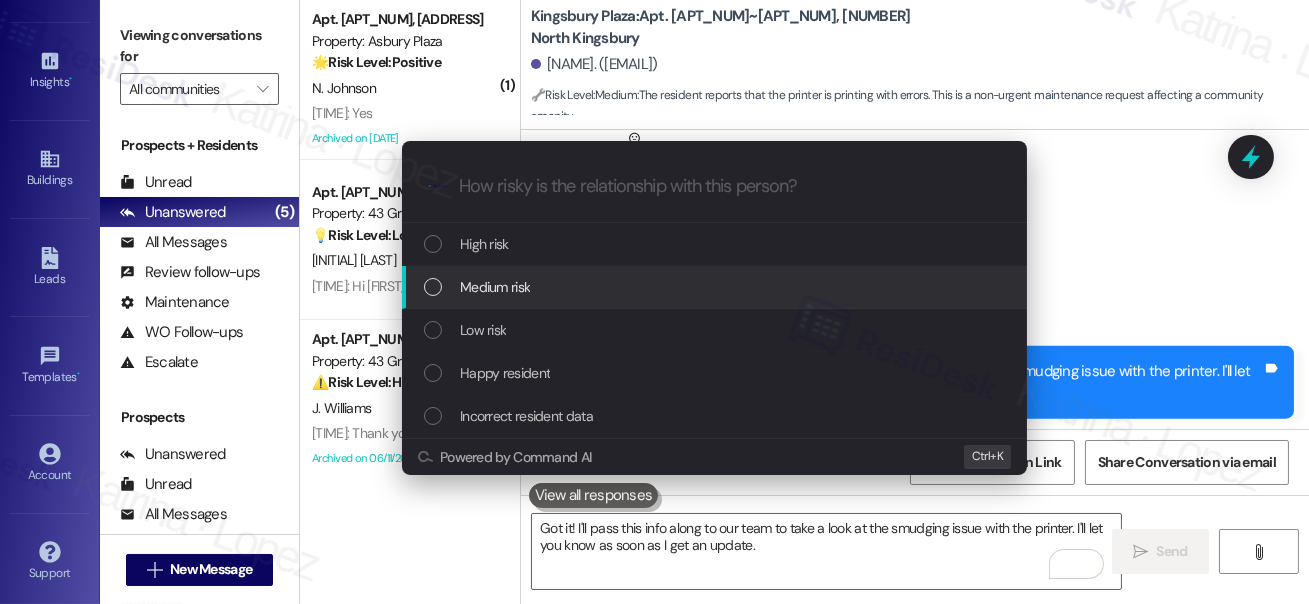 click on "Medium risk" at bounding box center (495, 287) 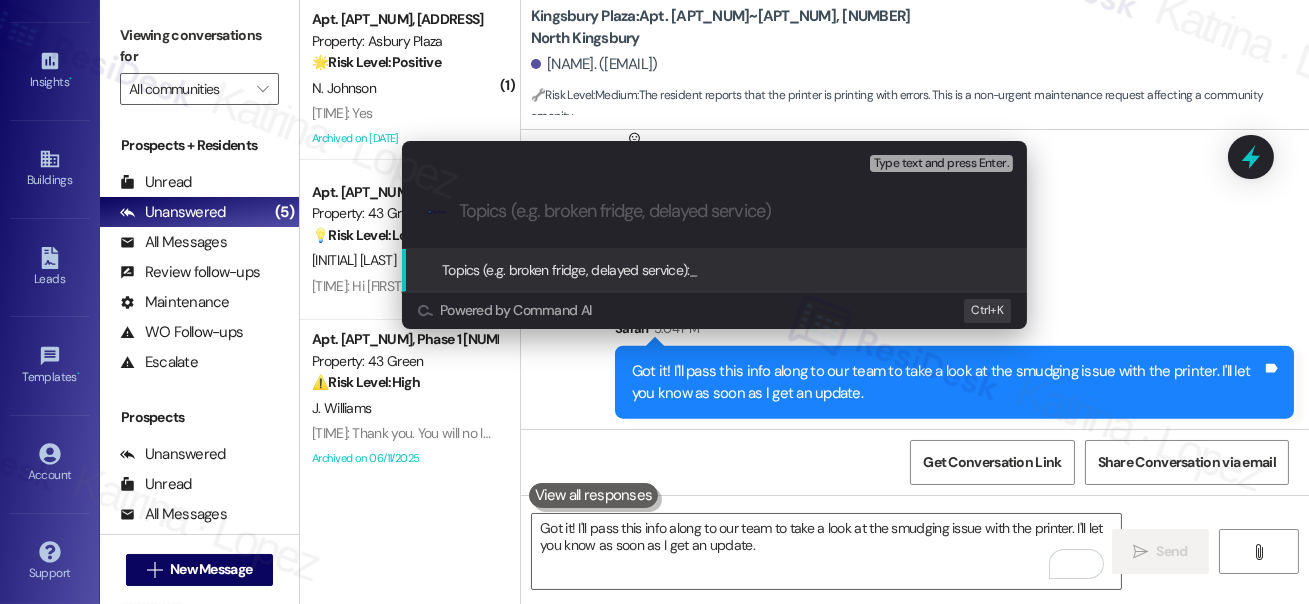 click on "Escalate Conversation Medium risk Topics (e.g. broken fridge, delayed service) Any messages to highlight in the email? Type text and press Enter. .cls-1{fill:#0a055f;}.cls-2{fill:#0cc4c4;} resideskLogoBlueOrange Topics (e.g. broken fridge, delayed service):  _ Powered by Command AI Ctrl+ K" at bounding box center (654, 302) 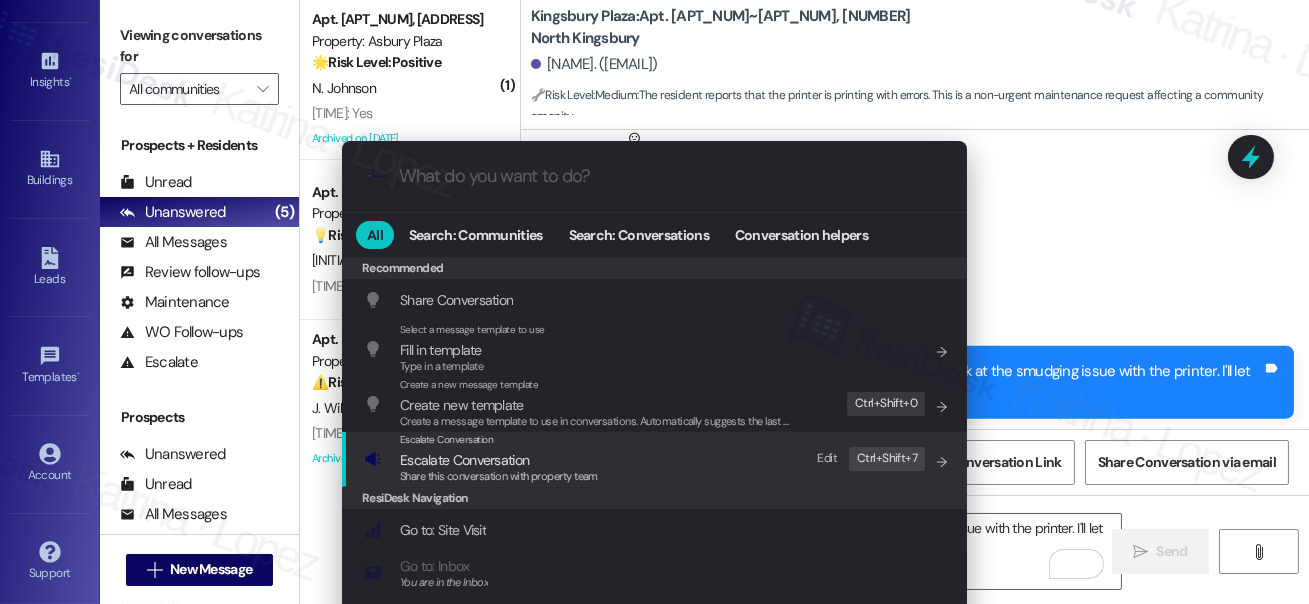 click on "Escalate Conversation" at bounding box center (499, 460) 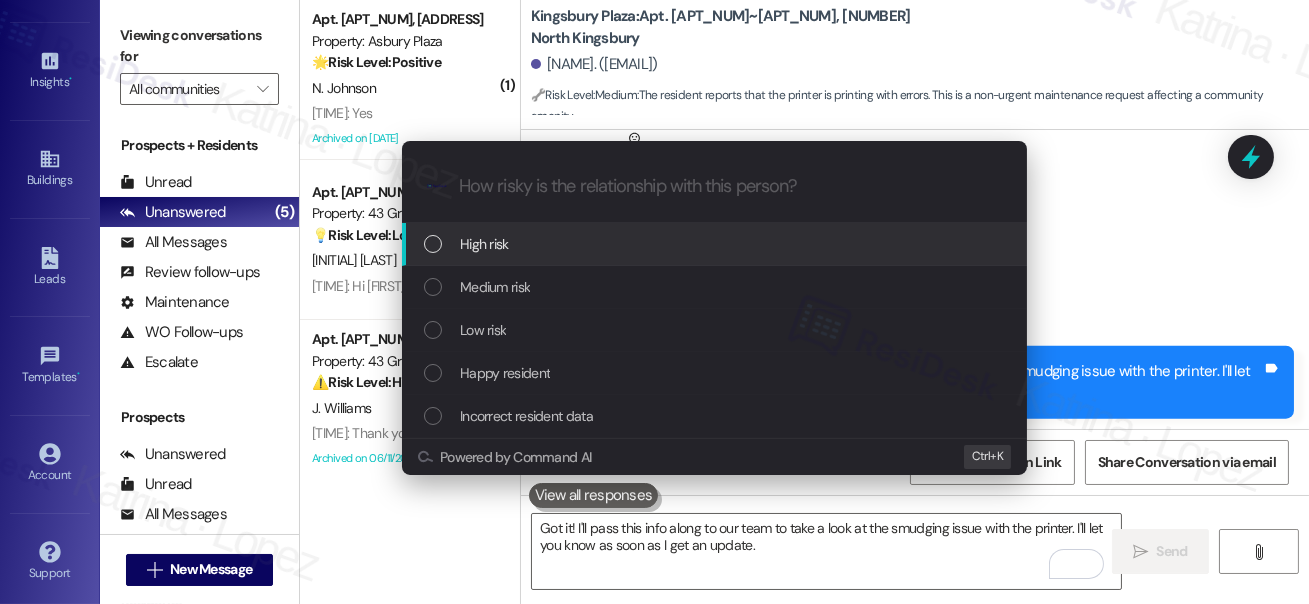 click on "Escalate Conversation How risky is the relationship with this person? Topics (e.g. broken fridge, delayed service) Any messages to highlight in the email? .cls-1{fill:#0a055f;}.cls-2{fill:#0cc4c4;} resideskLogoBlueOrange High risk Medium risk Low risk Happy resident Incorrect resident data Powered by Command AI Ctrl+ K" at bounding box center [654, 302] 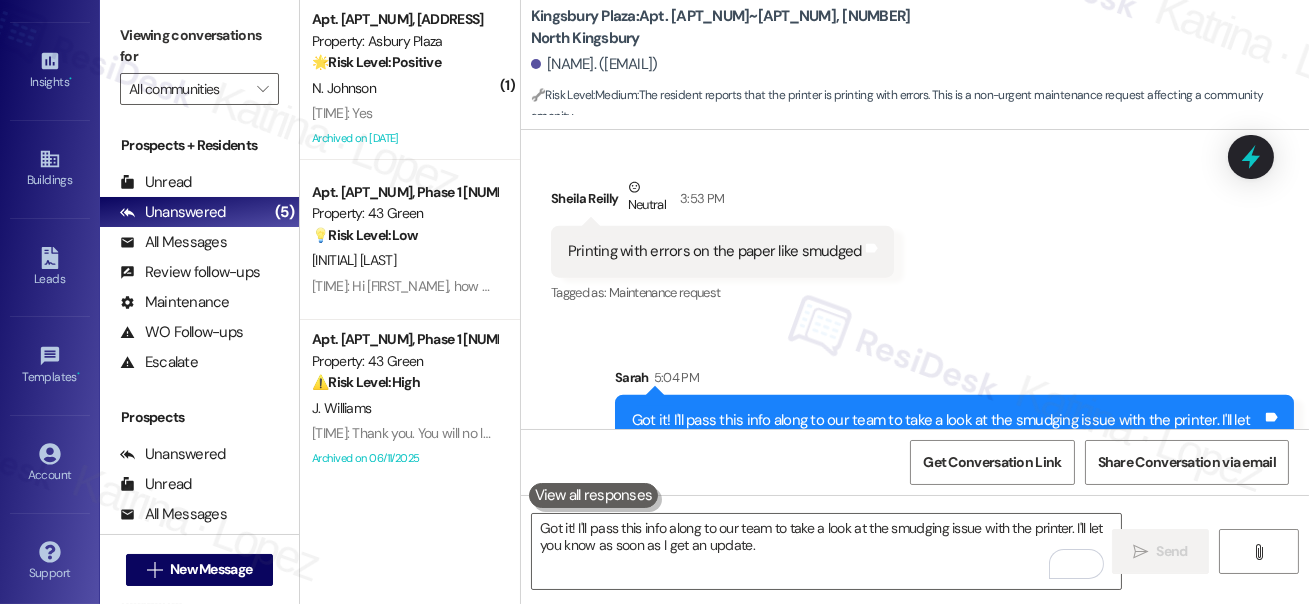 scroll, scrollTop: 19010, scrollLeft: 0, axis: vertical 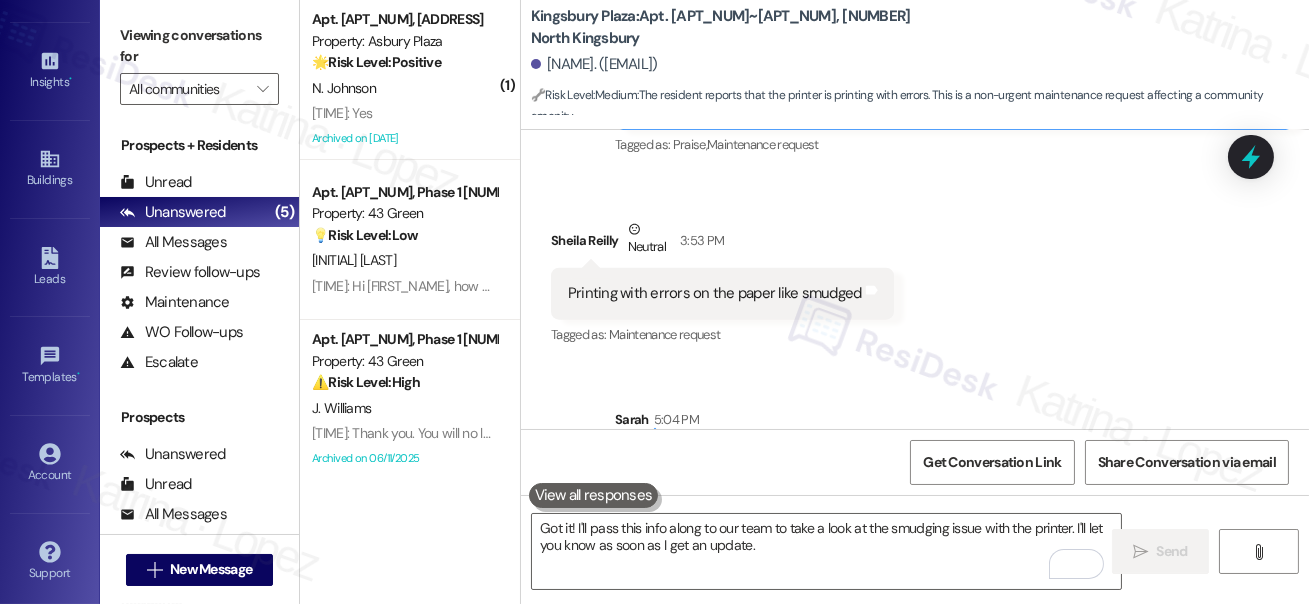 click on "Printing with errors on the paper like smudged" at bounding box center (715, 293) 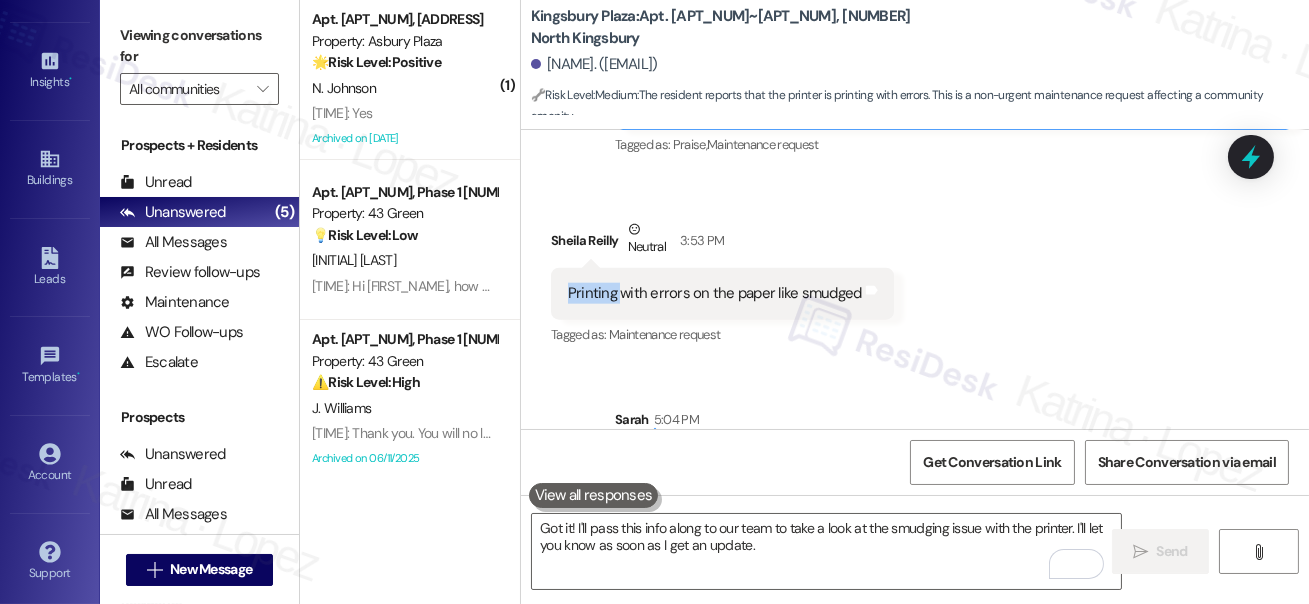 click on "Printing with errors on the paper like smudged" at bounding box center [715, 293] 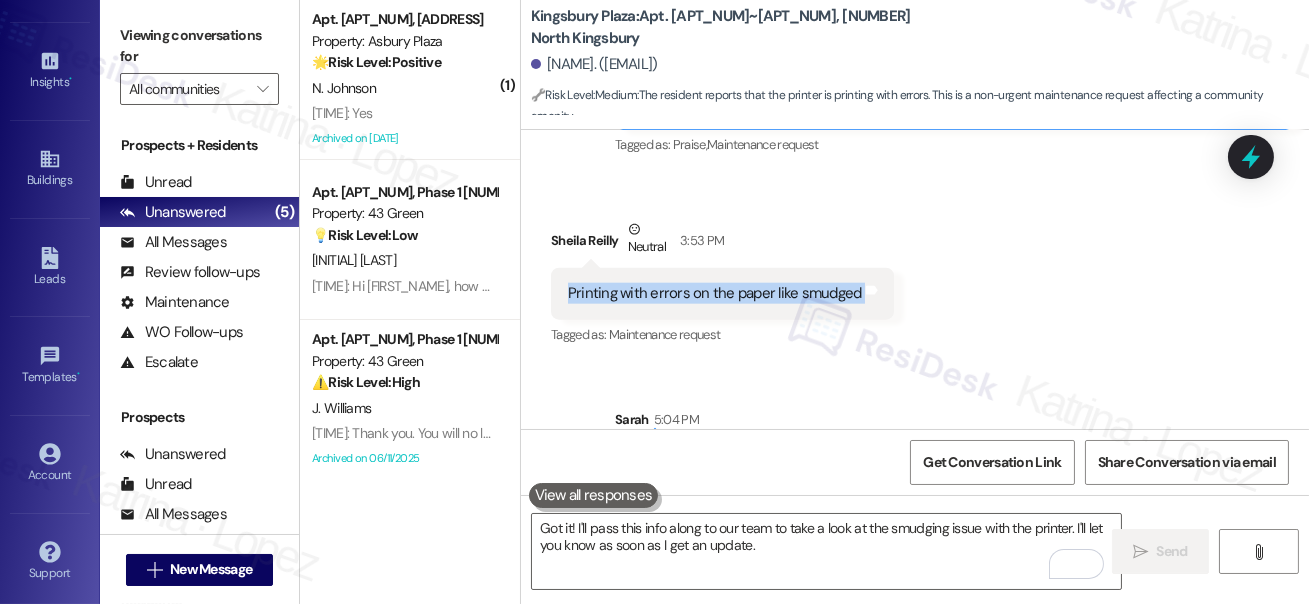 click on "Printing with errors on the paper like smudged" at bounding box center (715, 293) 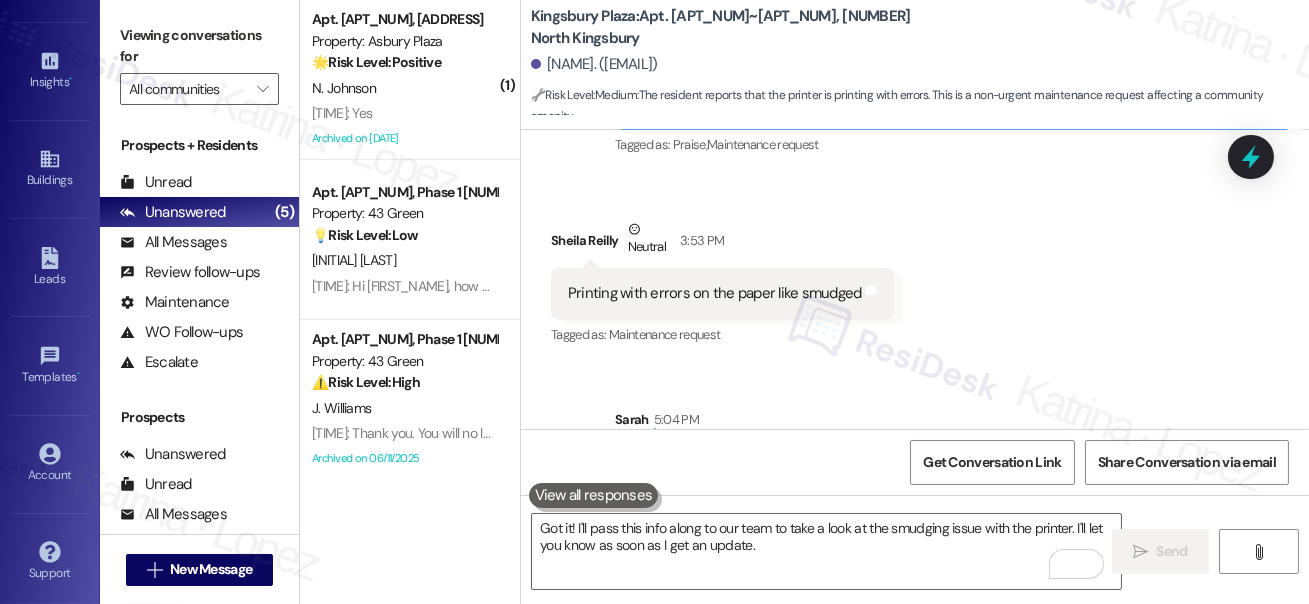 click on "Printing with errors on the paper like smudged" at bounding box center [715, 293] 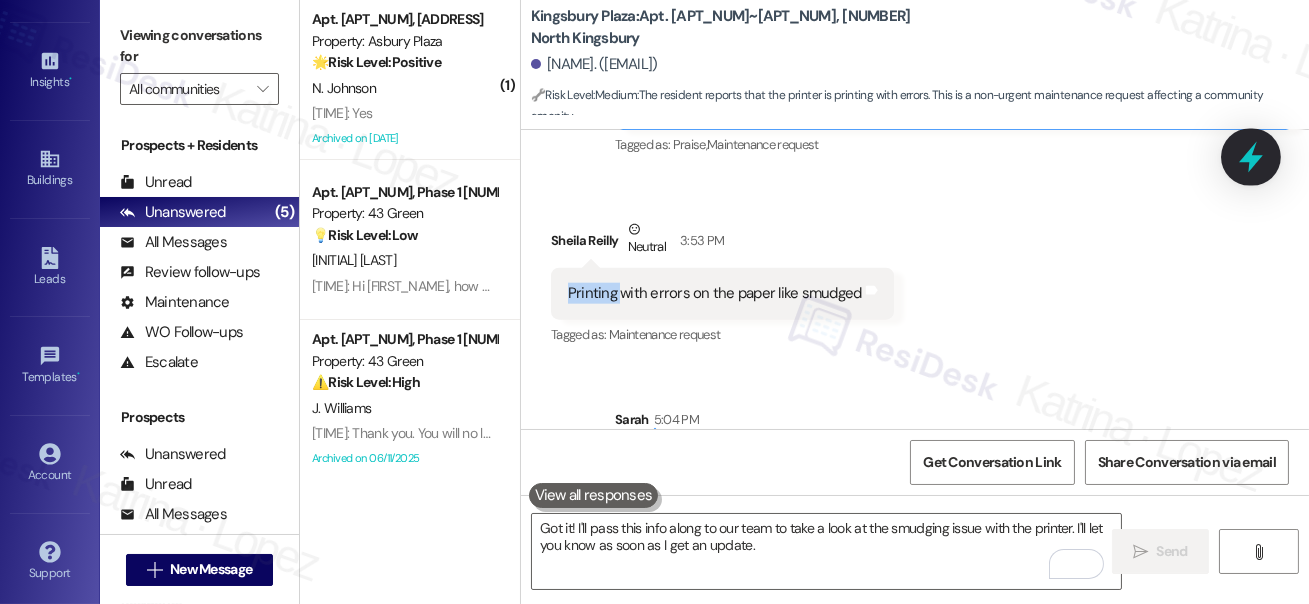 click 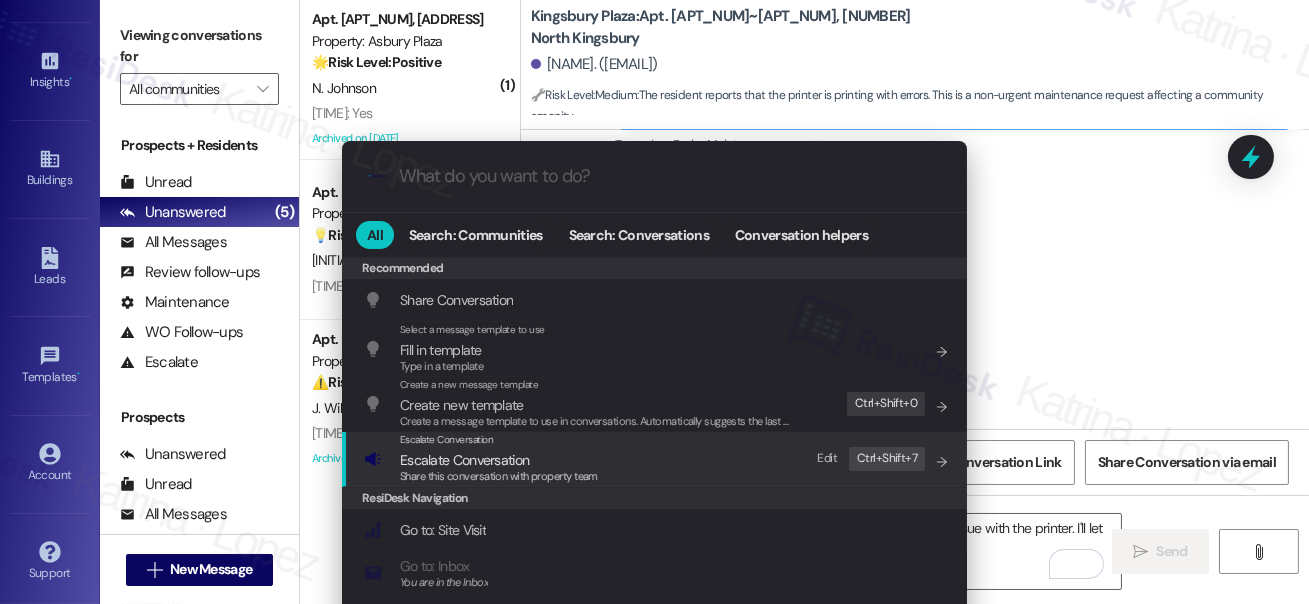 click on "Escalate Conversation" at bounding box center [464, 460] 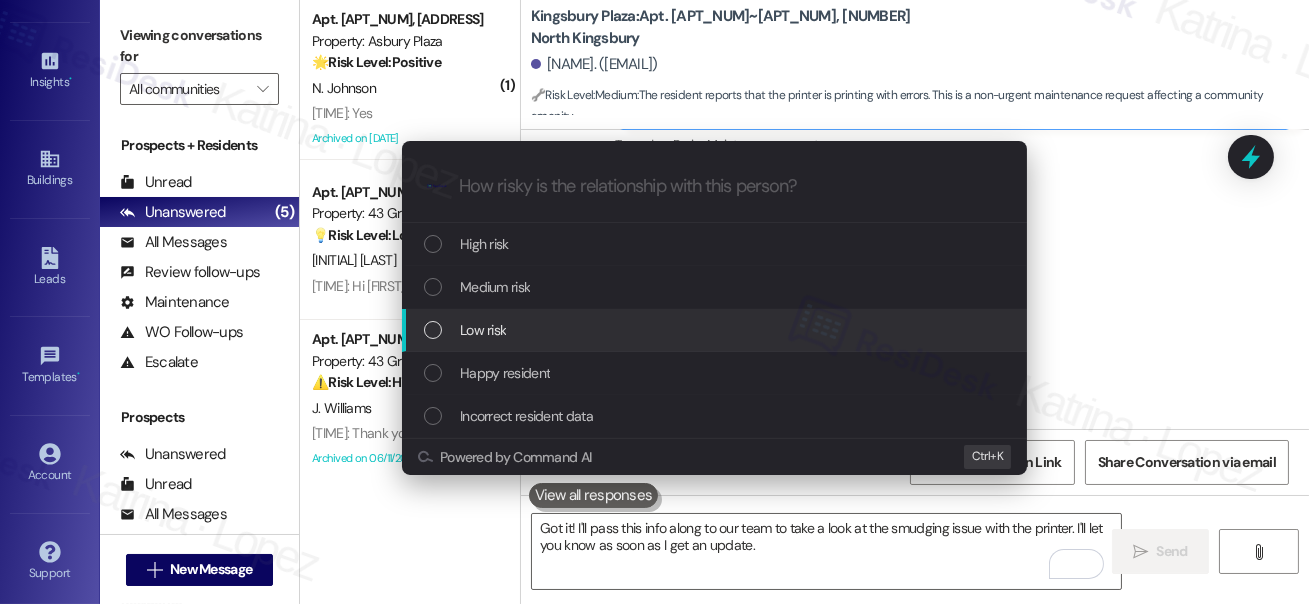 click on "Low risk" at bounding box center [716, 330] 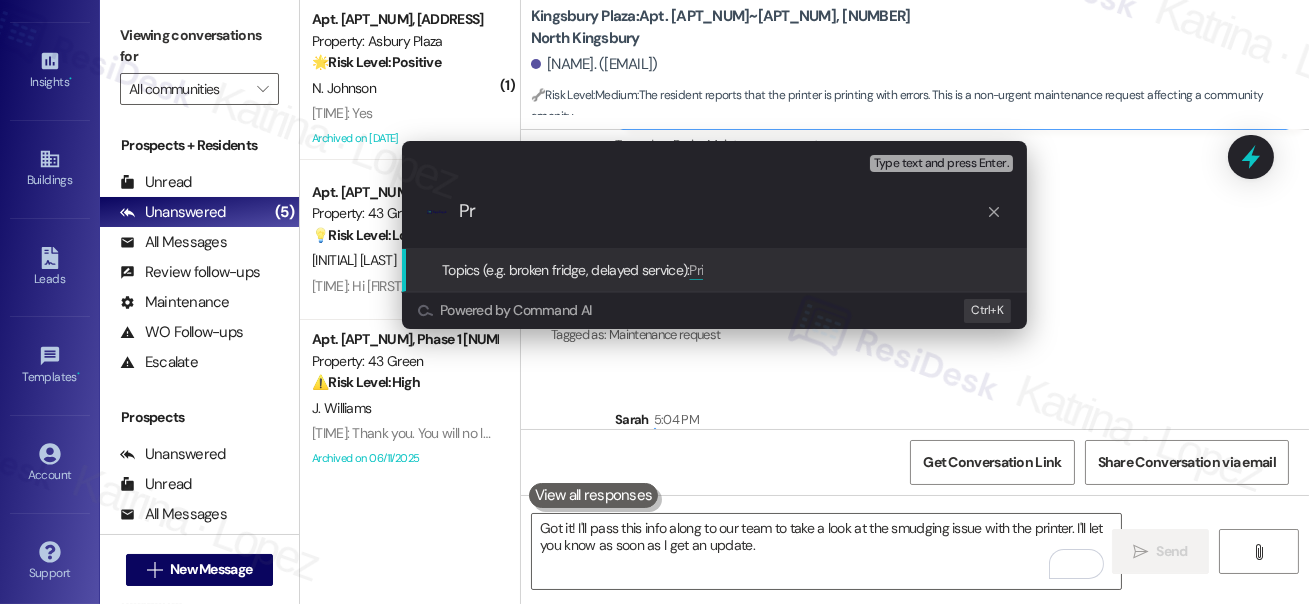 type on "P" 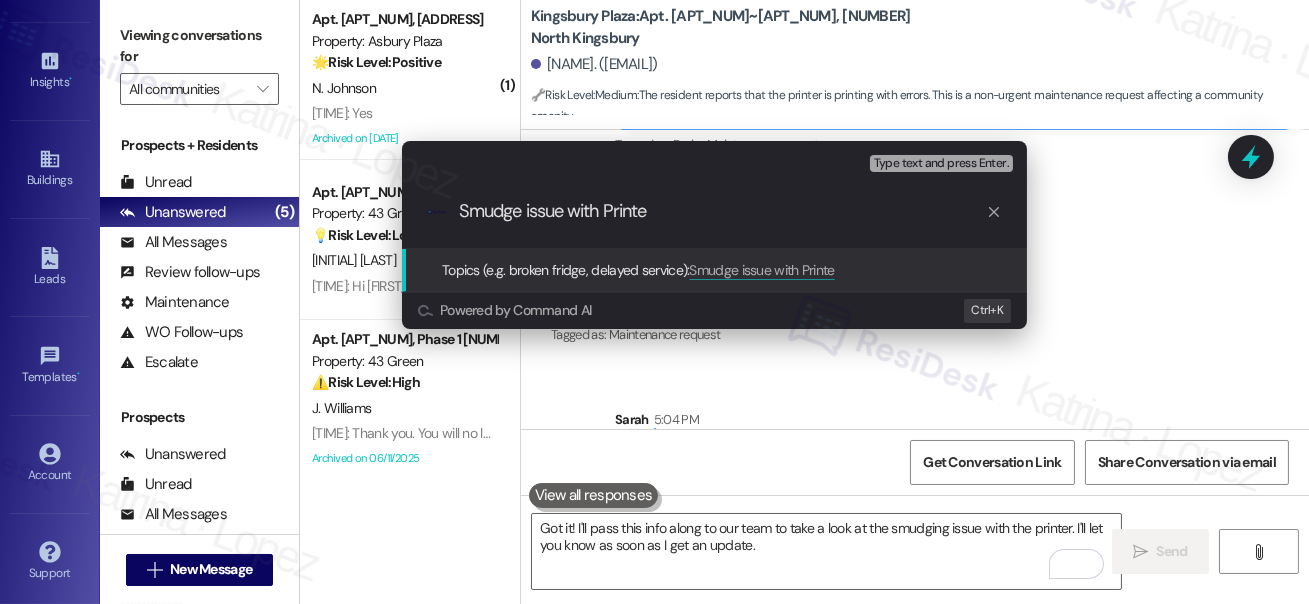 type on "Smudge issue with Printer" 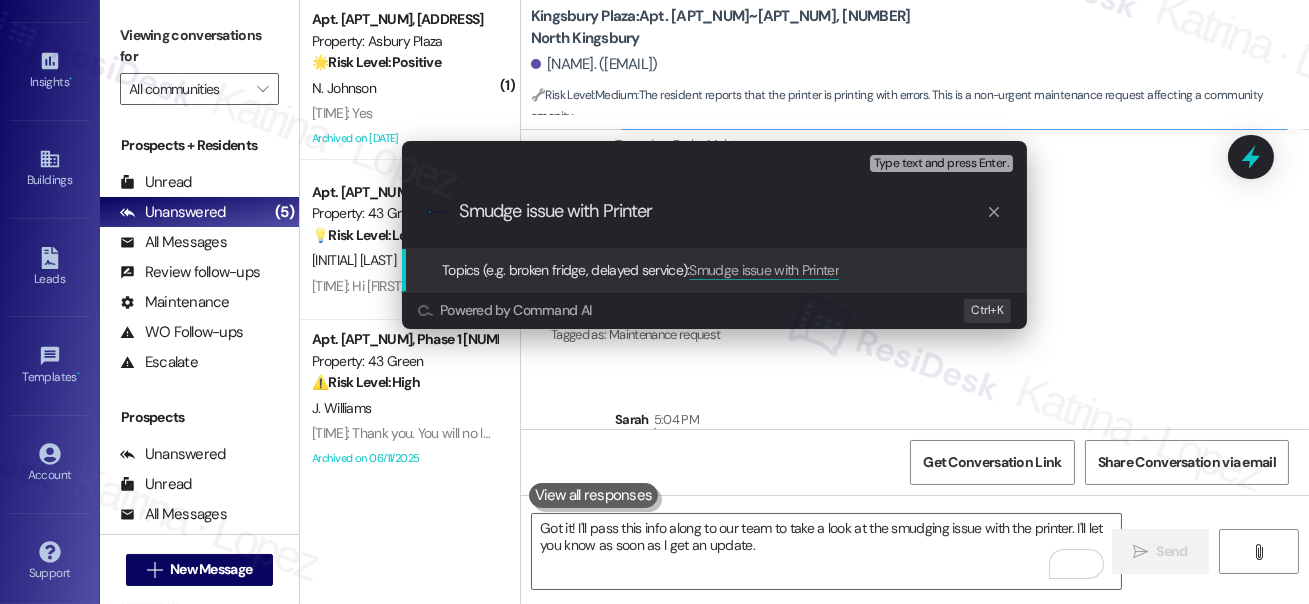 type 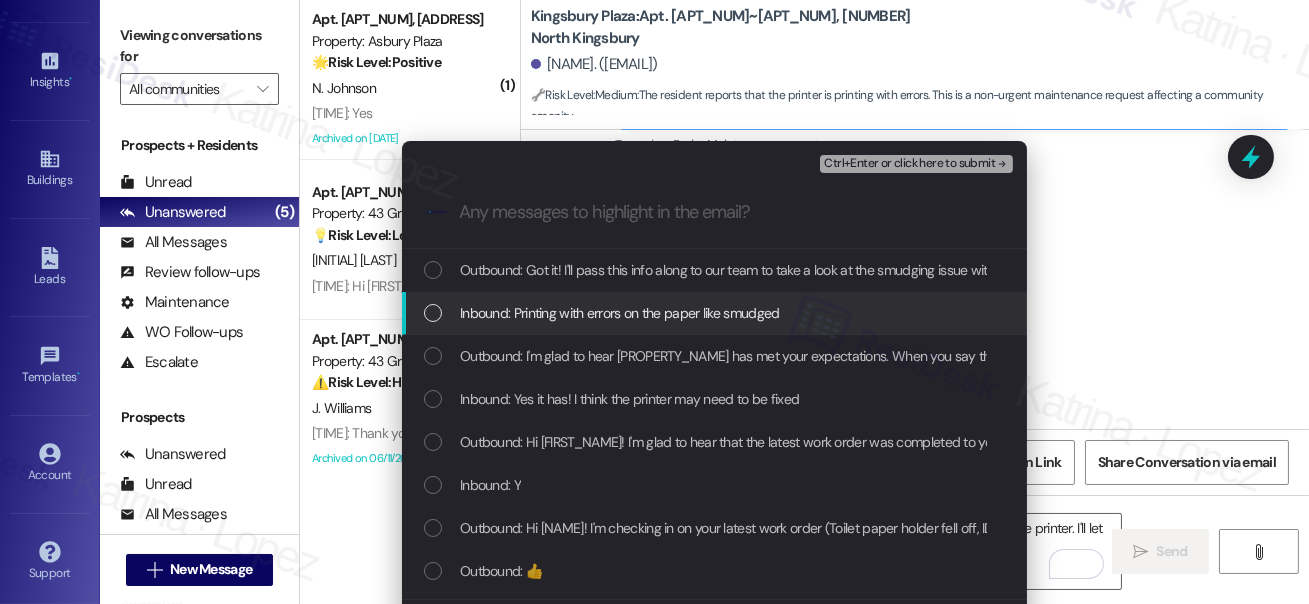 click on "Inbound: Printing with errors on the paper like smudged" at bounding box center (620, 313) 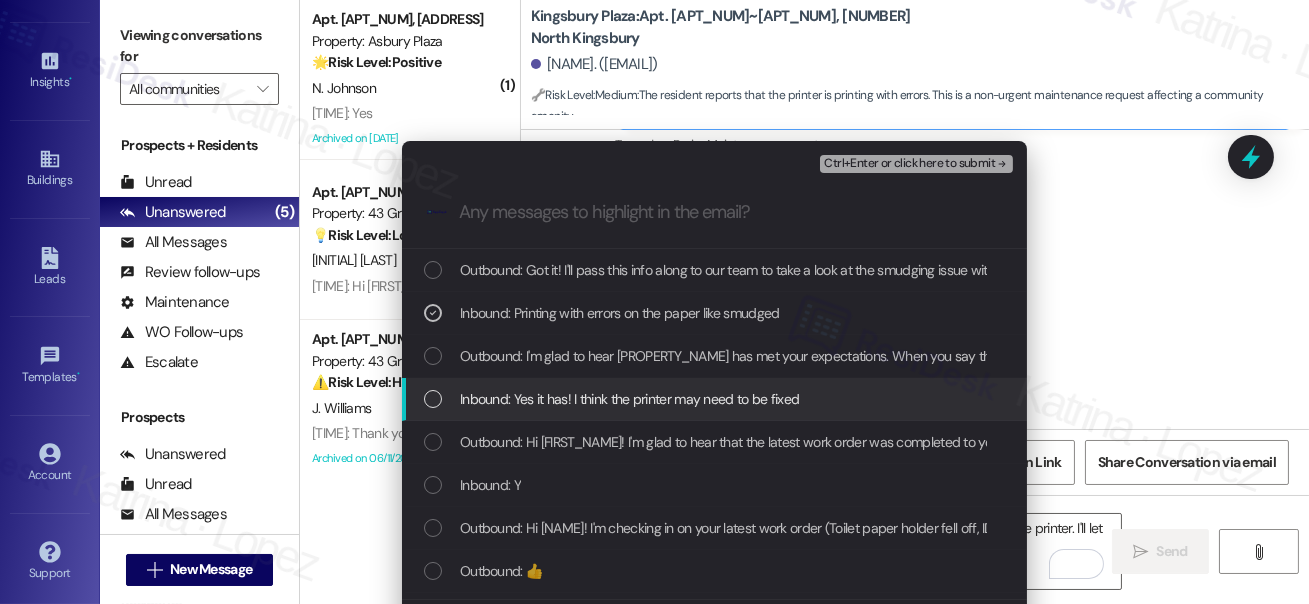 click on "Inbound: Yes it has! I think the printer may need to be fixed" at bounding box center (629, 399) 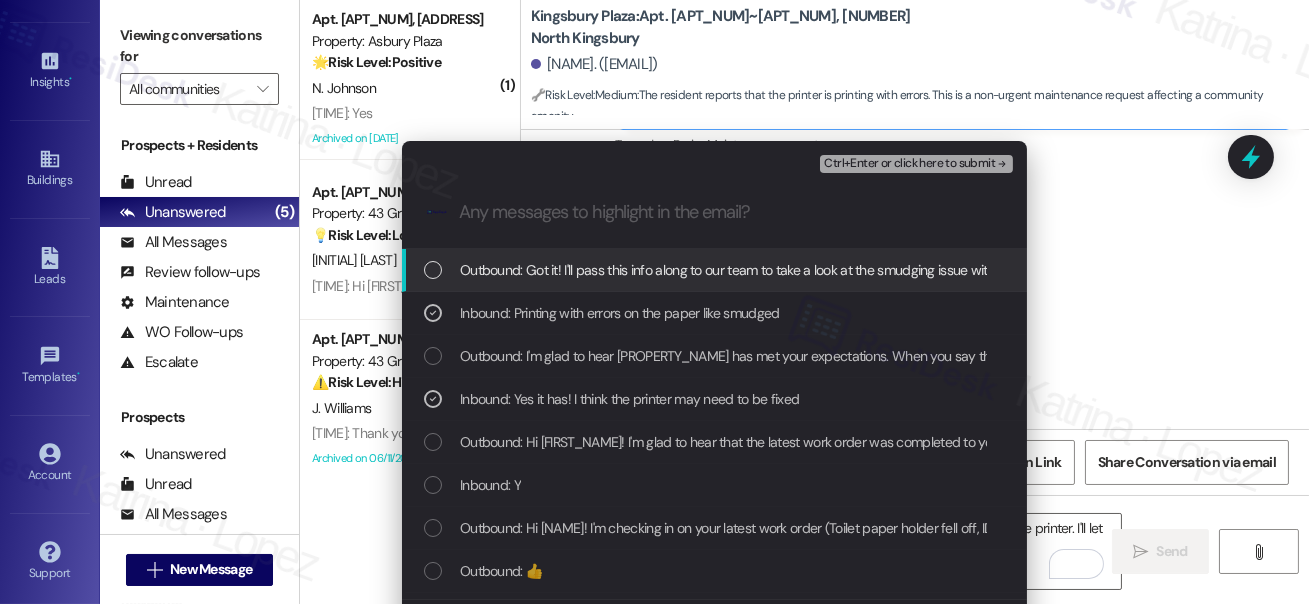 click on "Ctrl+Enter or click here to submit" at bounding box center (909, 164) 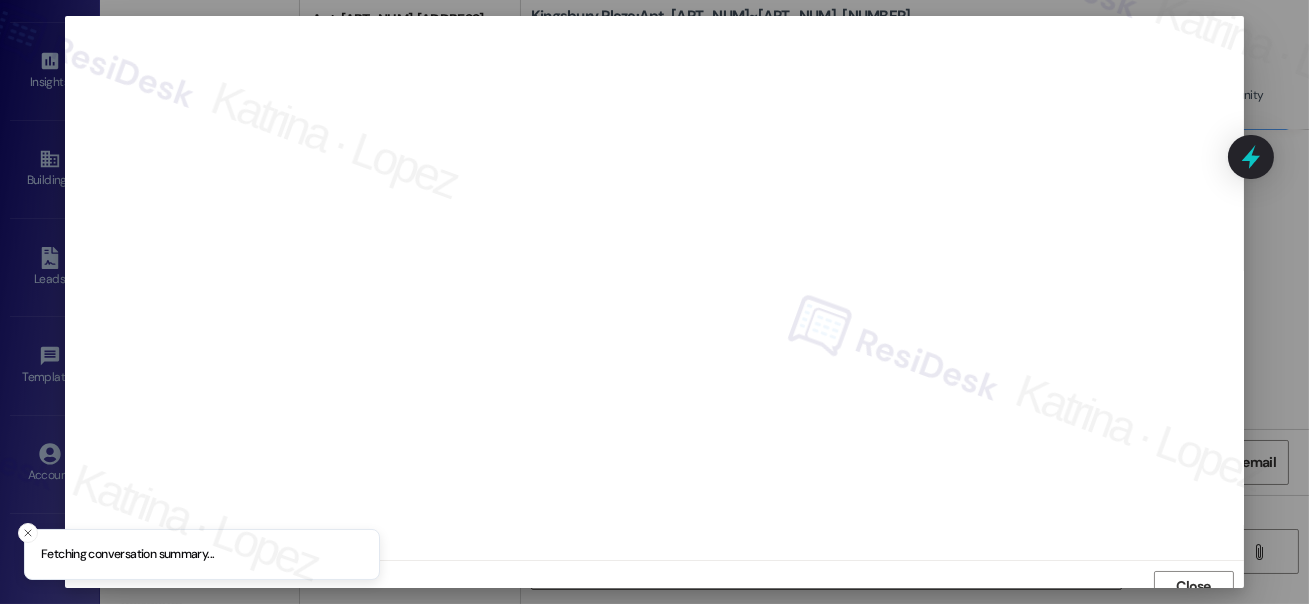 scroll, scrollTop: 14, scrollLeft: 0, axis: vertical 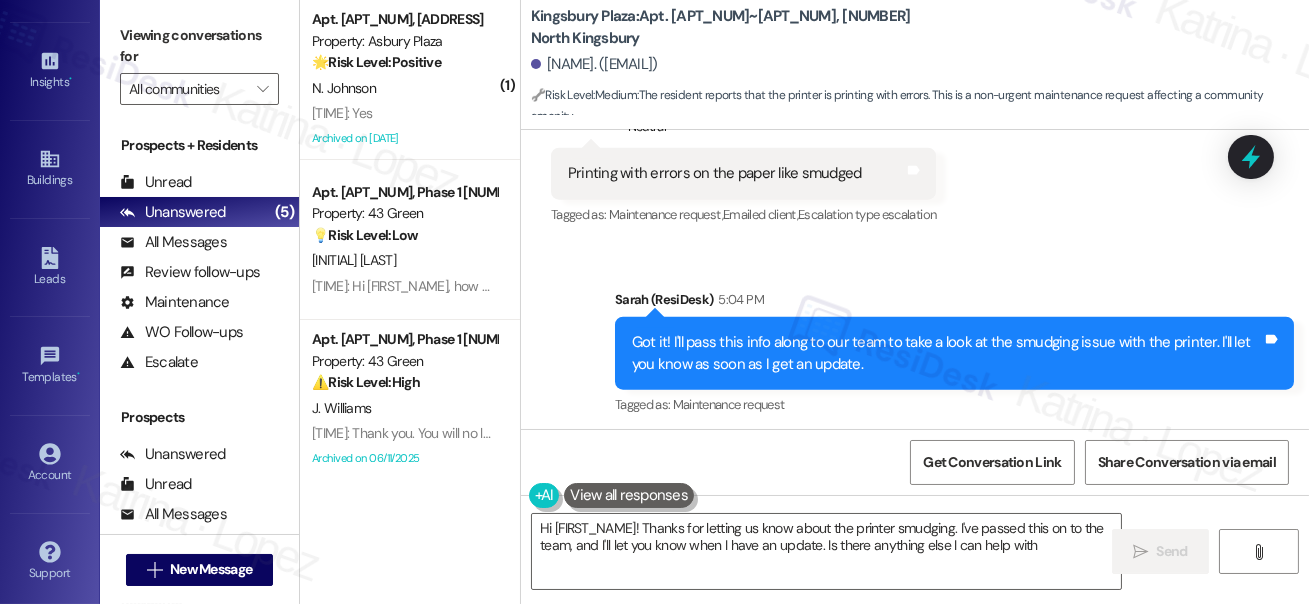 type on "Hi {{first_name}}! Thanks for letting us know about the printer smudging. I've passed this on to the team, and I'll let you know when I have an update. Is there anything else I can help with?" 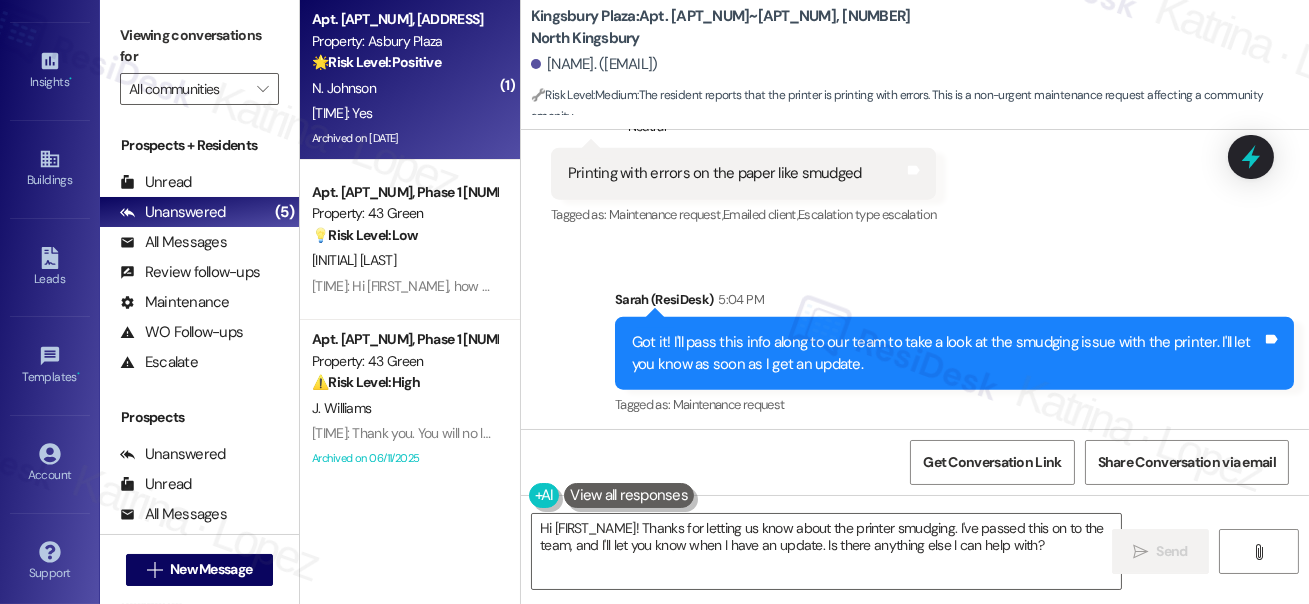 click on "3:52 PM: Yes 3:52 PM: Yes" at bounding box center (404, 113) 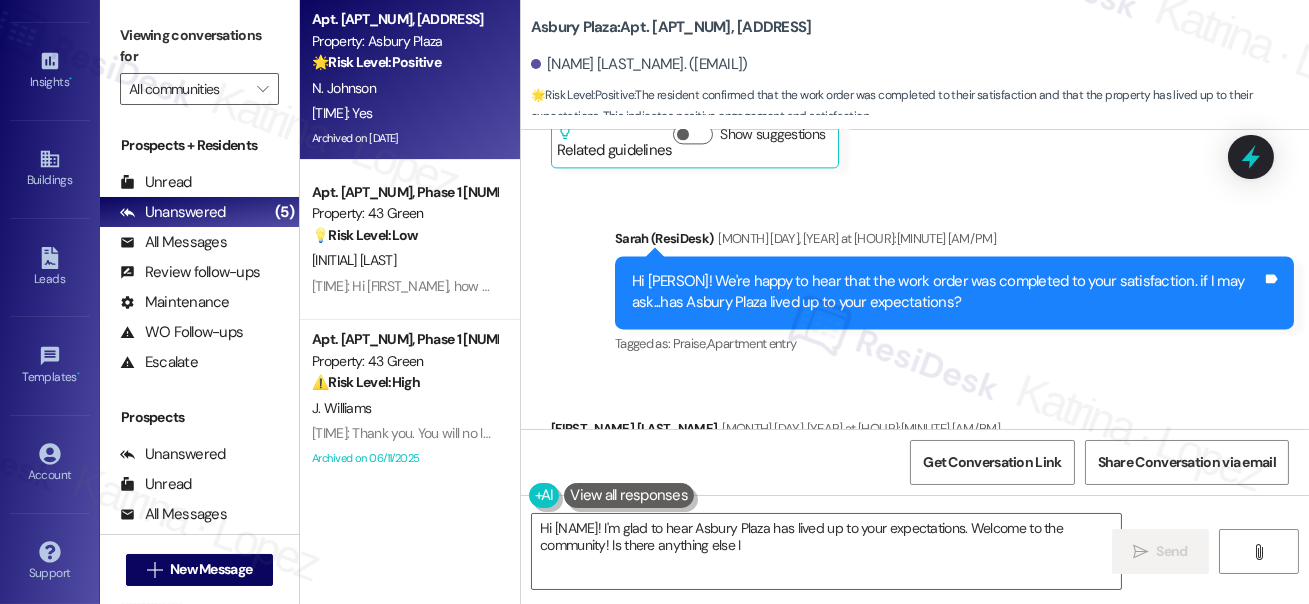 scroll, scrollTop: 20844, scrollLeft: 0, axis: vertical 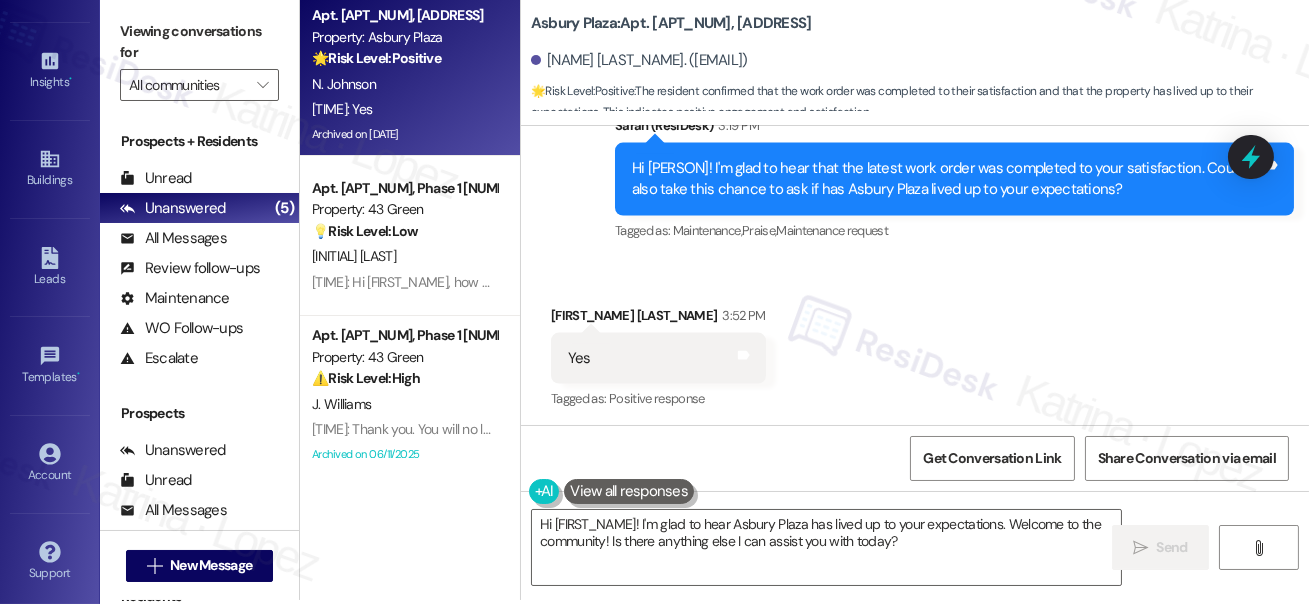 click on "Viewing conversations for" at bounding box center [199, 42] 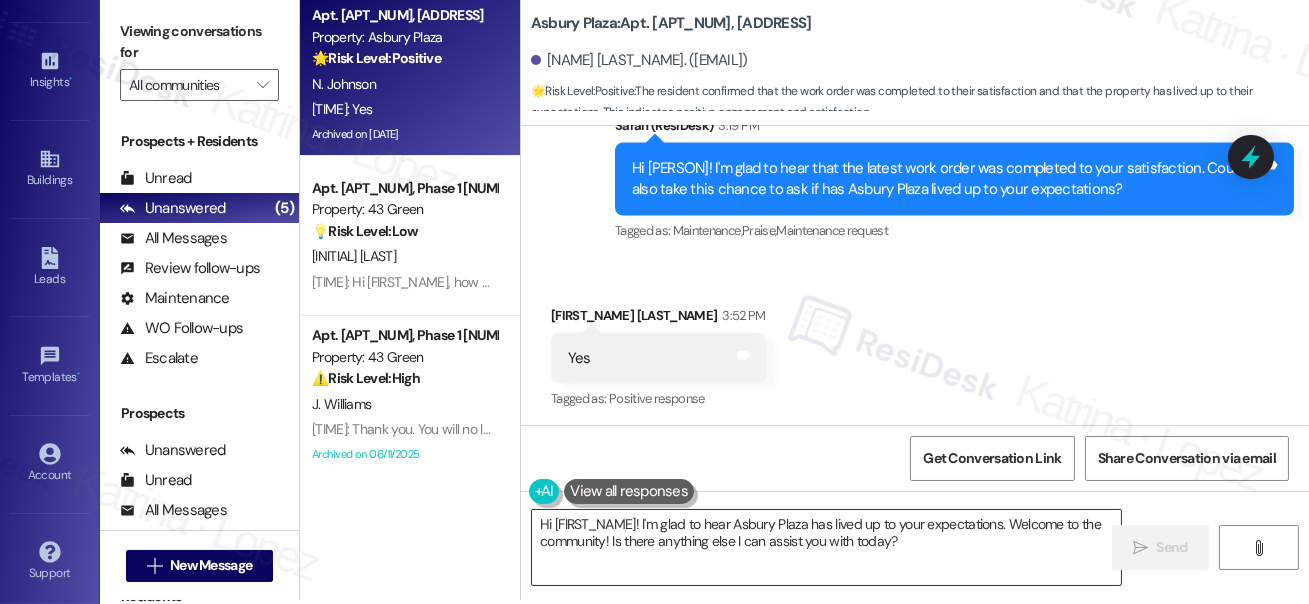click on "Hi {{first_name}}! I'm glad to hear Asbury Plaza has lived up to your expectations. Welcome to the community! Is there anything else I can assist you with today?" at bounding box center [826, 547] 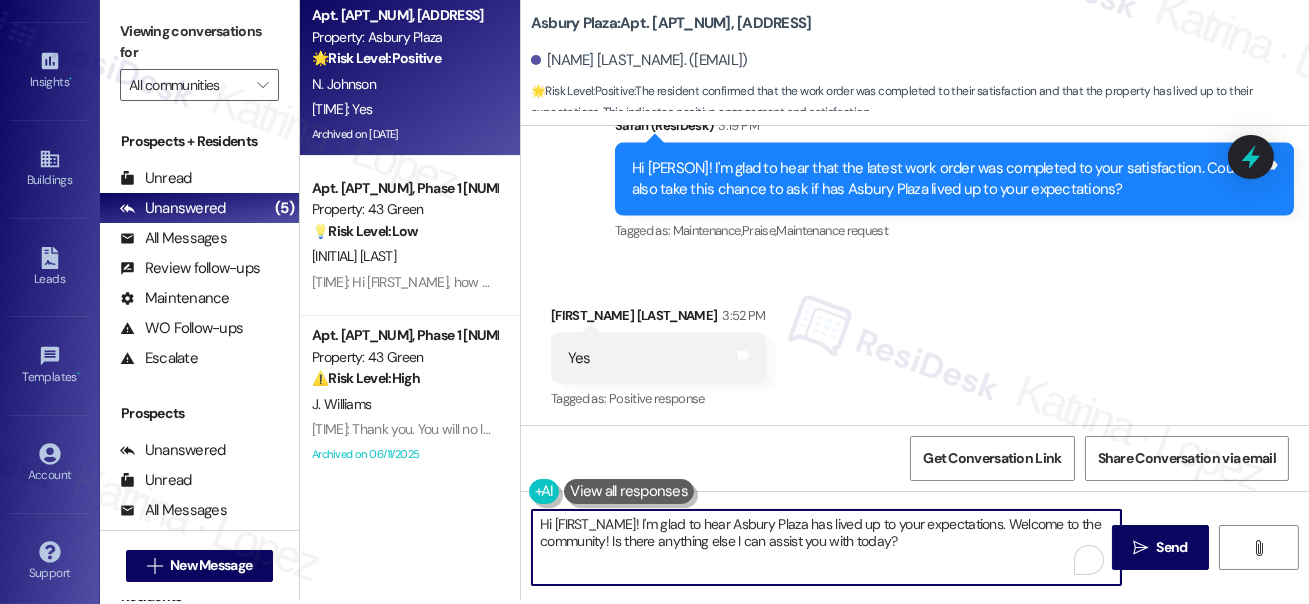 paste on "That’s awesome to hear, Emma! Thank you! If you don’t mind, would you be willing to share your positive experience at {{property}} in a quick Google review? Here’s the link: {{google_review_link}}. No pressure, but it really means a lot to us! Feel free to let me know if you post it. I’d love to share it with the team! 😊" 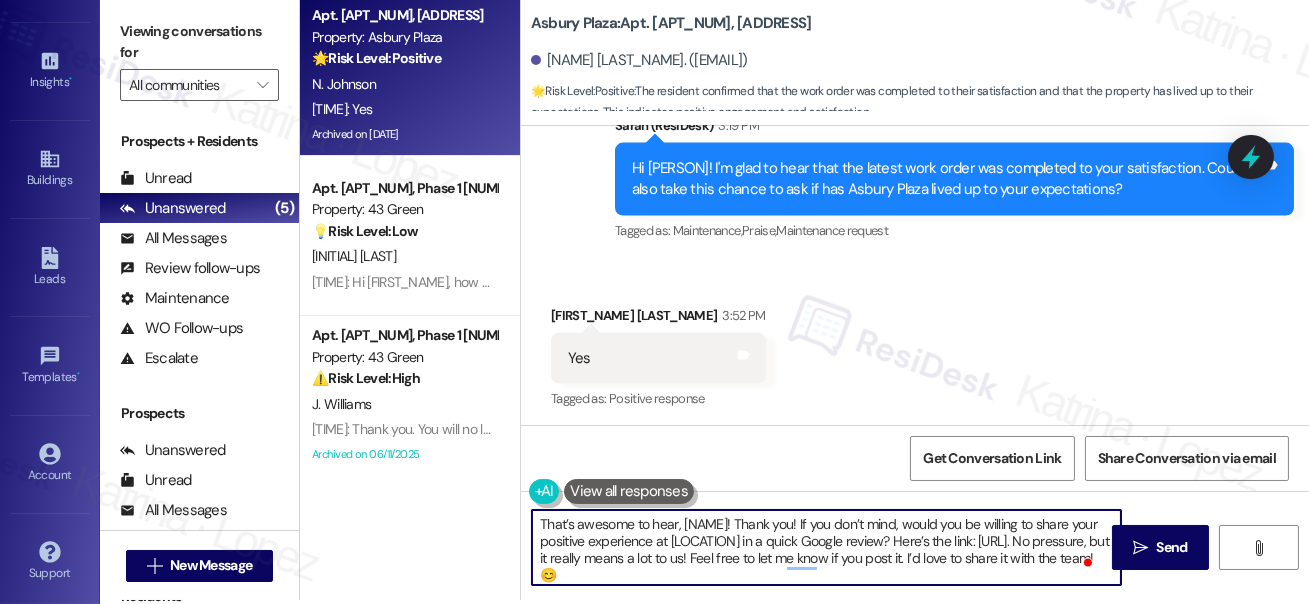 click on "That’s awesome to hear, Emma! Thank you! If you don’t mind, would you be willing to share your positive experience at {{property}} in a quick Google review? Here’s the link: {{google_review_link}}. No pressure, but it really means a lot to us! Feel free to let me know if you post it. I’d love to share it with the team! 😊" at bounding box center (826, 547) 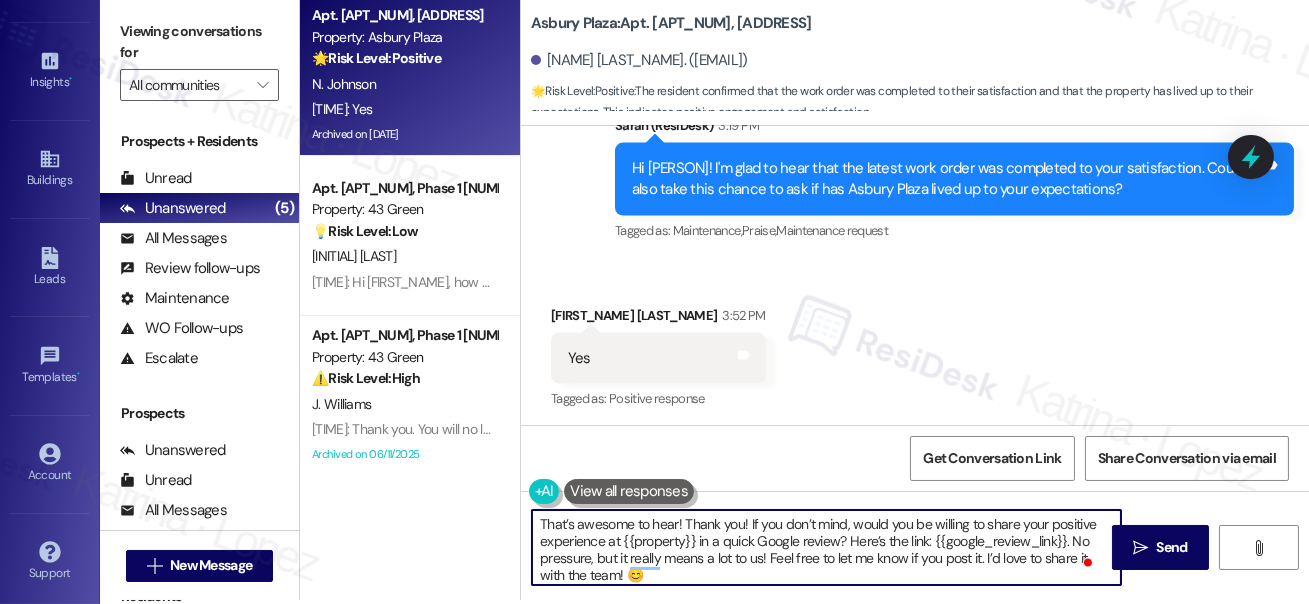 click on "That’s awesome to hear! Thank you! If you don’t mind, would you be willing to share your positive experience at {{property}} in a quick Google review? Here’s the link: {{google_review_link}}. No pressure, but it really means a lot to us! Feel free to let me know if you post it. I’d love to share it with the team! 😊" at bounding box center [826, 547] 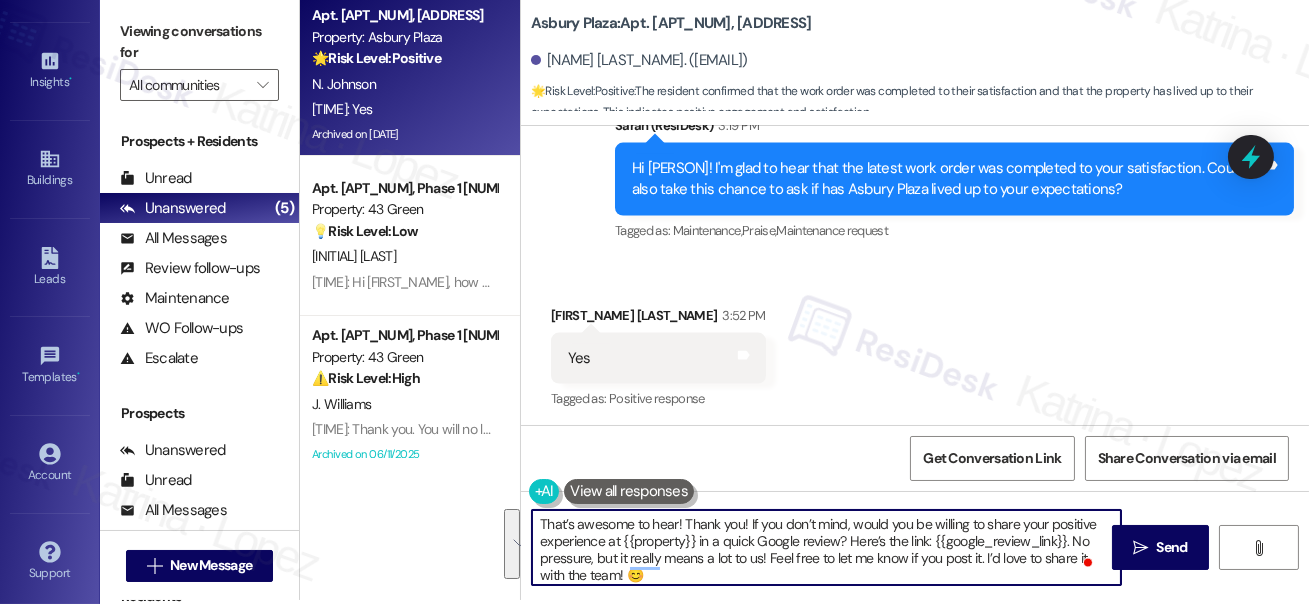 click on "That’s awesome to hear! Thank you! If you don’t mind, would you be willing to share your positive experience at {{property}} in a quick Google review? Here’s the link: {{google_review_link}}. No pressure, but it really means a lot to us! Feel free to let me know if you post it. I’d love to share it with the team! 😊" at bounding box center [826, 547] 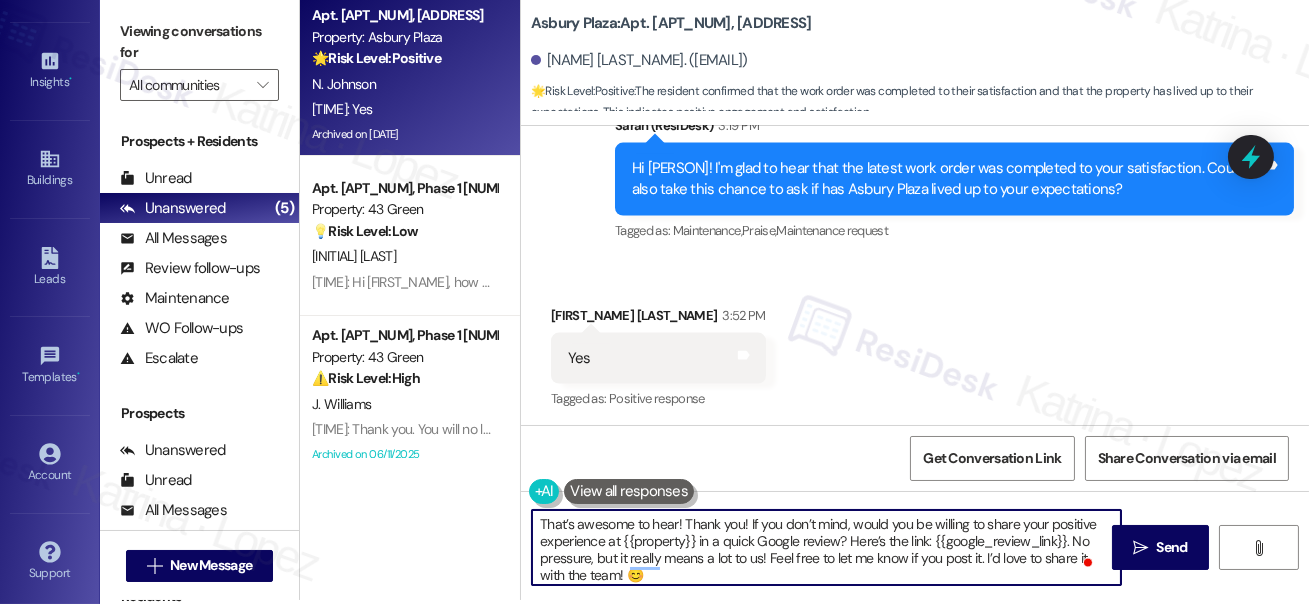 scroll, scrollTop: 5, scrollLeft: 0, axis: vertical 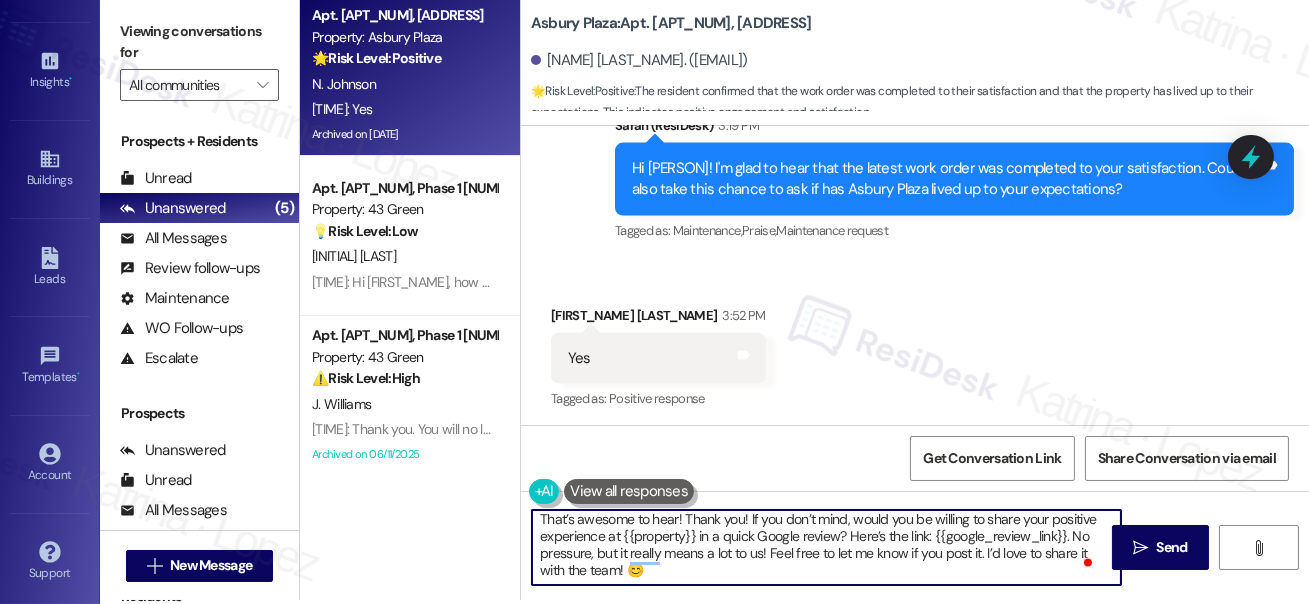 type on "That’s awesome to hear! Thank you! If you don’t mind, would you be willing to share your positive experience at {{property}} in a quick Google review? Here’s the link: {{google_review_link}}. No pressure, but it really means a lot to us! Feel free to let me know if you post it. I’d love to share it with the team! 😊" 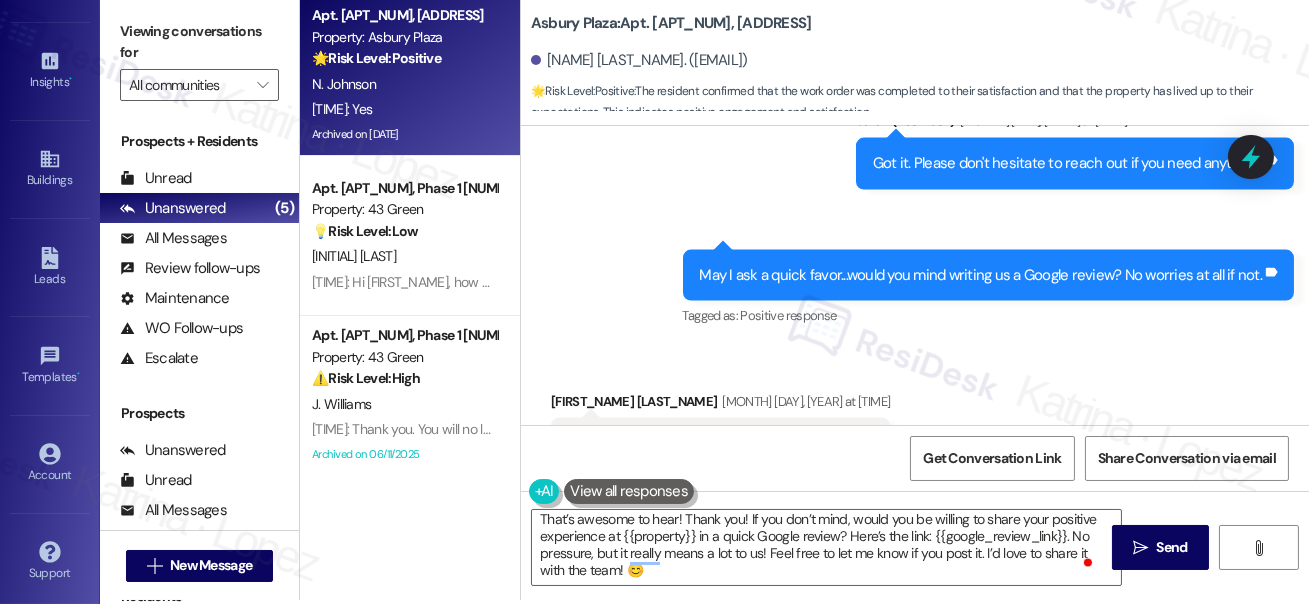 scroll, scrollTop: 5889, scrollLeft: 0, axis: vertical 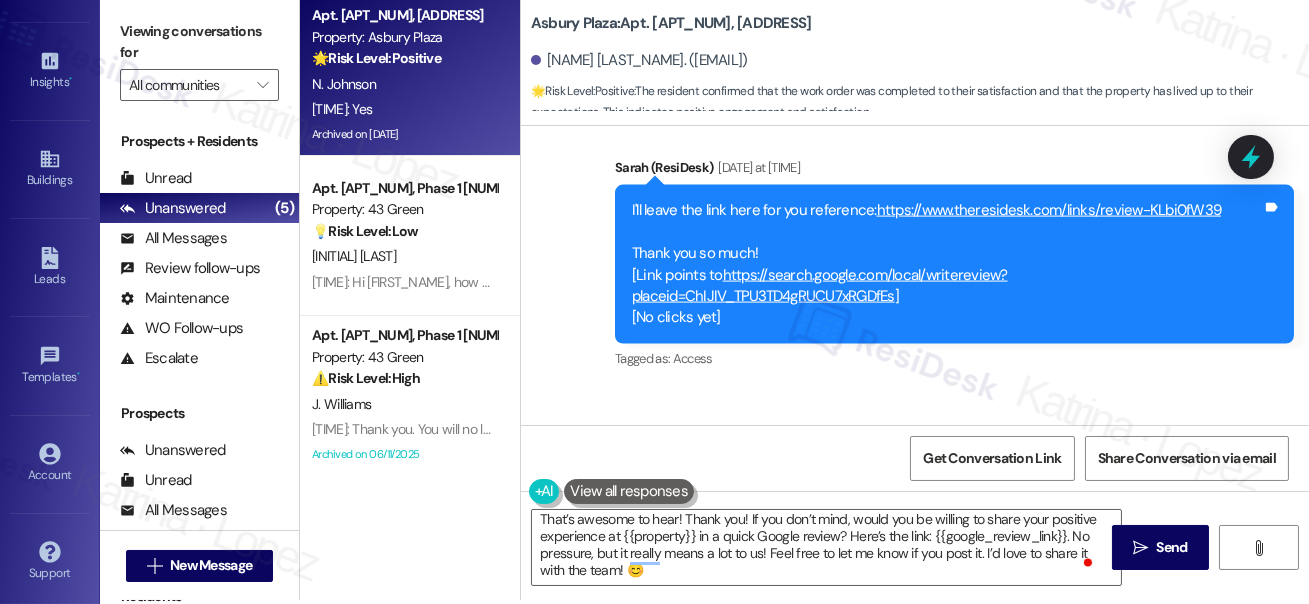 click on "Received via SMS Nicole Johnson Feb 16, 2024 at 4:17 PM K Tags and notes Tagged as:   Positive response Click to highlight conversations about Positive response" at bounding box center [915, 472] 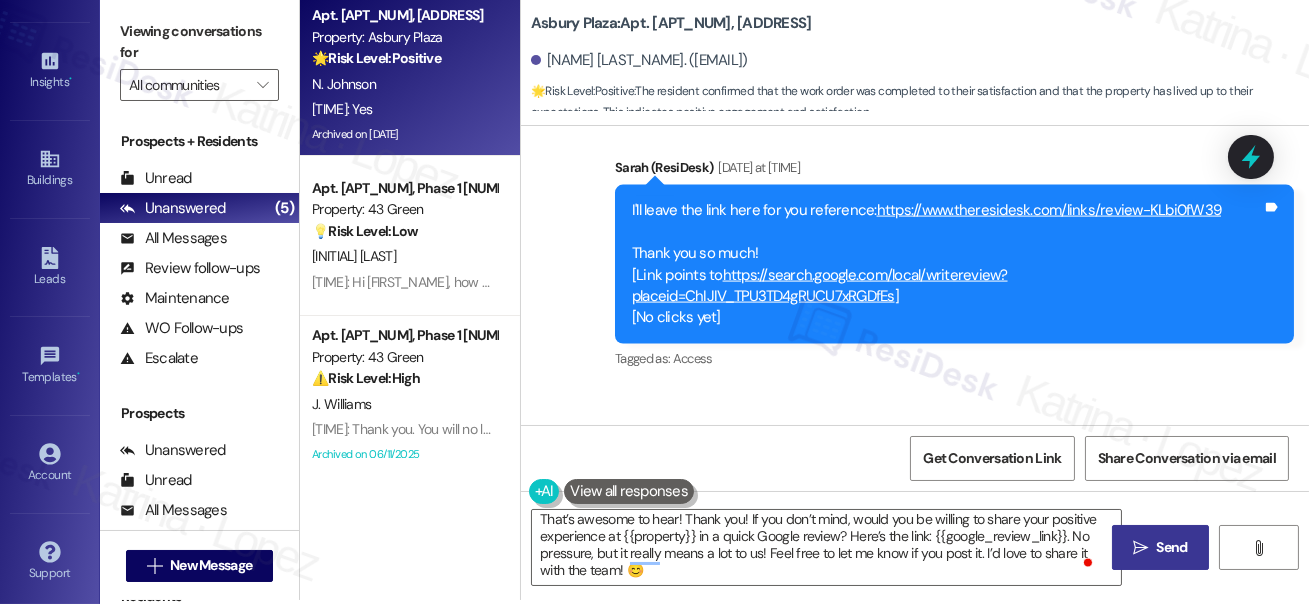 click on "Send" at bounding box center [1172, 547] 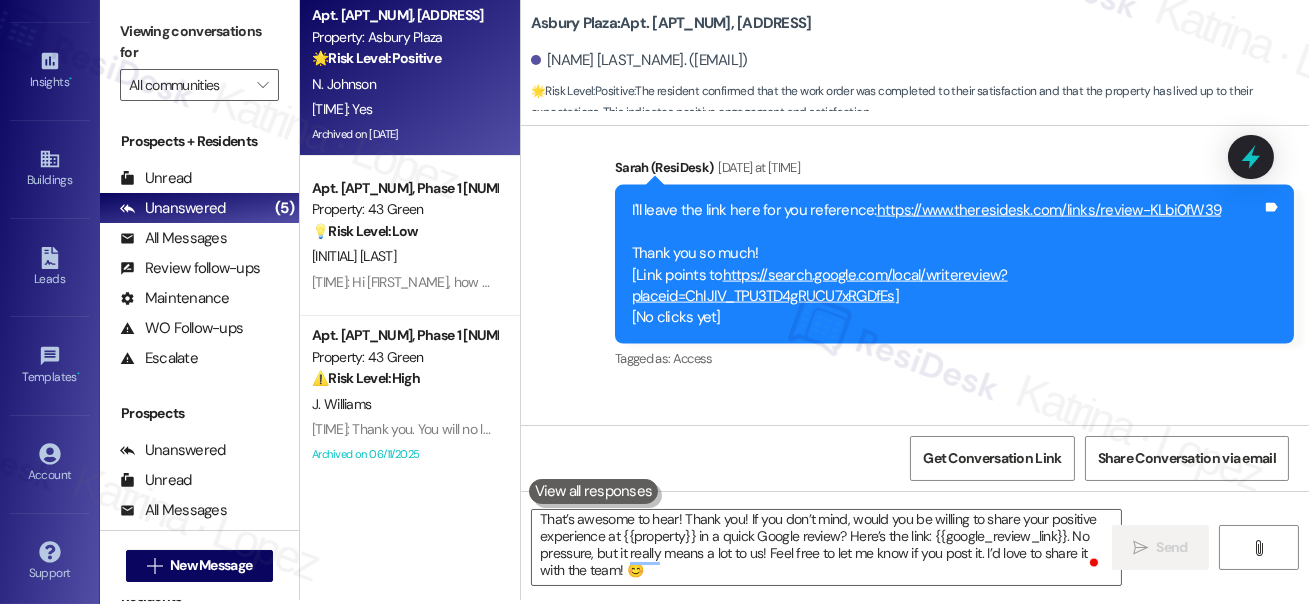 type 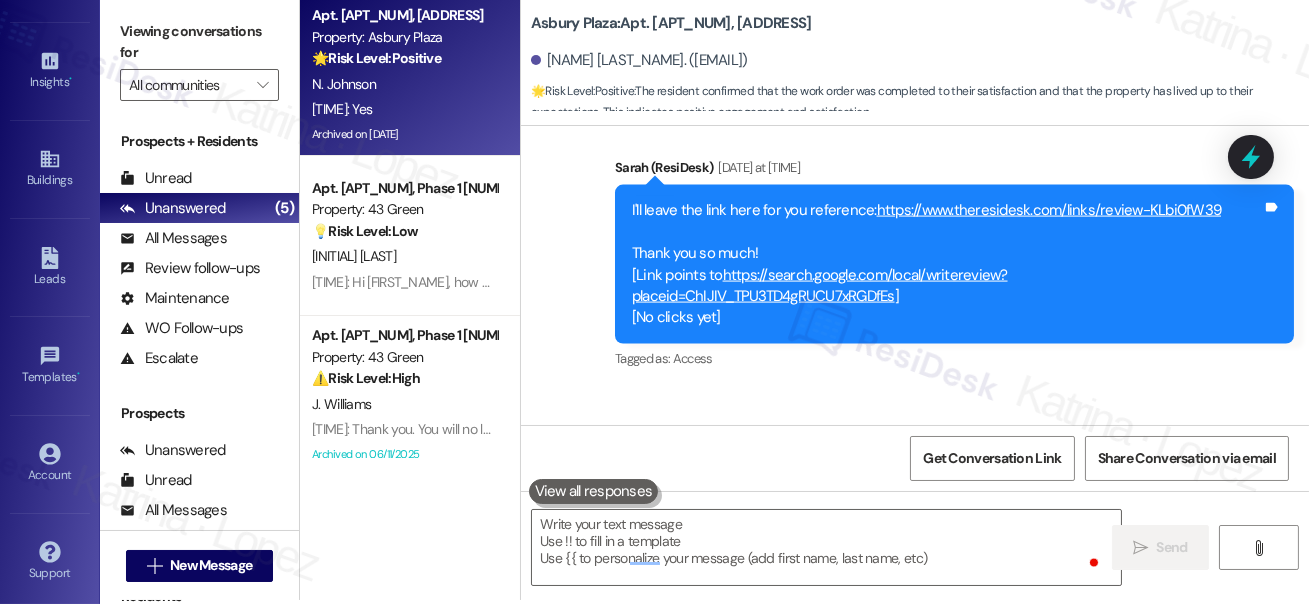 scroll, scrollTop: 0, scrollLeft: 0, axis: both 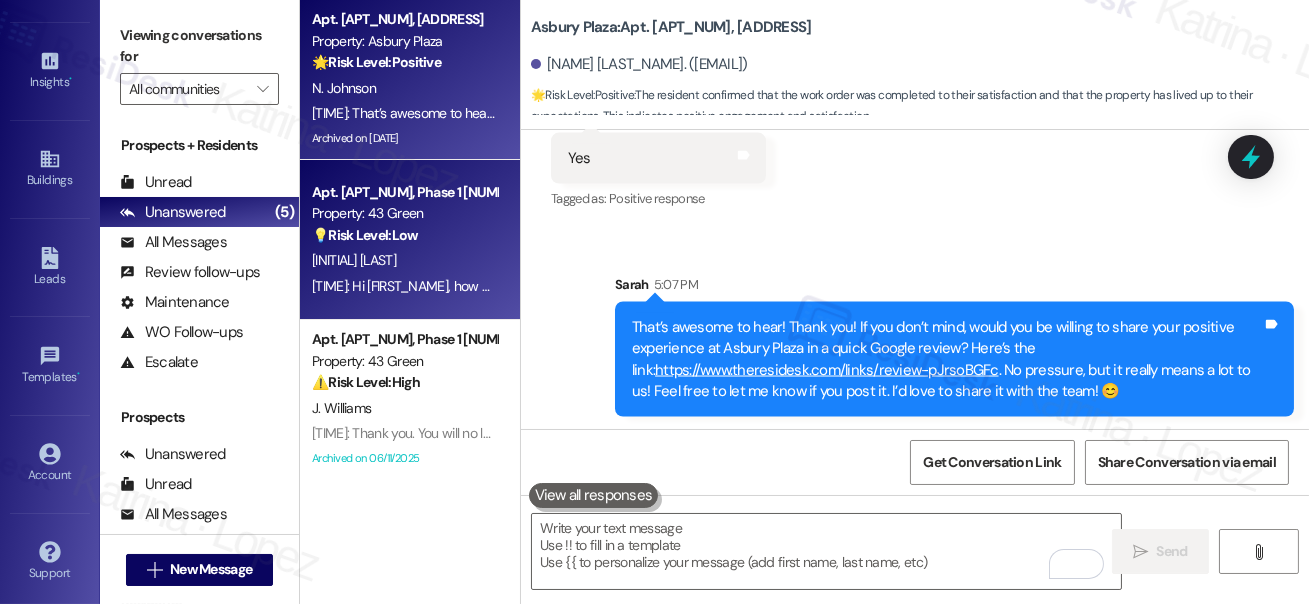 click on "[TIME]: Hi [FIRST], how are you? We're checking in to ask if you have any questions about rent payment. We're here to answer questions. Your current balance is $[AMOUNT]. If you've already paid, please disregard this reminder. [TIME]: Hi [FIRST], how are you? We're checking in to ask if you have any questions about rent payment. We're here to answer questions. Your current balance is $[AMOUNT]. If you've already paid, please disregard this reminder." at bounding box center [983, 286] 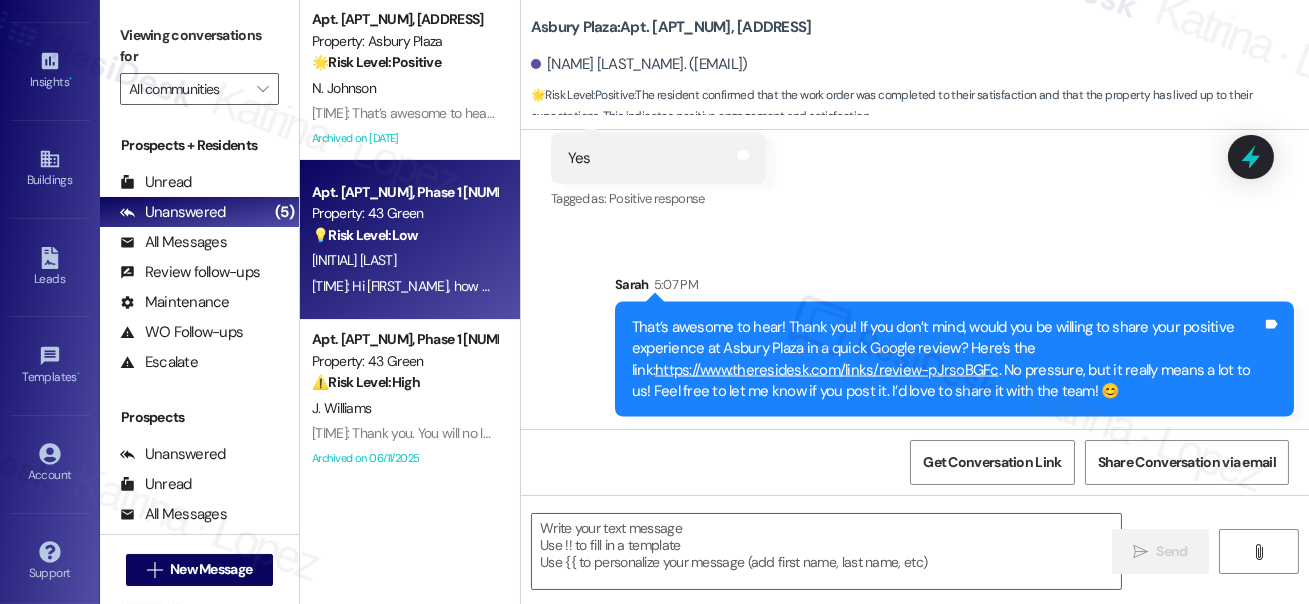 type on "Fetching suggested responses. Please feel free to read through the conversation in the meantime." 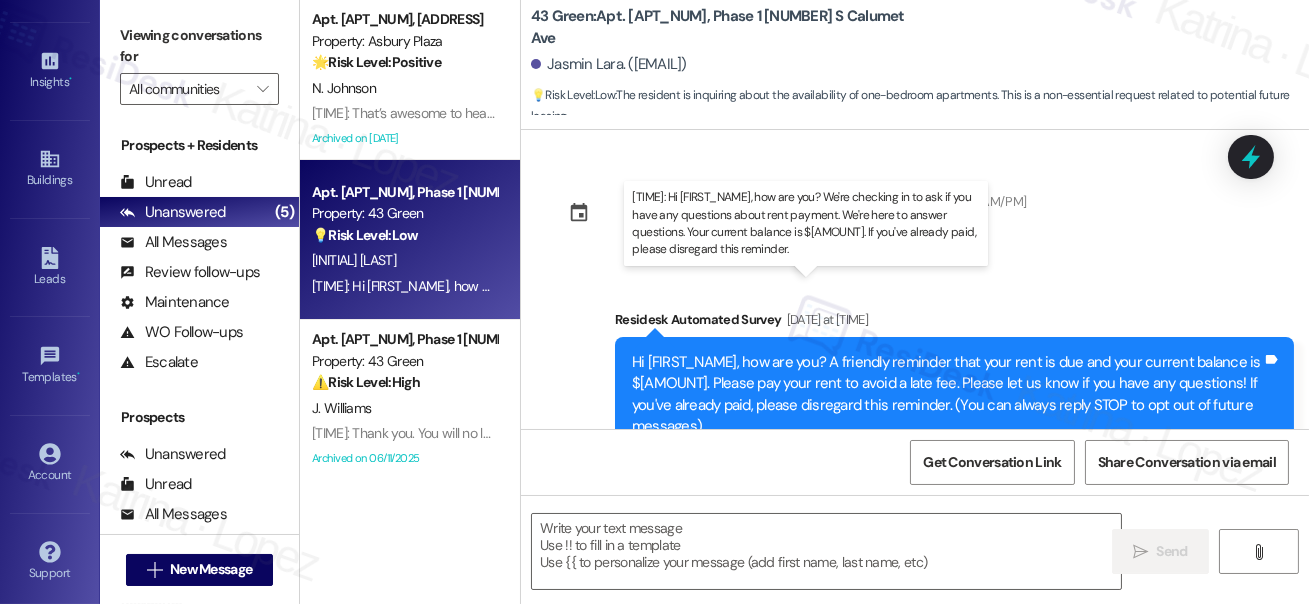 scroll, scrollTop: 73, scrollLeft: 0, axis: vertical 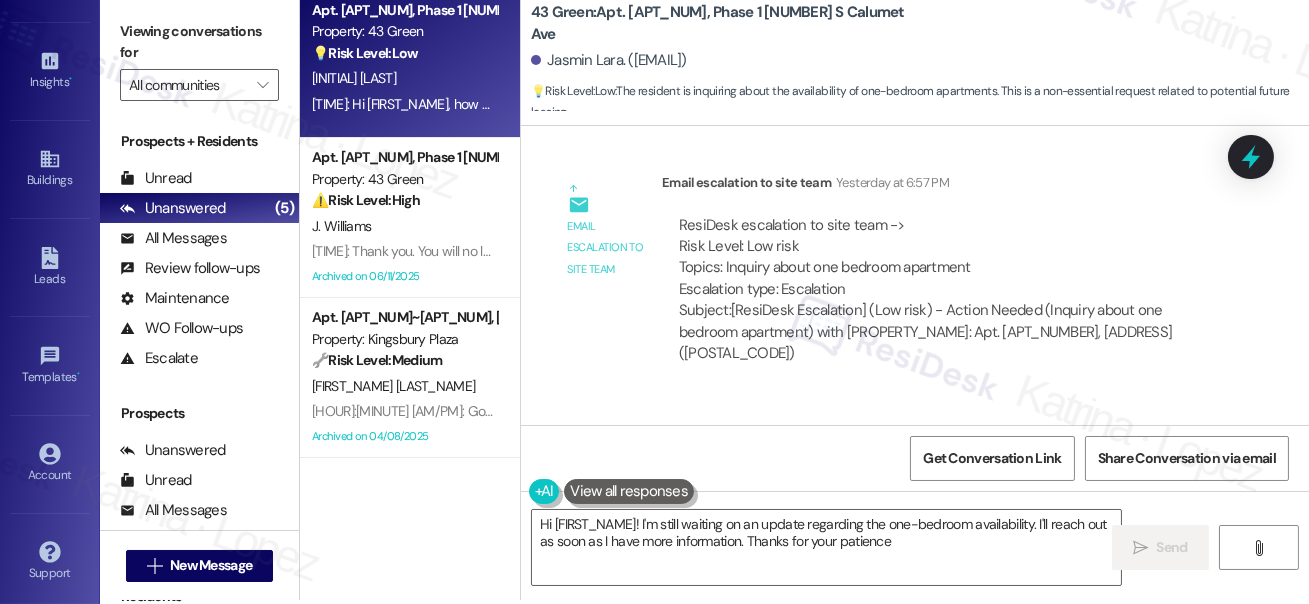 type on "Hi {{first_name}}! I'm still waiting on an update regarding the one-bedroom availability. I'll reach out as soon as I have more information. Thanks for your patience!" 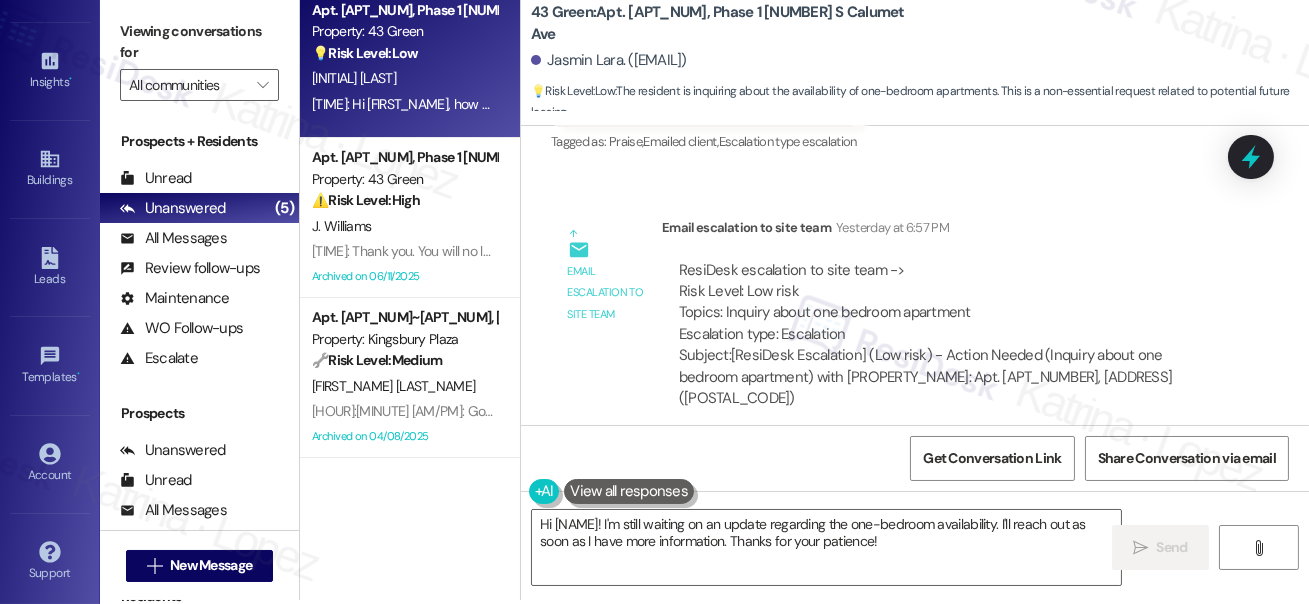 scroll, scrollTop: 808, scrollLeft: 0, axis: vertical 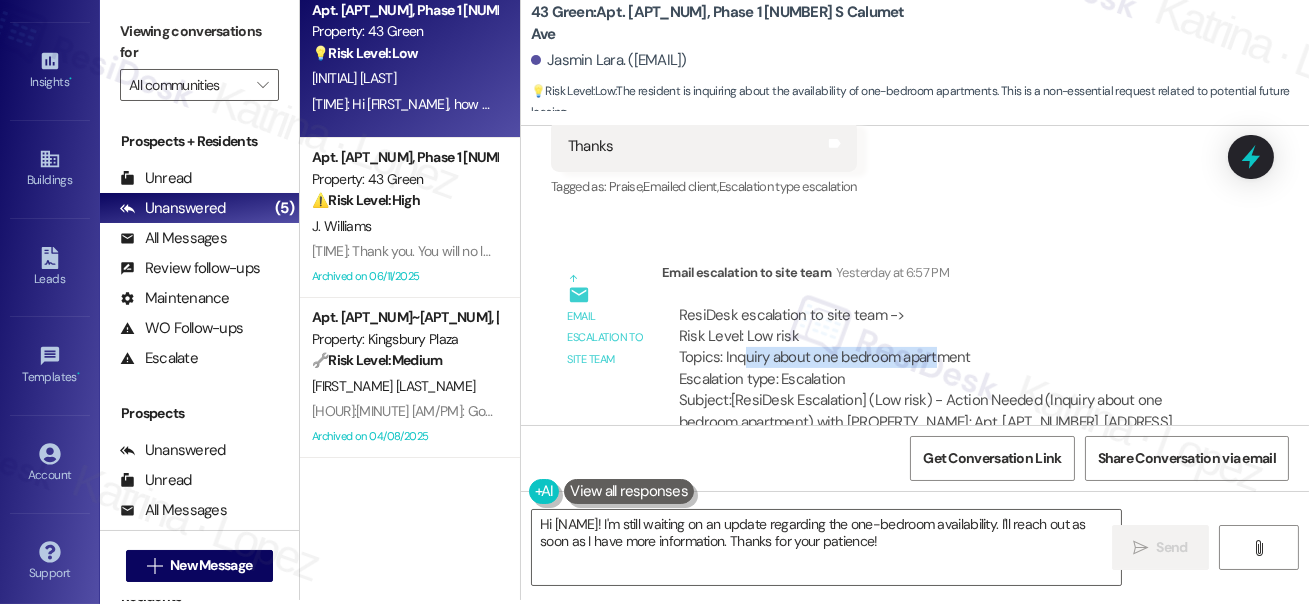 drag, startPoint x: 744, startPoint y: 360, endPoint x: 938, endPoint y: 356, distance: 194.04123 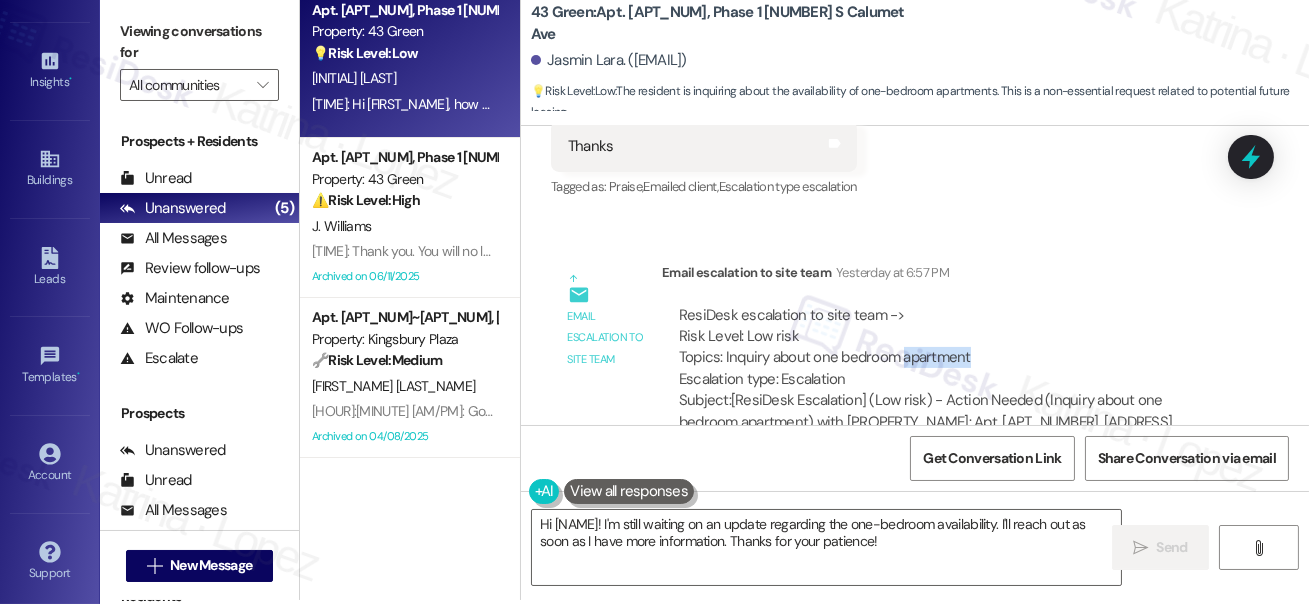click on "ResiDesk escalation to site team ->
Risk Level: Low risk
Topics: Inquiry about one bedroom apartment
Escalation type: Escalation" at bounding box center (946, 348) 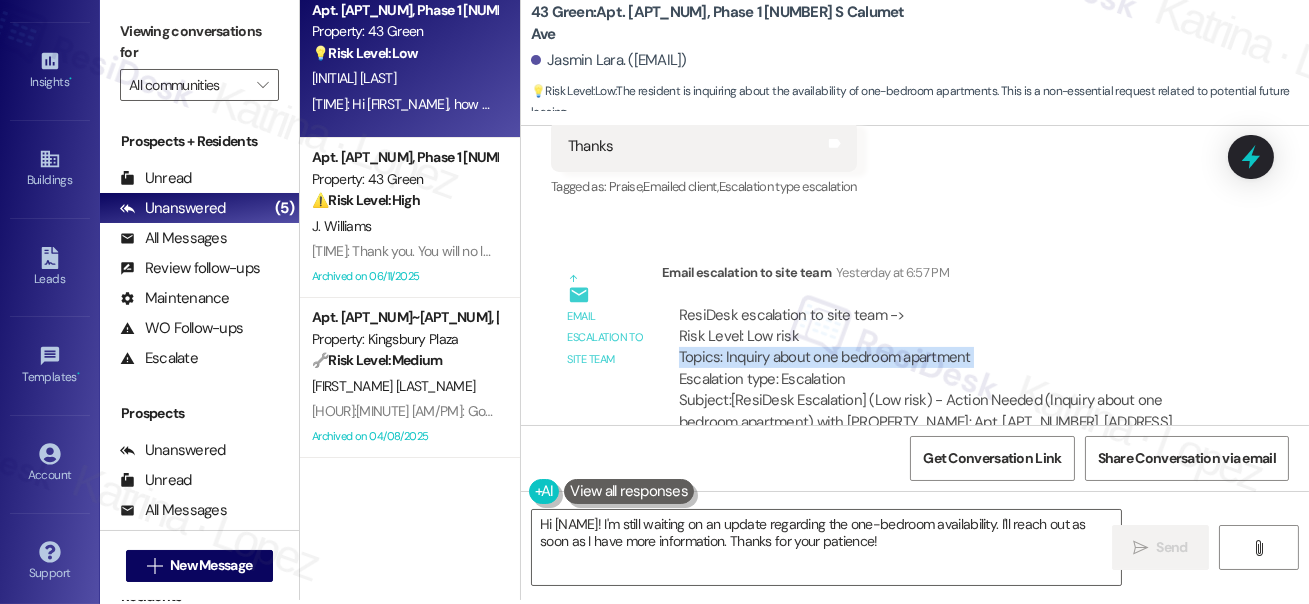click on "ResiDesk escalation to site team ->
Risk Level: Low risk
Topics: Inquiry about one bedroom apartment
Escalation type: Escalation" at bounding box center [946, 348] 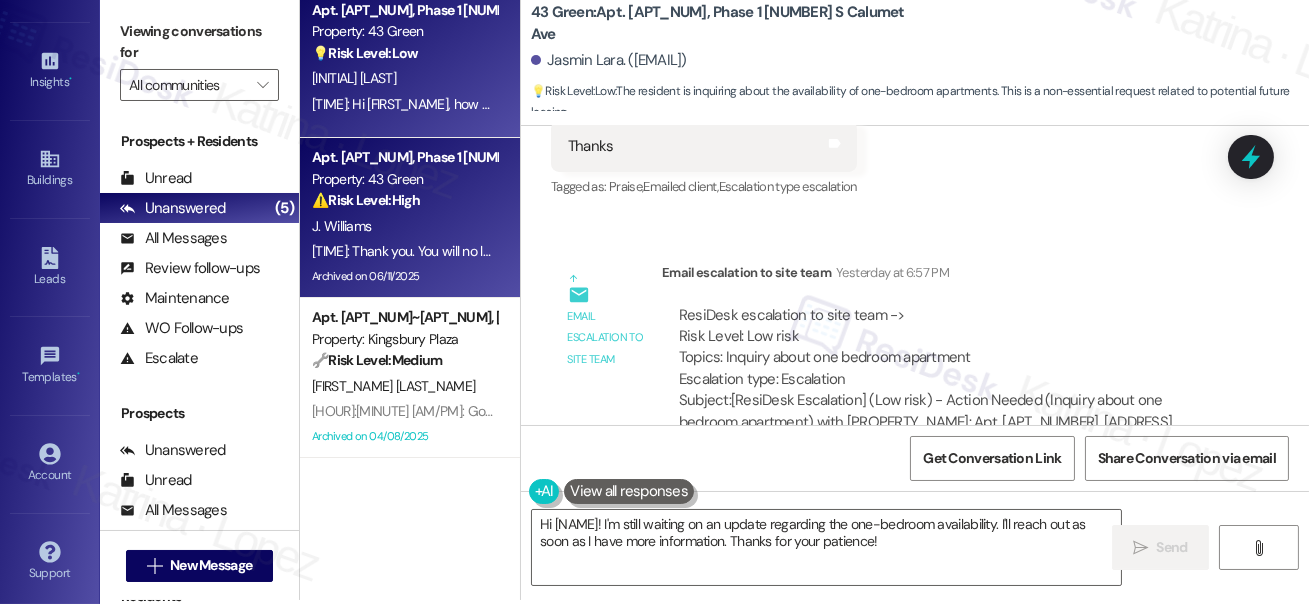 click on "J. Williams" at bounding box center (404, 226) 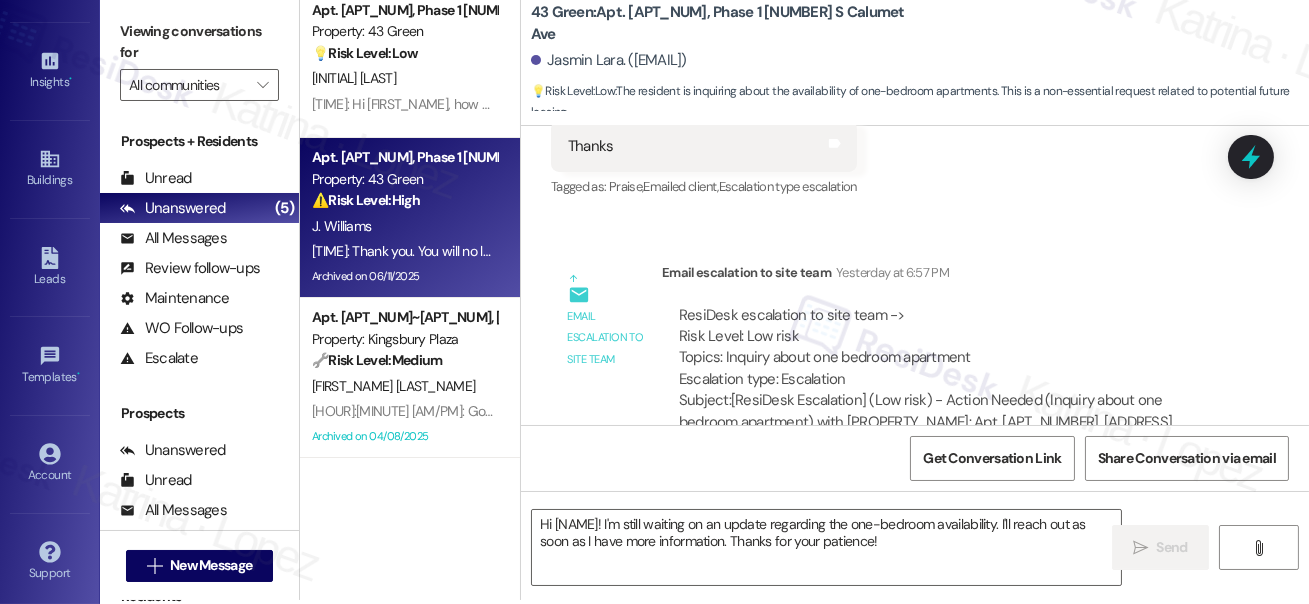 type on "Fetching suggested responses. Please feel free to read through the conversation in the meantime." 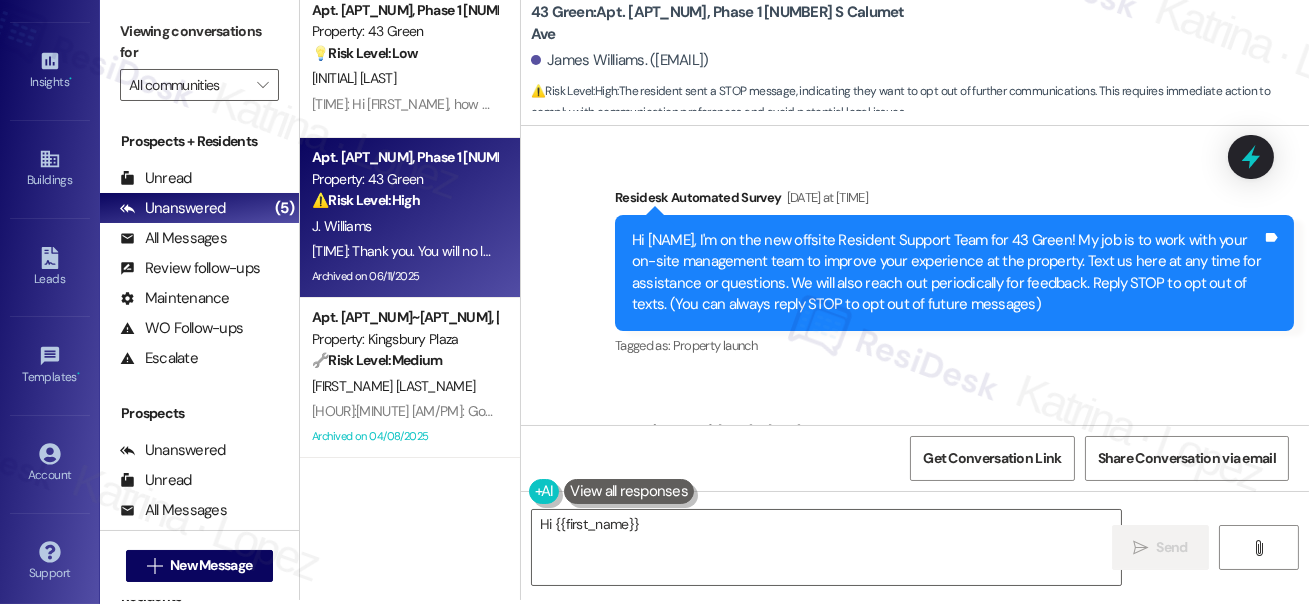scroll, scrollTop: 42616, scrollLeft: 0, axis: vertical 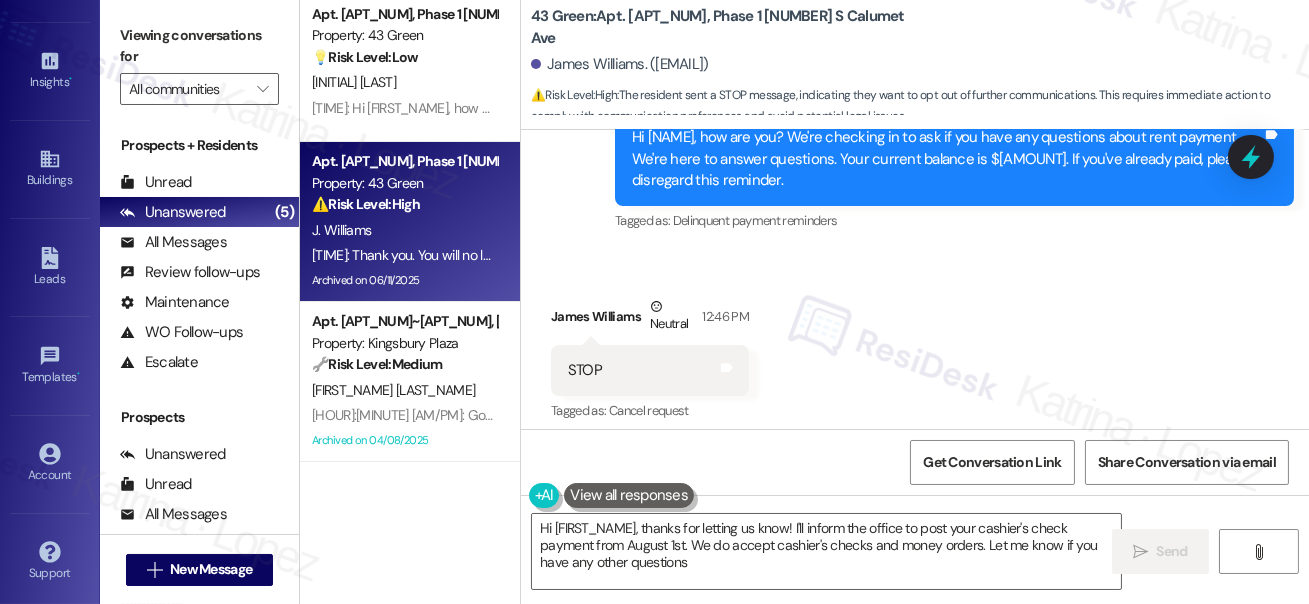 type on "Hi {{first_name}}, thanks for letting us know! I'll inform the office to post your cashier's check payment from August 1st. We do accept cashier's checks and money orders. Let me know if you have any other questions!" 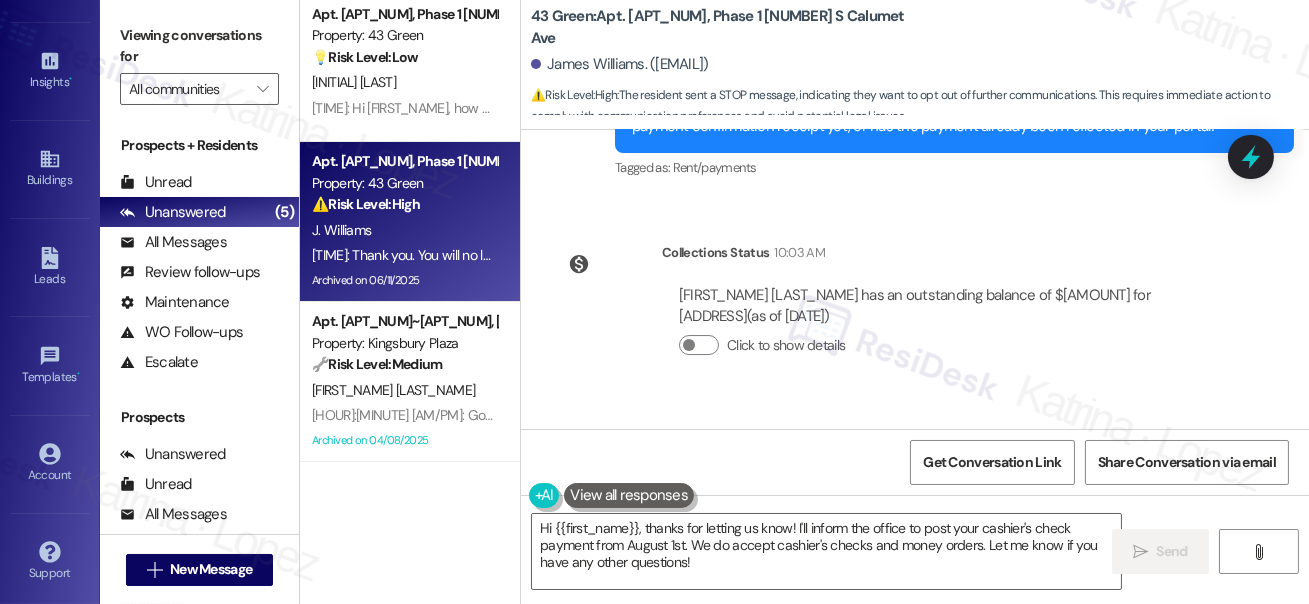 scroll, scrollTop: 42252, scrollLeft: 0, axis: vertical 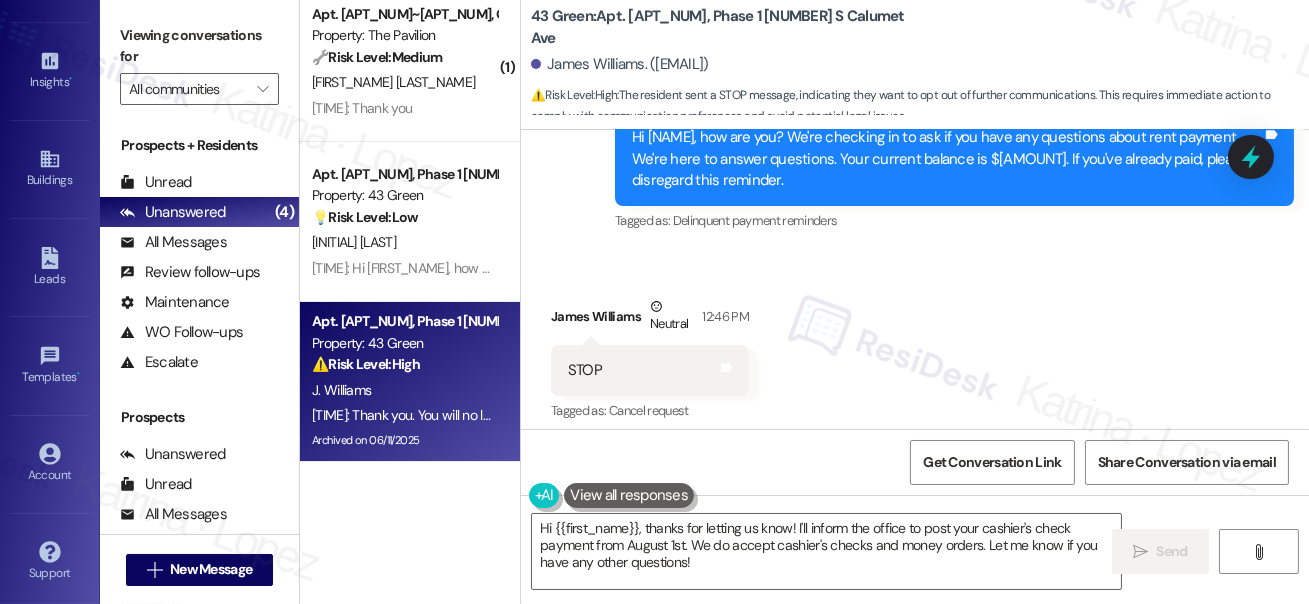 click on "Thank you. You will no longer receive texts from this thread. Please reply with 'UNSTOP' (all capital letters) or let your building know if you want to opt back in" at bounding box center [947, 550] 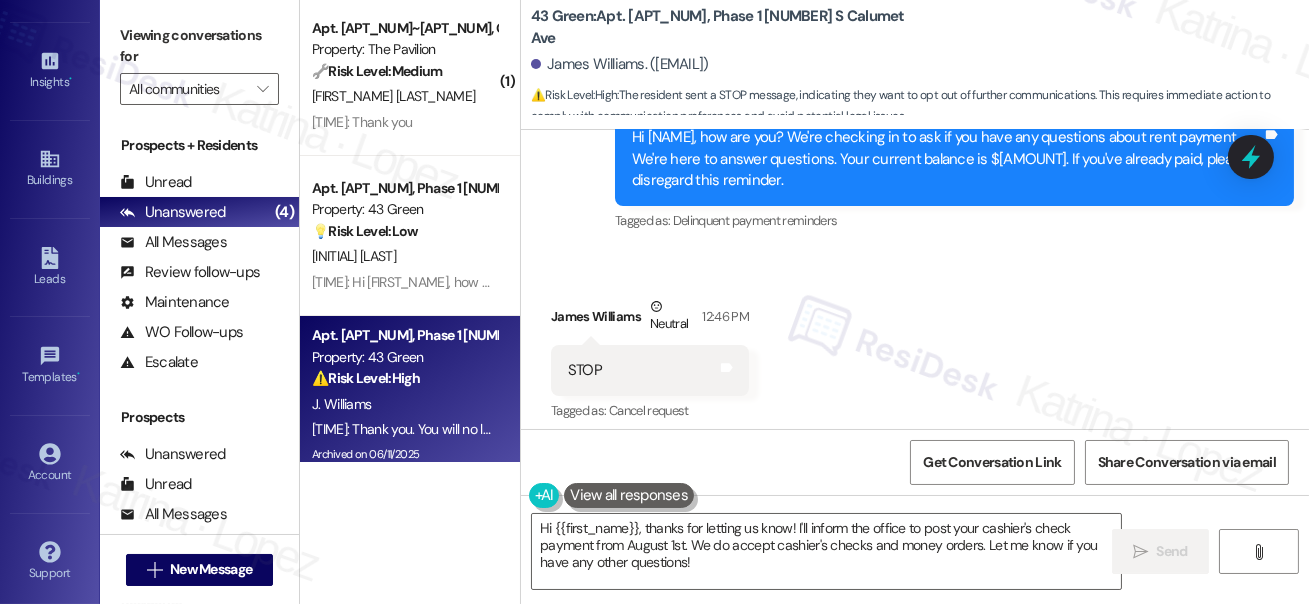 scroll, scrollTop: 0, scrollLeft: 0, axis: both 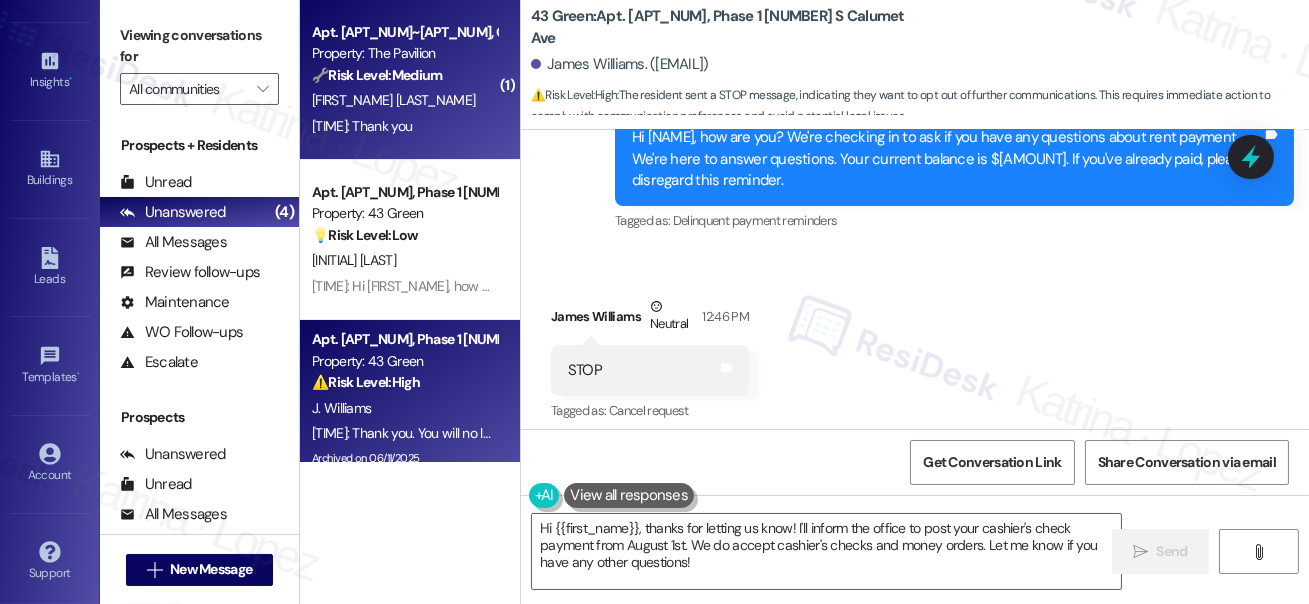 click on "5:05 PM: Thank you  5:05 PM: Thank you" at bounding box center (362, 126) 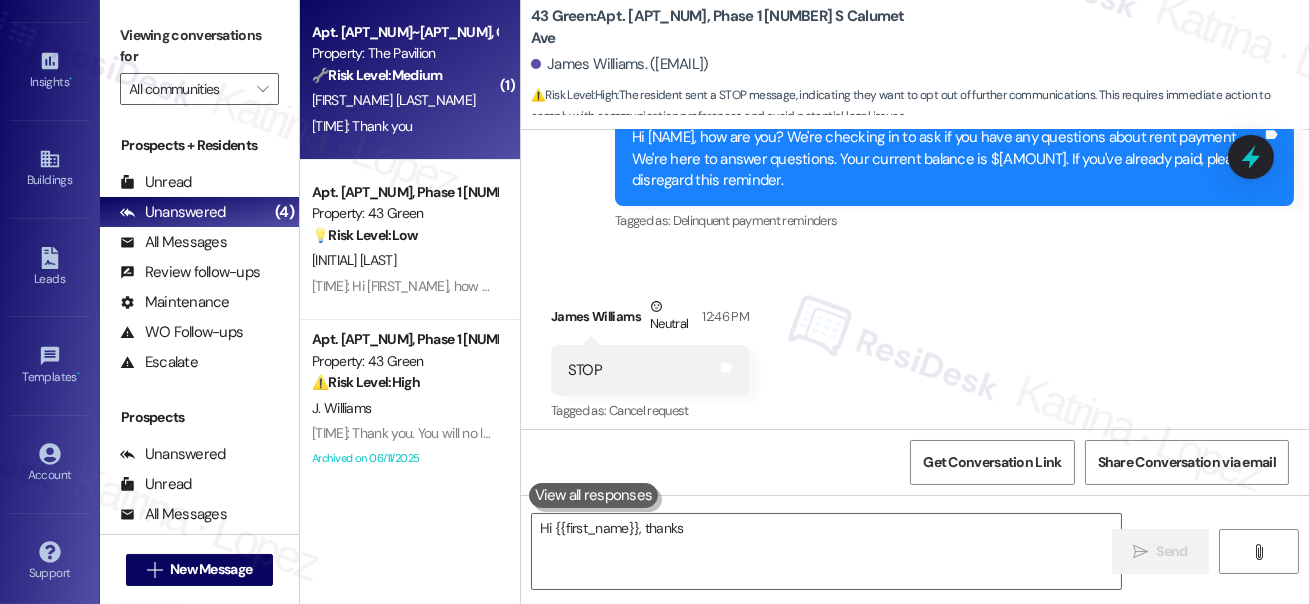 type on "Hi {{first_name}}, thanks" 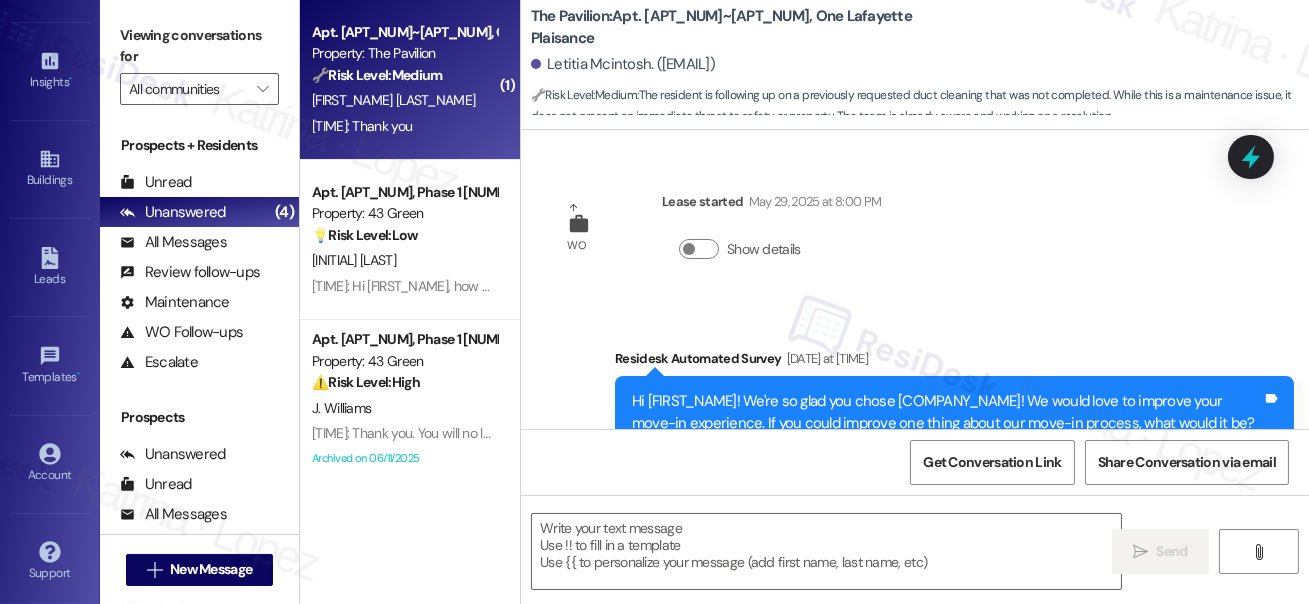 scroll, scrollTop: 6259, scrollLeft: 0, axis: vertical 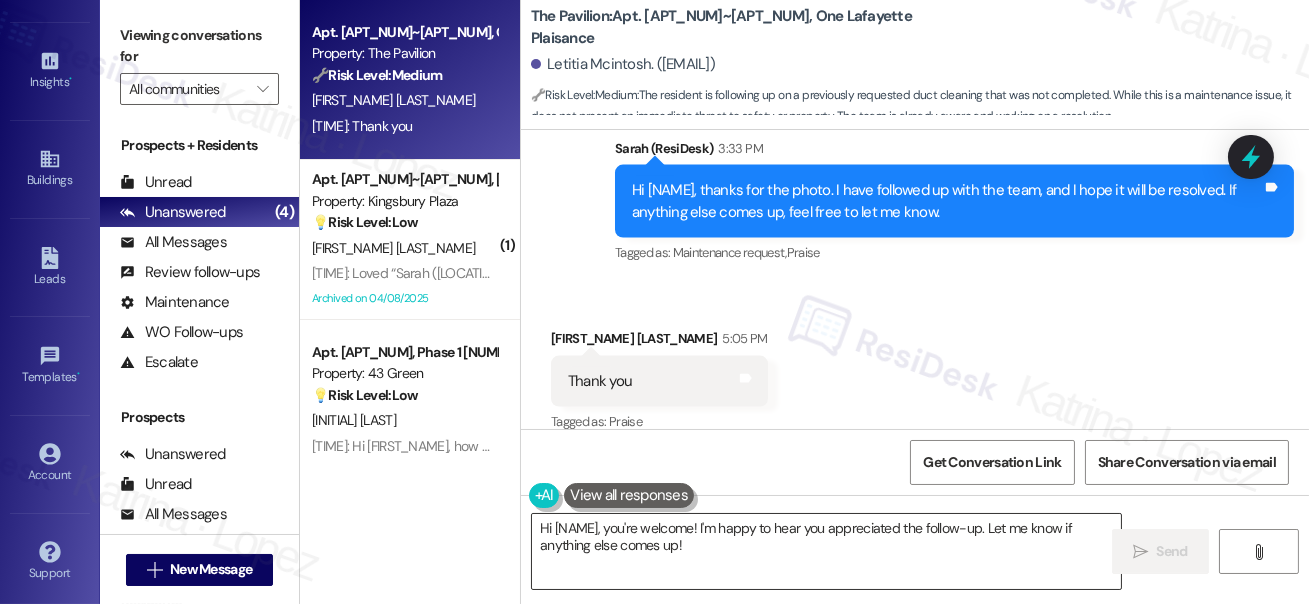 click on "Hi {{first_name}}, you're welcome! I'm happy to hear you appreciated the follow-up. Let me know if anything else comes up!" at bounding box center [826, 551] 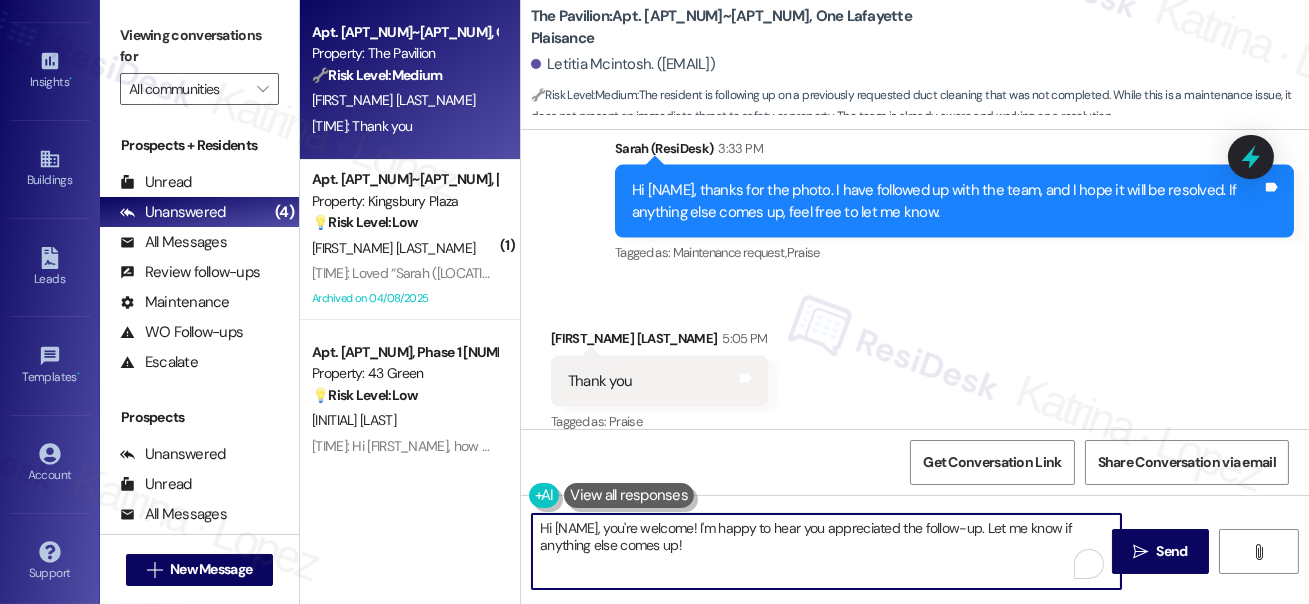 click on "Hi {{first_name}}, you're welcome! I'm happy to hear you appreciated the follow-up. Let me know if anything else comes up!" at bounding box center [826, 551] 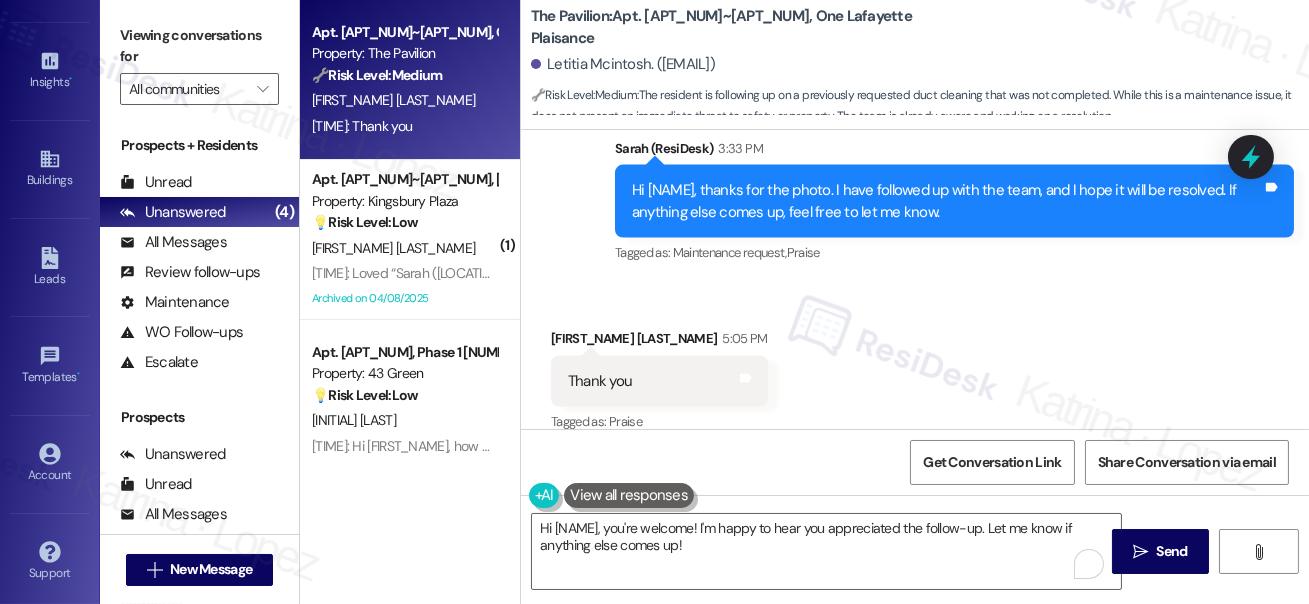 click on "Thank you  Tags and notes" at bounding box center [659, 381] 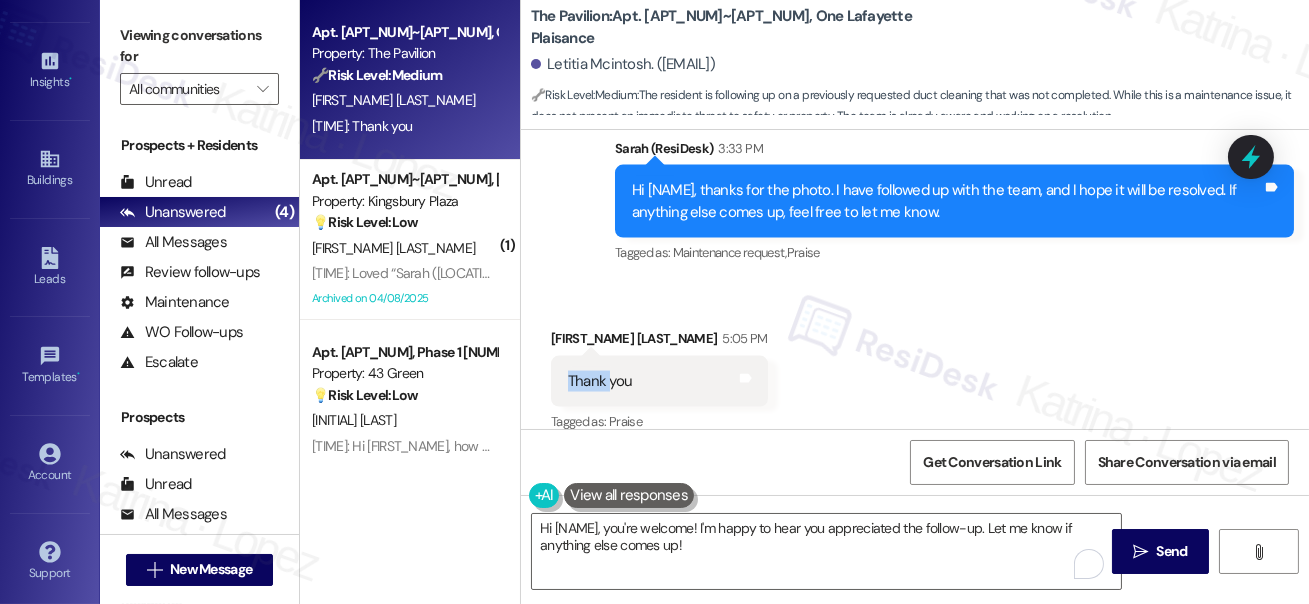 click on "Thank you  Tags and notes" at bounding box center (659, 381) 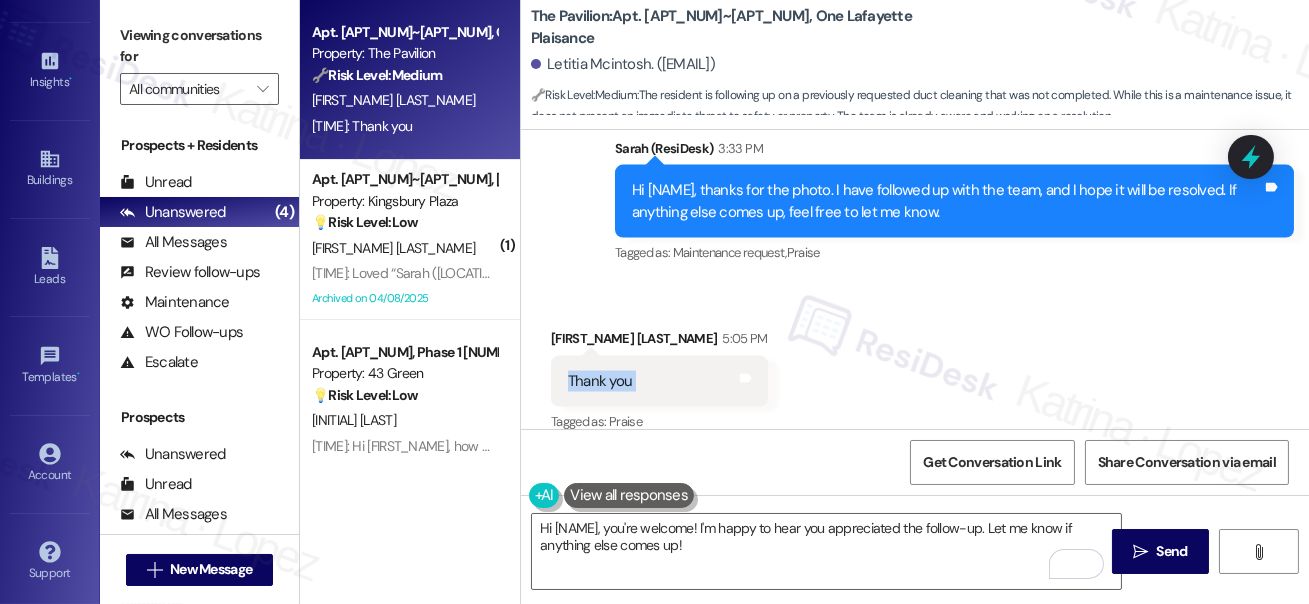 click on "Thank you  Tags and notes" at bounding box center (659, 381) 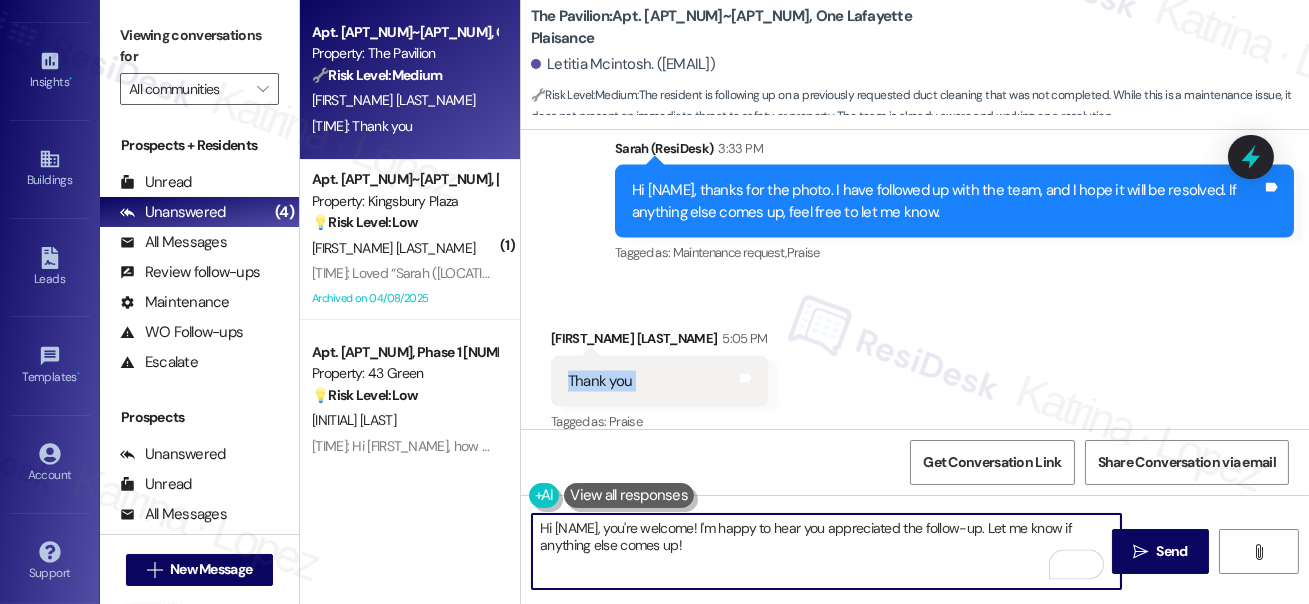 click on "Hi {{first_name}}, you're welcome! I'm happy to hear you appreciated the follow-up. Let me know if anything else comes up!" at bounding box center (826, 551) 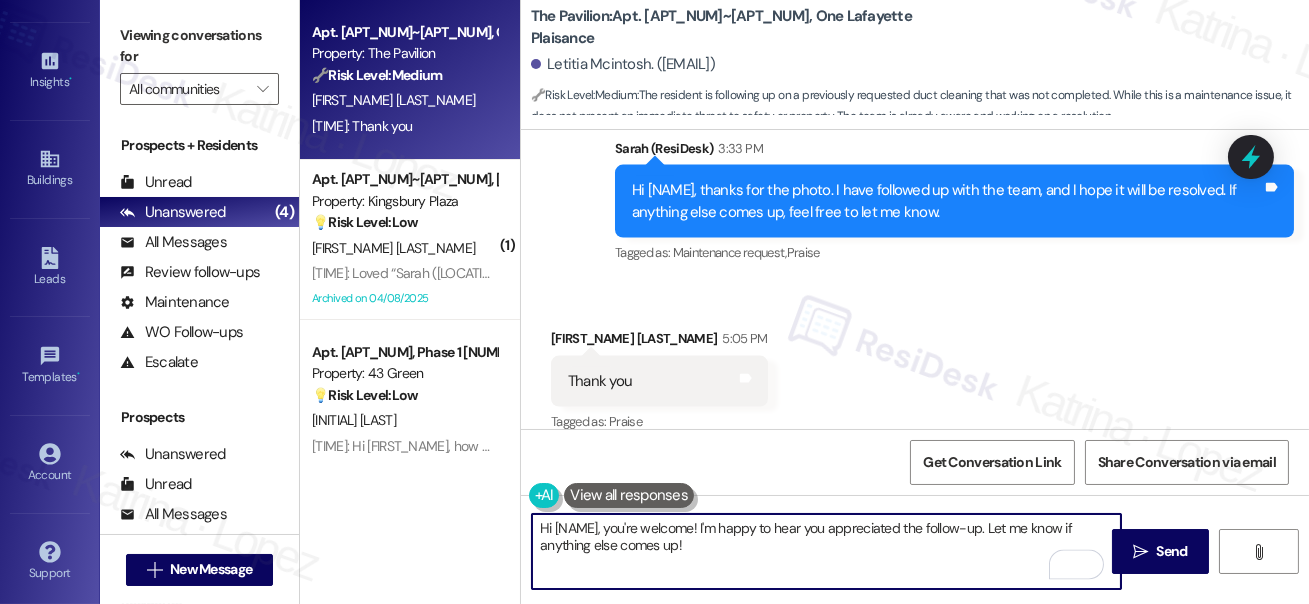 click on "Hi {{first_name}}, you're welcome! I'm happy to hear you appreciated the follow-up. Let me know if anything else comes up!" at bounding box center [826, 551] 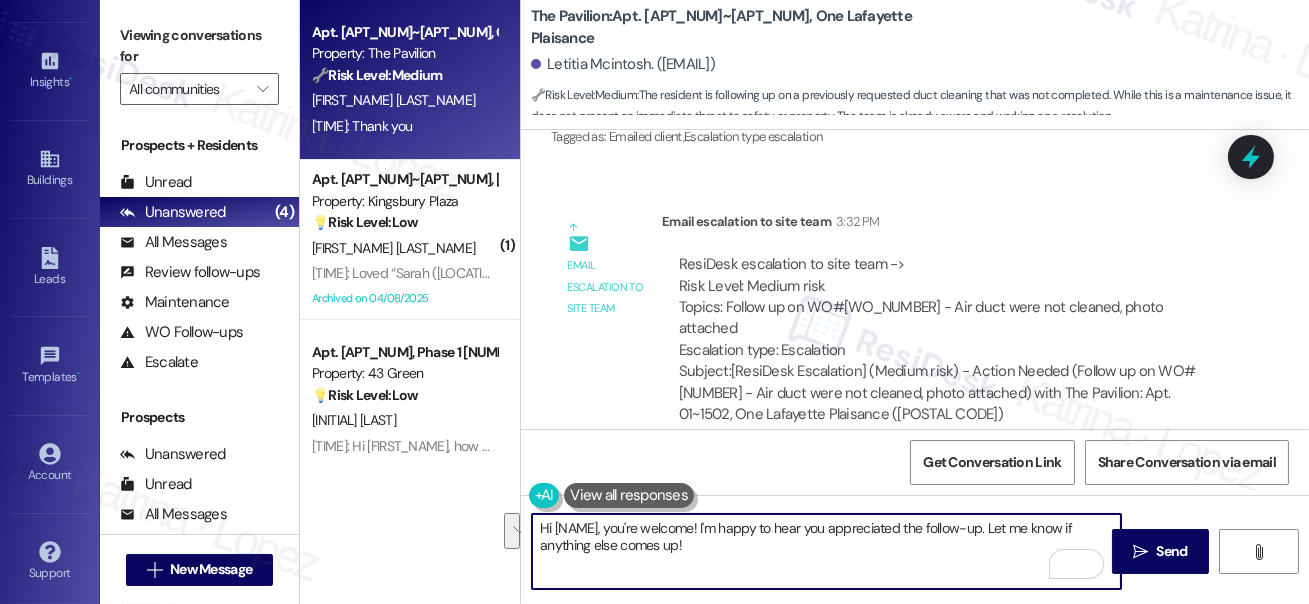 scroll, scrollTop: 5986, scrollLeft: 0, axis: vertical 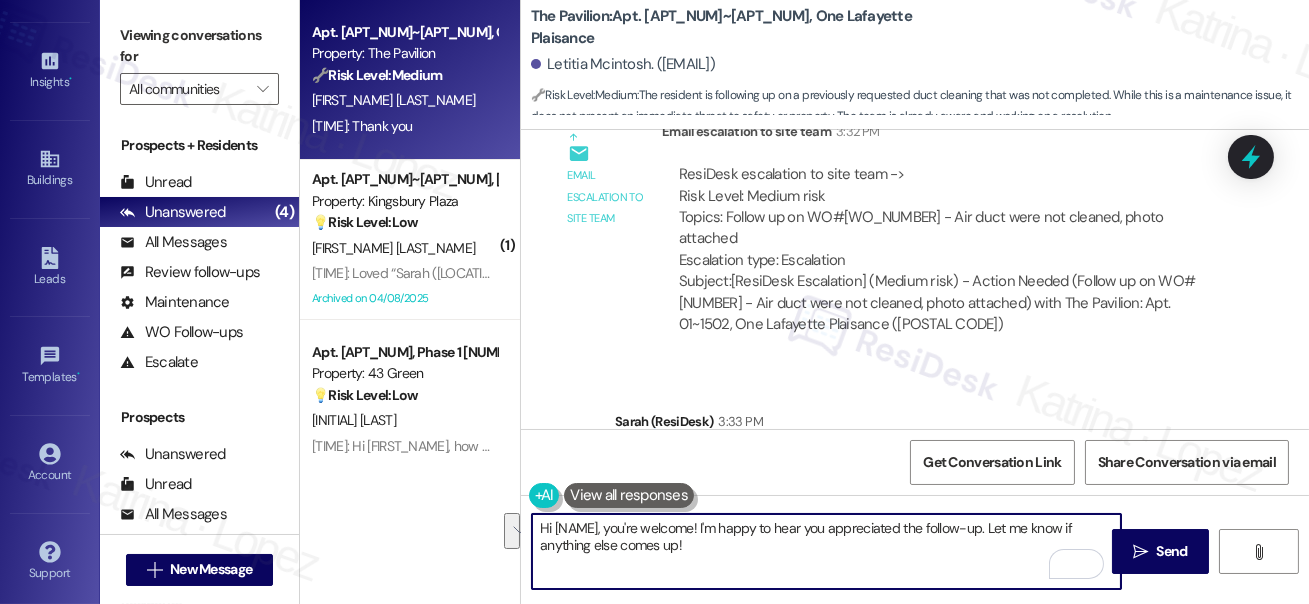click on "ResiDesk escalation to site team ->
Risk Level: Medium risk
Topics: Follow up on WO#1762960 - Air duct were not cleaned, photo attached
Escalation type: Escalation" at bounding box center (946, 217) 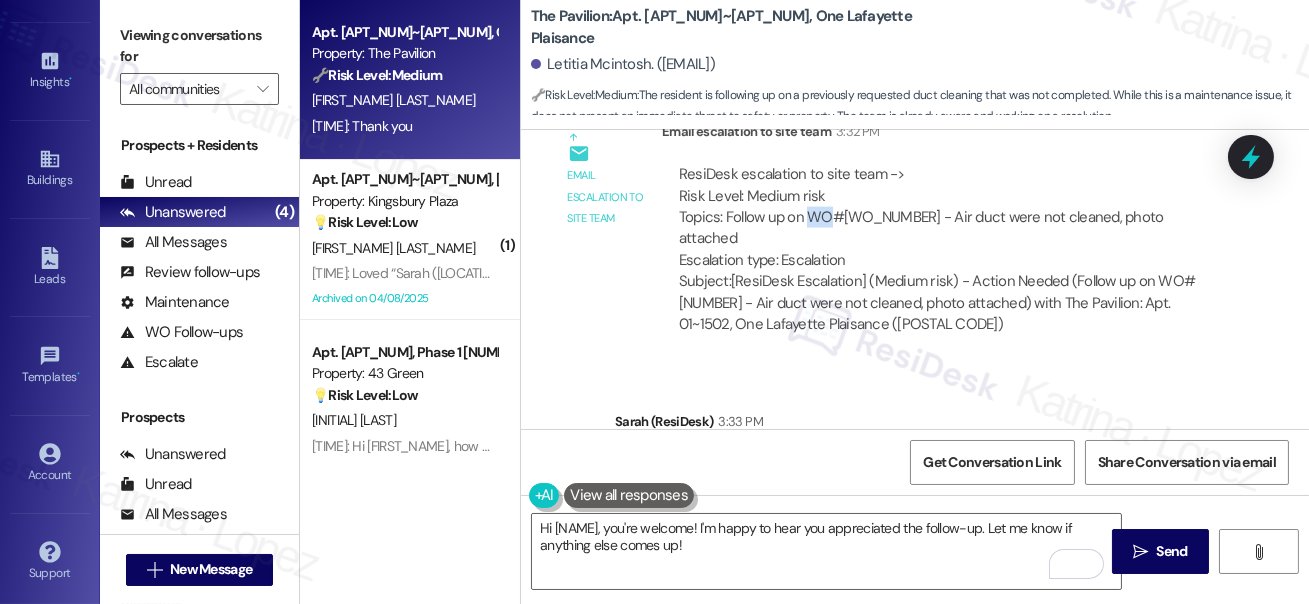 click on "ResiDesk escalation to site team ->
Risk Level: Medium risk
Topics: Follow up on WO#1762960 - Air duct were not cleaned, photo attached
Escalation type: Escalation" at bounding box center (946, 217) 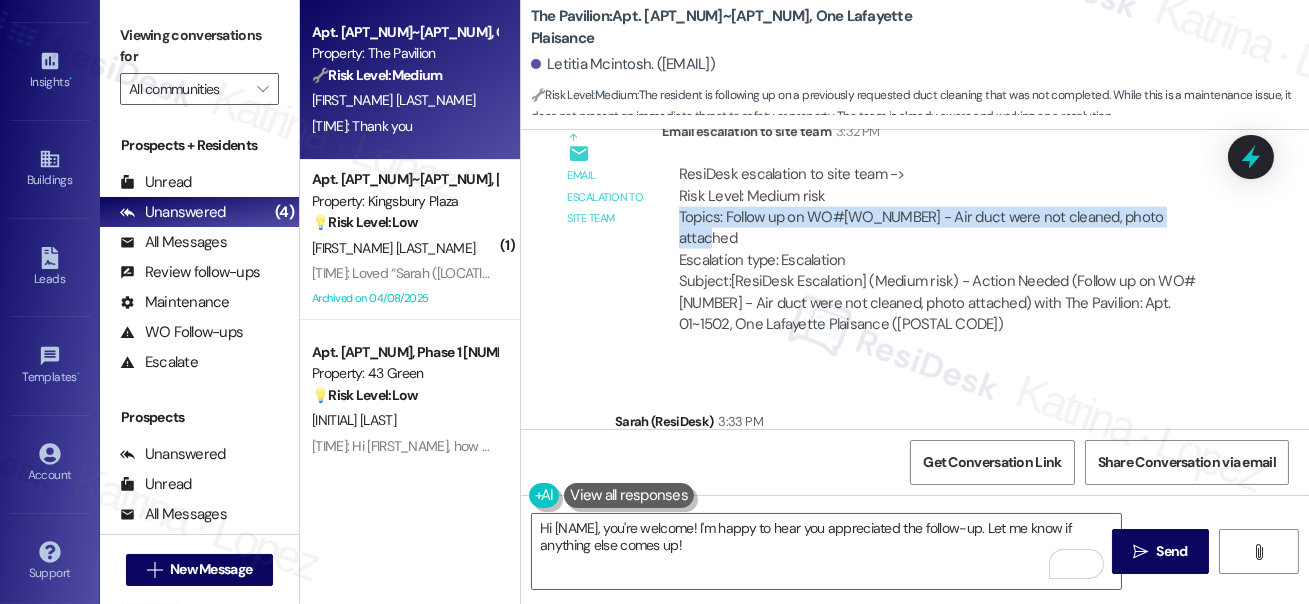 click on "ResiDesk escalation to site team ->
Risk Level: Medium risk
Topics: Follow up on WO#1762960 - Air duct were not cleaned, photo attached
Escalation type: Escalation" at bounding box center [946, 217] 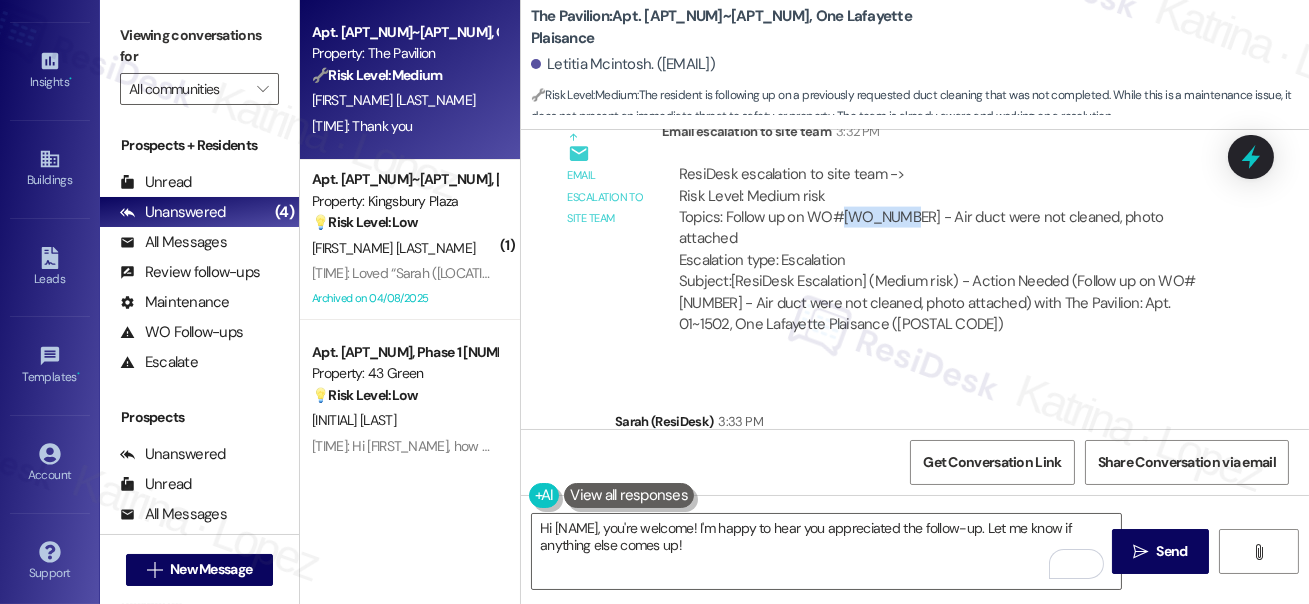 click on "ResiDesk escalation to site team ->
Risk Level: Medium risk
Topics: Follow up on WO#1762960 - Air duct were not cleaned, photo attached
Escalation type: Escalation" at bounding box center [946, 217] 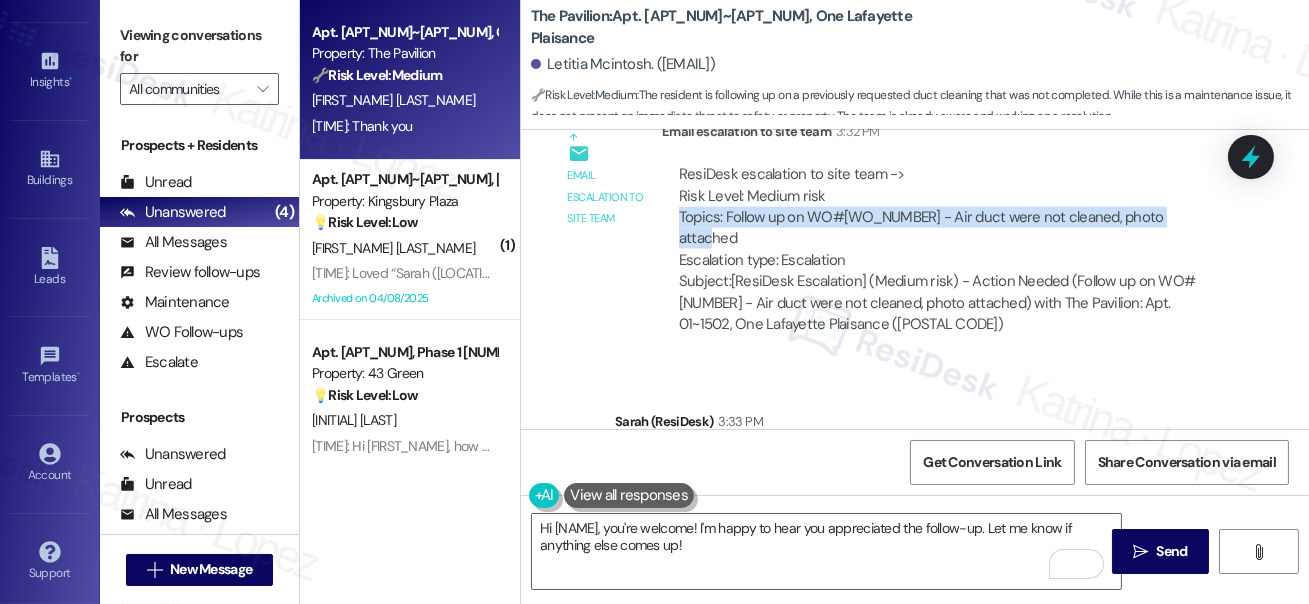 click on "ResiDesk escalation to site team ->
Risk Level: Medium risk
Topics: Follow up on WO#1762960 - Air duct were not cleaned, photo attached
Escalation type: Escalation" at bounding box center [946, 217] 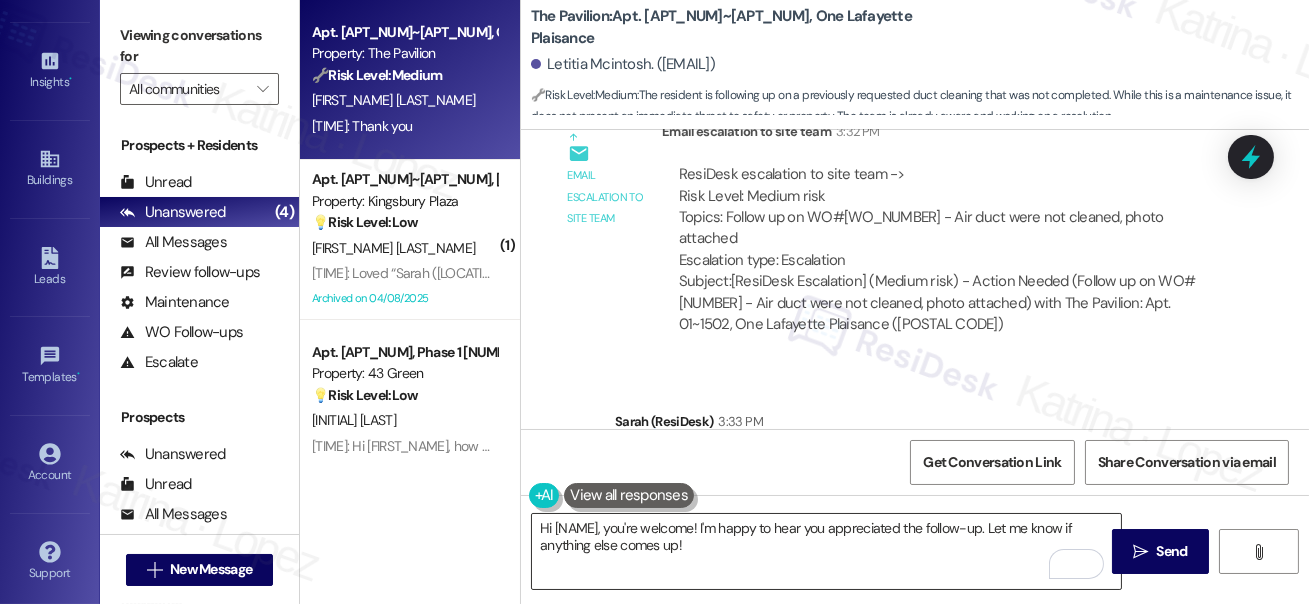 click on "Hi {{first_name}}, you're welcome! I'm happy to hear you appreciated the follow-up. Let me know if anything else comes up!" at bounding box center (826, 551) 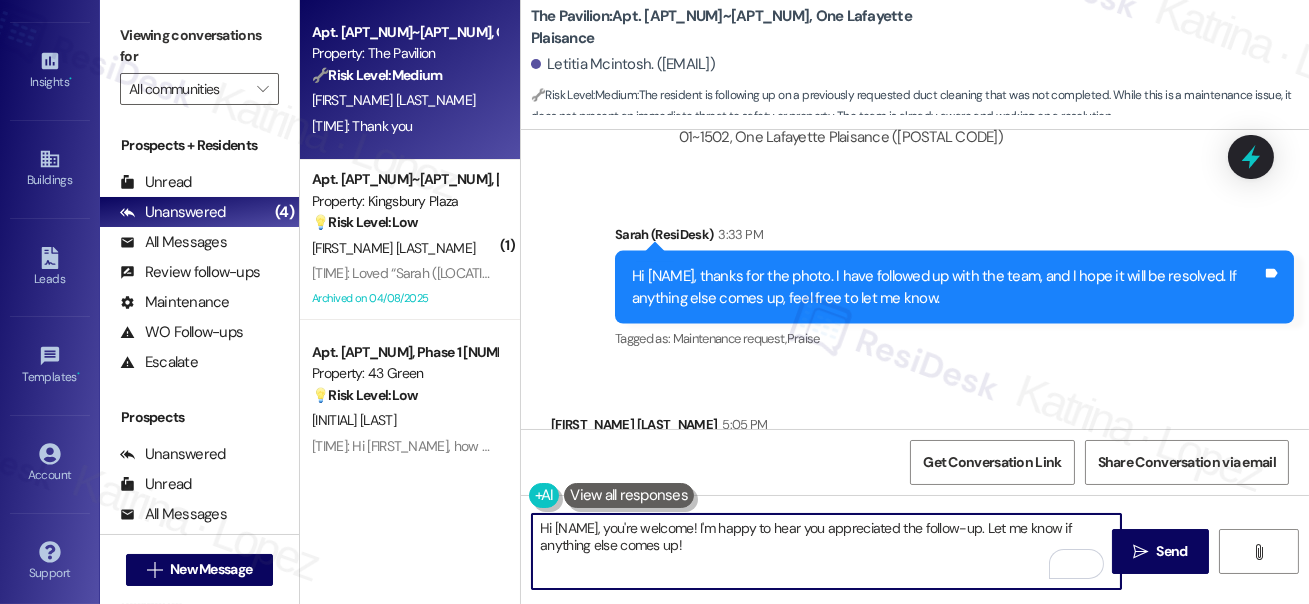 scroll, scrollTop: 6260, scrollLeft: 0, axis: vertical 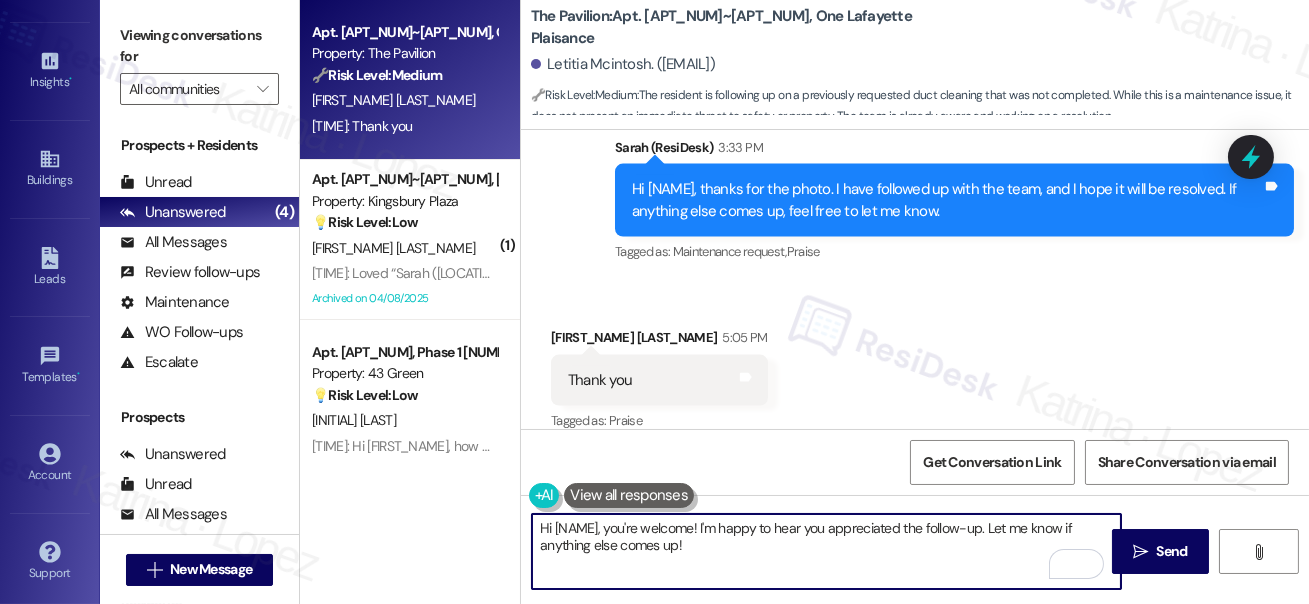 click on "Hi {{first_name}}, you're welcome! I'm happy to hear you appreciated the follow-up. Let me know if anything else comes up!" at bounding box center [826, 551] 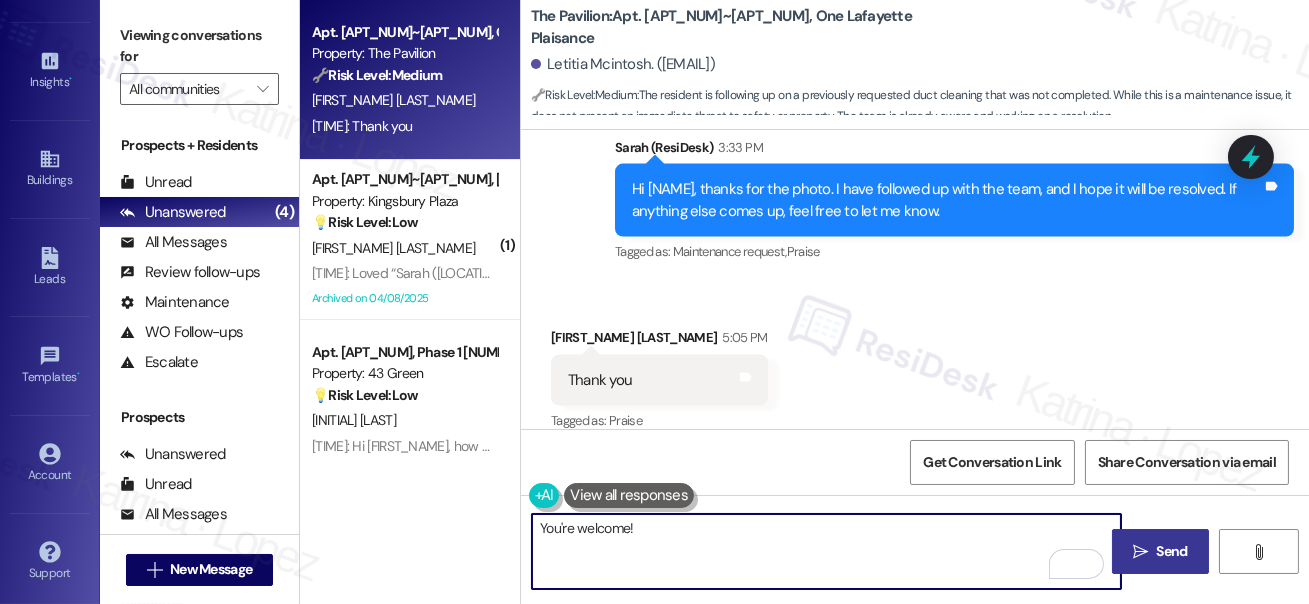 type on "You're welcome!" 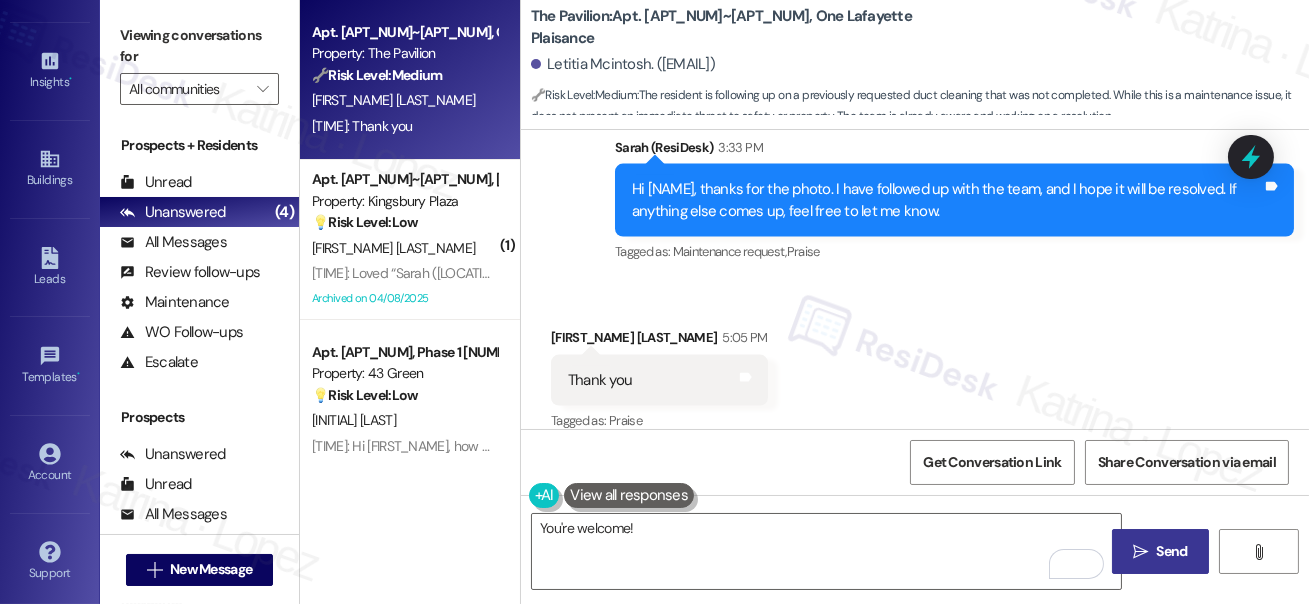 click on "" at bounding box center (1140, 552) 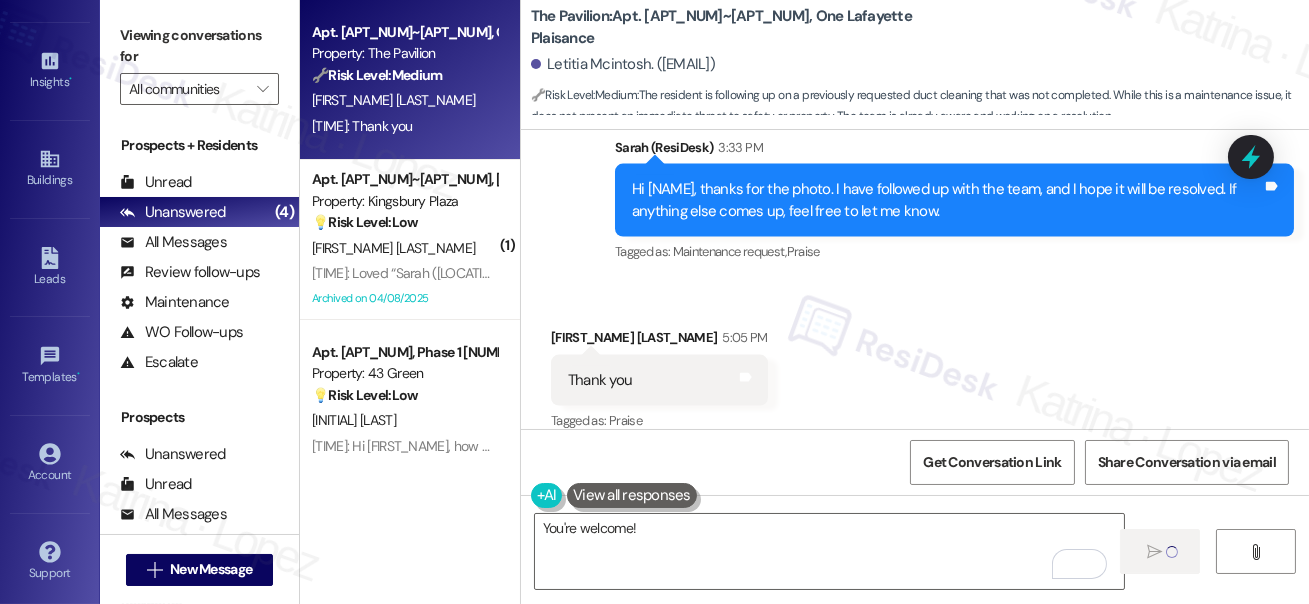 type 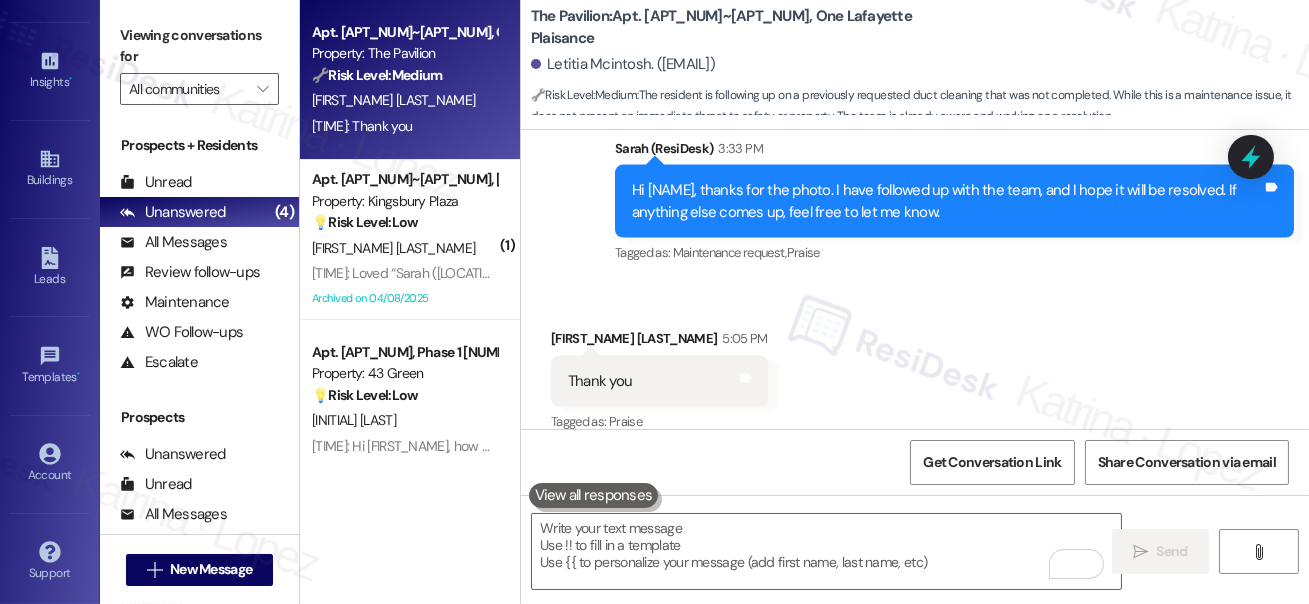scroll, scrollTop: 6399, scrollLeft: 0, axis: vertical 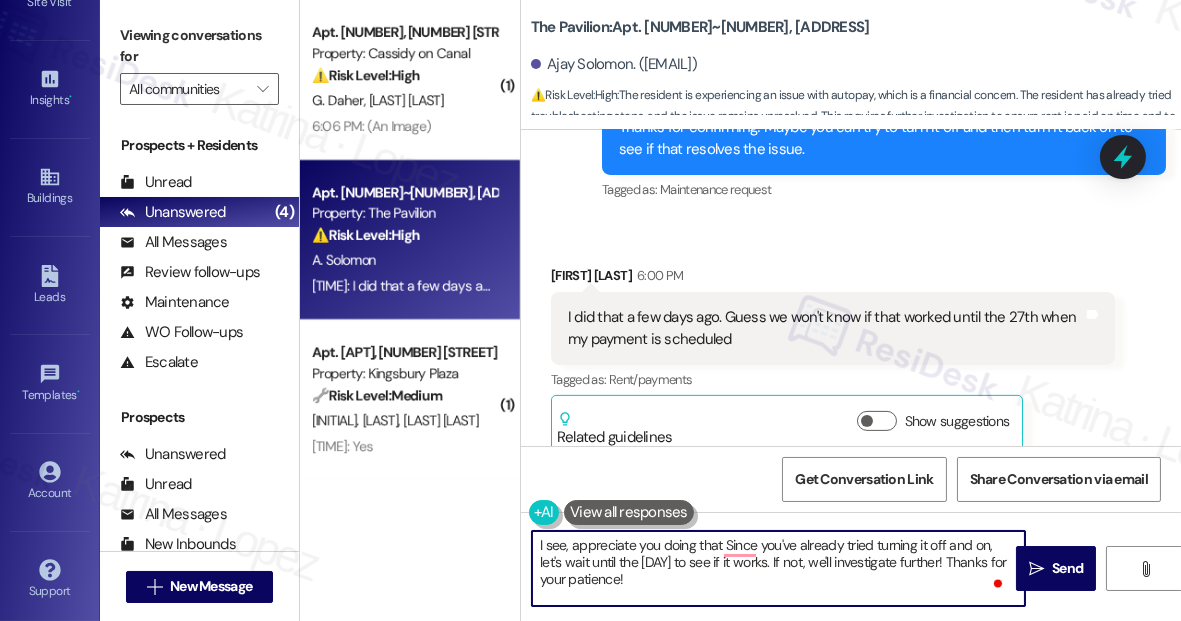 click on "I see, appreciate you doing that Since you've already tried turning it off and on, let's wait until the 27th to see if it works. If not, we'll investigate further! Thanks for your patience!" at bounding box center [778, 568] 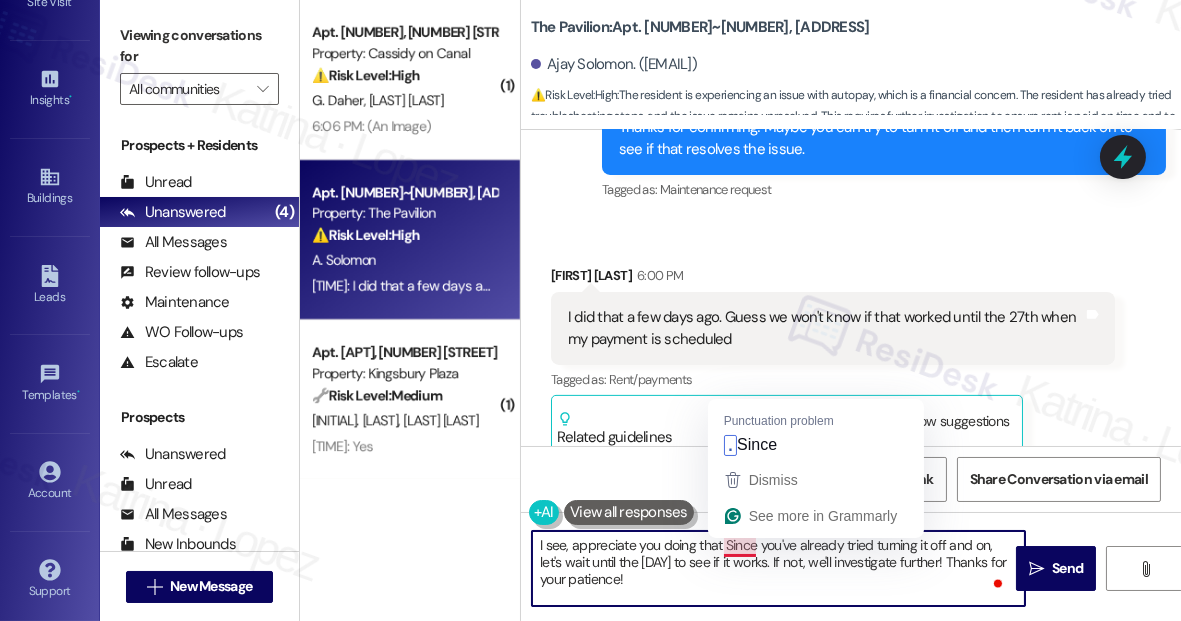 click on "I see, appreciate you doing that Since you've already tried turning it off and on, let's wait until the 27th to see if it works. If not, we'll investigate further! Thanks for your patience!" at bounding box center (778, 568) 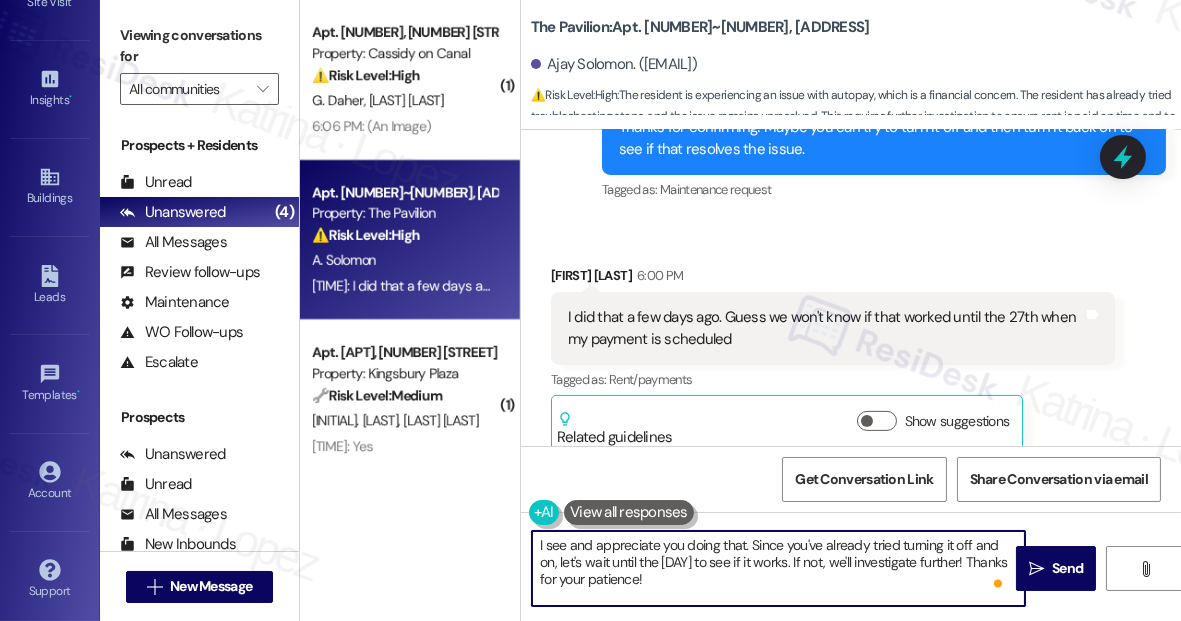 drag, startPoint x: 790, startPoint y: 564, endPoint x: 809, endPoint y: 575, distance: 21.954498 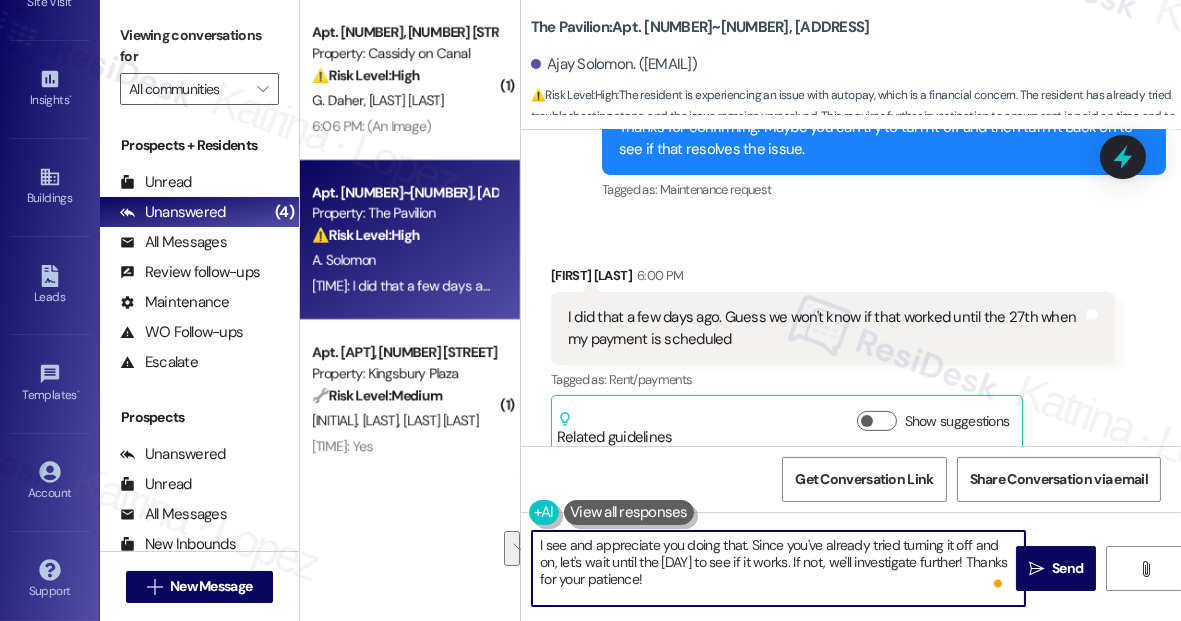 click on "I see and appreciate you doing that. Since you've already tried turning it off and on, let's wait until the 27th to see if it works. If not, we'll investigate further! Thanks for your patience!" at bounding box center [778, 568] 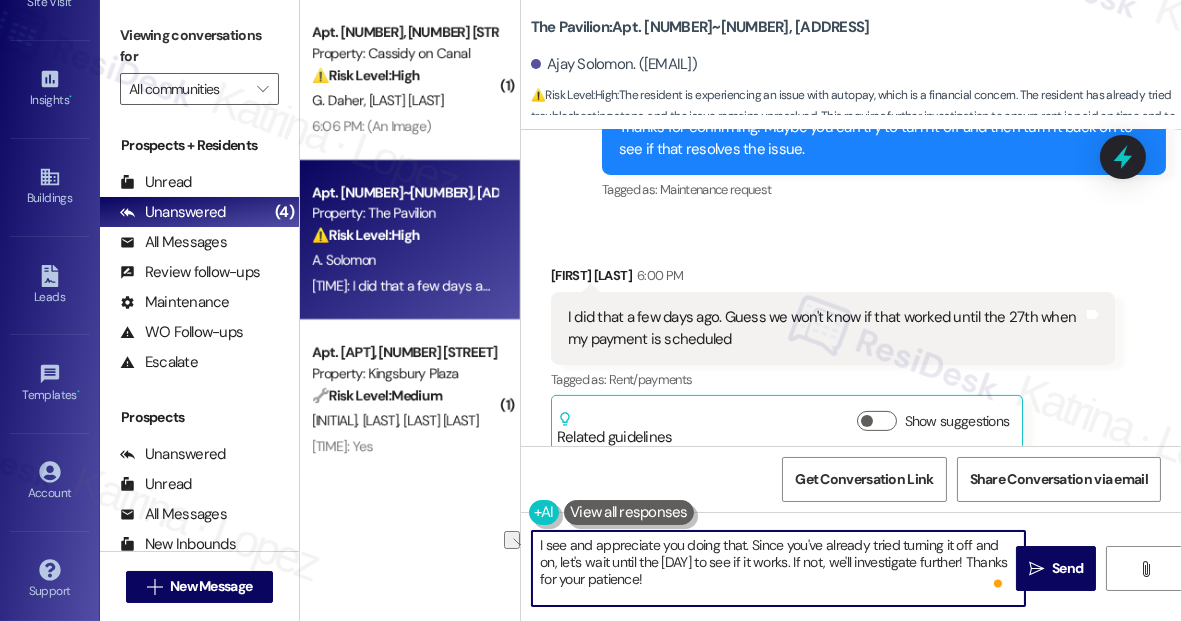 drag, startPoint x: 850, startPoint y: 561, endPoint x: 955, endPoint y: 556, distance: 105.11898 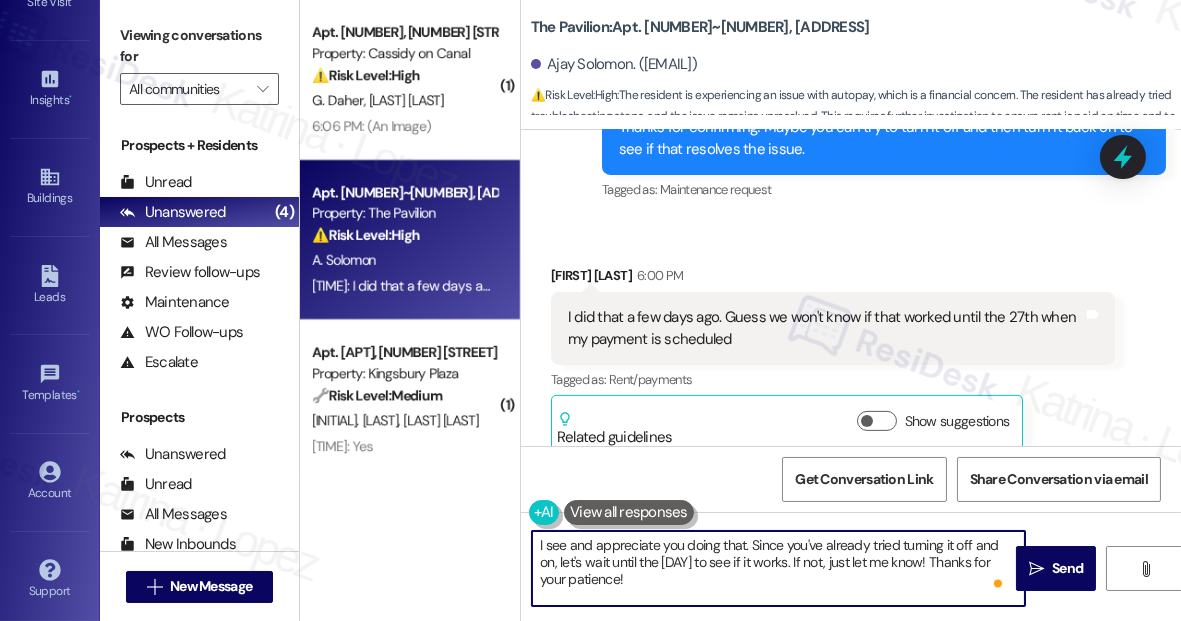 click on "I see and appreciate you doing that. Since you've already tried turning it off and on, let's wait until the 27th to see if it works. If not, just let me know! Thanks for your patience!" at bounding box center (778, 568) 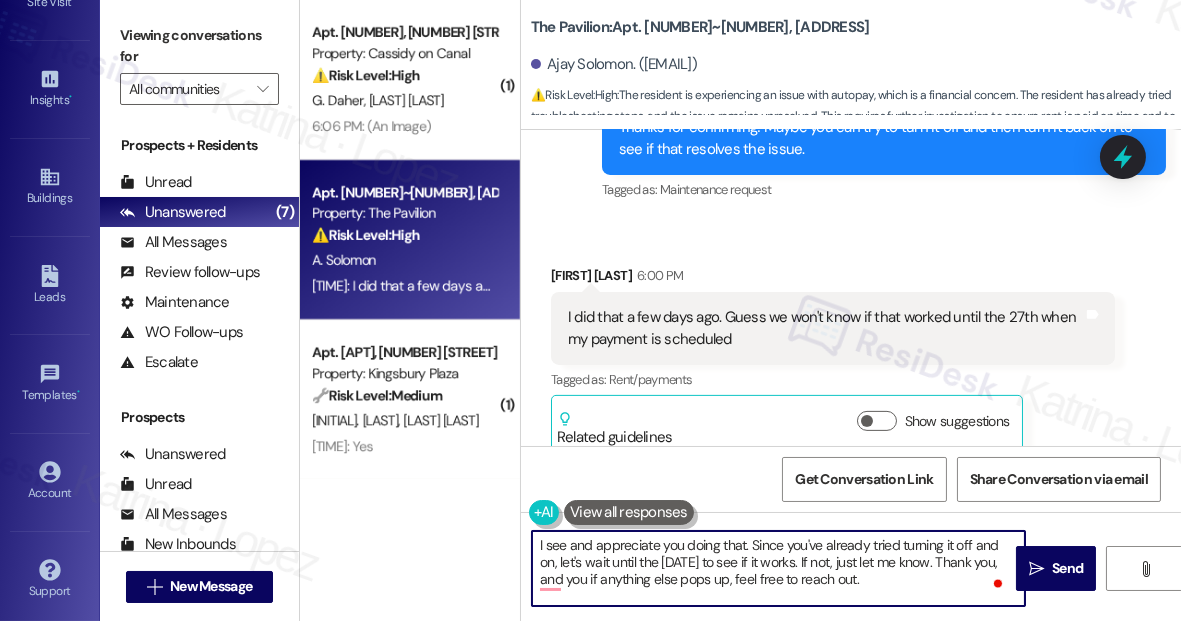 scroll, scrollTop: 14085, scrollLeft: 0, axis: vertical 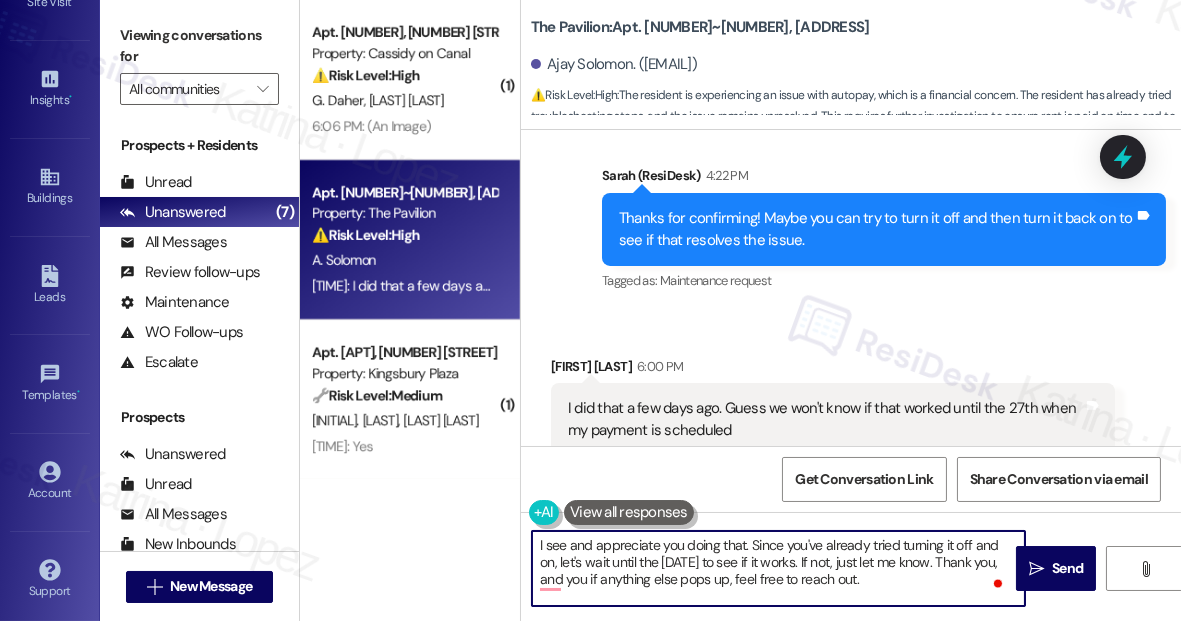 click on "I see and appreciate you doing that. Since you've already tried turning it off and on, let's wait until the 27th to see if it works. If not, just let me know. Thank you, and you if anything else pops up, feel free to reach out." at bounding box center [778, 568] 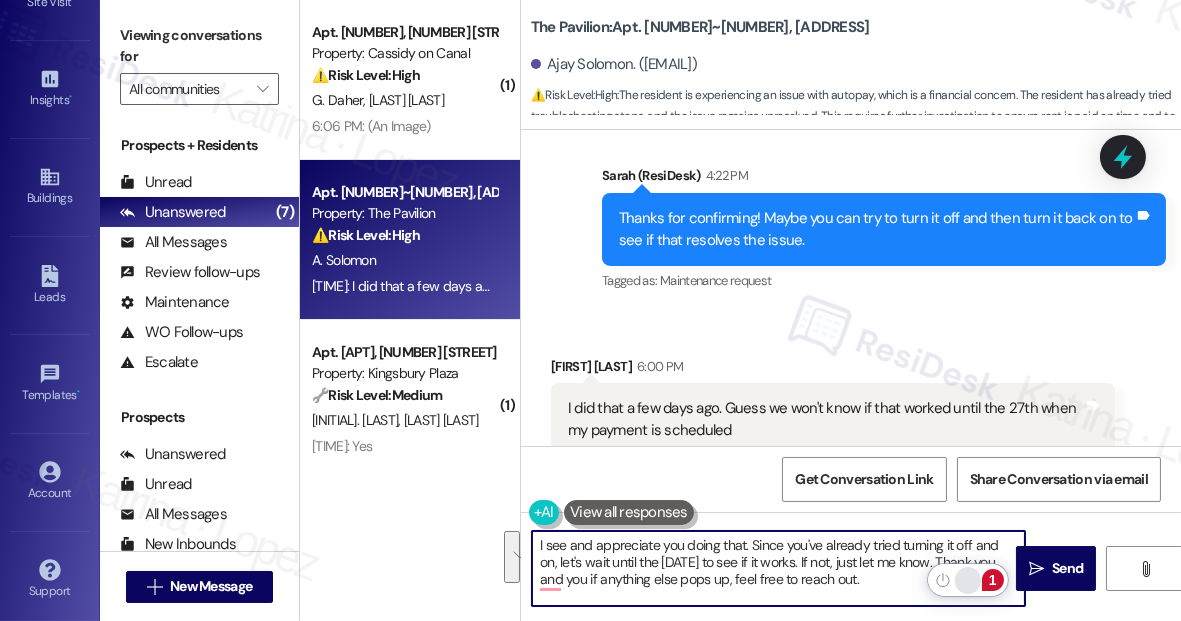 type on "I see and appreciate you doing that. Since you've already tried turning it off and on, let's wait until the 27th to see if it works. If not, just let me know. Thank you, and you if anything else pops up, feel free to reach out." 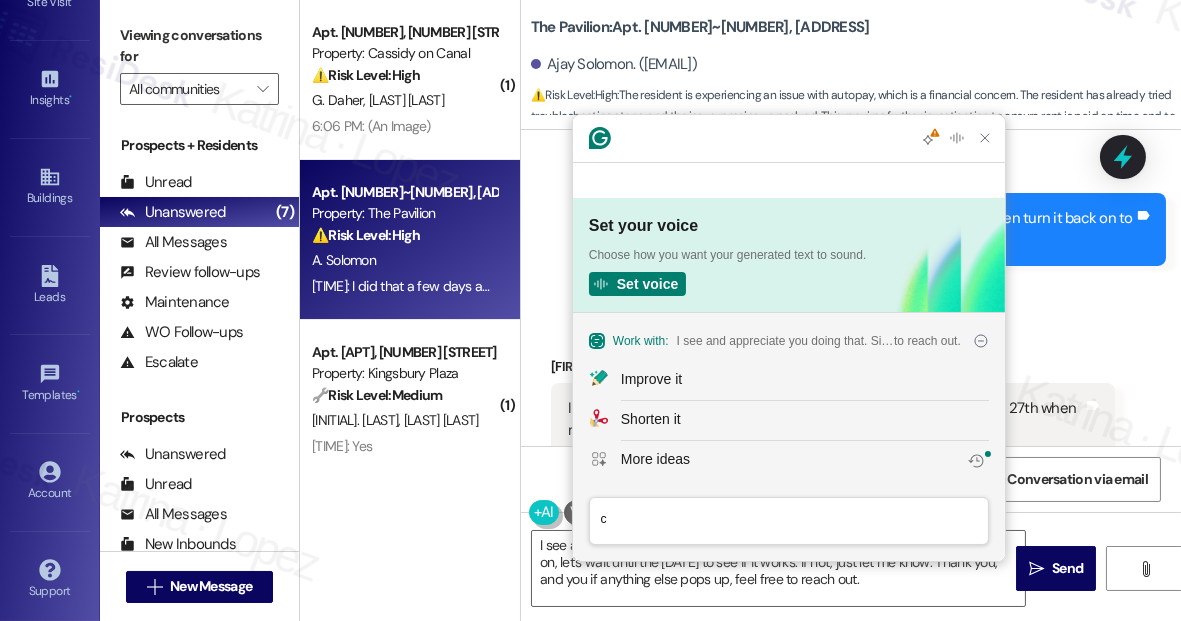 scroll, scrollTop: 0, scrollLeft: 0, axis: both 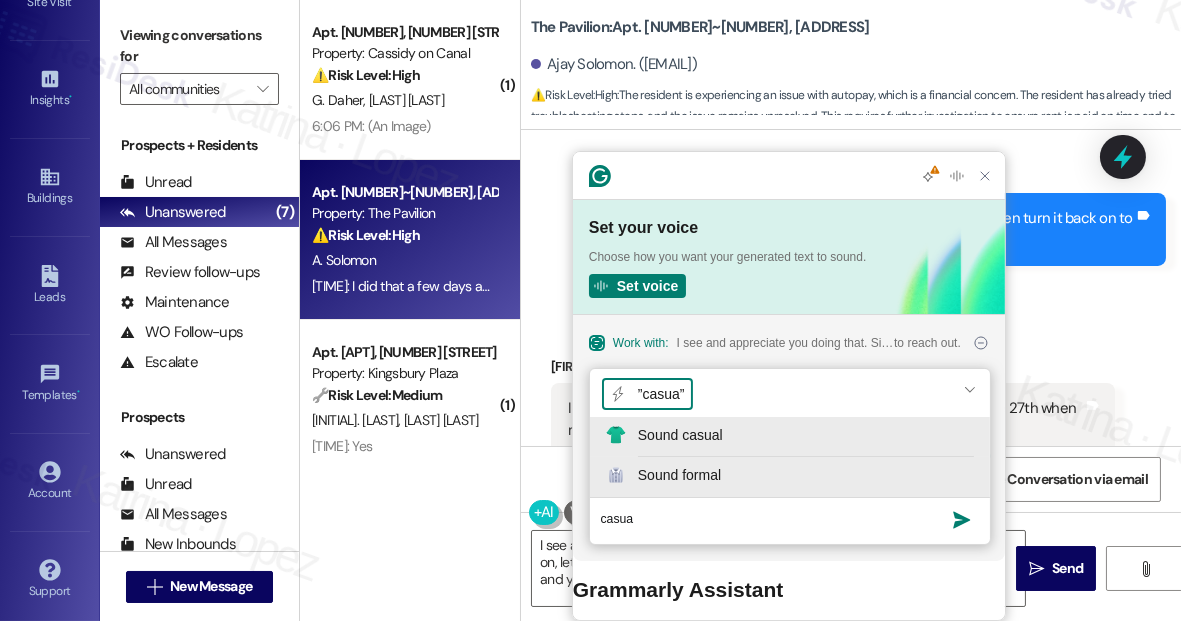 type on "casua" 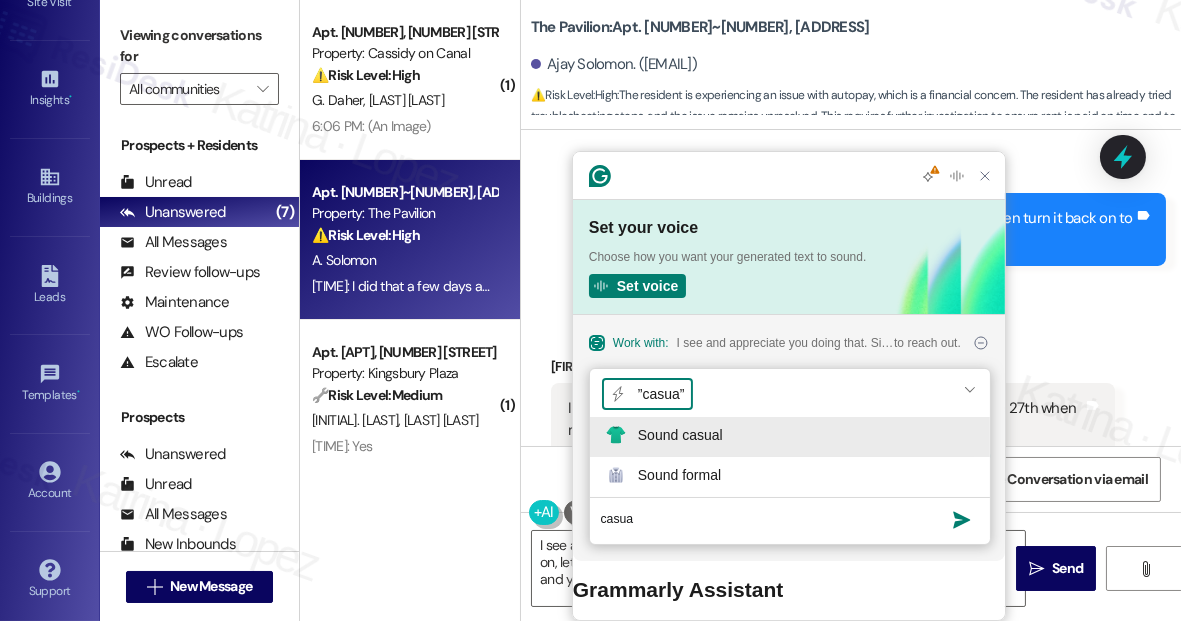 click on "Sound casual" at bounding box center (680, 435) 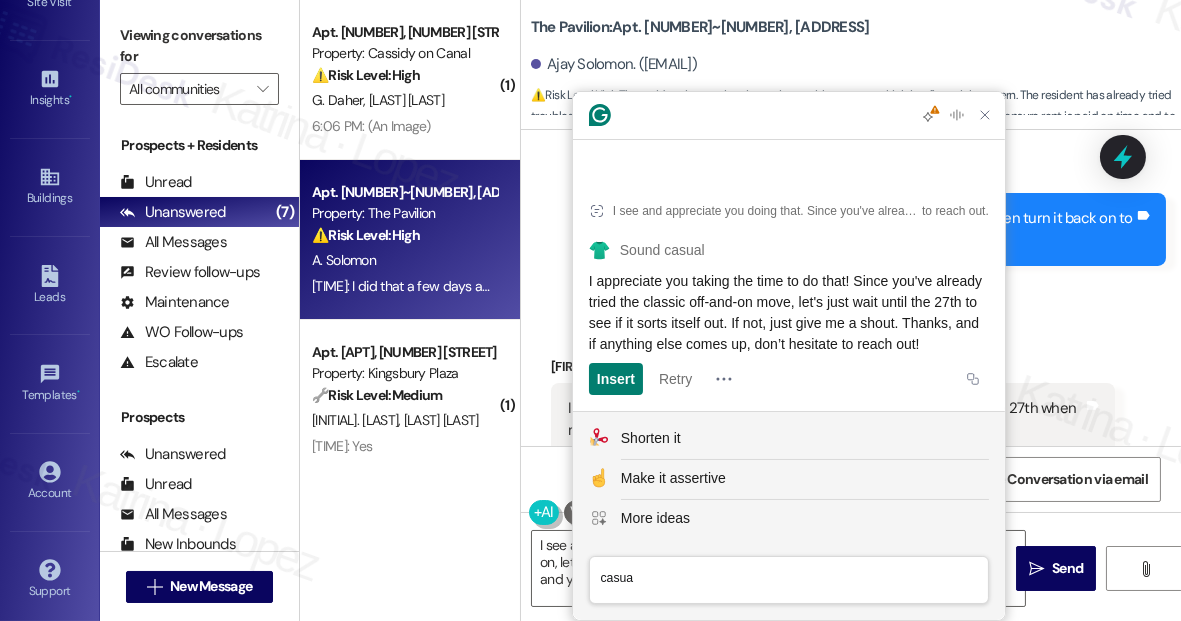 click on "I appreciate you taking the time to do that! Since you've already tried the classic off-and-on move, let's just wait until the 27th to see if it sorts itself out. If not, just give me a shout. Thanks, and if anything else comes up, don’t hesitate to reach out!" 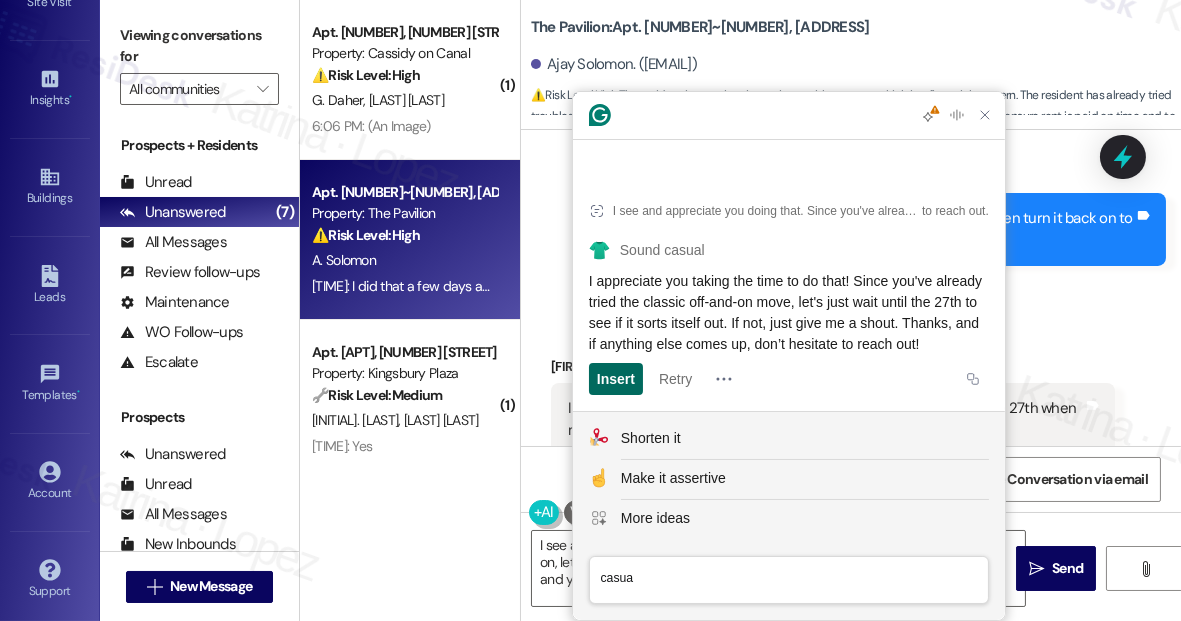 click on "Insert" 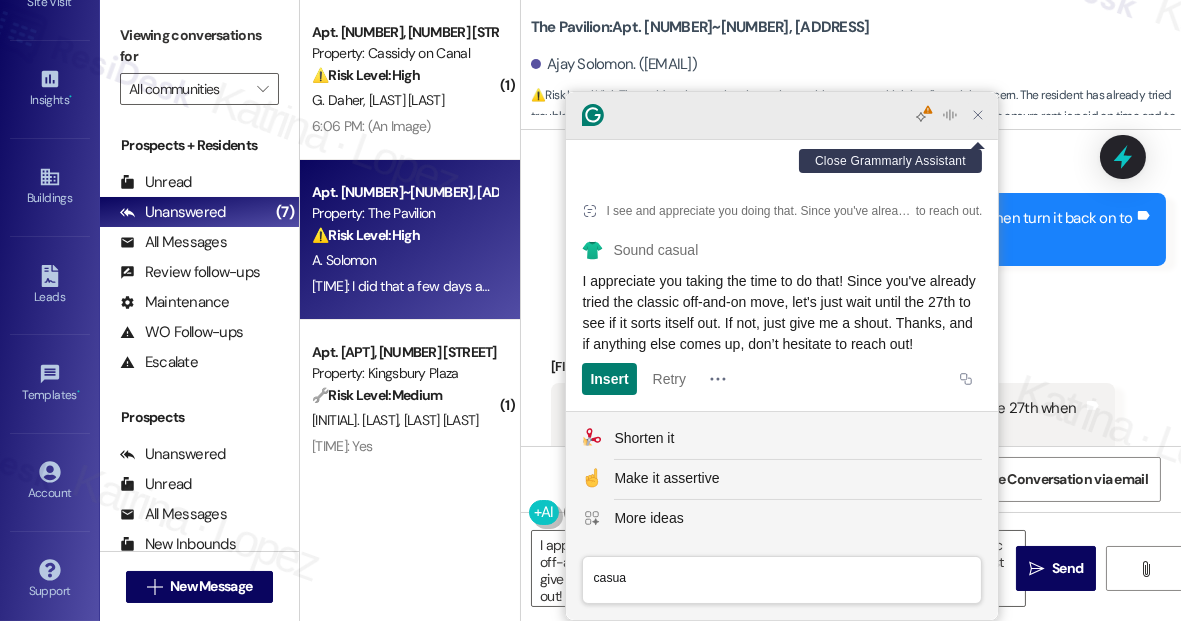 click 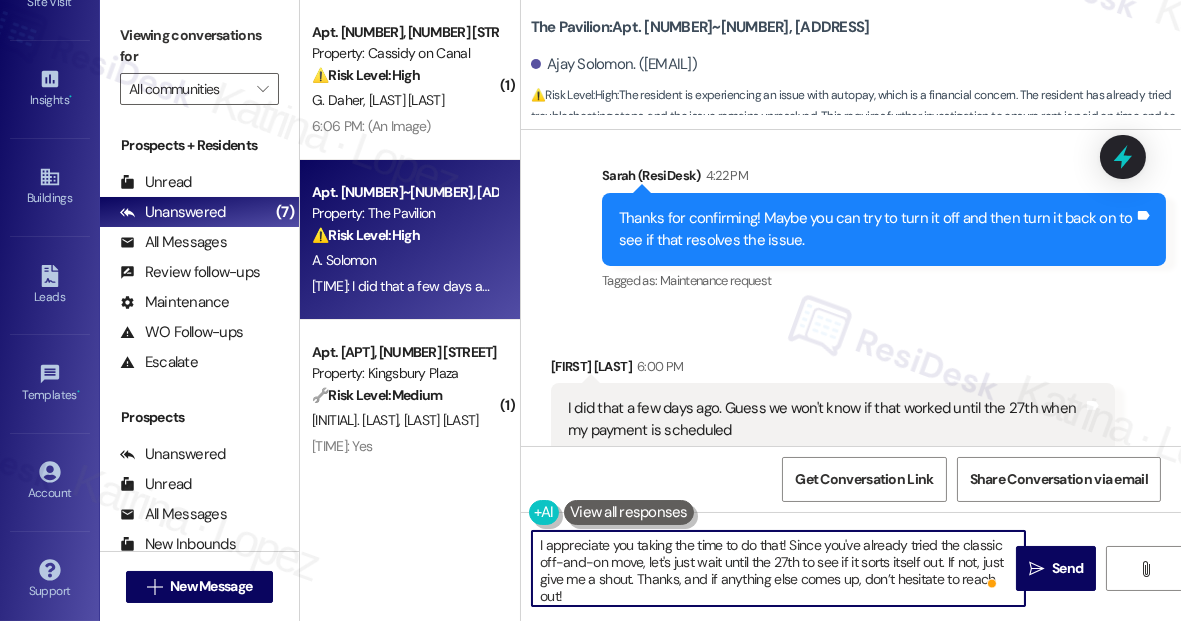 click on "I appreciate you taking the time to do that! Since you've already tried the classic off-and-on move, let's just wait until the 27th to see if it sorts itself out. If not, just give me a shout. Thanks, and if anything else comes up, don’t hesitate to reach out!" at bounding box center [778, 568] 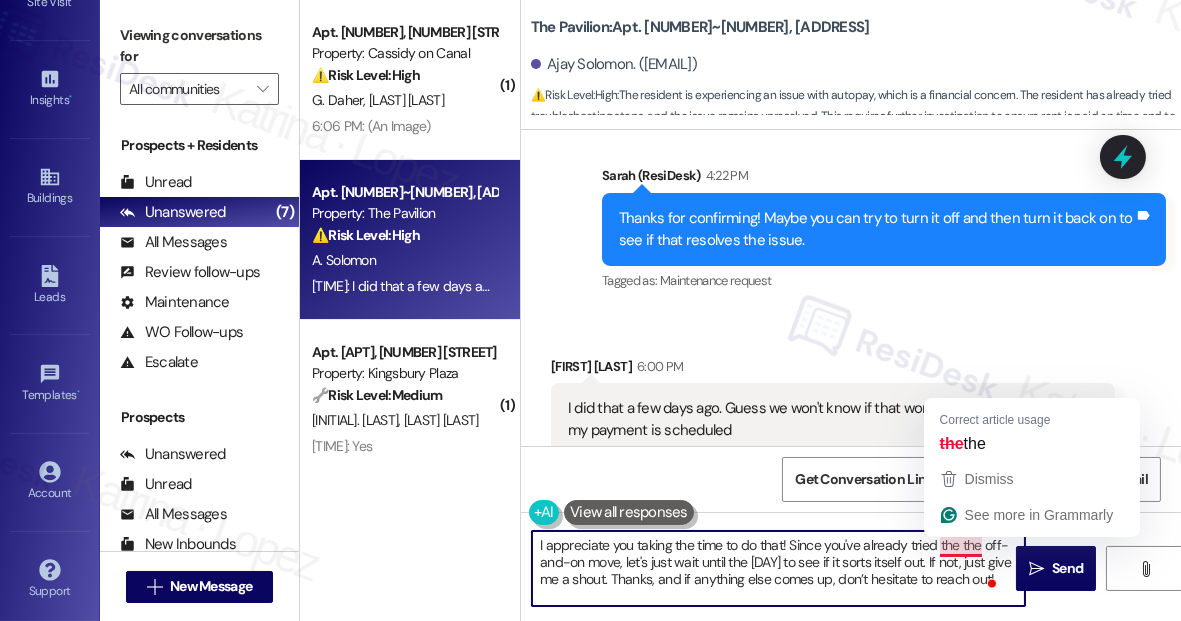 click on "I appreciate you taking the time to do that! Since you've already tried the the off-and-on move, let's just wait until the 27th to see if it sorts itself out. If not, just give me a shout. Thanks, and if anything else comes up, don’t hesitate to reach out!" at bounding box center [778, 568] 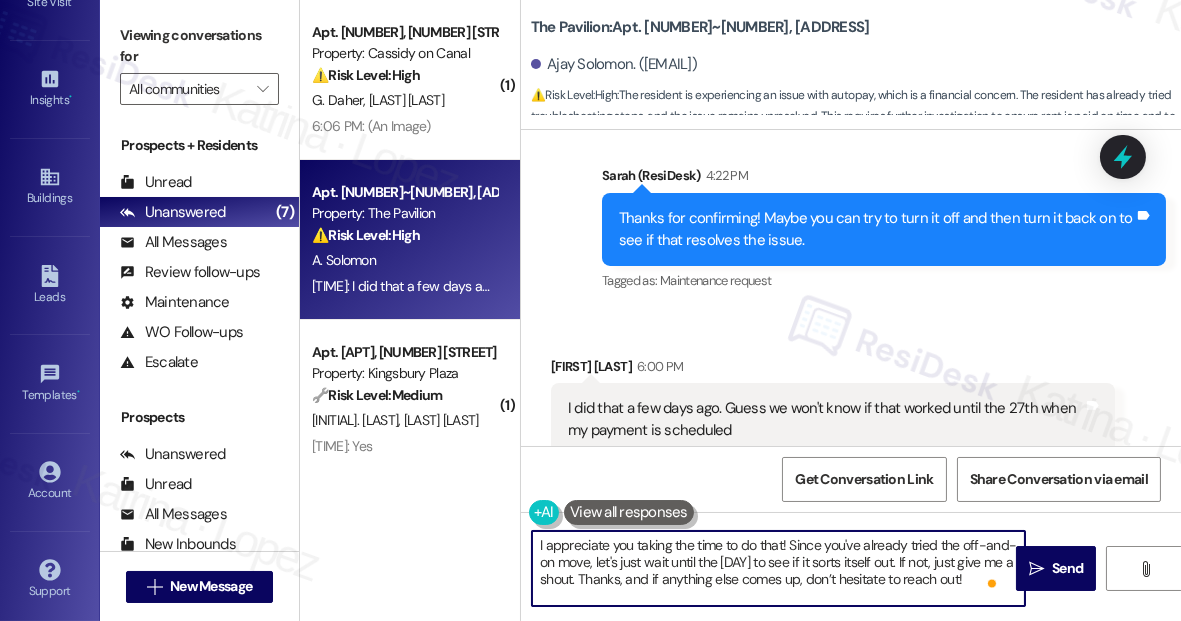click on "I appreciate you taking the time to do that! Since you've already tried the off-and-on move, let's just wait until the 27th to see if it sorts itself out. If not, just give me a shout. Thanks, and if anything else comes up, don’t hesitate to reach out!" at bounding box center [778, 568] 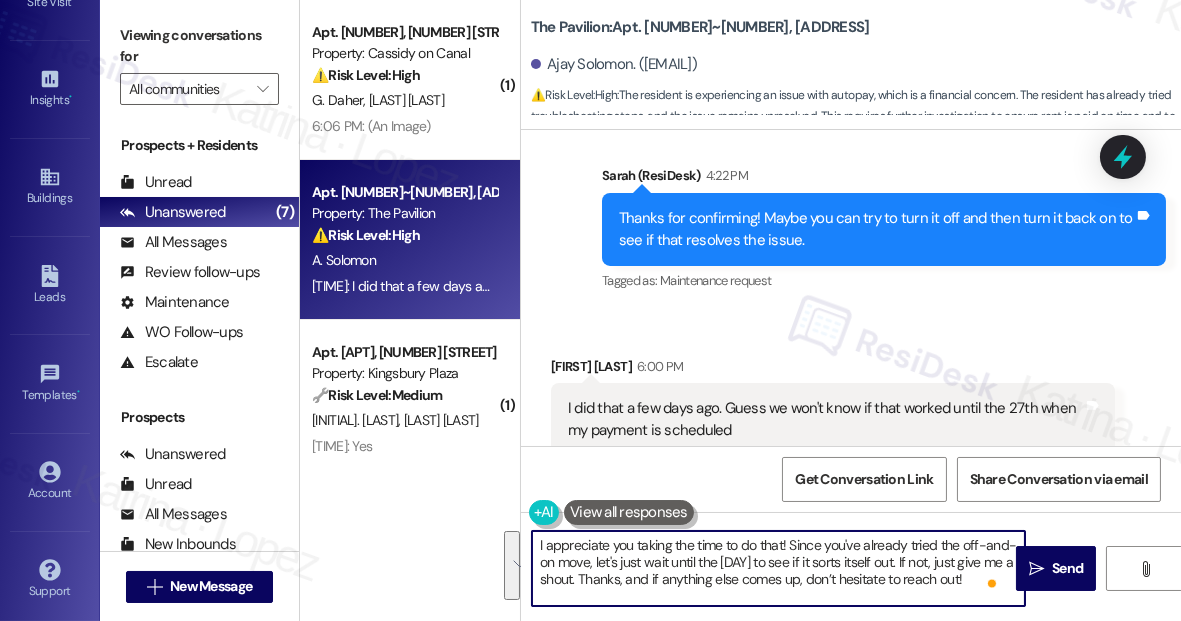 click on "I appreciate you taking the time to do that! Since you've already tried the off-and-on move, let's just wait until the 27th to see if it sorts itself out. If not, just give me a shout. Thanks, and if anything else comes up, don’t hesitate to reach out!" at bounding box center [778, 568] 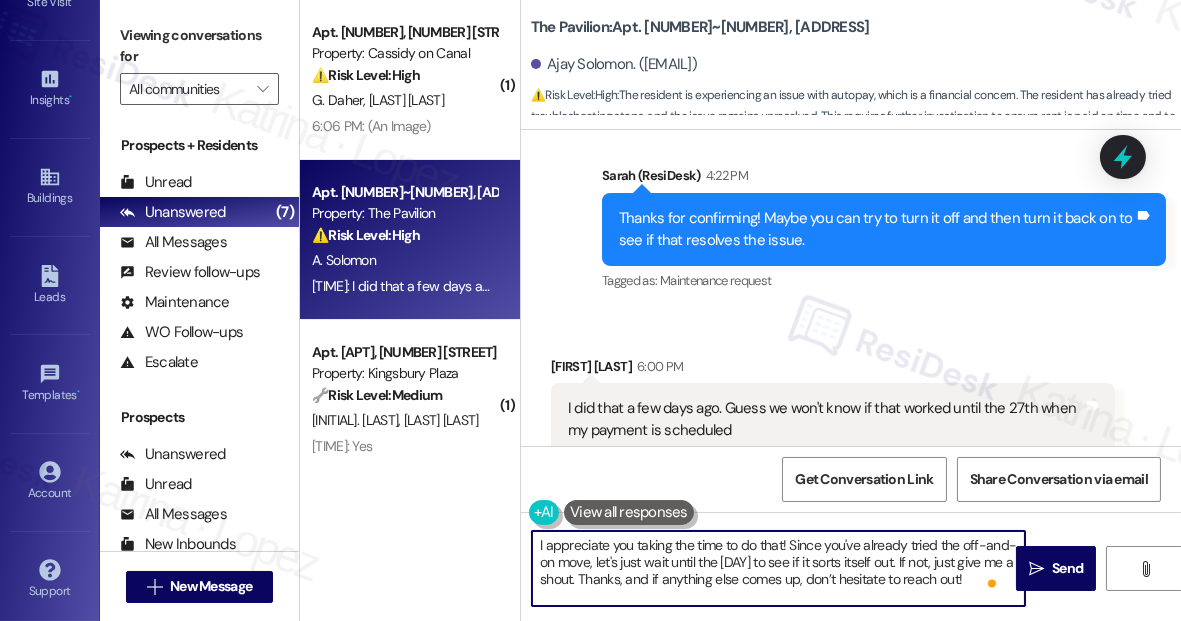 click on "I appreciate you taking the time to do that! Since you've already tried the off-and-on move, let's just wait until the 27th to see if it sorts itself out. If not, just give me a shout. Thanks, and if anything else comes up, don’t hesitate to reach out!" at bounding box center [778, 568] 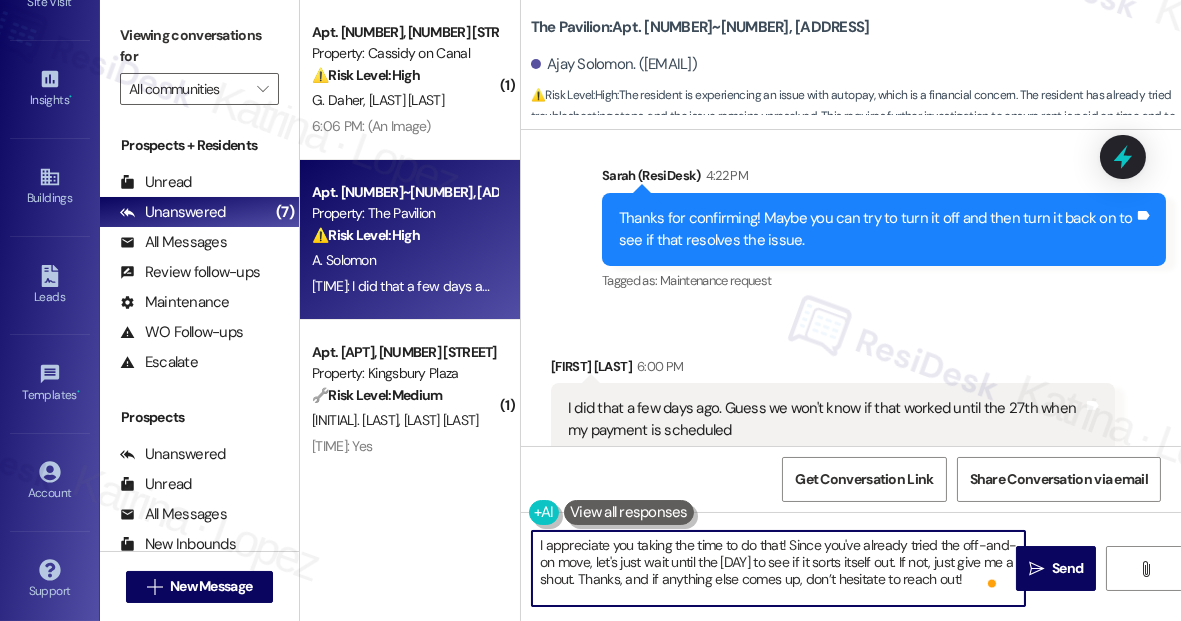 click on "I appreciate you taking the time to do that! Since you've already tried the off-and-on move, let's just wait until the 27th to see if it sorts itself out. If not, just give me a shout. Thanks, and if anything else comes up, don’t hesitate to reach out!" at bounding box center (778, 568) 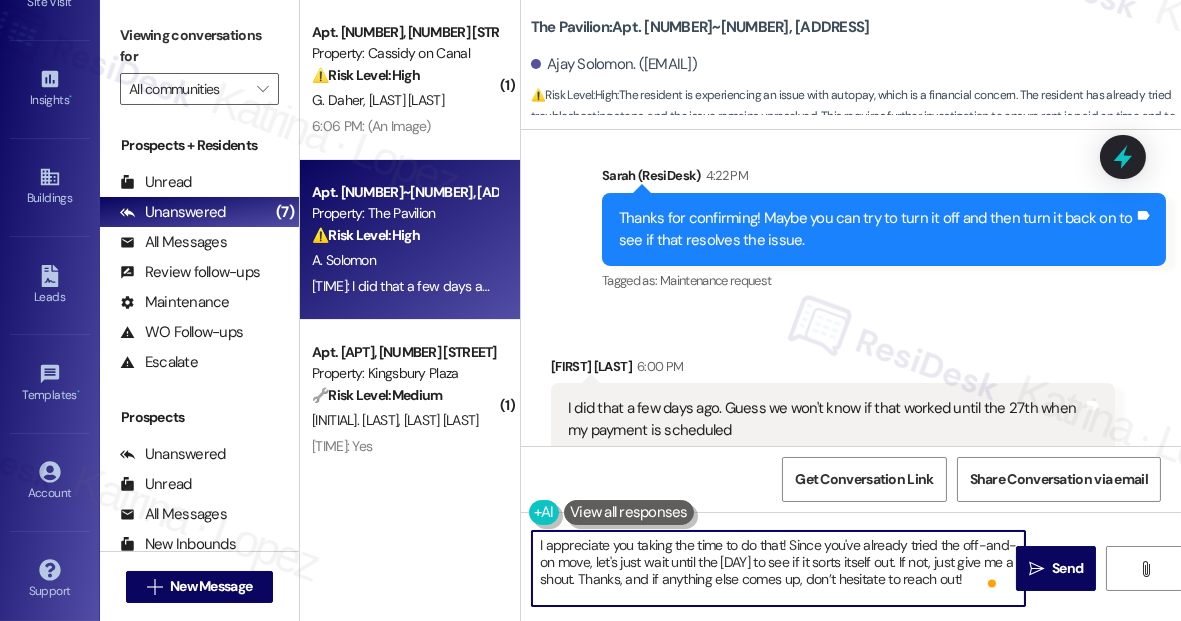 click on "I appreciate you taking the time to do that! Since you've already tried the off-and-on move, let's just wait until the 27th to see if it sorts itself out. If not, just give me a shout. Thanks, and if anything else comes up, don’t hesitate to reach out!" at bounding box center (778, 568) 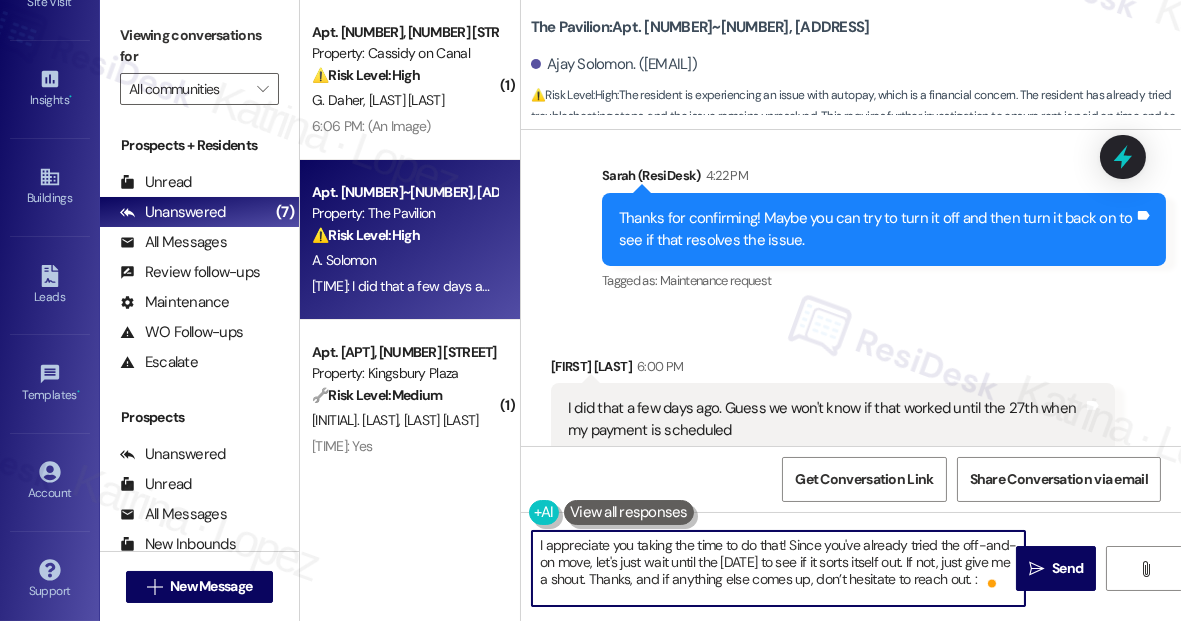 type on "I appreciate you taking the time to do that! Since you've already tried the off-and-on move, let's just wait until the 27th to see if it sorts itself out. If not, just give me a shout. Thanks, and if anything else comes up, don’t hesitate to reach out." 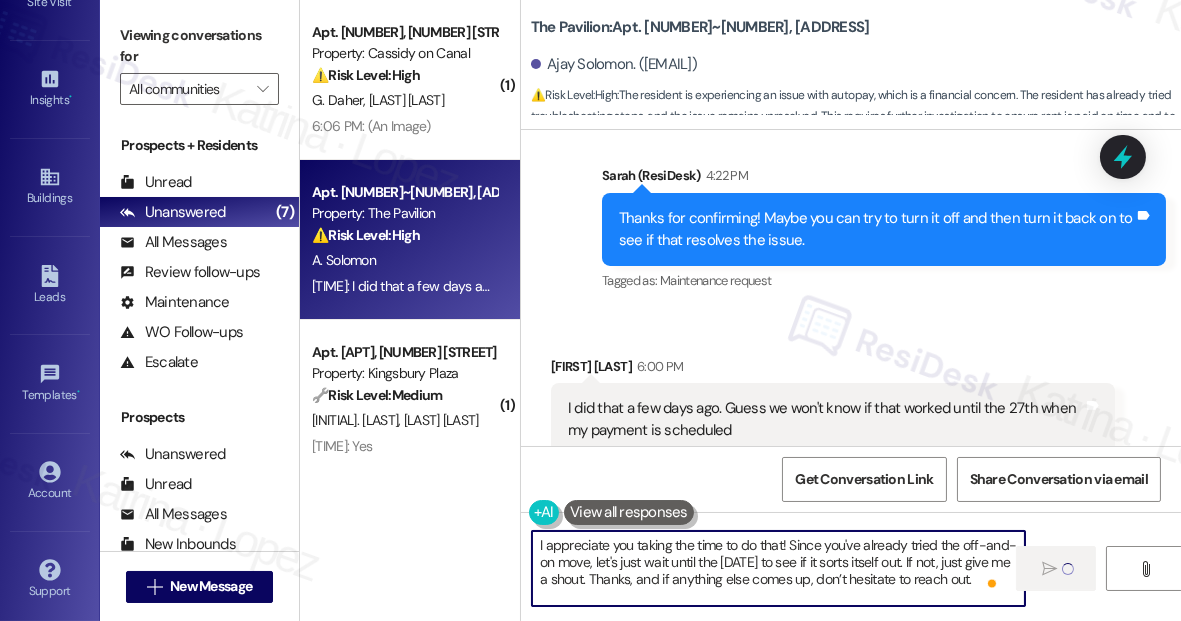 scroll, scrollTop: 14159, scrollLeft: 0, axis: vertical 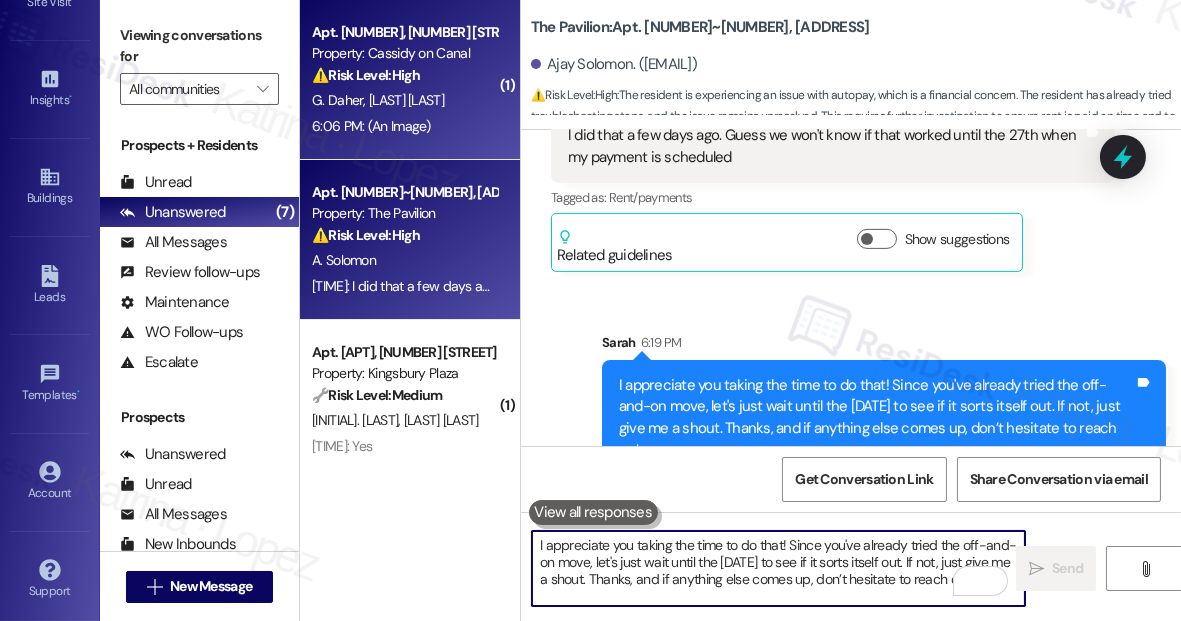type 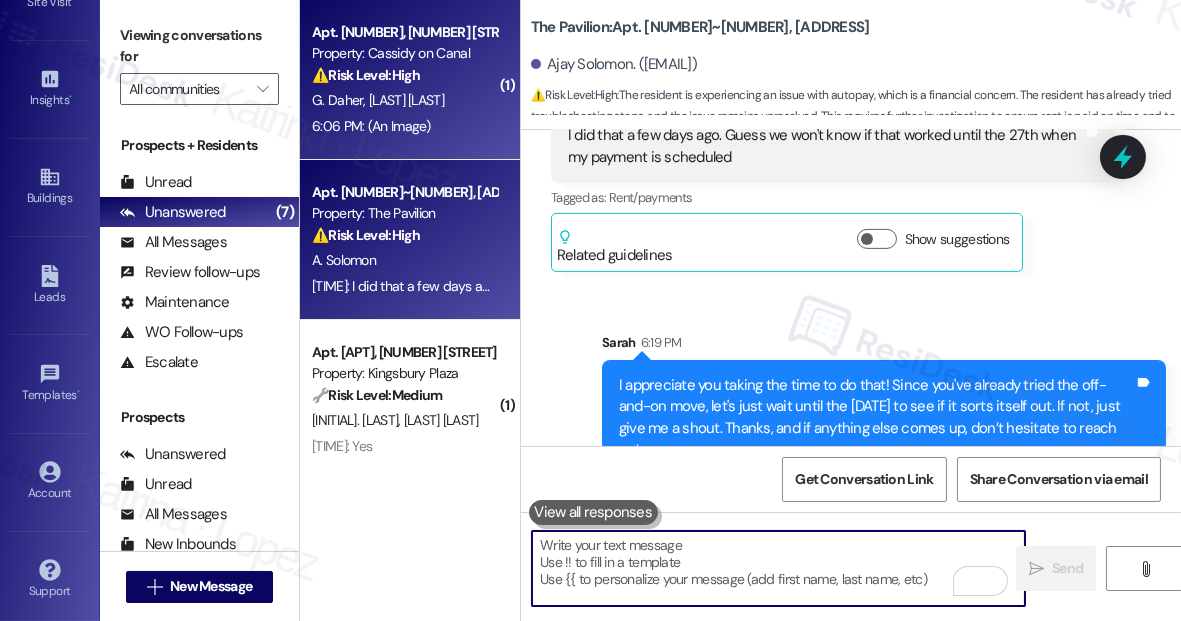 click on "Apt. 2210, 350 N Canal St Property: Cassidy on Canal ⚠️  Risk Level:  High The resident is requesting a waiver of late fees due to hardship. This involves a financial concern and requires review and potential risk mitigation. G. Daher M. Daher 6:06 PM: (An Image) 6:06 PM: (An Image)" at bounding box center (410, 80) 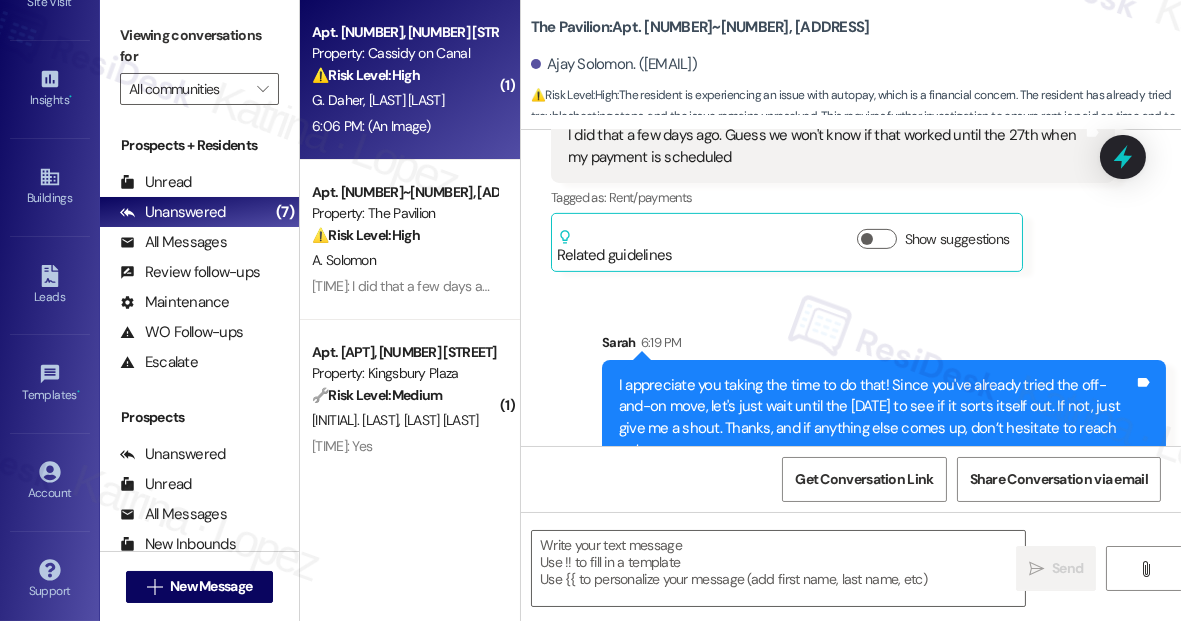 type on "Fetching suggested responses. Please feel free to read through the conversation in the meantime." 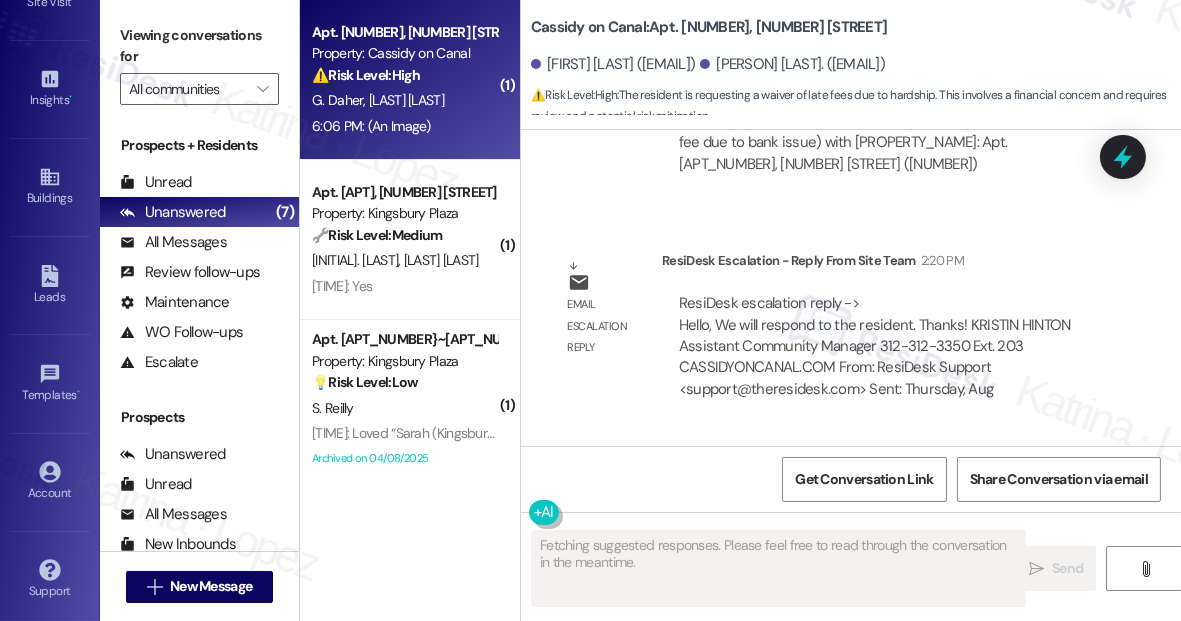 scroll, scrollTop: 7136, scrollLeft: 0, axis: vertical 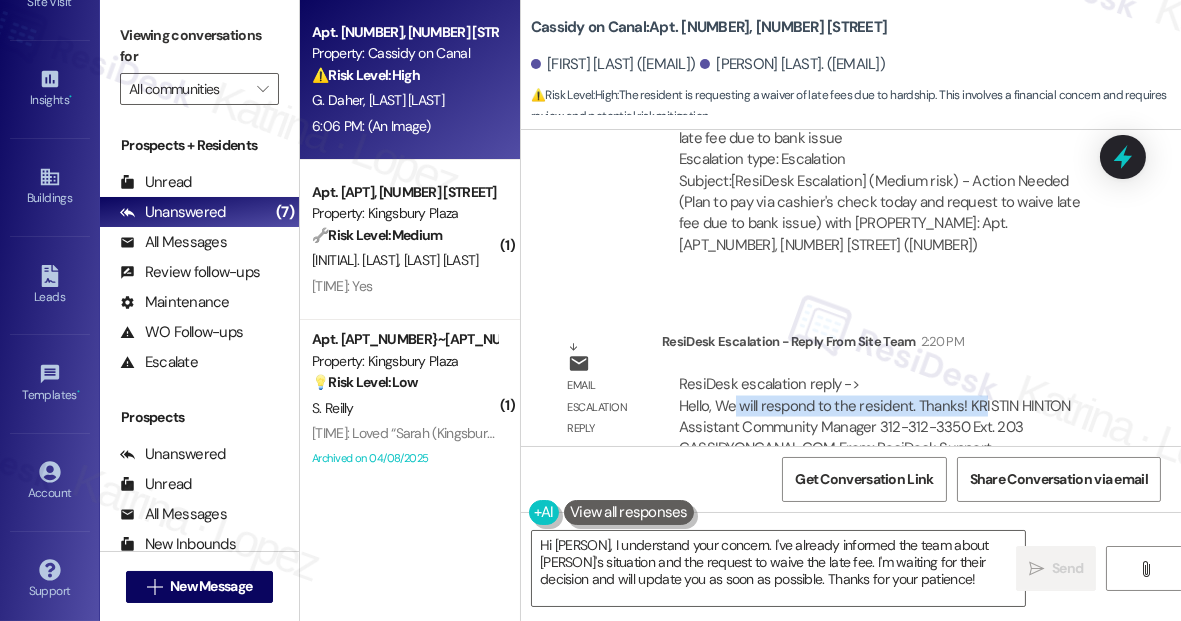 drag, startPoint x: 731, startPoint y: 362, endPoint x: 977, endPoint y: 371, distance: 246.16458 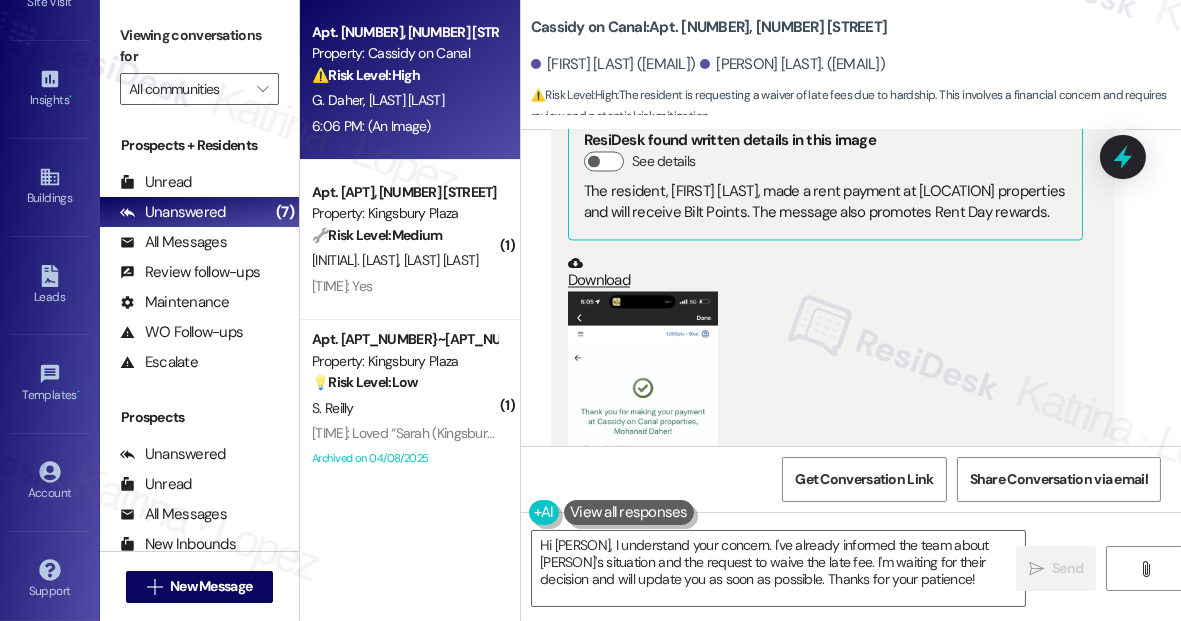 scroll, scrollTop: 6592, scrollLeft: 0, axis: vertical 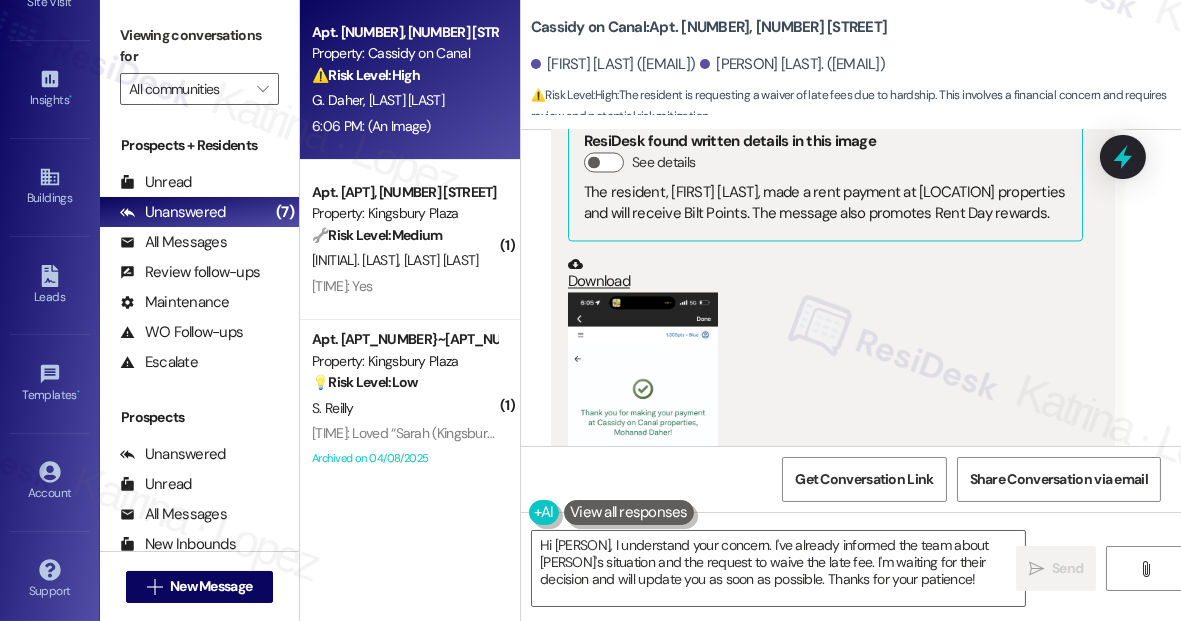 click at bounding box center (643, 455) 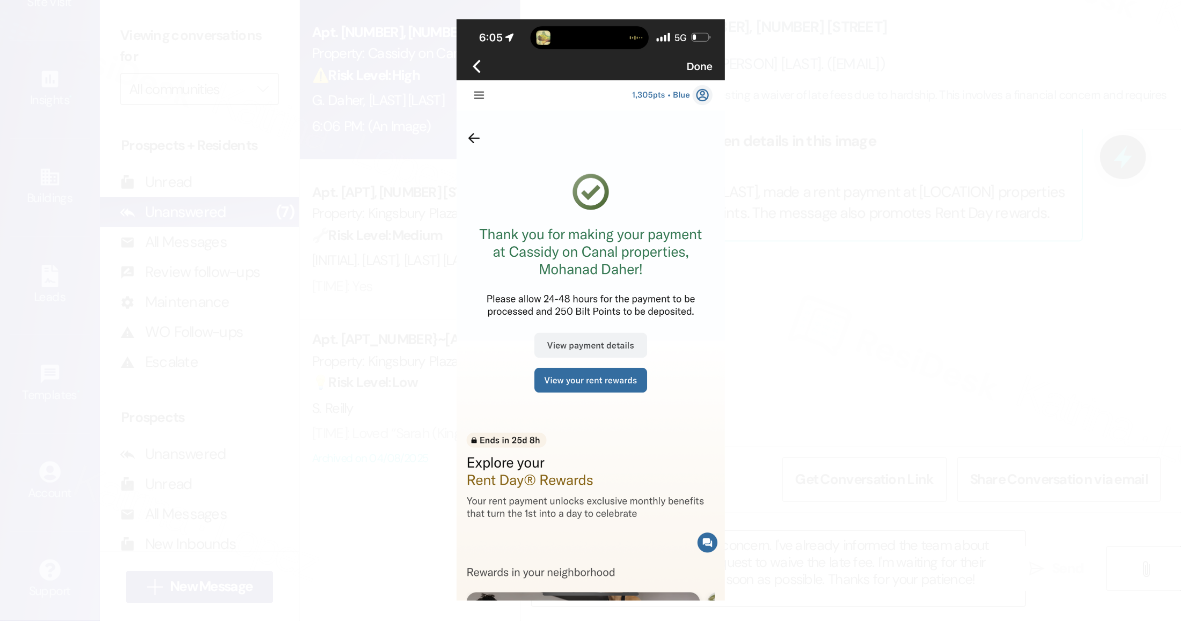 click at bounding box center (590, 310) 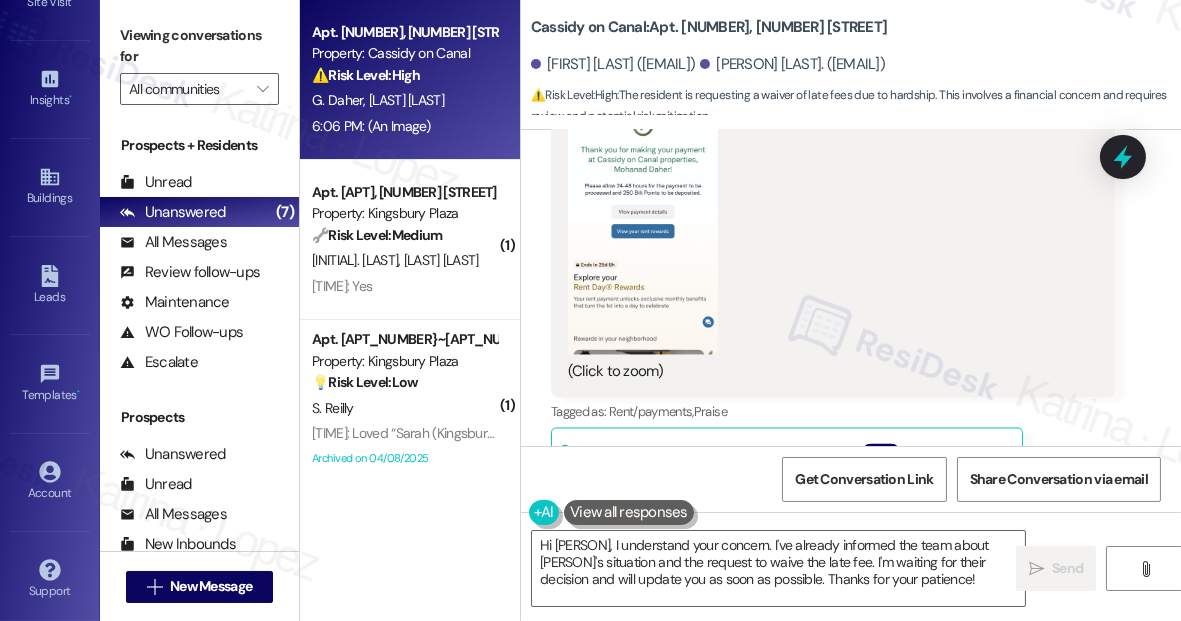 scroll, scrollTop: 7136, scrollLeft: 0, axis: vertical 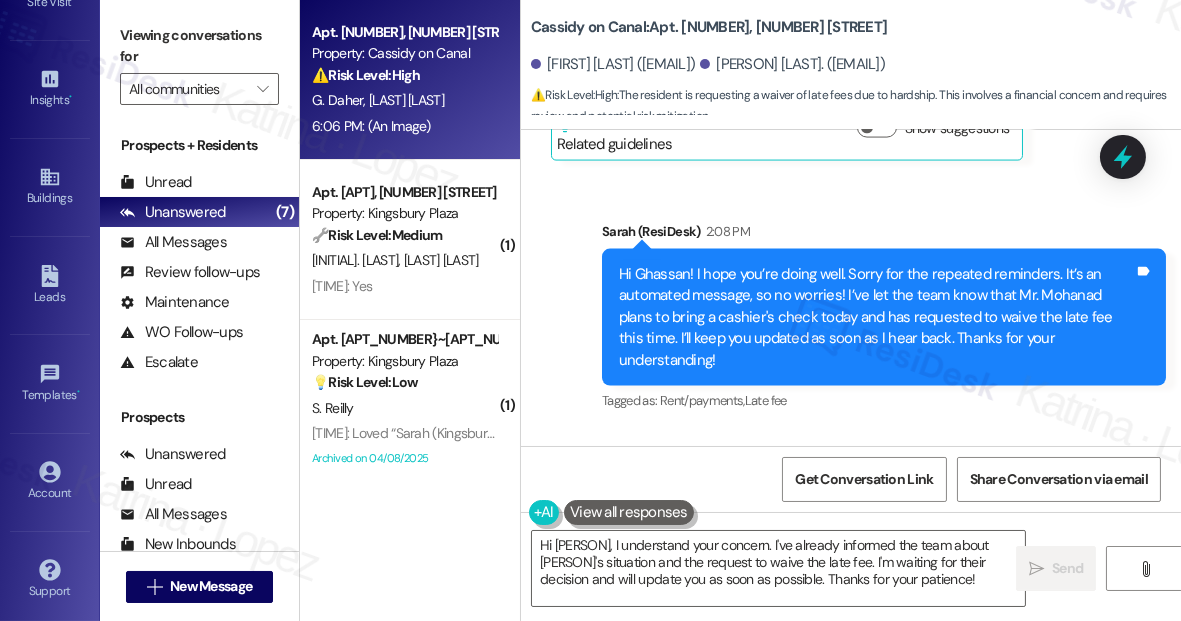 click on "Hi [NAME]! I hope you’re doing well. Sorry for the repeated reminders. It’s an automated message, so no worries! I’ve let the team know that Mr. [LAST_NAME] plans to bring a cashier's check today and has requested to waive the late fee this time. I’ll keep you updated as soon as I hear back. Thanks for your understanding!" at bounding box center (876, 317) 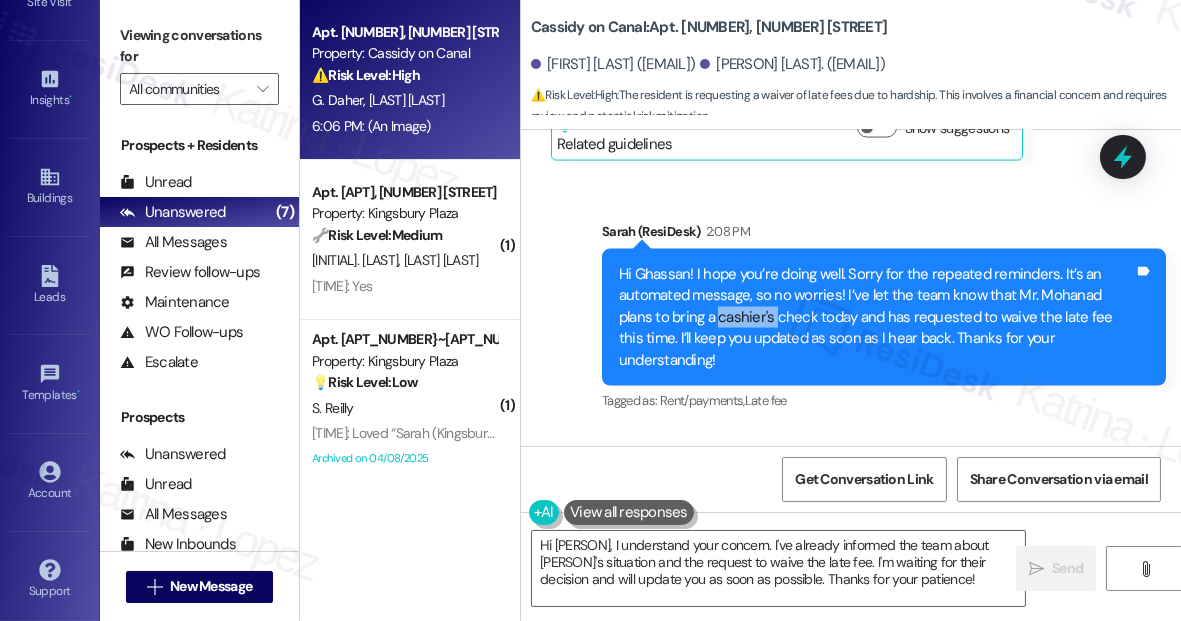 click on "Hi [NAME]! I hope you’re doing well. Sorry for the repeated reminders. It’s an automated message, so no worries! I’ve let the team know that Mr. [LAST_NAME] plans to bring a cashier's check today and has requested to waive the late fee this time. I’ll keep you updated as soon as I hear back. Thanks for your understanding!" at bounding box center (876, 317) 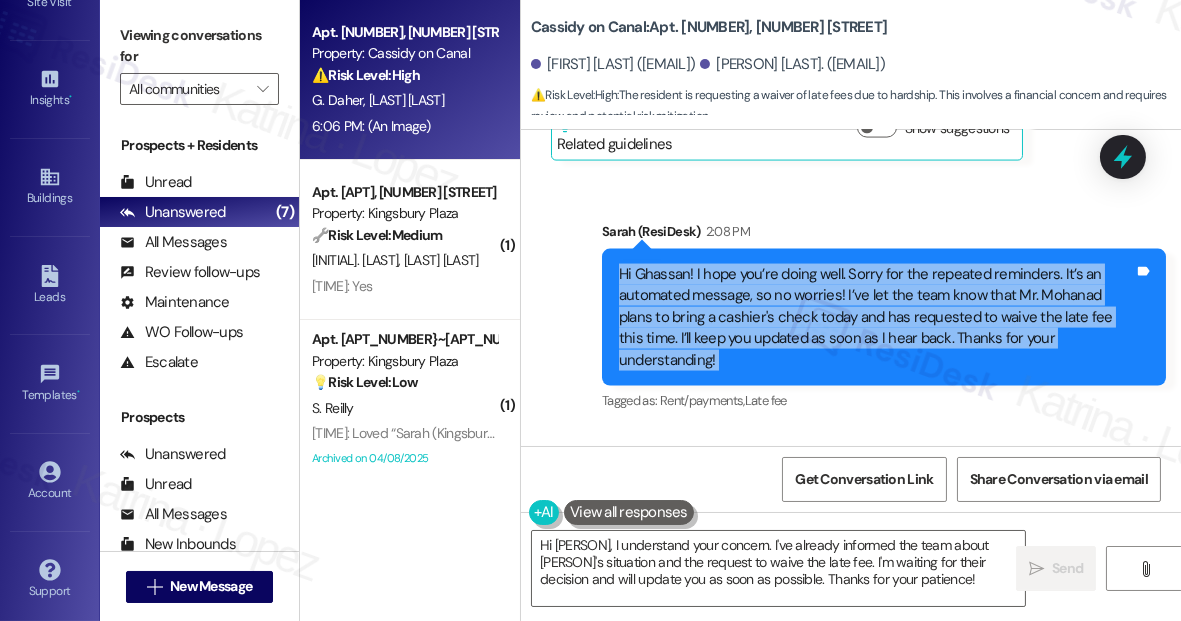 click on "Hi [NAME]! I hope you’re doing well. Sorry for the repeated reminders. It’s an automated message, so no worries! I’ve let the team know that Mr. [LAST_NAME] plans to bring a cashier's check today and has requested to waive the late fee this time. I’ll keep you updated as soon as I hear back. Thanks for your understanding!" at bounding box center (876, 317) 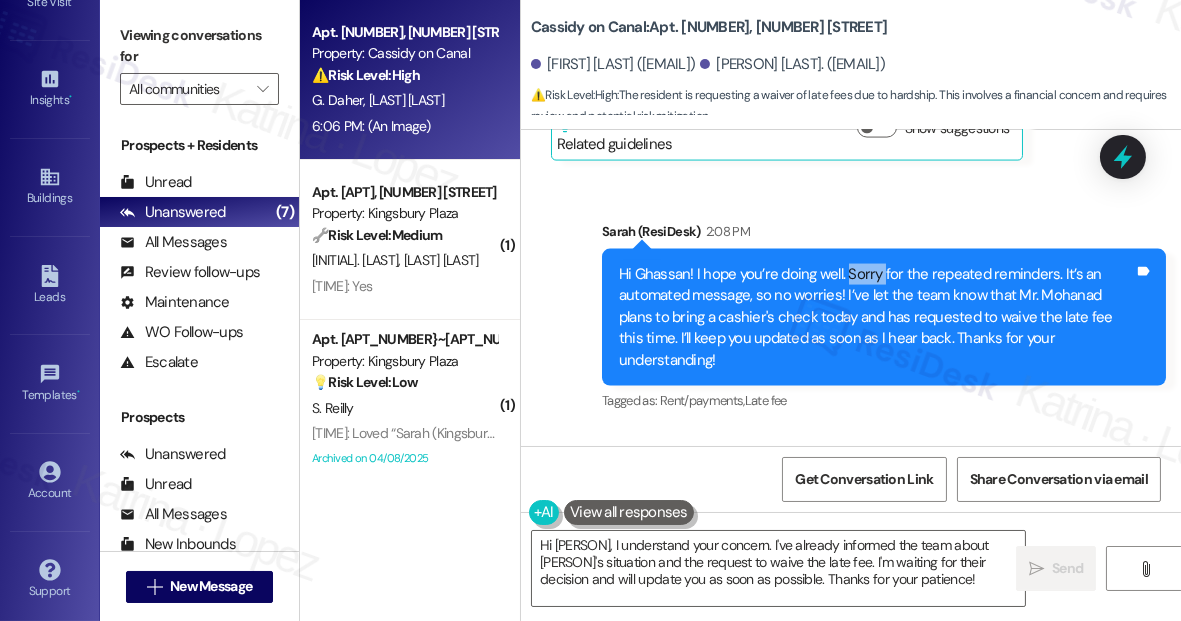click on "Hi [NAME]! I hope you’re doing well. Sorry for the repeated reminders. It’s an automated message, so no worries! I’ve let the team know that Mr. [LAST_NAME] plans to bring a cashier's check today and has requested to waive the late fee this time. I’ll keep you updated as soon as I hear back. Thanks for your understanding!" at bounding box center (876, 317) 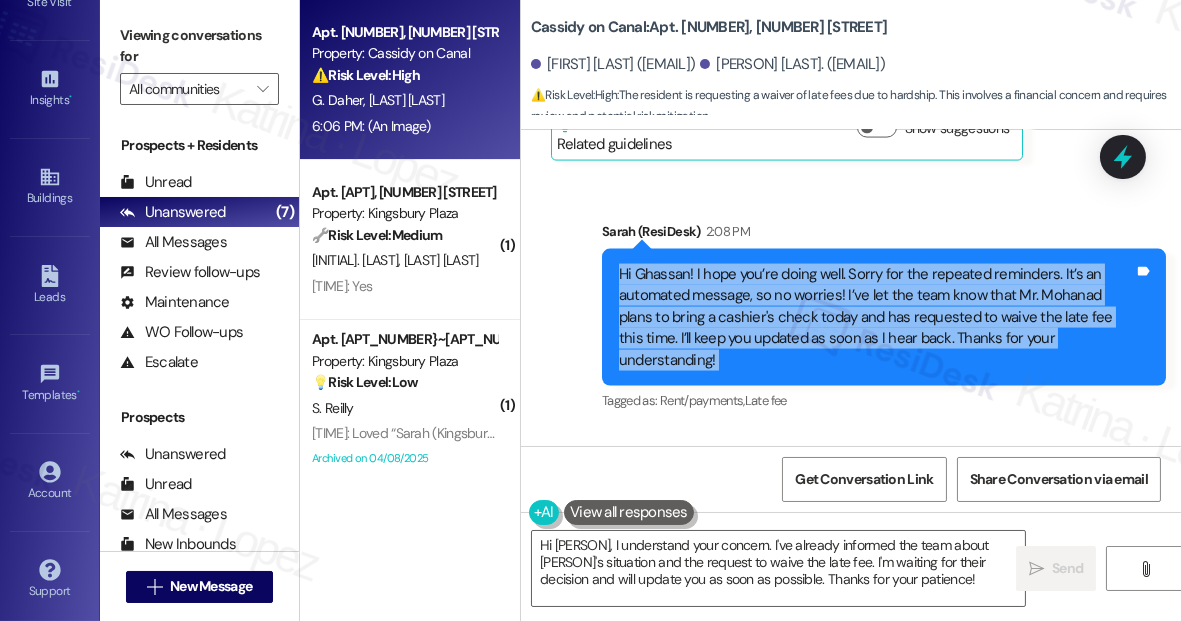 click on "Hi [NAME]! I hope you’re doing well. Sorry for the repeated reminders. It’s an automated message, so no worries! I’ve let the team know that Mr. [LAST_NAME] plans to bring a cashier's check today and has requested to waive the late fee this time. I’ll keep you updated as soon as I hear back. Thanks for your understanding!" at bounding box center (876, 317) 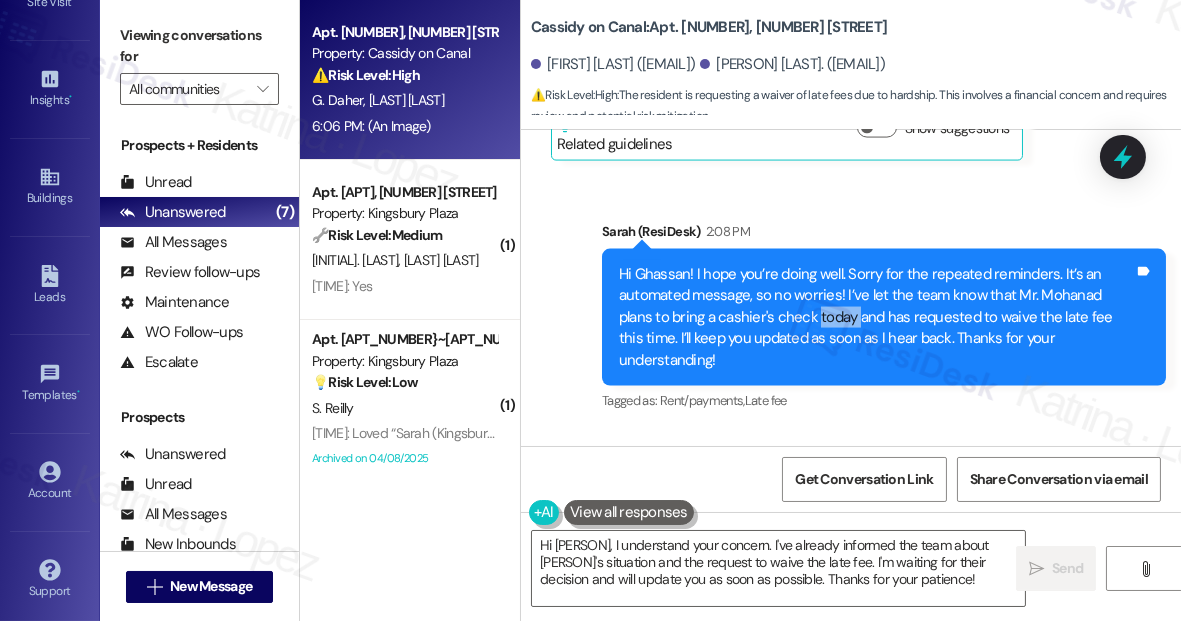 click on "Hi [NAME]! I hope you’re doing well. Sorry for the repeated reminders. It’s an automated message, so no worries! I’ve let the team know that Mr. [LAST_NAME] plans to bring a cashier's check today and has requested to waive the late fee this time. I’ll keep you updated as soon as I hear back. Thanks for your understanding!" at bounding box center (876, 317) 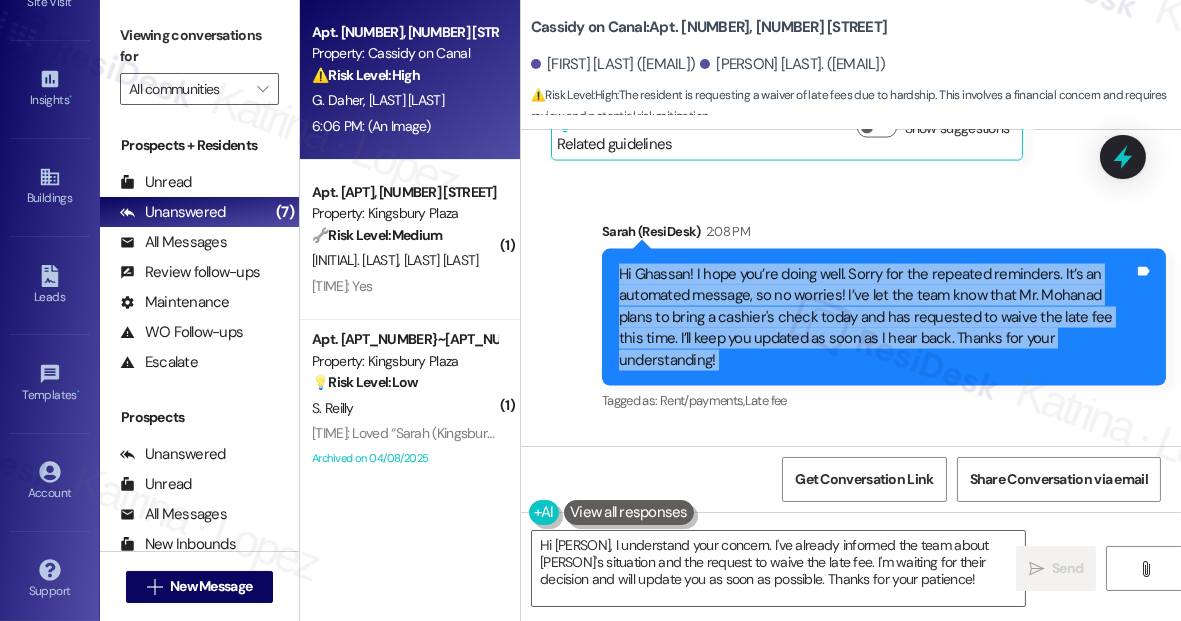 click on "Hi [NAME]! I hope you’re doing well. Sorry for the repeated reminders. It’s an automated message, so no worries! I’ve let the team know that Mr. [LAST_NAME] plans to bring a cashier's check today and has requested to waive the late fee this time. I’ll keep you updated as soon as I hear back. Thanks for your understanding!" at bounding box center [876, 317] 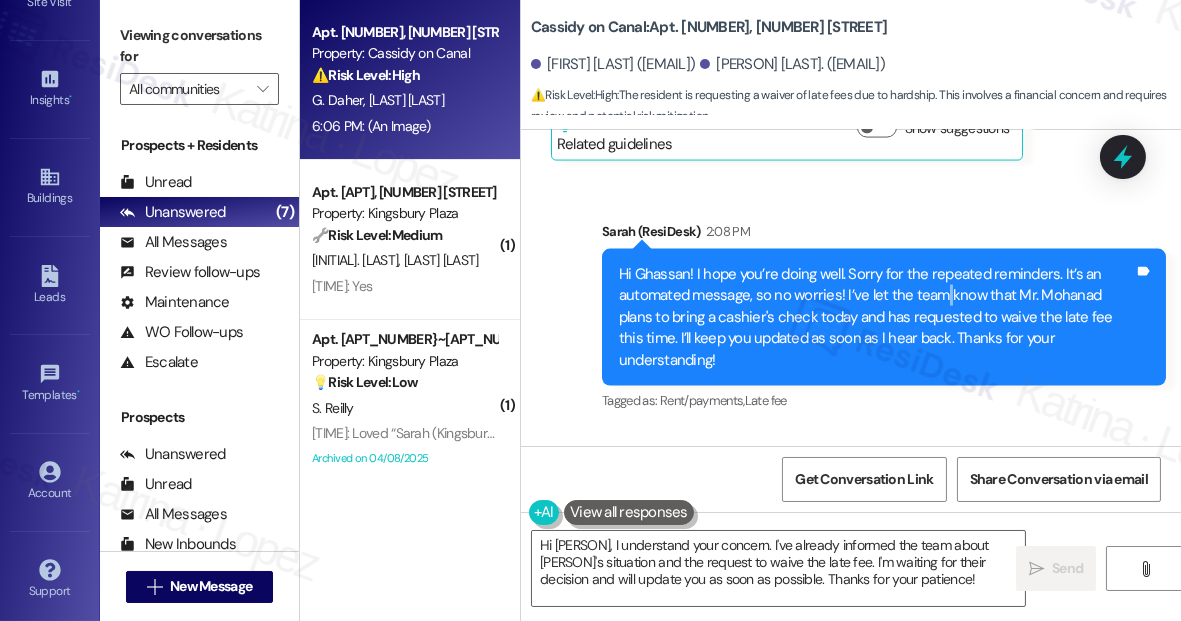 click on "Hi [NAME]! I hope you’re doing well. Sorry for the repeated reminders. It’s an automated message, so no worries! I’ve let the team know that Mr. [LAST_NAME] plans to bring a cashier's check today and has requested to waive the late fee this time. I’ll keep you updated as soon as I hear back. Thanks for your understanding!" at bounding box center [876, 317] 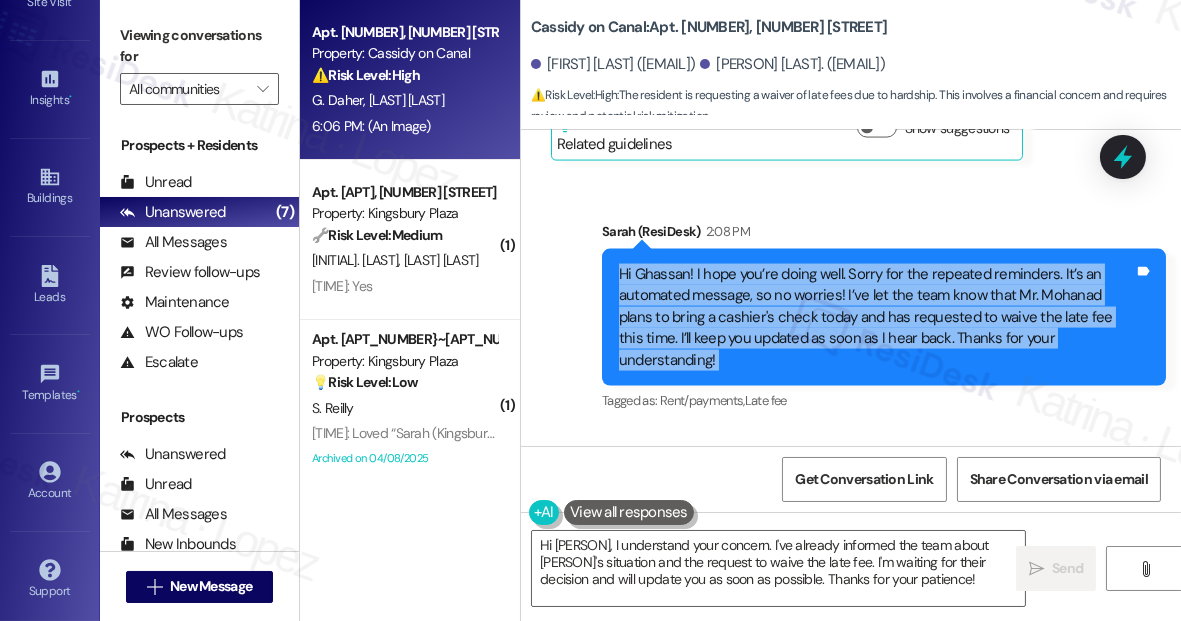 click on "Hi [NAME]! I hope you’re doing well. Sorry for the repeated reminders. It’s an automated message, so no worries! I’ve let the team know that Mr. [LAST_NAME] plans to bring a cashier's check today and has requested to waive the late fee this time. I’ll keep you updated as soon as I hear back. Thanks for your understanding!" at bounding box center (876, 317) 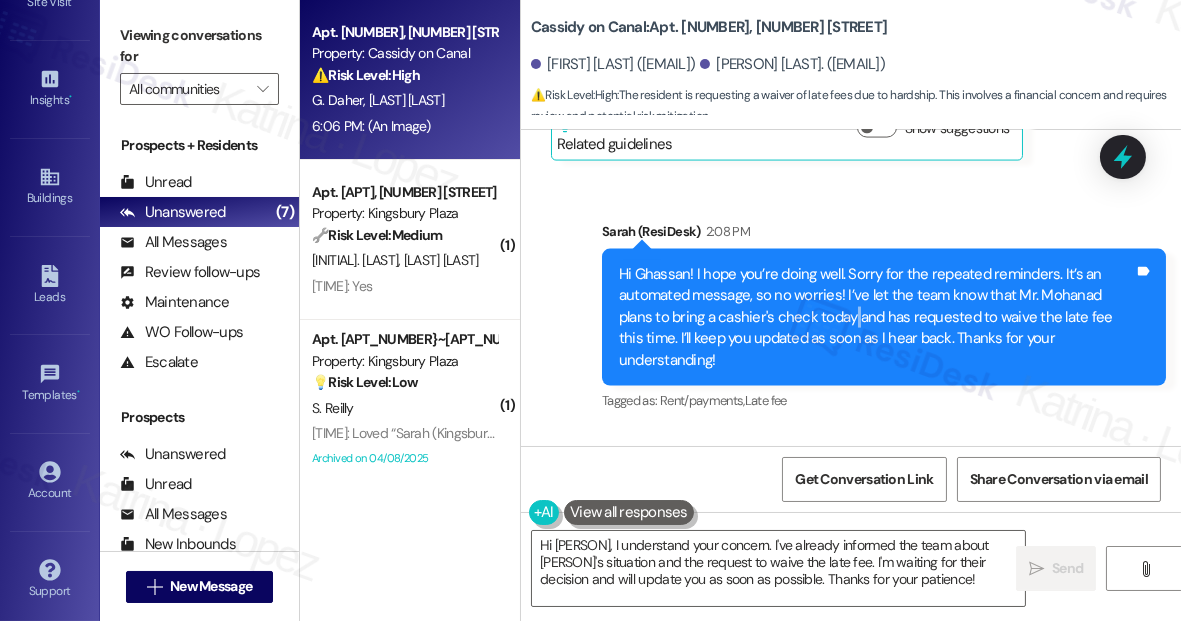 click on "Hi [NAME]! I hope you’re doing well. Sorry for the repeated reminders. It’s an automated message, so no worries! I’ve let the team know that Mr. [LAST_NAME] plans to bring a cashier's check today and has requested to waive the late fee this time. I’ll keep you updated as soon as I hear back. Thanks for your understanding!" at bounding box center [876, 317] 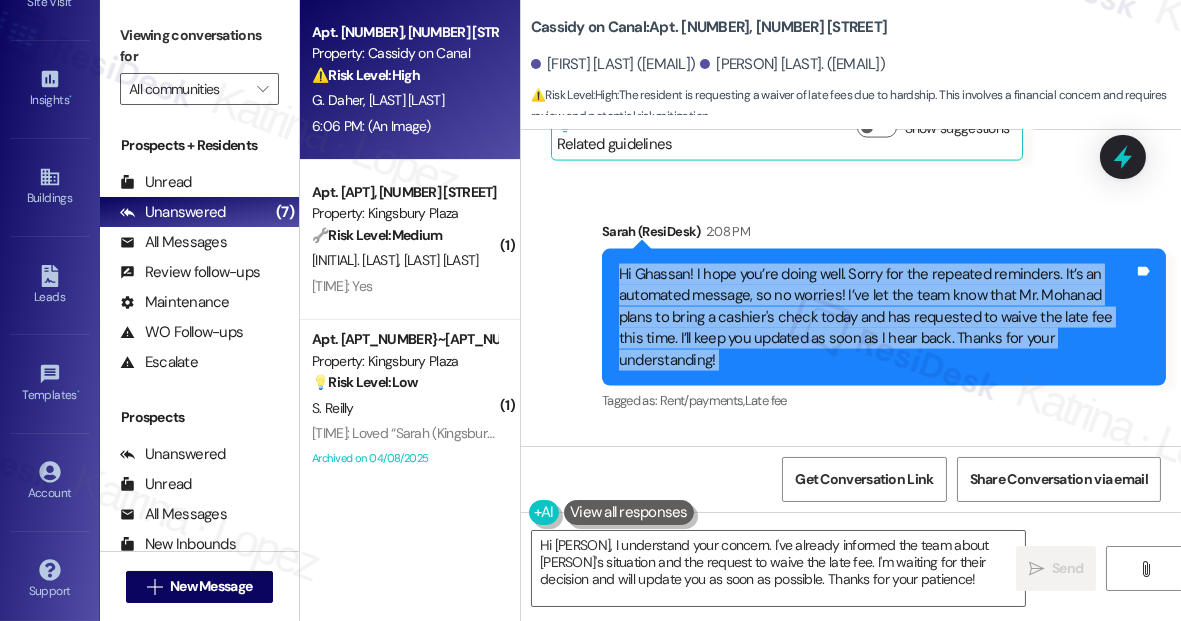 click on "Hi [NAME]! I hope you’re doing well. Sorry for the repeated reminders. It’s an automated message, so no worries! I’ve let the team know that Mr. [LAST_NAME] plans to bring a cashier's check today and has requested to waive the late fee this time. I’ll keep you updated as soon as I hear back. Thanks for your understanding!" at bounding box center (876, 317) 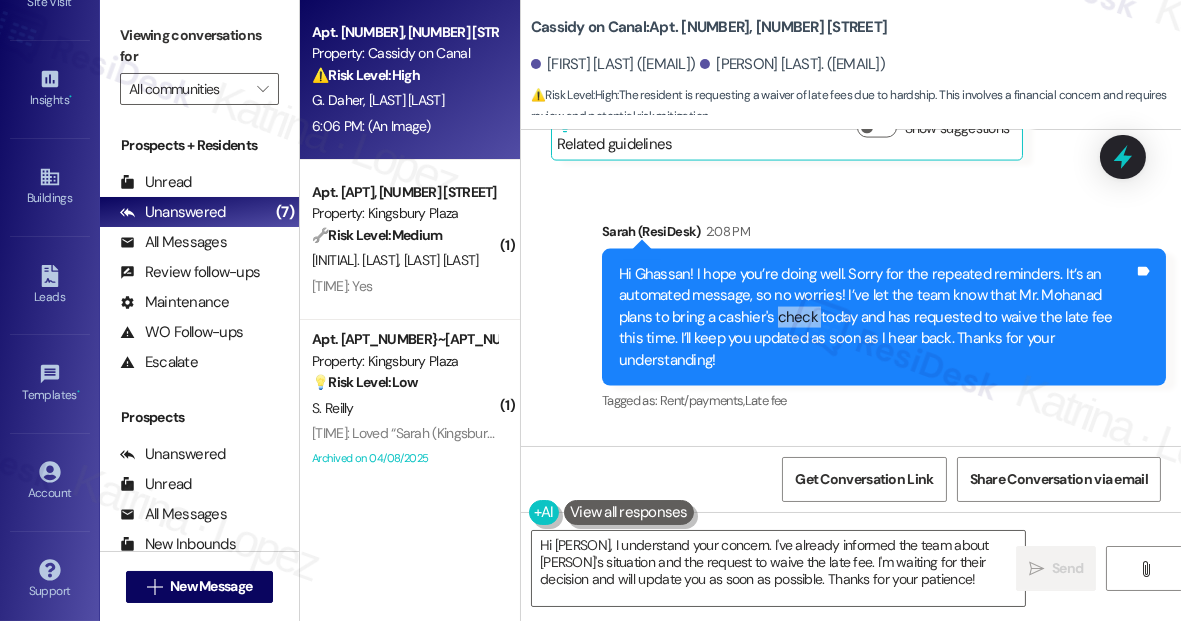 click on "Hi [NAME]! I hope you’re doing well. Sorry for the repeated reminders. It’s an automated message, so no worries! I’ve let the team know that Mr. [LAST_NAME] plans to bring a cashier's check today and has requested to waive the late fee this time. I’ll keep you updated as soon as I hear back. Thanks for your understanding!" at bounding box center (876, 317) 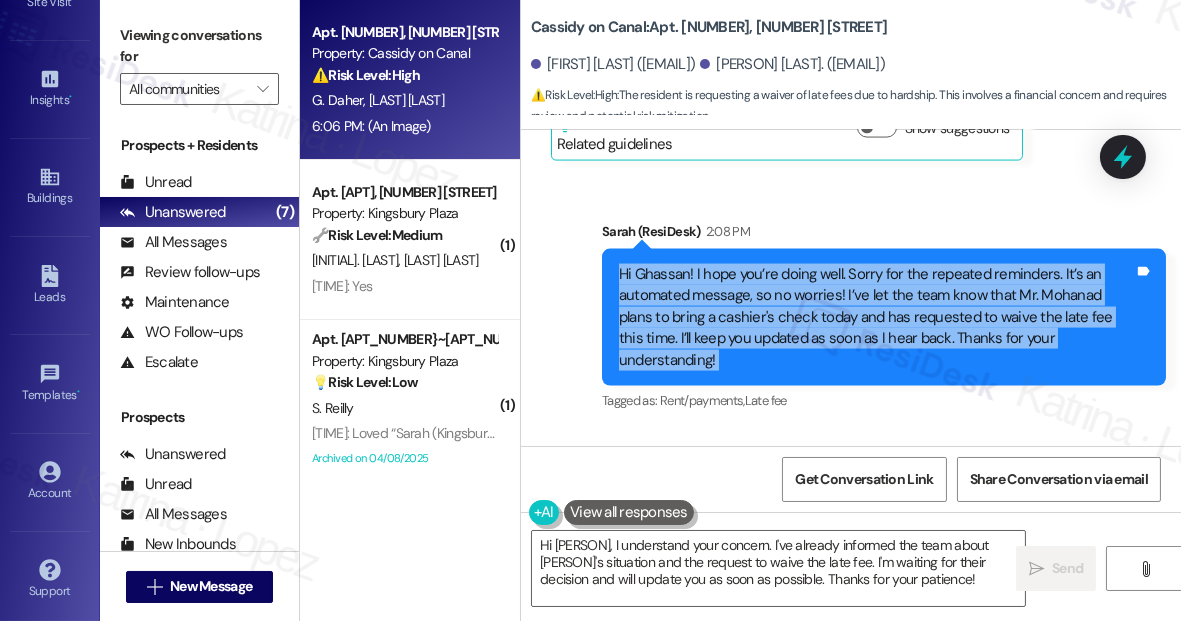 click on "Hi [NAME]! I hope you’re doing well. Sorry for the repeated reminders. It’s an automated message, so no worries! I’ve let the team know that Mr. [LAST_NAME] plans to bring a cashier's check today and has requested to waive the late fee this time. I’ll keep you updated as soon as I hear back. Thanks for your understanding!" at bounding box center [876, 317] 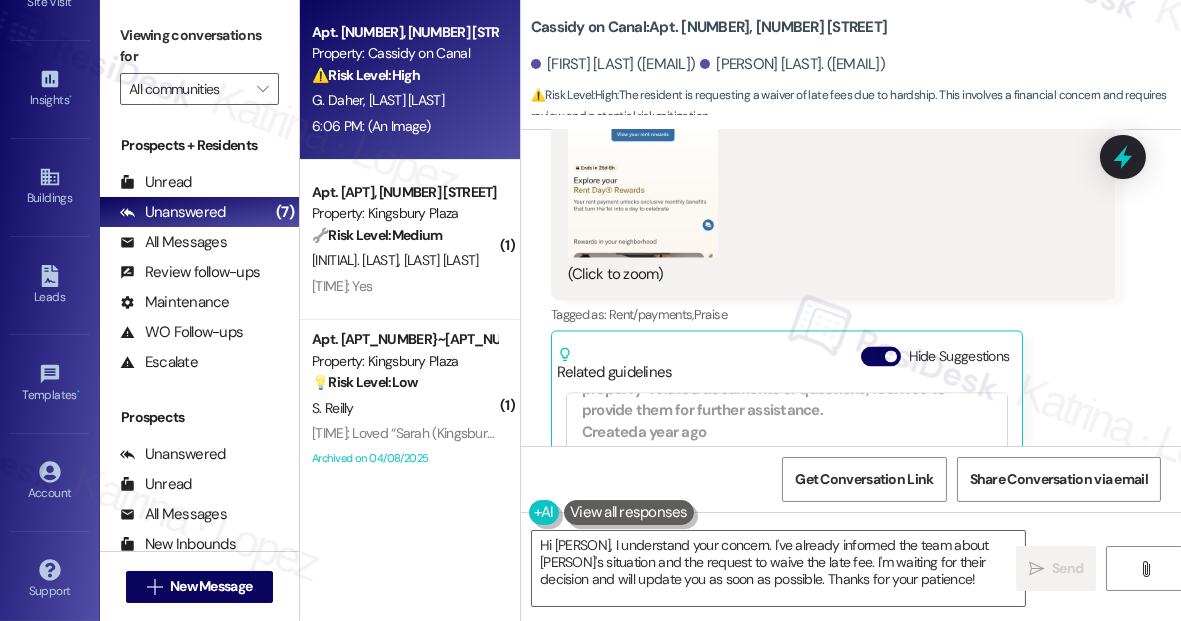 scroll, scrollTop: 7136, scrollLeft: 0, axis: vertical 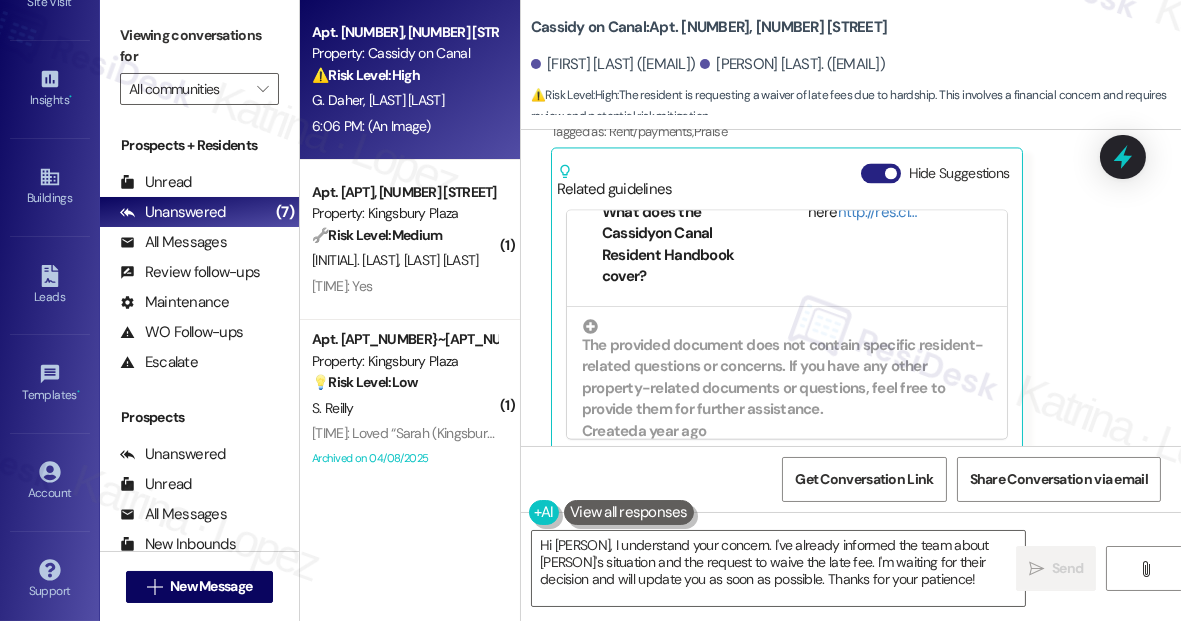 click on "Hide Suggestions" at bounding box center [881, 173] 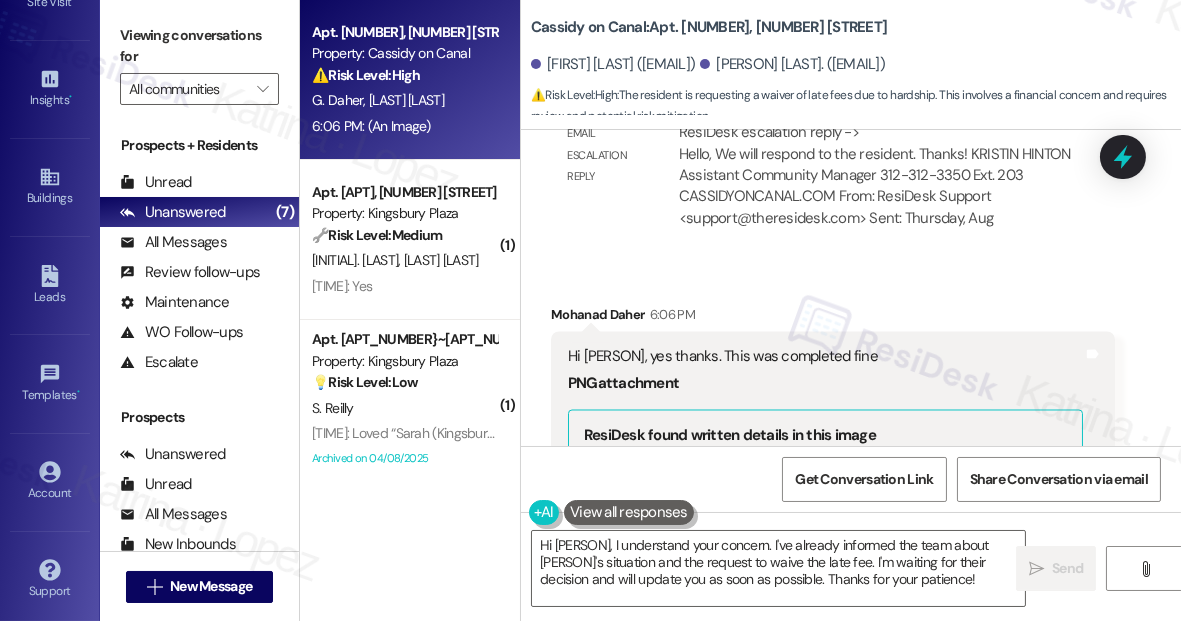 scroll, scrollTop: 6251, scrollLeft: 0, axis: vertical 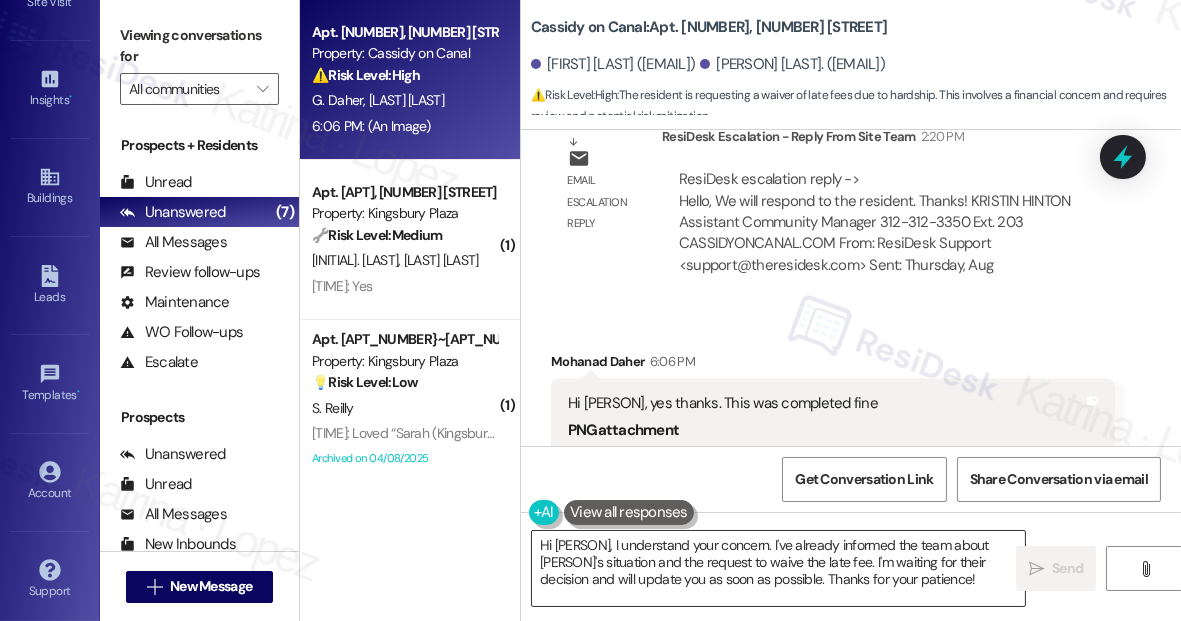 click on "Hi Ghassan, I understand your concern. I've already informed the team about Mohanad's situation and the request to waive the late fee. I'm waiting for their decision and will update you as soon as possible. Thanks for your patience!" at bounding box center [778, 568] 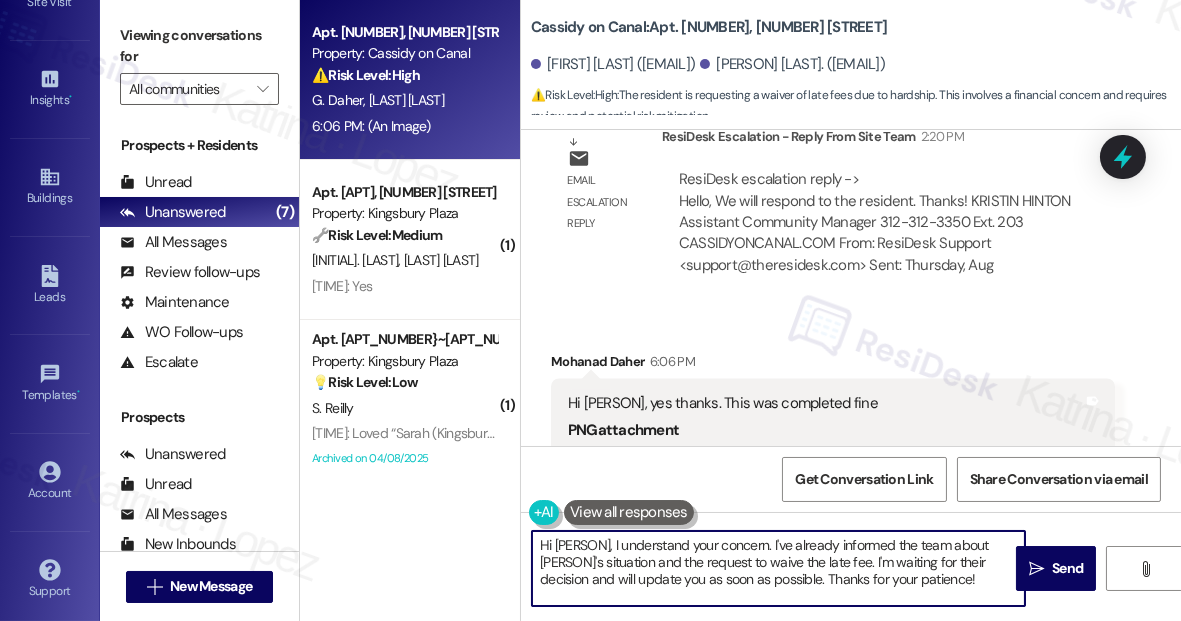 click on "Hi Ghassan, I understand your concern. I've already informed the team about Mohanad's situation and the request to waive the late fee. I'm waiting for their decision and will update you as soon as possible. Thanks for your patience!" at bounding box center (778, 568) 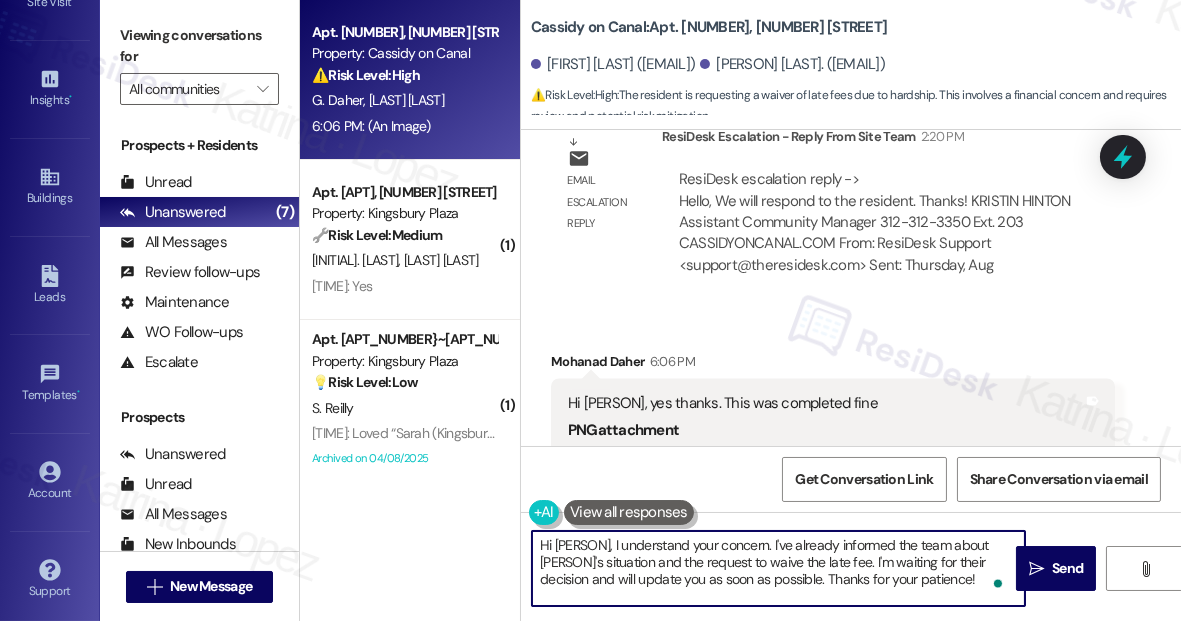 click on "Mohanad Daher 6:06 PM" at bounding box center (833, 365) 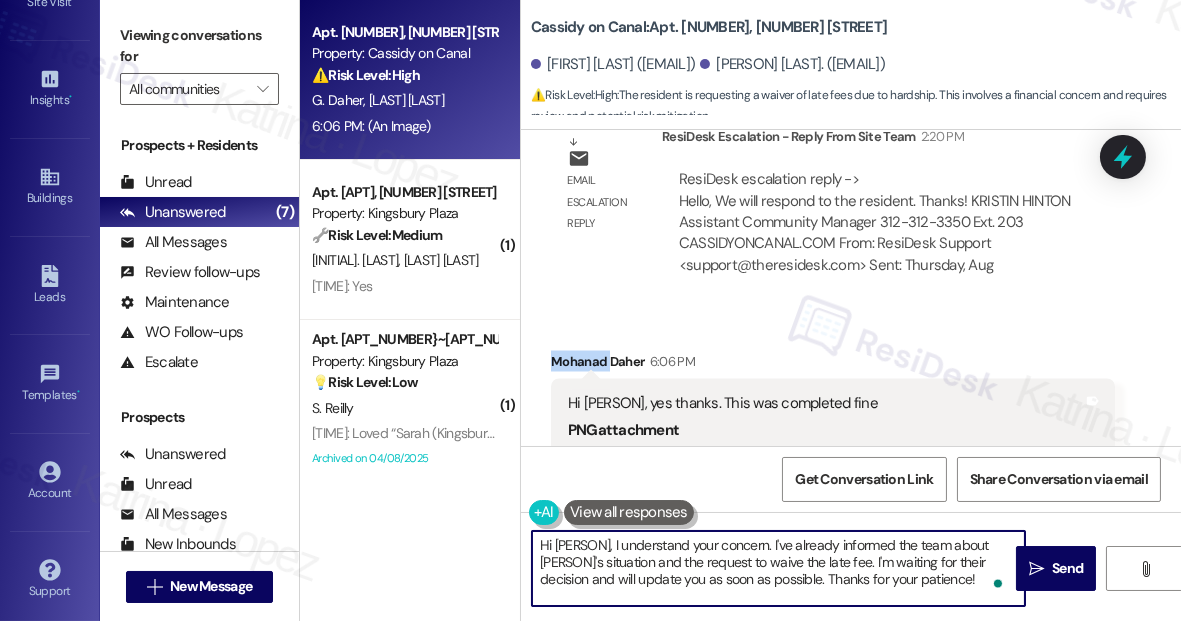 click on "Mohanad Daher 6:06 PM" at bounding box center [833, 365] 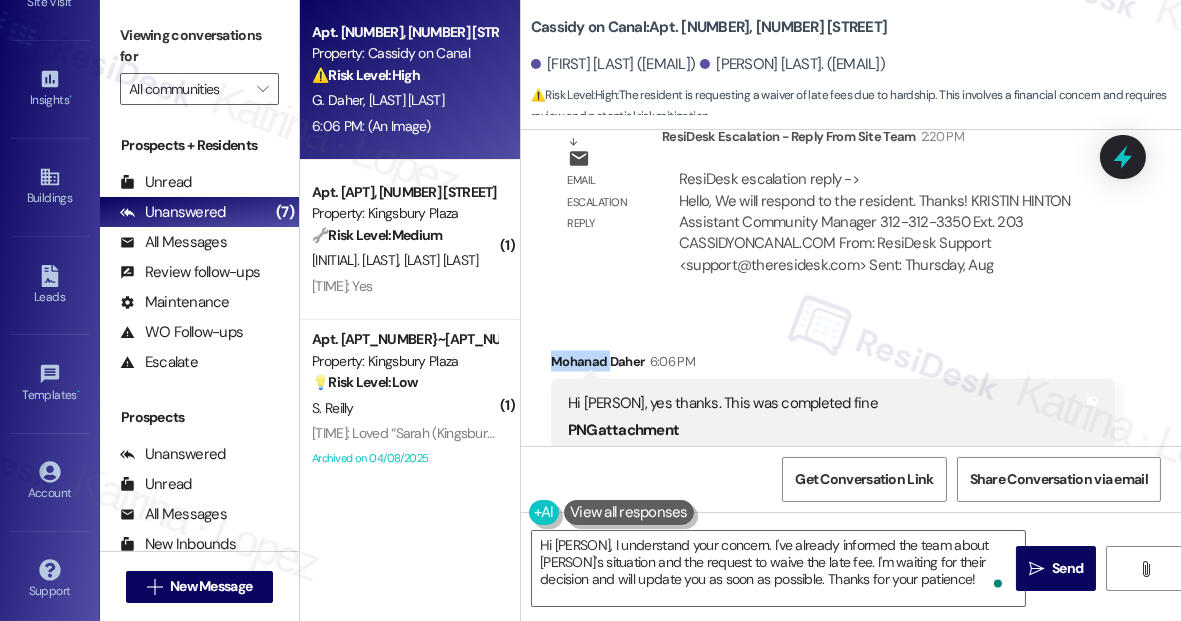 copy on "Mohanad" 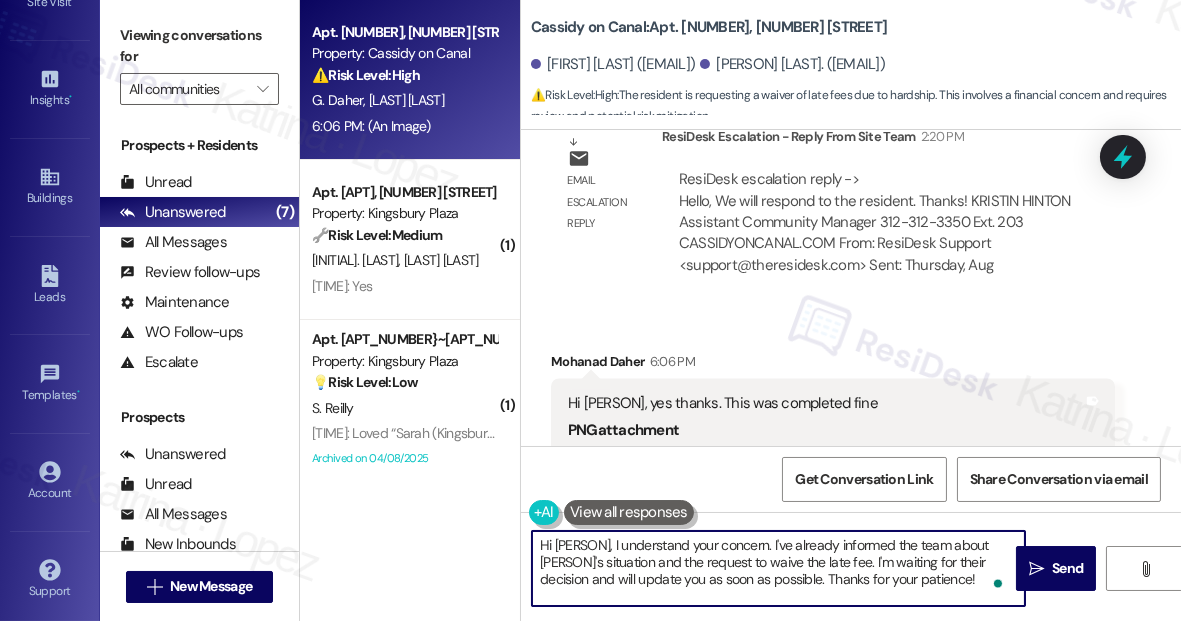 click on "Hi Ghassan, I understand your concern. I've already informed the team about Mohanad's situation and the request to waive the late fee. I'm waiting for their decision and will update you as soon as possible. Thanks for your patience!" at bounding box center (778, 568) 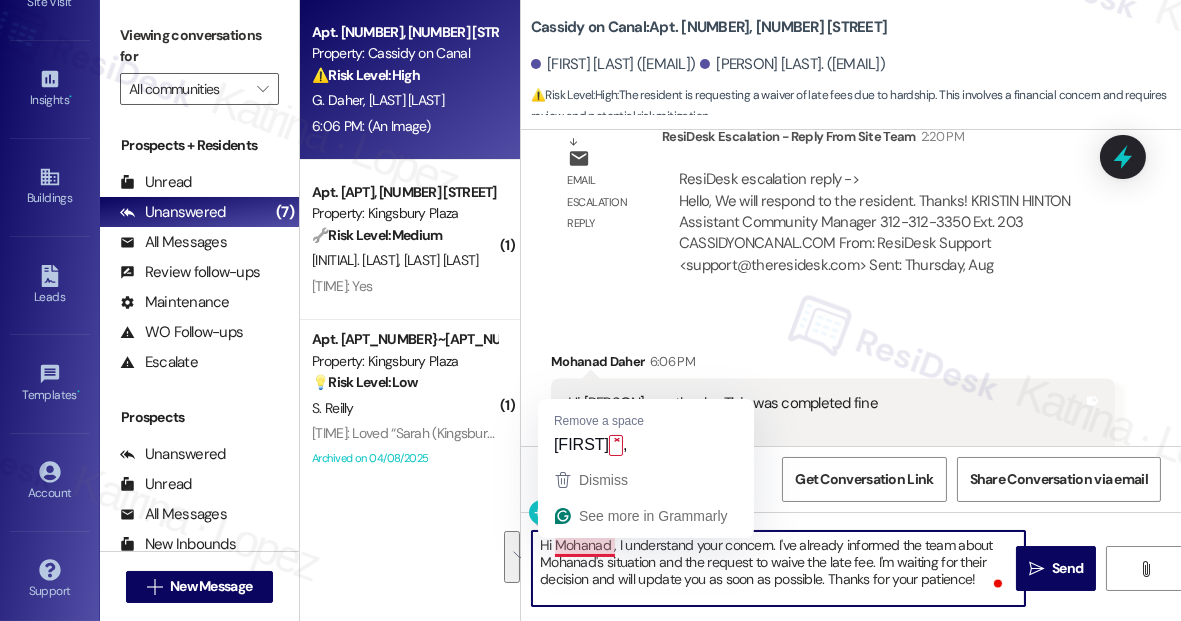 drag, startPoint x: 980, startPoint y: 578, endPoint x: 516, endPoint y: 540, distance: 465.55344 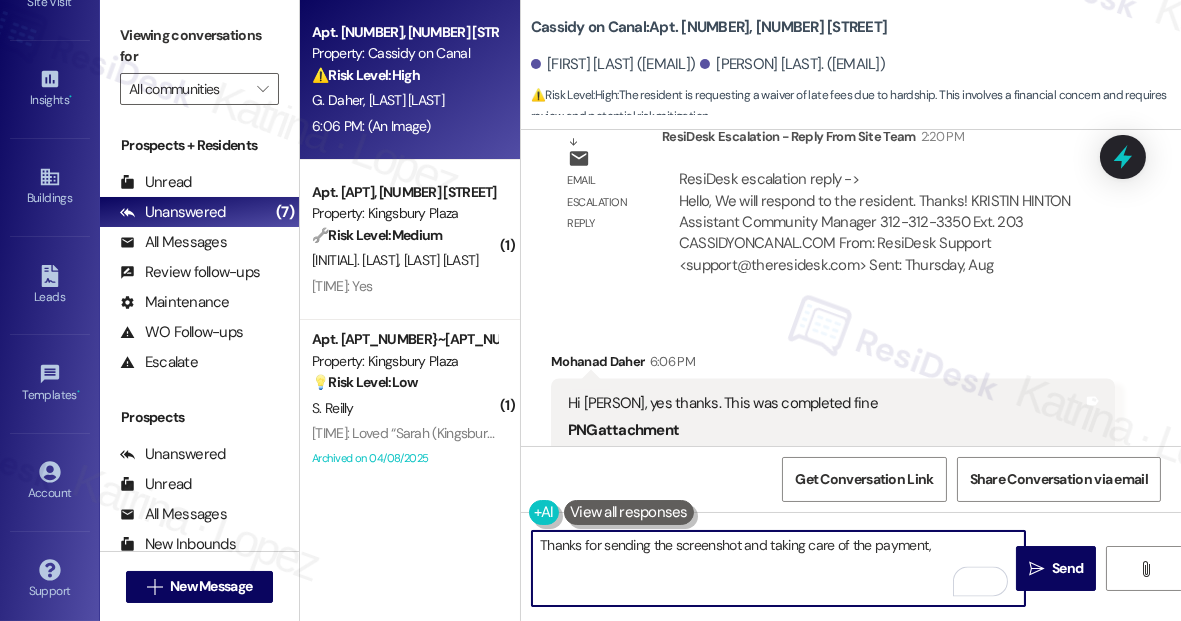 click on "Hi Sarah- paid! Thank you and apologies for delay  PNG  attachment ResiDesk found written details in this image   See details The resident, Mohanad Daher, made a rent payment at Cassidy on Canal properties and will receive Bilt Points. The message also promotes Rent Day rewards.
Download   (Click to zoom) Tags and notes" at bounding box center (833, 690) 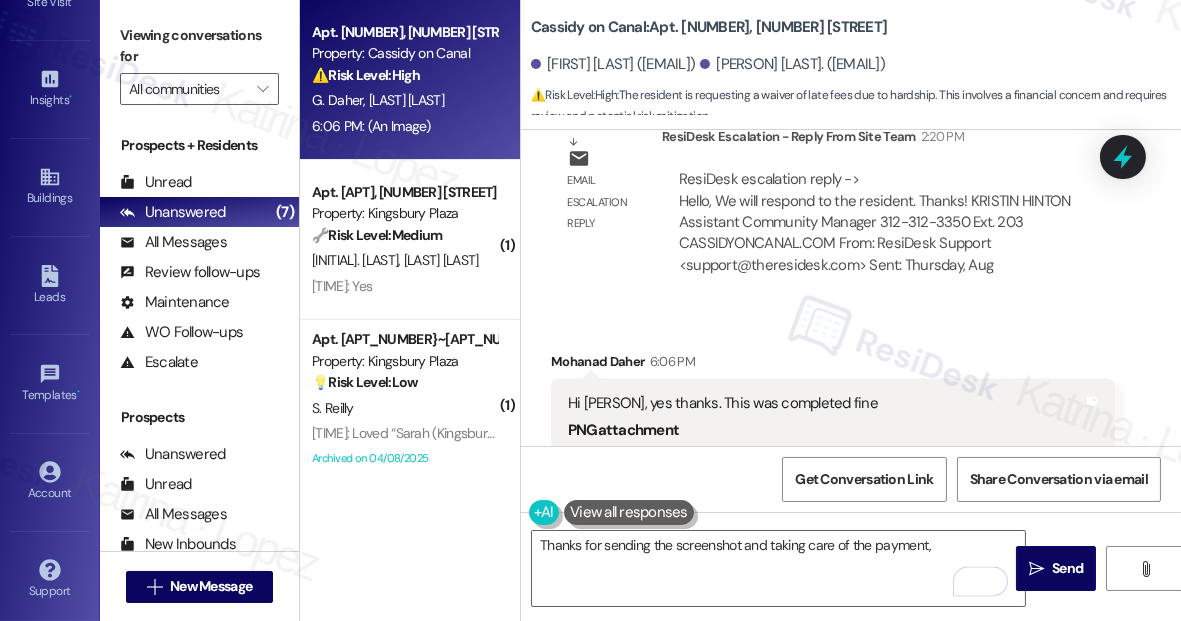 click on "Mohanad Daher 6:06 PM" at bounding box center [833, 365] 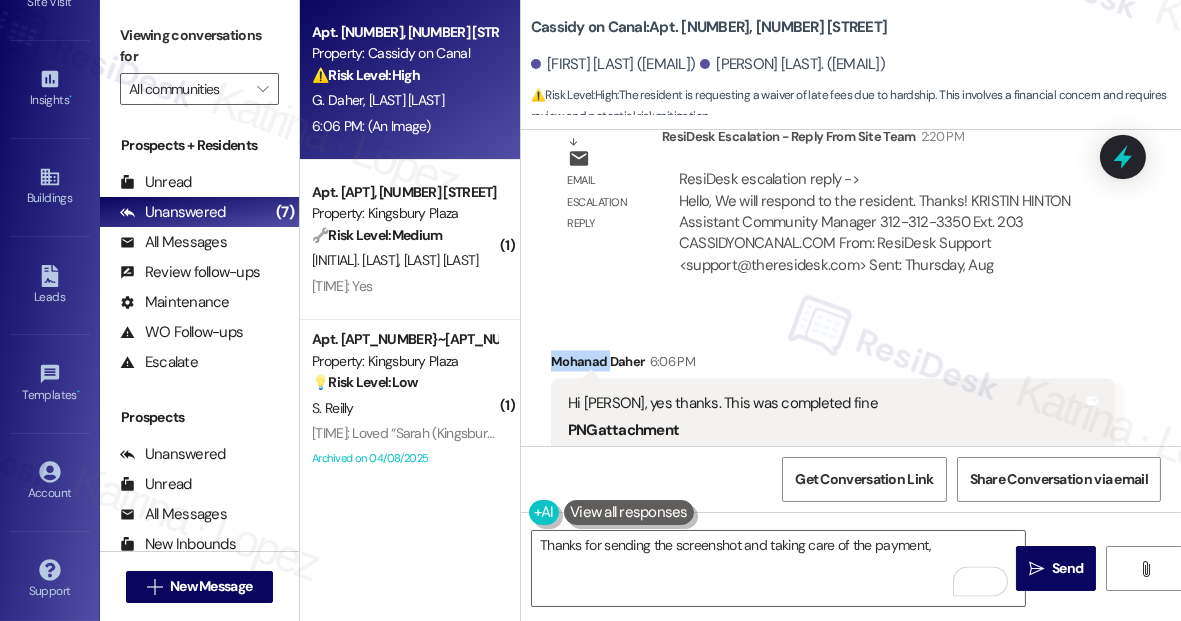 click on "Mohanad Daher 6:06 PM" at bounding box center [833, 365] 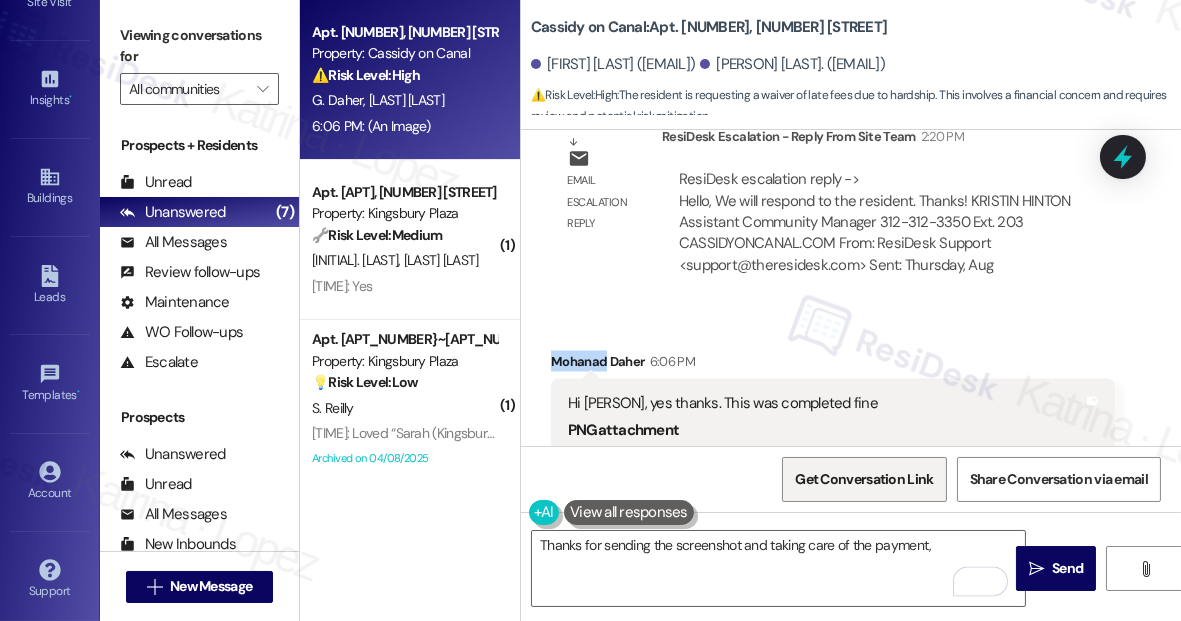 copy on "Mohanad" 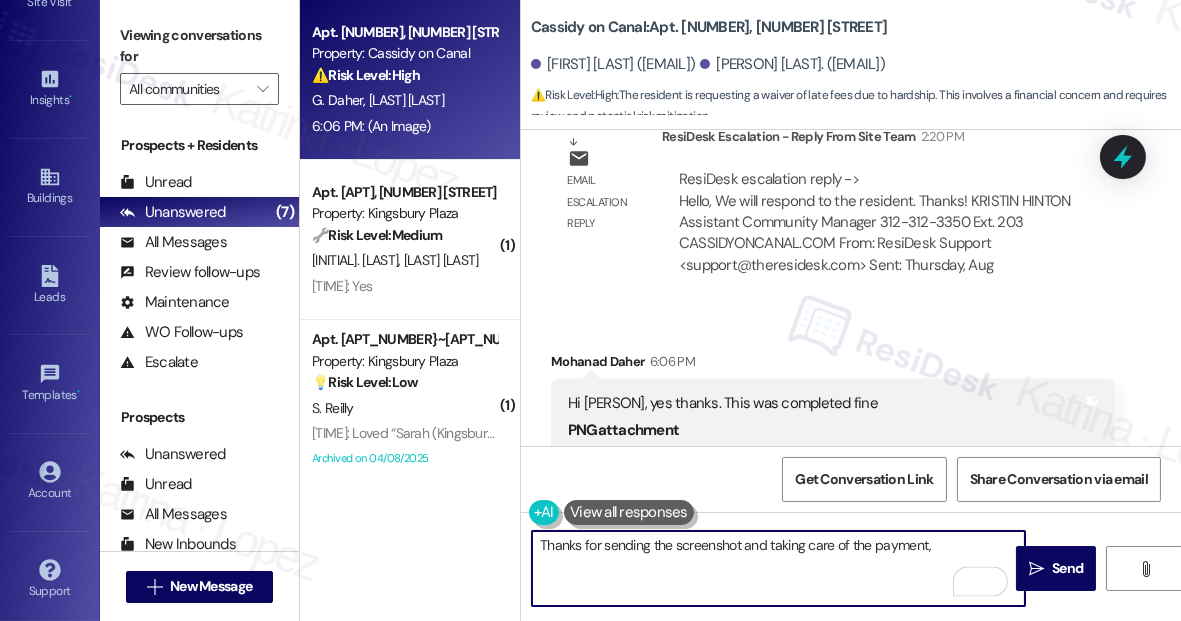 click on "Thanks for sending the screenshot and taking care of the payment," at bounding box center [778, 568] 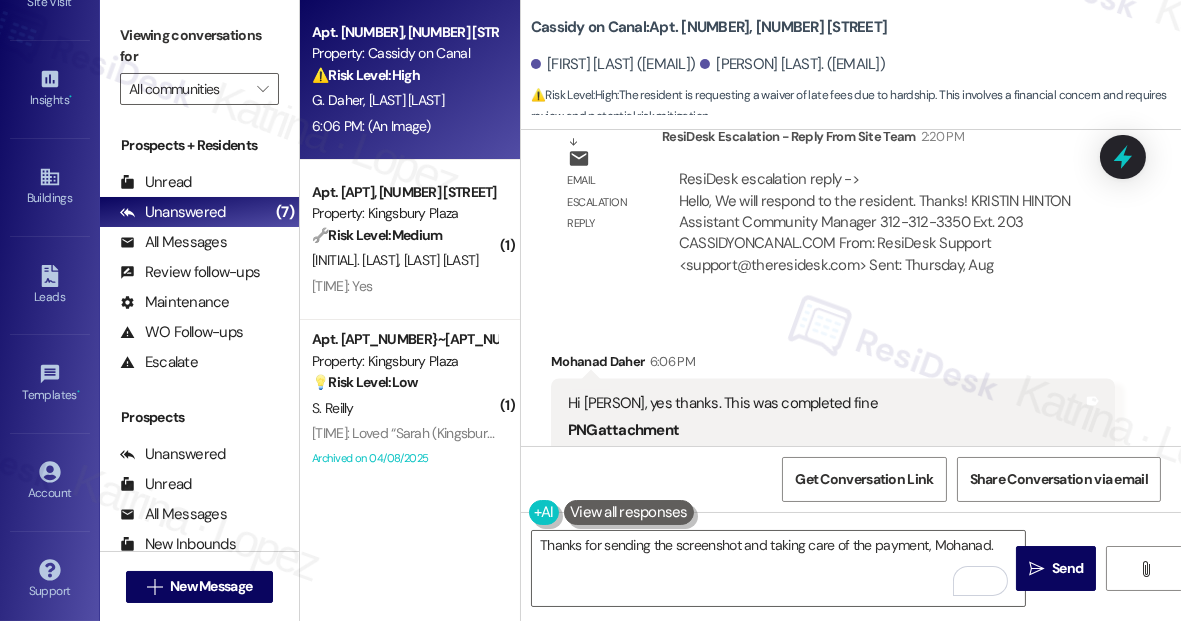 click on "Viewing conversations for" at bounding box center (199, 46) 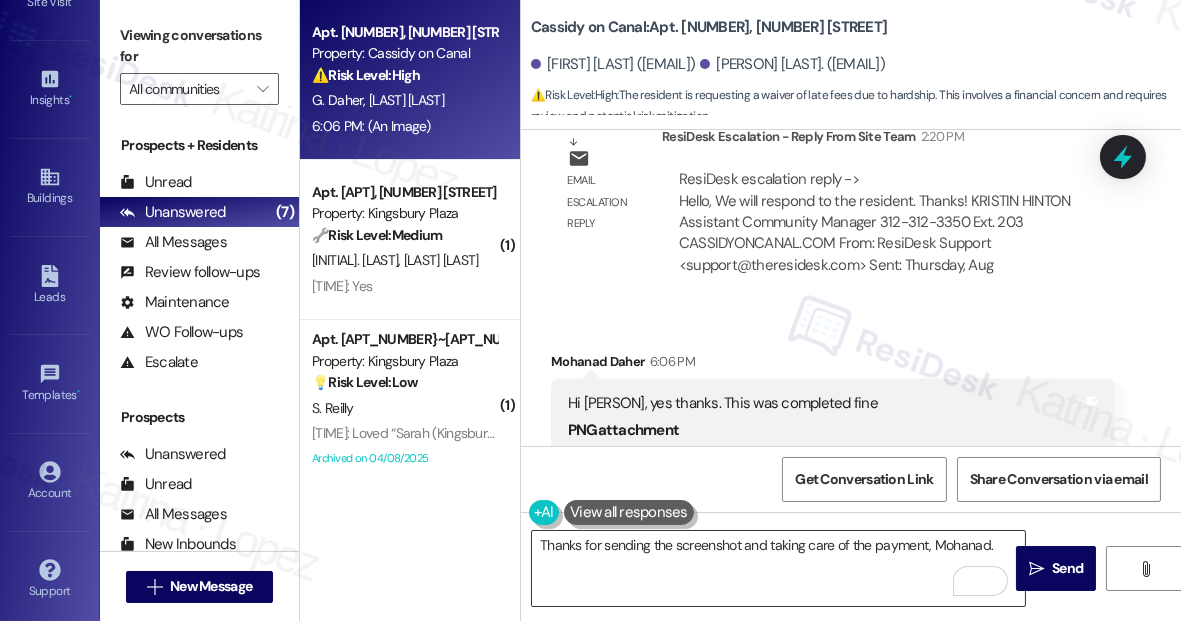 click on "Thanks for sending the screenshot and taking care of the payment, Mohanad." at bounding box center [778, 568] 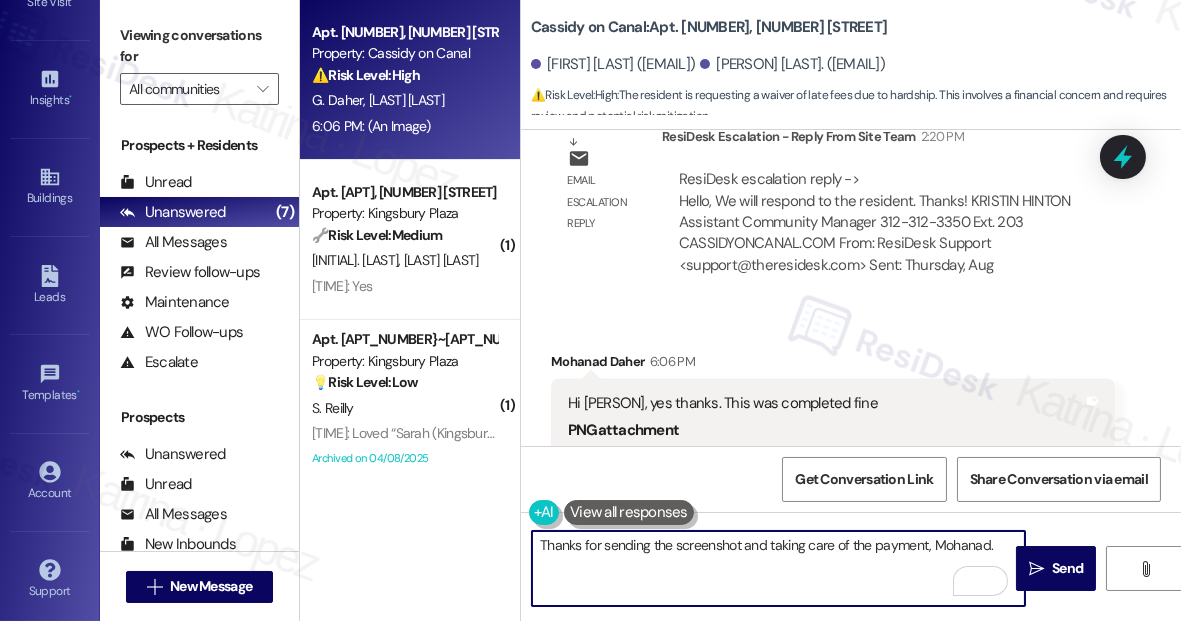 click on "Thanks for sending the screenshot and taking care of the payment, Mohanad." at bounding box center (778, 568) 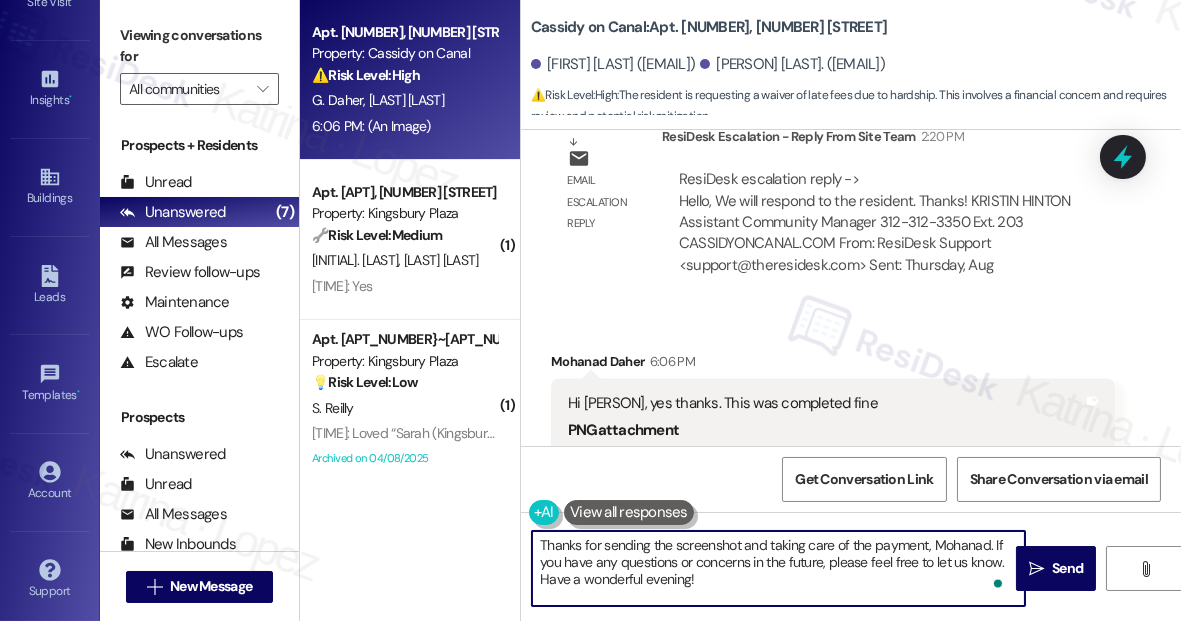 drag, startPoint x: 733, startPoint y: 574, endPoint x: 767, endPoint y: 594, distance: 39.446167 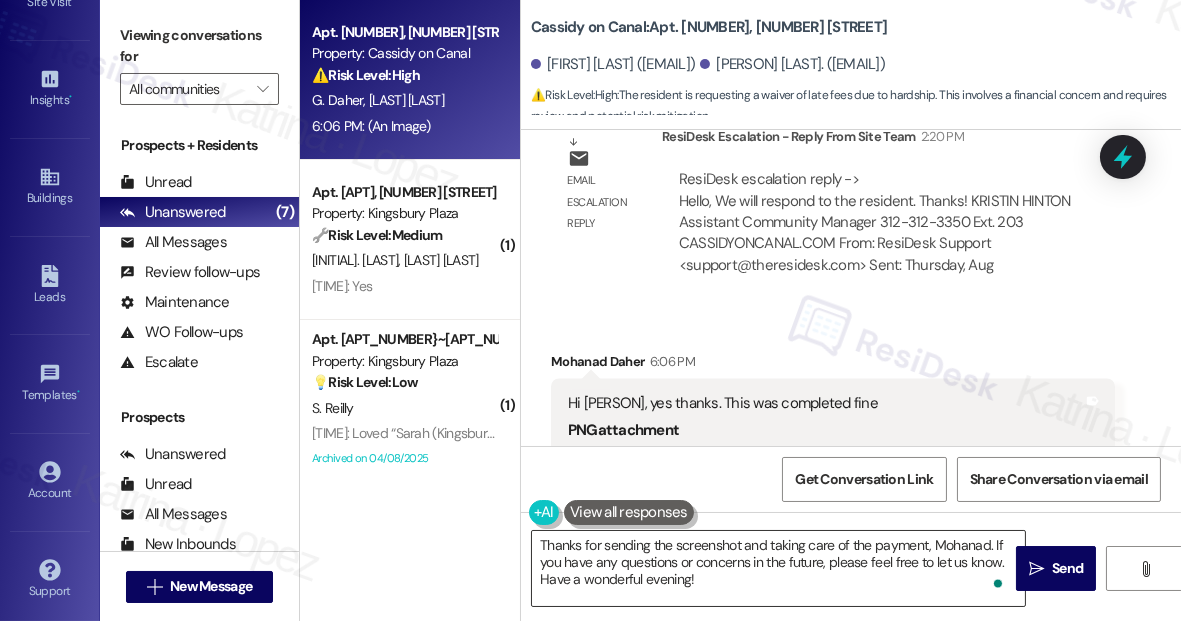 drag, startPoint x: 1037, startPoint y: 563, endPoint x: 903, endPoint y: 562, distance: 134.00374 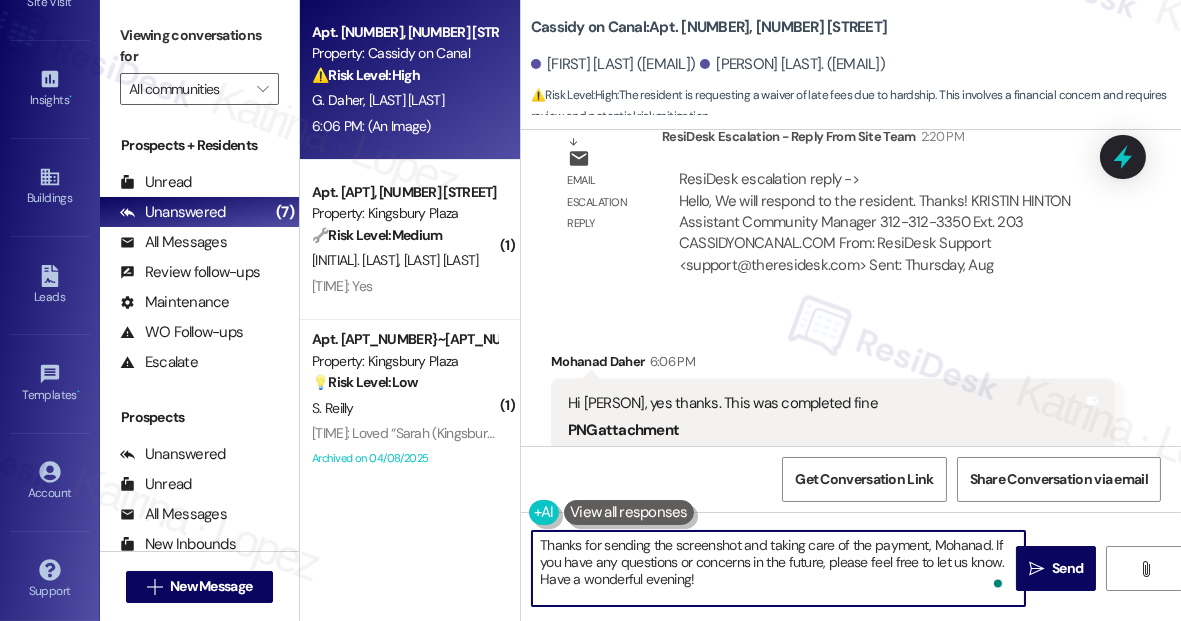 click on "Thanks for sending the screenshot and taking care of the payment, Mohanad.  If you have any questions or concerns in the future, please feel free to let us know. Have a wonderful evening!" at bounding box center [778, 568] 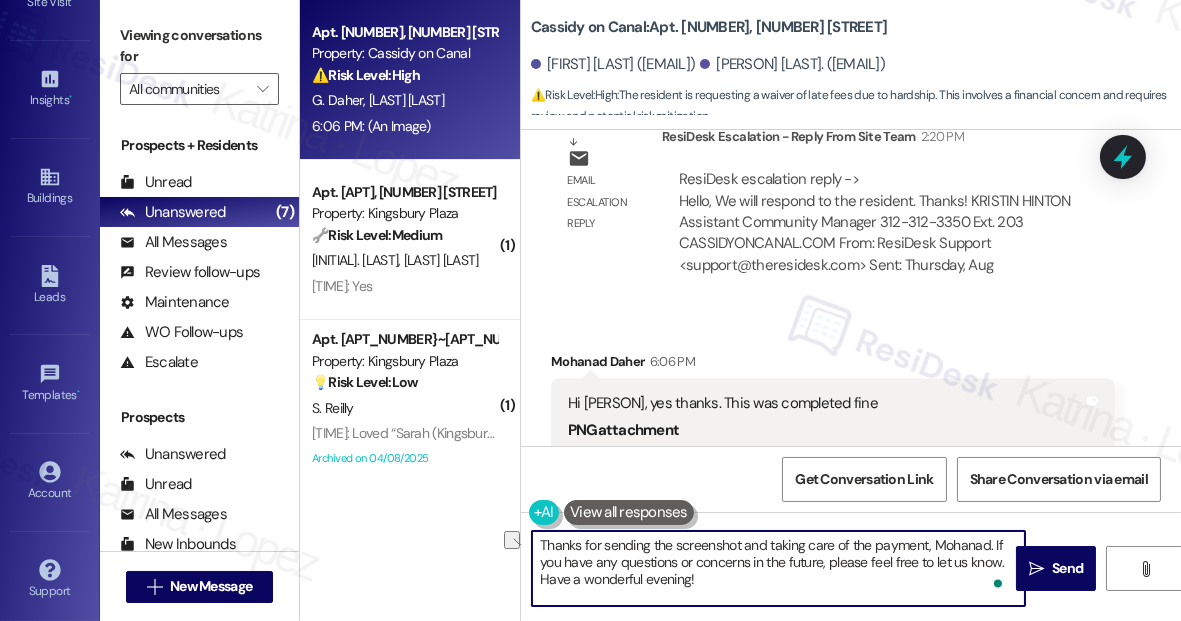 drag, startPoint x: 738, startPoint y: 546, endPoint x: 921, endPoint y: 543, distance: 183.02458 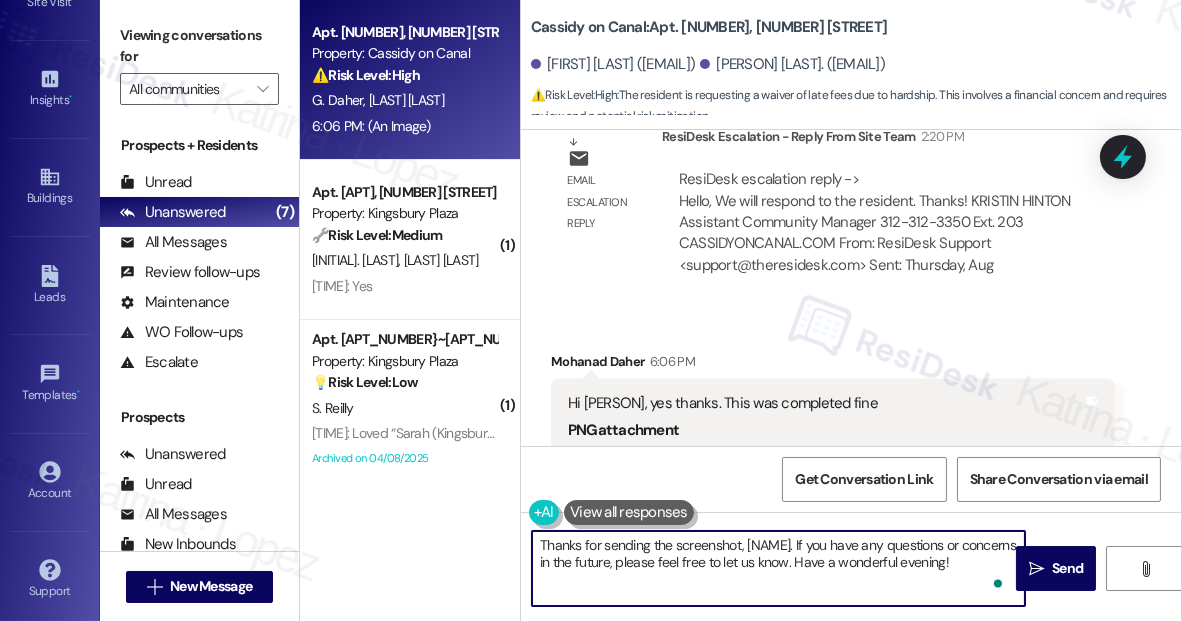 scroll, scrollTop: 0, scrollLeft: 0, axis: both 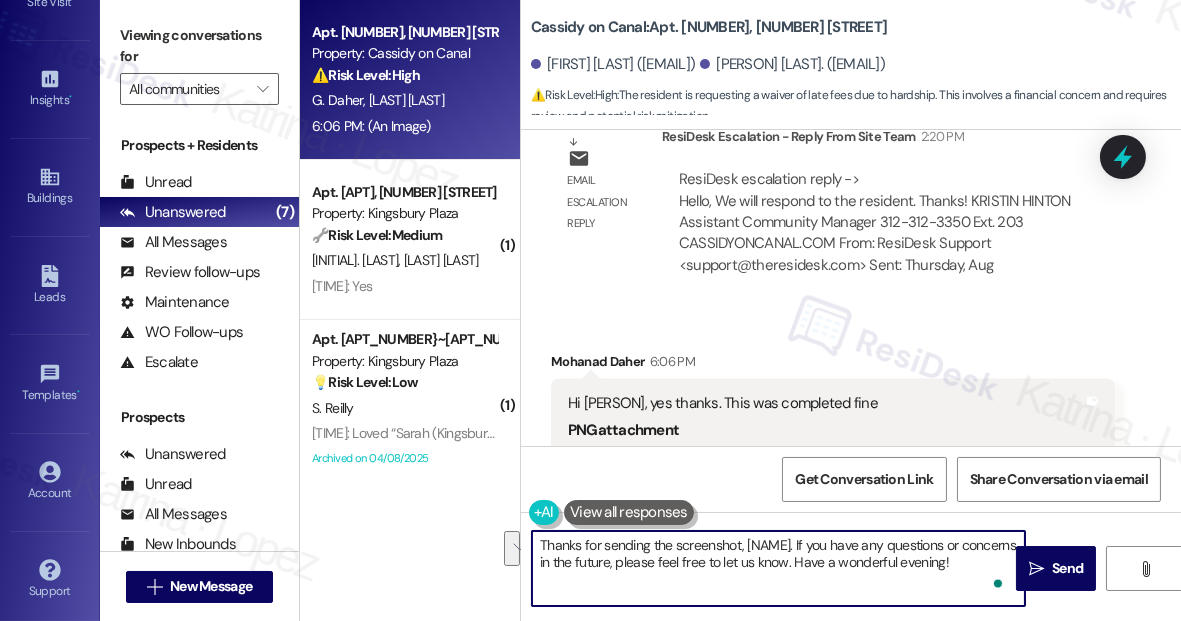 click on "Thanks for sending the screenshot, Mohanad.  If you have any questions or concerns in the future, please feel free to let us know. Have a wonderful evening!" at bounding box center [778, 568] 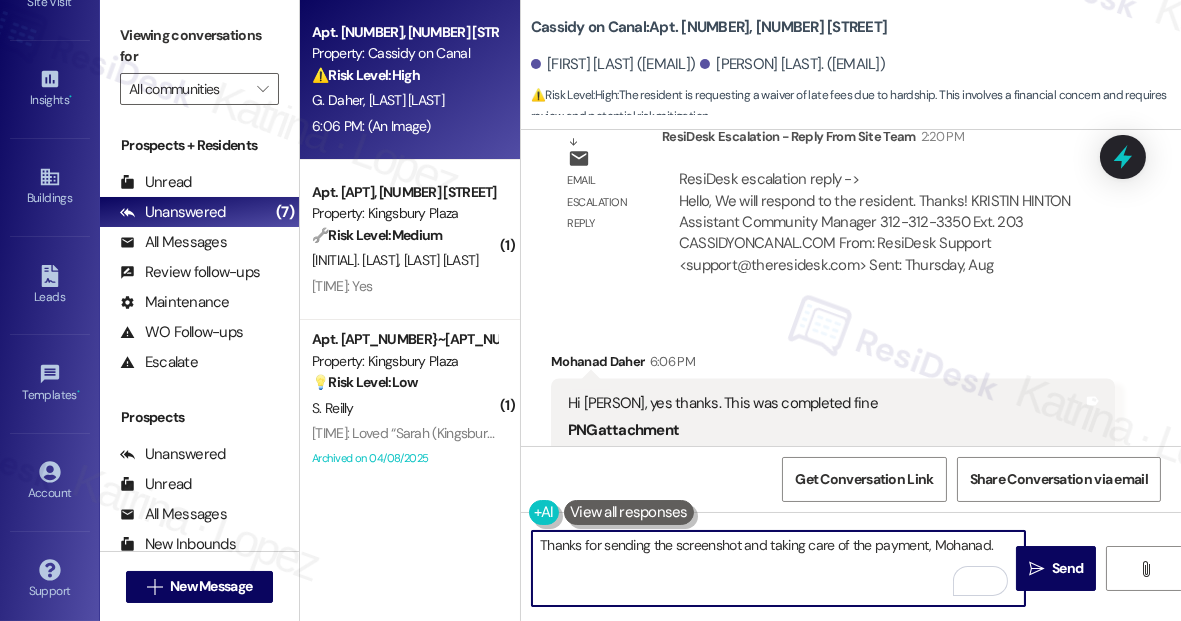 paste on "If you have any questions or concerns in the future, please feel free to let us know. Have a wonderful evening!" 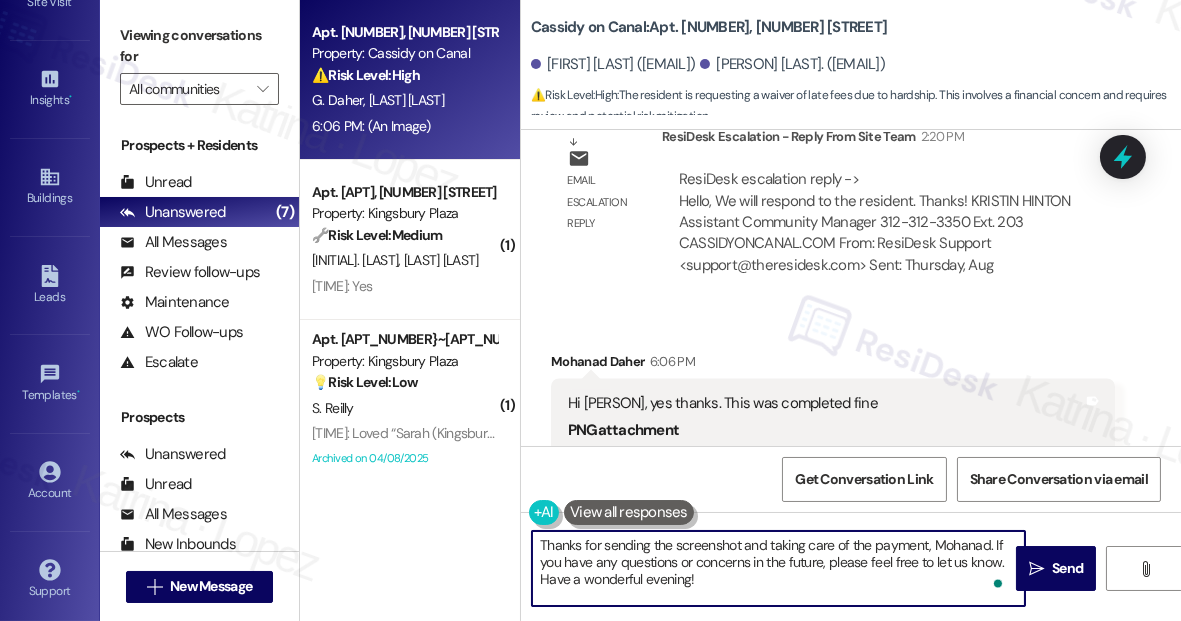 click on "Thanks for sending the screenshot and taking care of the payment, Mohanad.  If you have any questions or concerns in the future, please feel free to let us know. Have a wonderful evening!" at bounding box center [778, 568] 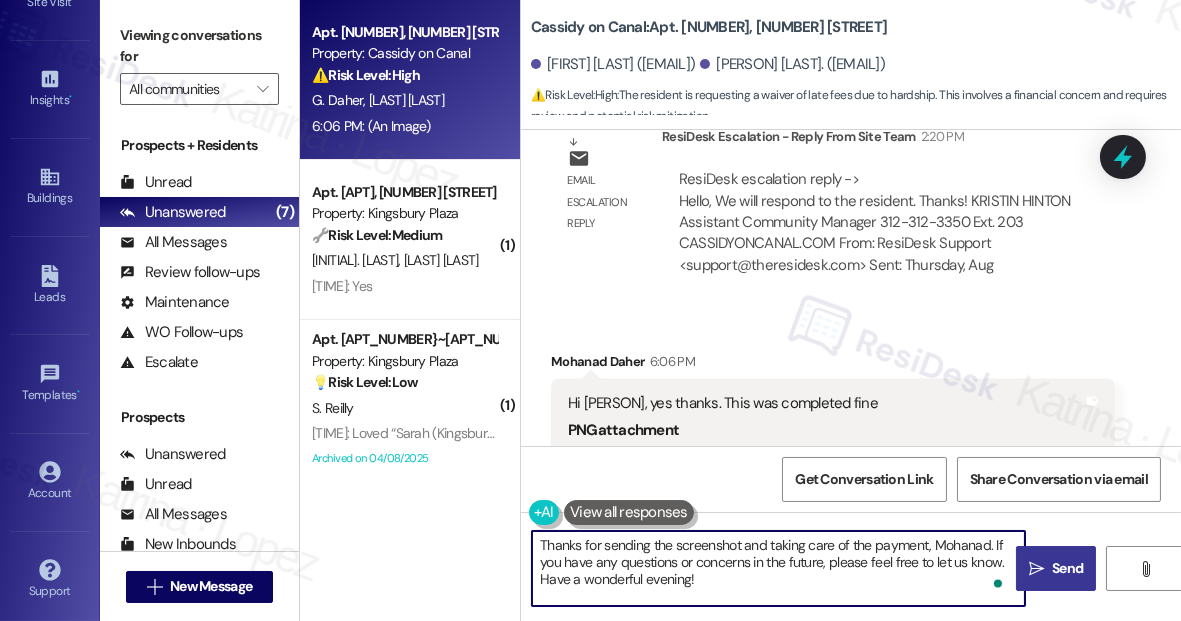 type on "Thanks for sending the screenshot and taking care of the payment, [FIRST_NAME]. If you have any questions or concerns in the future, please feel free to let us know. Have a wonderful evening!" 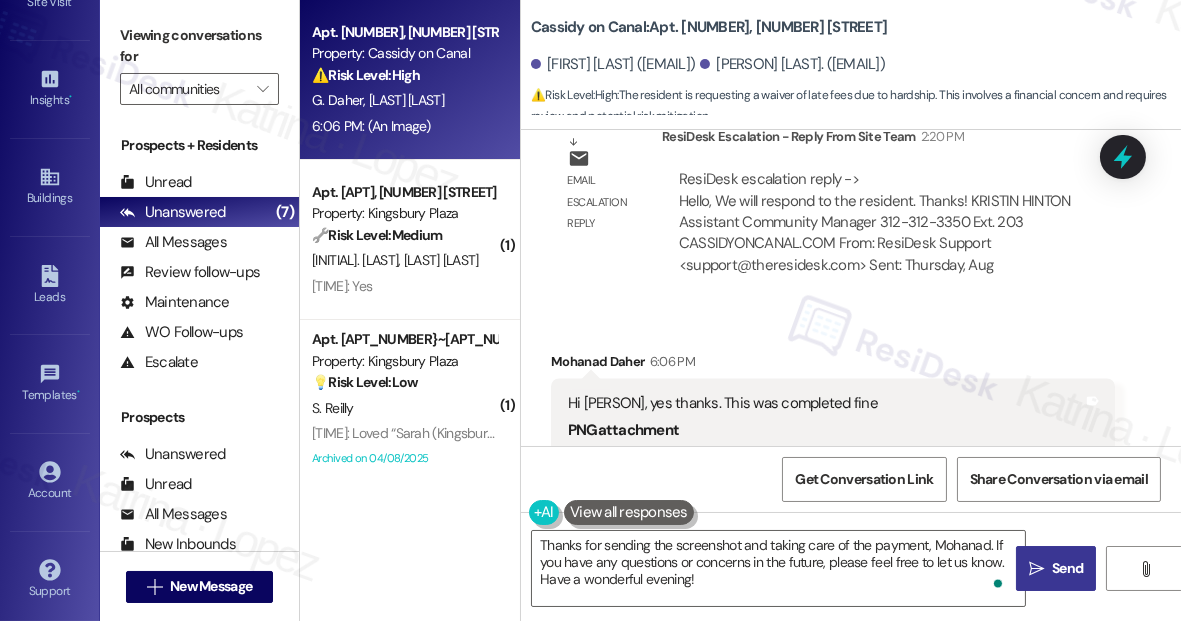 click on "Send" at bounding box center (1067, 568) 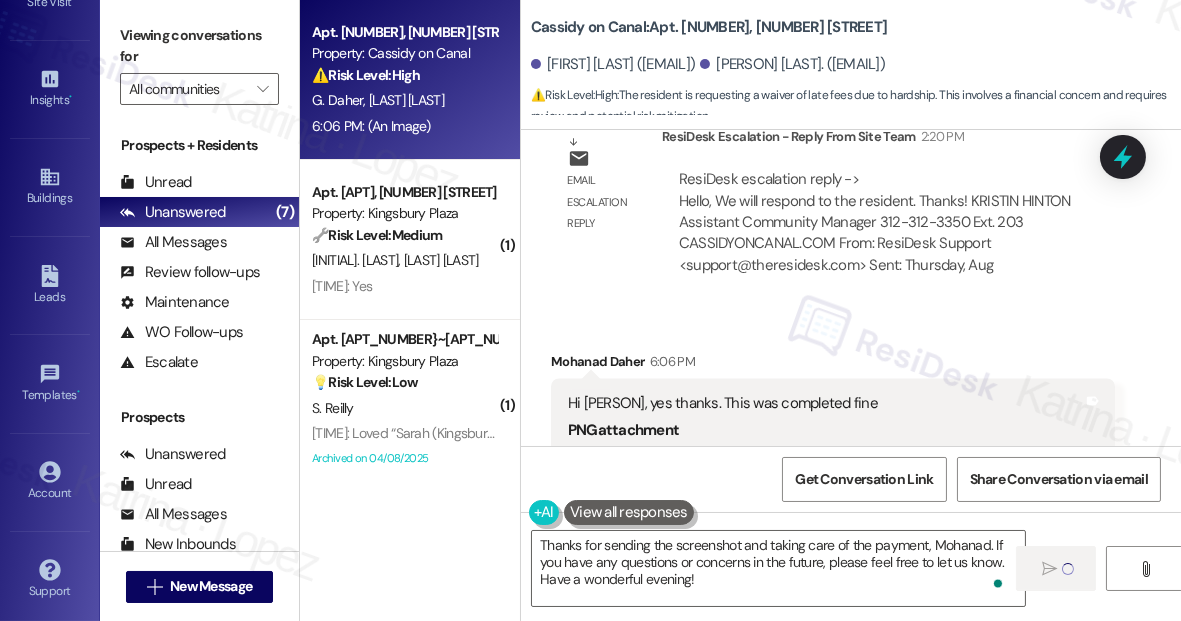 type 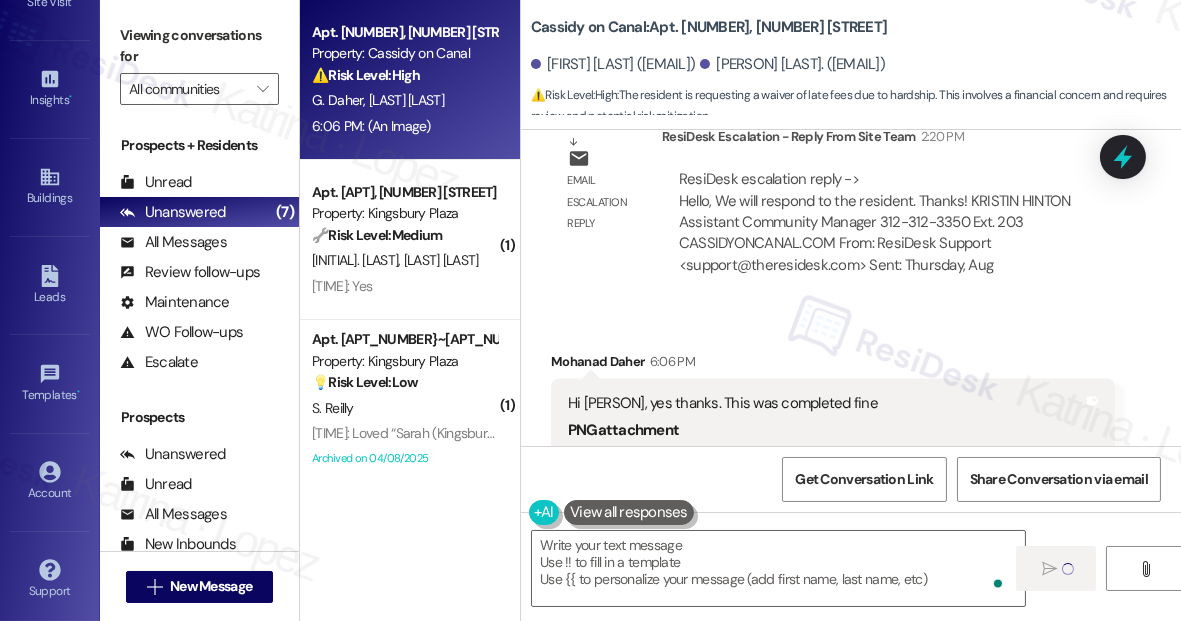 scroll, scrollTop: 6325, scrollLeft: 0, axis: vertical 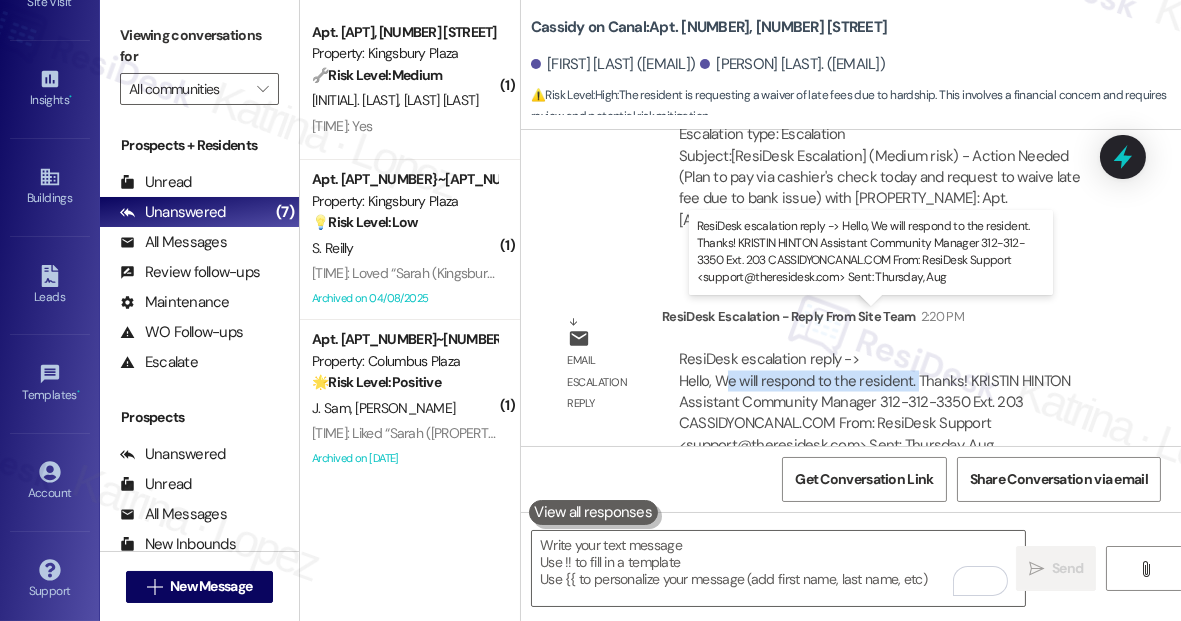 drag, startPoint x: 724, startPoint y: 335, endPoint x: 927, endPoint y: 332, distance: 203.02217 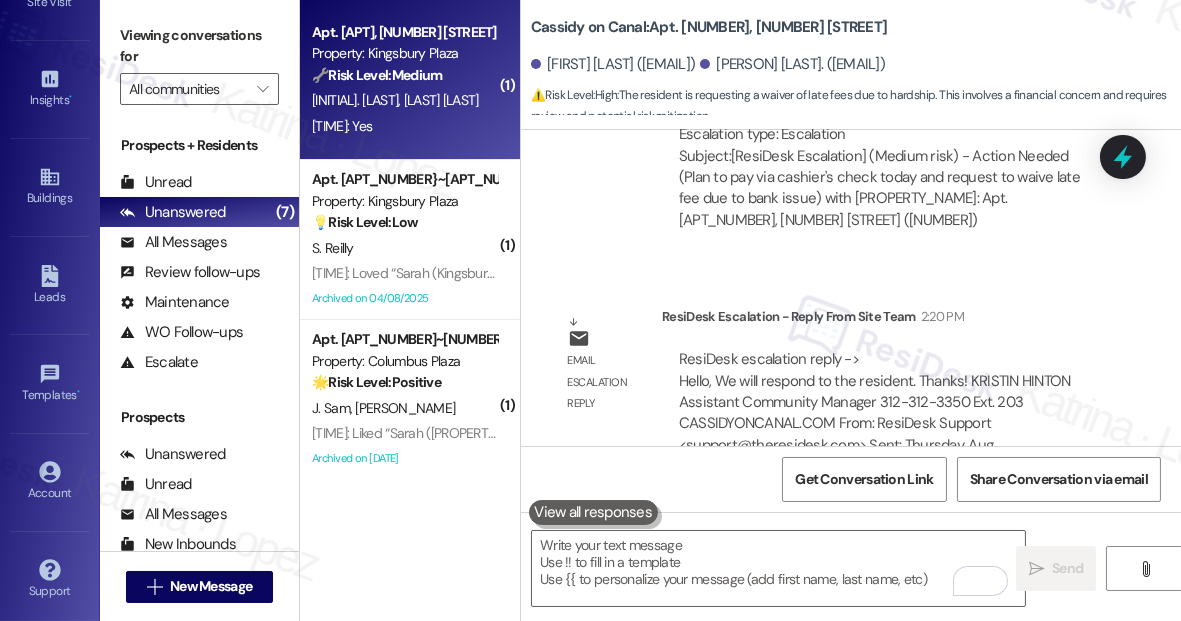 click on "Apt. 01~4308, 520 North Kingsbury Property: Kingsbury Plaza 🔧  Risk Level:  Medium The resident is asking for clarification on the payment app. While there is a financial component, the resident is simply seeking information and there is no indication of a dispute or urgent issue. M. Bowman R. Bowman 5:46 PM: Yes 5:46 PM: Yes" at bounding box center [410, 80] 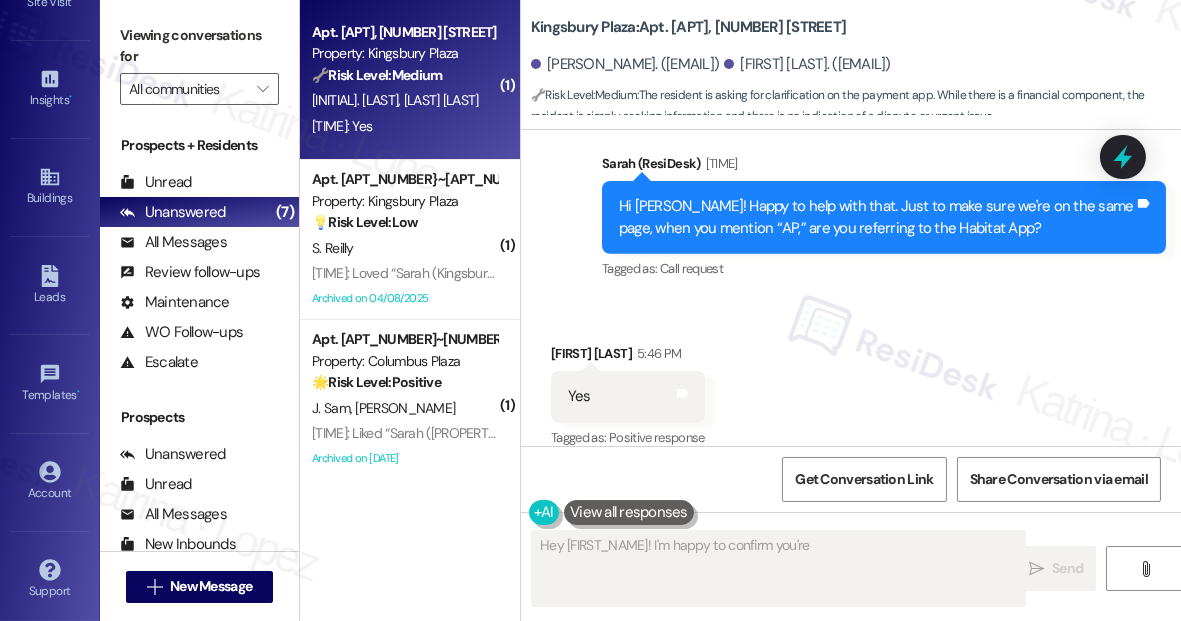 scroll, scrollTop: 1525, scrollLeft: 0, axis: vertical 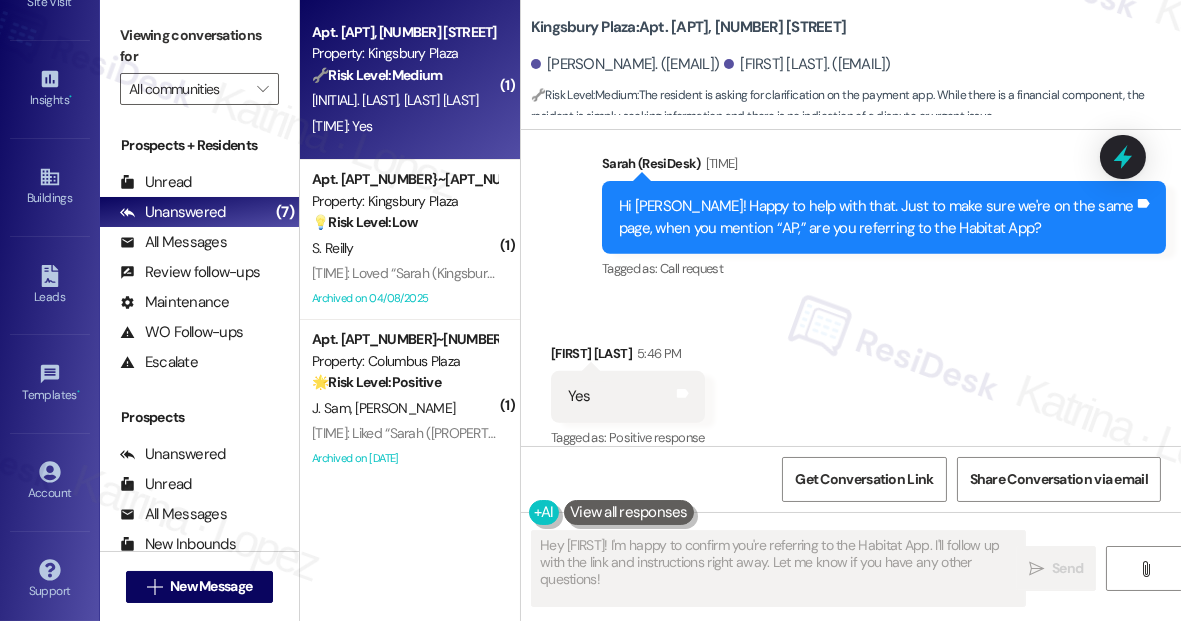 click on "Hi [FIRST]! Happy to help with that. Just to make sure we're on the same page, when you mention “AP,” are you referring to the Habitat App?" at bounding box center [876, 217] 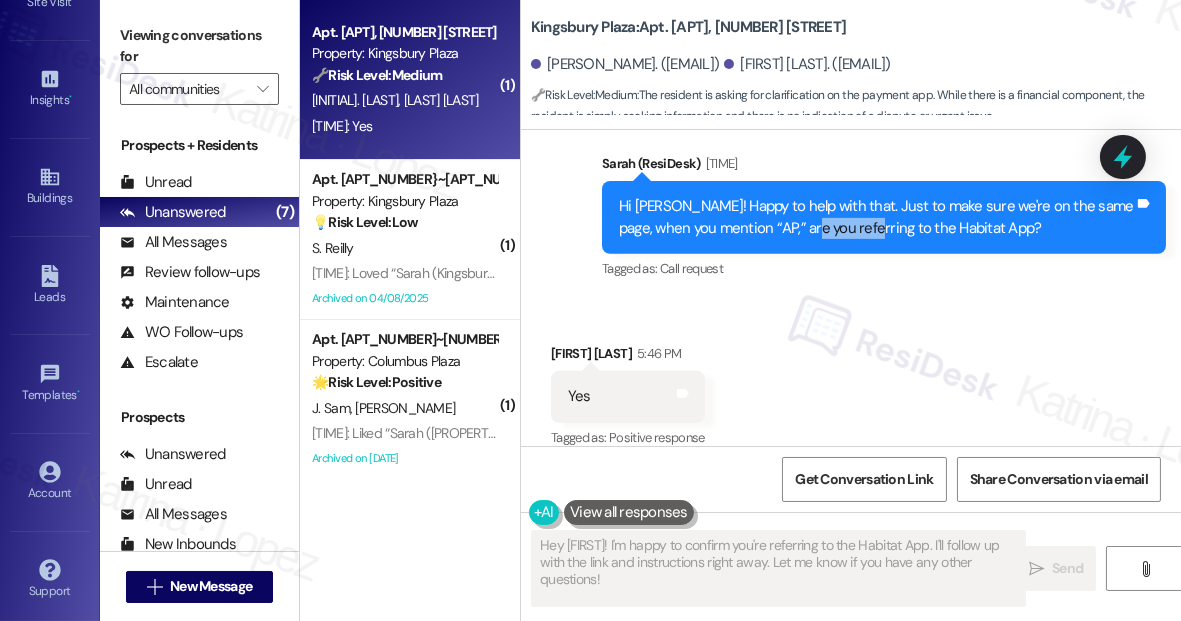 click on "Hi [FIRST]! Happy to help with that. Just to make sure we're on the same page, when you mention “AP,” are you referring to the Habitat App?" at bounding box center (876, 217) 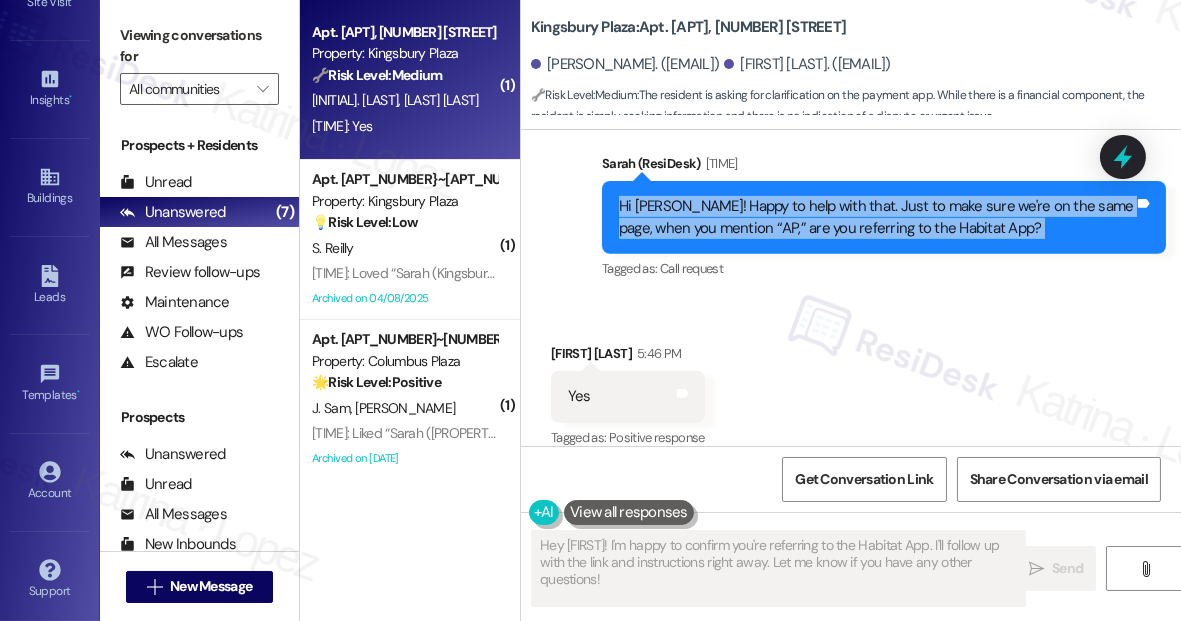 click on "Hi [FIRST]! Happy to help with that. Just to make sure we're on the same page, when you mention “AP,” are you referring to the Habitat App?" at bounding box center (876, 217) 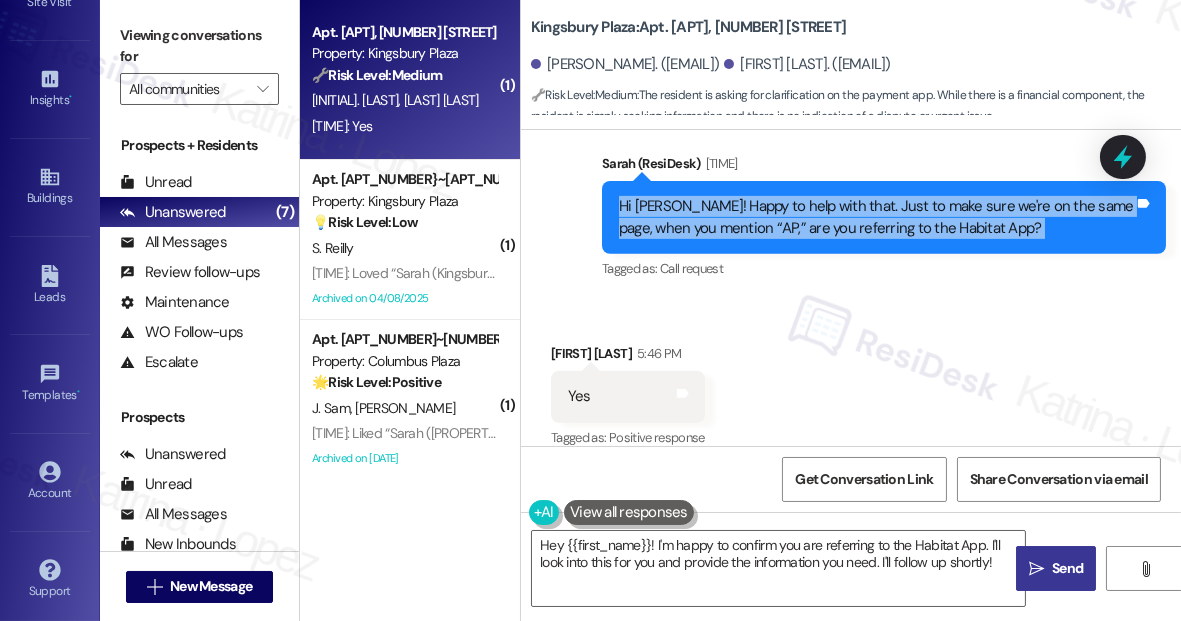 click on "Hi [FIRST]! Happy to help with that. Just to make sure we're on the same page, when you mention “AP,” are you referring to the Habitat App?" at bounding box center [876, 217] 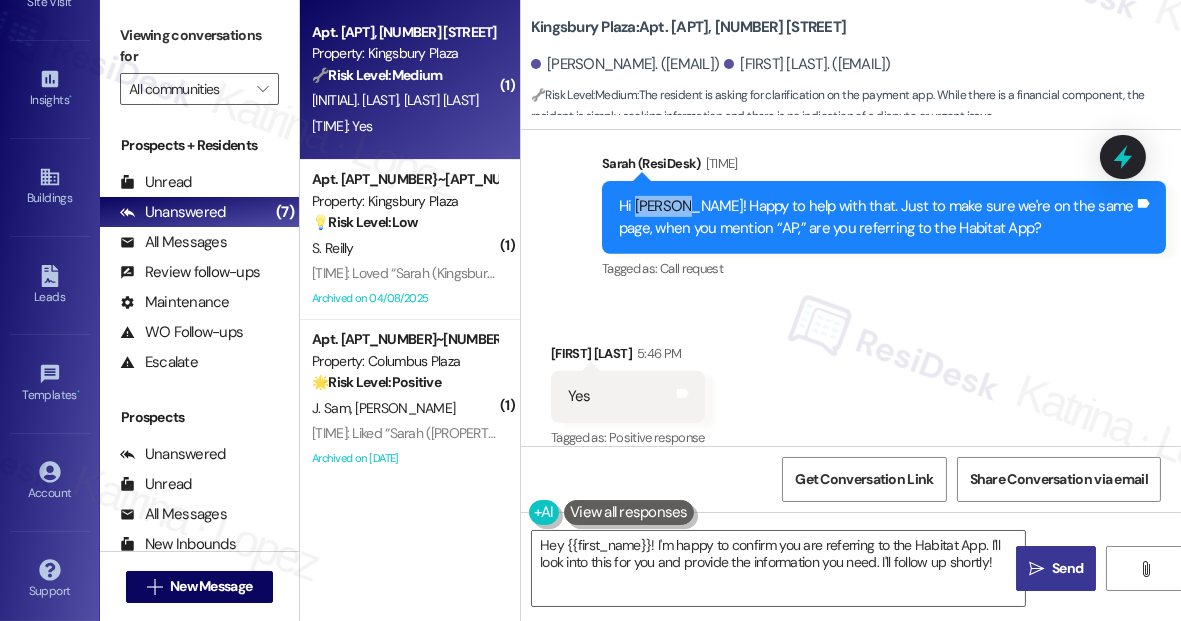 click on "Hi [FIRST]! Happy to help with that. Just to make sure we're on the same page, when you mention “AP,” are you referring to the Habitat App?" at bounding box center (876, 217) 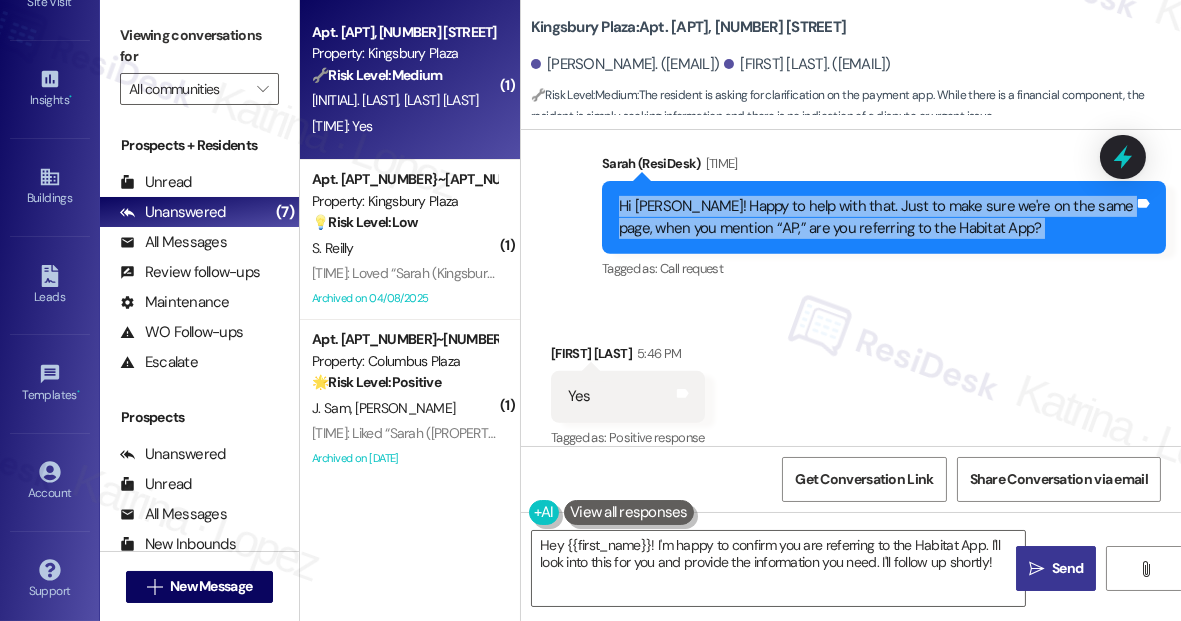 click on "Hi [FIRST]! Happy to help with that. Just to make sure we're on the same page, when you mention “AP,” are you referring to the Habitat App?" at bounding box center (876, 217) 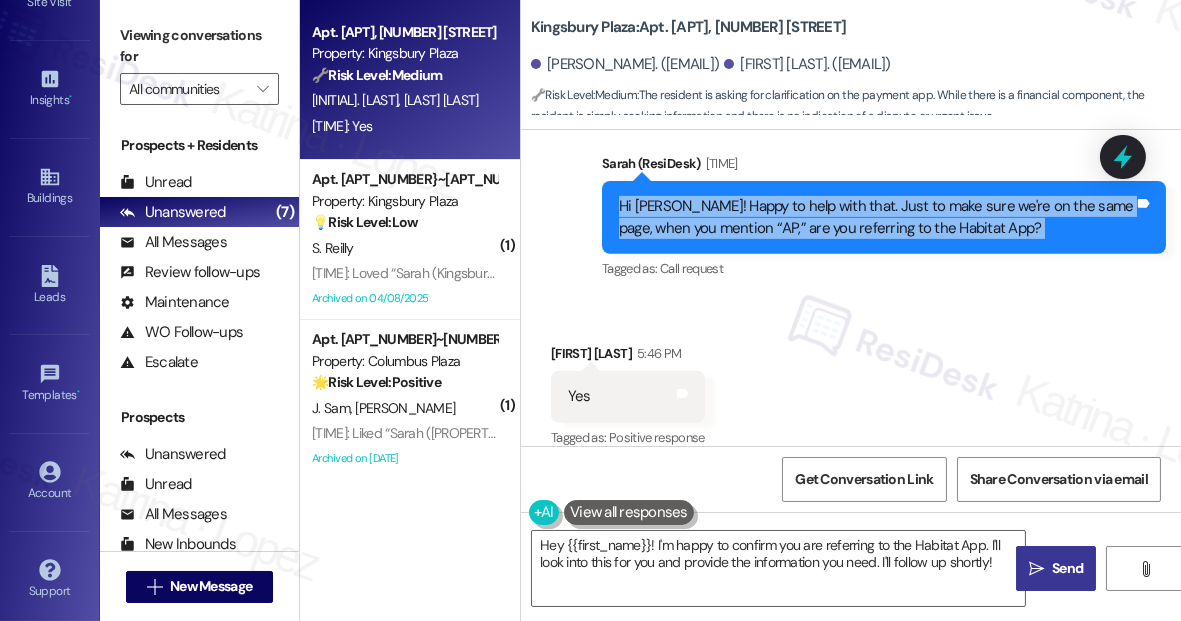 click on "Hi [FIRST]! Happy to help with that. Just to make sure we're on the same page, when you mention “AP,” are you referring to the Habitat App?" at bounding box center (876, 217) 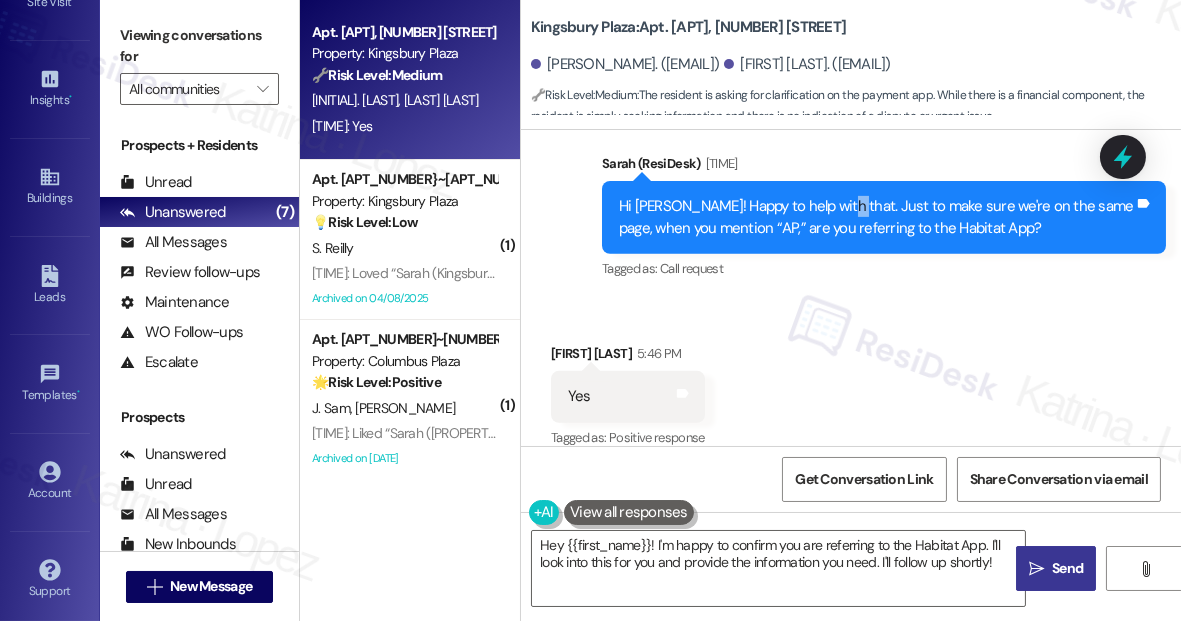 click on "Hi [FIRST]! Happy to help with that. Just to make sure we're on the same page, when you mention “AP,” are you referring to the Habitat App?" at bounding box center [876, 217] 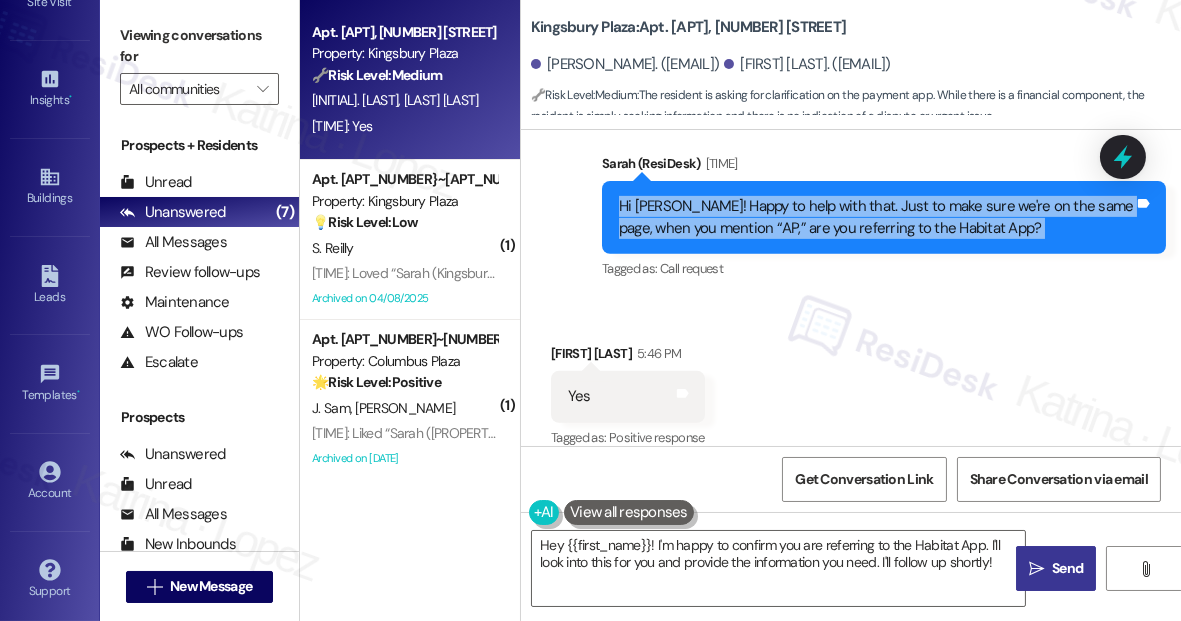 click on "Hi [FIRST]! Happy to help with that. Just to make sure we're on the same page, when you mention “AP,” are you referring to the Habitat App?" at bounding box center (876, 217) 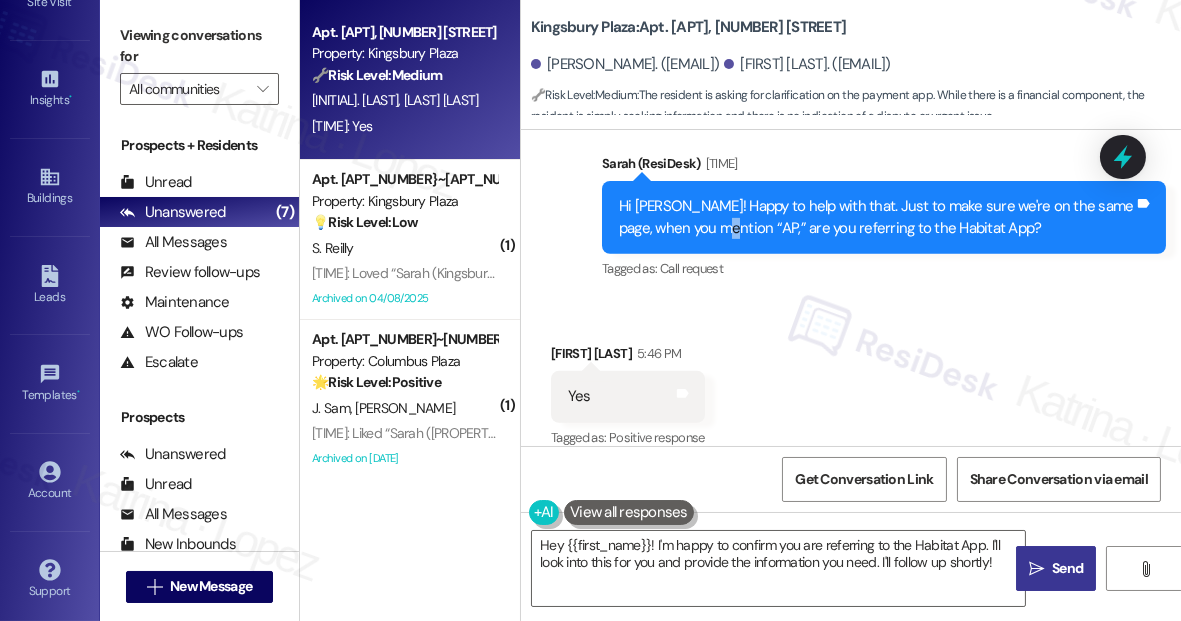 click on "Hi [FIRST]! Happy to help with that. Just to make sure we're on the same page, when you mention “AP,” are you referring to the Habitat App?" at bounding box center (876, 217) 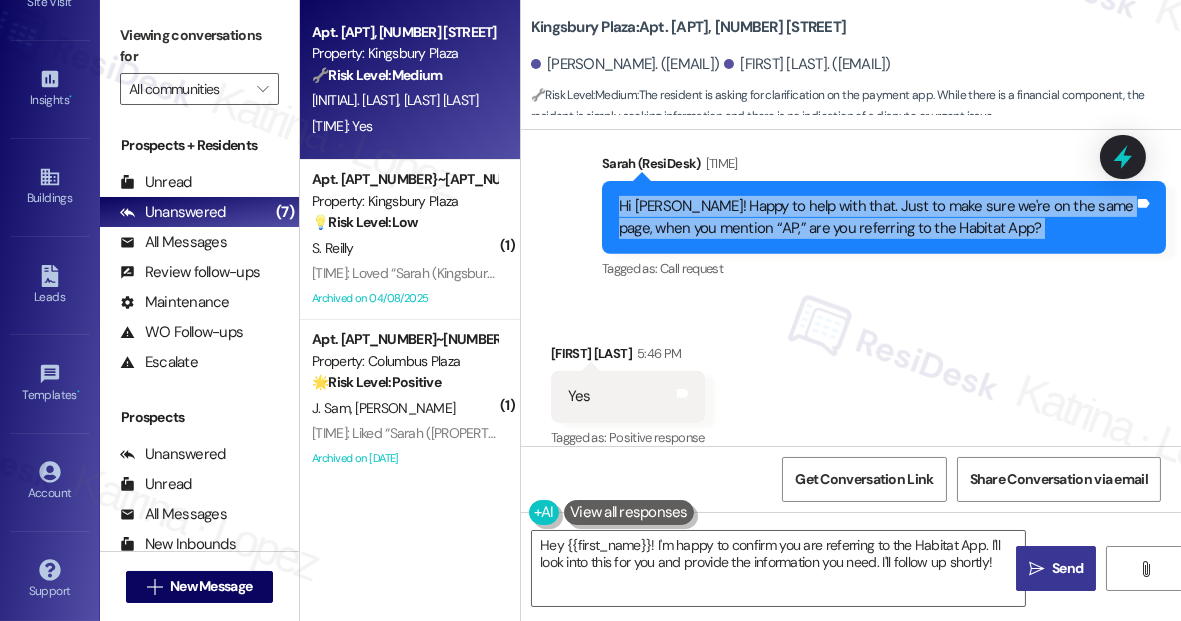 click on "Hi [FIRST]! Happy to help with that. Just to make sure we're on the same page, when you mention “AP,” are you referring to the Habitat App?" at bounding box center [876, 217] 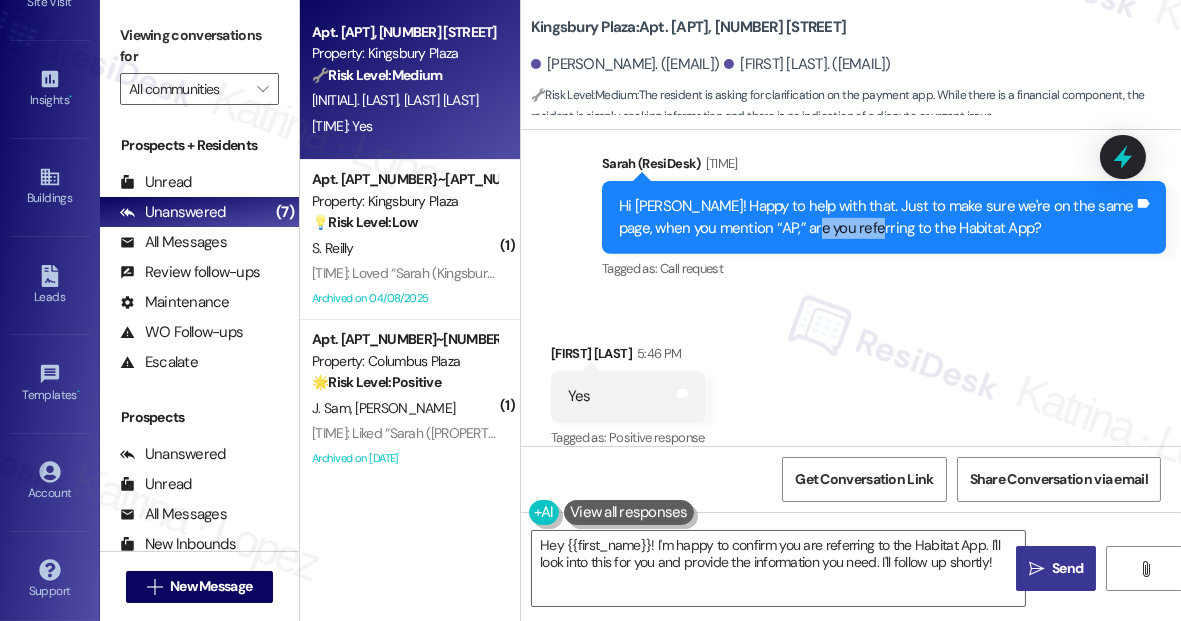 click on "Hi [FIRST]! Happy to help with that. Just to make sure we're on the same page, when you mention “AP,” are you referring to the Habitat App?" at bounding box center [876, 217] 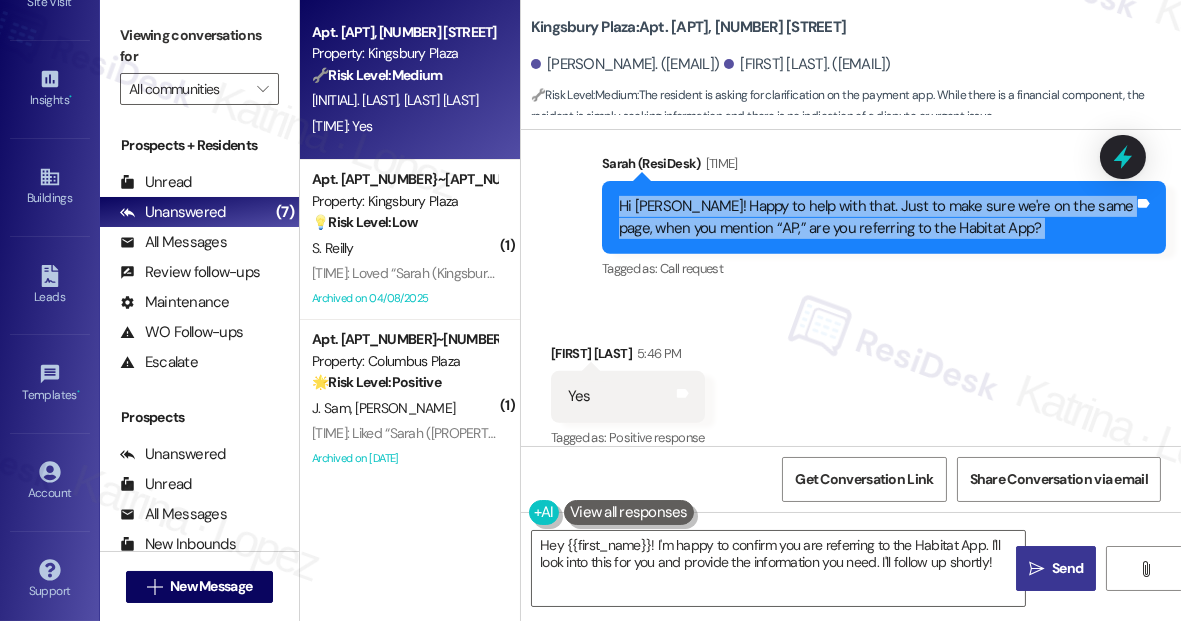 click on "Hi [FIRST]! Happy to help with that. Just to make sure we're on the same page, when you mention “AP,” are you referring to the Habitat App?" at bounding box center [876, 217] 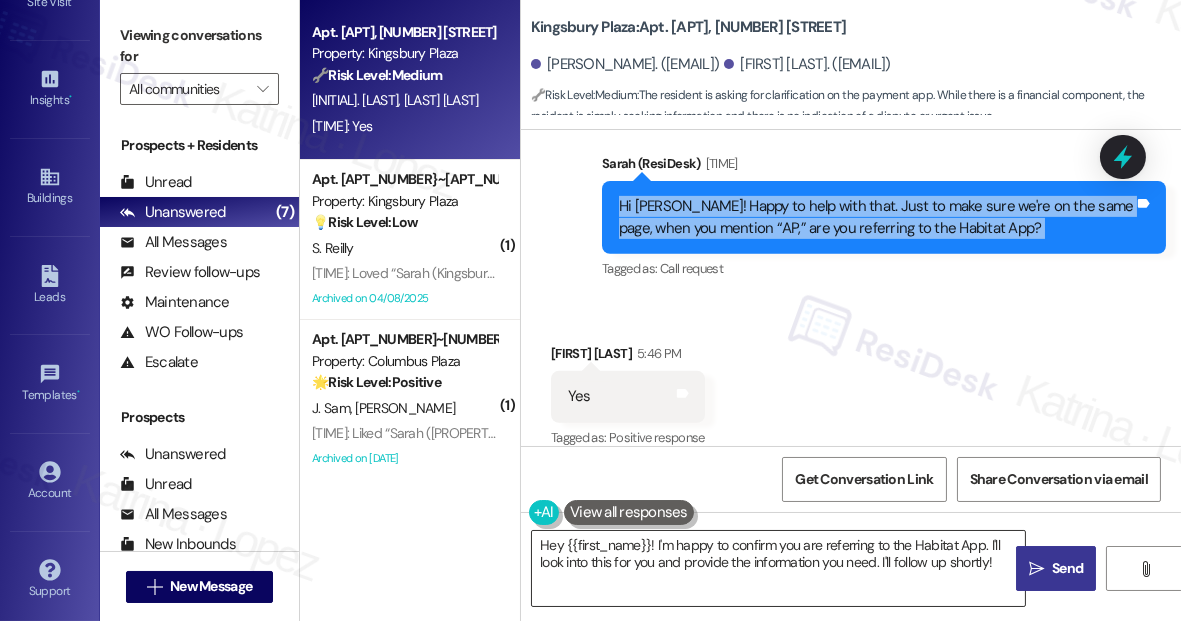 click on "Hey {{first_name}}! I'm happy to confirm you are referring to the Habitat App. I'll look into this for you and provide the information you need. I'll follow up shortly!" at bounding box center (778, 568) 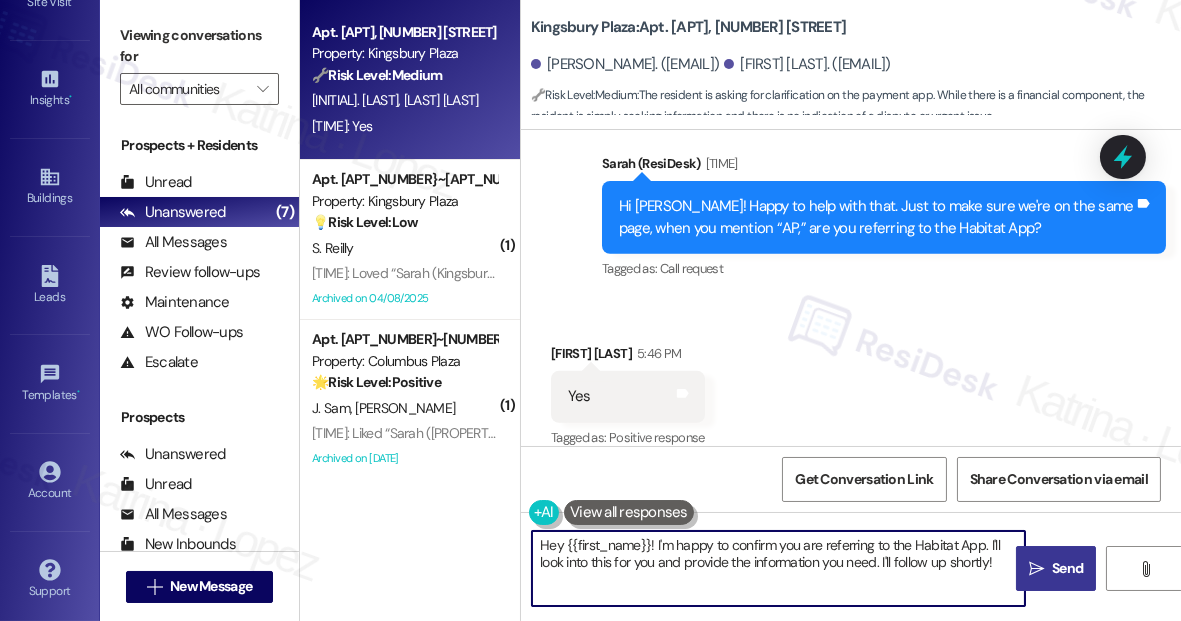 click on "Hey {{first_name}}! I'm happy to confirm you are referring to the Habitat App. I'll look into this for you and provide the information you need. I'll follow up shortly!" at bounding box center (778, 568) 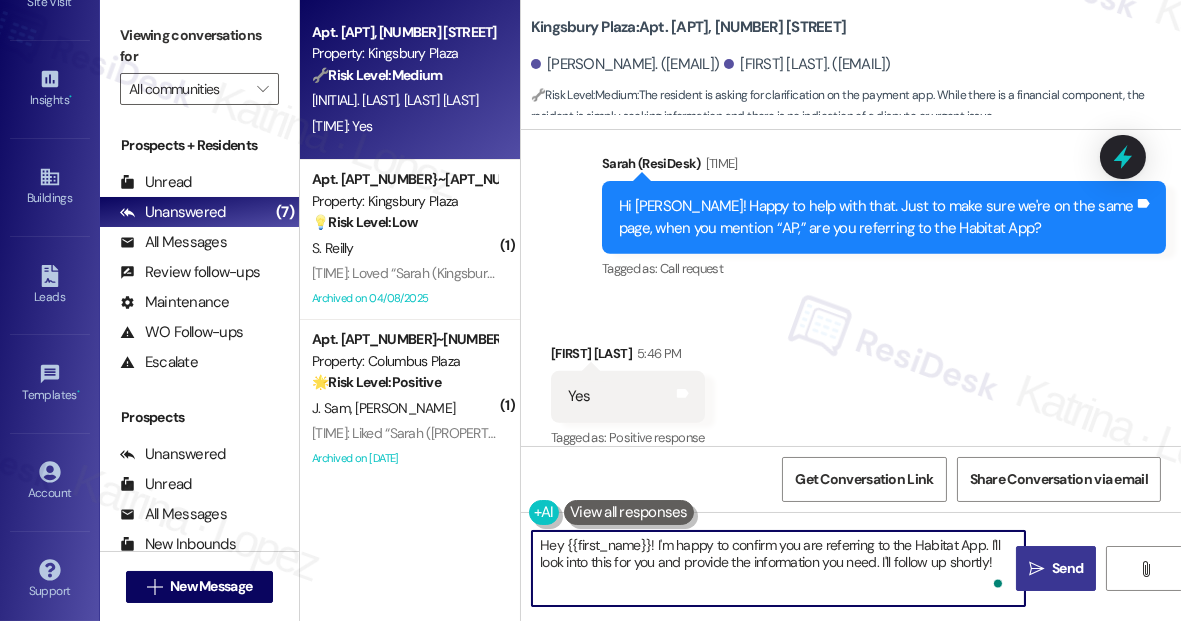 click on "Hey {{first_name}}! I'm happy to confirm you are referring to the Habitat App. I'll look into this for you and provide the information you need. I'll follow up shortly!" at bounding box center [778, 568] 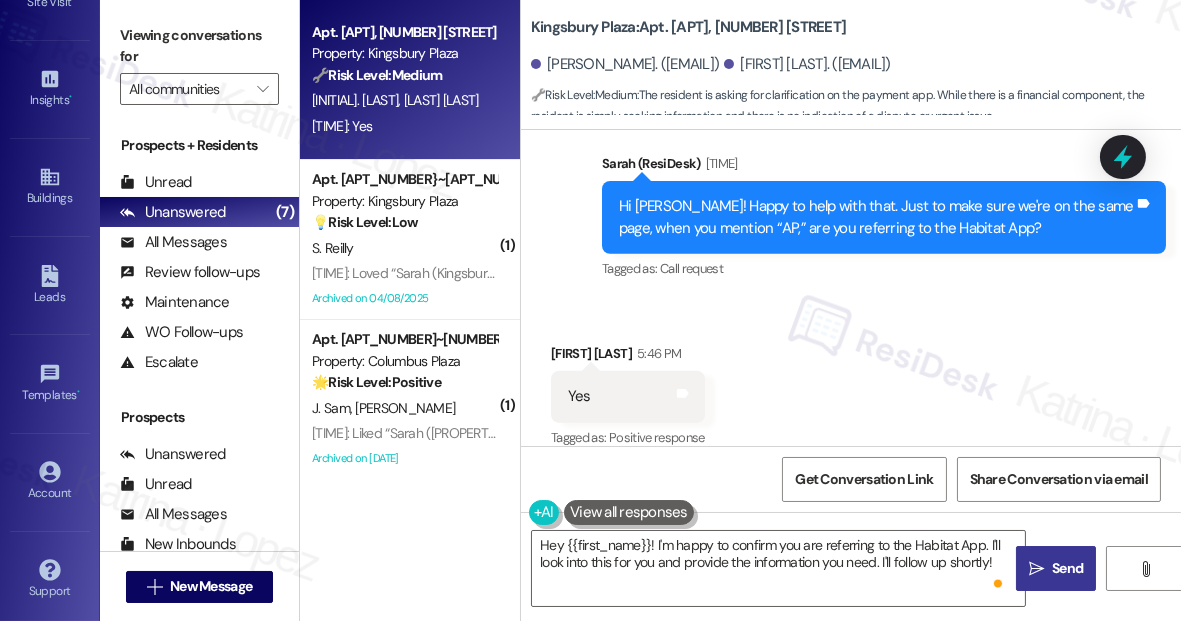 click on "Viewing conversations for" at bounding box center [199, 46] 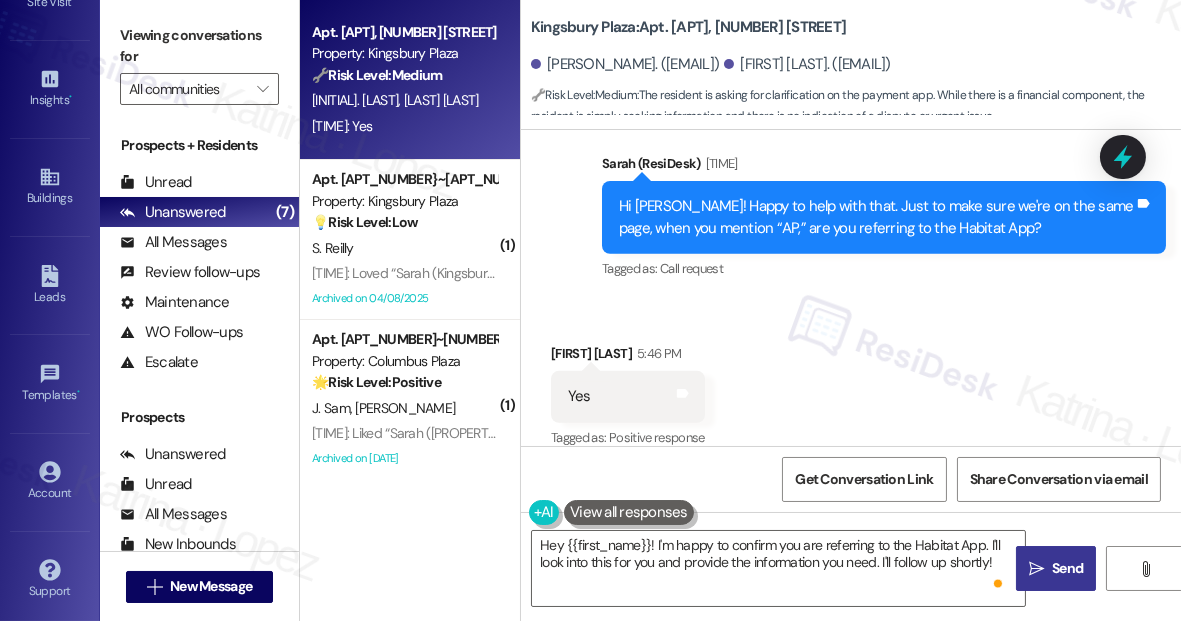 click on "Viewing conversations for" at bounding box center (199, 46) 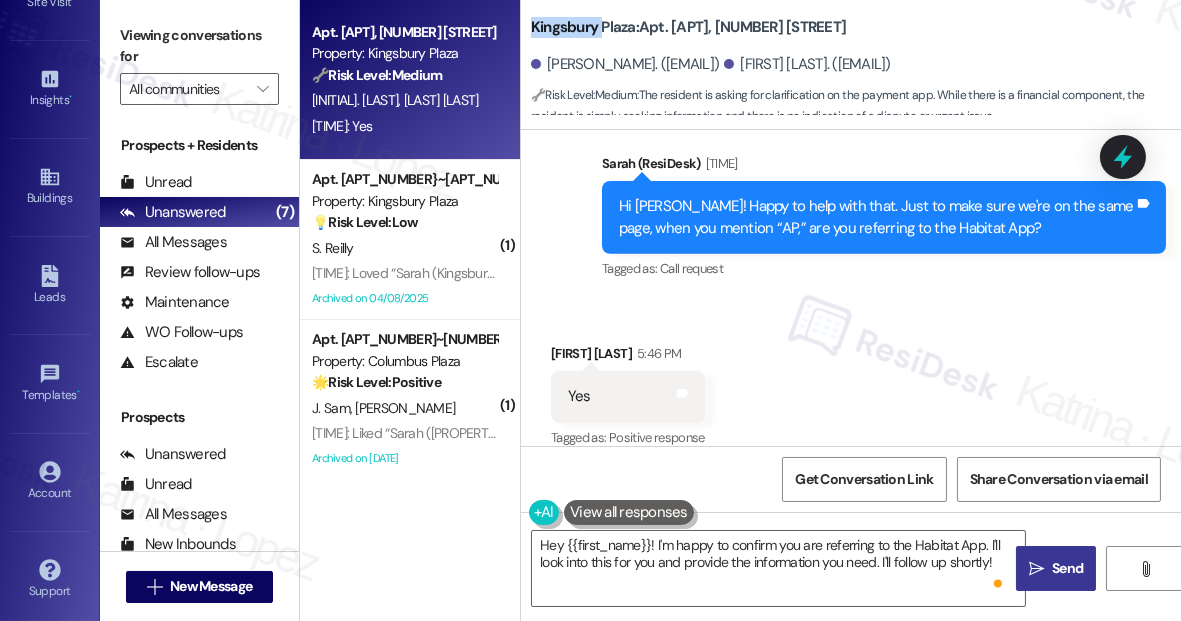 click on "Kingsbury Plaza:  Apt. 01~4308, 520 North Kingsbury" at bounding box center [688, 27] 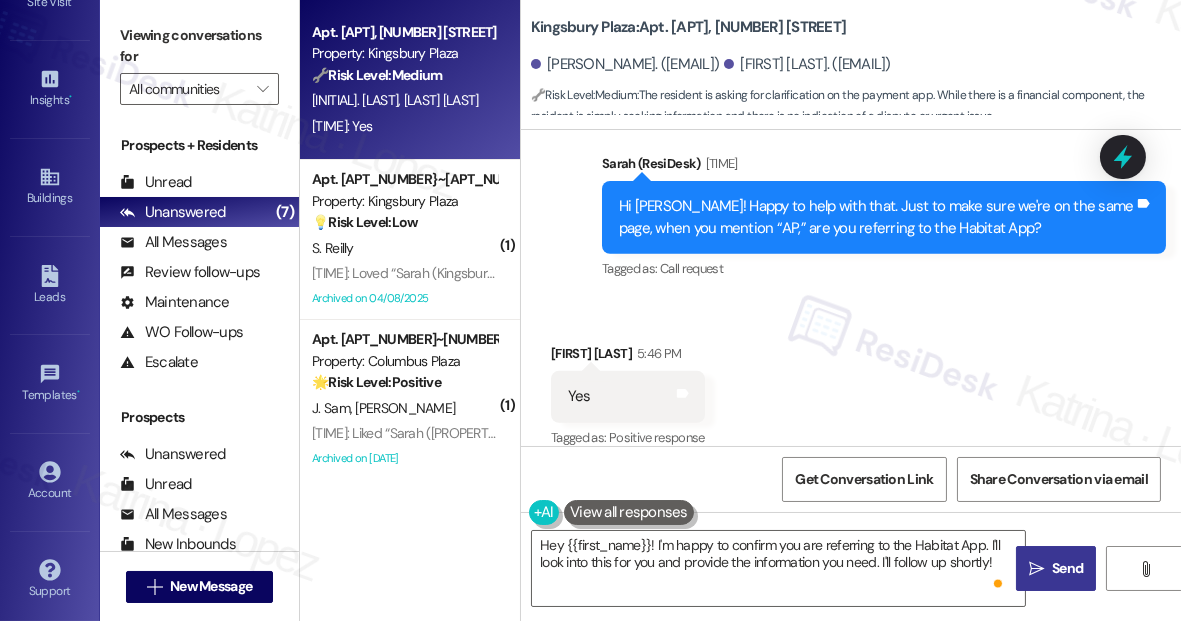 click on "Viewing conversations for" at bounding box center (199, 46) 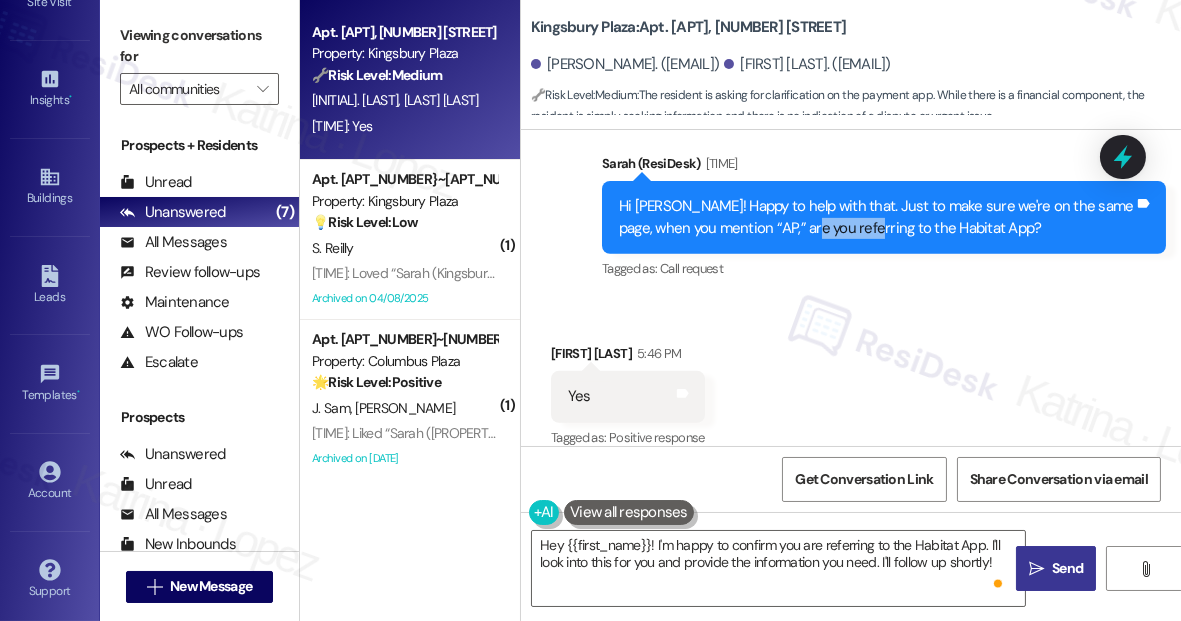 click on "Hi Matthew! Happy to help with that. Just to make sure we're on the same page, when you mention “AP,” are you referring to the Habitat App?" at bounding box center (876, 217) 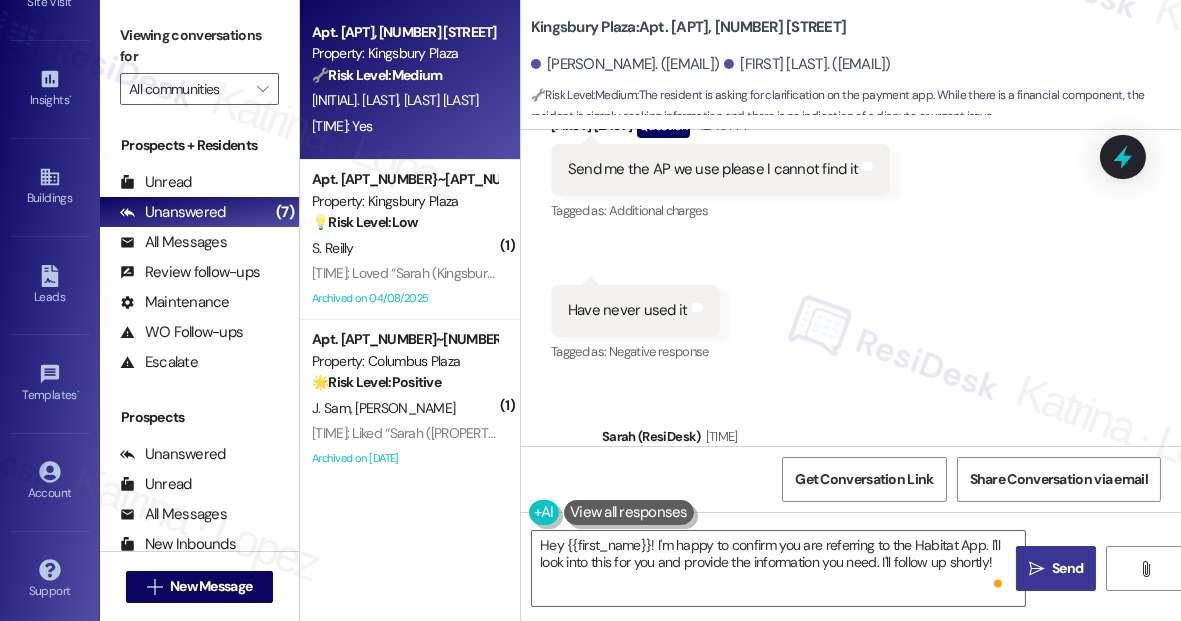 click on "Viewing conversations for" at bounding box center (199, 46) 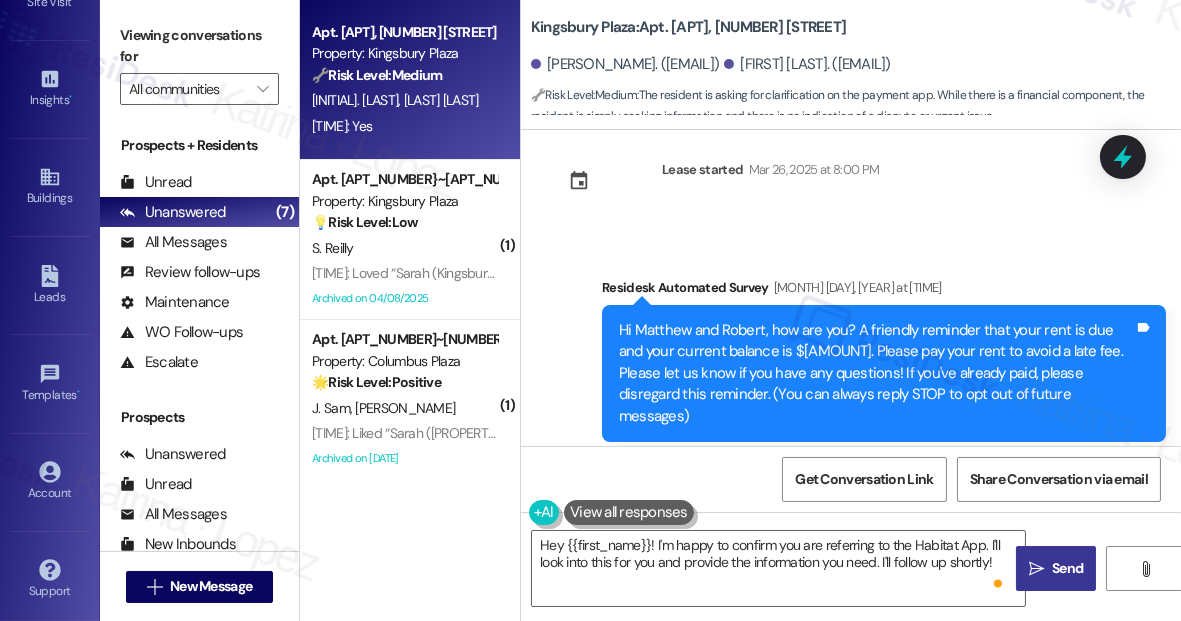 scroll, scrollTop: 0, scrollLeft: 0, axis: both 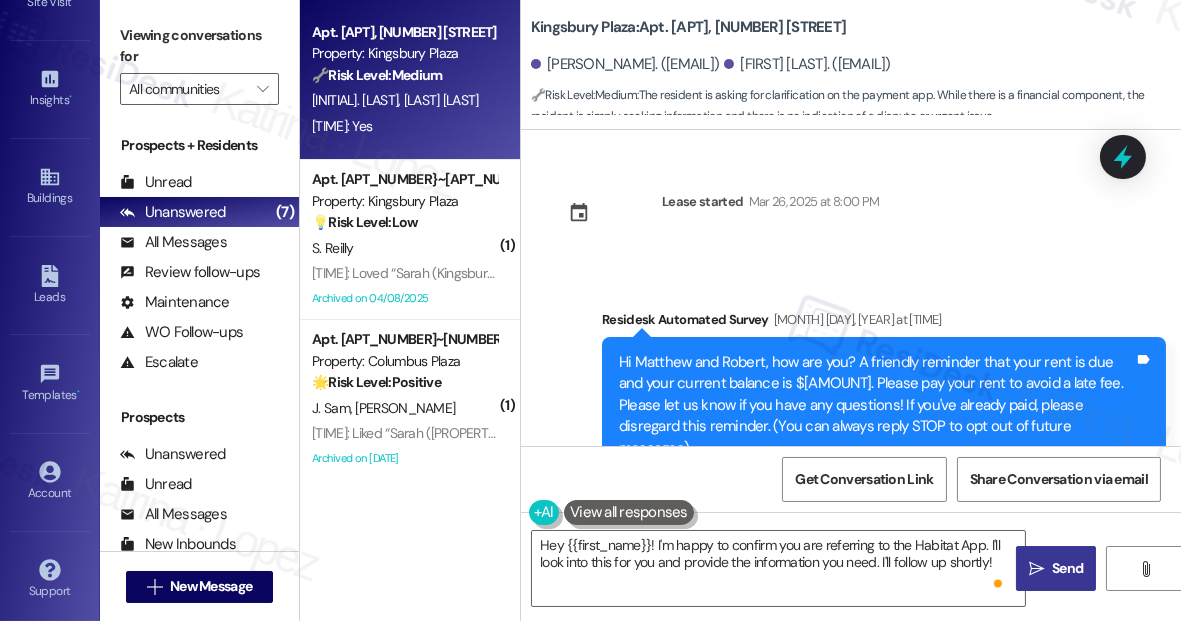 click on "Hi [FIRST] and [LAST], how are you? A friendly reminder that your rent is due and your current balance is $2658.00. Please pay your rent to avoid a late fee. Please let us know if you have any questions! If you've already paid, please disregard this reminder. (You can always reply STOP to opt out of future messages)" at bounding box center (876, 405) 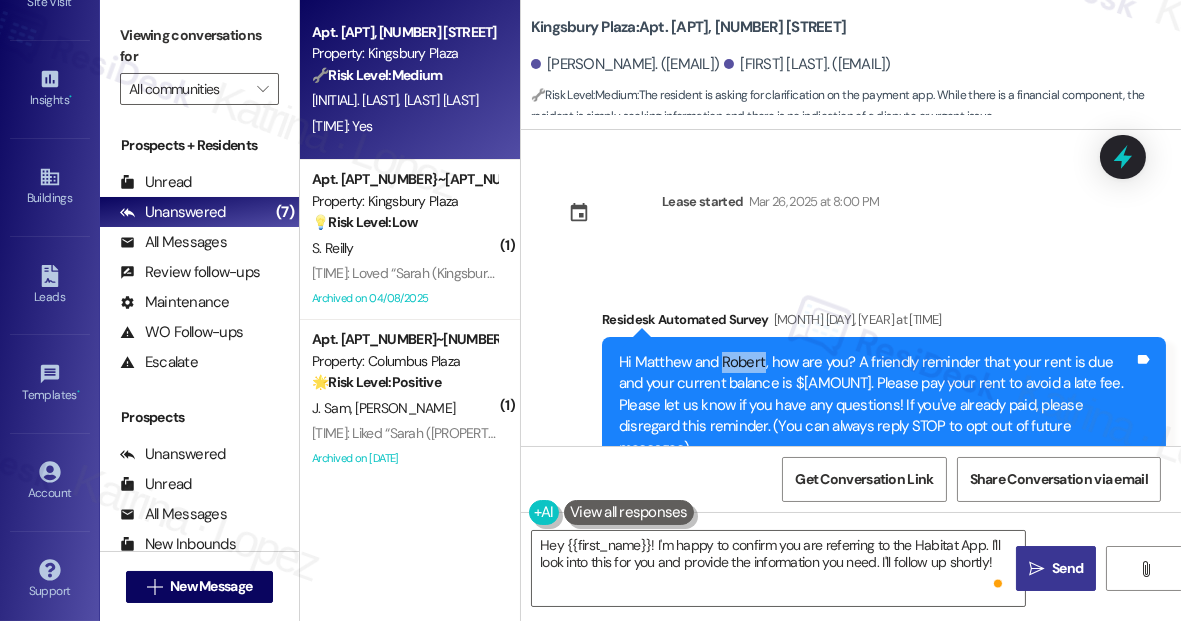 click on "Hi [FIRST] and [LAST], how are you? A friendly reminder that your rent is due and your current balance is $2658.00. Please pay your rent to avoid a late fee. Please let us know if you have any questions! If you've already paid, please disregard this reminder. (You can always reply STOP to opt out of future messages)" at bounding box center (876, 405) 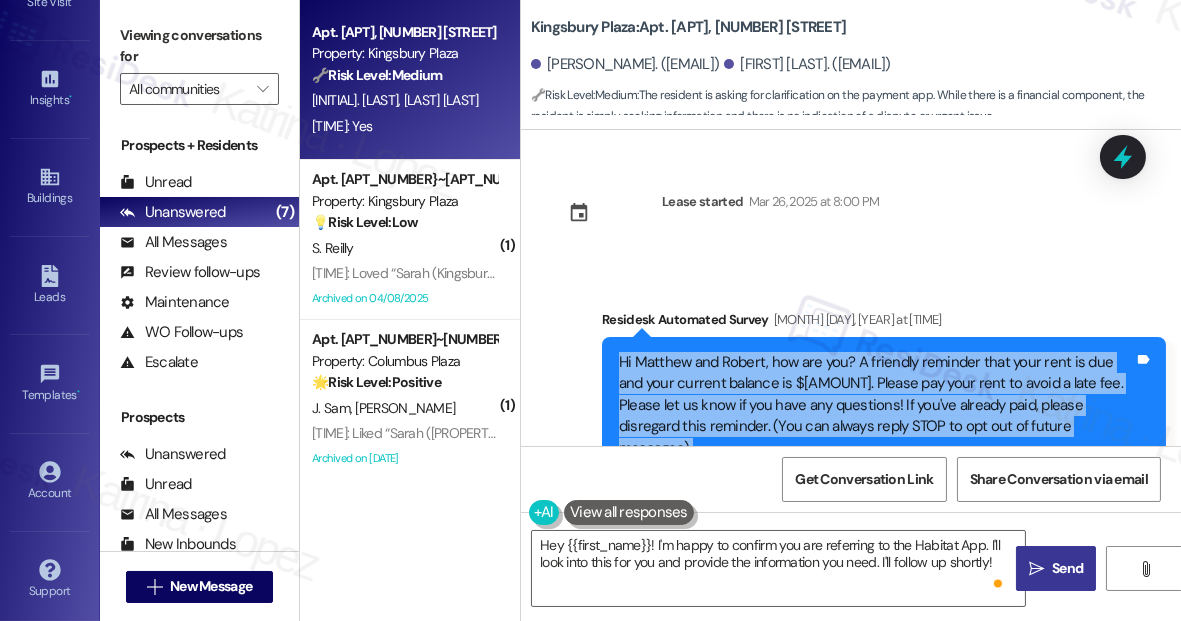 click on "Hi [FIRST] and [LAST], how are you? A friendly reminder that your rent is due and your current balance is $2658.00. Please pay your rent to avoid a late fee. Please let us know if you have any questions! If you've already paid, please disregard this reminder. (You can always reply STOP to opt out of future messages)" at bounding box center [876, 405] 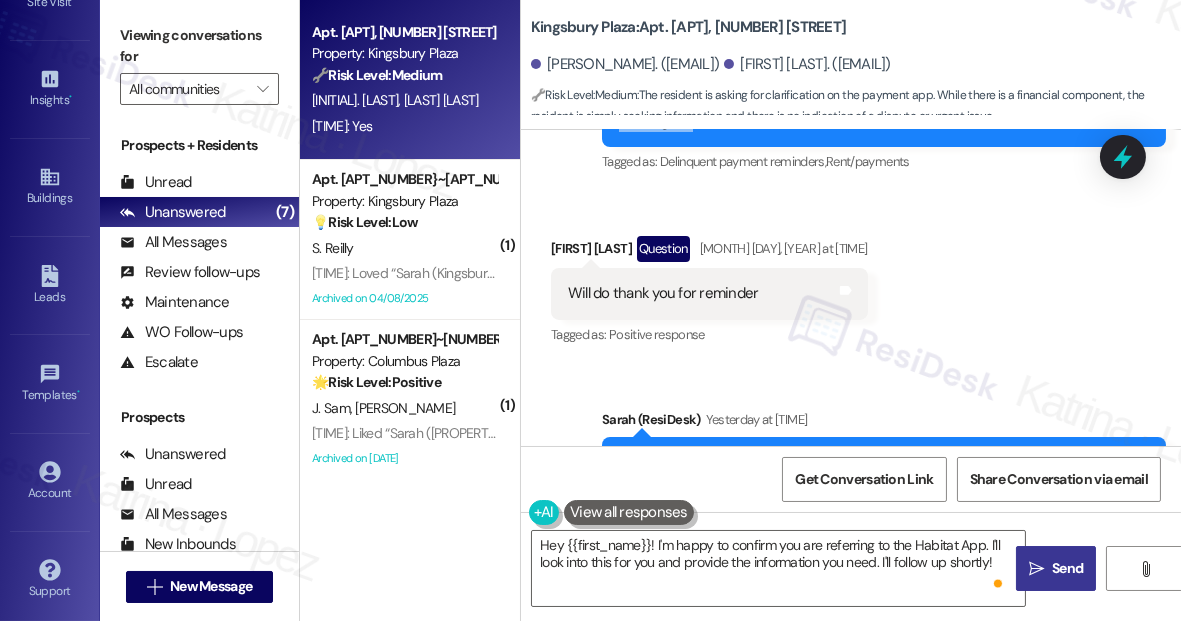 scroll, scrollTop: 363, scrollLeft: 0, axis: vertical 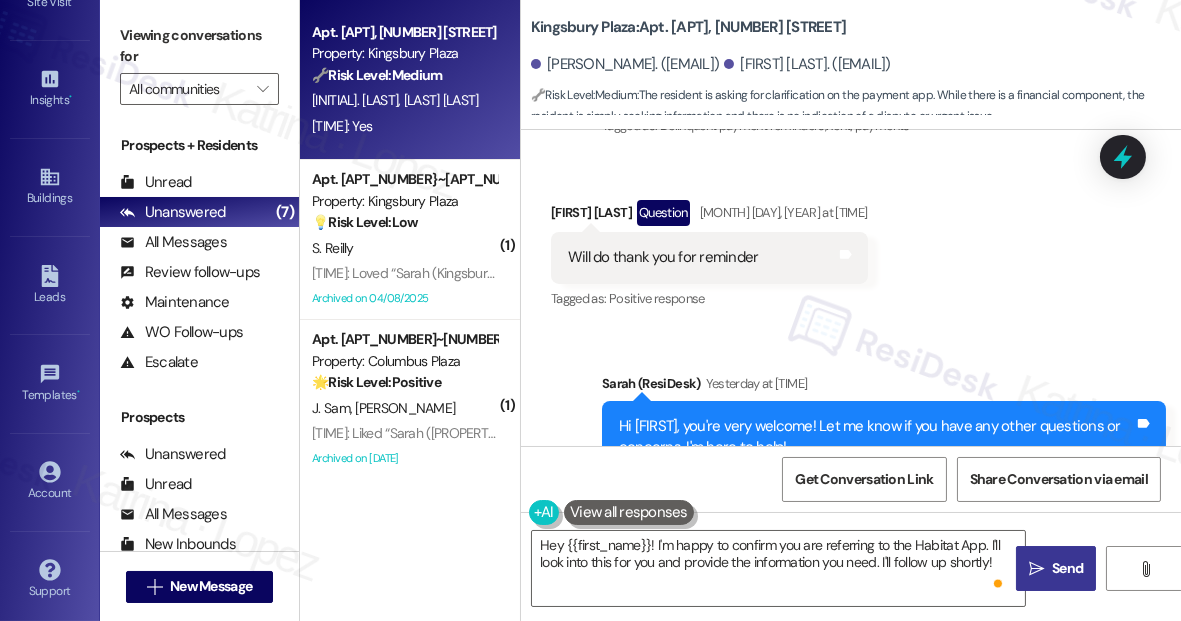 click on "Will do thank you for reminder Tags and notes" at bounding box center (709, 257) 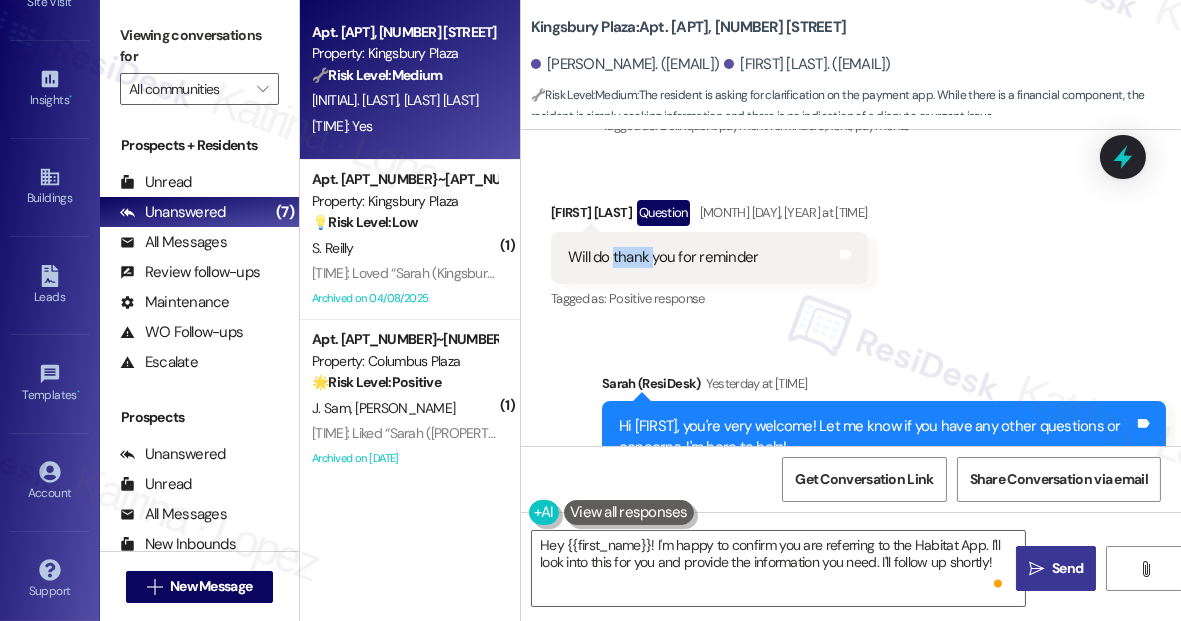click on "Will do thank you for reminder Tags and notes" at bounding box center (709, 257) 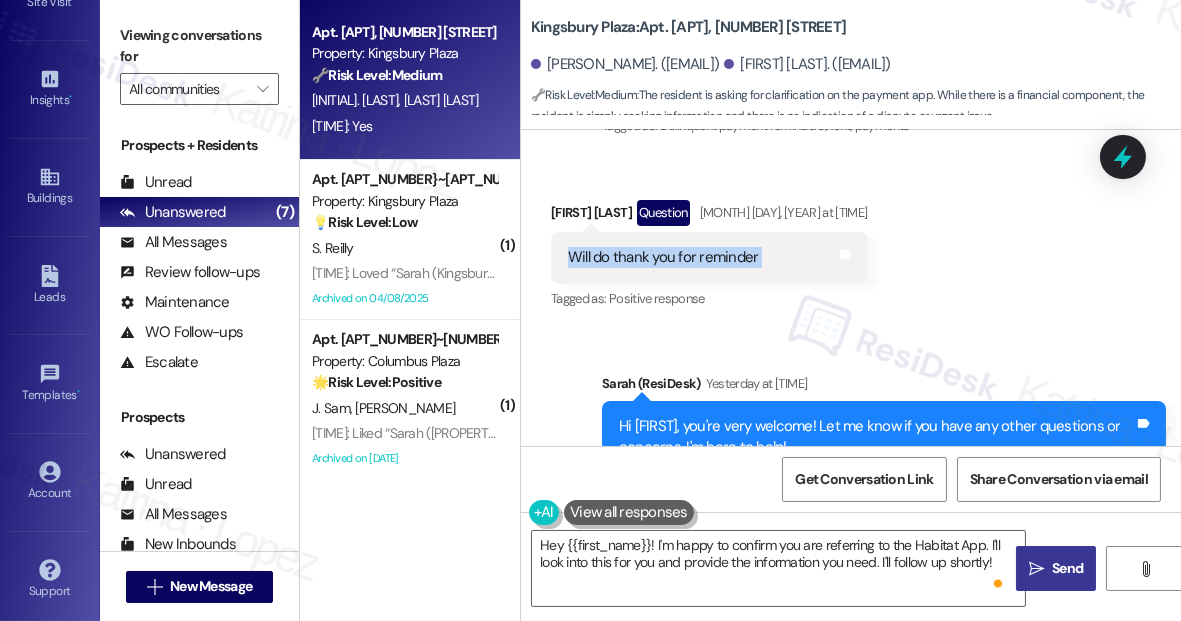click on "Will do thank you for reminder Tags and notes" at bounding box center [709, 257] 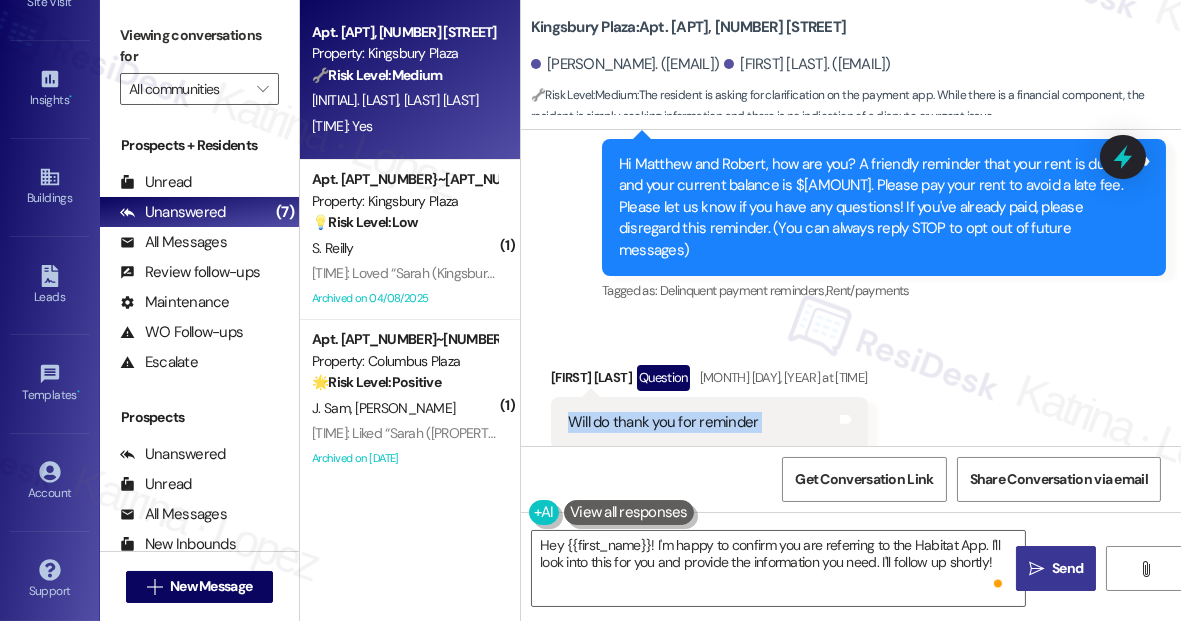 scroll, scrollTop: 90, scrollLeft: 0, axis: vertical 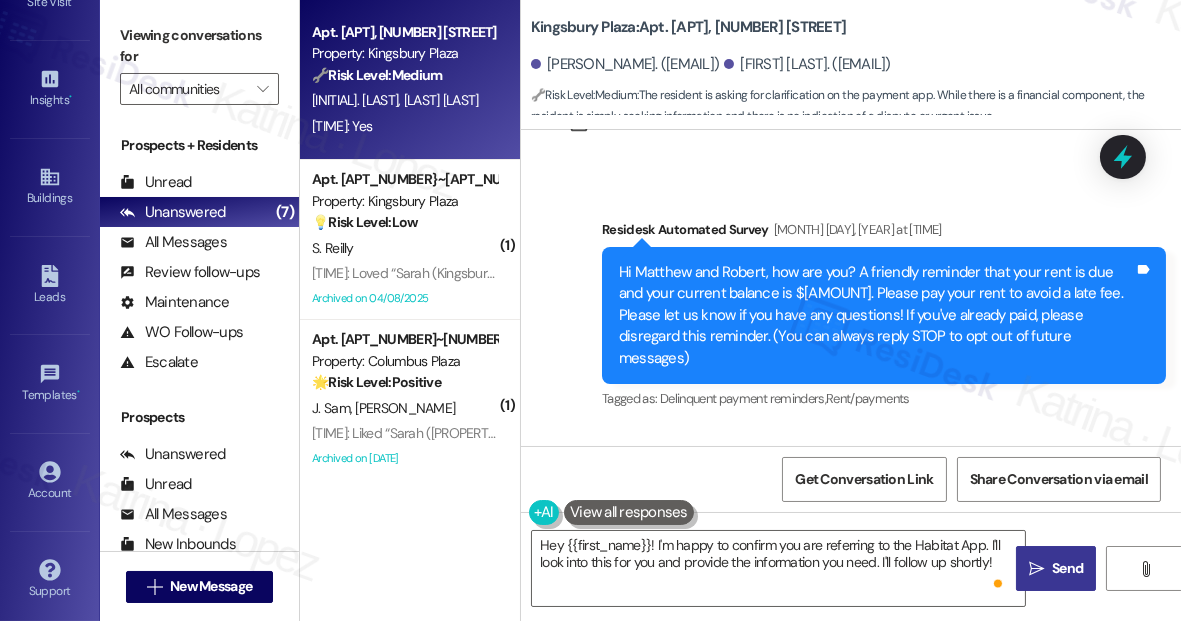 click on "Hi [FIRST] and [LAST], how are you? A friendly reminder that your rent is due and your current balance is $2658.00. Please pay your rent to avoid a late fee. Please let us know if you have any questions! If you've already paid, please disregard this reminder. (You can always reply STOP to opt out of future messages)" at bounding box center [876, 315] 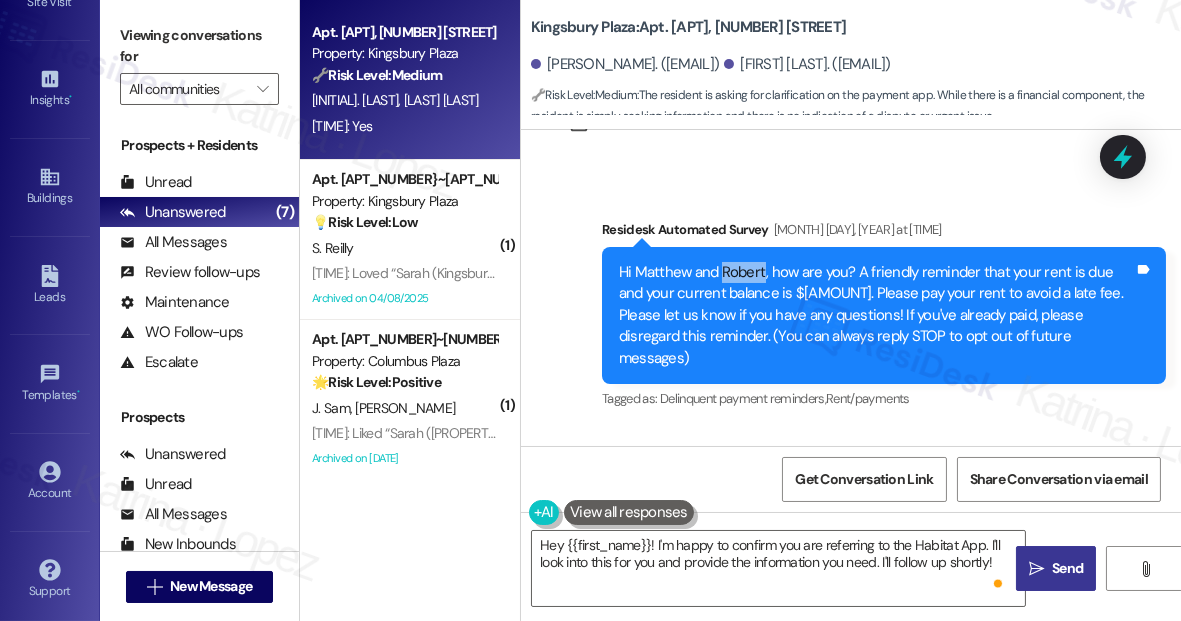 click on "Hi [FIRST] and [LAST], how are you? A friendly reminder that your rent is due and your current balance is $2658.00. Please pay your rent to avoid a late fee. Please let us know if you have any questions! If you've already paid, please disregard this reminder. (You can always reply STOP to opt out of future messages)" at bounding box center [876, 315] 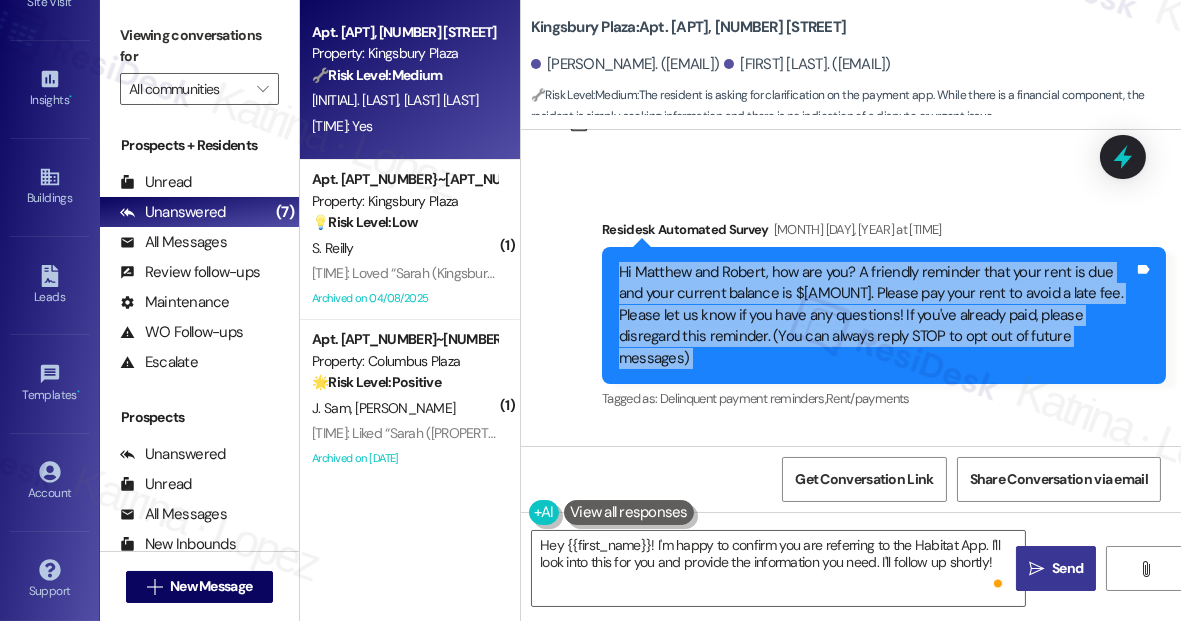 click on "Hi [FIRST] and [LAST], how are you? A friendly reminder that your rent is due and your current balance is $2658.00. Please pay your rent to avoid a late fee. Please let us know if you have any questions! If you've already paid, please disregard this reminder. (You can always reply STOP to opt out of future messages)" at bounding box center (876, 315) 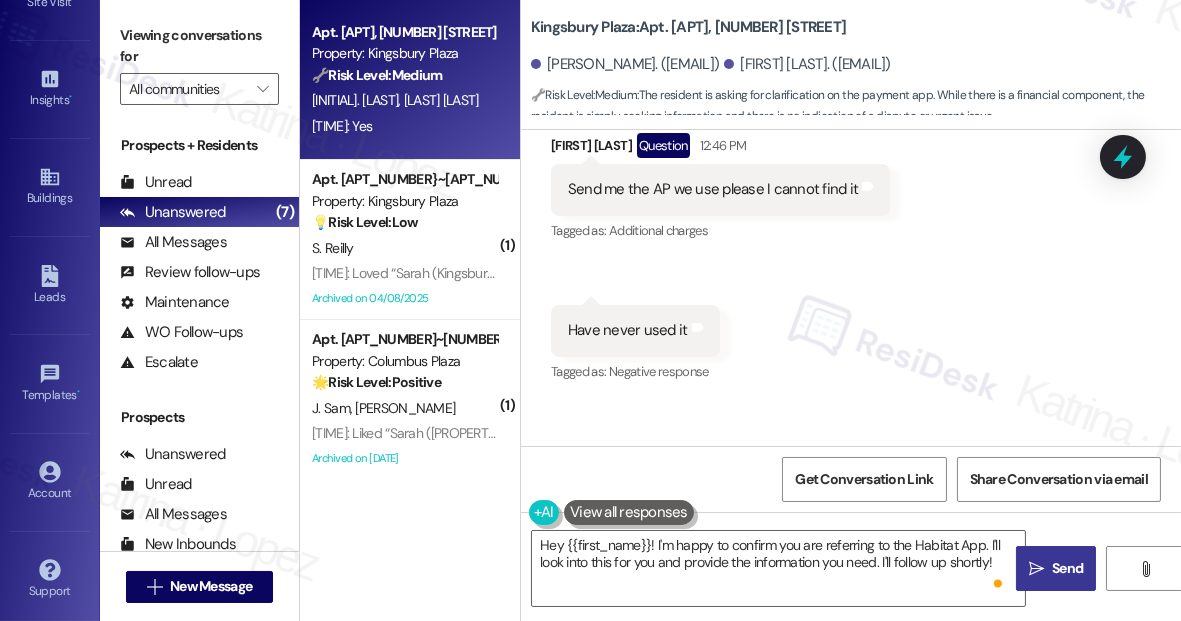 scroll, scrollTop: 1090, scrollLeft: 0, axis: vertical 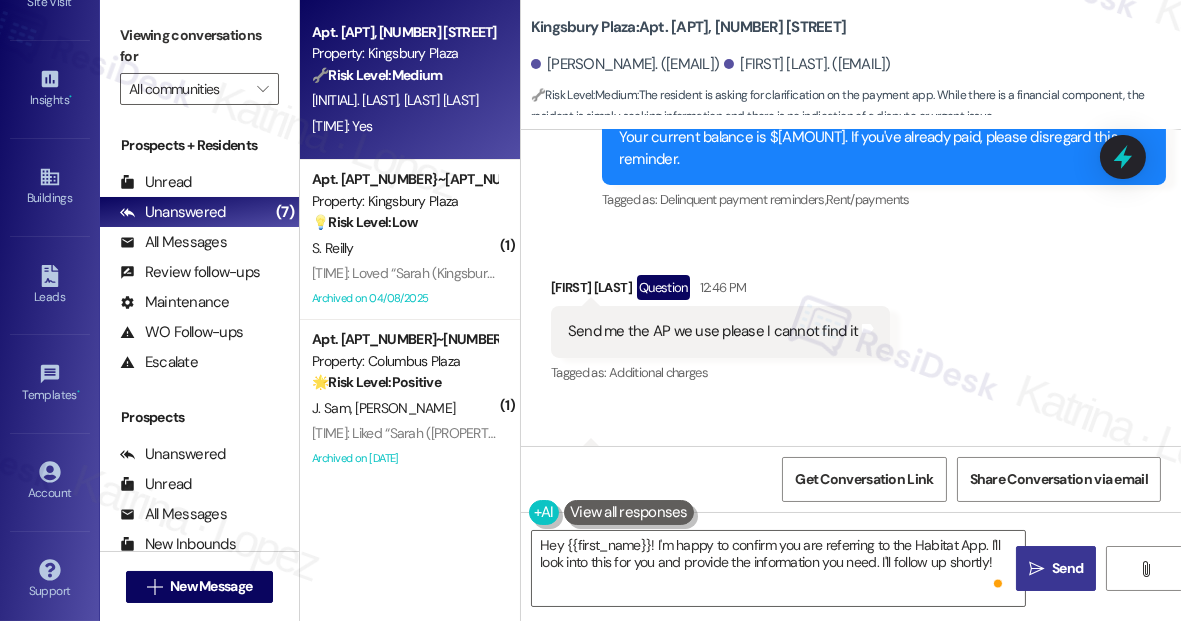 click on "Send me the AP we use please I cannot find it Tags and notes" at bounding box center (720, 331) 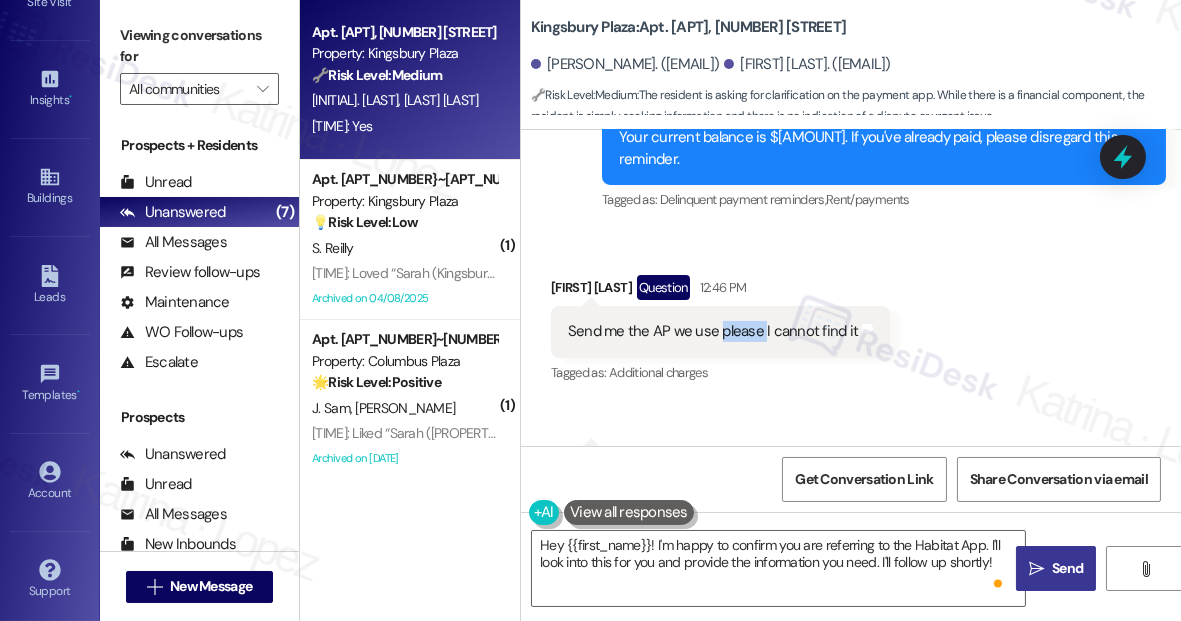 click on "Send me the AP we use please I cannot find it Tags and notes" at bounding box center [720, 331] 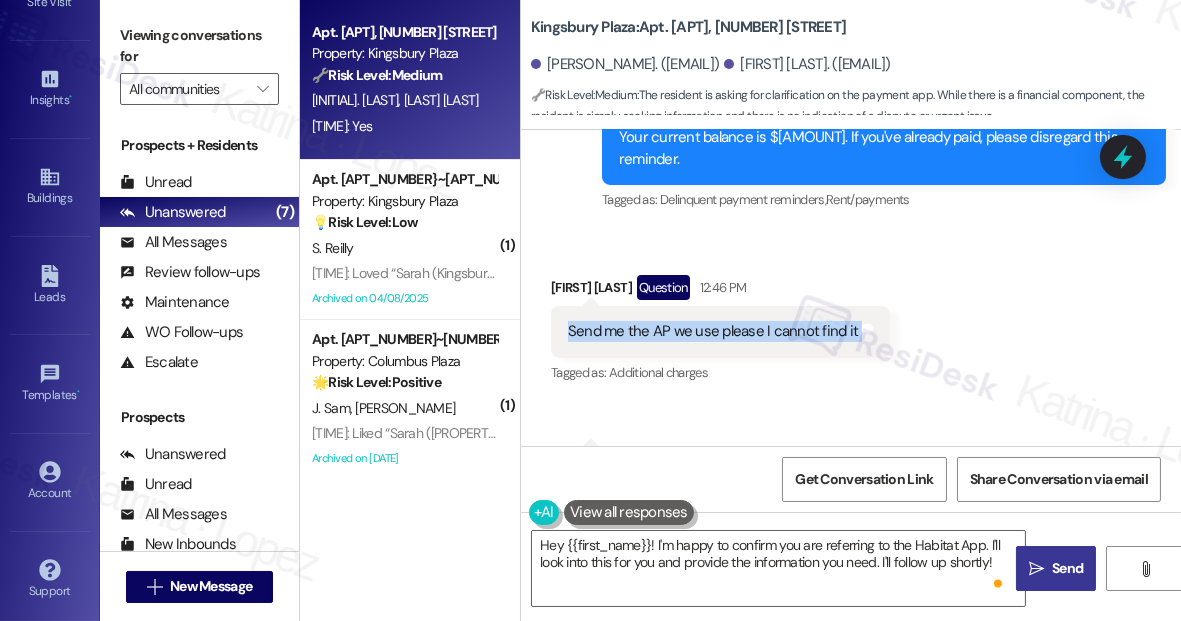 click on "Send me the AP we use please I cannot find it Tags and notes" at bounding box center (720, 331) 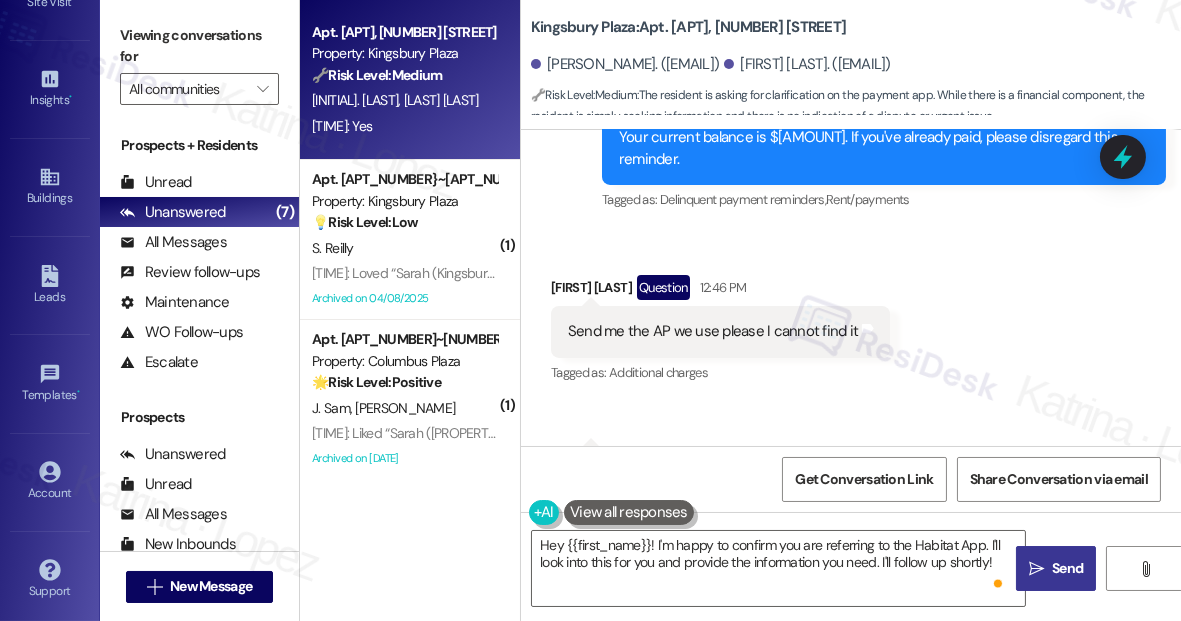 click on "Viewing conversations for All communities " at bounding box center (199, 62) 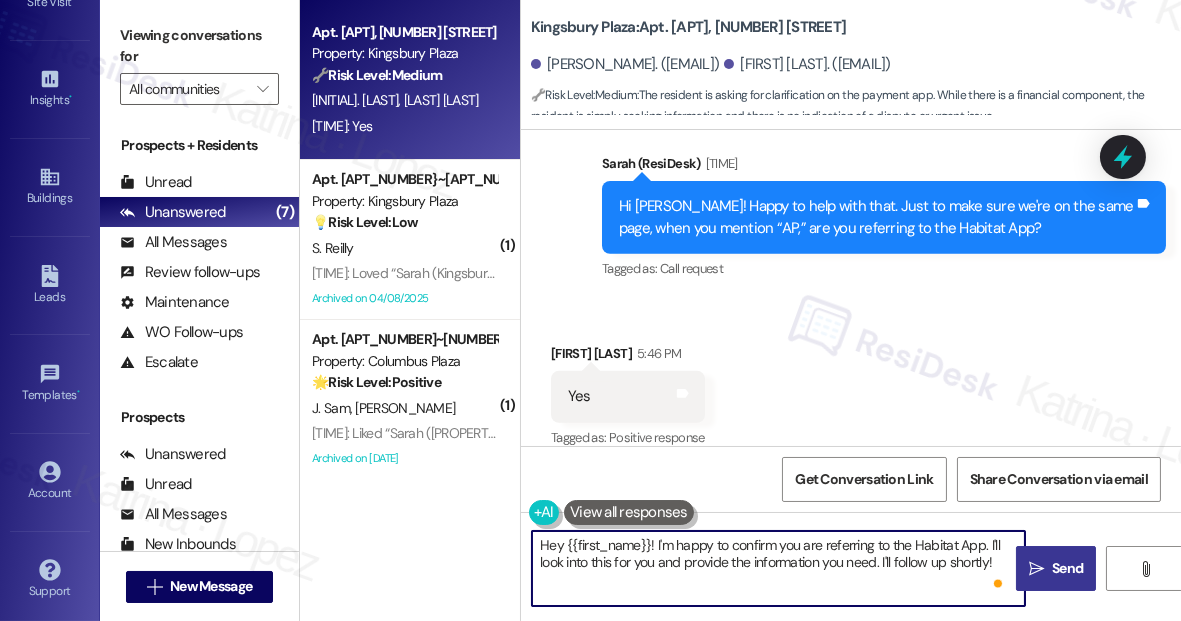 drag, startPoint x: 658, startPoint y: 542, endPoint x: 498, endPoint y: 537, distance: 160.07811 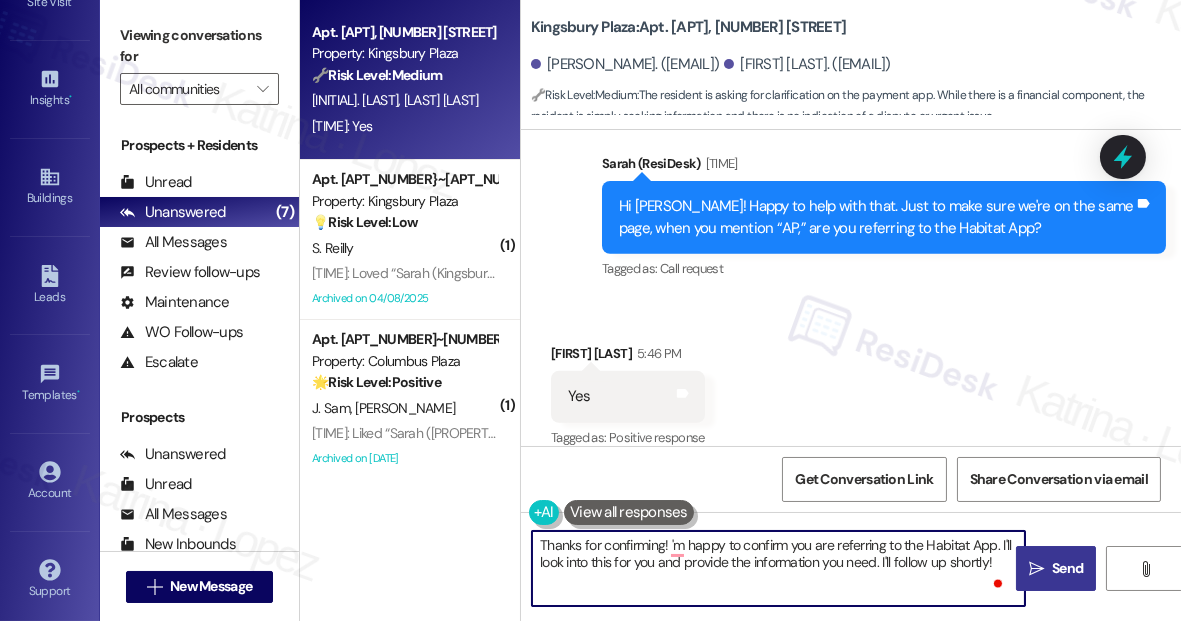 type on "Thanks for confirming! 'm happy to confirm you are referring to the Habitat App. I'll look into this for you and provide the information you need. I'll follow up shortly!" 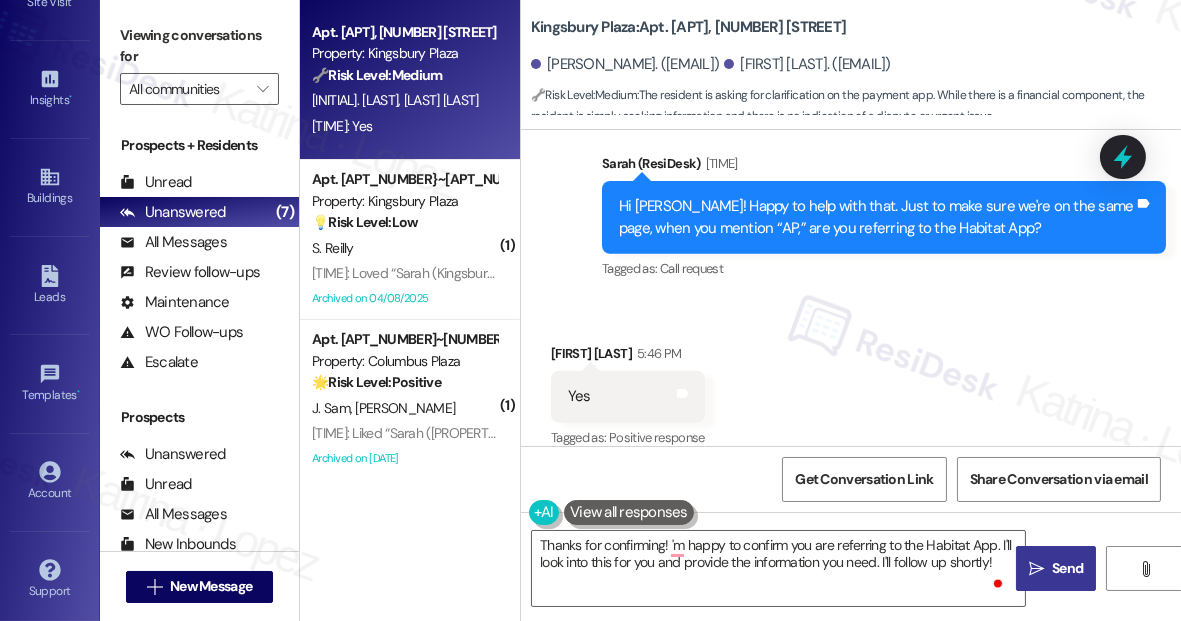 click on "Viewing conversations for" at bounding box center (199, 46) 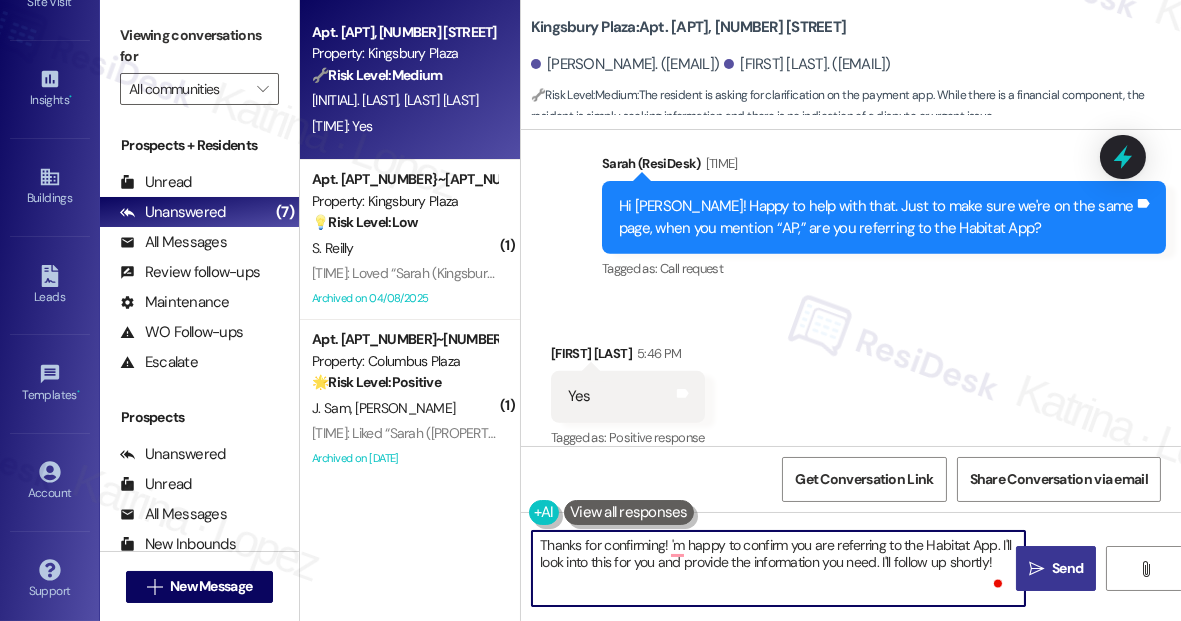 click on "Thanks for confirming! 'm happy to confirm you are referring to the Habitat App. I'll look into this for you and provide the information you need. I'll follow up shortly!" at bounding box center (778, 568) 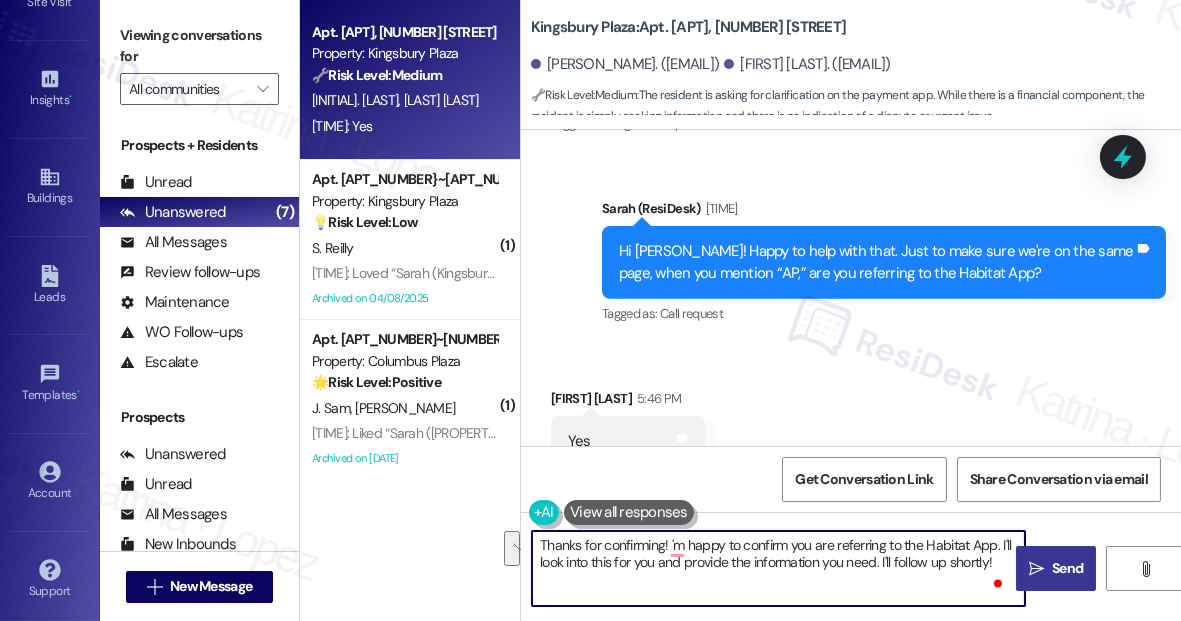 scroll, scrollTop: 1525, scrollLeft: 0, axis: vertical 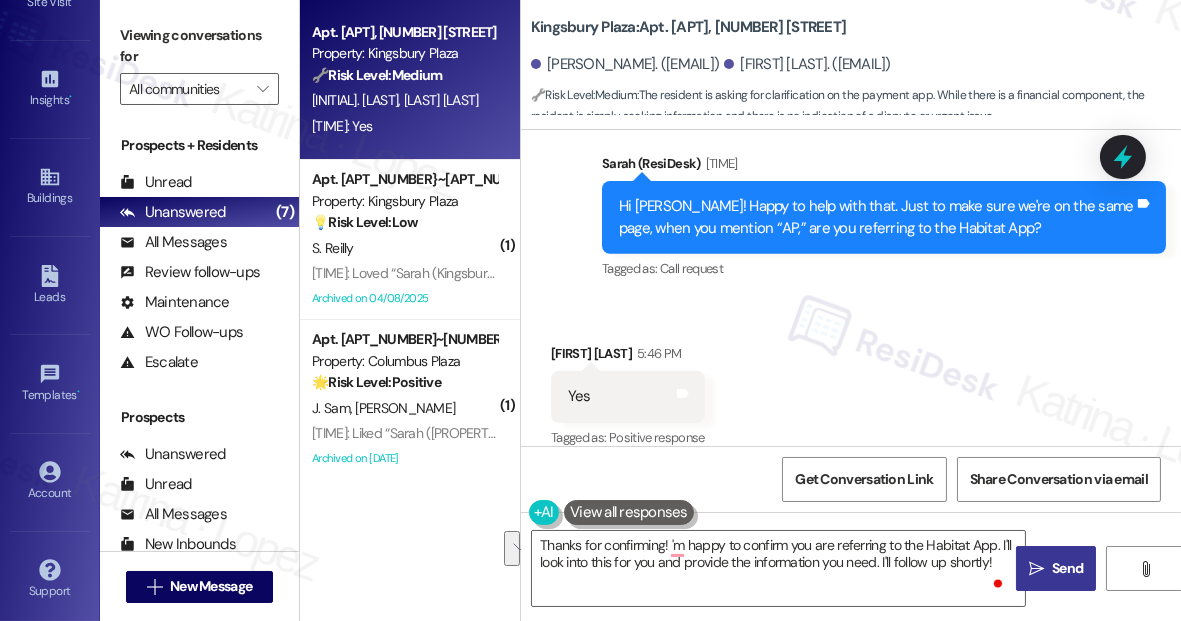 drag, startPoint x: 254, startPoint y: 51, endPoint x: 285, endPoint y: 67, distance: 34.88553 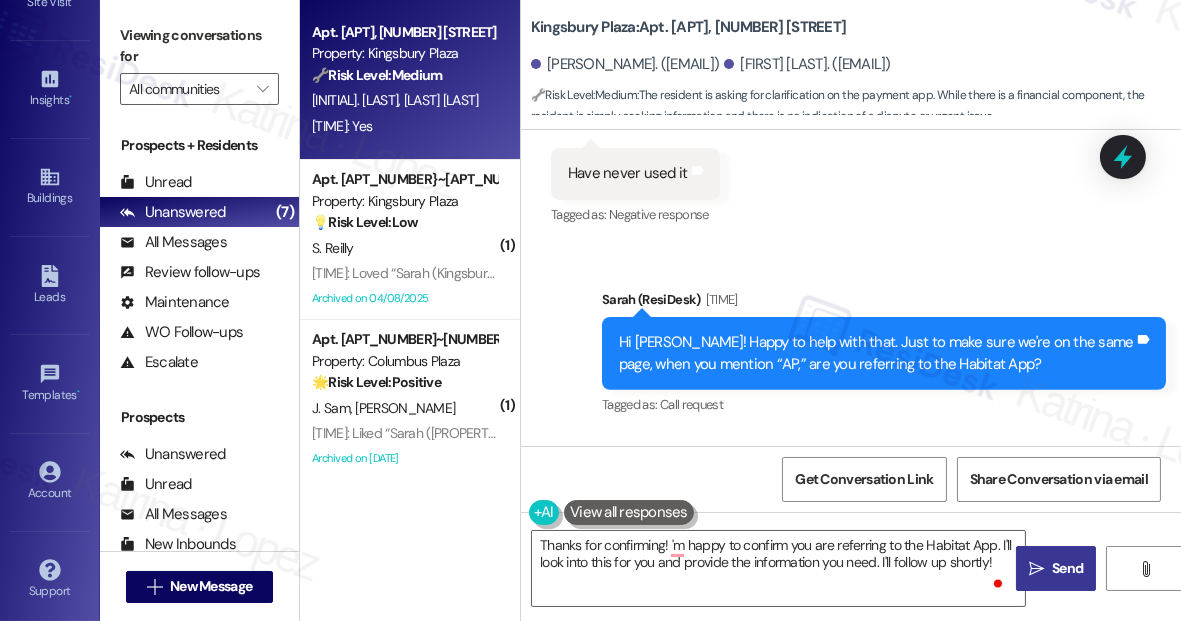 scroll, scrollTop: 1253, scrollLeft: 0, axis: vertical 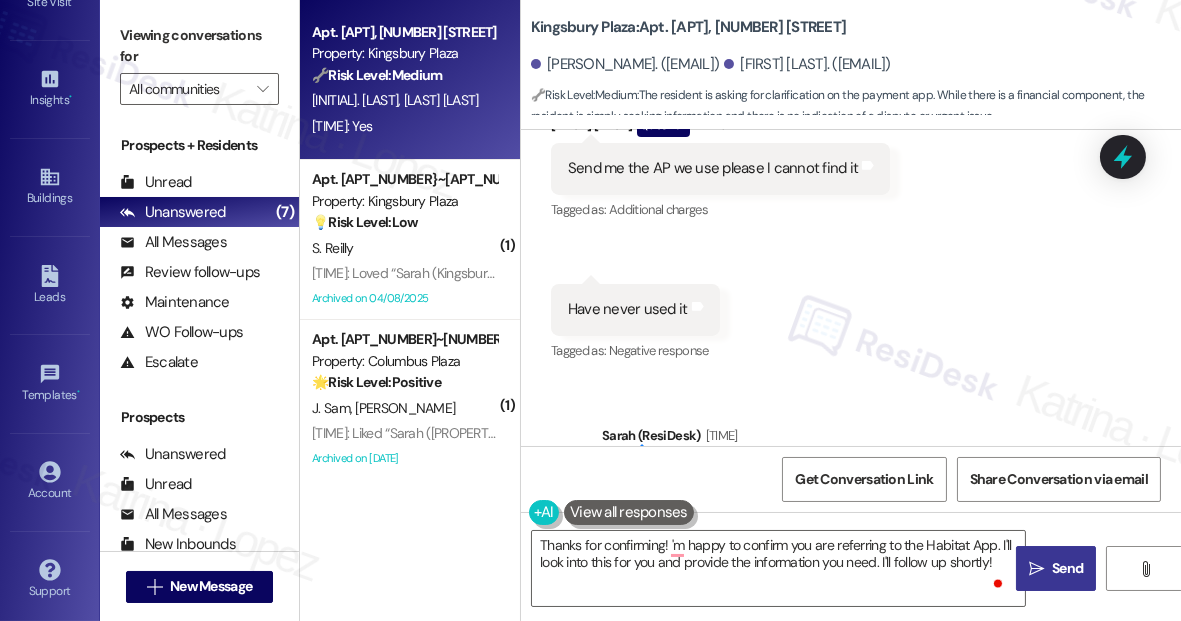 click on "Send me the AP we use please I cannot find it Tags and notes" at bounding box center [720, 168] 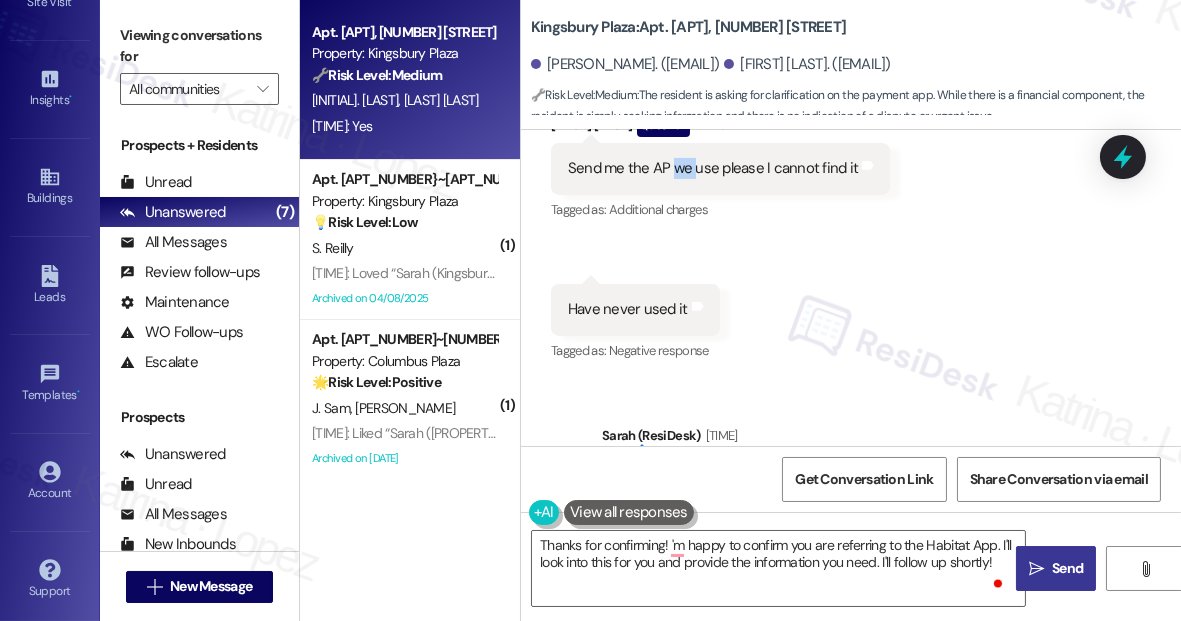click on "Send me the AP we use please I cannot find it Tags and notes" at bounding box center (720, 168) 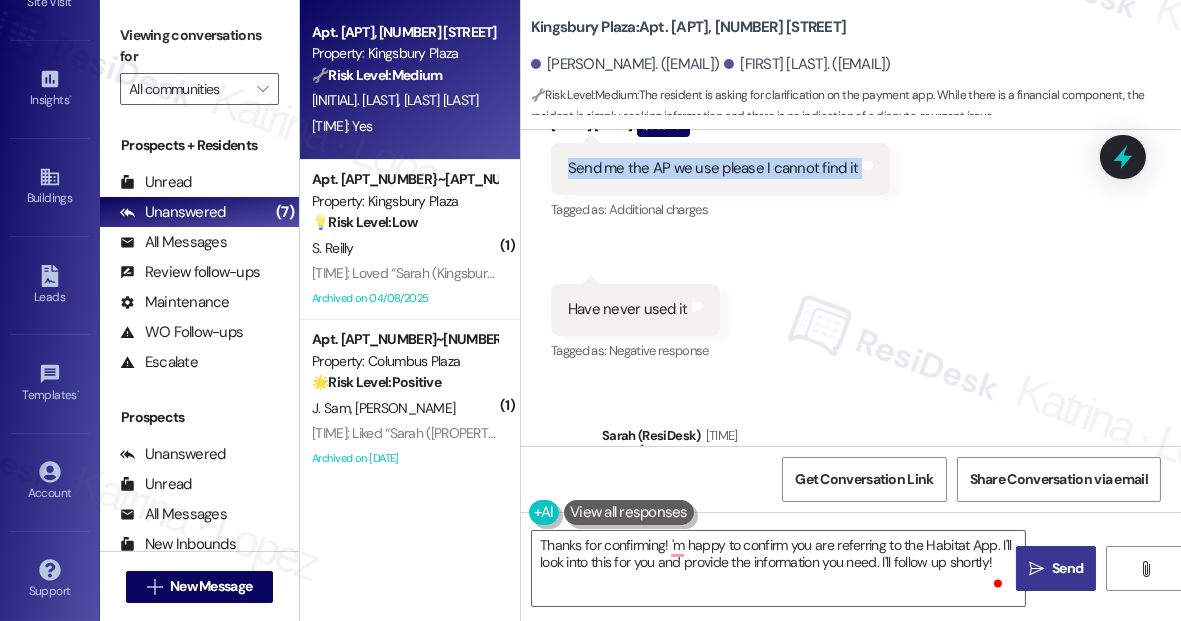 click on "Send me the AP we use please I cannot find it Tags and notes" at bounding box center [720, 168] 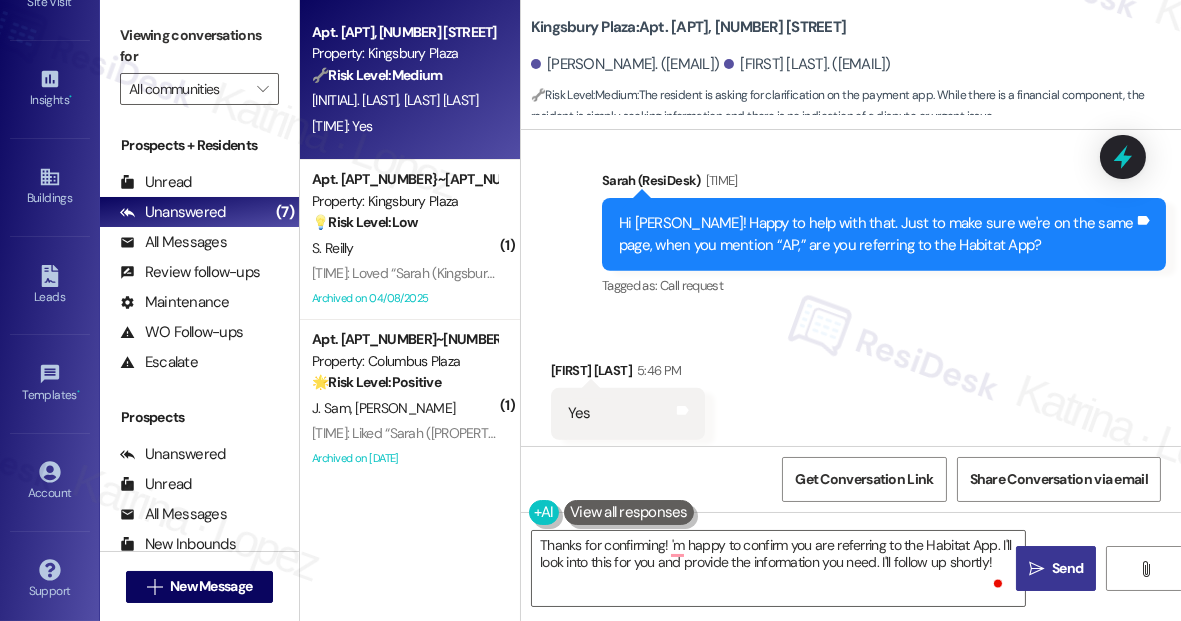 scroll, scrollTop: 1525, scrollLeft: 0, axis: vertical 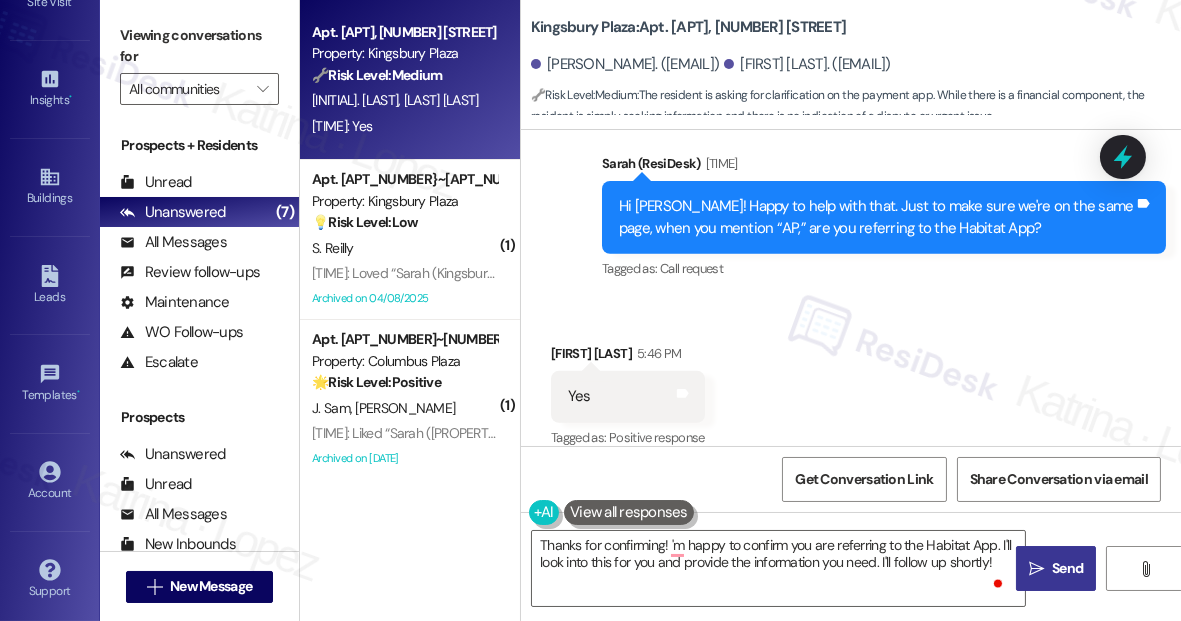 click on "Viewing conversations for" at bounding box center [199, 46] 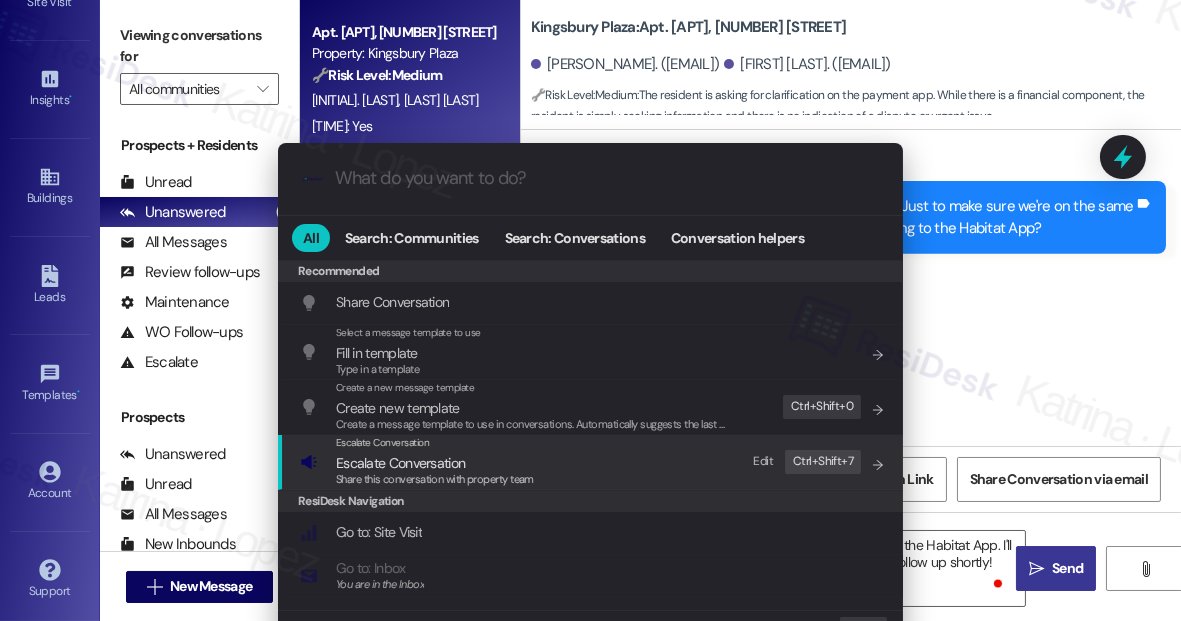 click on "Escalate Conversation Escalate Conversation Share this conversation with property team Edit Ctrl+ Shift+ 7" at bounding box center [592, 462] 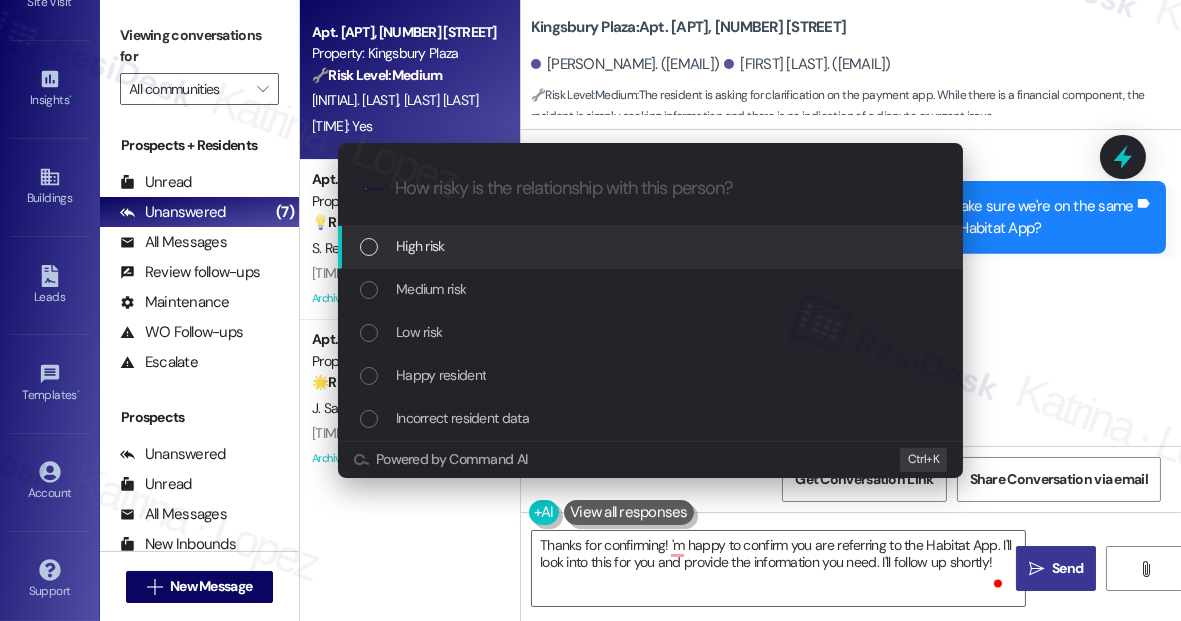 click on "High risk" at bounding box center [650, 247] 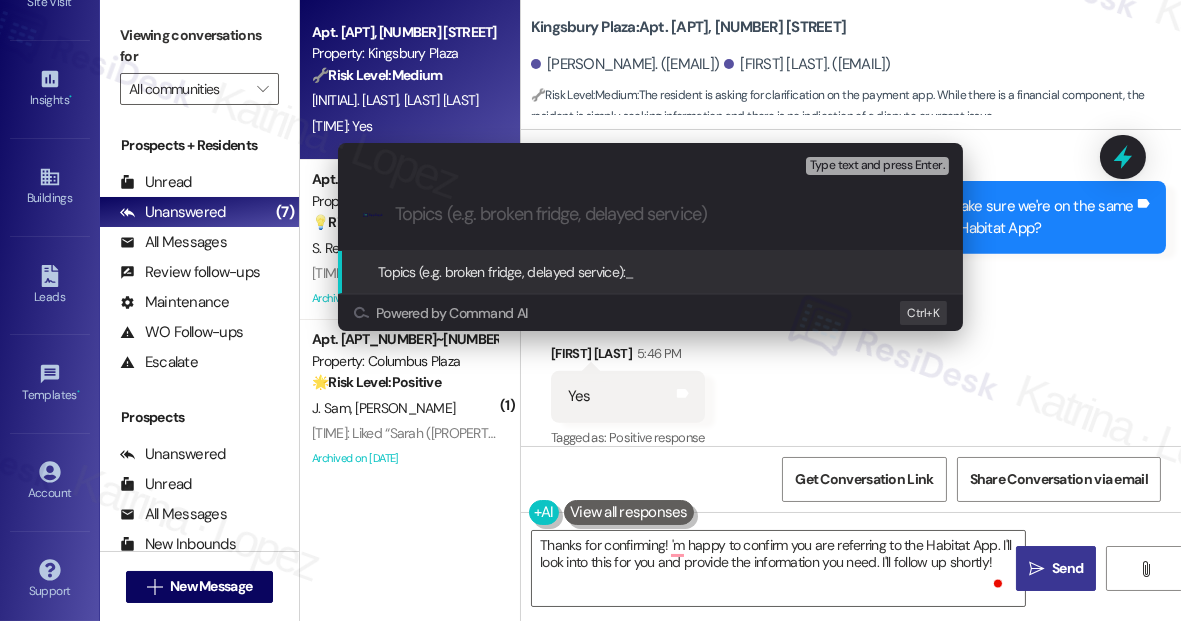 paste on "Inquiry: online portal link" 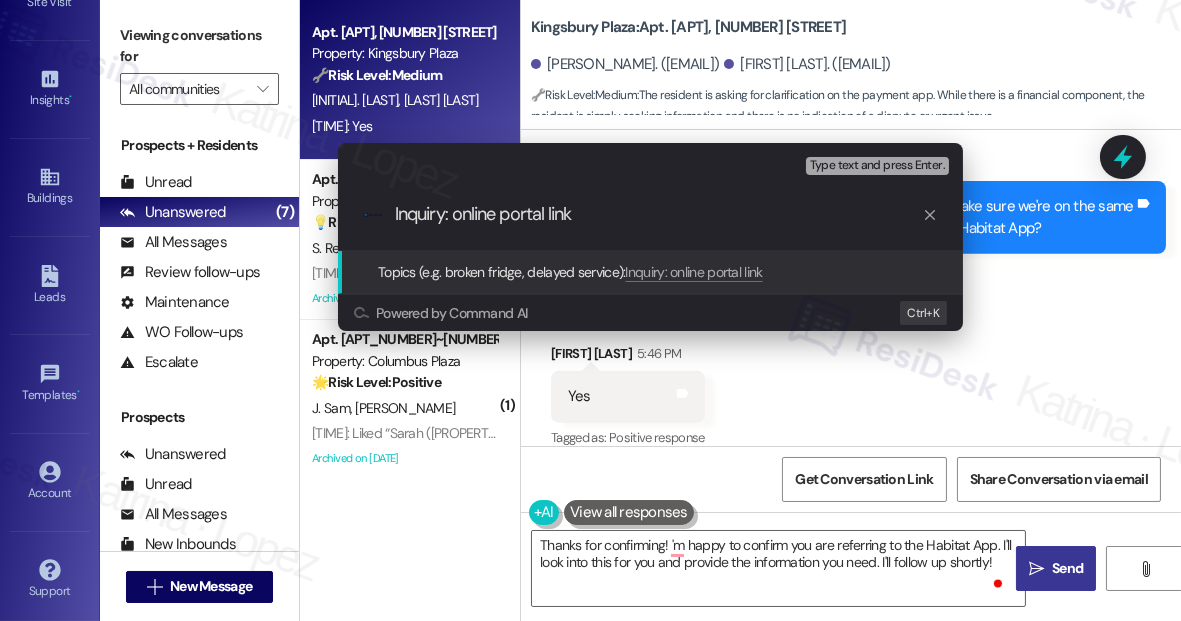 click on "Inquiry: online portal link" at bounding box center [658, 214] 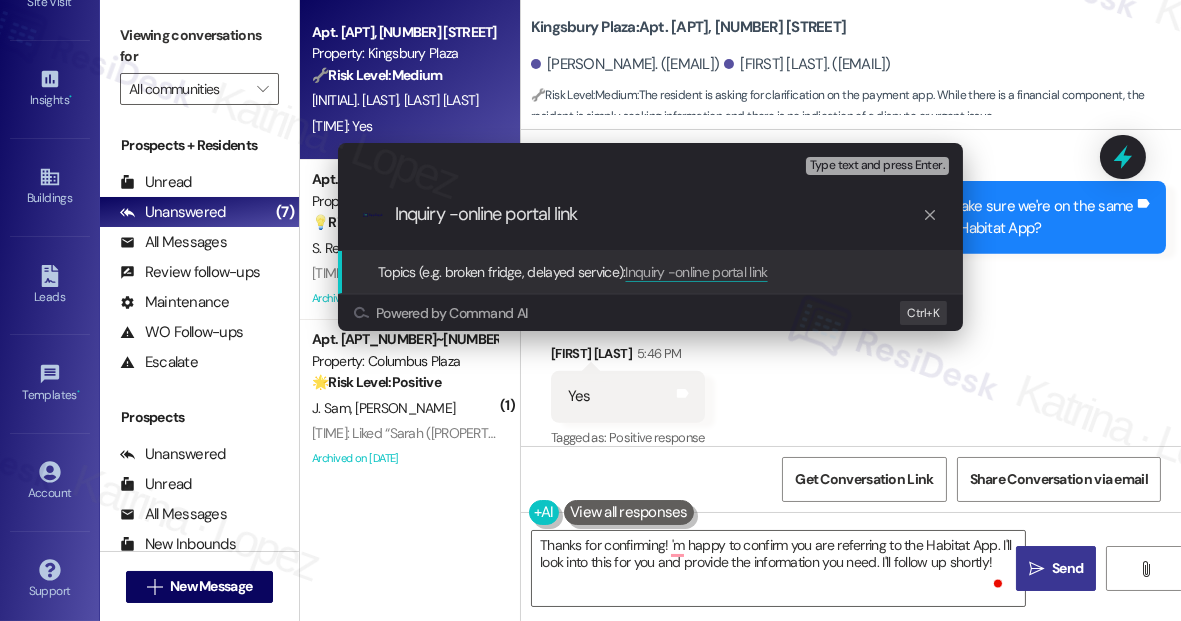 type on "Inquiry - online portal link" 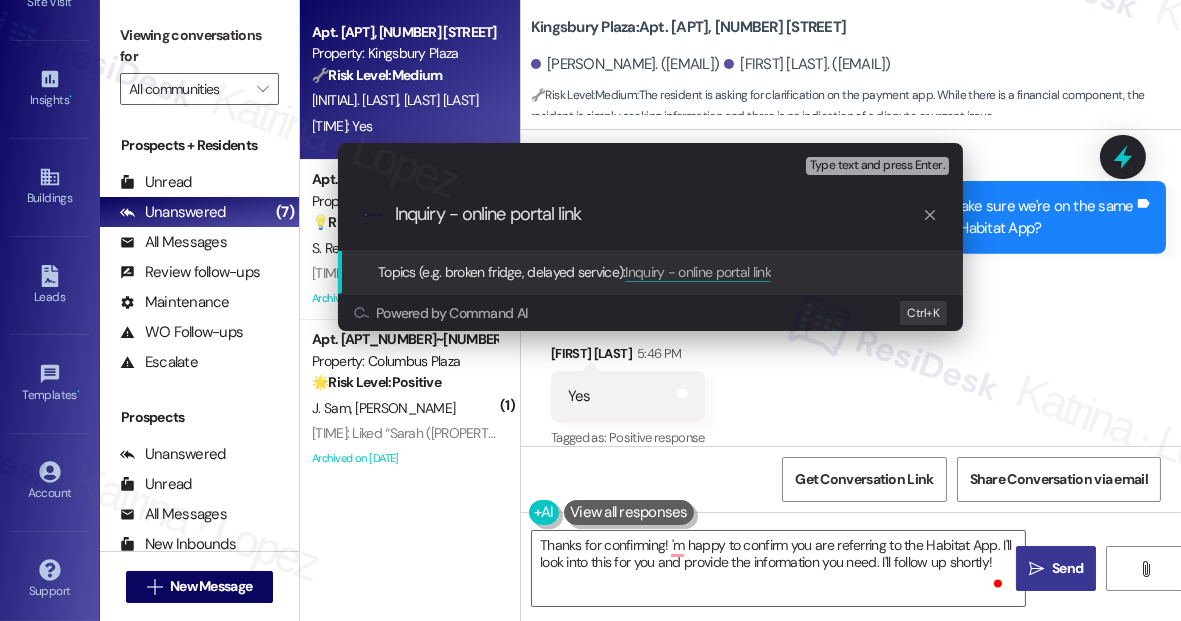 type 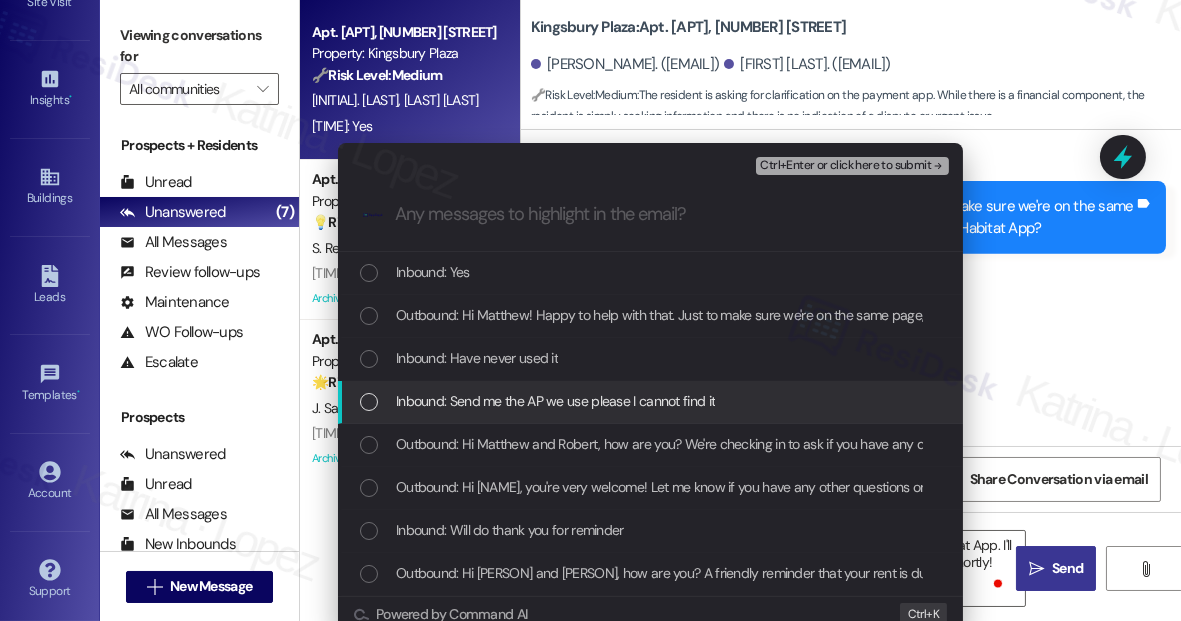 click on "Inbound: Send me the AP we use please I cannot find it" at bounding box center (555, 401) 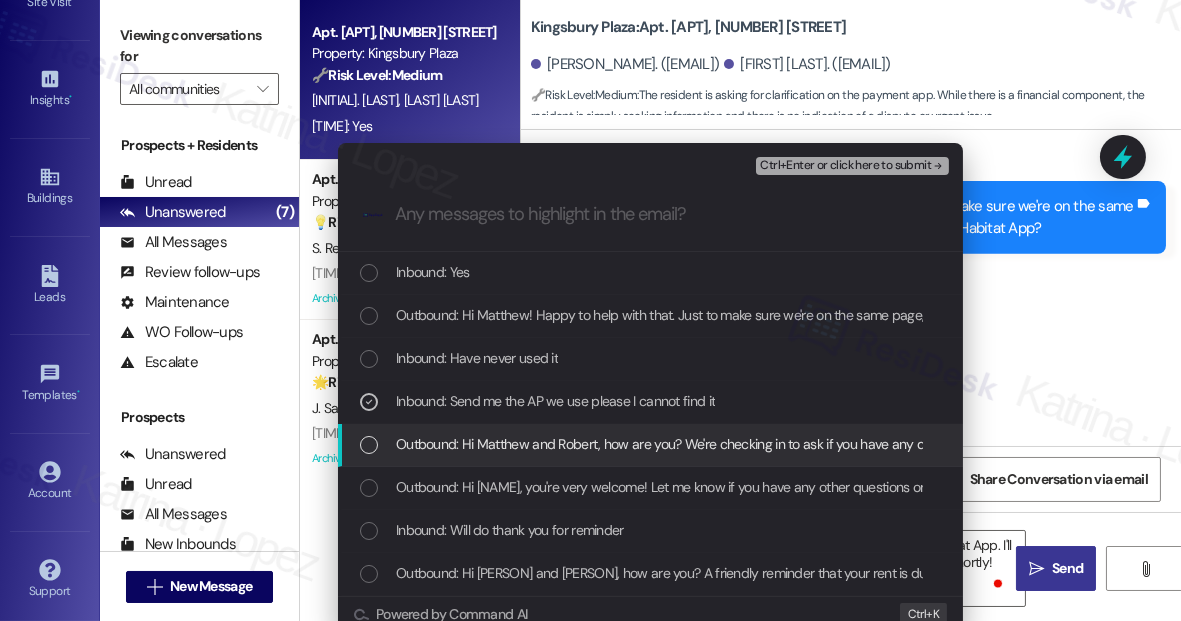 scroll, scrollTop: 31, scrollLeft: 0, axis: vertical 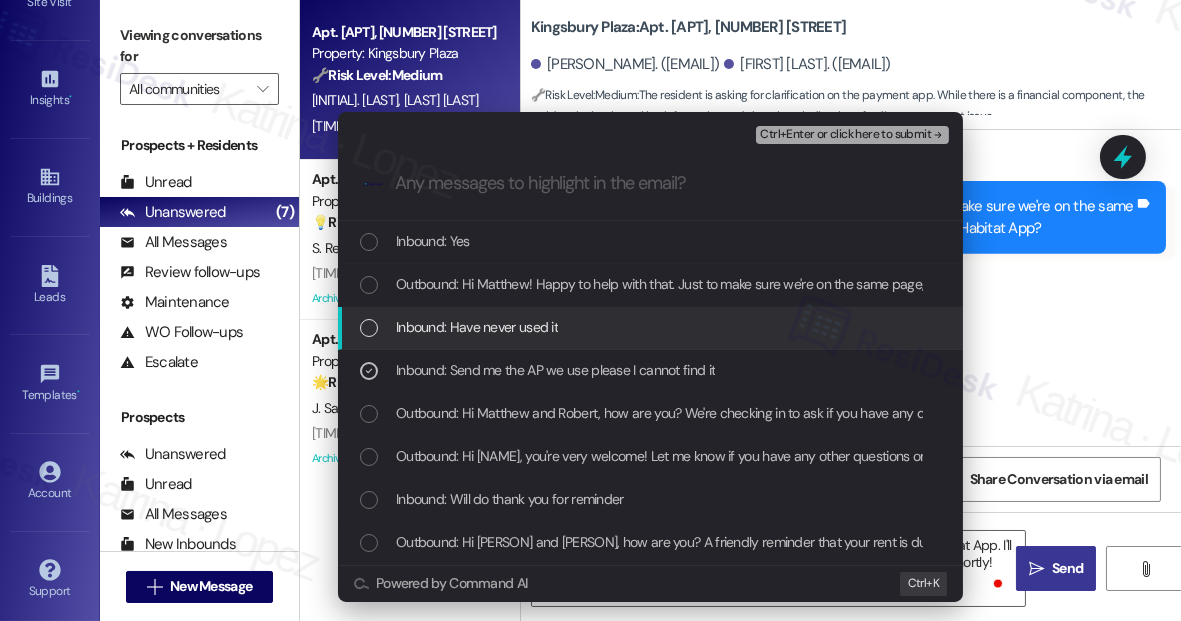 click on "Inbound: Have never used it" at bounding box center (652, 327) 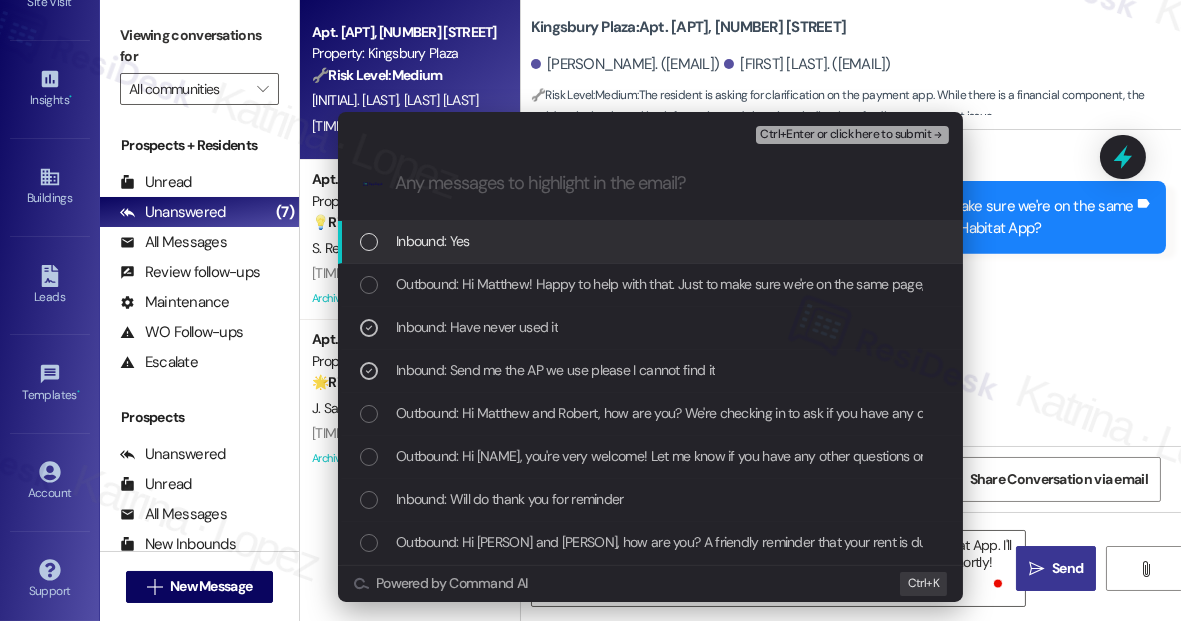 click on "Ctrl+Enter or click here to submit" at bounding box center (845, 135) 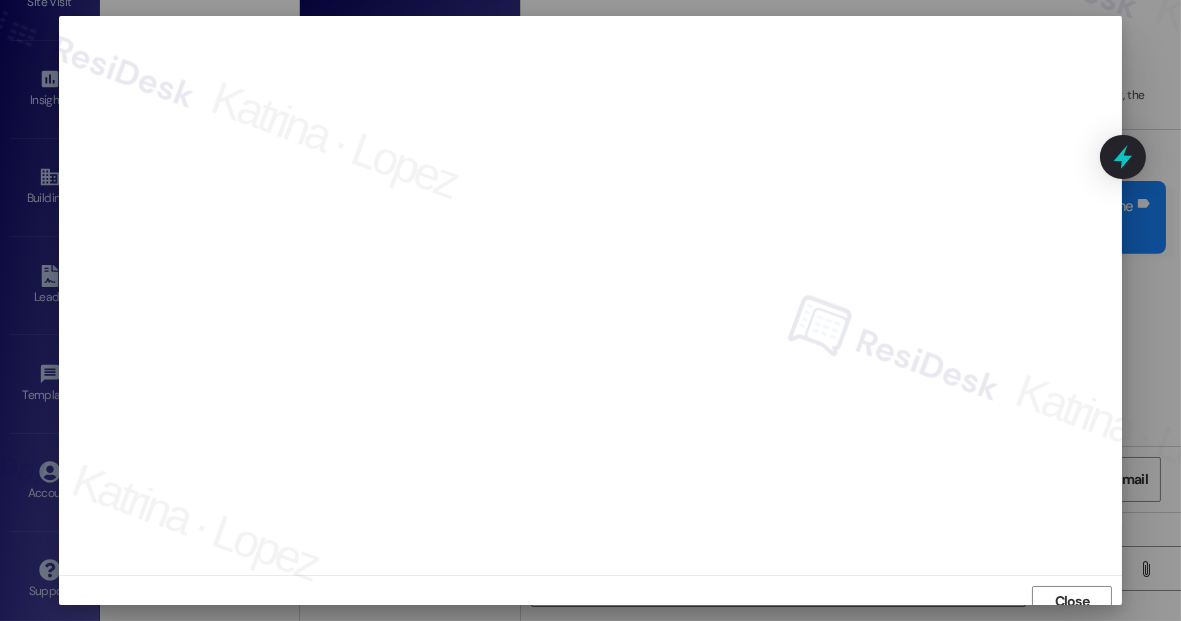 scroll, scrollTop: 12, scrollLeft: 0, axis: vertical 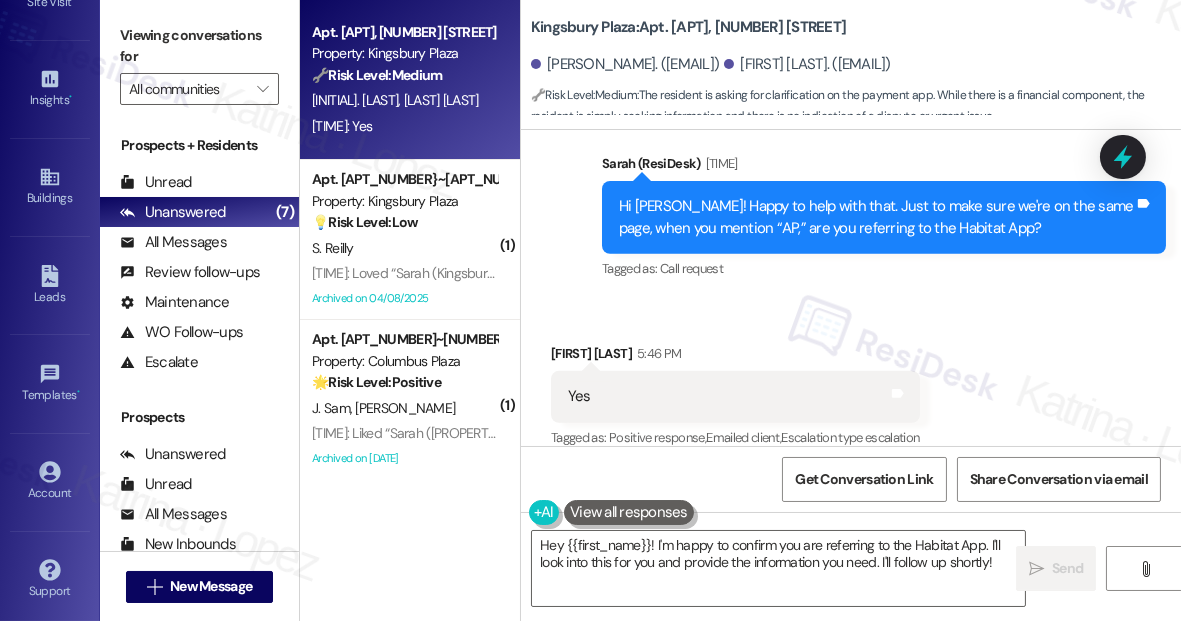 click on "Viewing conversations for" at bounding box center [199, 46] 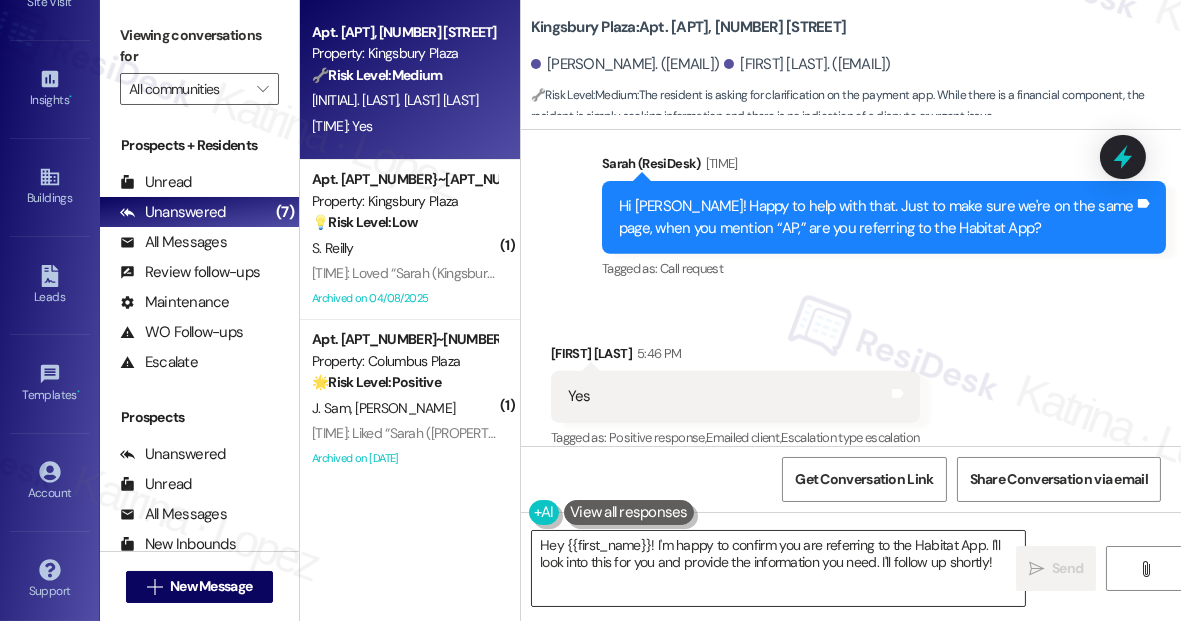 click on "Hey {{first_name}}! I'm happy to confirm you are referring to the Habitat App. I'll look into this for you and provide the information you need. I'll follow up shortly!" at bounding box center (778, 568) 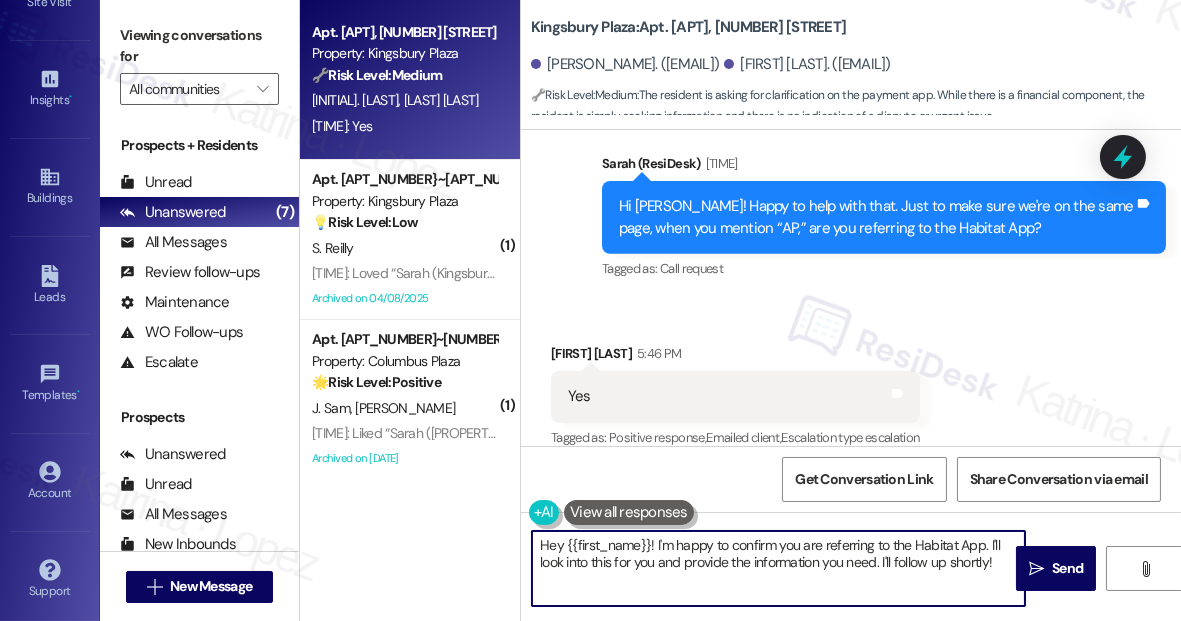 click on "Hey {{first_name}}! I'm happy to confirm you are referring to the Habitat App. I'll look into this for you and provide the information you need. I'll follow up shortly!" at bounding box center [778, 568] 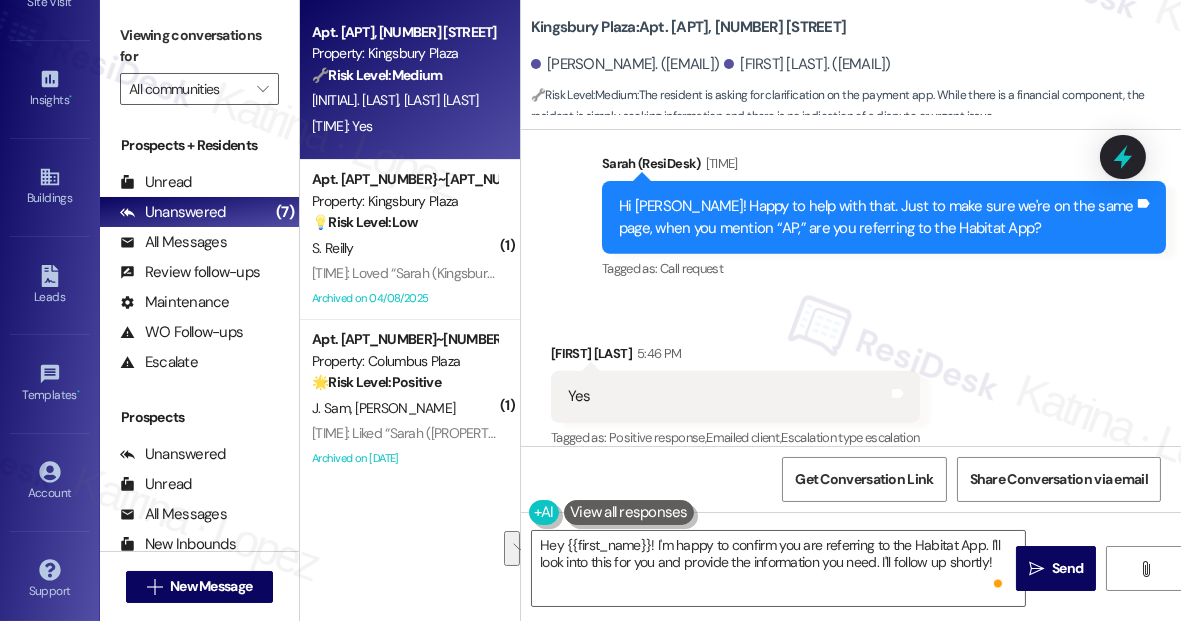 click on "Viewing conversations for" at bounding box center [199, 46] 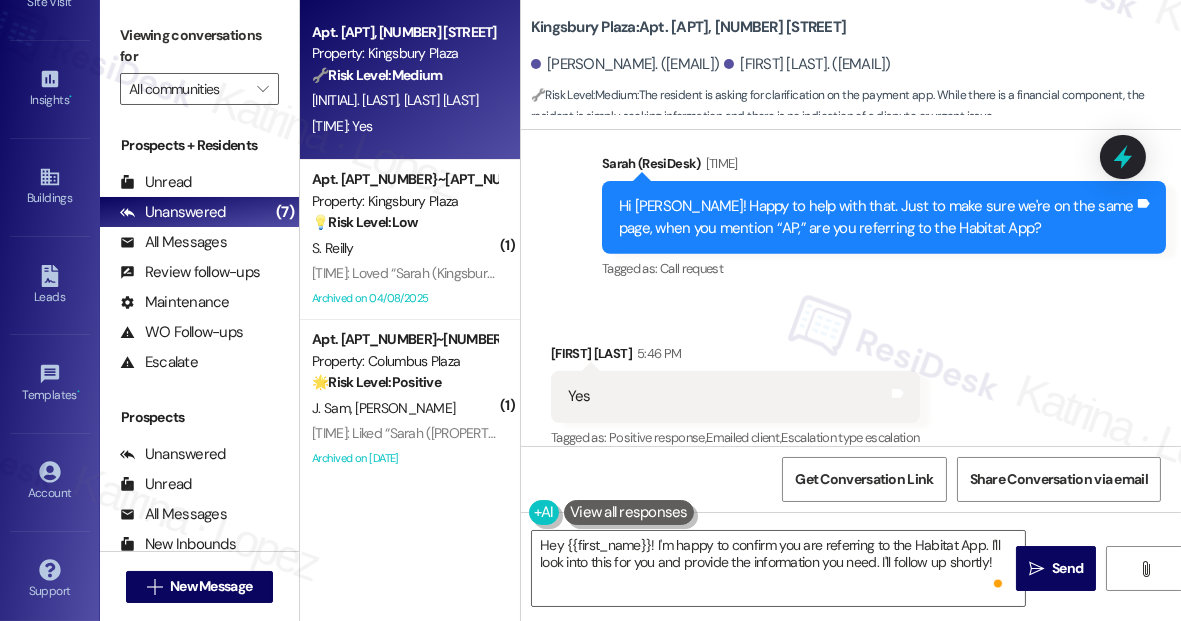 click on "Hey {{first_name}}! I'm happy to confirm you are referring to the Habitat App. I'll look into this for you and provide the information you need. I'll follow up shortly!  Send " at bounding box center (851, 587) 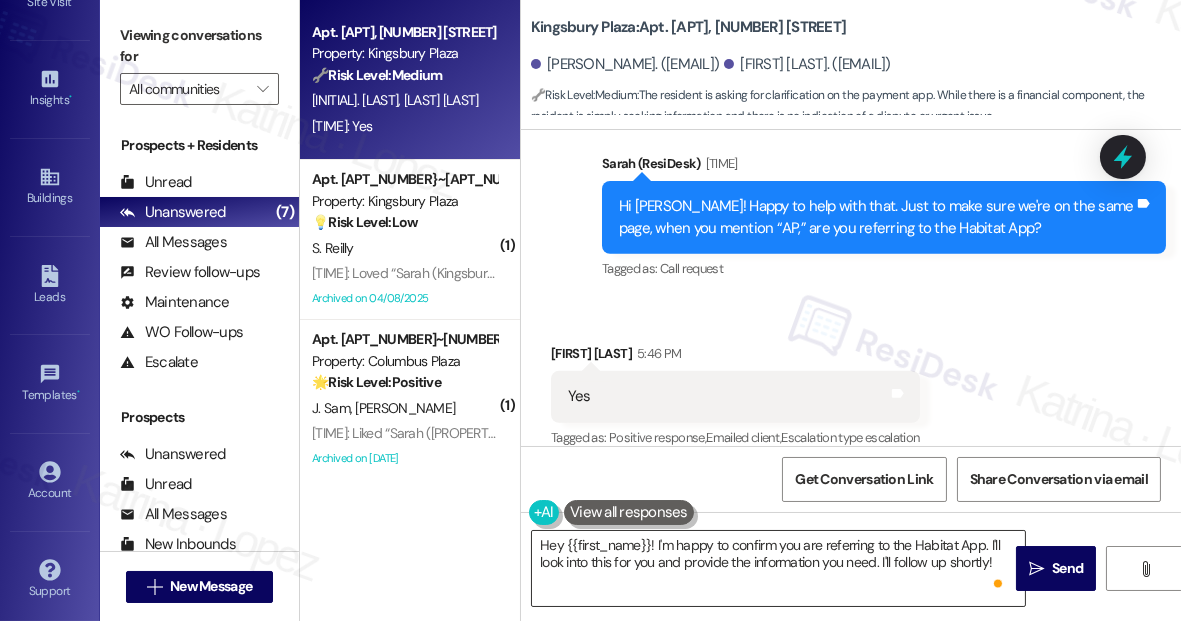 click on "Hey {{first_name}}! I'm happy to confirm you are referring to the Habitat App. I'll look into this for you and provide the information you need. I'll follow up shortly!" at bounding box center [778, 568] 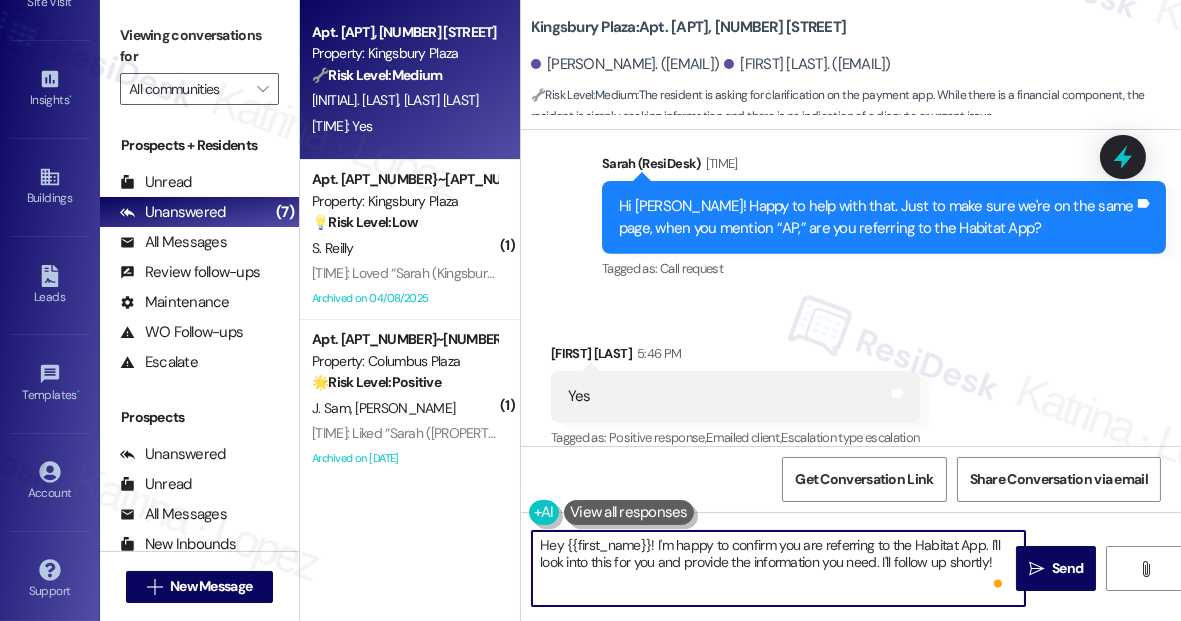 click on "Hey {{first_name}}! I'm happy to confirm you are referring to the Habitat App. I'll look into this for you and provide the information you need. I'll follow up shortly!" at bounding box center (778, 568) 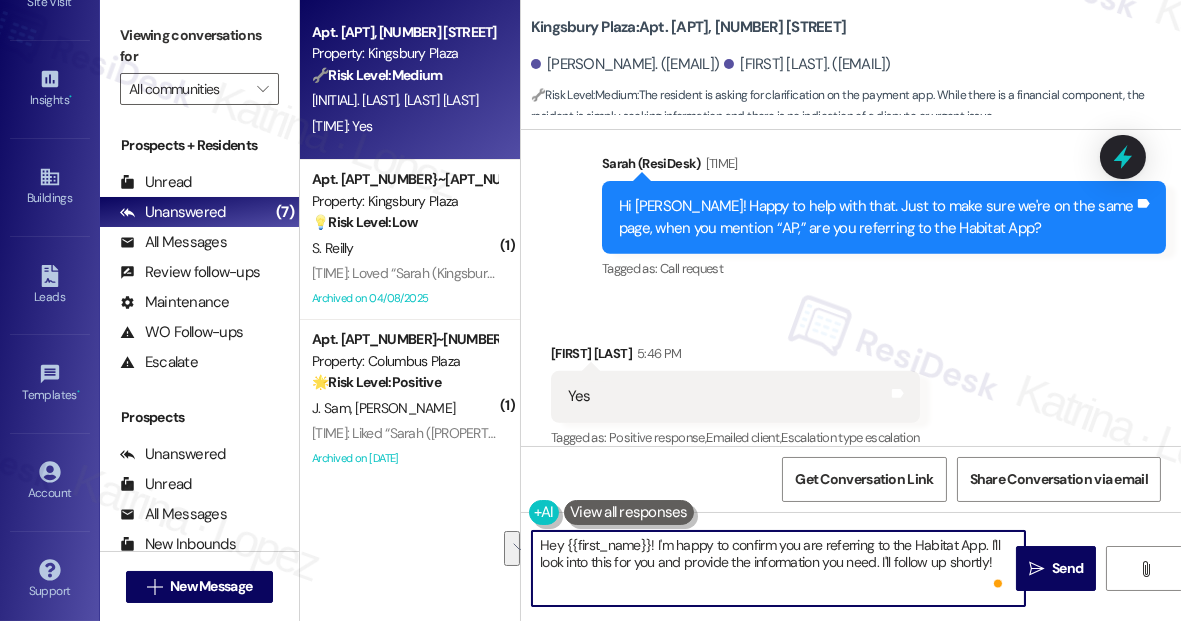 paste on "I'll get the information from the property team. Please hang in there with us" 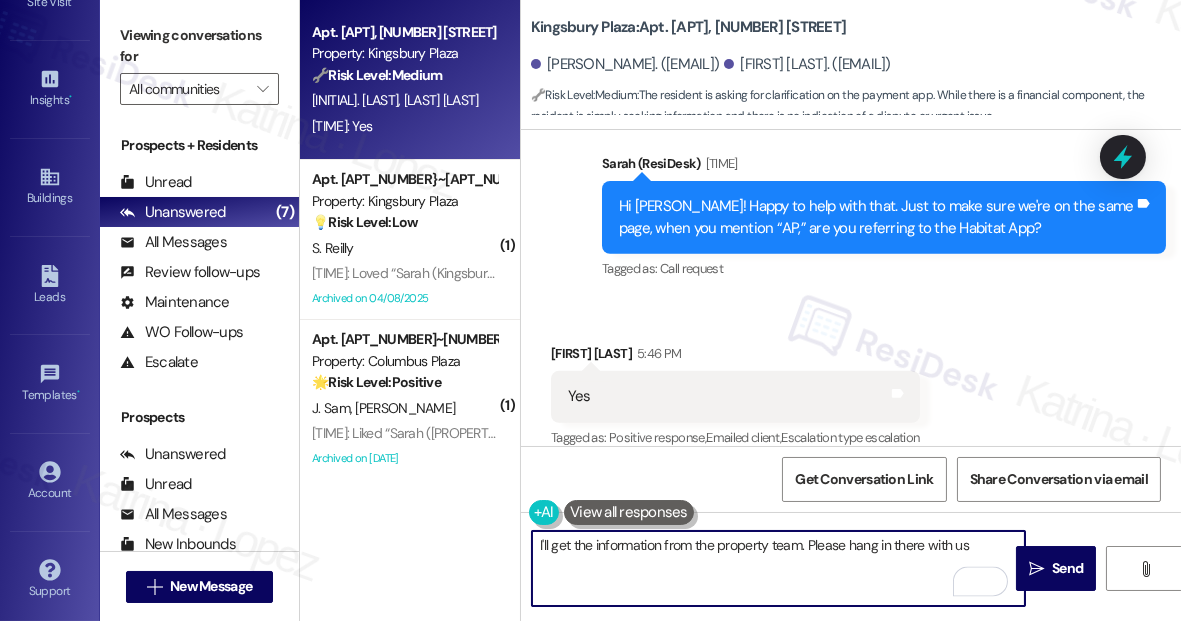 click on "I'll get the information from the property team. Please hang in there with us" at bounding box center [778, 568] 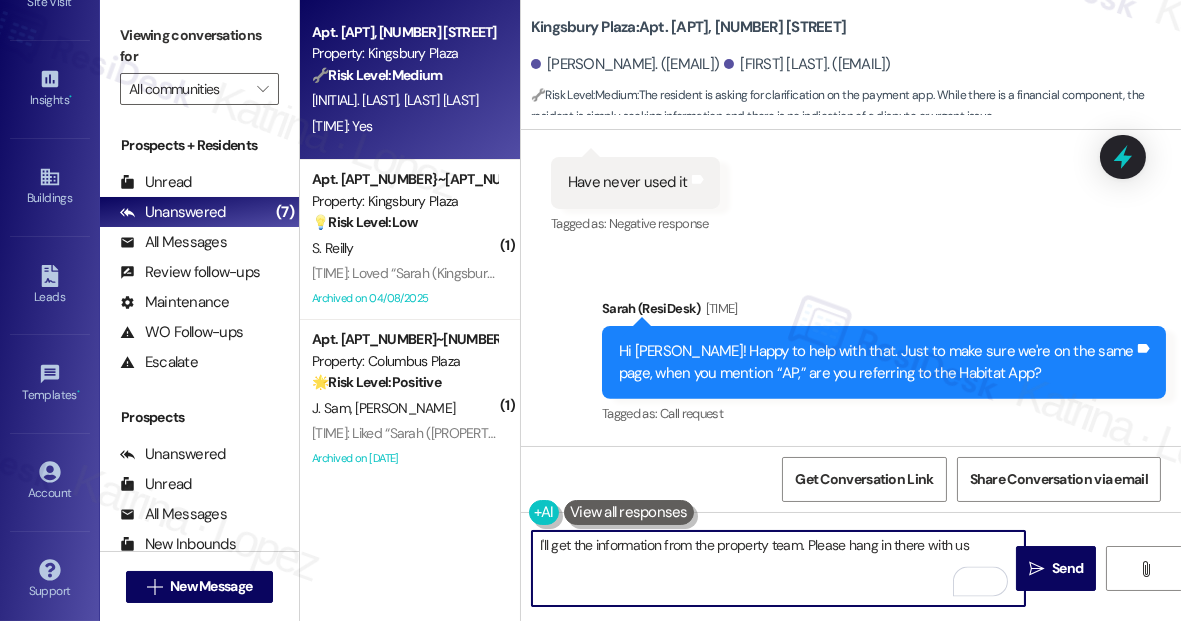 scroll, scrollTop: 1162, scrollLeft: 0, axis: vertical 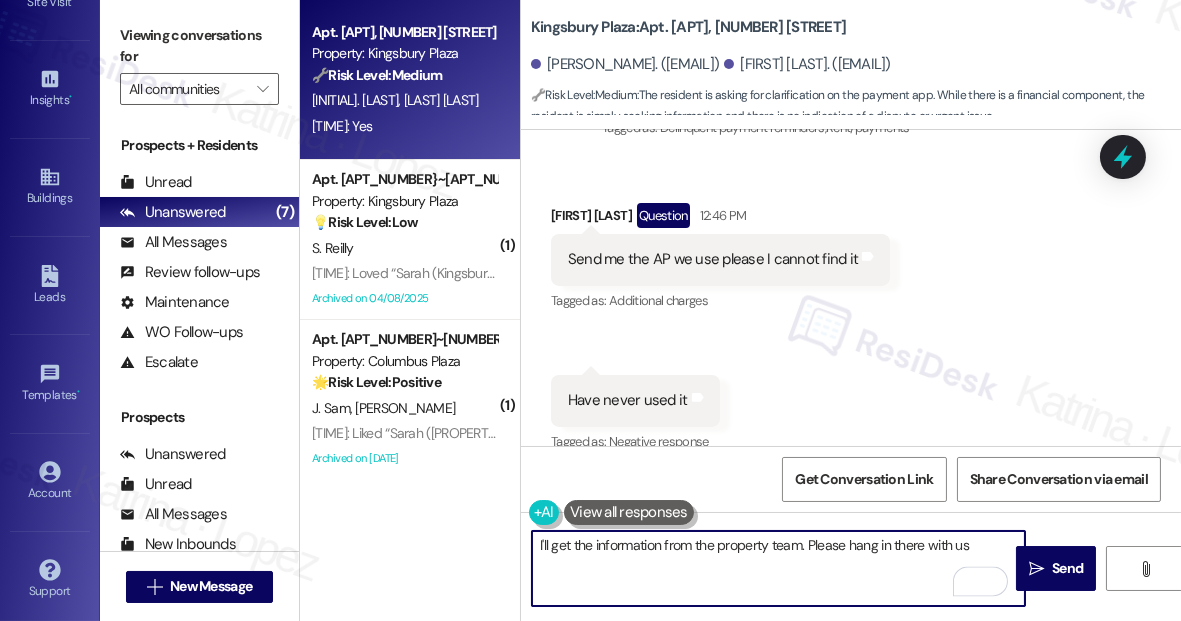 type on "I'll get the information from the property team. Please hang in there with us" 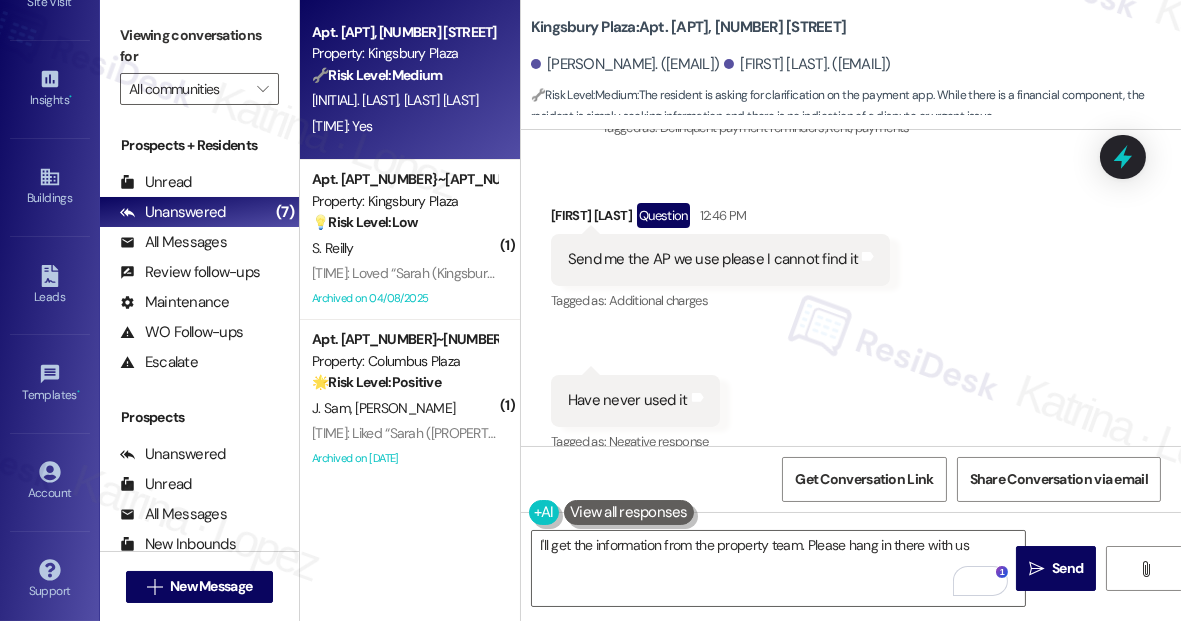 click on "Viewing conversations for" at bounding box center (199, 46) 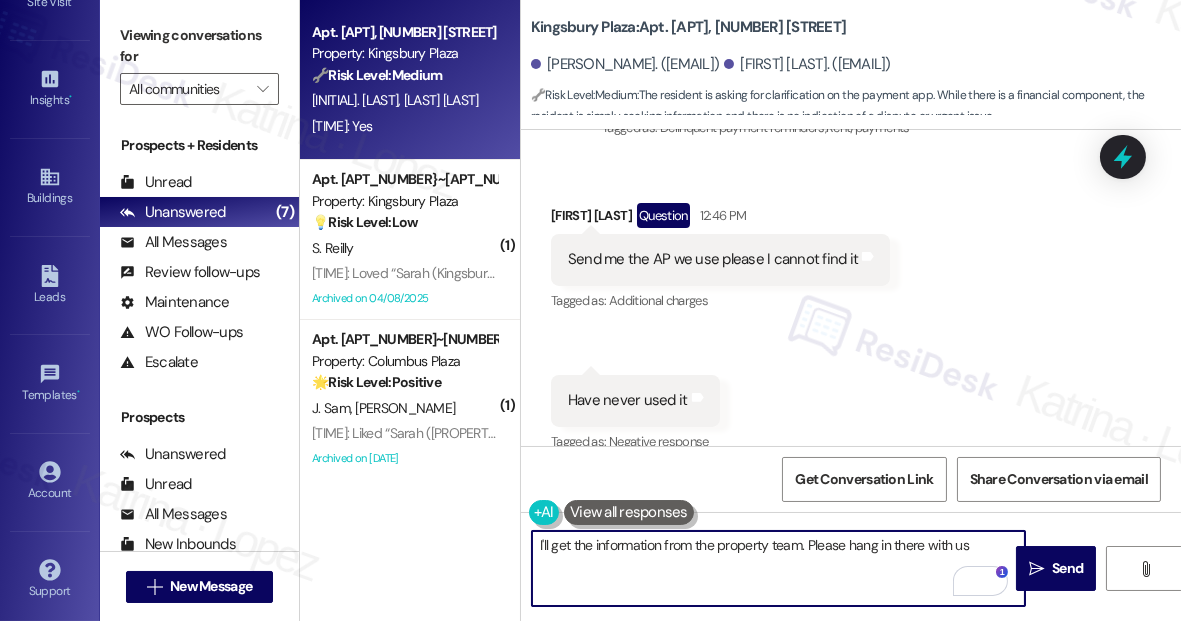 click on "I'll get the information from the property team. Please hang in there with us" at bounding box center [778, 568] 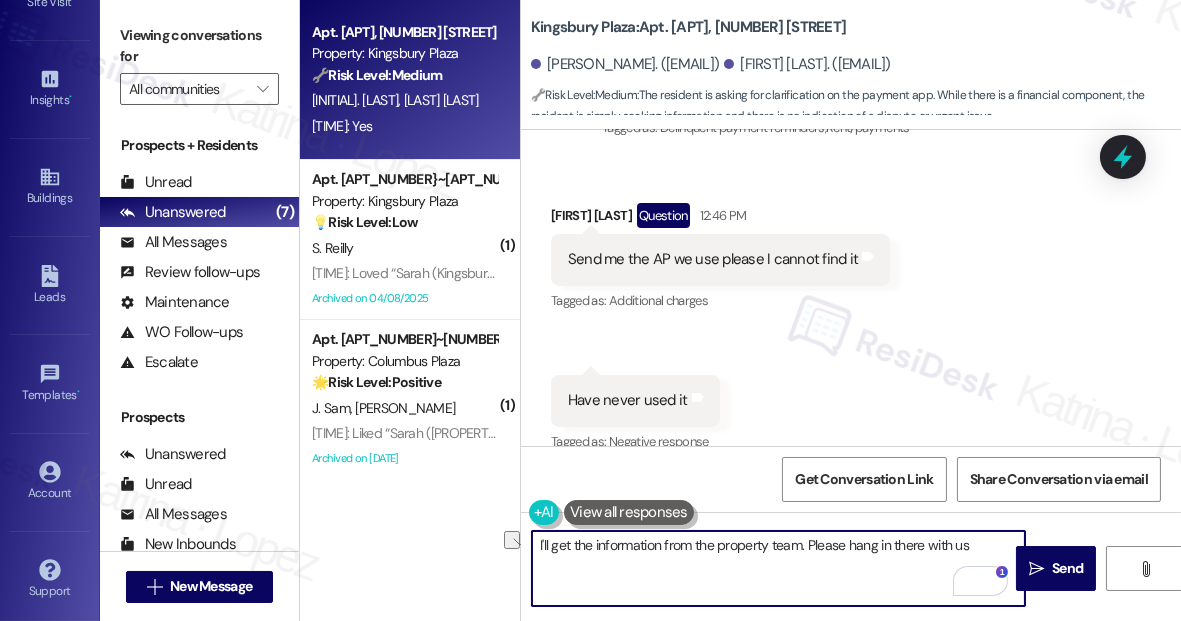 click on "I'll get the information from the property team. Please hang in there with us" at bounding box center (778, 568) 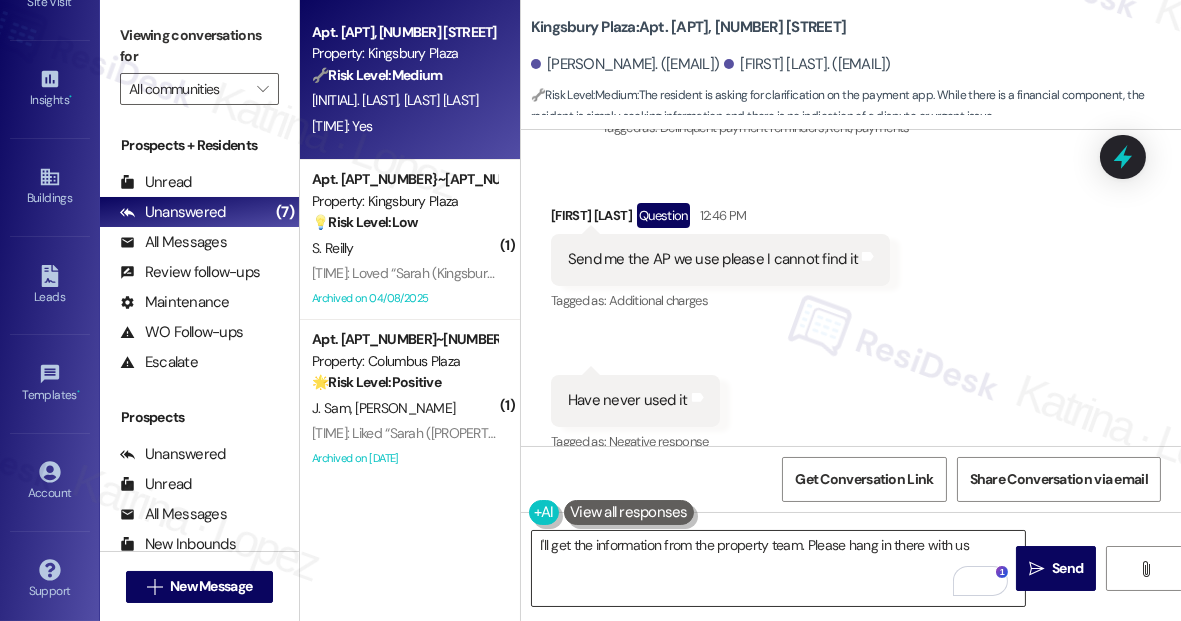 click on "I'll get the information from the property team. Please hang in there with us" at bounding box center [778, 568] 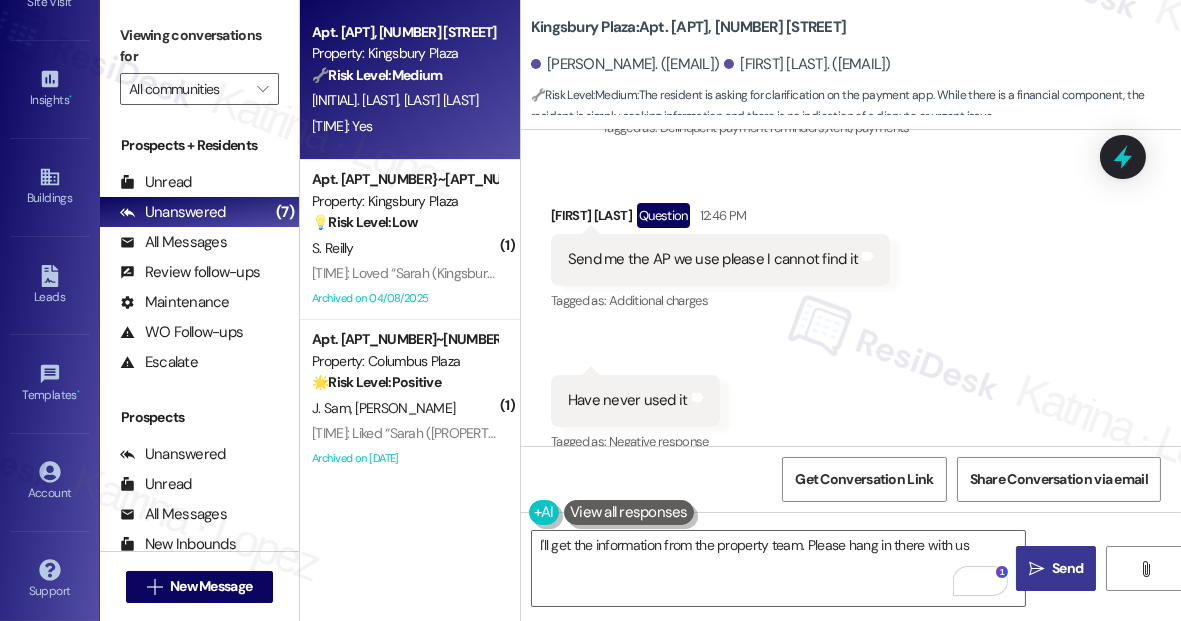 click on " Send" at bounding box center (1056, 568) 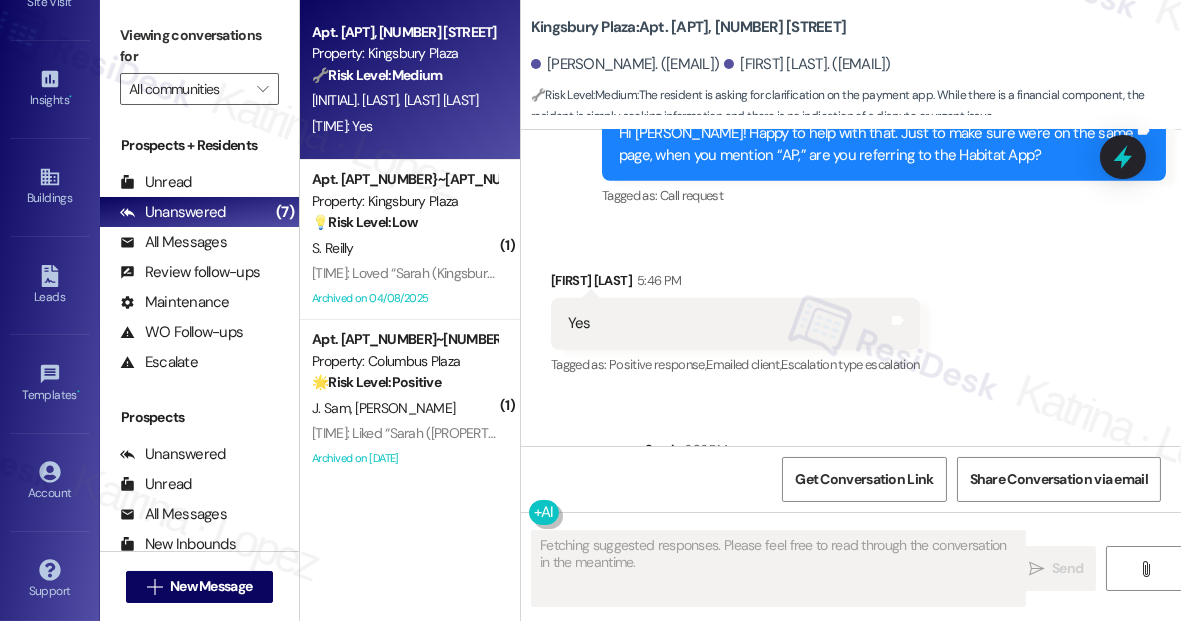 scroll, scrollTop: 1664, scrollLeft: 0, axis: vertical 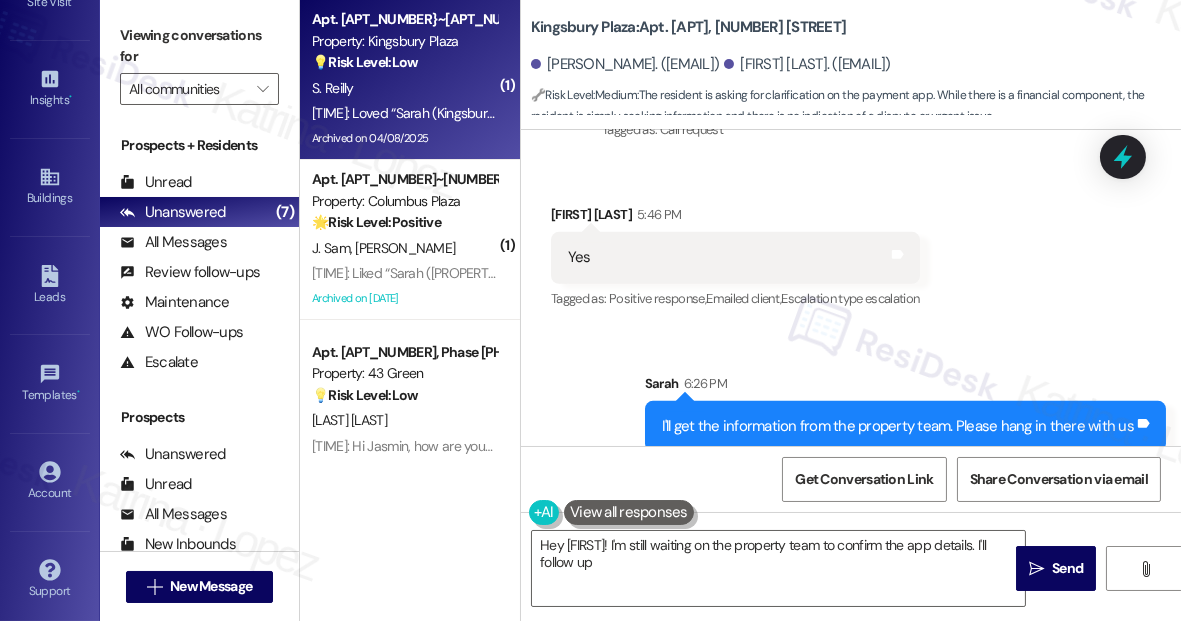 type on "Hey {{first_name}}! I'm still waiting on the property team to confirm the app details. I'll follow up" 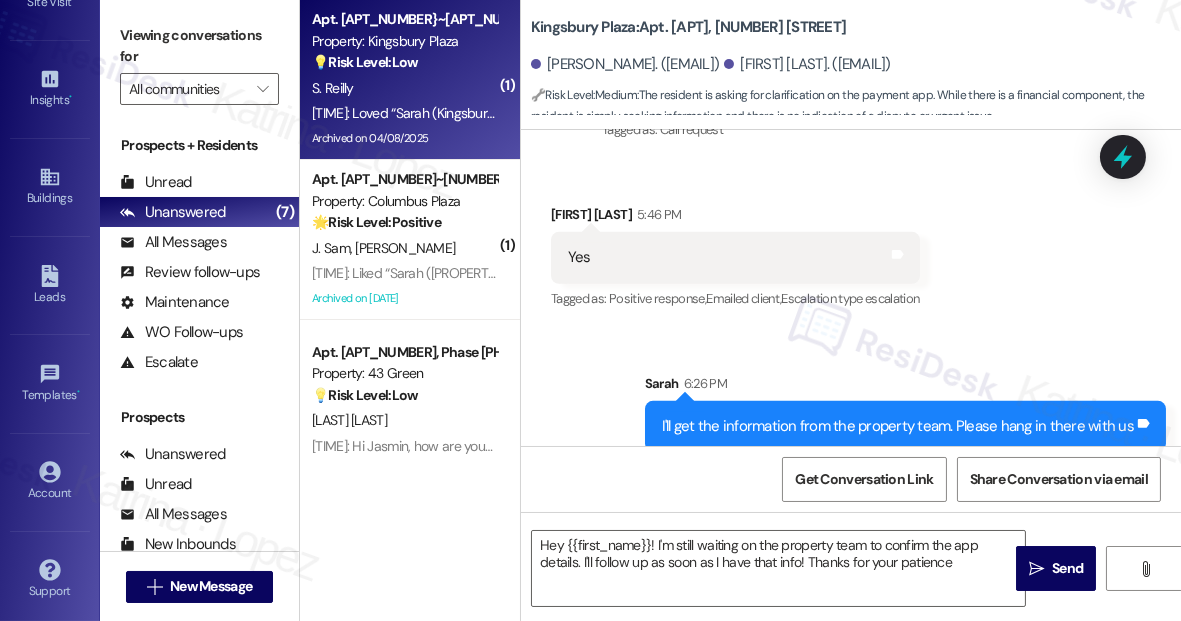type on "Hey {{first_name}}! I'm still waiting on the property team to confirm the app details. I'll follow up as soon as I have that info! Thanks for your patience!" 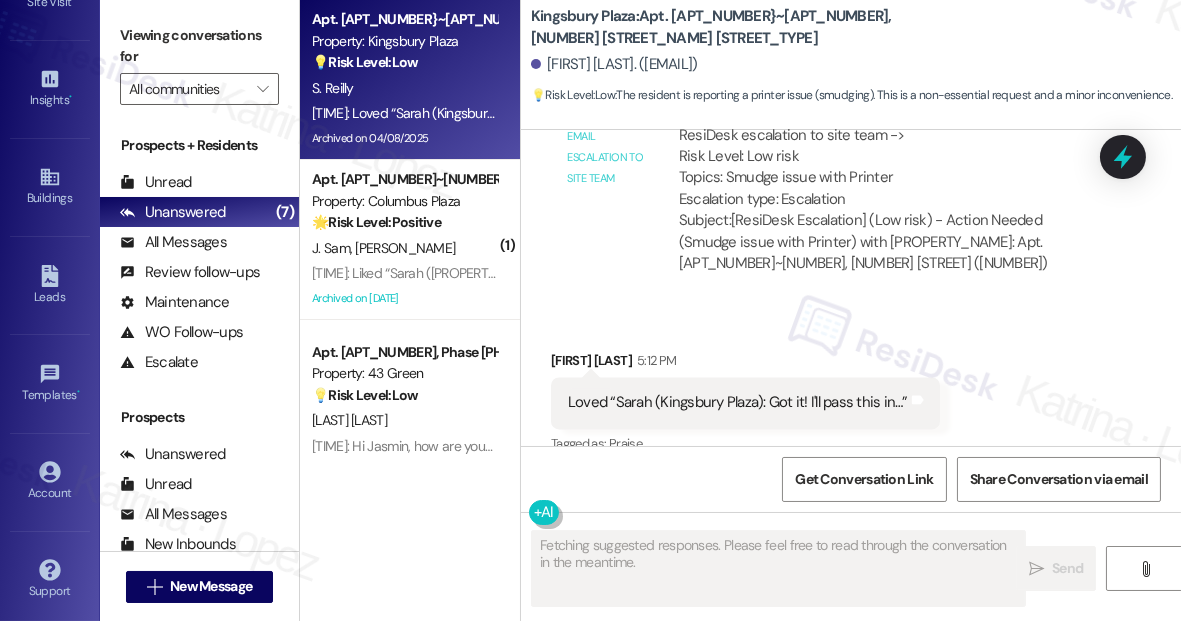 scroll, scrollTop: 20000, scrollLeft: 0, axis: vertical 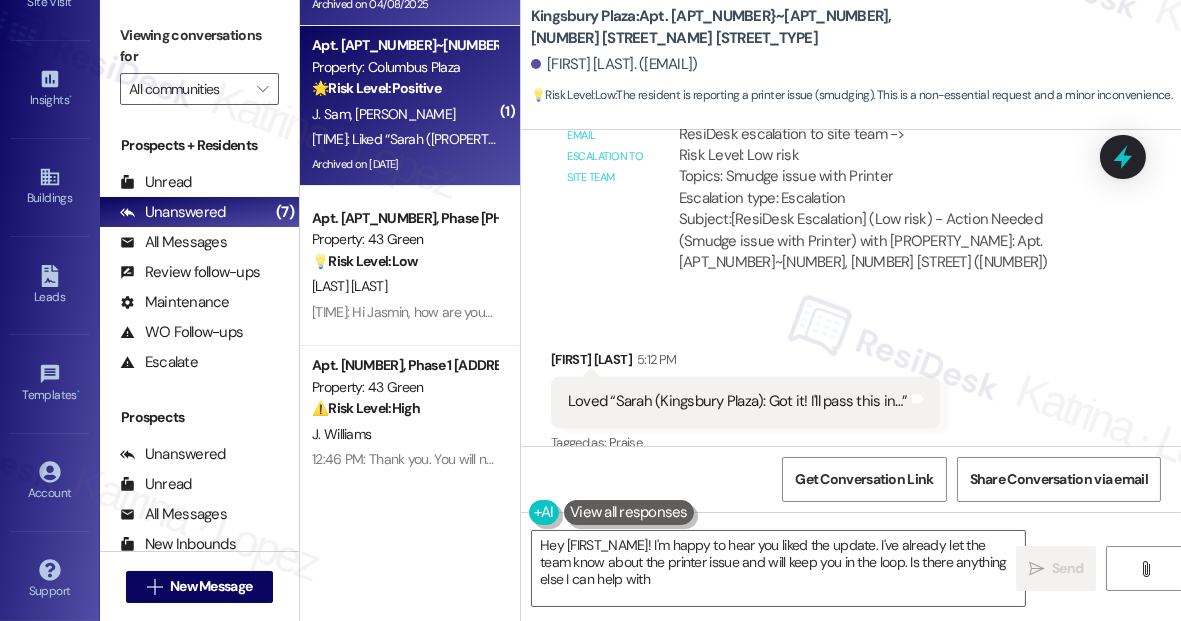 type on "Hey {{first_name}}! I'm happy to hear you liked the update. I've already let the team know about the printer issue and will keep you in the loop. Is there anything else I can help with?" 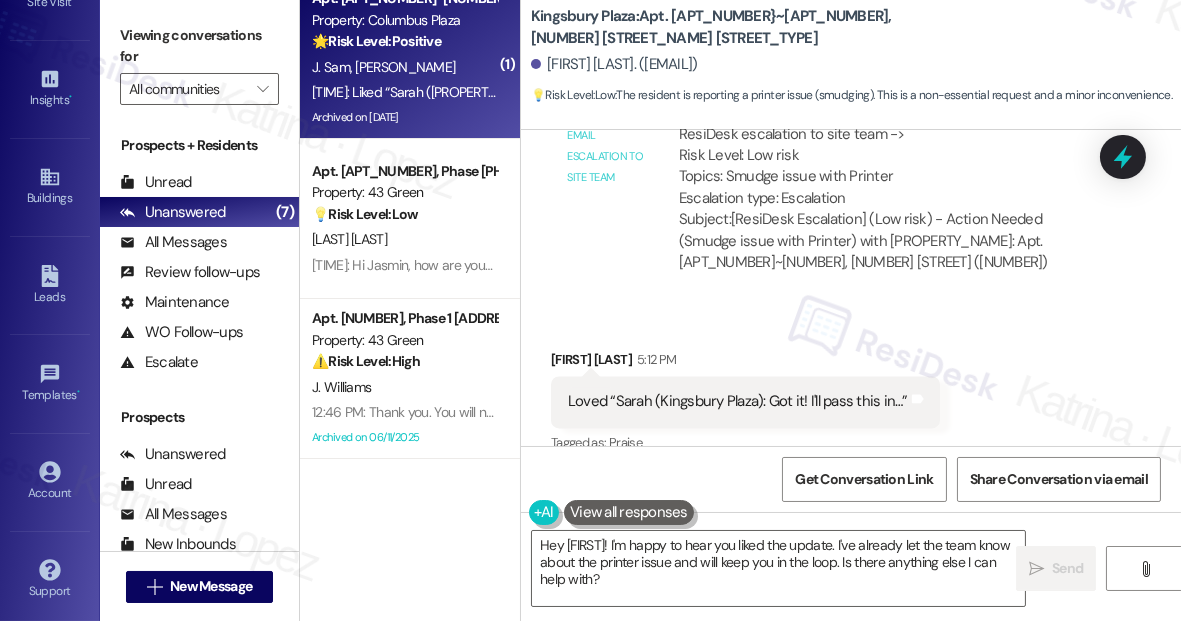 click on "Archived on 06/10/2025" at bounding box center (404, 117) 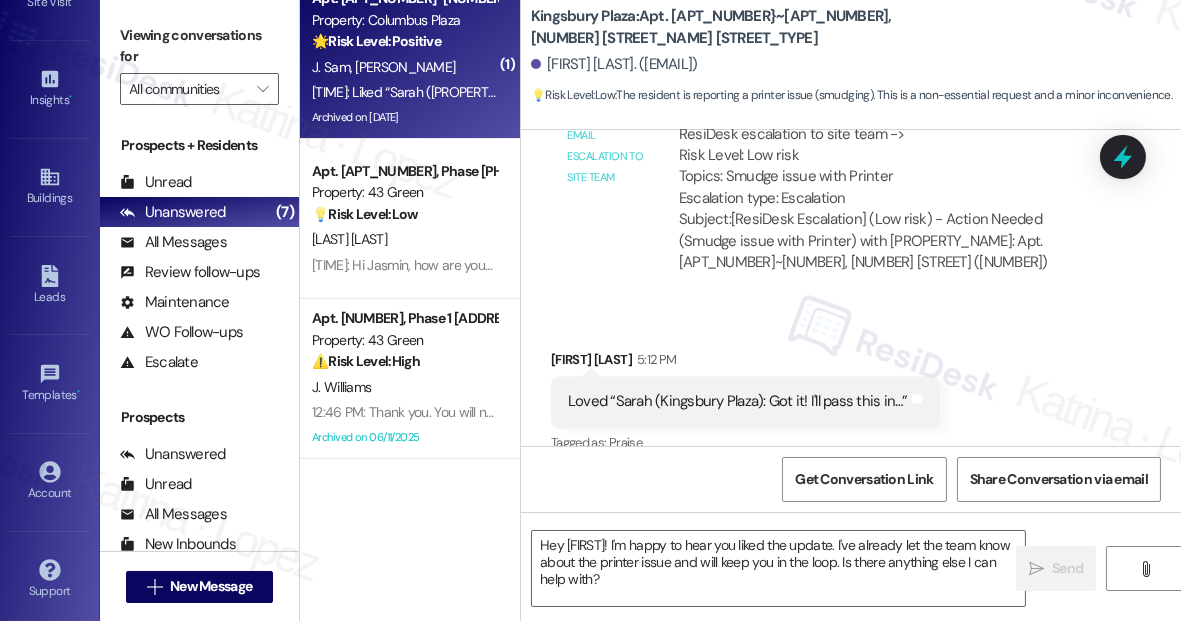 type on "Fetching suggested responses. Please feel free to read through the conversation in the meantime." 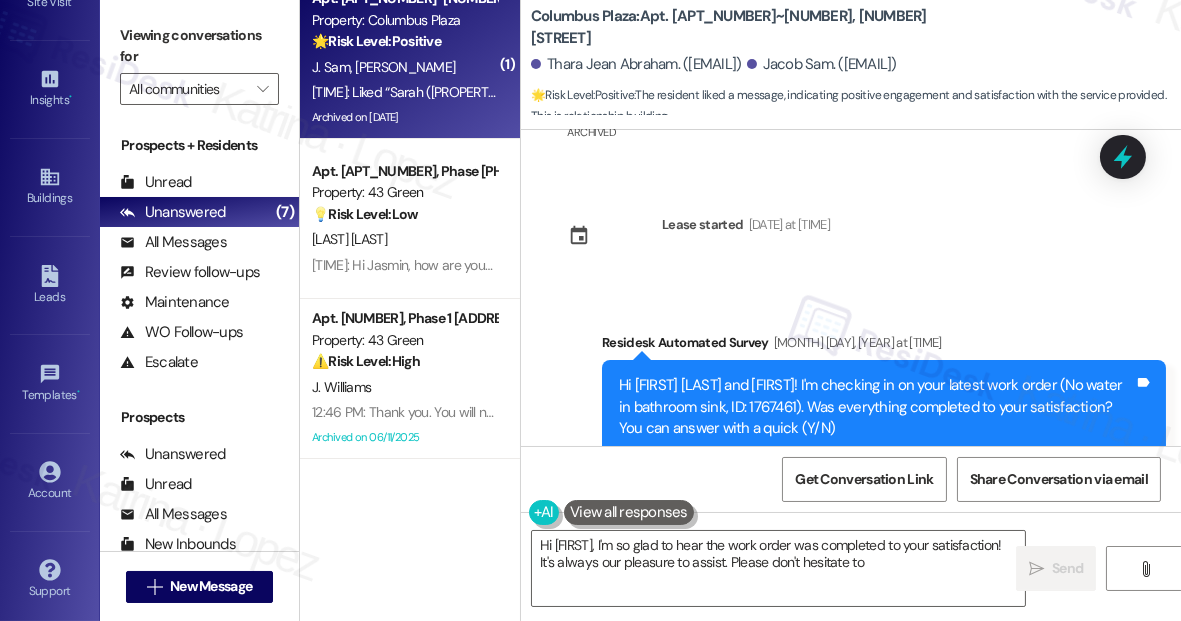scroll, scrollTop: 14652, scrollLeft: 0, axis: vertical 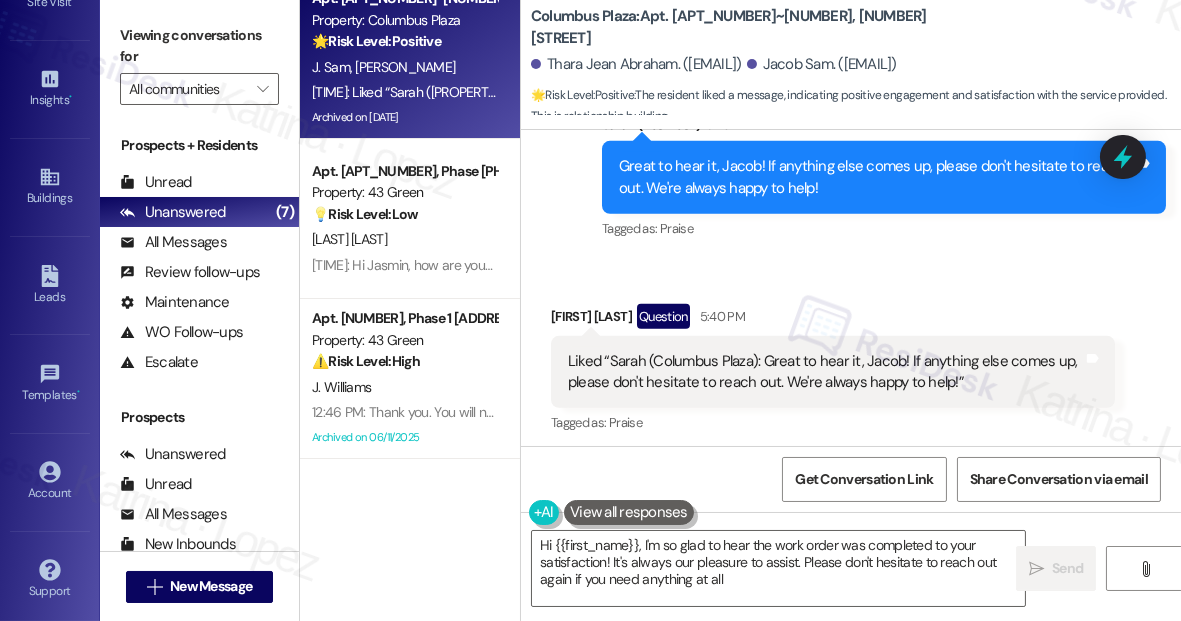type on "Hi {{first_name}}, I'm so glad to hear the work order was completed to your satisfaction! It's always our pleasure to assist. Please don't hesitate to reach out again if you need anything at all!" 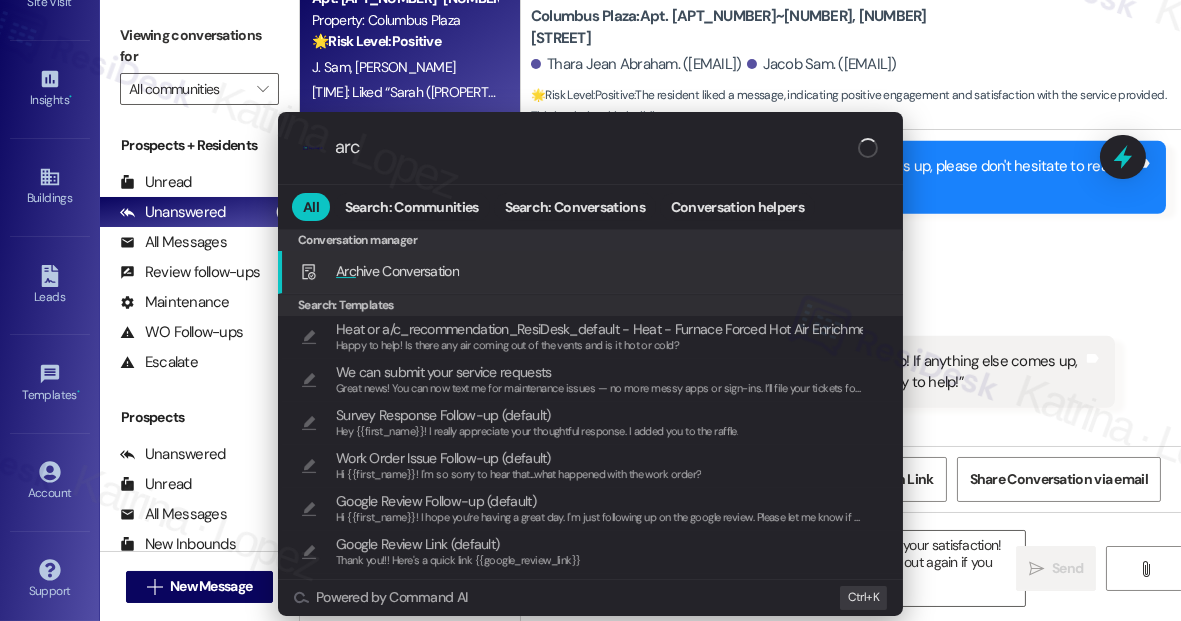 type on "arch" 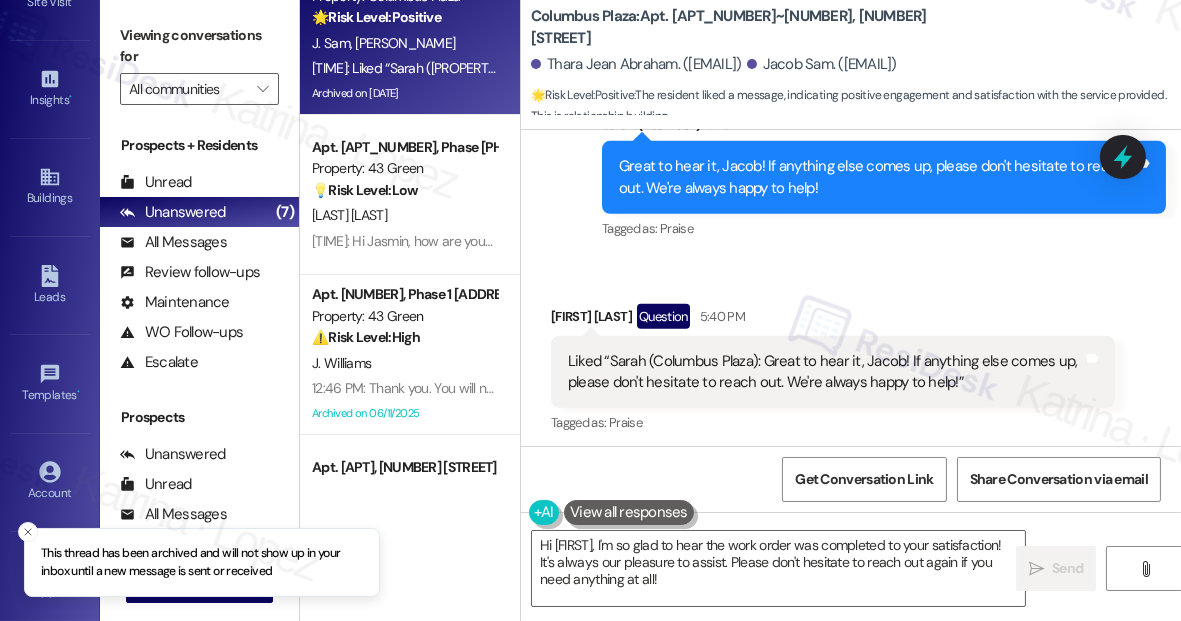 scroll, scrollTop: 320, scrollLeft: 0, axis: vertical 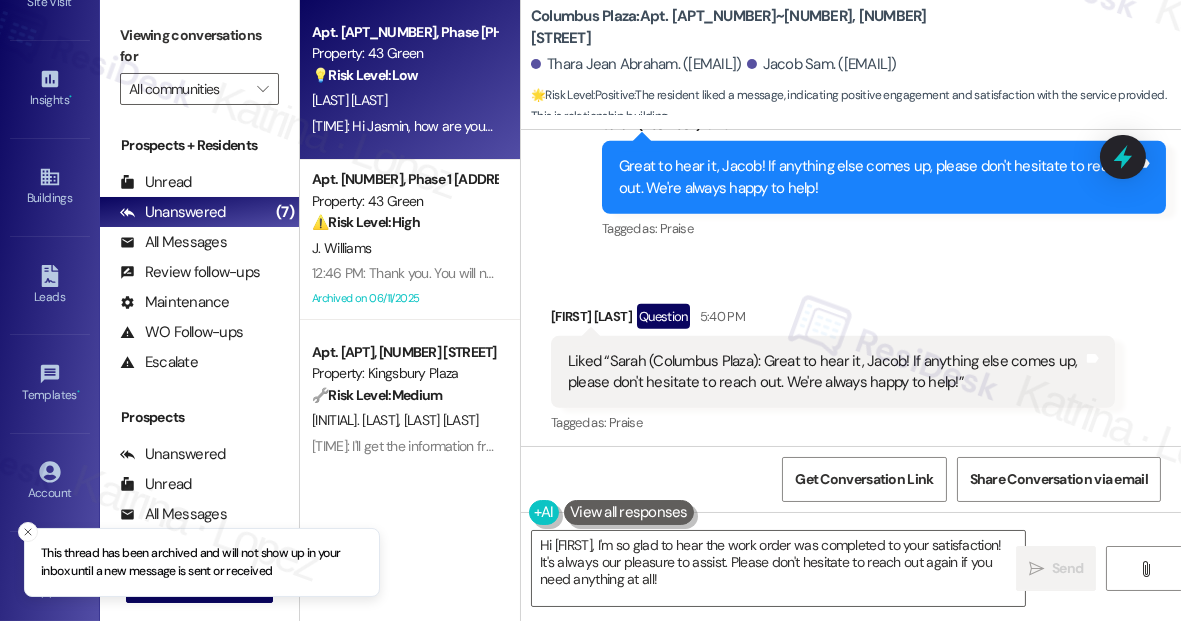click on "[INITIAL]. [LAST]" at bounding box center [404, 100] 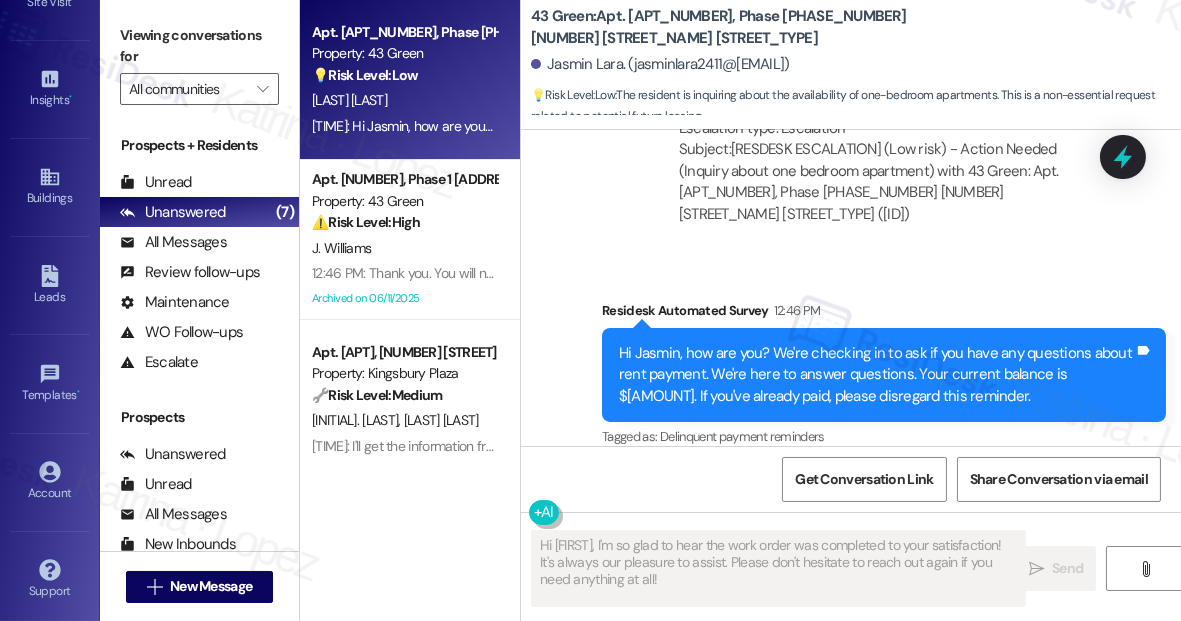 scroll, scrollTop: 881, scrollLeft: 0, axis: vertical 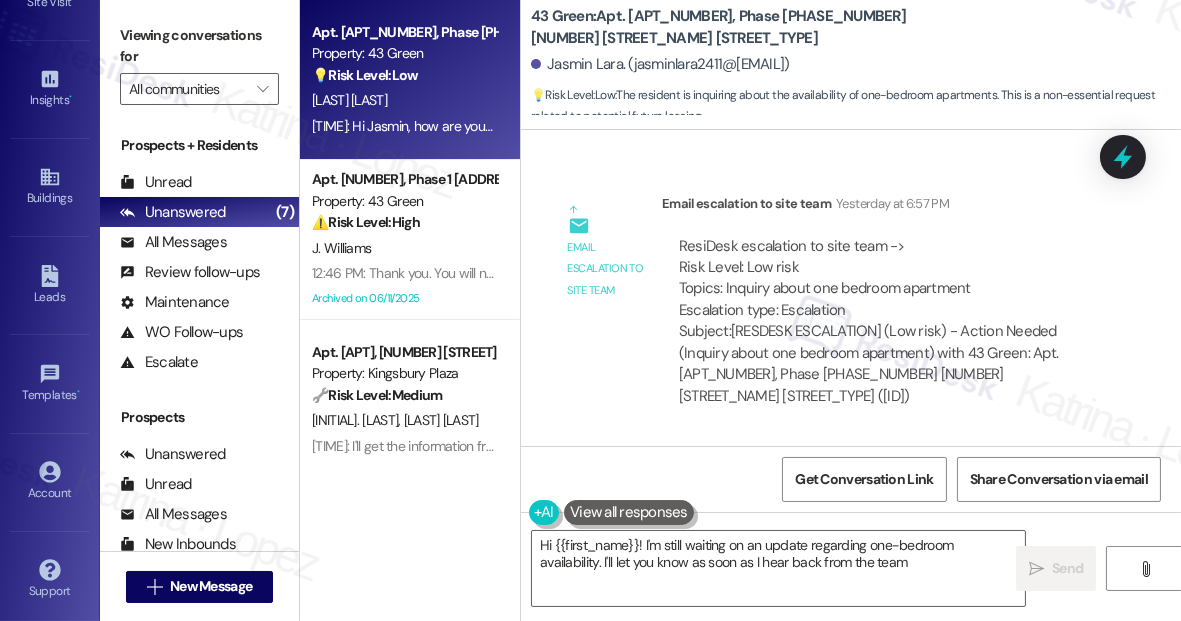 type on "Hi {{first_name}}! I'm still waiting on an update regarding one-bedroom availability. I'll let you know as soon as I hear back from the team!" 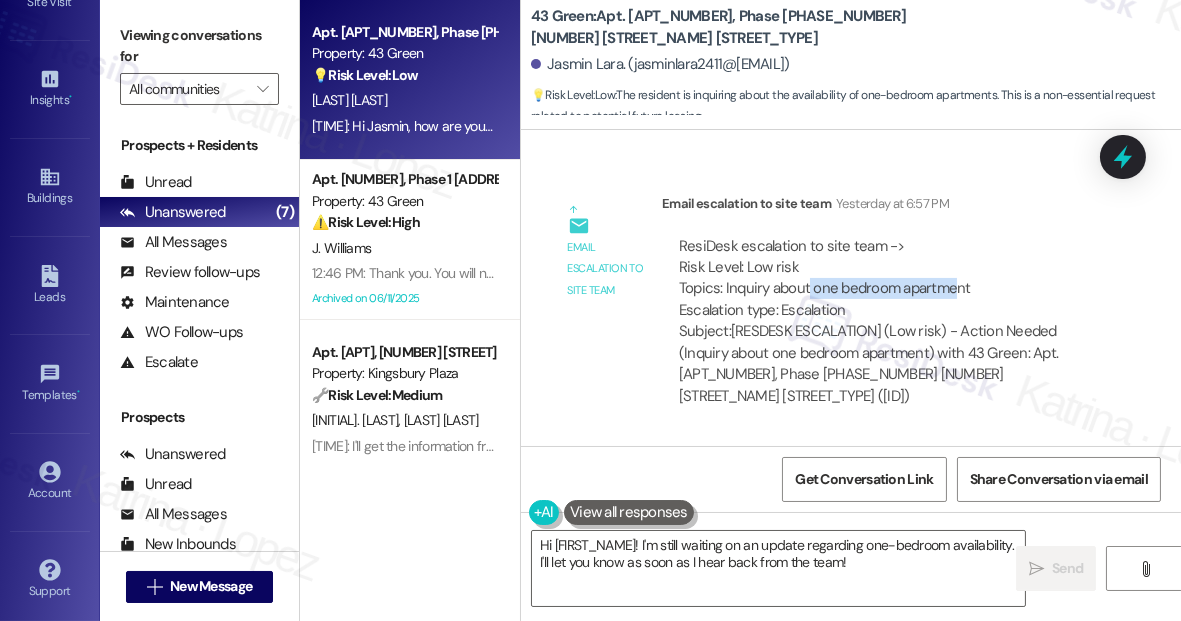 drag, startPoint x: 808, startPoint y: 286, endPoint x: 954, endPoint y: 286, distance: 146 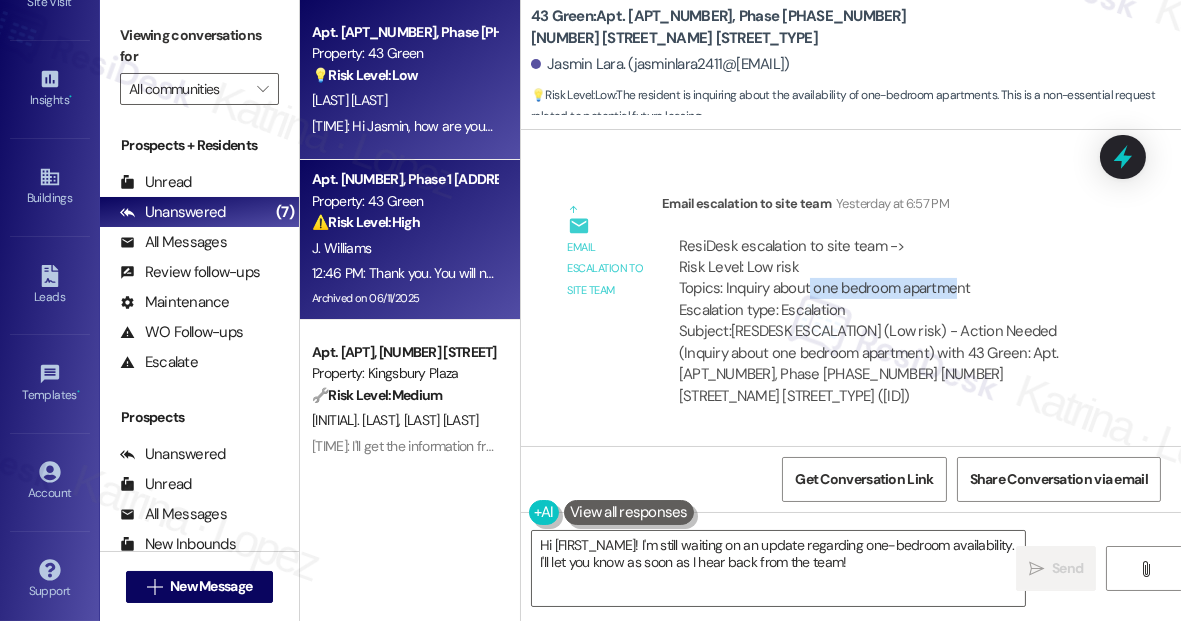 scroll, scrollTop: 0, scrollLeft: 0, axis: both 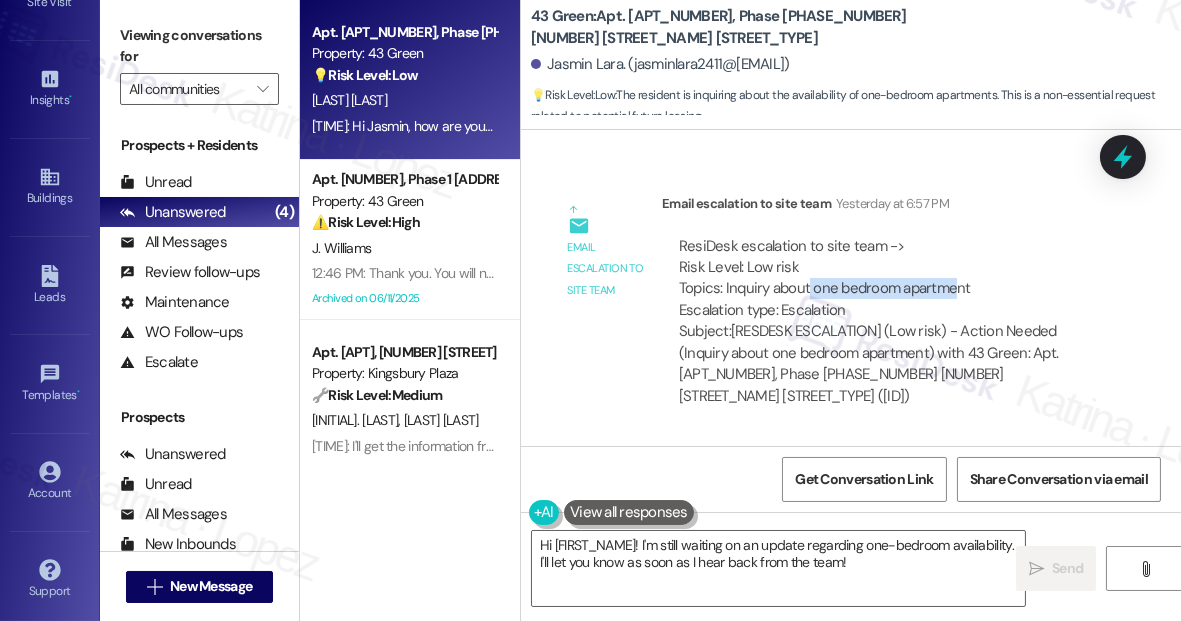 click on "ResiDesk escalation to site team ->
Risk Level: Low risk
Topics: Inquiry about one bedroom apartment
Escalation type: Escalation" at bounding box center (888, 279) 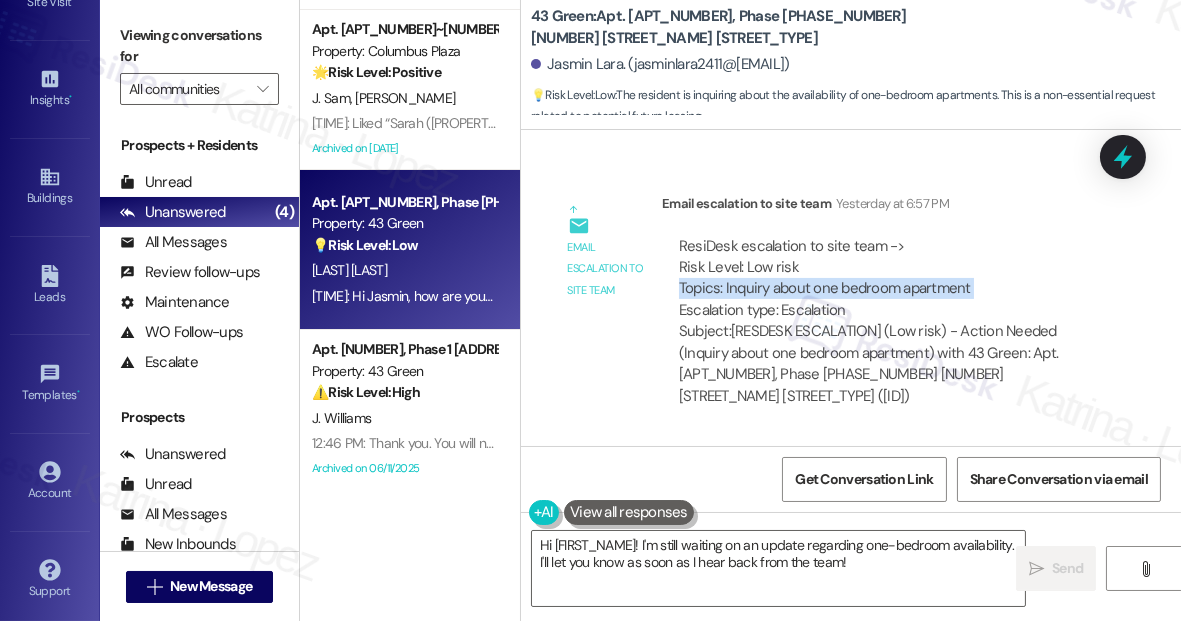 scroll, scrollTop: 0, scrollLeft: 0, axis: both 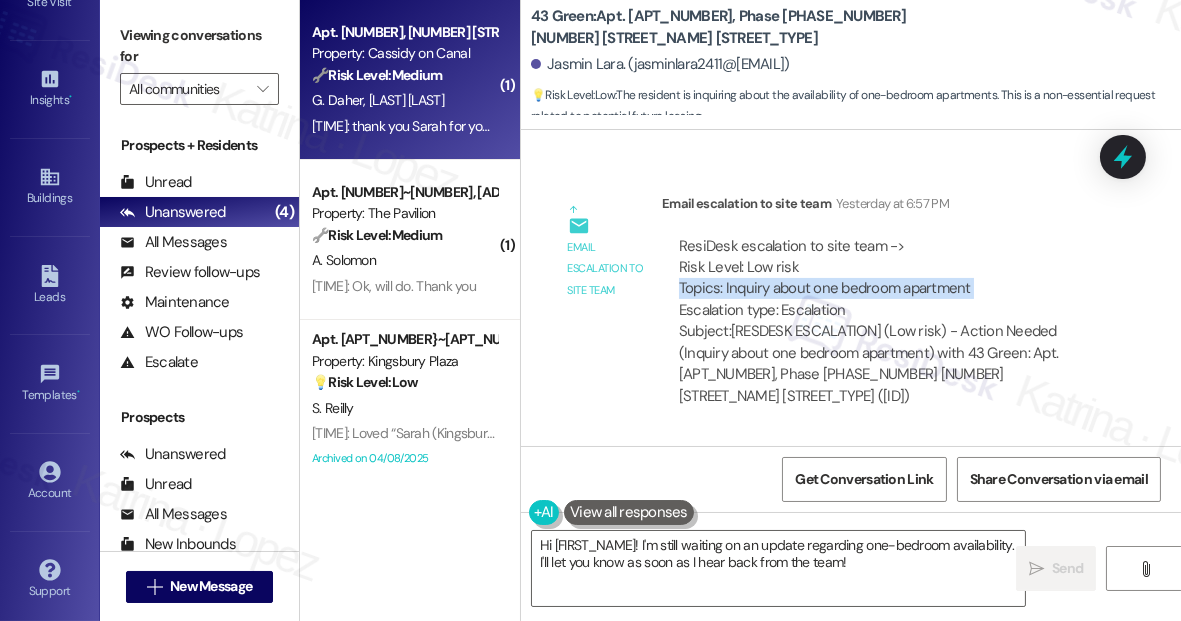 click on "6:26 PM: thank you Sarah for your time to get this done properly  6:26 PM: thank you Sarah for your time to get this done properly" at bounding box center (490, 126) 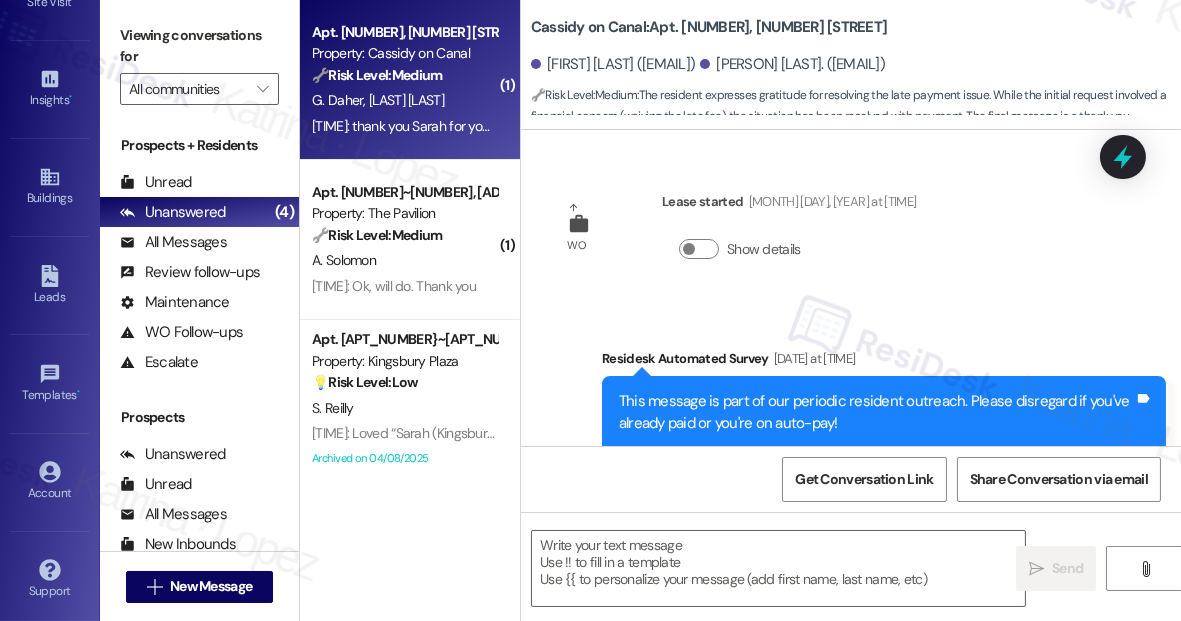 scroll, scrollTop: 7267, scrollLeft: 0, axis: vertical 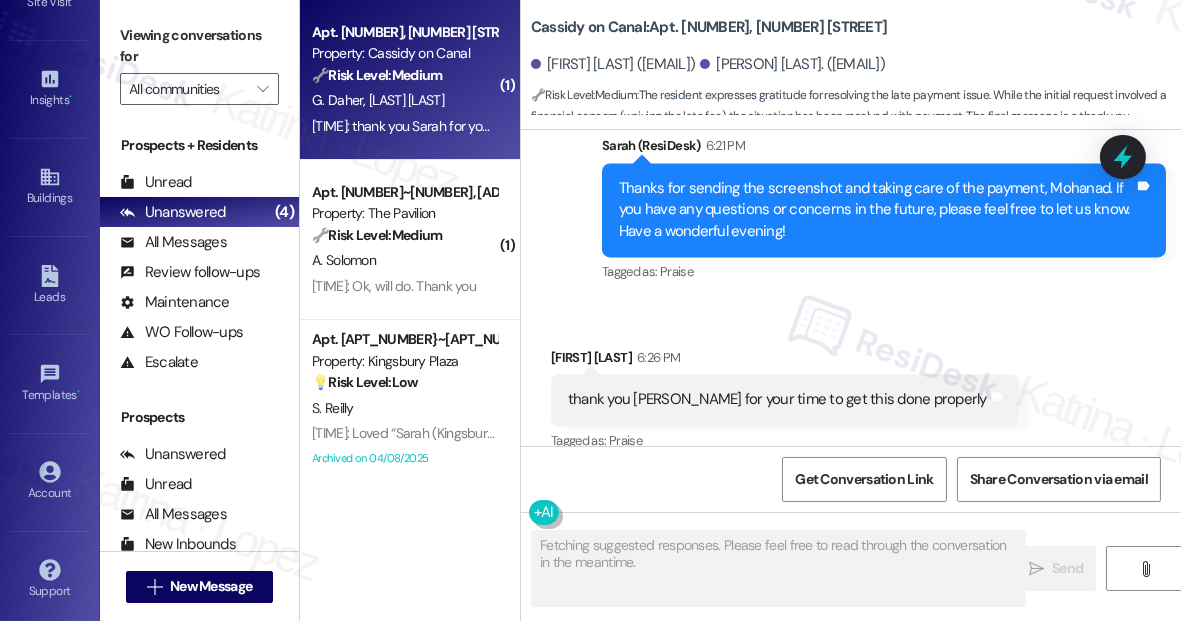 click on "thank you Sarah for your time to get this done properly" at bounding box center [777, 399] 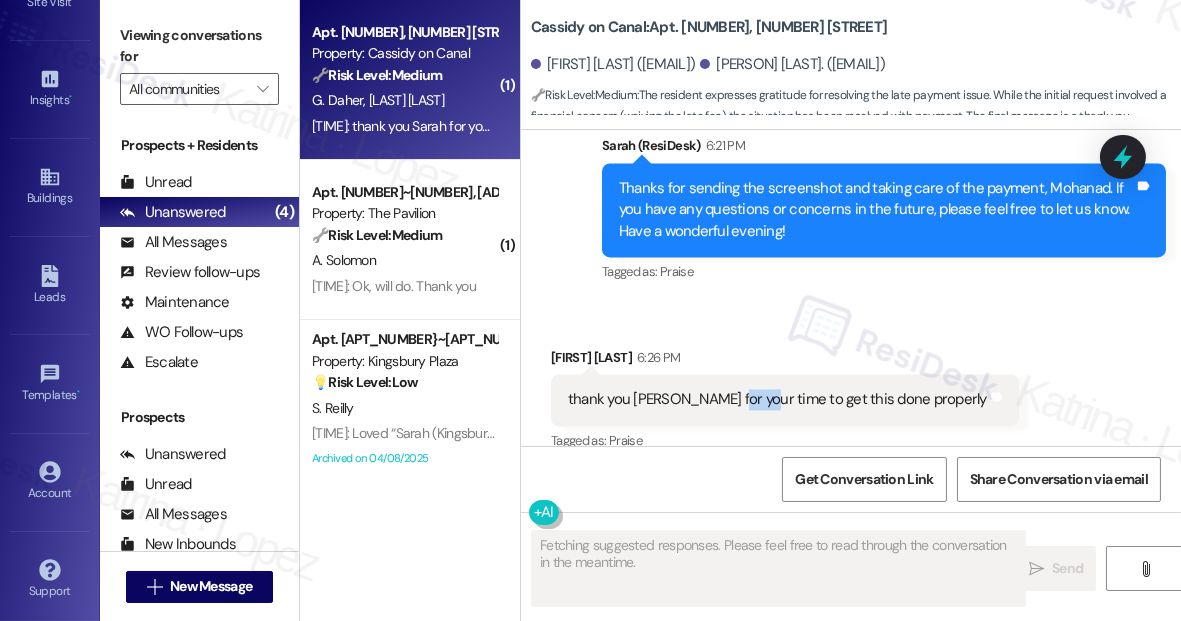 click on "thank you Sarah for your time to get this done properly" at bounding box center (777, 399) 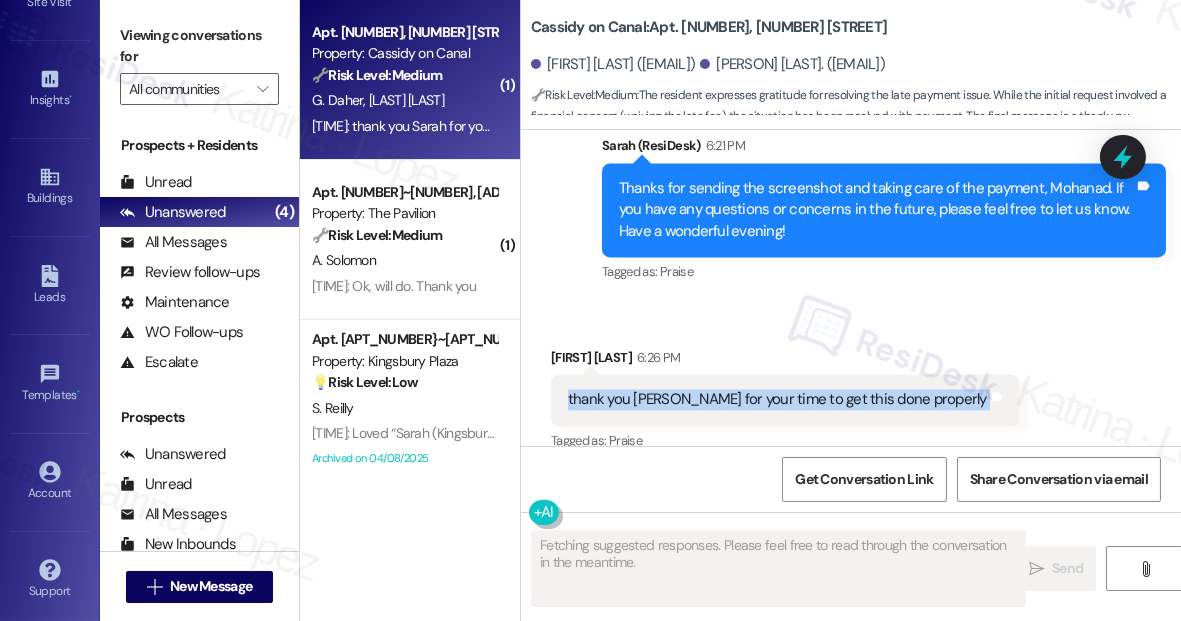 click on "thank you Sarah for your time to get this done properly" at bounding box center (777, 399) 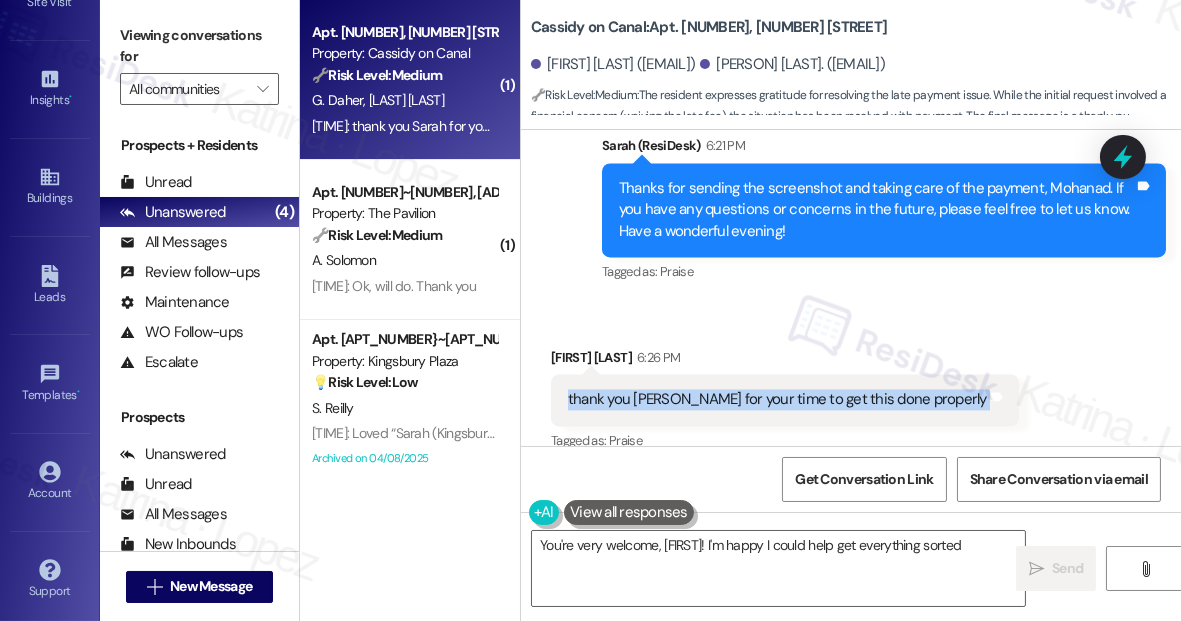 click on "Thanks for sending the screenshot and taking care of the payment, Mohanad. If you have any questions or concerns in the future, please feel free to let us know. Have a wonderful evening!" at bounding box center (876, 210) 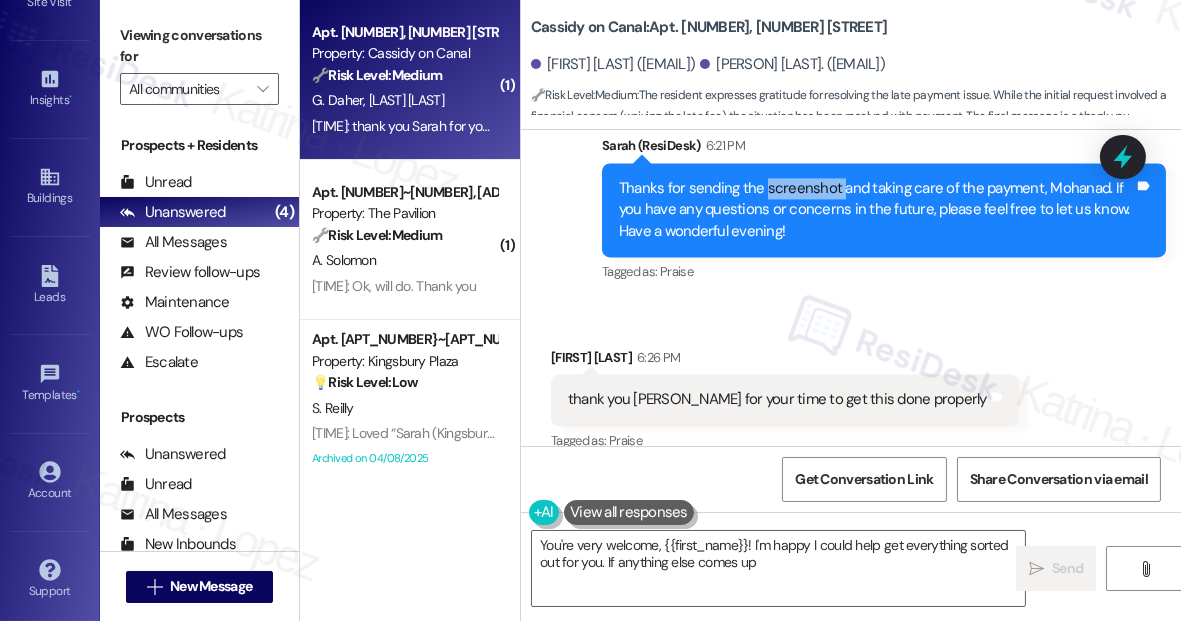 click on "Thanks for sending the screenshot and taking care of the payment, Mohanad. If you have any questions or concerns in the future, please feel free to let us know. Have a wonderful evening!" at bounding box center (876, 210) 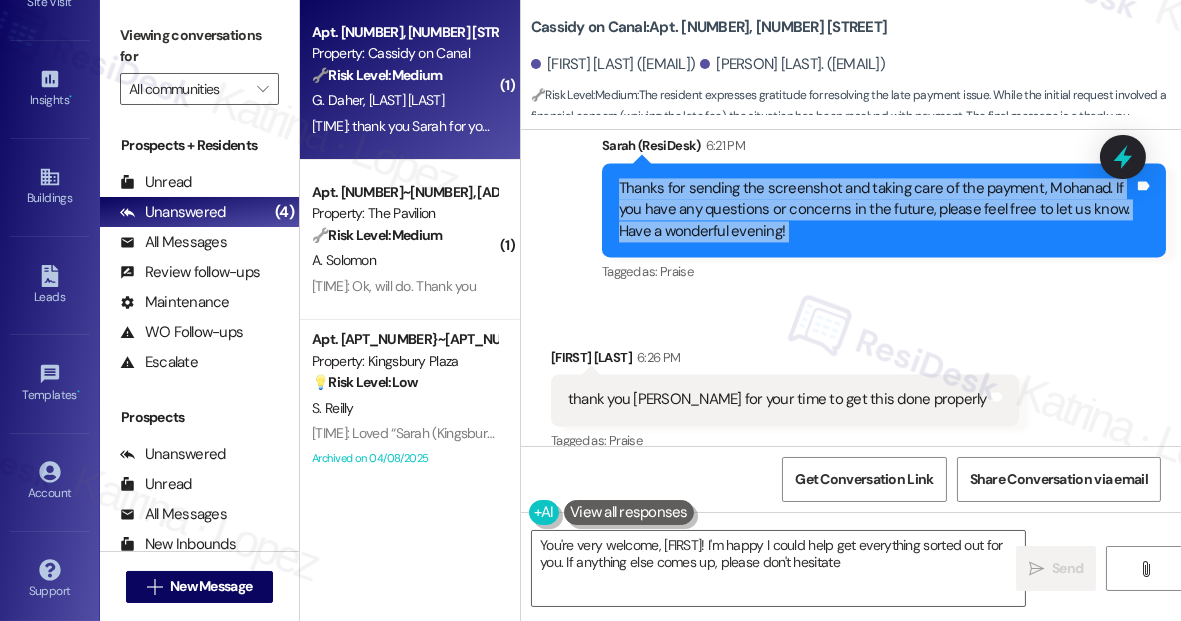 click on "Thanks for sending the screenshot and taking care of the payment, Mohanad. If you have any questions or concerns in the future, please feel free to let us know. Have a wonderful evening!" at bounding box center (876, 210) 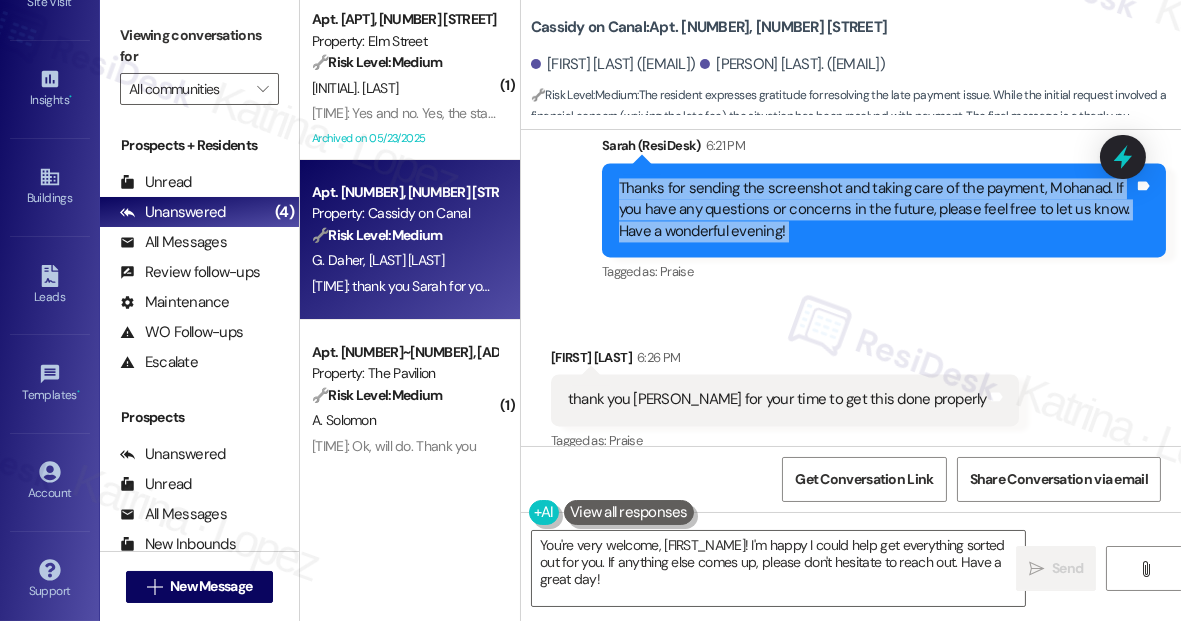 scroll, scrollTop: 7176, scrollLeft: 0, axis: vertical 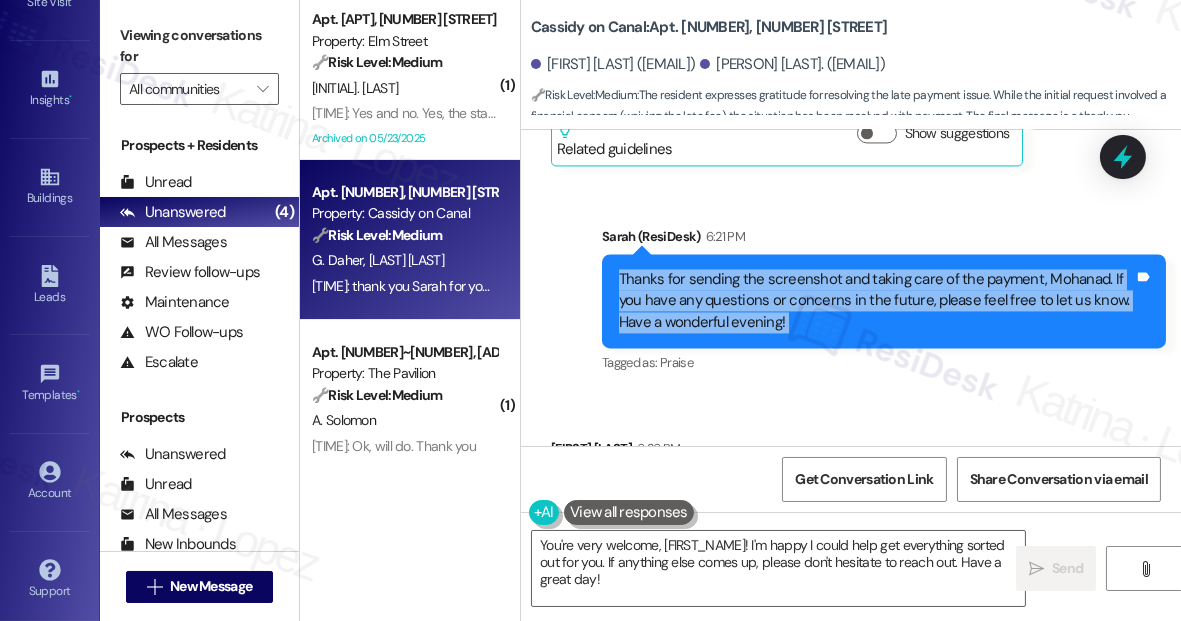 click on "Thanks for sending the screenshot and taking care of the payment, Mohanad. If you have any questions or concerns in the future, please feel free to let us know. Have a wonderful evening!" at bounding box center (876, 301) 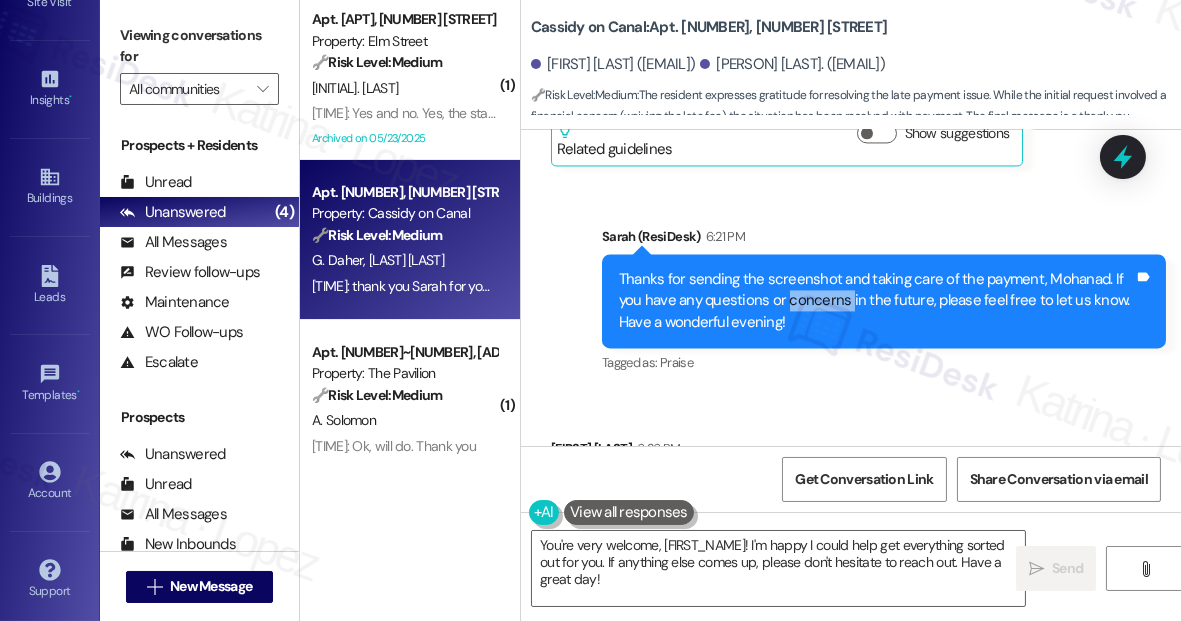 click on "Thanks for sending the screenshot and taking care of the payment, Mohanad. If you have any questions or concerns in the future, please feel free to let us know. Have a wonderful evening!" at bounding box center [876, 301] 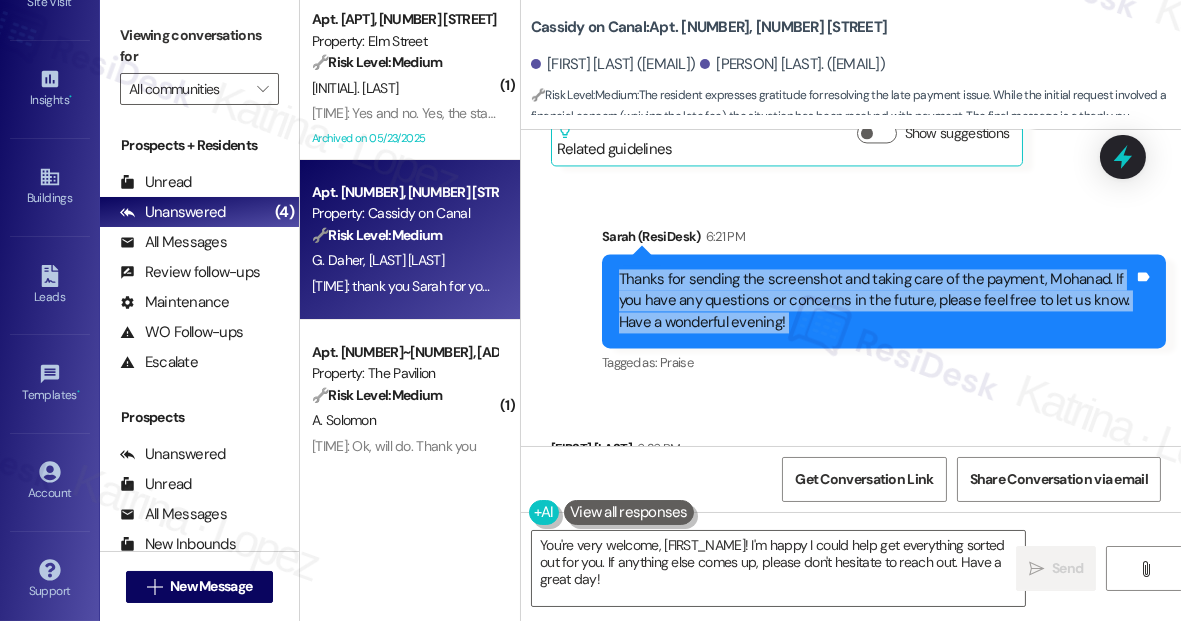 click on "Thanks for sending the screenshot and taking care of the payment, Mohanad. If you have any questions or concerns in the future, please feel free to let us know. Have a wonderful evening!" at bounding box center (876, 301) 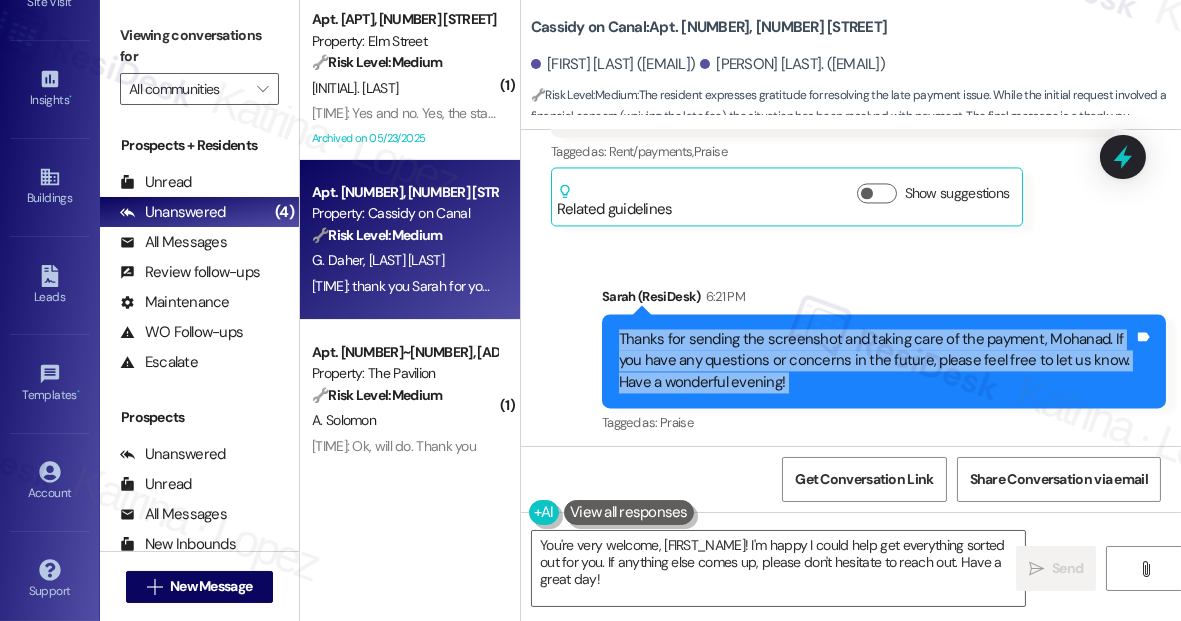scroll, scrollTop: 7268, scrollLeft: 0, axis: vertical 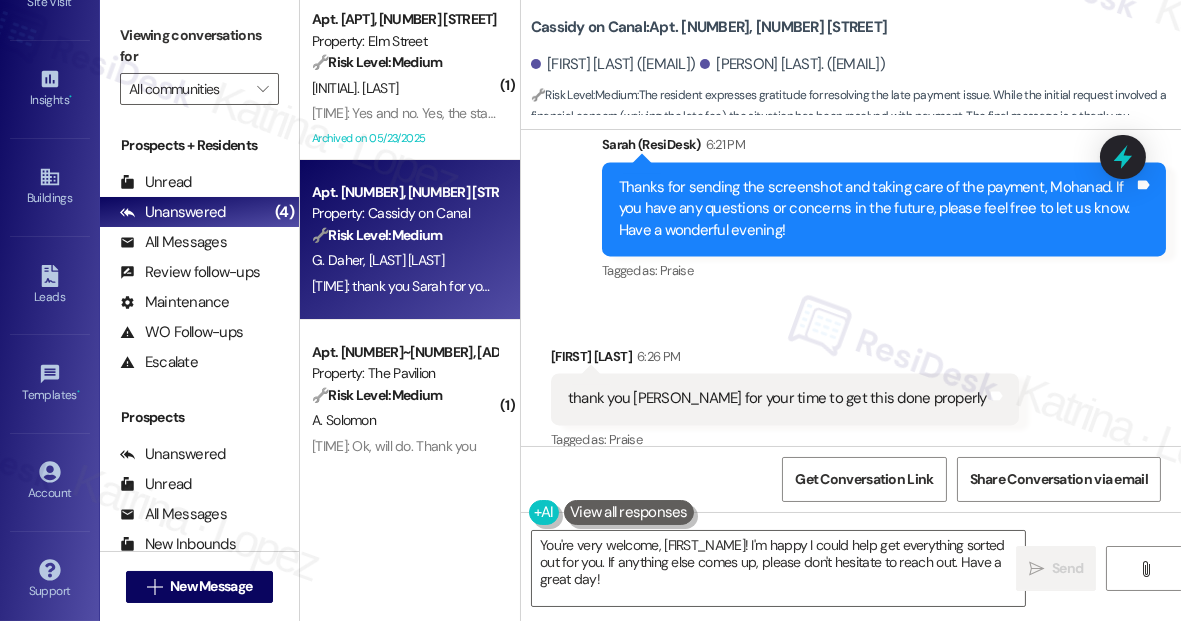 click on "thank you Sarah for your time to get this done properly" at bounding box center (777, 398) 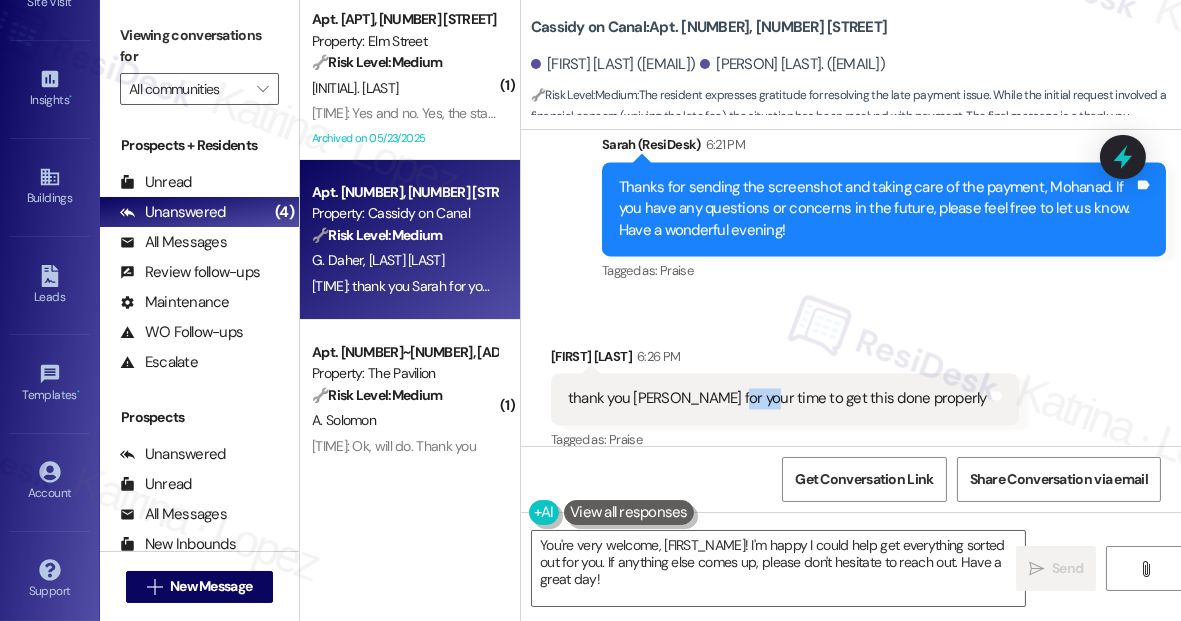 click on "thank you Sarah for your time to get this done properly" at bounding box center [777, 398] 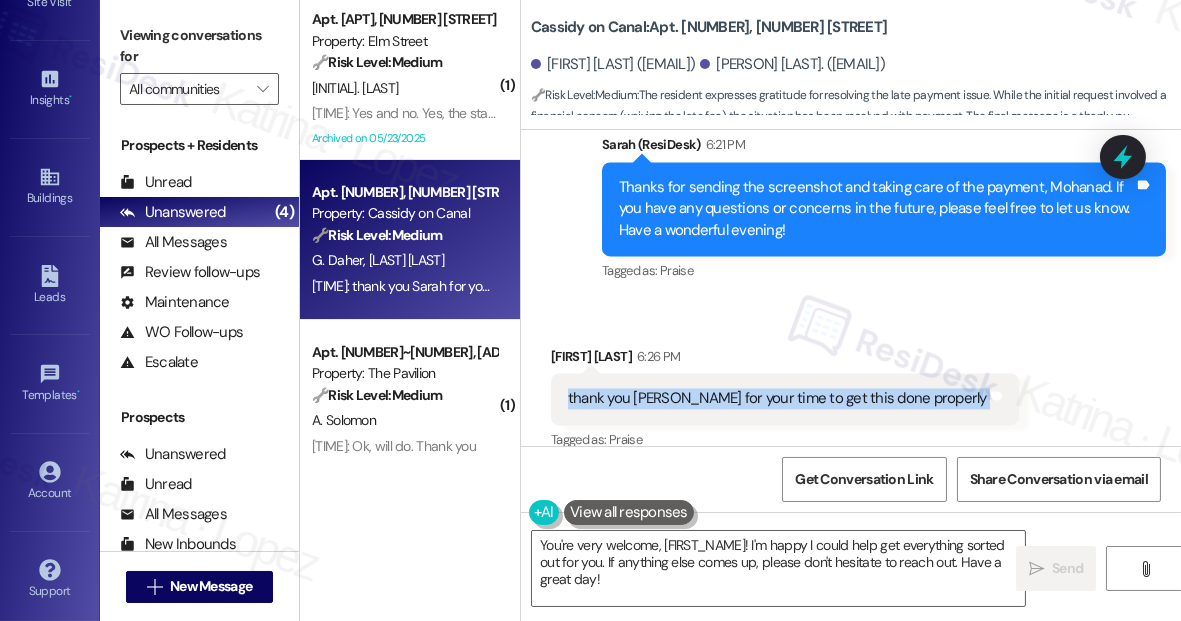 click on "thank you Sarah for your time to get this done properly" at bounding box center (777, 398) 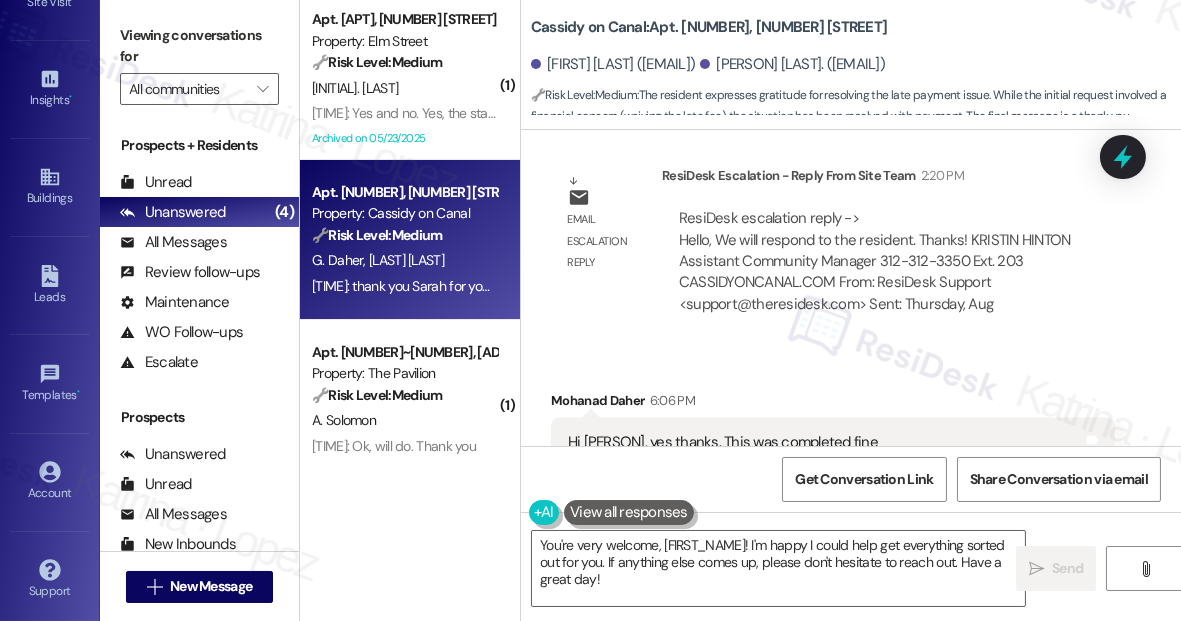 scroll, scrollTop: 6086, scrollLeft: 0, axis: vertical 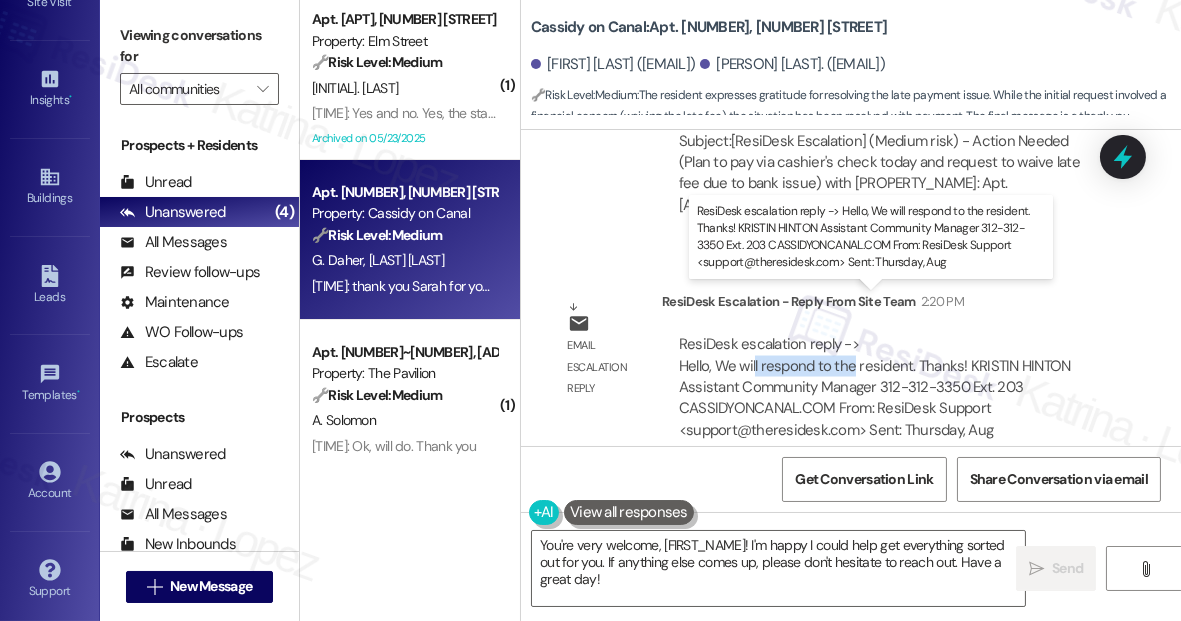 drag, startPoint x: 755, startPoint y: 321, endPoint x: 870, endPoint y: 326, distance: 115.10864 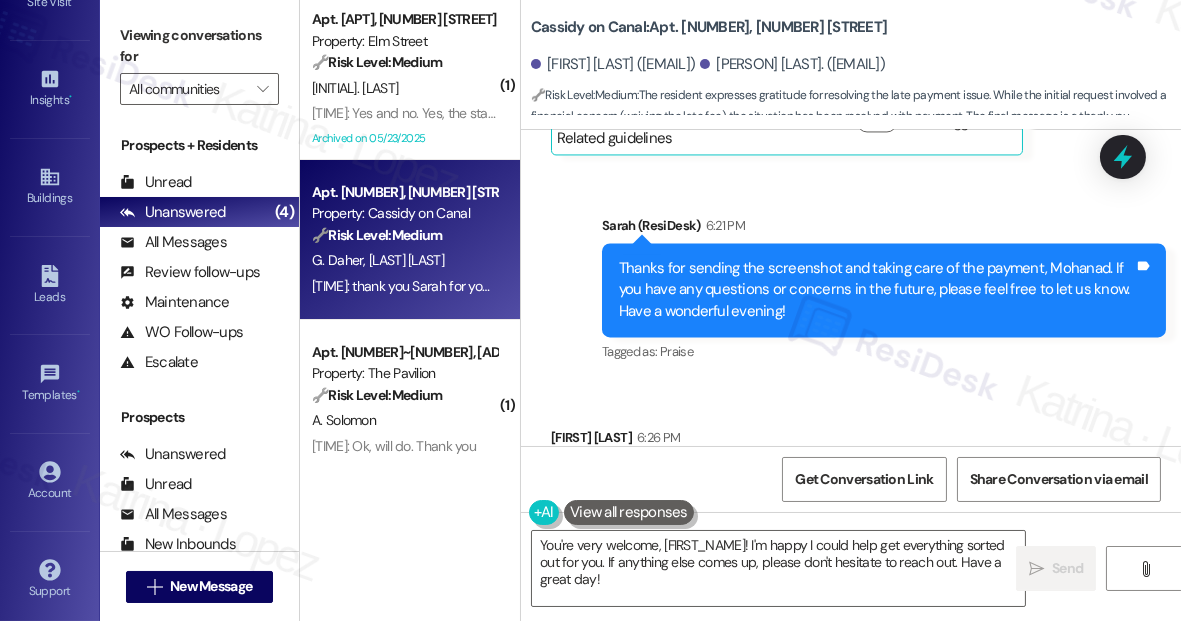 scroll, scrollTop: 7268, scrollLeft: 0, axis: vertical 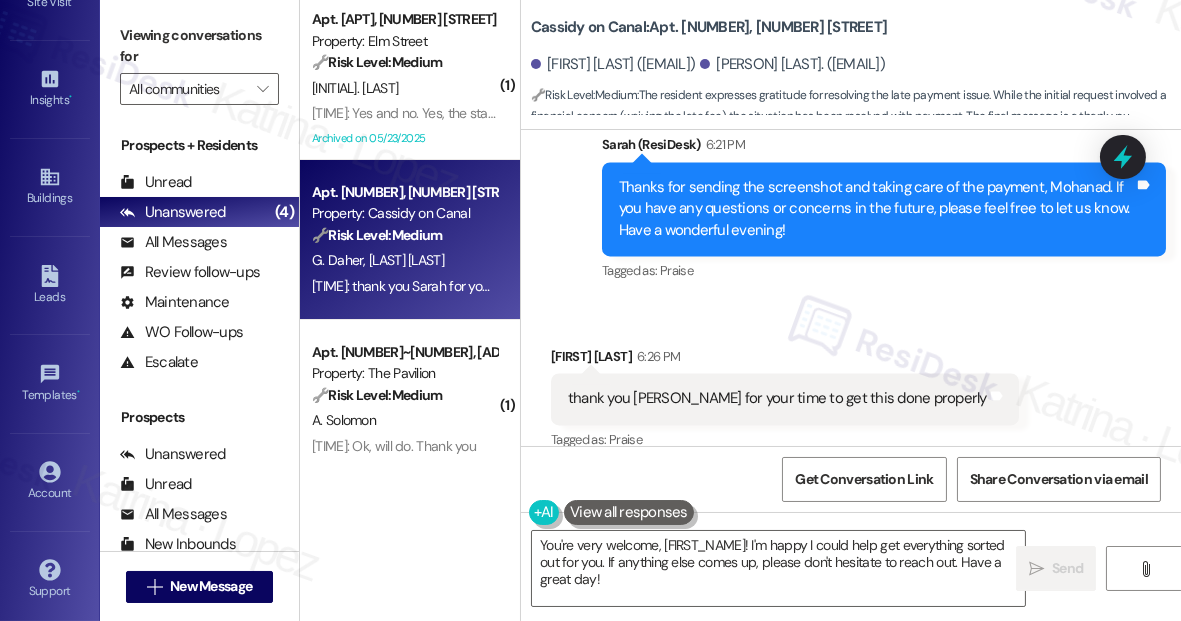 click on "Ghassan Daher 6:26 PM" at bounding box center (785, 360) 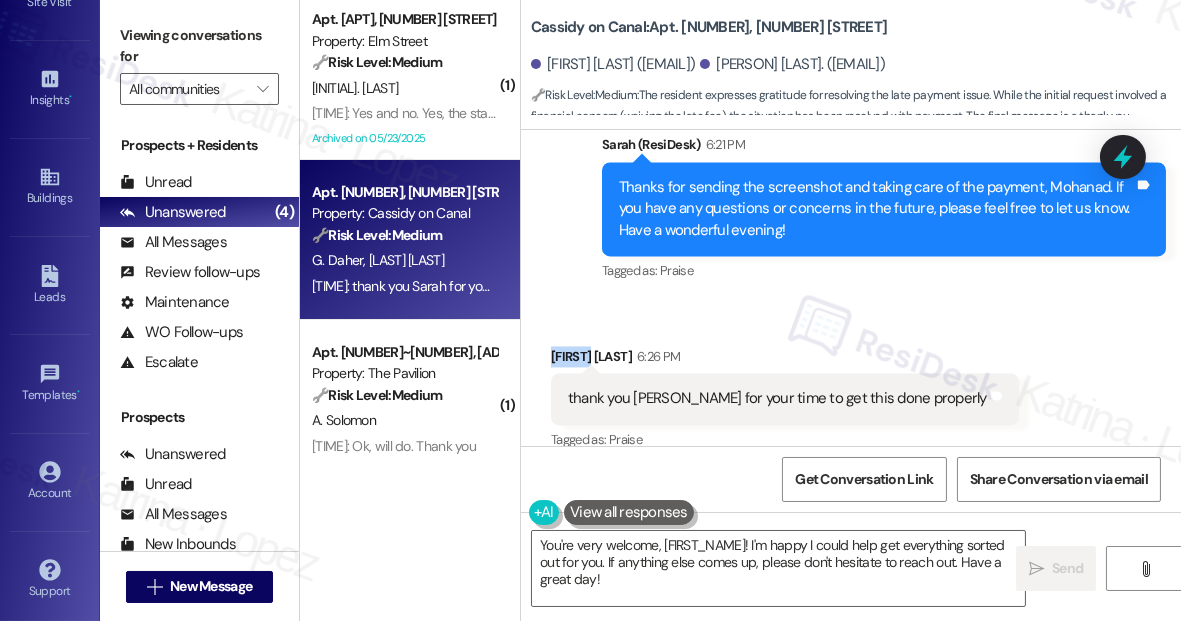 click on "Ghassan Daher 6:26 PM" at bounding box center (785, 360) 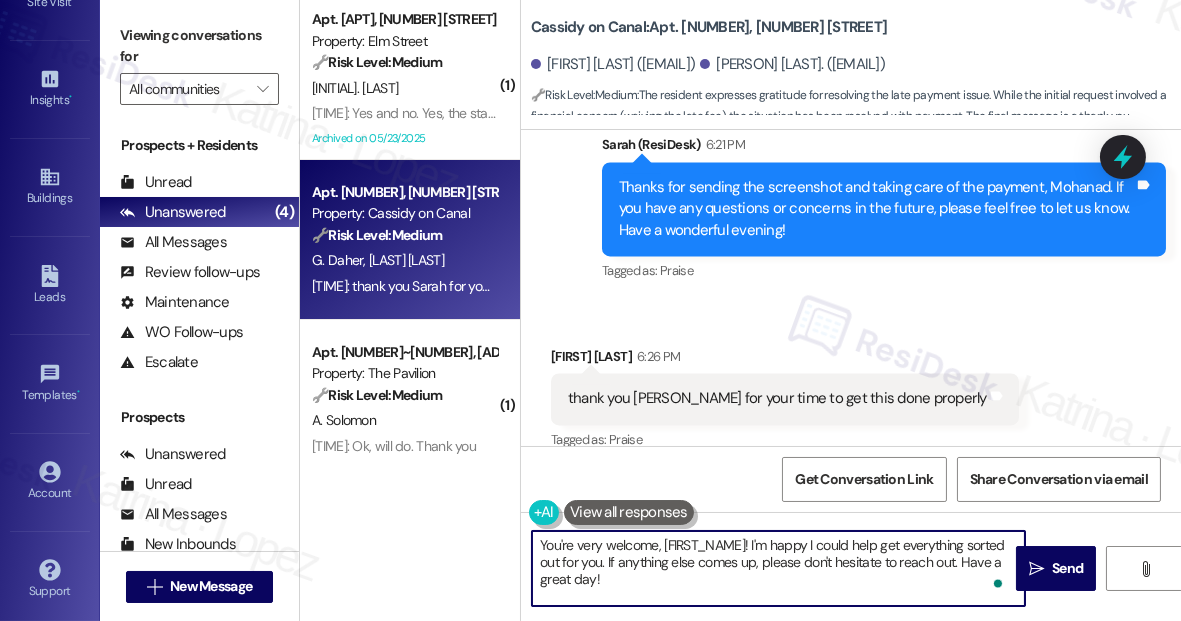 drag, startPoint x: 662, startPoint y: 543, endPoint x: 745, endPoint y: 536, distance: 83.294655 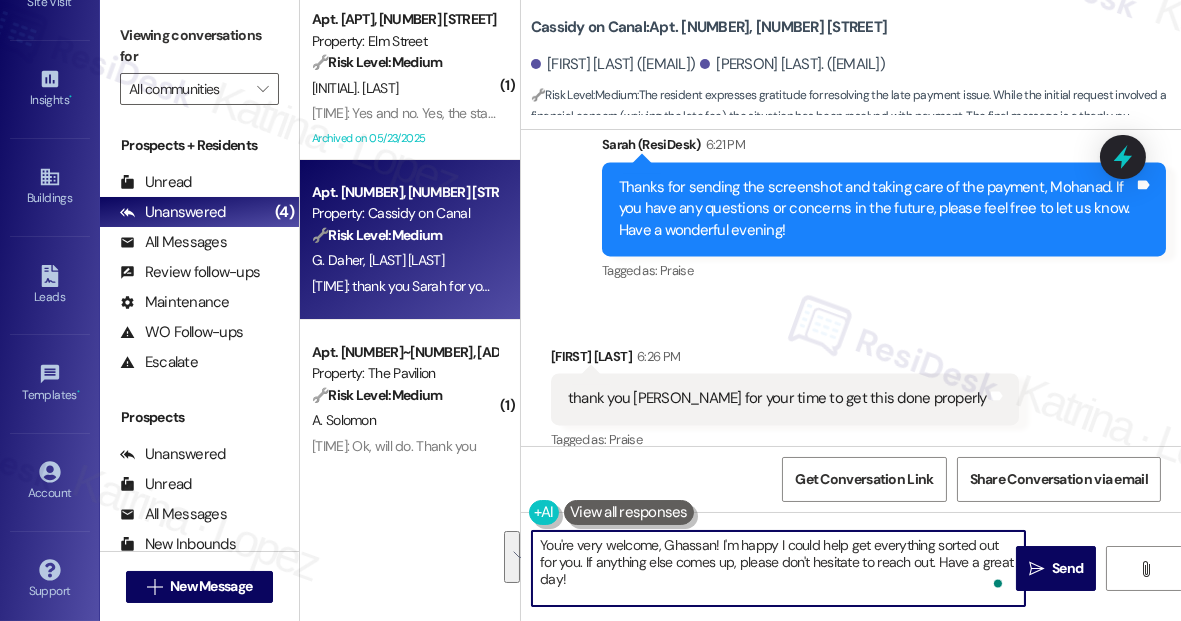 drag, startPoint x: 650, startPoint y: 578, endPoint x: 721, endPoint y: 540, distance: 80.529495 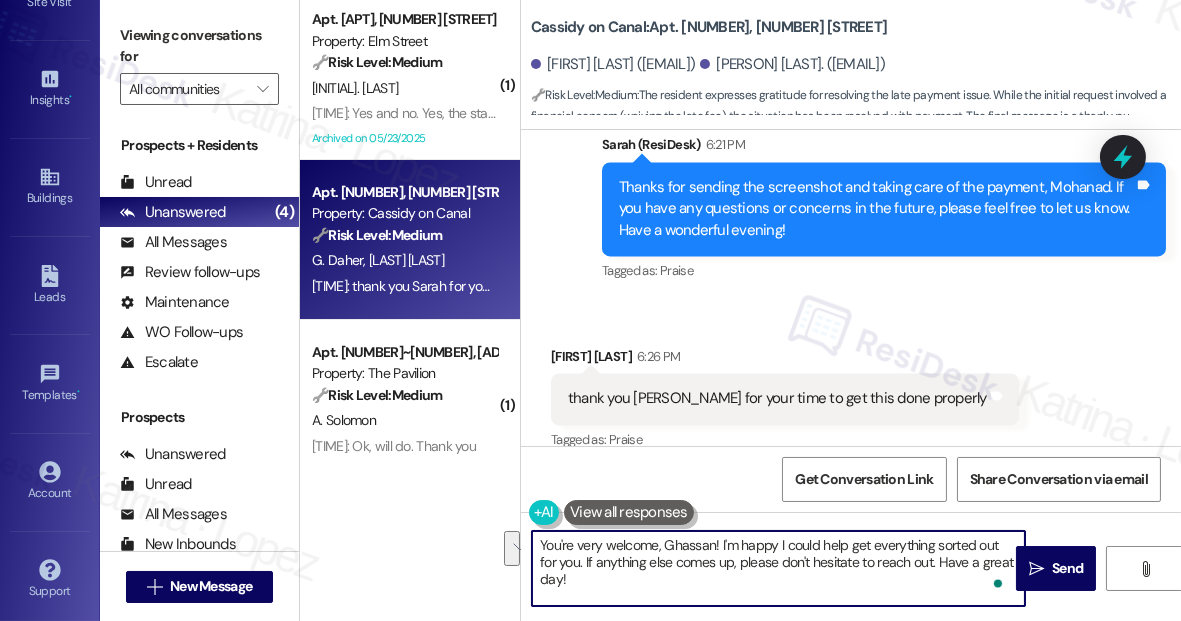 drag, startPoint x: 722, startPoint y: 540, endPoint x: 581, endPoint y: 563, distance: 142.86357 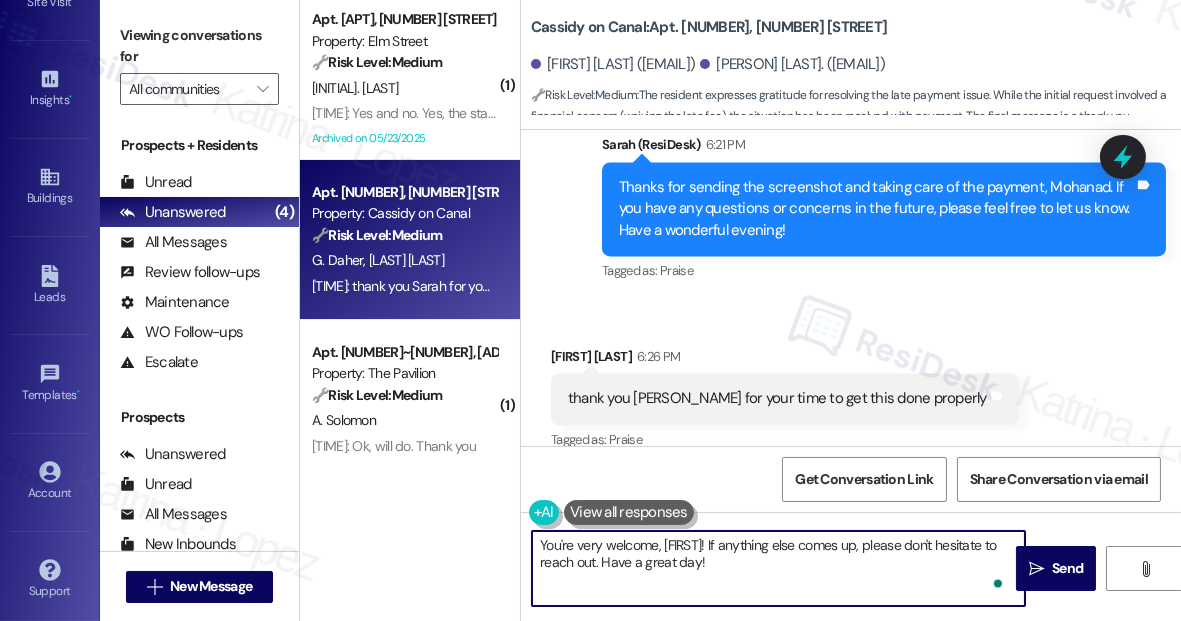 type on "You're very welcome, Ghassan!If anything else comes up, please don't hesitate to reach out. Have a great day!" 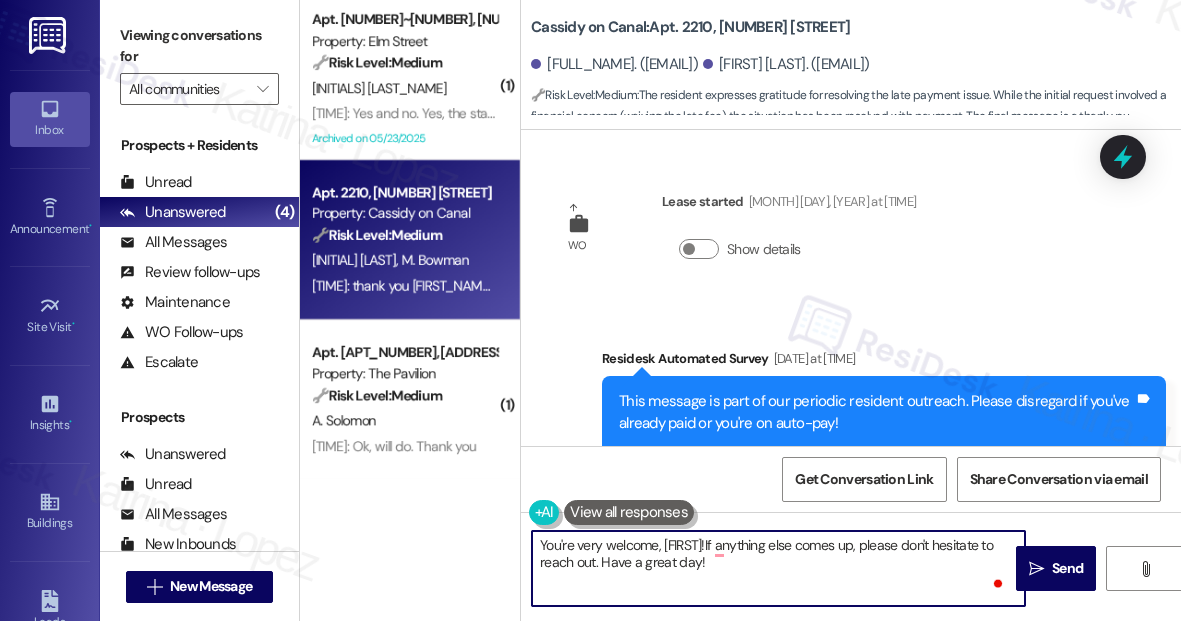 scroll, scrollTop: 0, scrollLeft: 0, axis: both 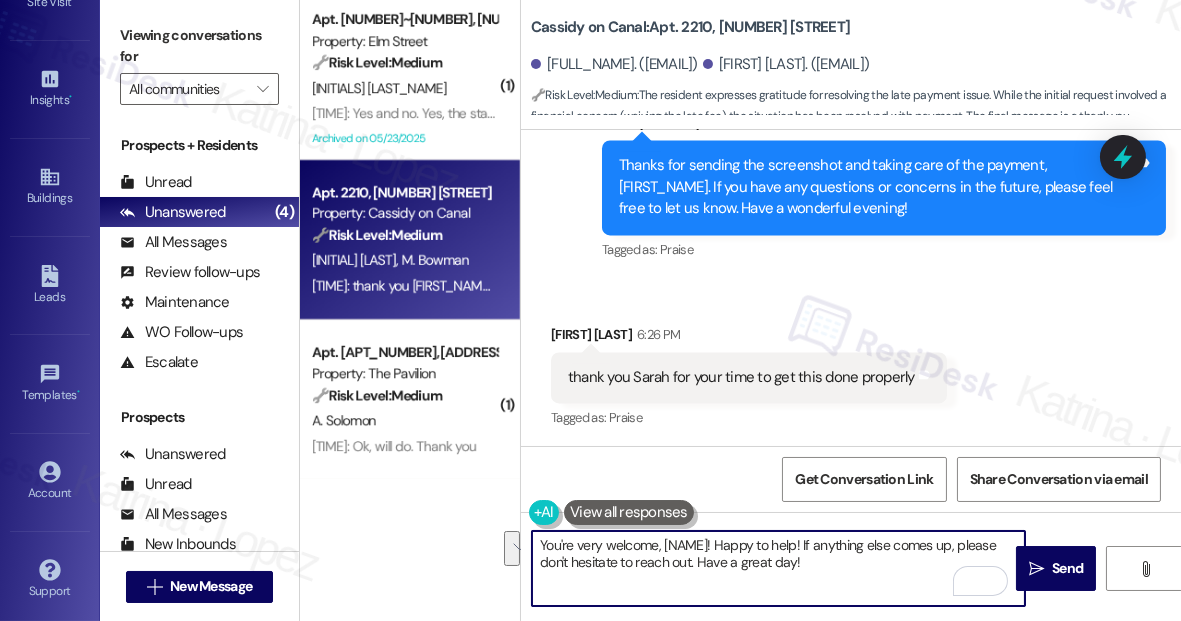 drag, startPoint x: 826, startPoint y: 569, endPoint x: 819, endPoint y: 540, distance: 29.832869 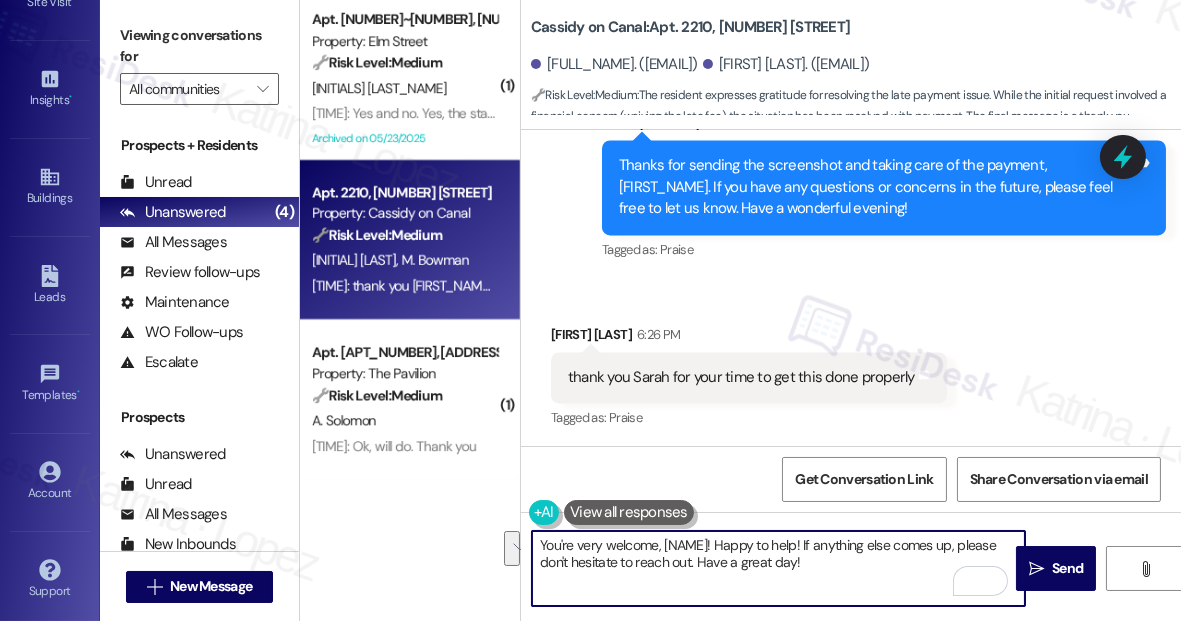 click on "You're very welcome, [NAME]! Happy to help! If anything else comes up, please don't hesitate to reach out. Have a great day!" at bounding box center [778, 568] 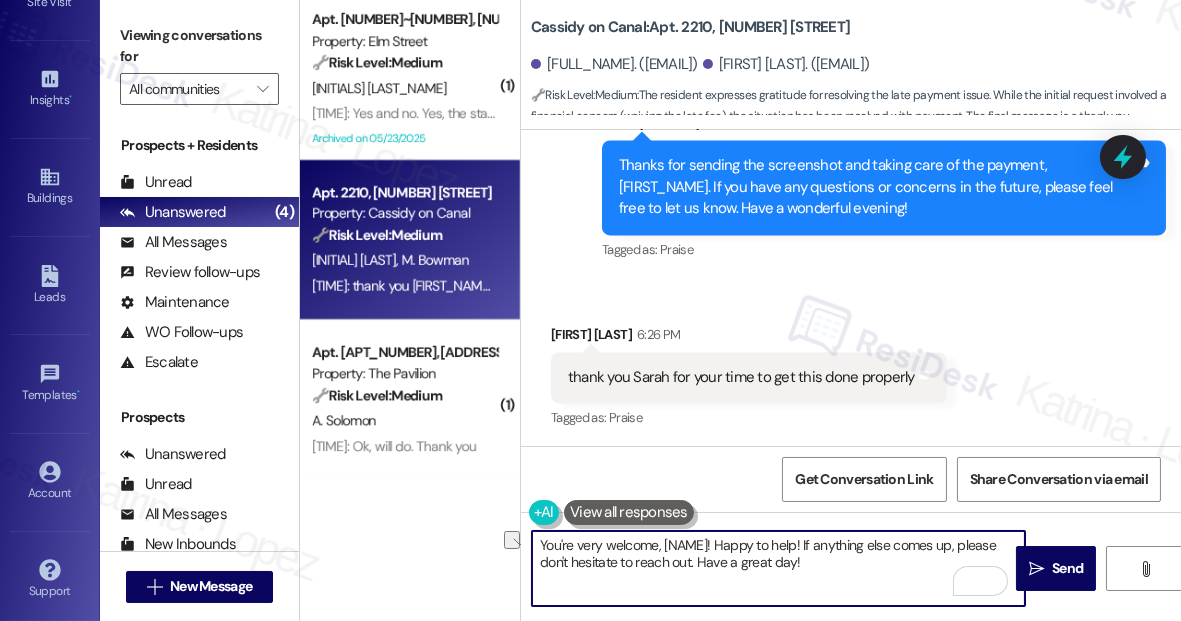 drag, startPoint x: 820, startPoint y: 561, endPoint x: 696, endPoint y: 568, distance: 124.197426 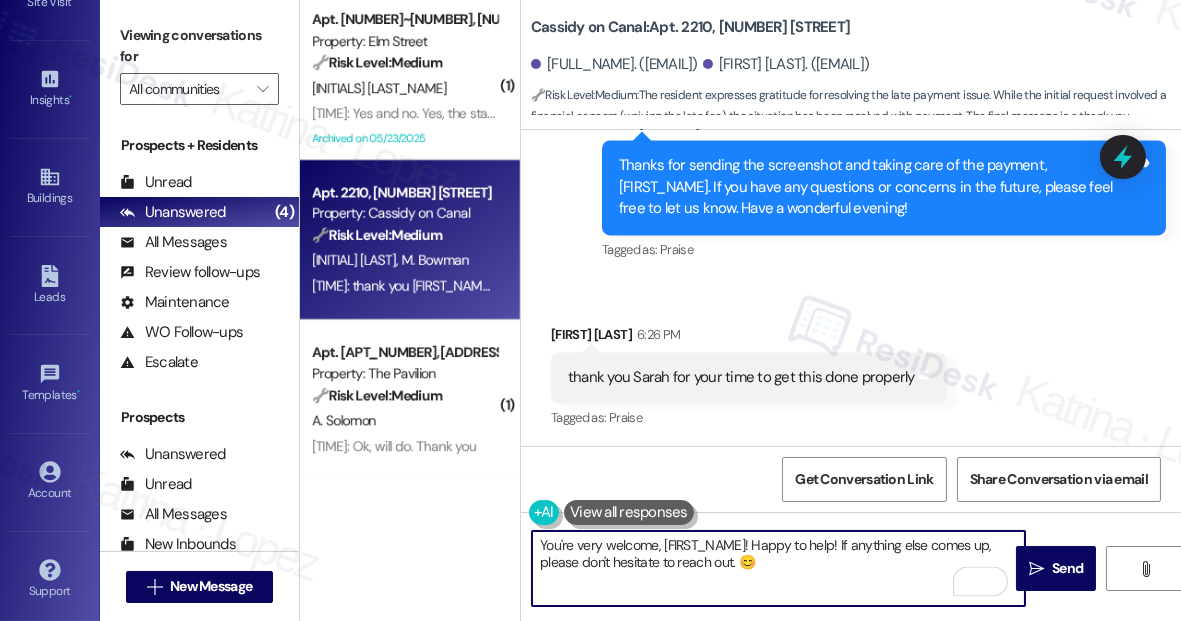 click on "You're very welcome, [FIRST_NAME]! Happy to help! If anything else comes up, please don't hesitate to reach out. 😊" at bounding box center (778, 568) 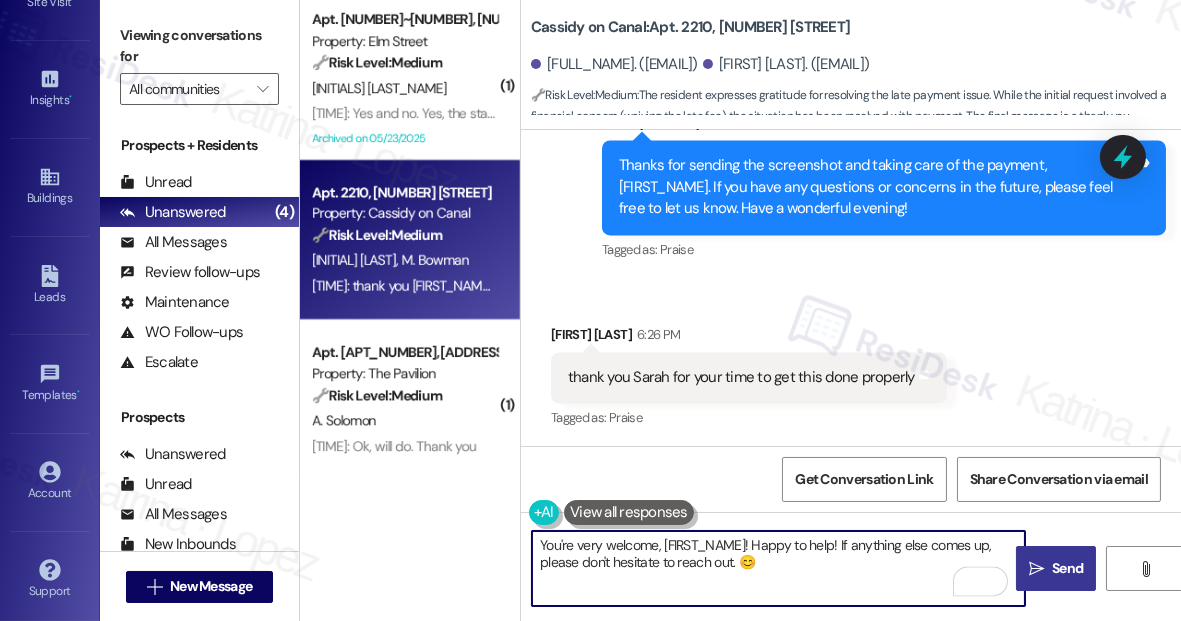 type on "You're very welcome, [FIRST_NAME]! Happy to help! If anything else comes up, please don't hesitate to reach out. 😊" 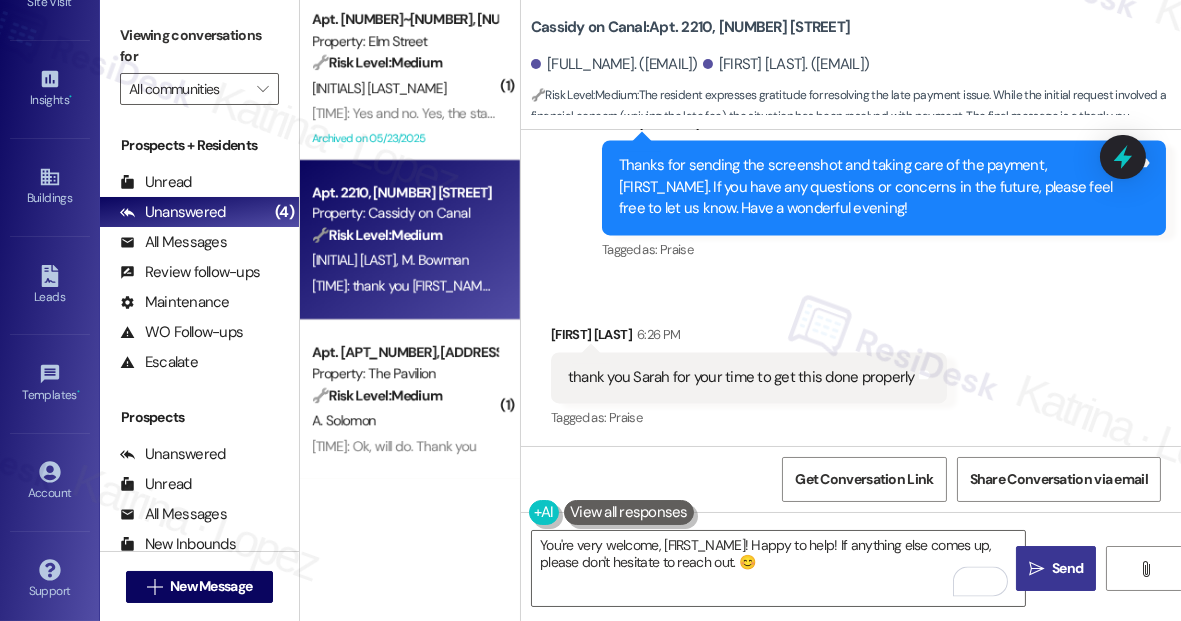 click on "" at bounding box center (1036, 569) 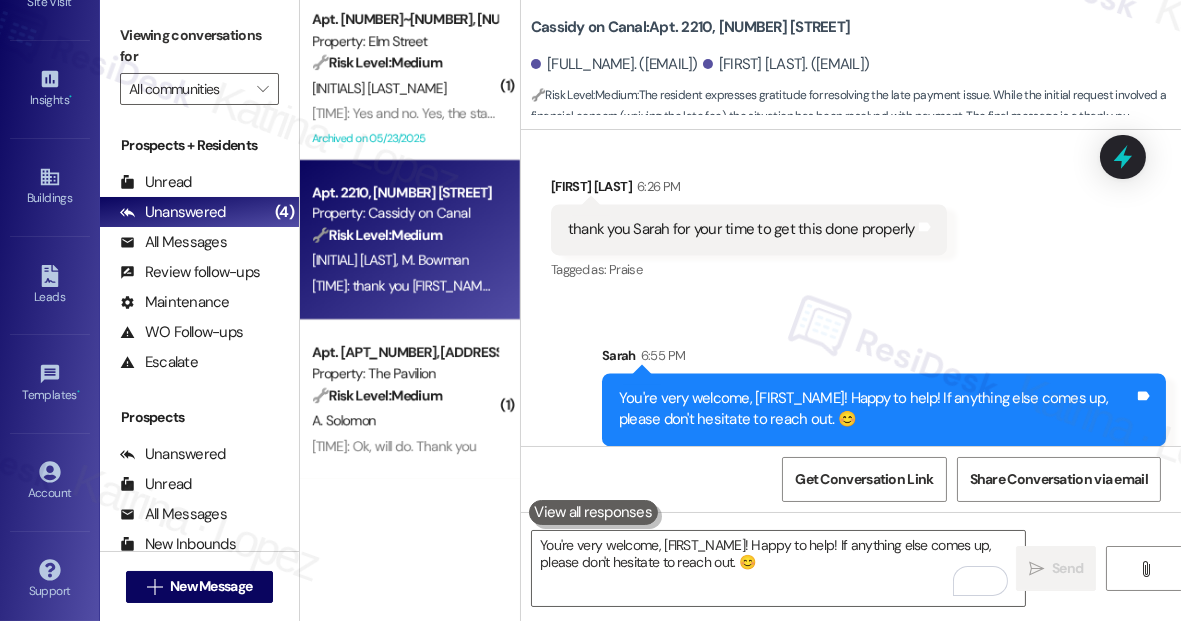 scroll, scrollTop: 7429, scrollLeft: 0, axis: vertical 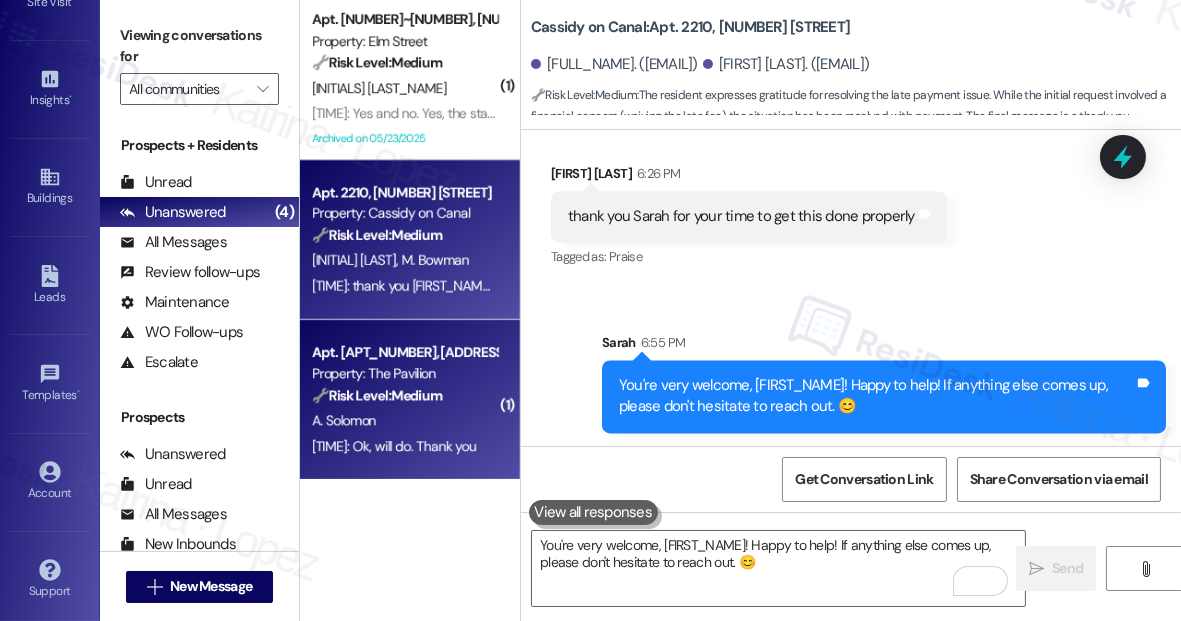 click on "A. Solomon" at bounding box center (404, 420) 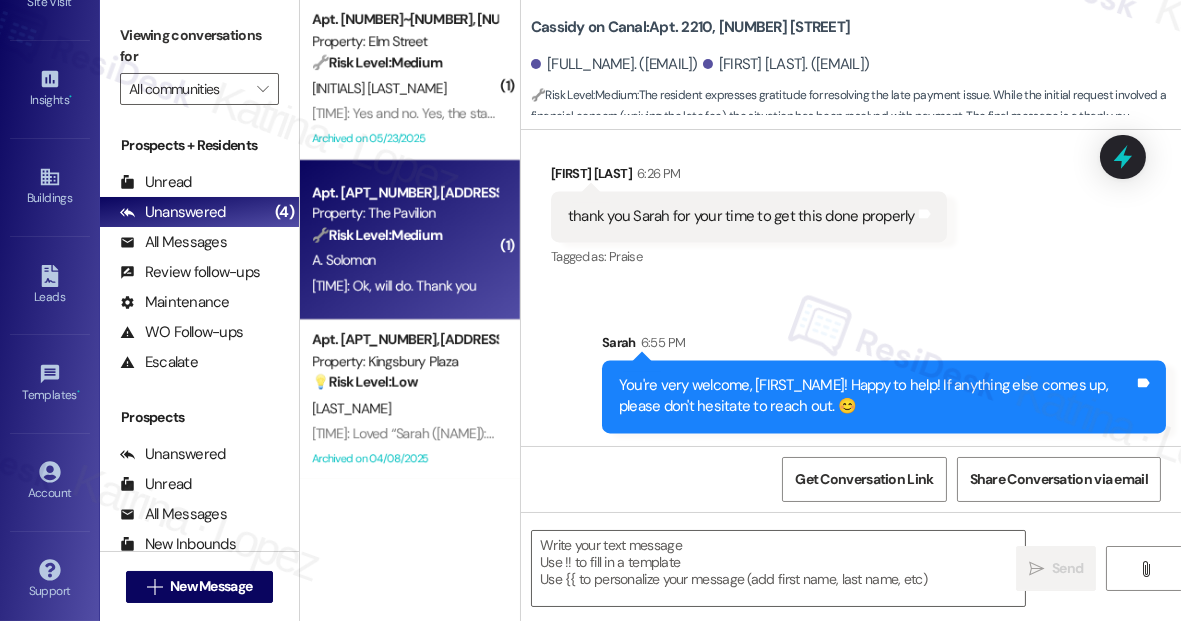 type on "Fetching suggested responses. Please feel free to read through the conversation in the meantime." 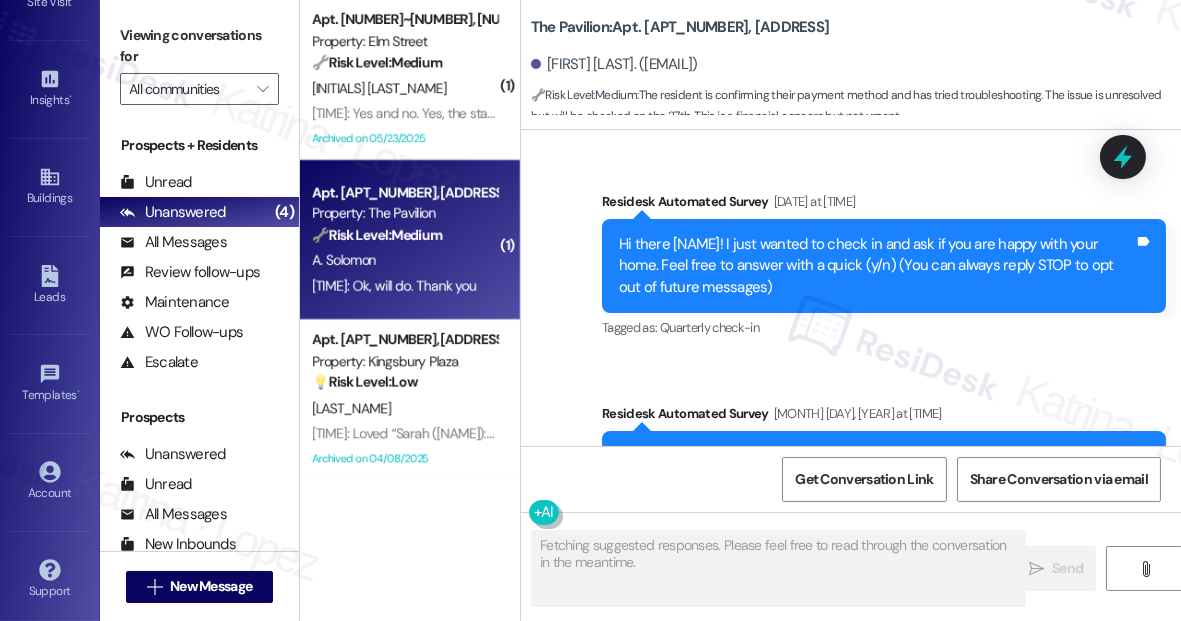 scroll, scrollTop: 14556, scrollLeft: 0, axis: vertical 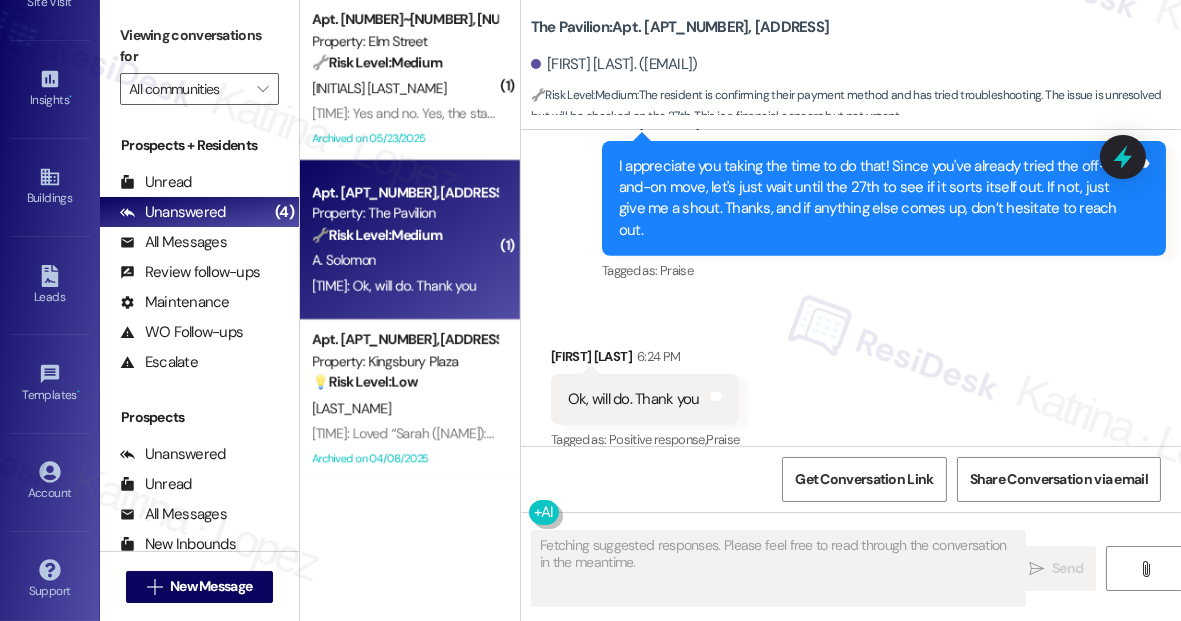 click on "I appreciate you taking the time to do that! Since you've already tried the off-and-on move, let's just wait until the 27th to see if it sorts itself out. If not, just give me a shout. Thanks, and if anything else comes up, don’t hesitate to reach out." at bounding box center (876, 199) 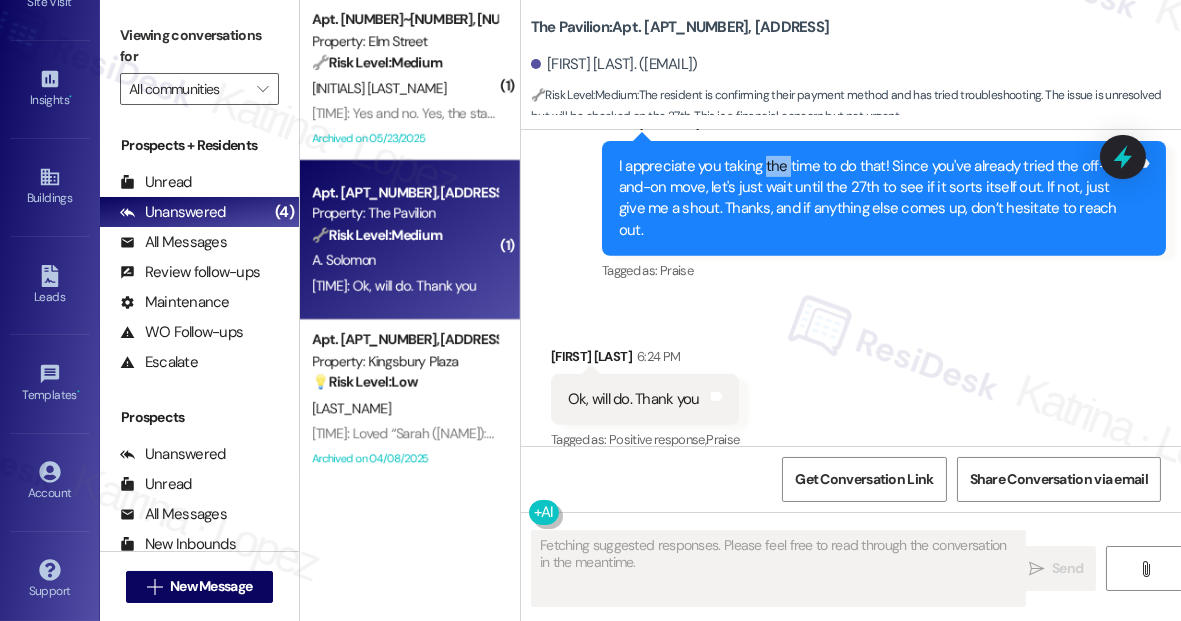 click on "I appreciate you taking the time to do that! Since you've already tried the off-and-on move, let's just wait until the 27th to see if it sorts itself out. If not, just give me a shout. Thanks, and if anything else comes up, don’t hesitate to reach out." at bounding box center (876, 199) 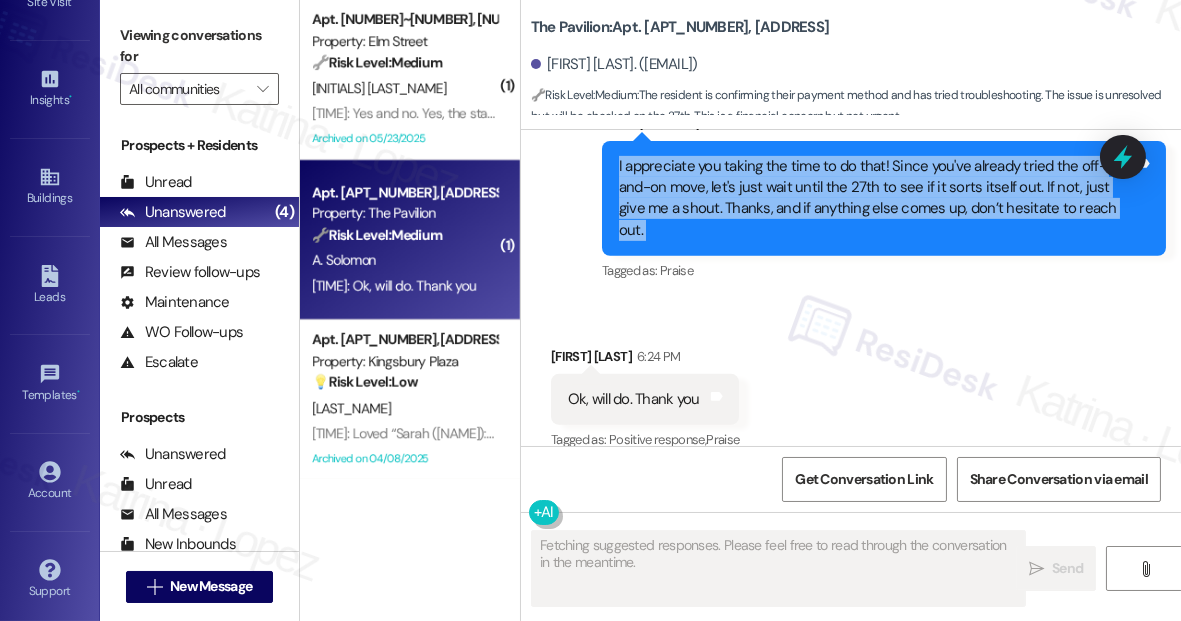 click on "I appreciate you taking the time to do that! Since you've already tried the off-and-on move, let's just wait until the 27th to see if it sorts itself out. If not, just give me a shout. Thanks, and if anything else comes up, don’t hesitate to reach out." at bounding box center [876, 199] 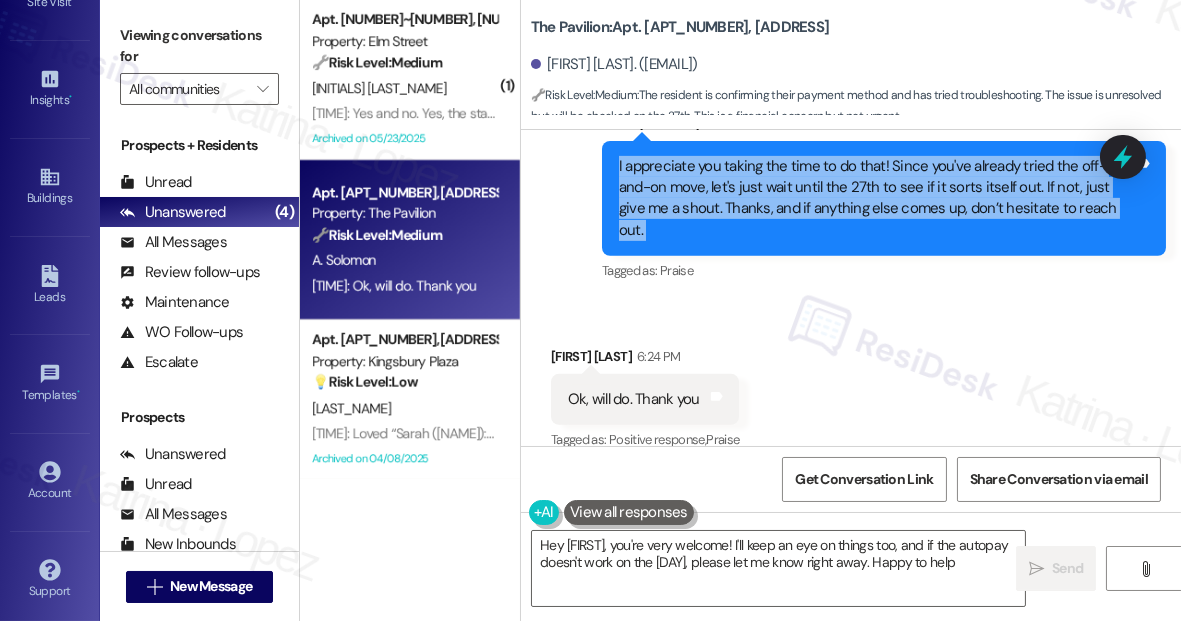 type on "Hey {{first_name}}, you're very welcome! I'll keep an eye on things too, and if the autopay doesn't work on the [DAY], please let me know right away. Happy to help!" 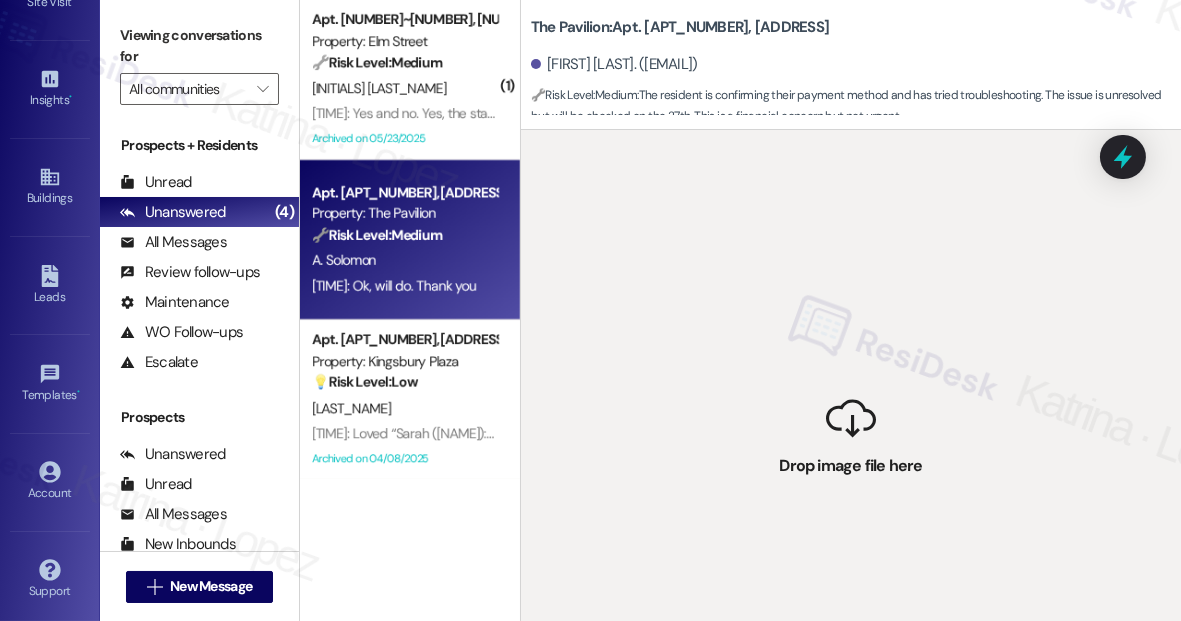 click on " Drop image file here" at bounding box center (851, 440) 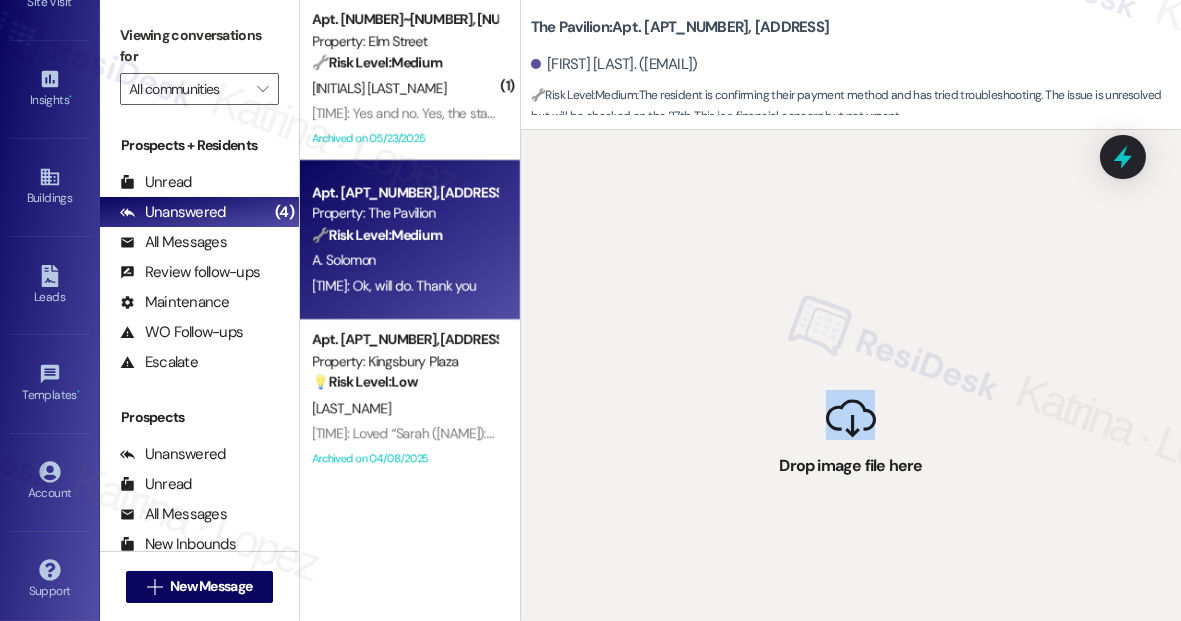 click on " Drop image file here" at bounding box center [851, 440] 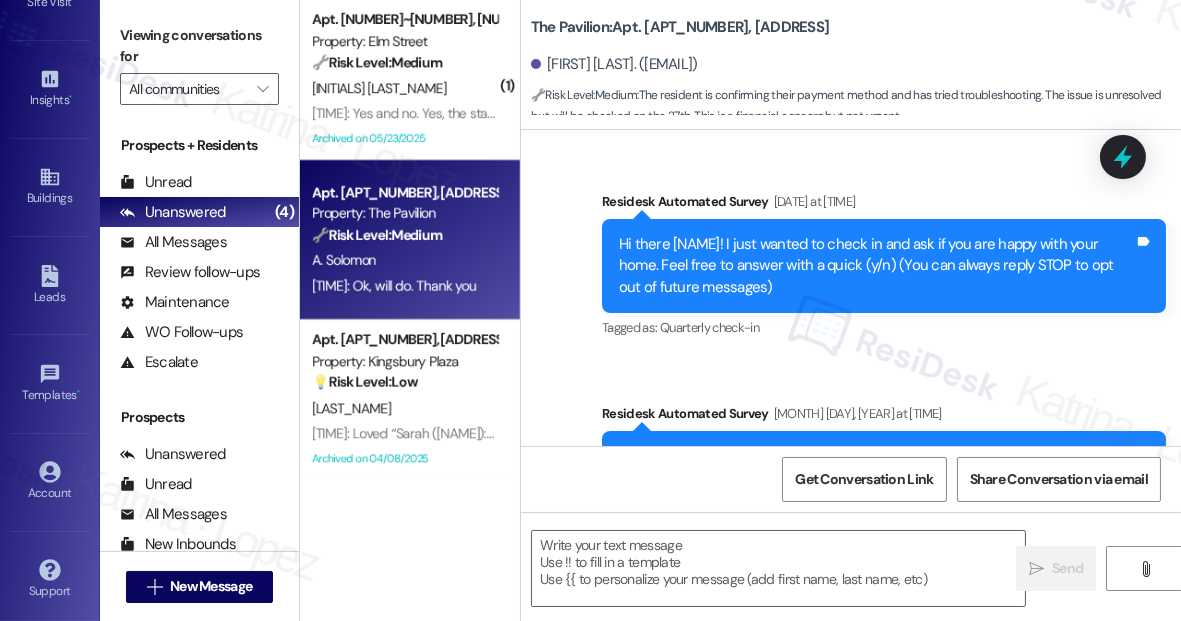 scroll, scrollTop: 14556, scrollLeft: 0, axis: vertical 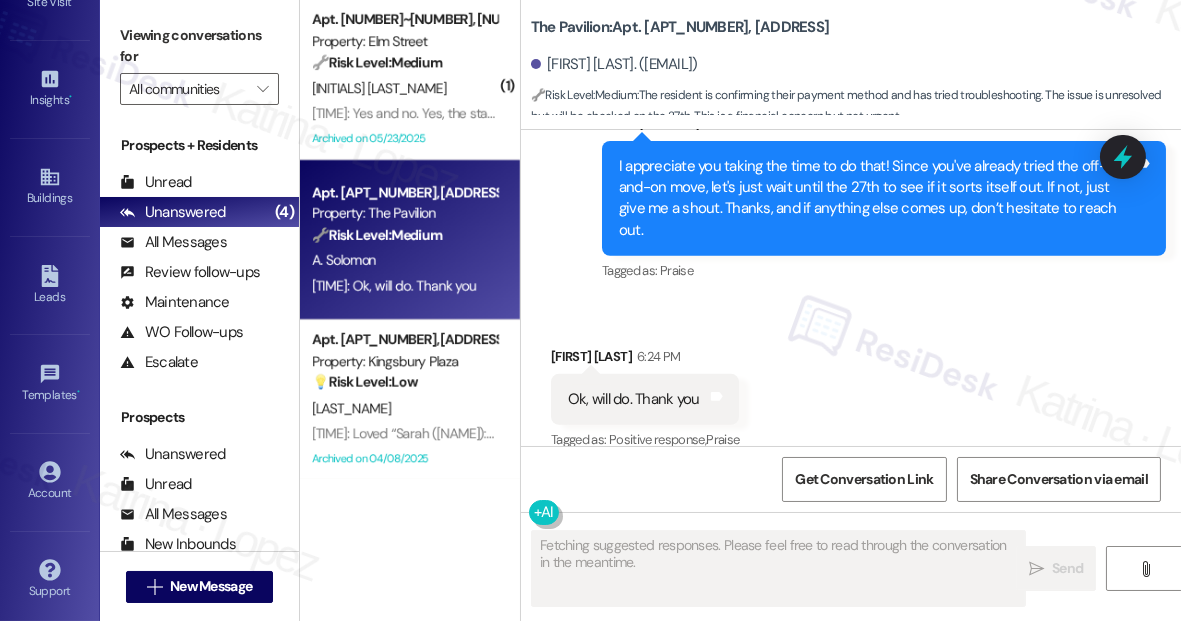 click on "I appreciate you taking the time to do that! Since you've already tried the off-and-on move, let's just wait until the 27th to see if it sorts itself out. If not, just give me a shout. Thanks, and if anything else comes up, don’t hesitate to reach out." at bounding box center (876, 199) 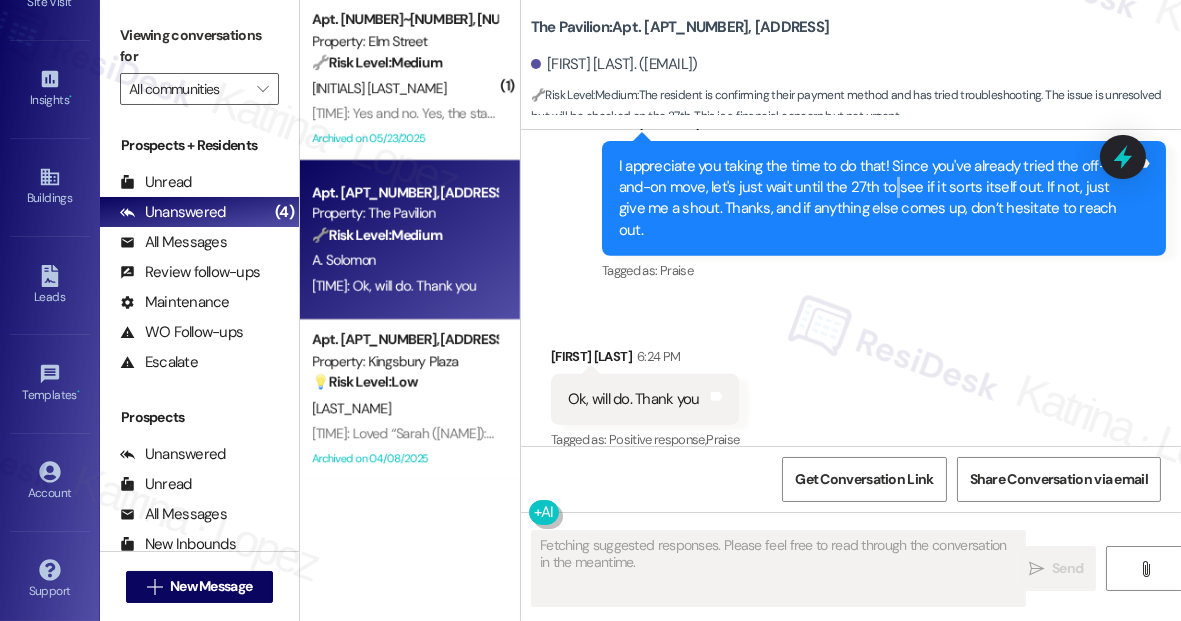 click on "I appreciate you taking the time to do that! Since you've already tried the off-and-on move, let's just wait until the 27th to see if it sorts itself out. If not, just give me a shout. Thanks, and if anything else comes up, don’t hesitate to reach out." at bounding box center [876, 199] 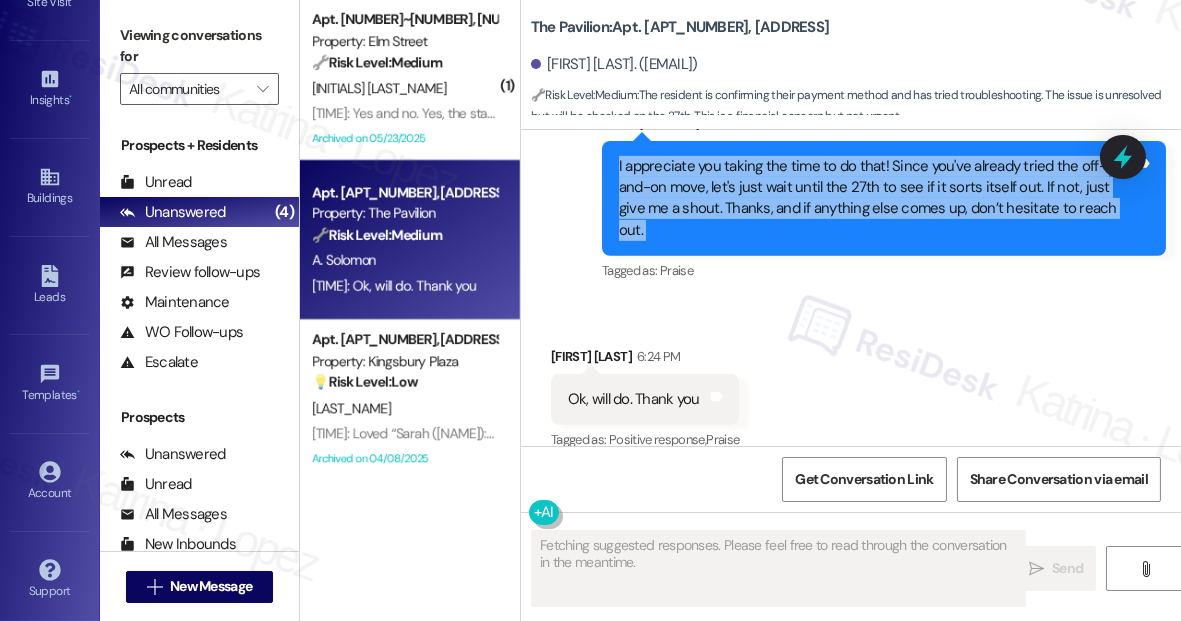 click on "I appreciate you taking the time to do that! Since you've already tried the off-and-on move, let's just wait until the 27th to see if it sorts itself out. If not, just give me a shout. Thanks, and if anything else comes up, don’t hesitate to reach out." at bounding box center [876, 199] 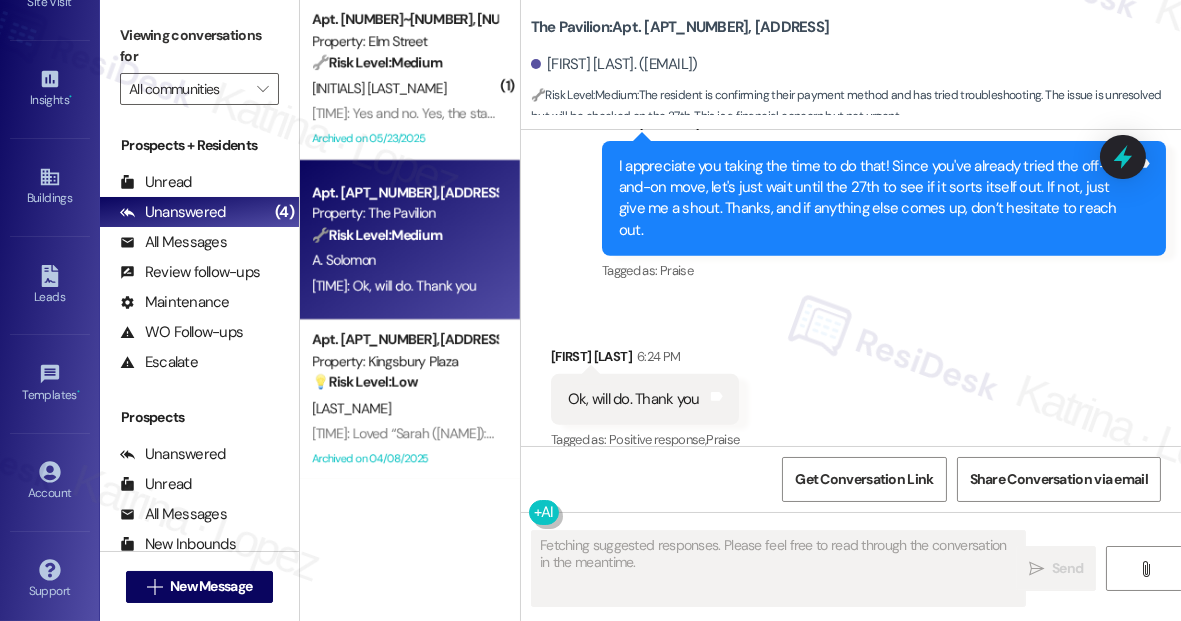click on "Ok, will do. Thank you  Tags and notes" at bounding box center [645, 399] 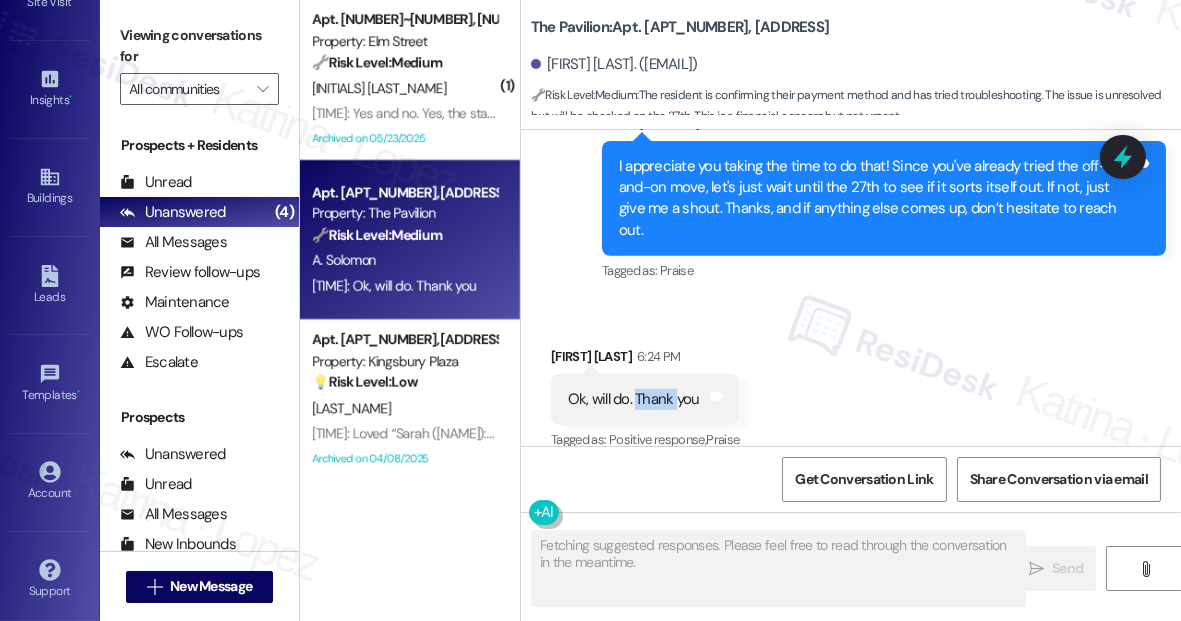 click on "Ok, will do. Thank you  Tags and notes" at bounding box center [645, 399] 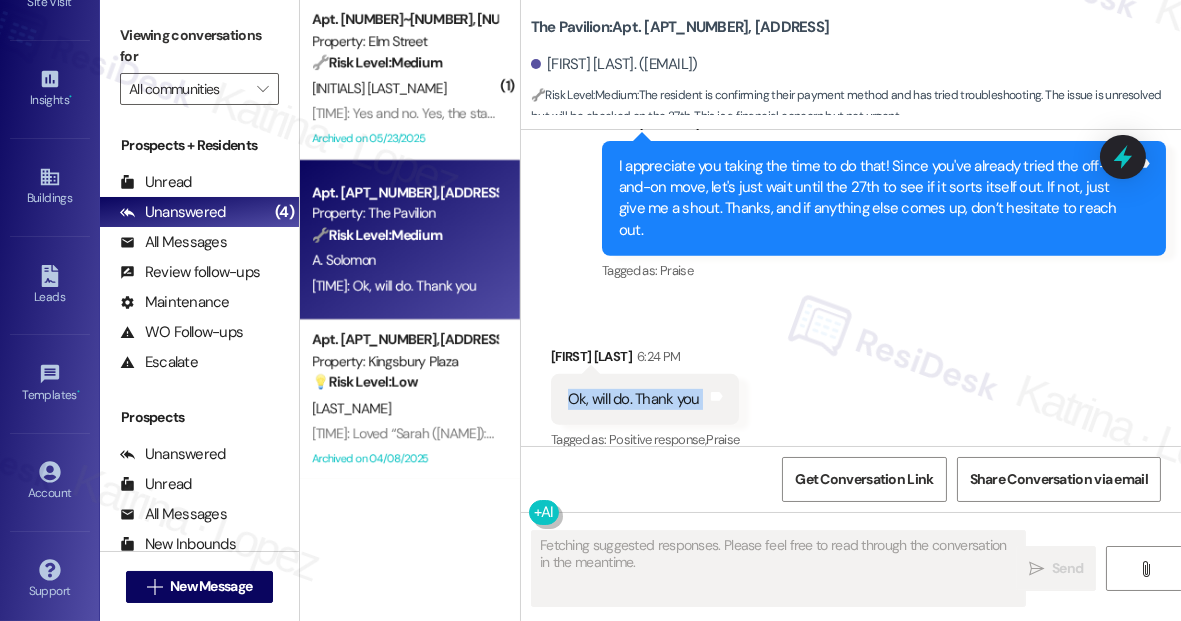 click on "Ok, will do. Thank you  Tags and notes" at bounding box center [645, 399] 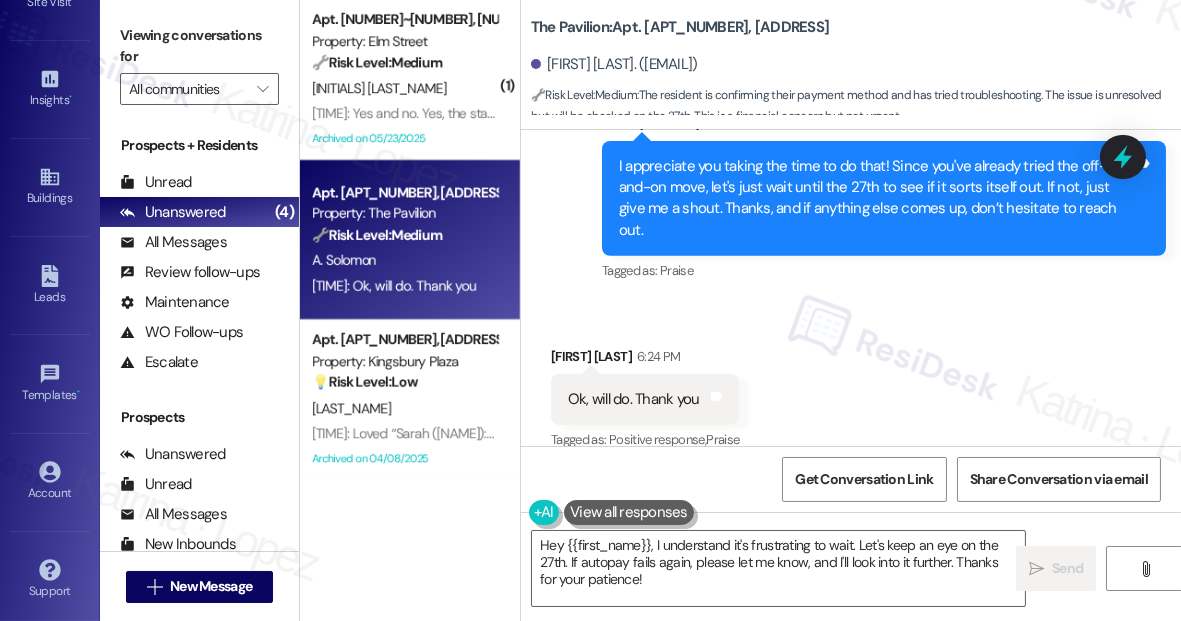 click on "I appreciate you taking the time to do that! Since you've already tried the off-and-on move, let's just wait until the 27th to see if it sorts itself out. If not, just give me a shout. Thanks, and if anything else comes up, don’t hesitate to reach out." at bounding box center (876, 199) 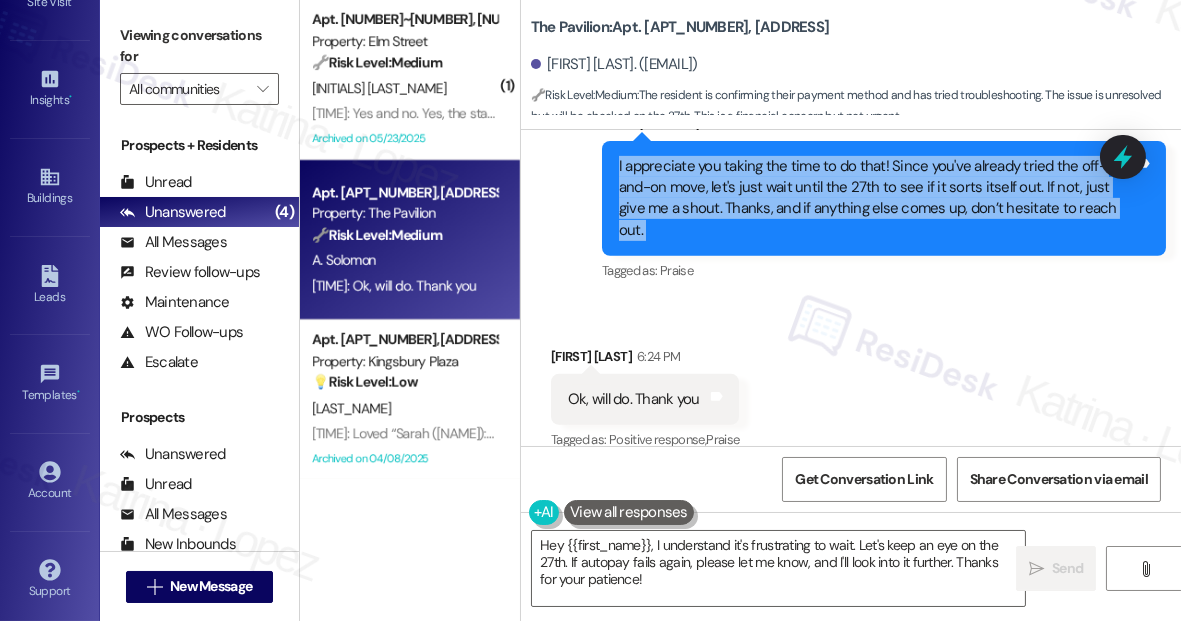 click on "I appreciate you taking the time to do that! Since you've already tried the off-and-on move, let's just wait until the 27th to see if it sorts itself out. If not, just give me a shout. Thanks, and if anything else comes up, don’t hesitate to reach out." at bounding box center [876, 199] 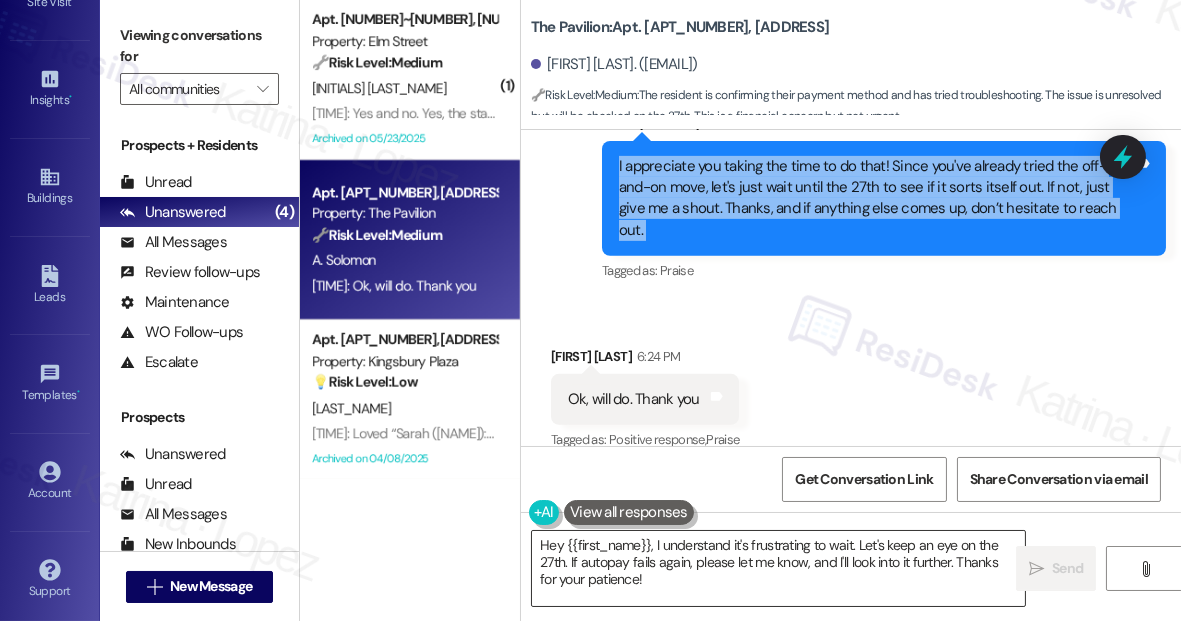 click on "Hey {{first_name}}, I understand it's frustrating to wait. Let's keep an eye on the 27th. If autopay fails again, please let me know, and I'll look into it further. Thanks for your patience!" at bounding box center (778, 568) 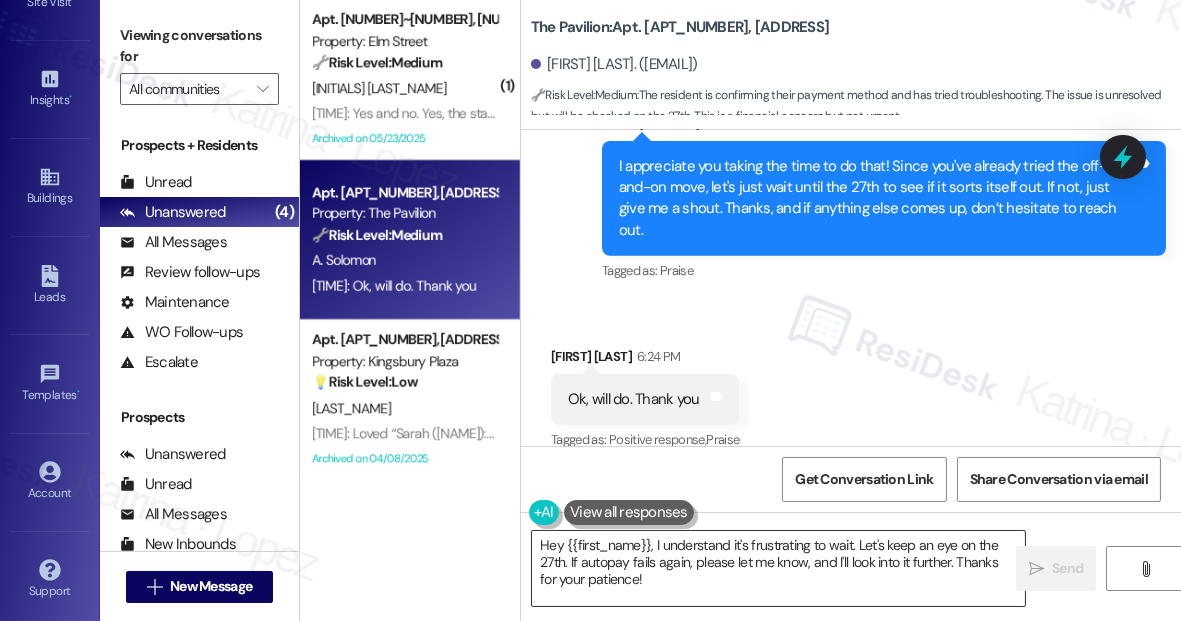 click on "Hey {{first_name}}, I understand it's frustrating to wait. Let's keep an eye on the 27th. If autopay fails again, please let me know, and I'll look into it further. Thanks for your patience!" at bounding box center [778, 568] 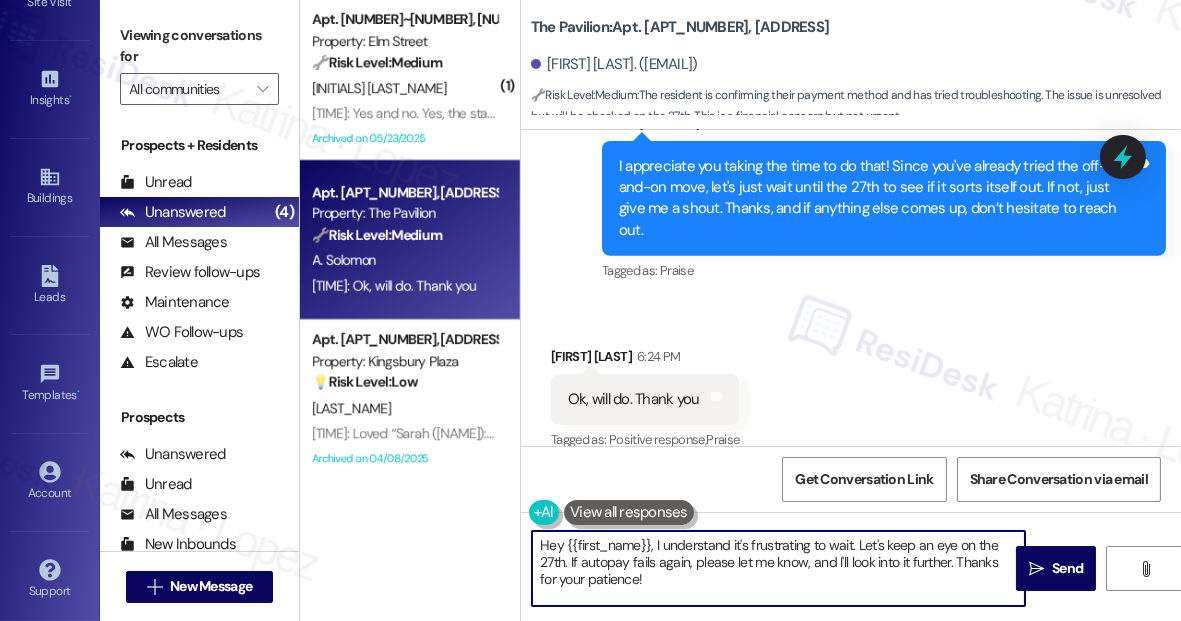 click on "Hey {{first_name}}, I understand it's frustrating to wait. Let's keep an eye on the 27th. If autopay fails again, please let me know, and I'll look into it further. Thanks for your patience!" at bounding box center [778, 568] 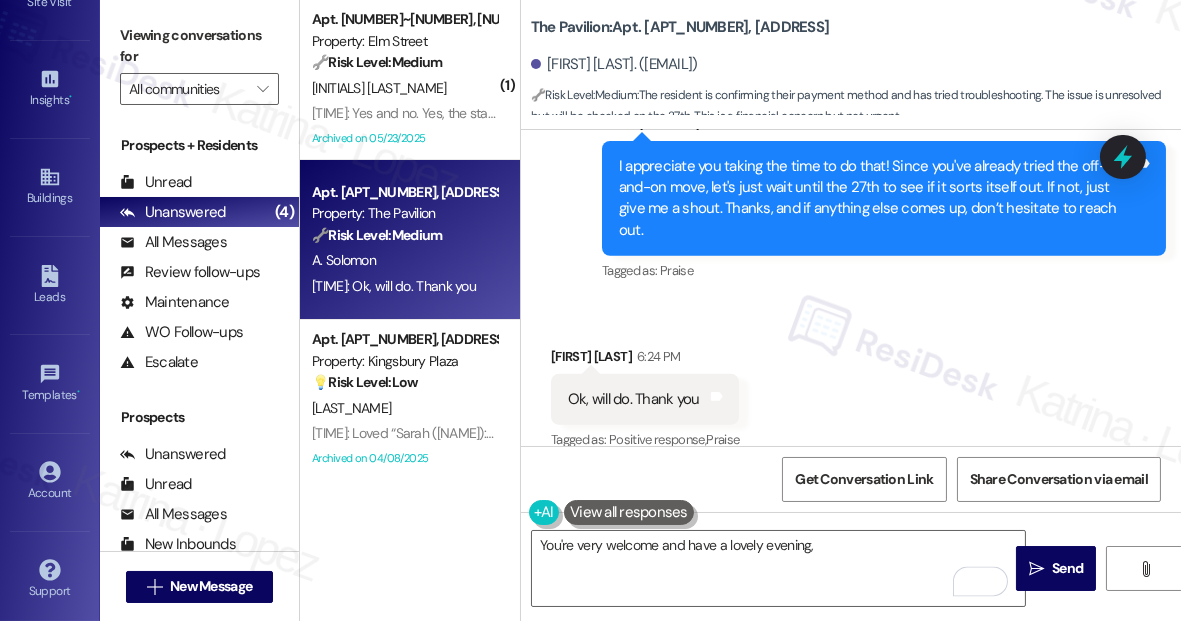click on "Received via SMS [FIRST] [LAST] [TIME] Ok, will do. Thank you  Tags and notes Tagged as:   Positive response ,  Click to highlight conversations about Positive response Praise Click to highlight conversations about Praise" at bounding box center [645, 400] 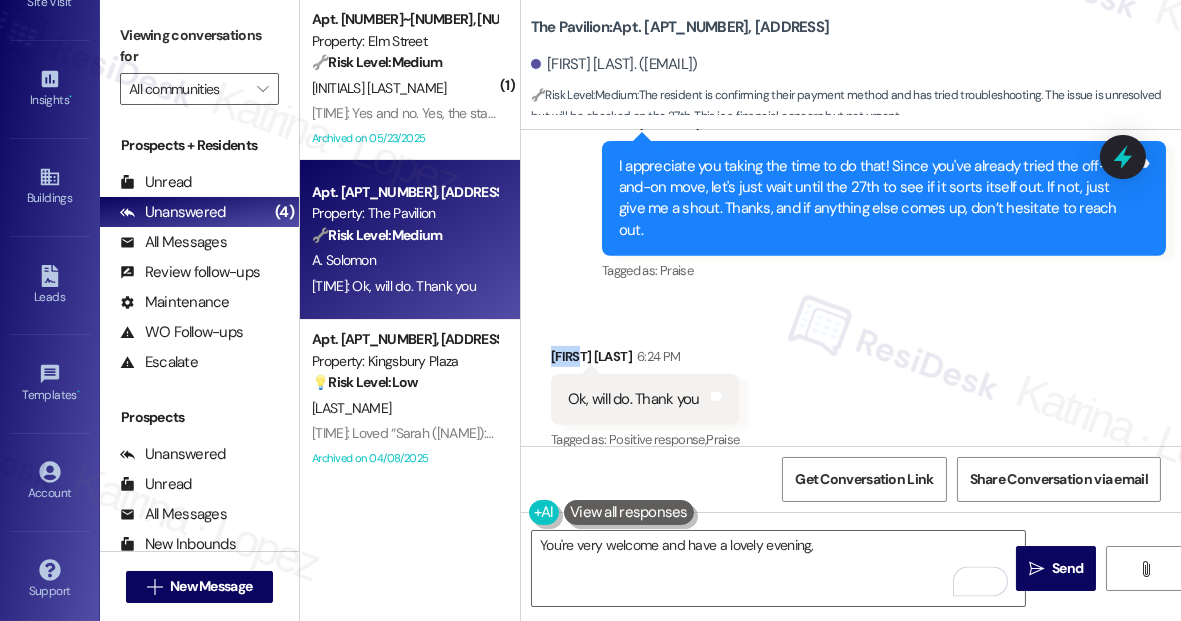click on "Received via SMS [FIRST] [LAST] [TIME] Ok, will do. Thank you  Tags and notes Tagged as:   Positive response ,  Click to highlight conversations about Positive response Praise Click to highlight conversations about Praise" at bounding box center (645, 400) 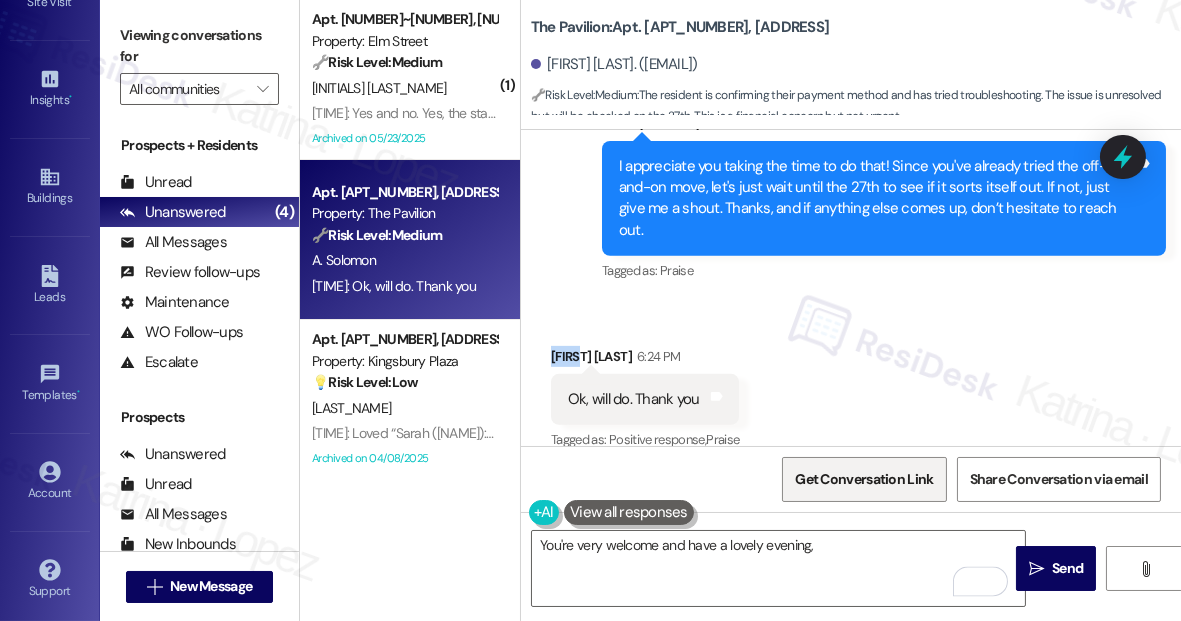 copy on "[FIRST]" 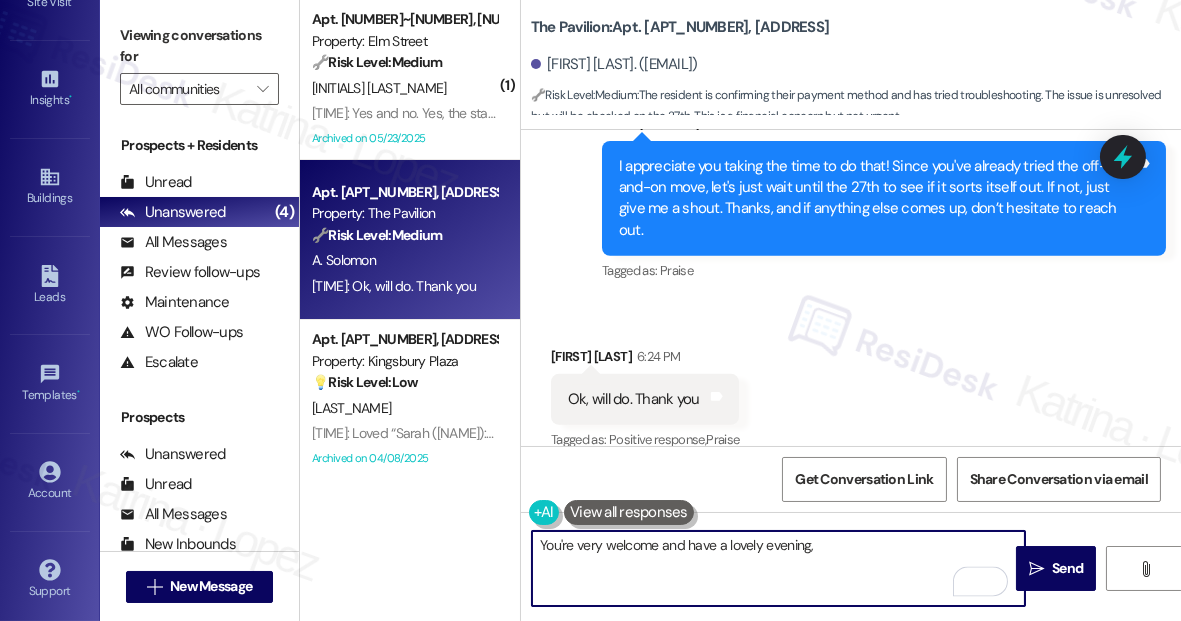 click on "You're very welcome and have a lovely evening," at bounding box center [778, 568] 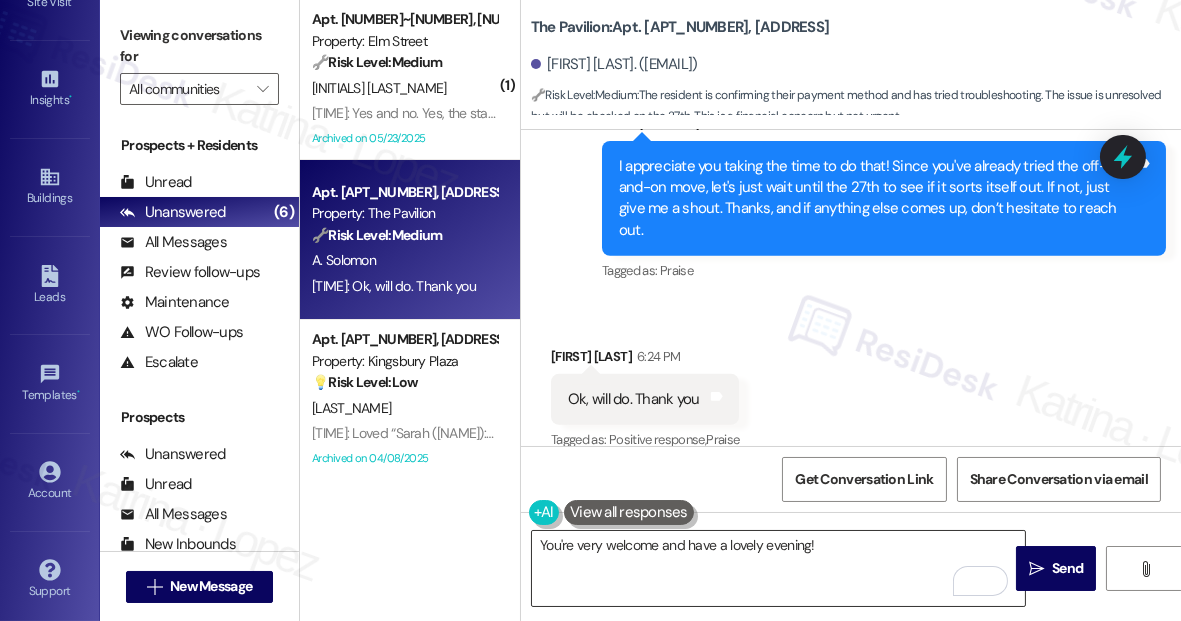 click on "You're very welcome and have a lovely evening!" at bounding box center (778, 568) 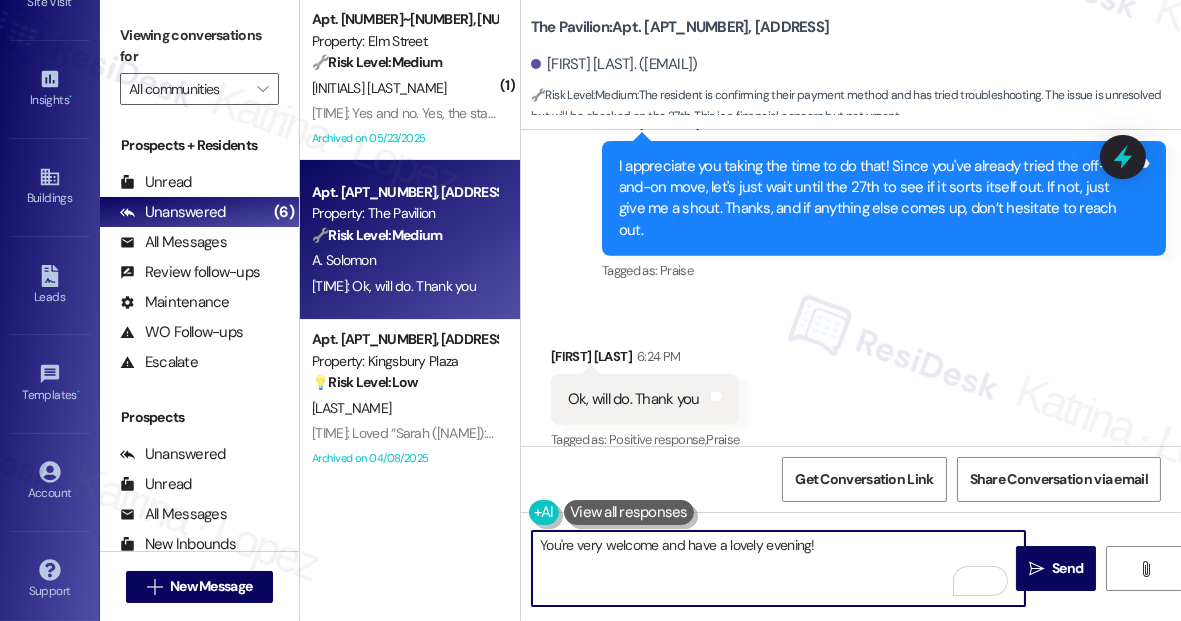 click on "You're very welcome and have a lovely evening!" at bounding box center (778, 568) 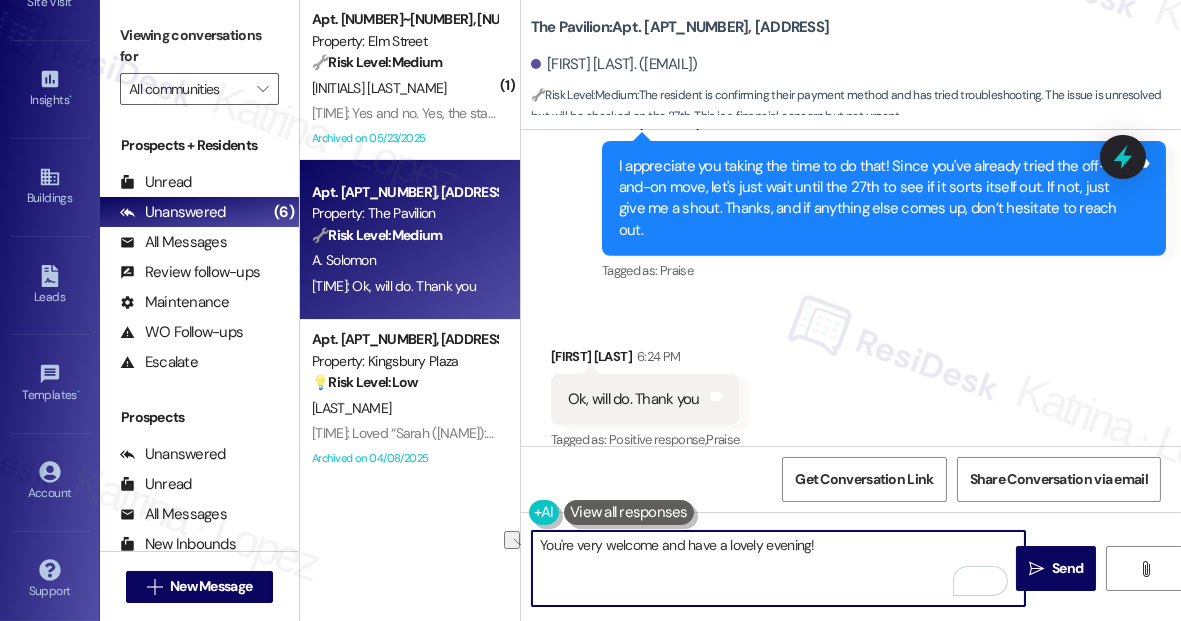 drag, startPoint x: 759, startPoint y: 544, endPoint x: 730, endPoint y: 547, distance: 29.15476 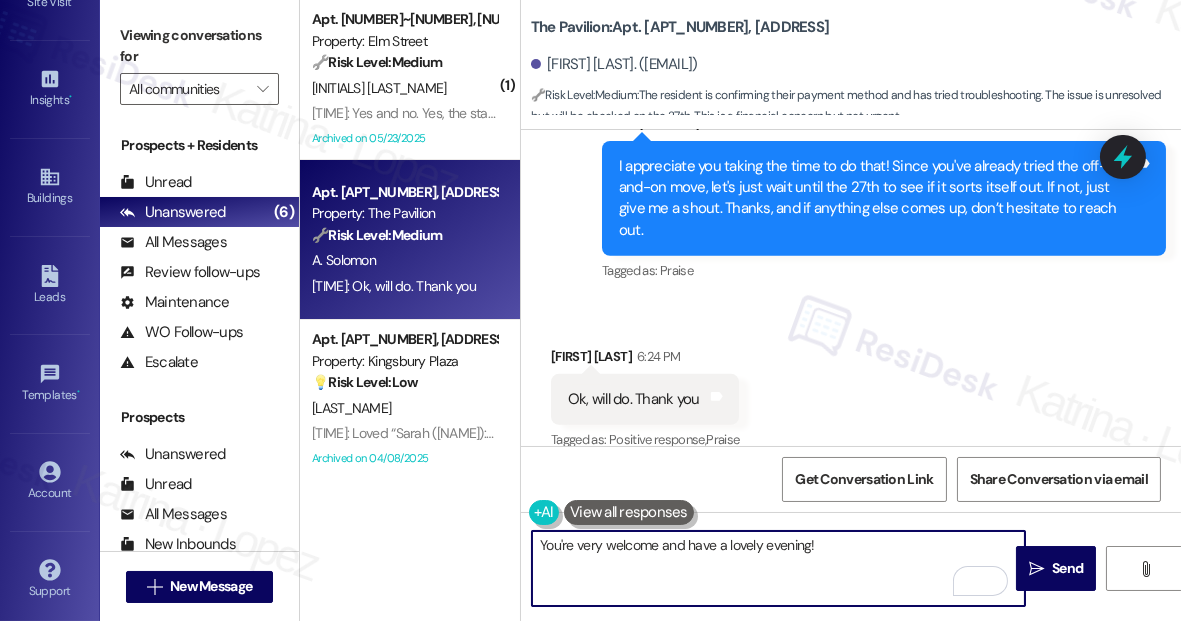 click on "You're very welcome and have a lovely evening!" at bounding box center [778, 568] 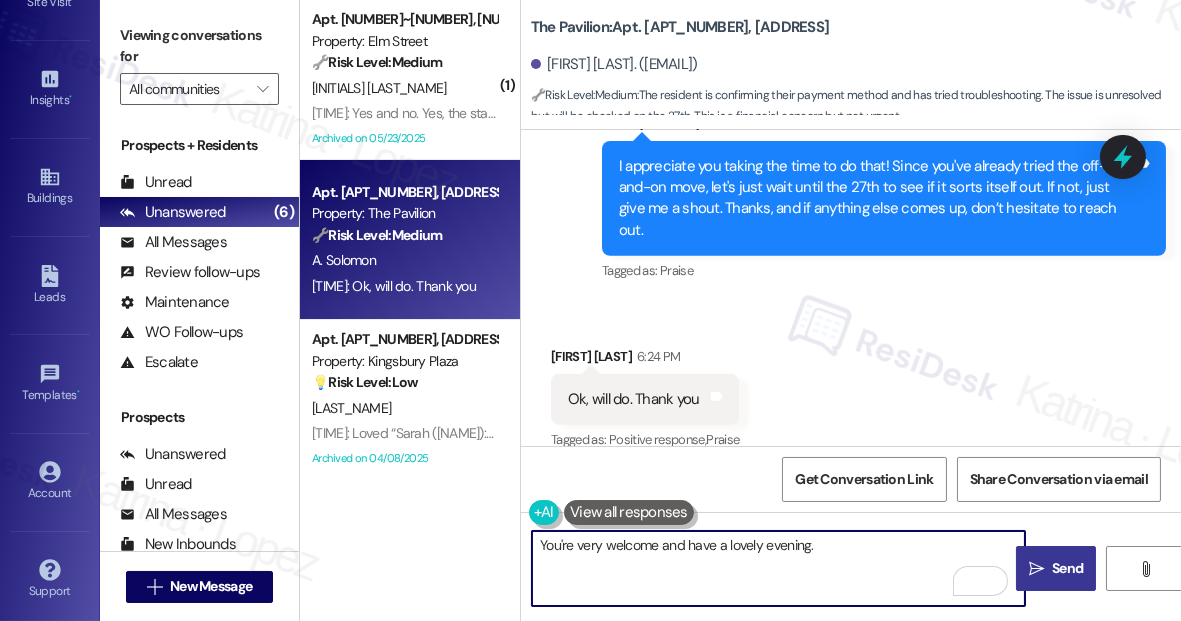 type on "You're very welcome and have a lovely evening." 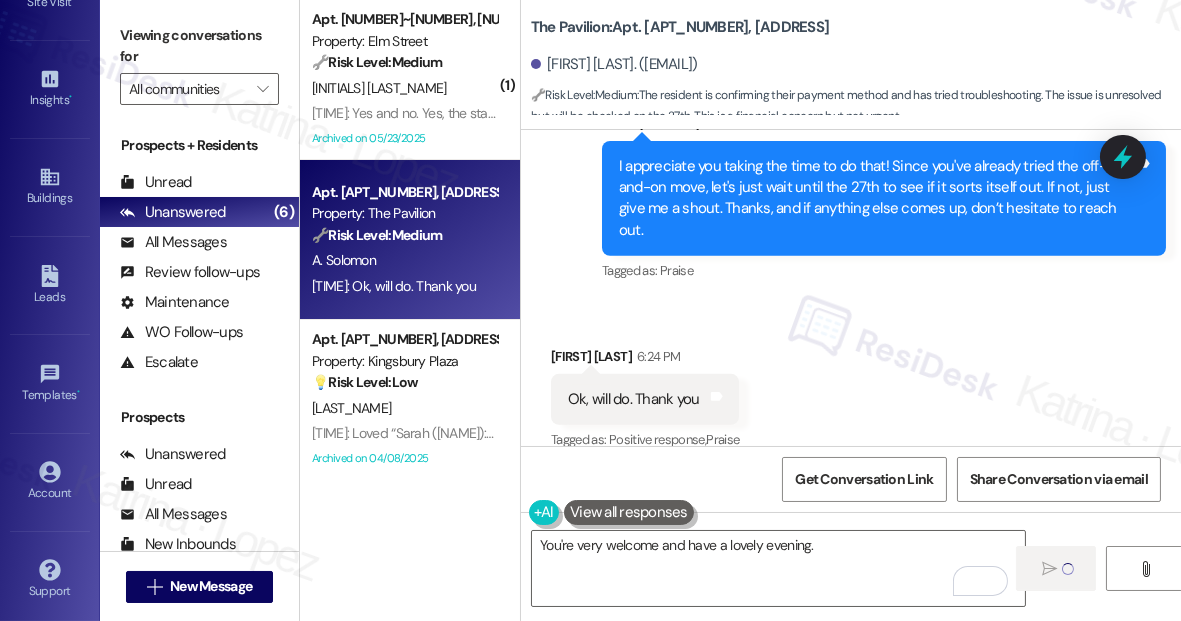 type 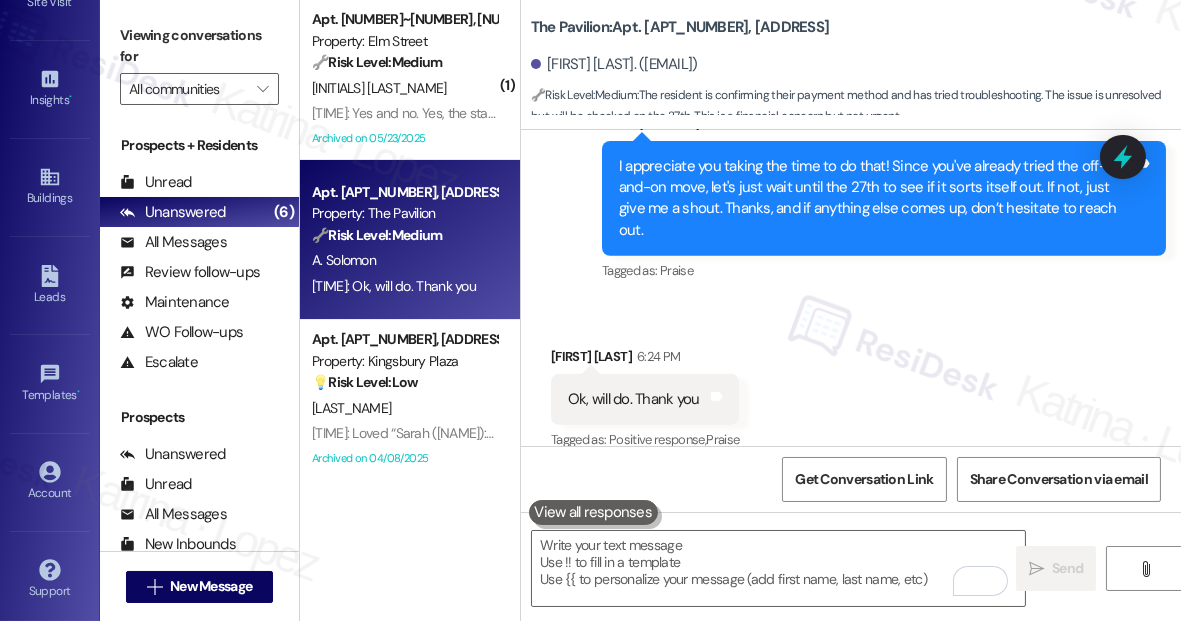 scroll, scrollTop: 14696, scrollLeft: 0, axis: vertical 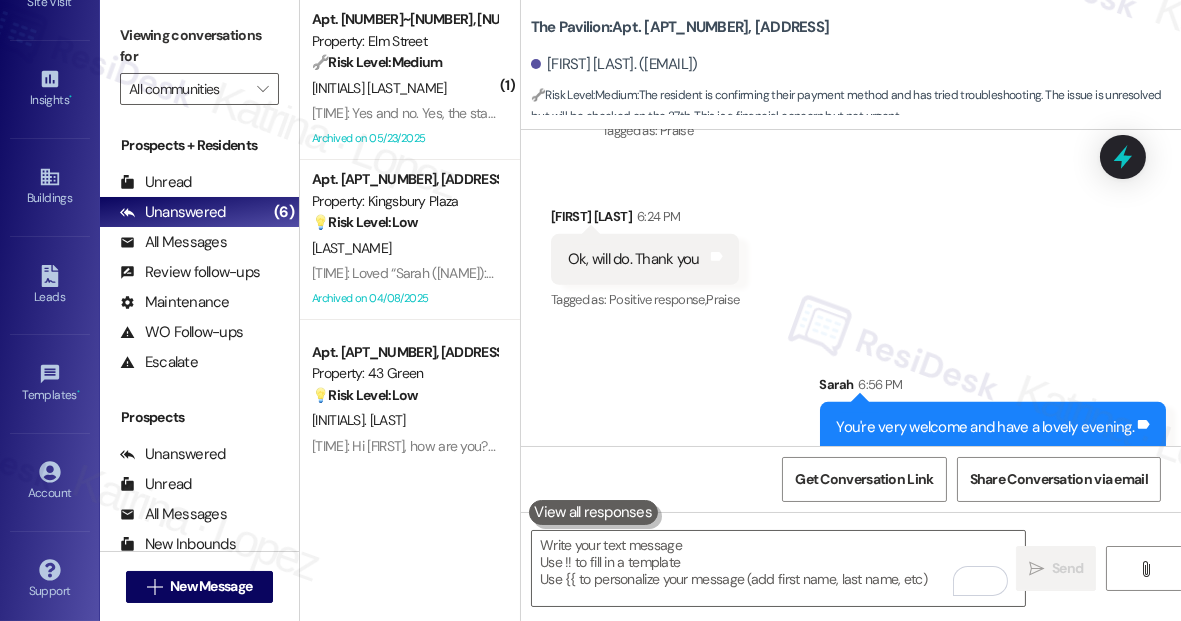 click on "Property: Elm Street" at bounding box center [404, 41] 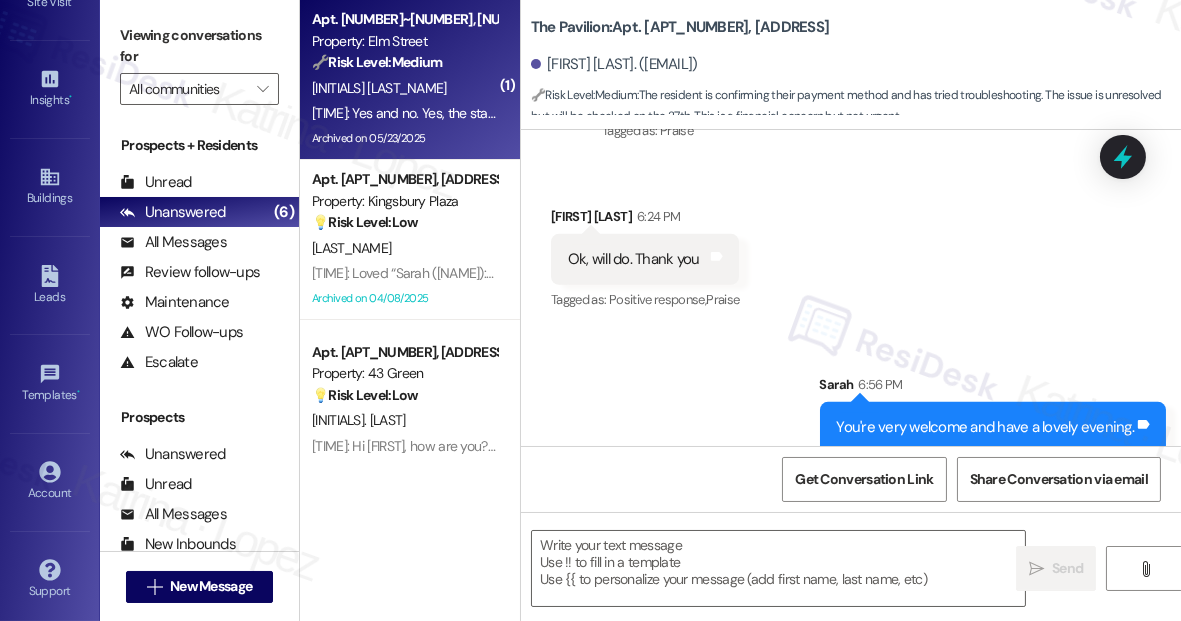 type on "Fetching suggested responses. Please feel free to read through the conversation in the meantime." 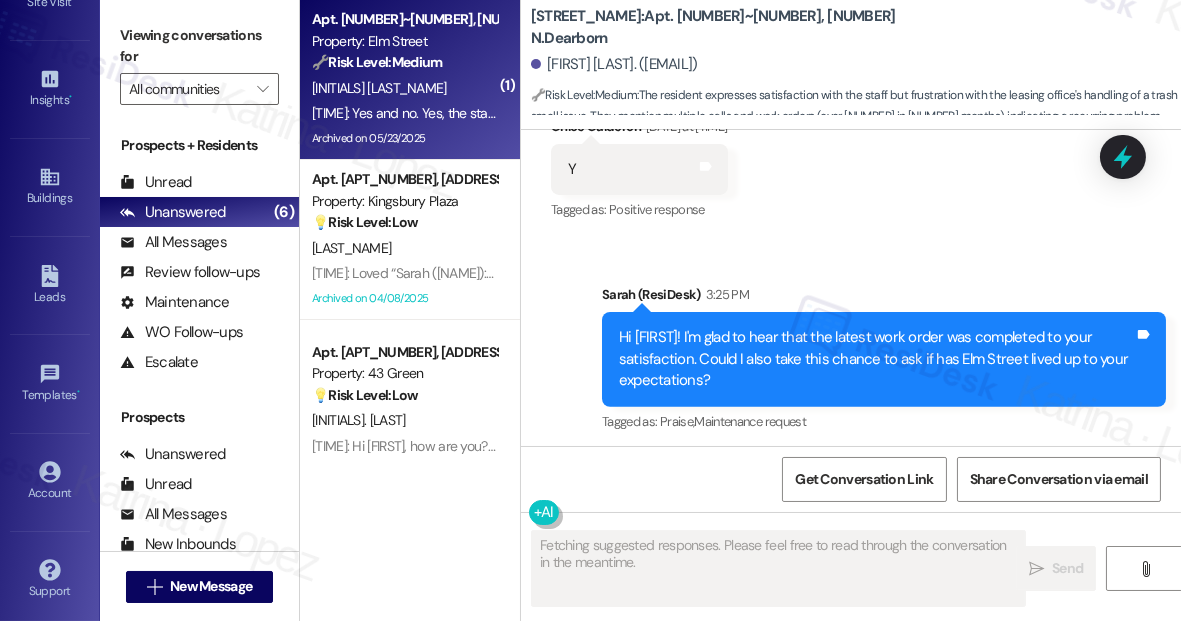 scroll, scrollTop: 14234, scrollLeft: 0, axis: vertical 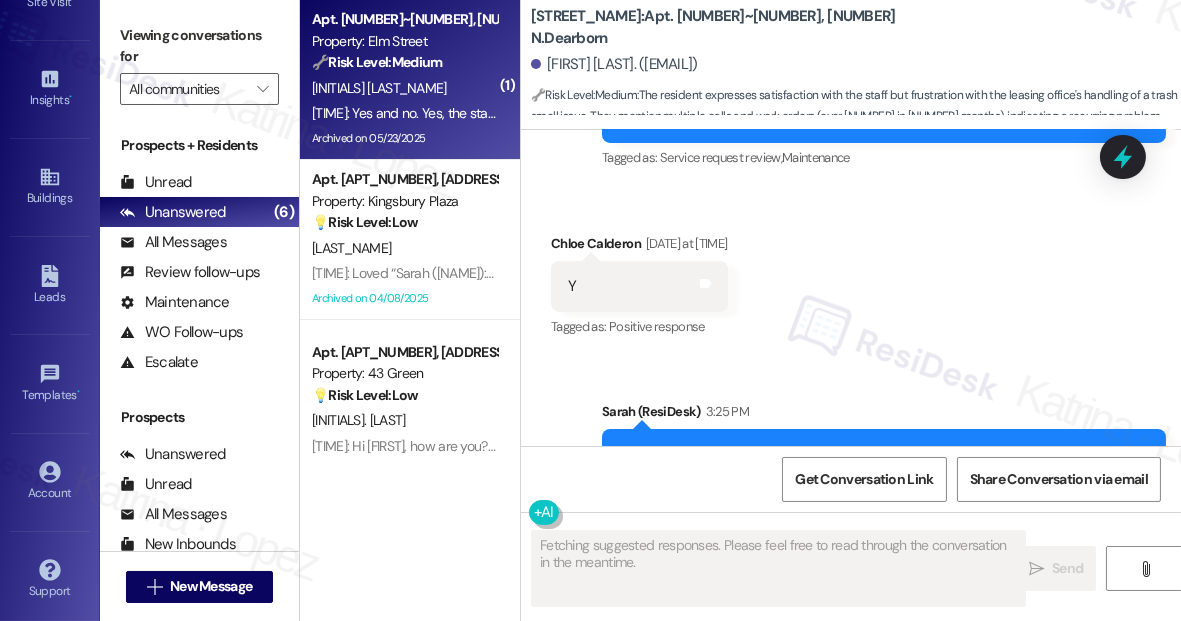 click on "Hi [FIRST_NAME]! I'm glad to hear that the latest work order was completed to your satisfaction. Could I also take this chance to ask if has [STREET_NAME] lived up to your expectations? Tags and notes" at bounding box center (884, 476) 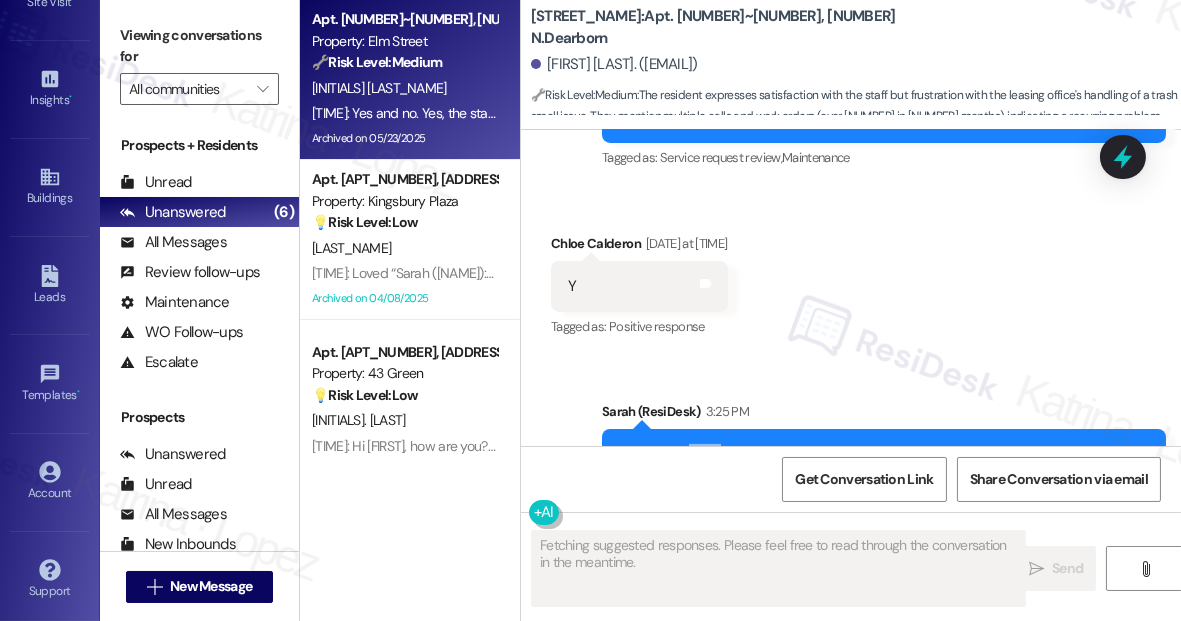 click on "Hi [FIRST_NAME]! I'm glad to hear that the latest work order was completed to your satisfaction. Could I also take this chance to ask if has [STREET_NAME] lived up to your expectations? Tags and notes" at bounding box center (884, 476) 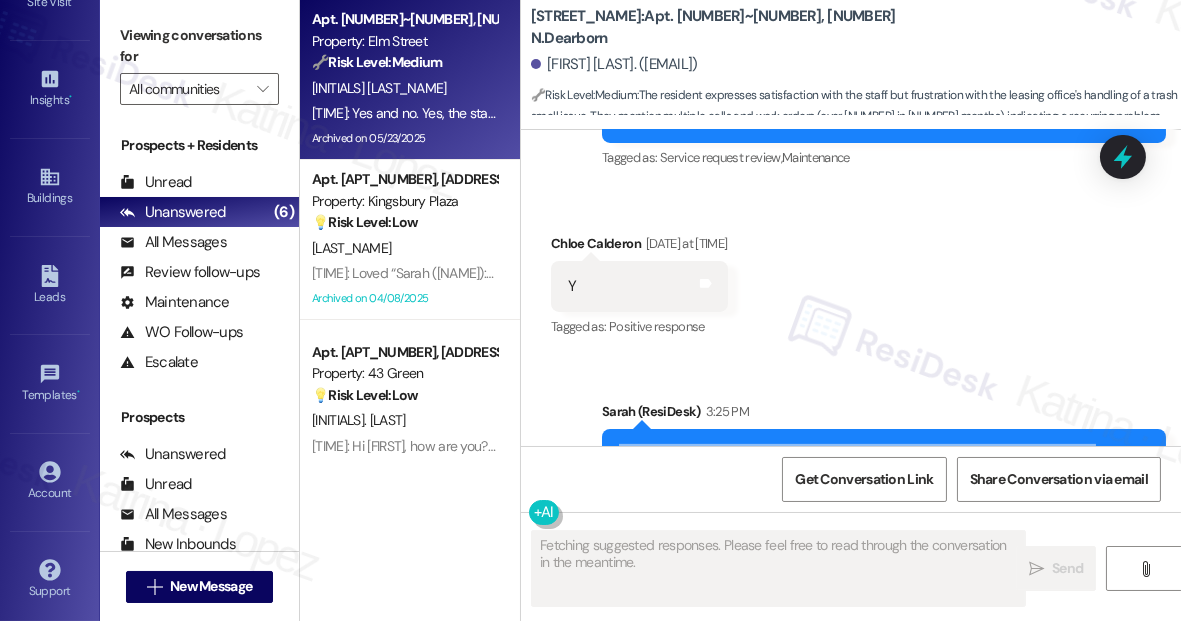 click on "Hi [FIRST_NAME]! I'm glad to hear that the latest work order was completed to your satisfaction. Could I also take this chance to ask if has [STREET_NAME] lived up to your expectations? Tags and notes" at bounding box center (884, 476) 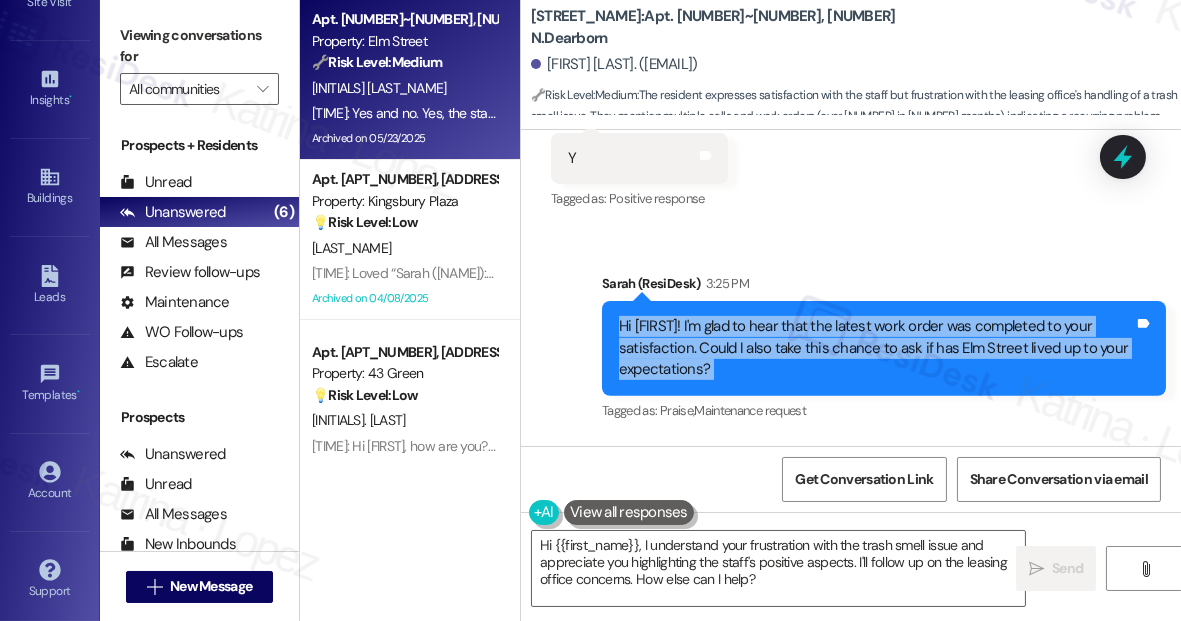 scroll, scrollTop: 14507, scrollLeft: 0, axis: vertical 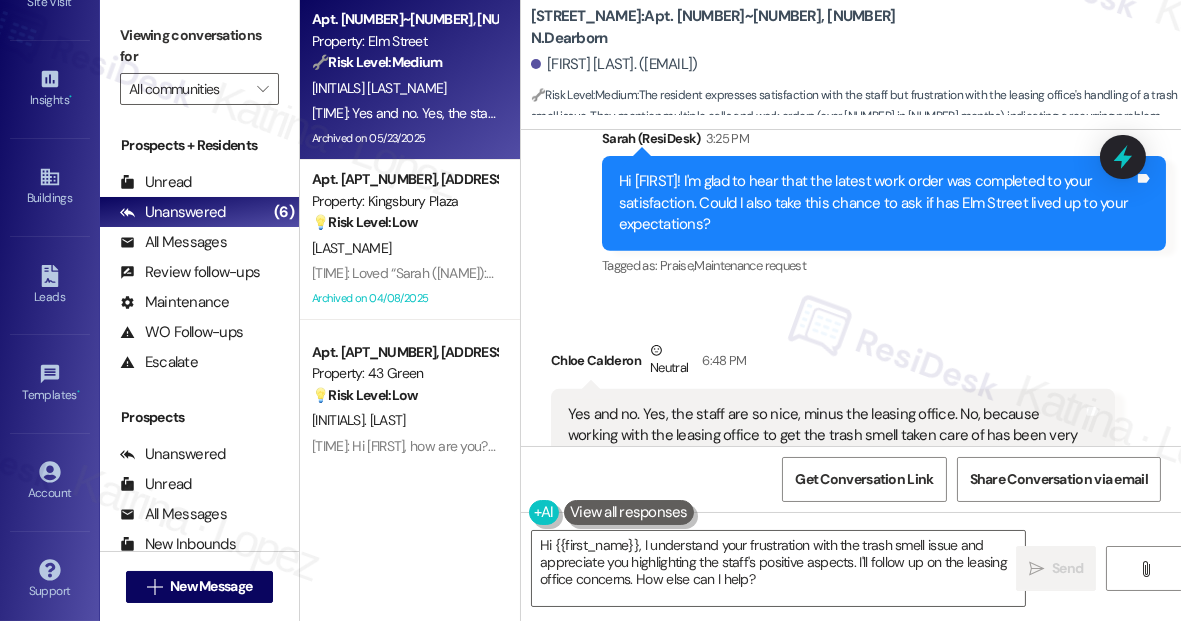 click on "Yes and no. Yes, the staff are so nice, minus the leasing office. No, because working with the leasing office to get the trash smell taken care of has been very frustrating. I have had to call a number of times and submit over 20 work orders in less than 6 months while my home reeks of garbage often." at bounding box center [825, 447] 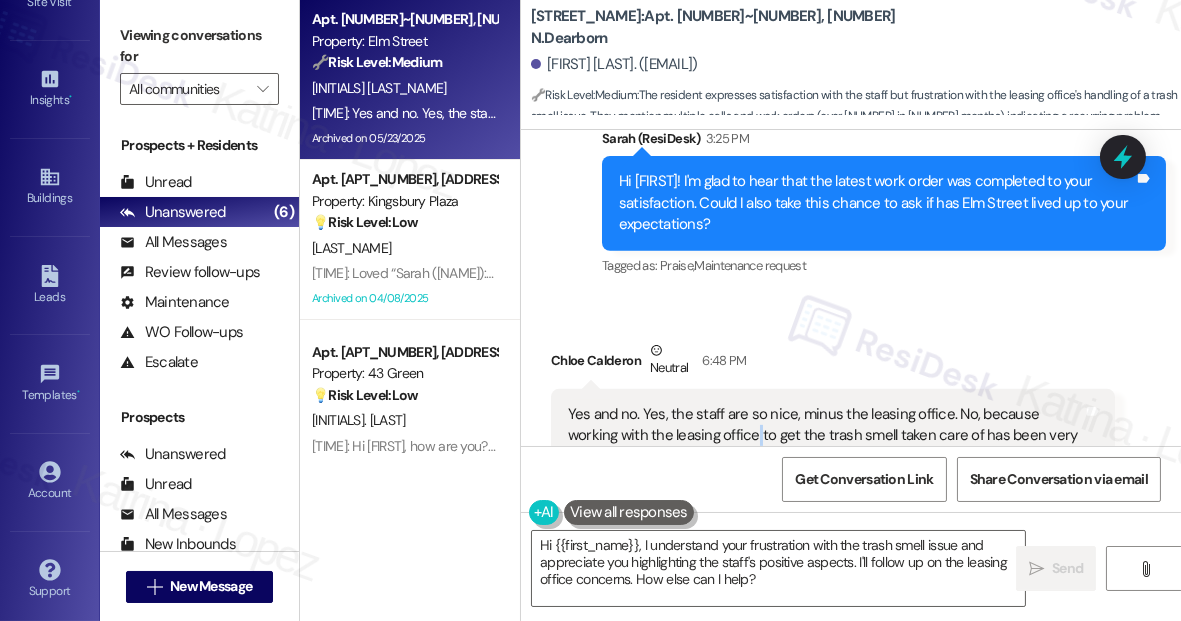 click on "Yes and no. Yes, the staff are so nice, minus the leasing office. No, because working with the leasing office to get the trash smell taken care of has been very frustrating. I have had to call a number of times and submit over 20 work orders in less than 6 months while my home reeks of garbage often." at bounding box center [825, 447] 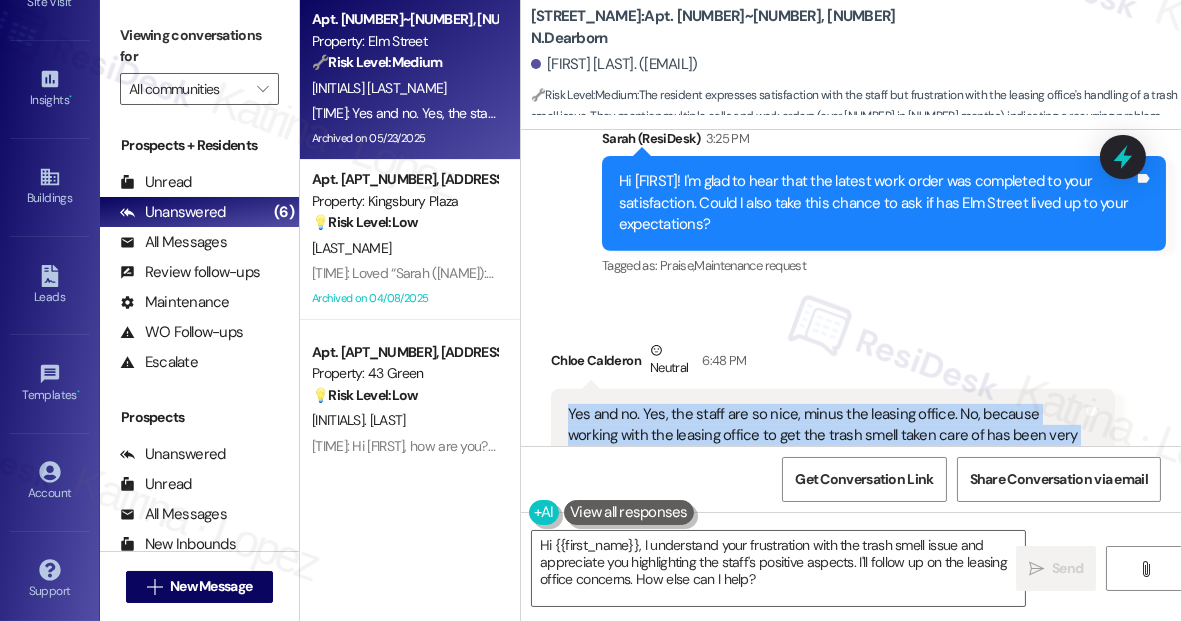 click on "Yes and no. Yes, the staff are so nice, minus the leasing office. No, because working with the leasing office to get the trash smell taken care of has been very frustrating. I have had to call a number of times and submit over 20 work orders in less than 6 months while my home reeks of garbage often." at bounding box center (825, 447) 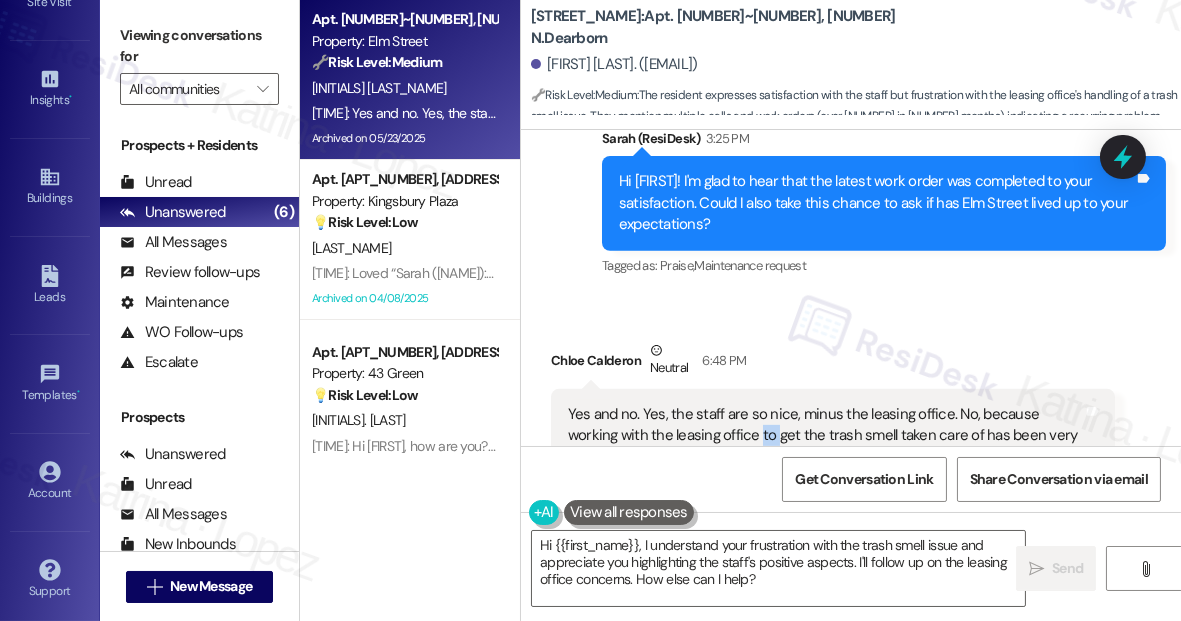 click on "Yes and no. Yes, the staff are so nice, minus the leasing office. No, because working with the leasing office to get the trash smell taken care of has been very frustrating. I have had to call a number of times and submit over 20 work orders in less than 6 months while my home reeks of garbage often." at bounding box center [825, 447] 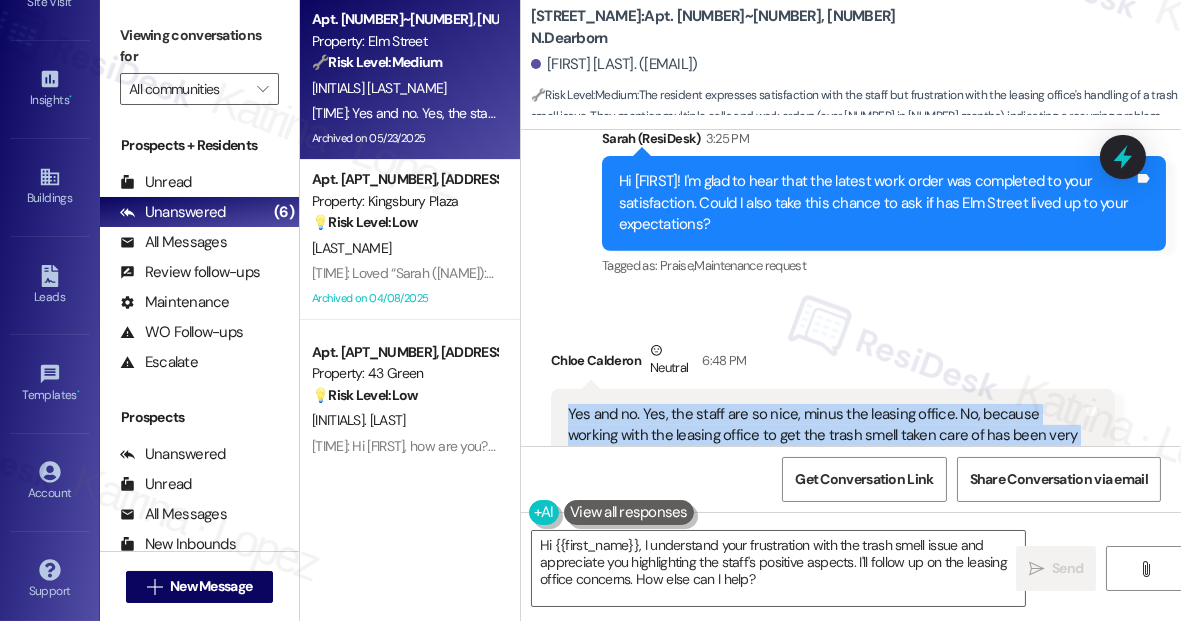 click on "Yes and no. Yes, the staff are so nice, minus the leasing office. No, because working with the leasing office to get the trash smell taken care of has been very frustrating. I have had to call a number of times and submit over 20 work orders in less than 6 months while my home reeks of garbage often." at bounding box center [825, 447] 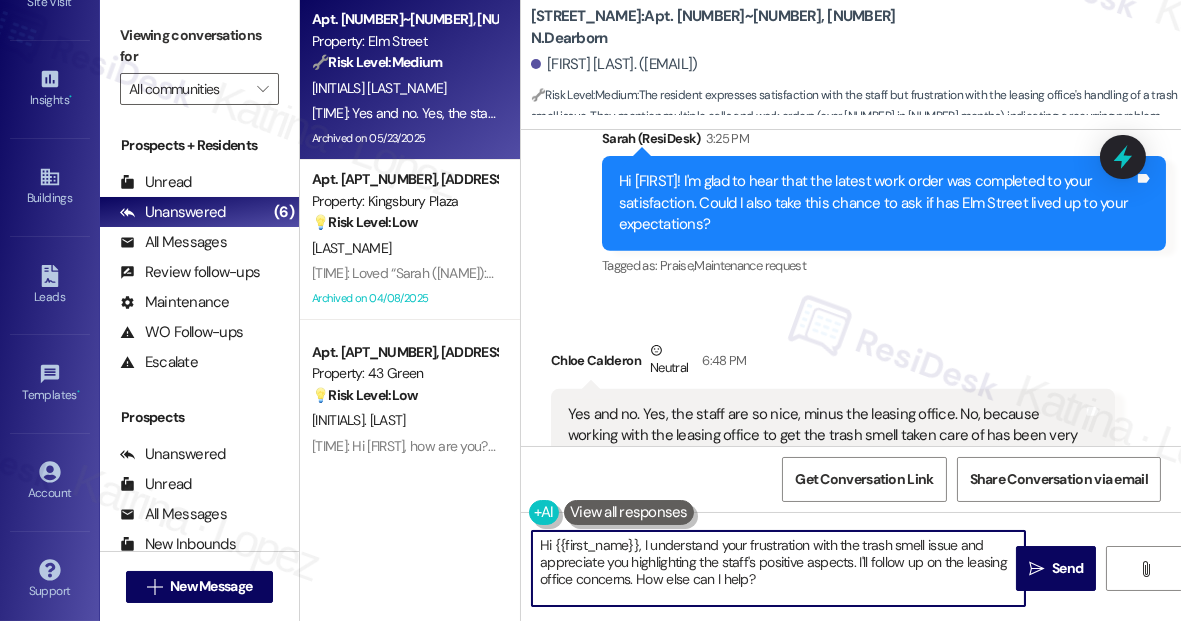 drag, startPoint x: 642, startPoint y: 543, endPoint x: 483, endPoint y: 544, distance: 159.00314 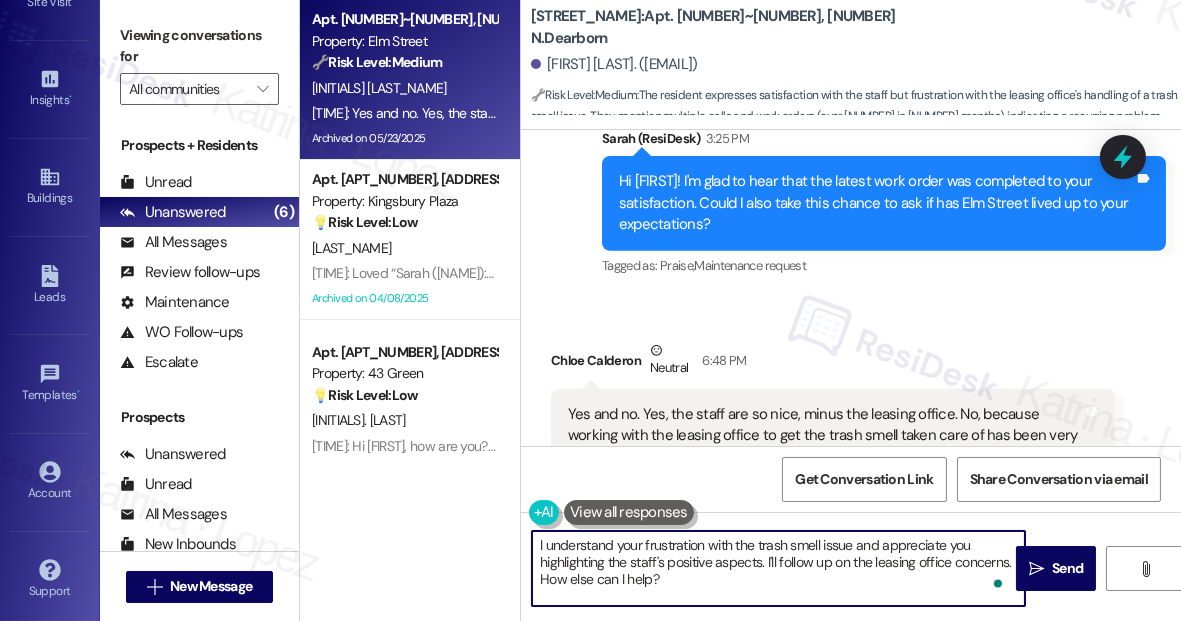 click on "I understand your frustration with the trash smell issue and appreciate you highlighting the staff's positive aspects. I'll follow up on the leasing office concerns. How else can I help?" at bounding box center (778, 568) 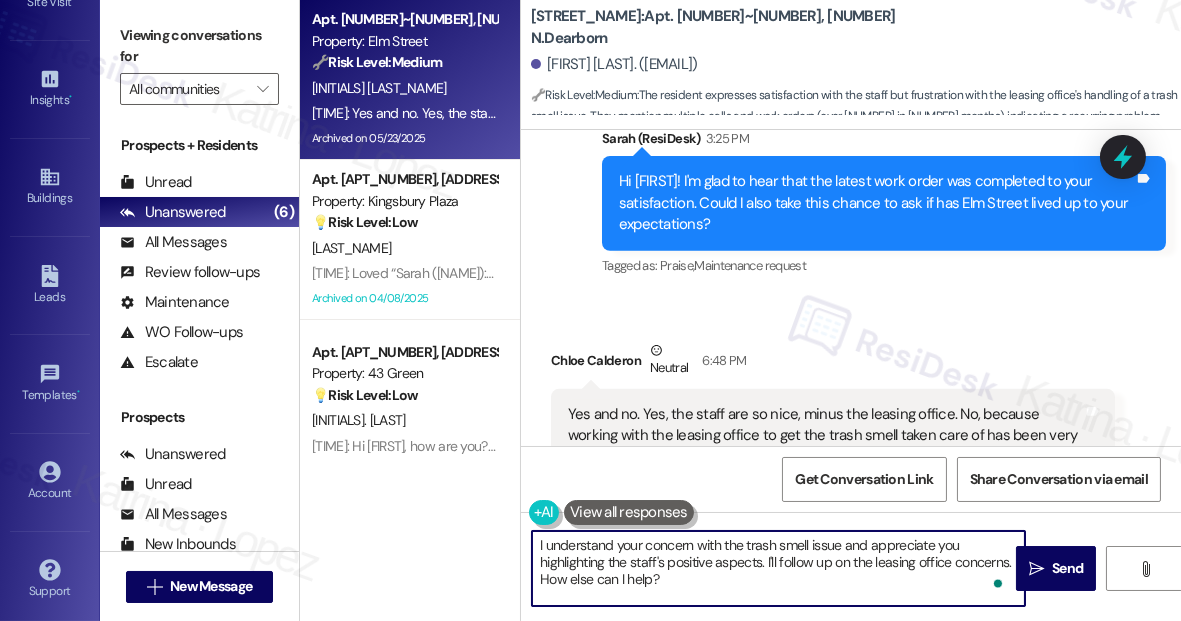 click on "I understand your concern with the trash smell issue and appreciate you highlighting the staff's positive aspects. I'll follow up on the leasing office concerns. How else can I help?" at bounding box center [778, 568] 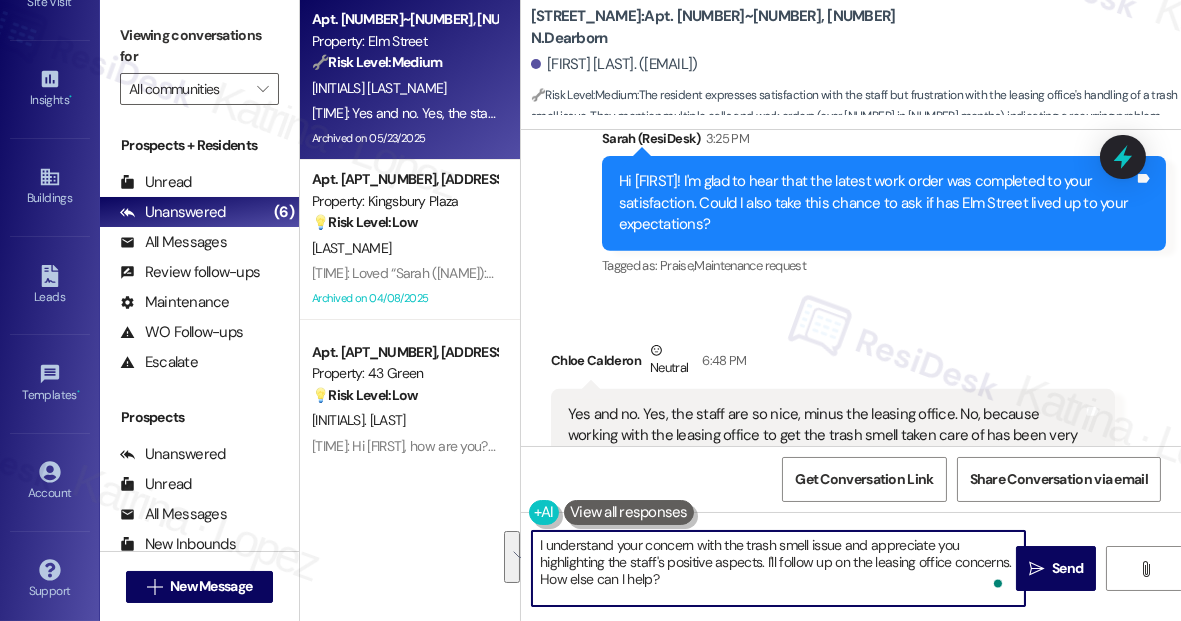 click on "I understand your concern with the trash smell issue and appreciate you highlighting the staff's positive aspects. I'll follow up on the leasing office concerns. How else can I help?" at bounding box center [778, 568] 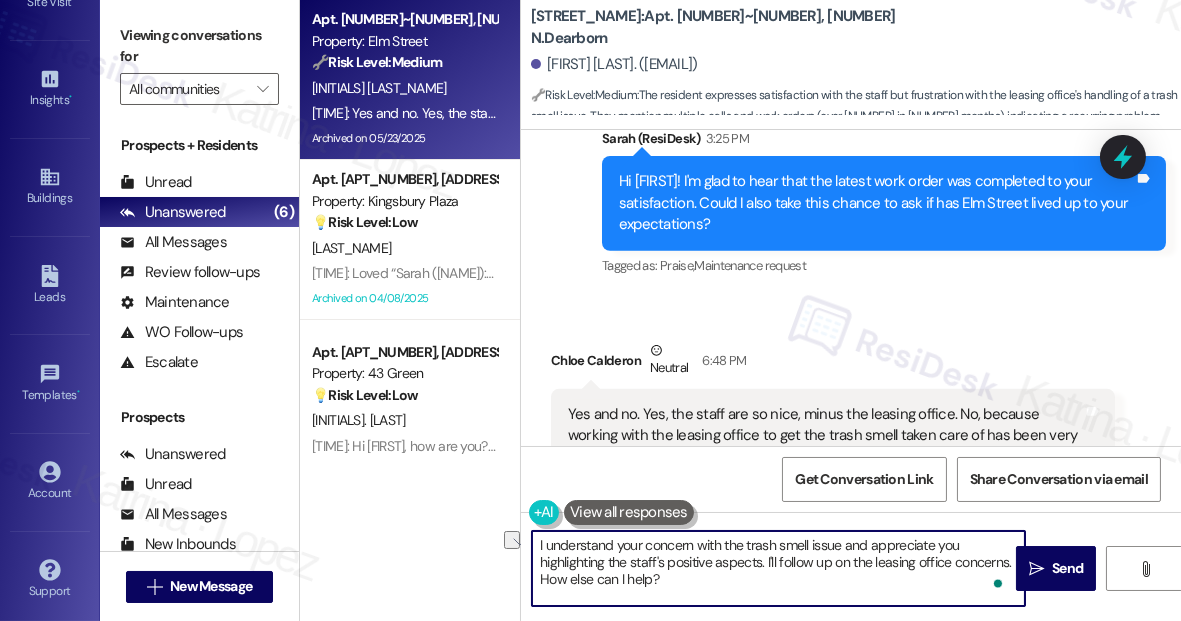 drag, startPoint x: 491, startPoint y: 572, endPoint x: 473, endPoint y: 572, distance: 18 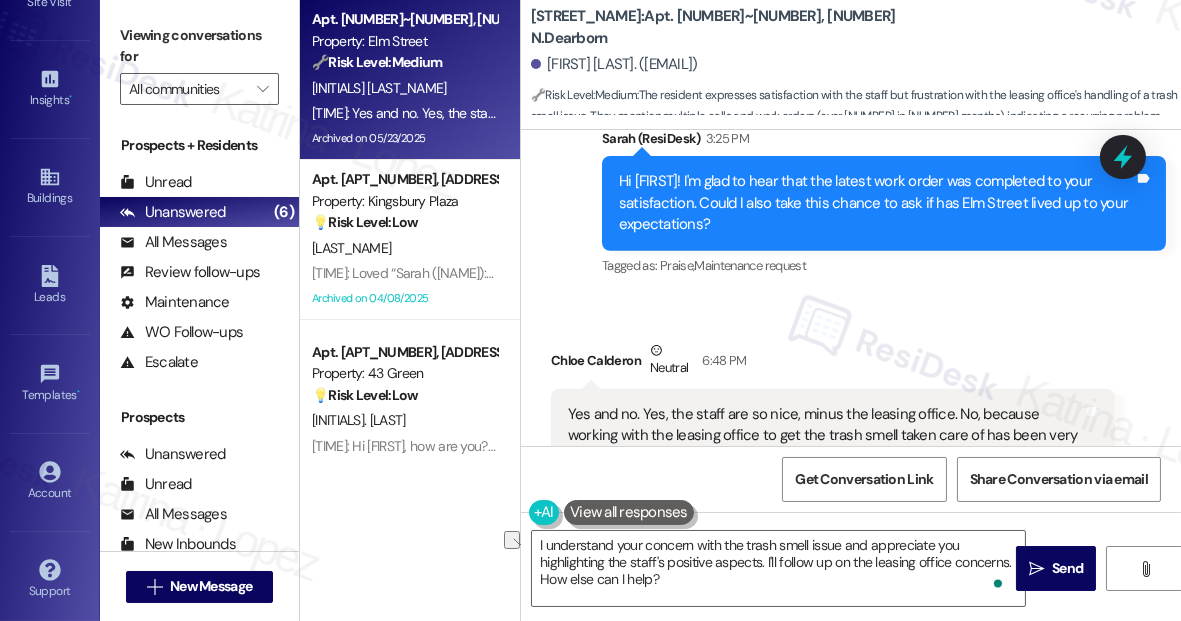 click on "Yes and no. Yes, the staff are so nice, minus the leasing office. No, because working with the leasing office to get the trash smell taken care of has been very frustrating. I have had to call a number of times and submit over 20 work orders in less than 6 months while my home reeks of garbage often." at bounding box center (825, 447) 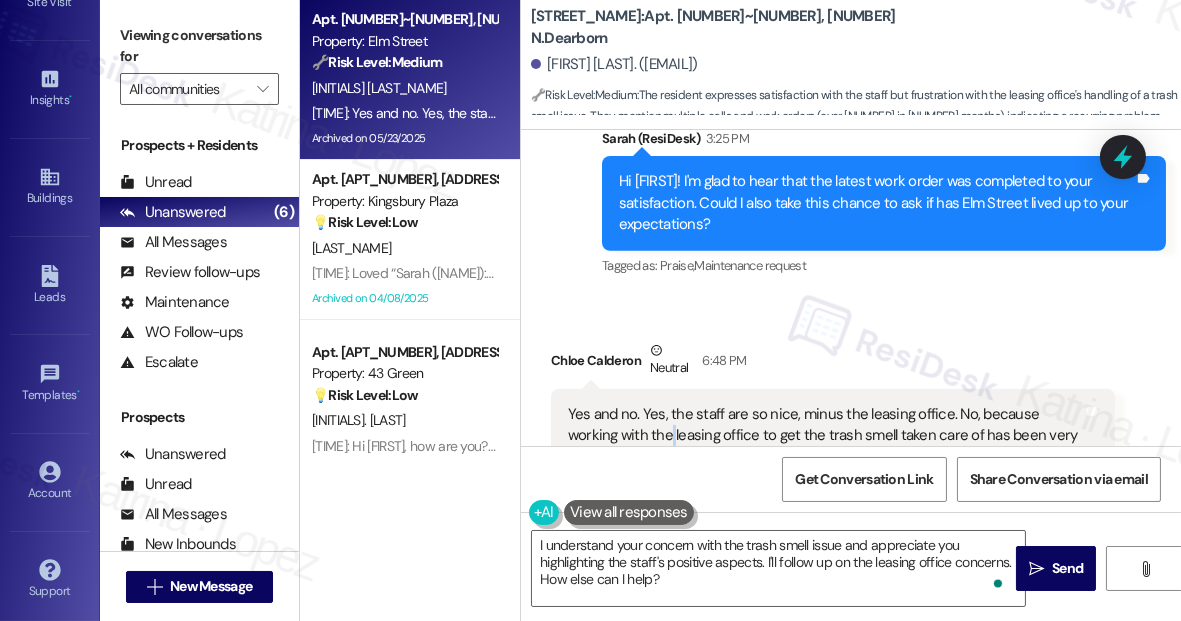 click on "Yes and no. Yes, the staff are so nice, minus the leasing office. No, because working with the leasing office to get the trash smell taken care of has been very frustrating. I have had to call a number of times and submit over 20 work orders in less than 6 months while my home reeks of garbage often." at bounding box center (825, 447) 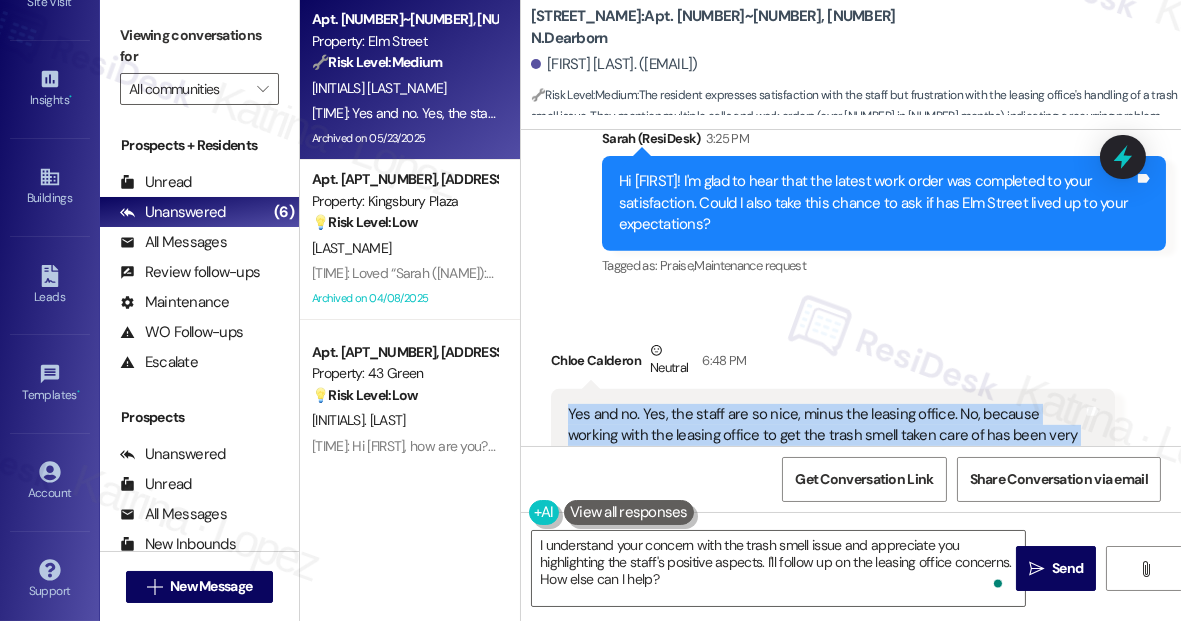 click on "Yes and no. Yes, the staff are so nice, minus the leasing office. No, because working with the leasing office to get the trash smell taken care of has been very frustrating. I have had to call a number of times and submit over 20 work orders in less than 6 months while my home reeks of garbage often." at bounding box center [825, 447] 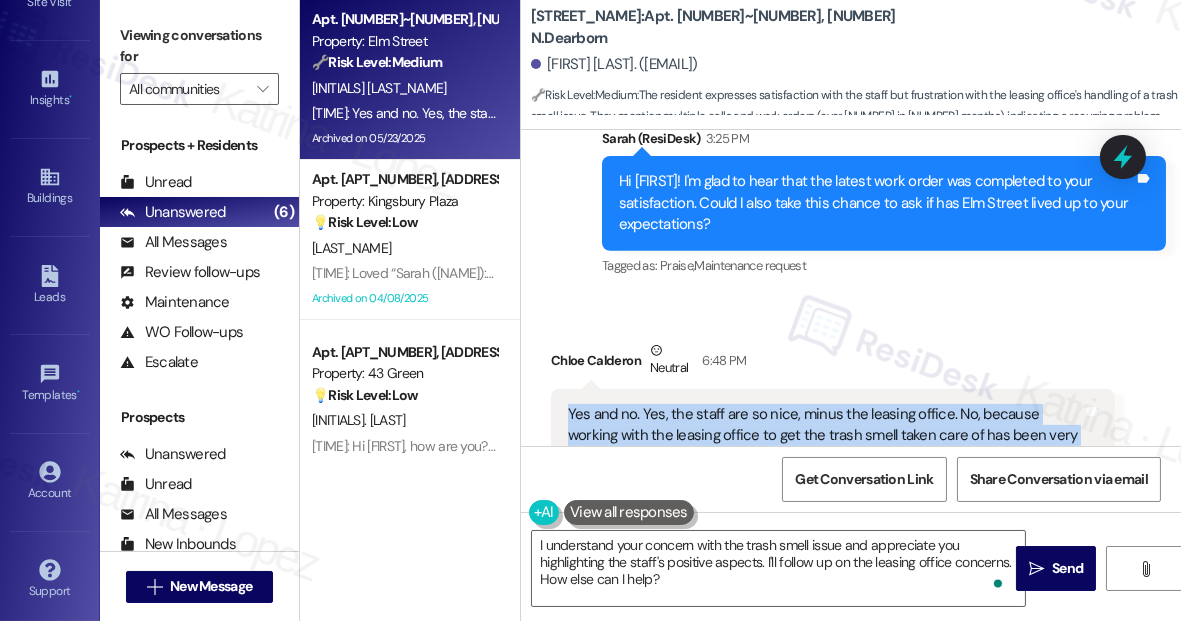 copy on "Yes and no. Yes, the staff are so nice, minus the leasing office. No, because working with the leasing office to get the trash smell taken care of has been very frustrating. I have had to call a number of times and submit over 20 work orders in less than 6 months while my home reeks of garbage often. Tags and notes" 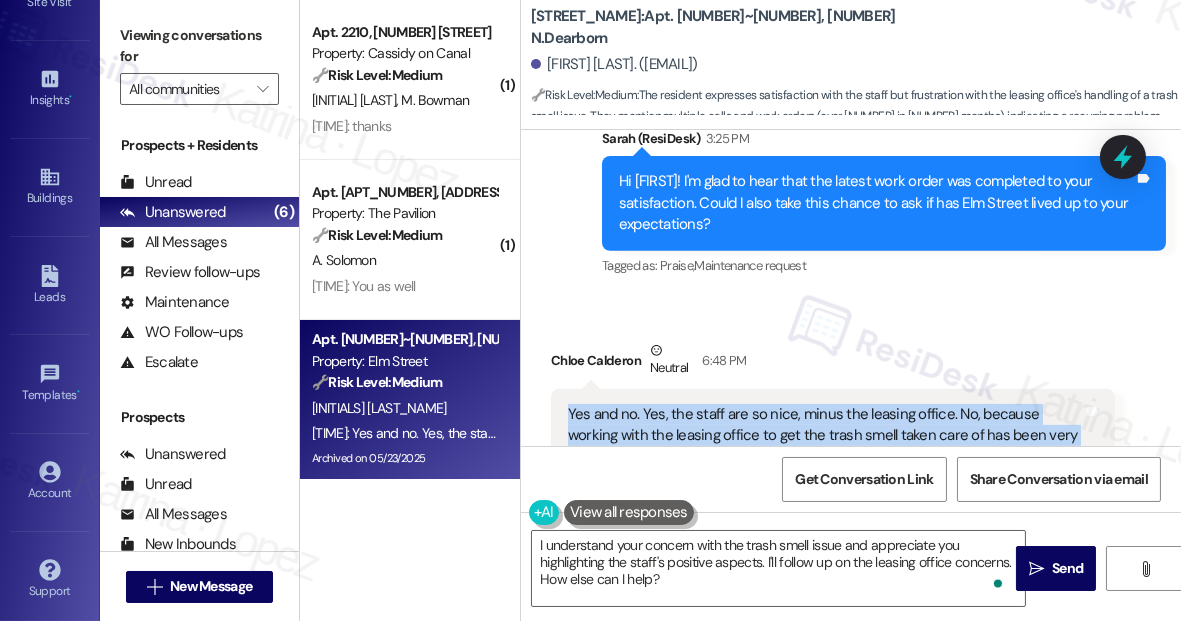 click on "Viewing conversations for All communities " at bounding box center [199, 62] 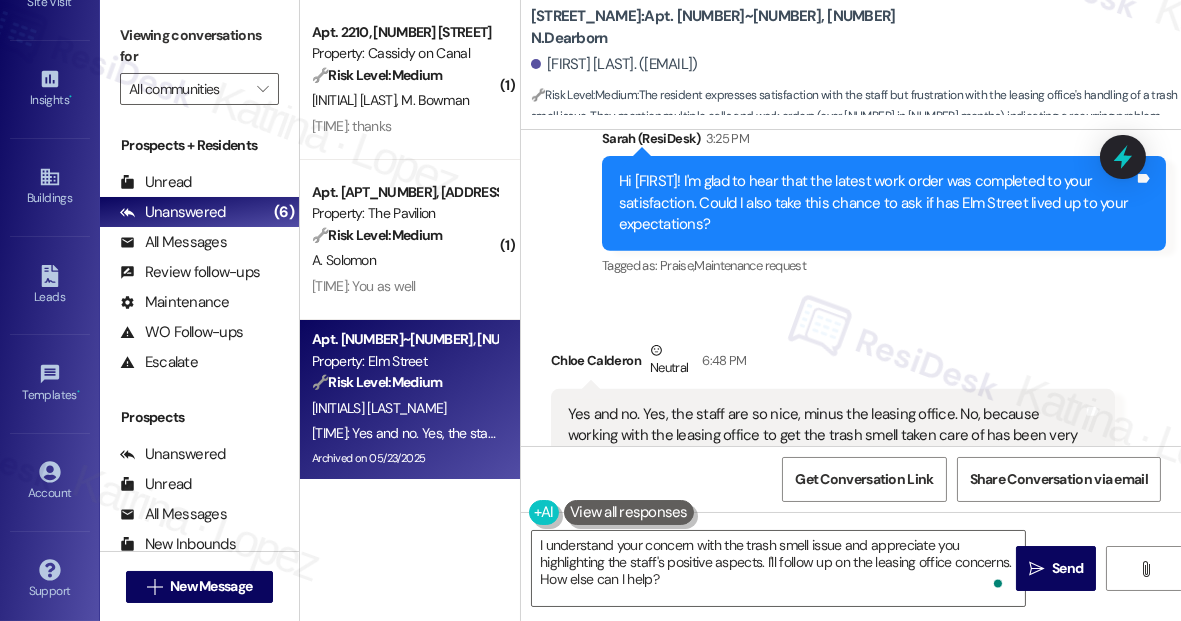 click on "Yes and no. Yes, the staff are so nice, minus the leasing office. No, because working with the leasing office to get the trash smell taken care of has been very frustrating. I have had to call a number of times and submit over 20 work orders in less than 6 months while my home reeks of garbage often." at bounding box center (825, 447) 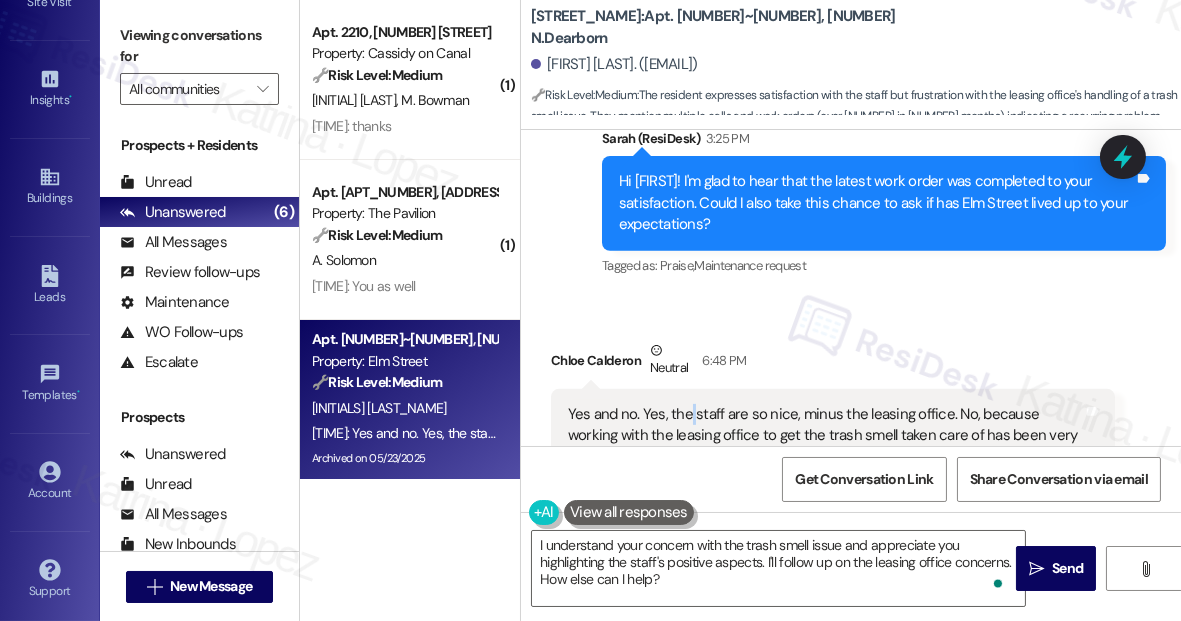 click on "Yes and no. Yes, the staff are so nice, minus the leasing office. No, because working with the leasing office to get the trash smell taken care of has been very frustrating. I have had to call a number of times and submit over 20 work orders in less than 6 months while my home reeks of garbage often." at bounding box center (825, 447) 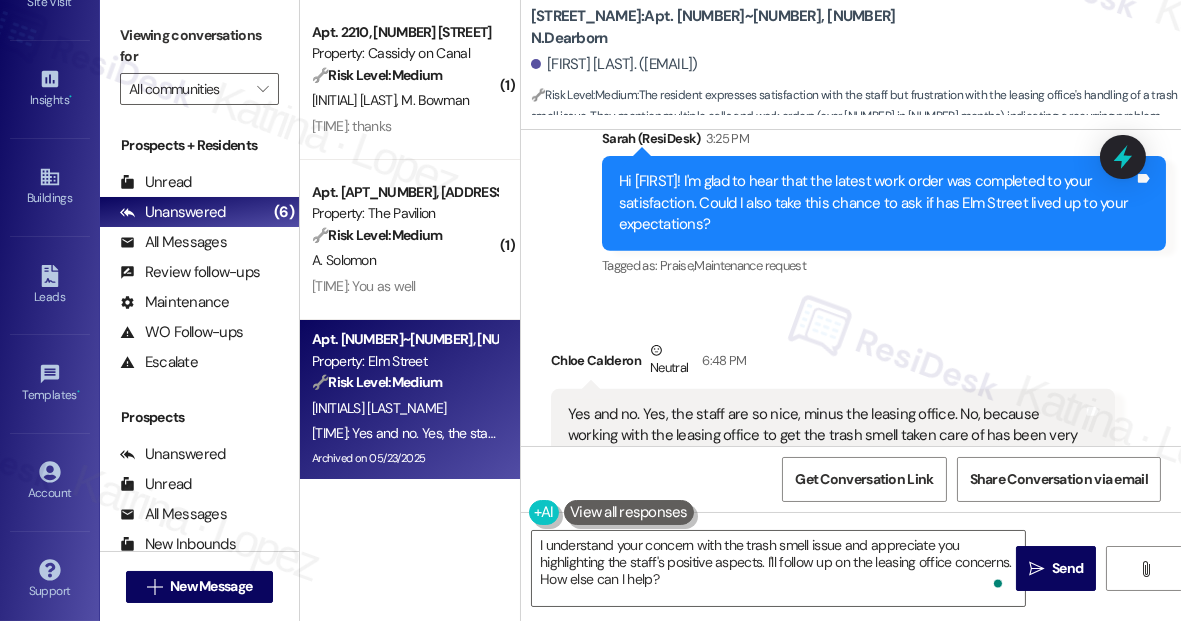 click on "Yes and no. Yes, the staff are so nice, minus the leasing office. No, because working with the leasing office to get the trash smell taken care of has been very frustrating. I have had to call a number of times and submit over 20 work orders in less than 6 months while my home reeks of garbage often." at bounding box center [825, 447] 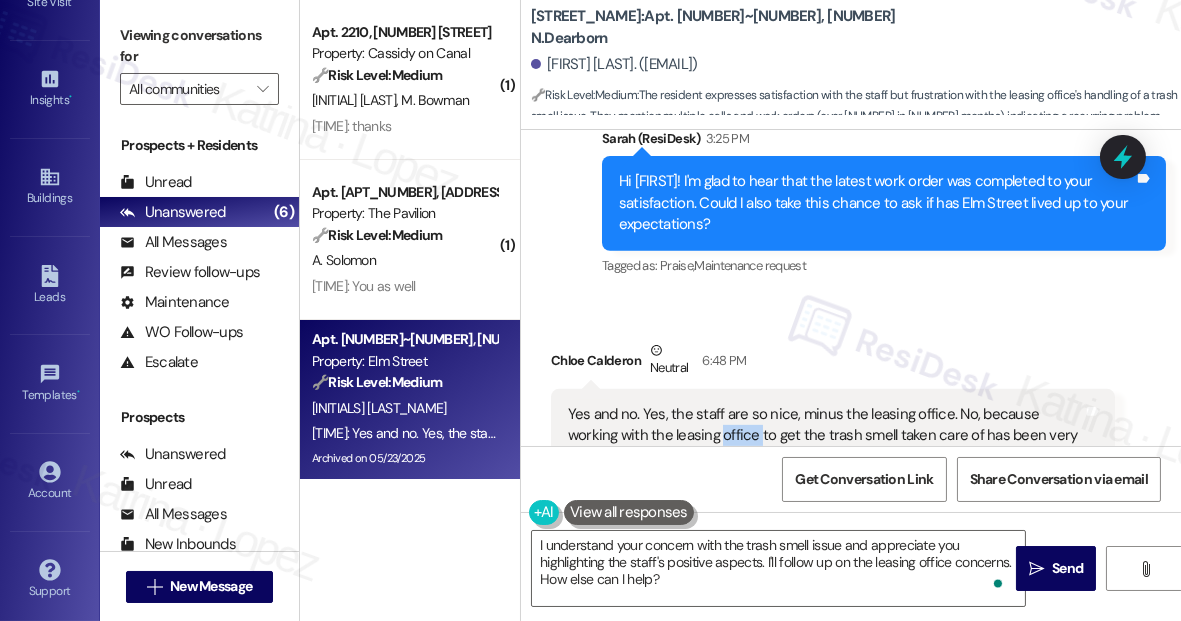 click on "Yes and no. Yes, the staff are so nice, minus the leasing office. No, because working with the leasing office to get the trash smell taken care of has been very frustrating. I have had to call a number of times and submit over 20 work orders in less than 6 months while my home reeks of garbage often." at bounding box center [825, 447] 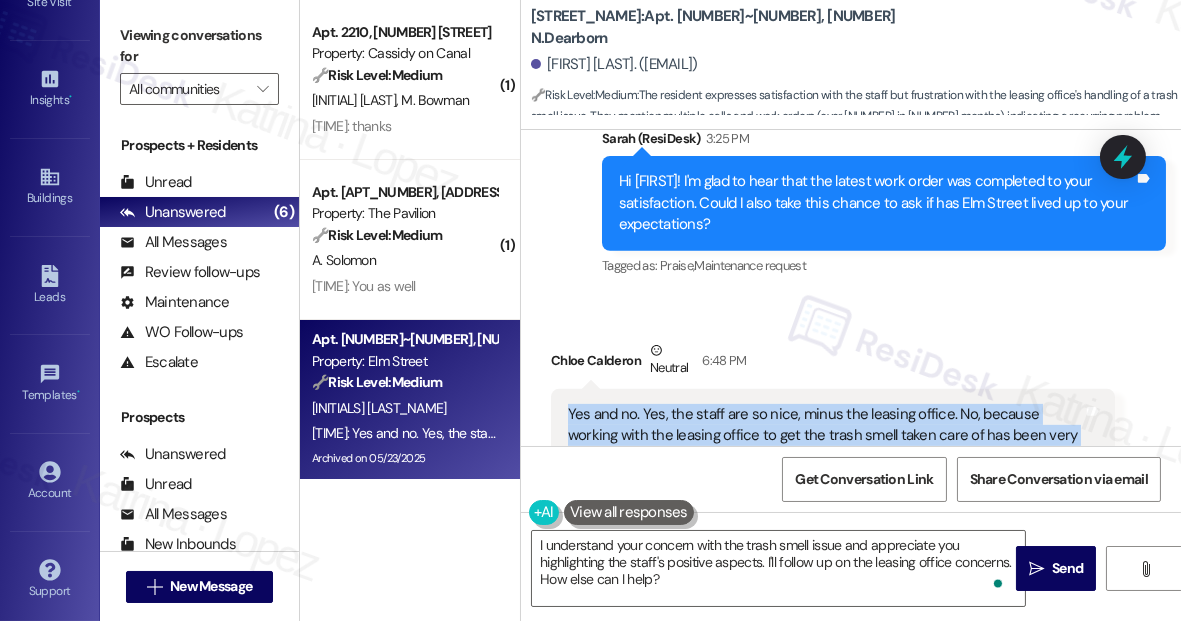 click on "Yes and no. Yes, the staff are so nice, minus the leasing office. No, because working with the leasing office to get the trash smell taken care of has been very frustrating. I have had to call a number of times and submit over 20 work orders in less than 6 months while my home reeks of garbage often." at bounding box center (825, 447) 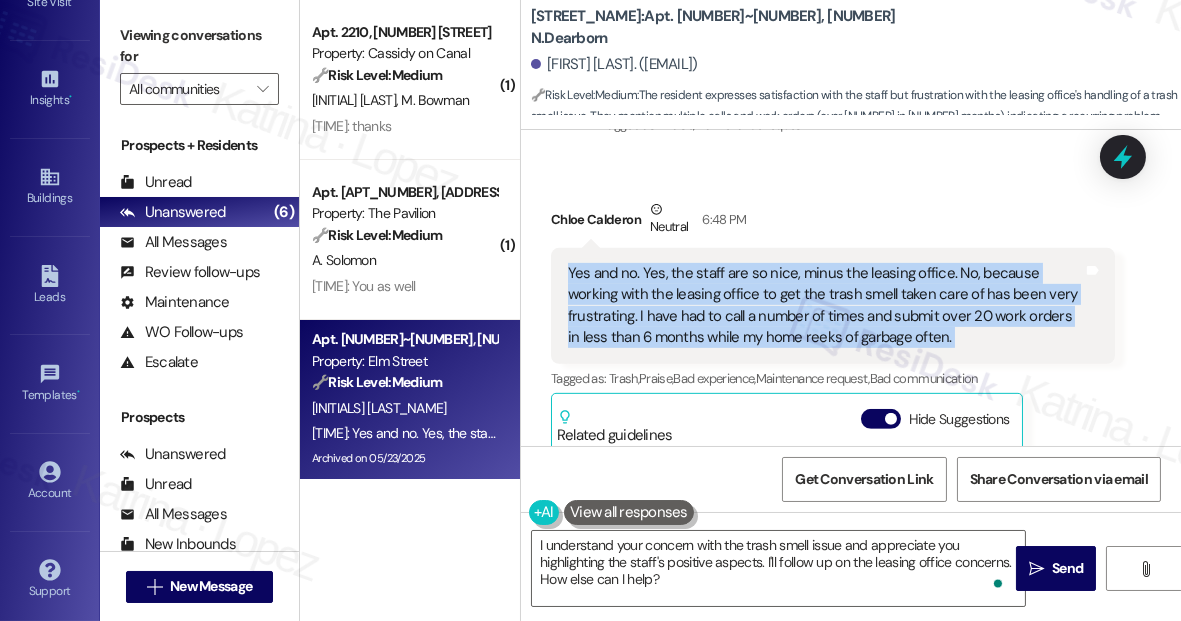 scroll, scrollTop: 14781, scrollLeft: 0, axis: vertical 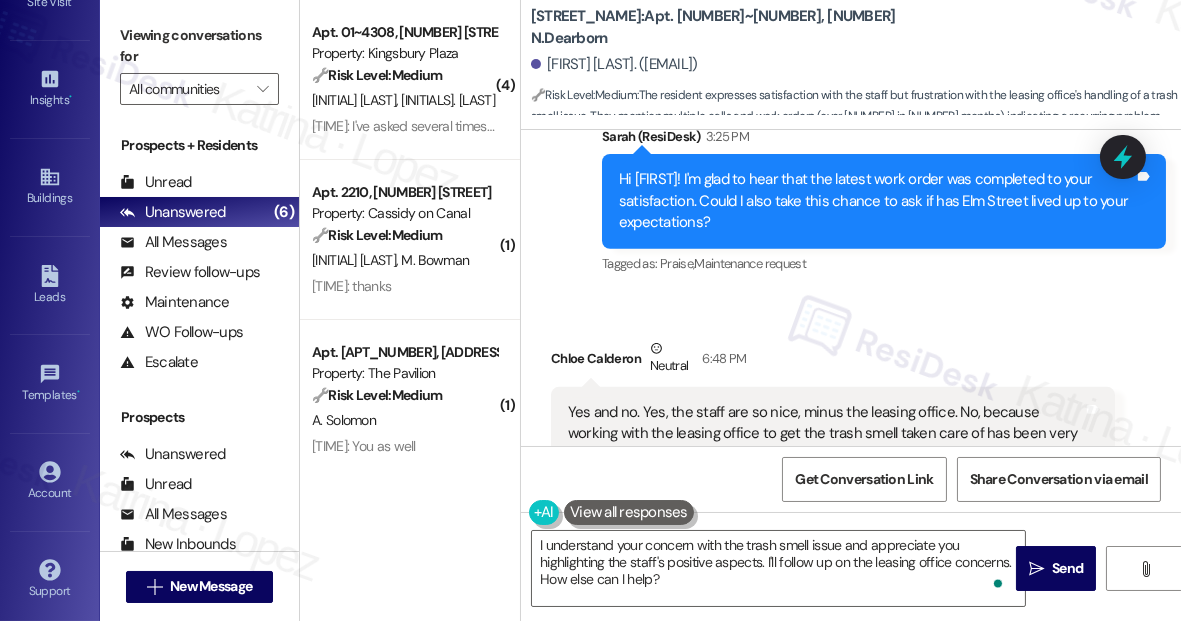 click on "Viewing conversations for All communities " at bounding box center (199, 62) 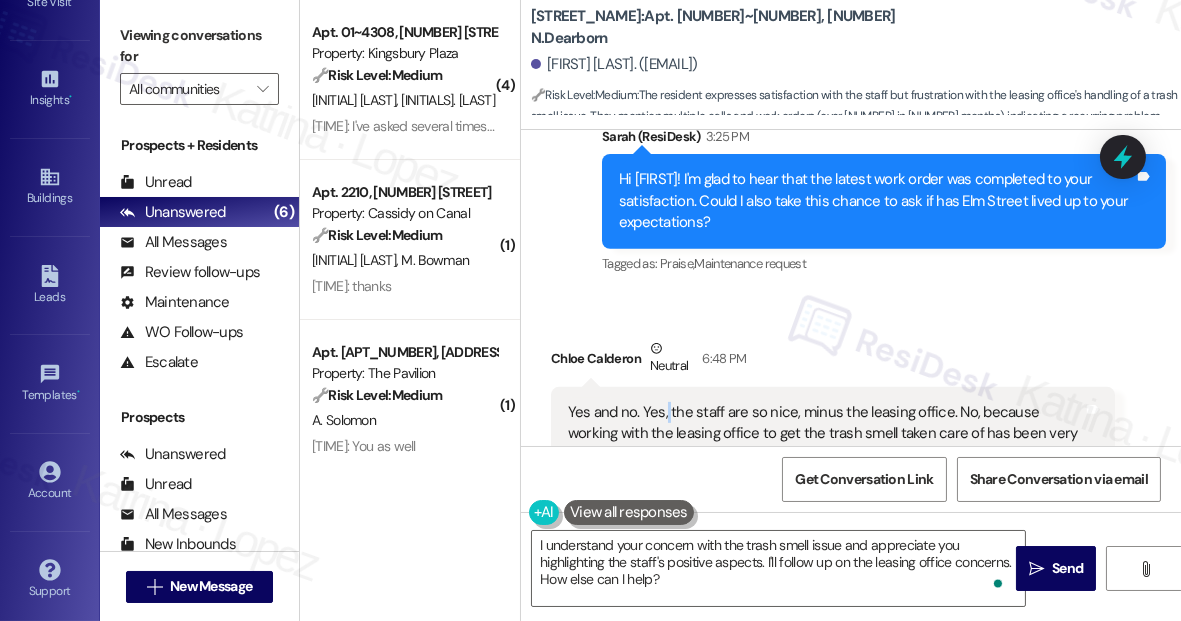 click on "Yes and no. Yes, the staff are so nice, minus the leasing office. No, because working with the leasing office to get the trash smell taken care of has been very frustrating. I have had to call a number of times and submit over 20 work orders in less than 6 months while my home reeks of garbage often." at bounding box center (825, 445) 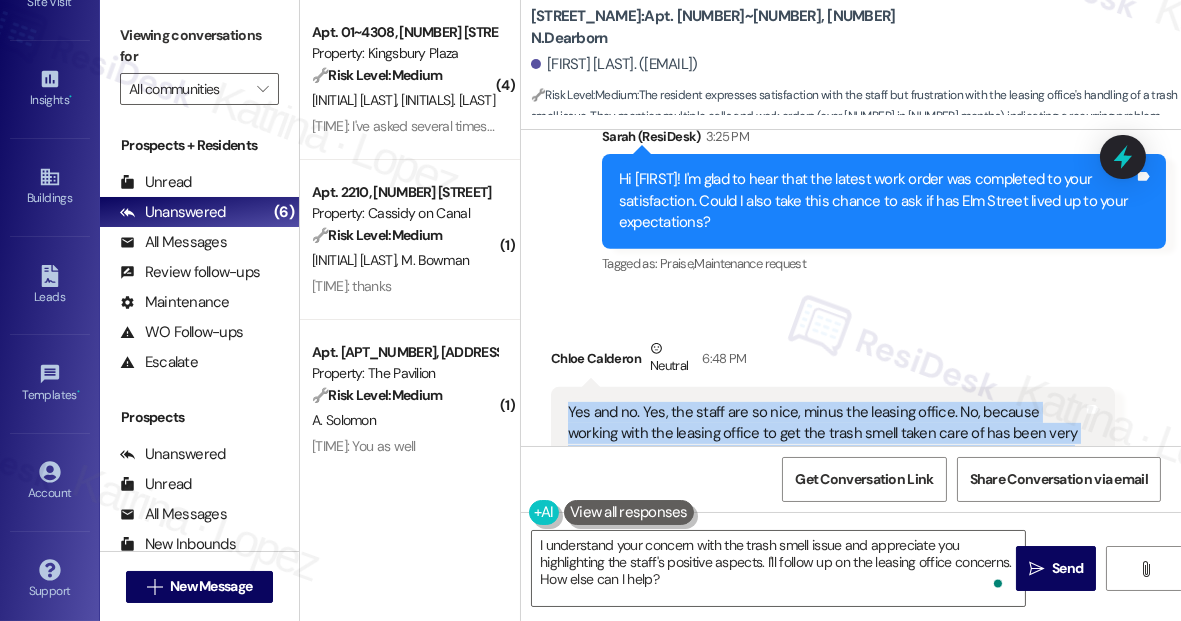 click on "Yes and no. Yes, the staff are so nice, minus the leasing office. No, because working with the leasing office to get the trash smell taken care of has been very frustrating. I have had to call a number of times and submit over 20 work orders in less than 6 months while my home reeks of garbage often." at bounding box center [825, 445] 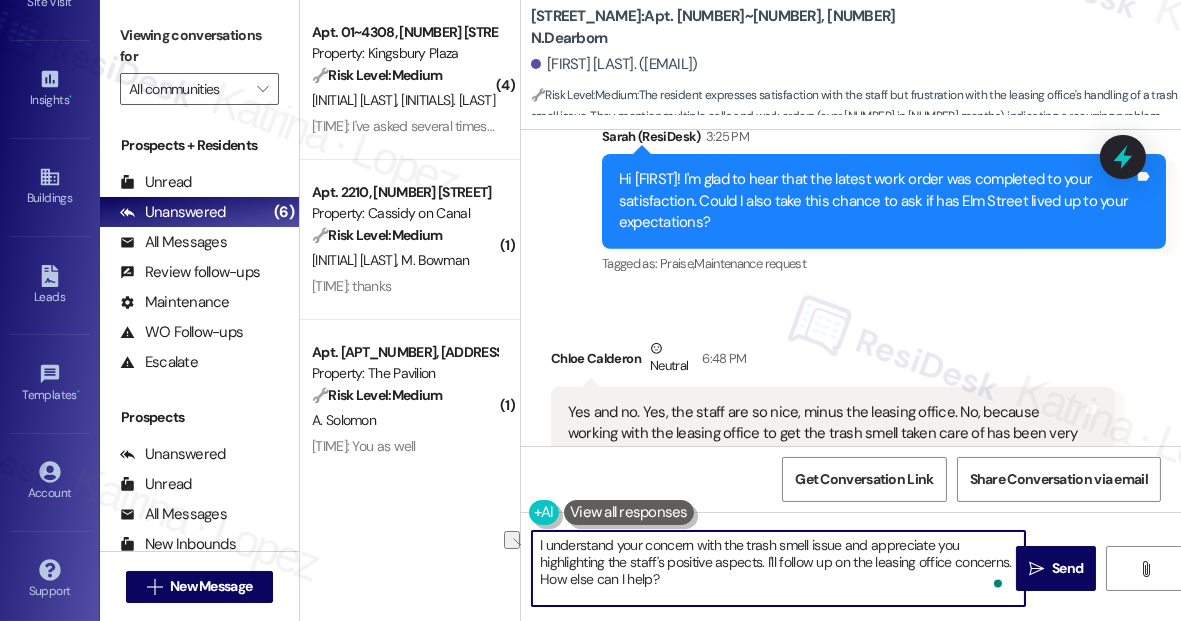 drag, startPoint x: 780, startPoint y: 560, endPoint x: 829, endPoint y: 560, distance: 49 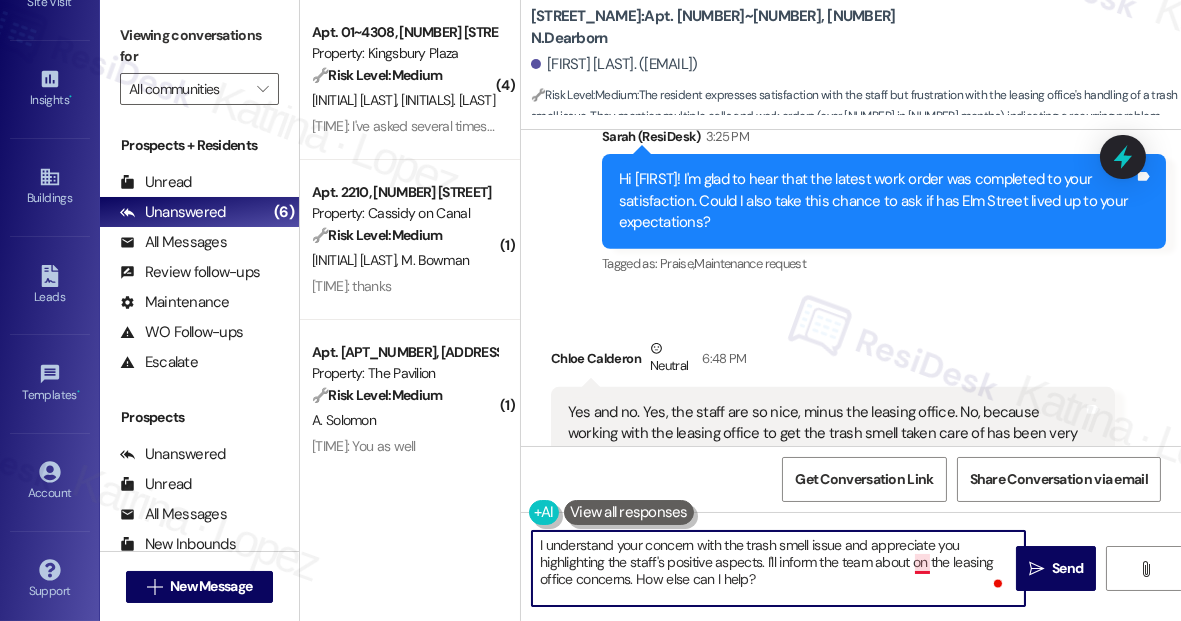 click on "I understand your concern with the trash smell issue and appreciate you highlighting the staff's positive aspects. I'll inform the team about on the leasing office concerns. How else can I help?" at bounding box center (778, 568) 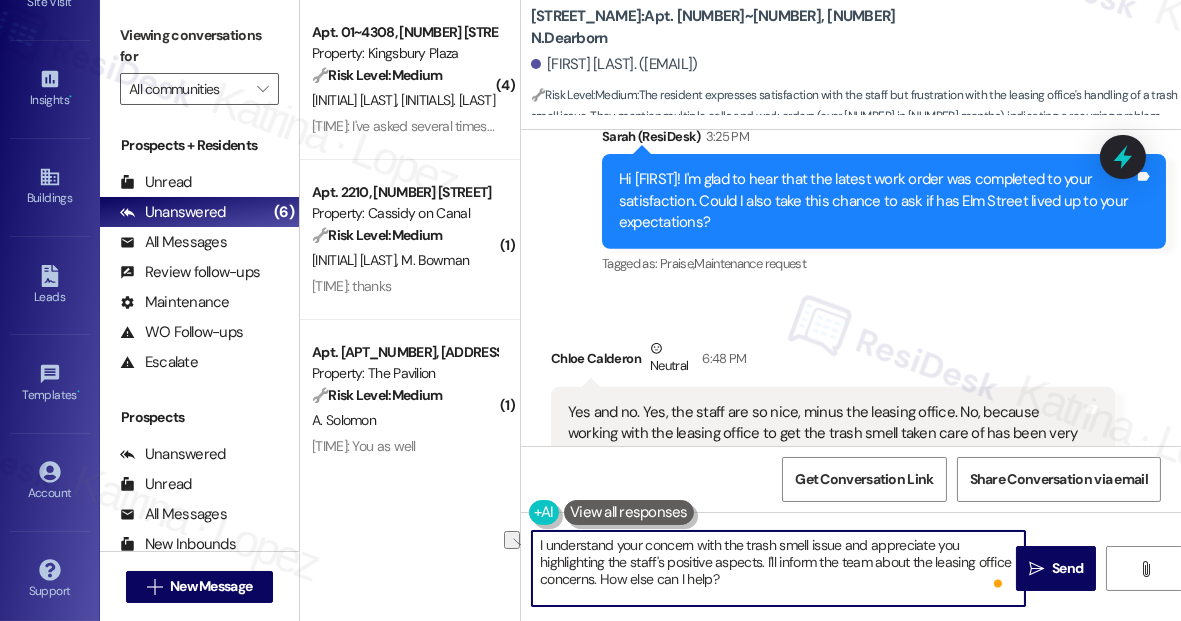 drag, startPoint x: 762, startPoint y: 580, endPoint x: 640, endPoint y: 578, distance: 122.016396 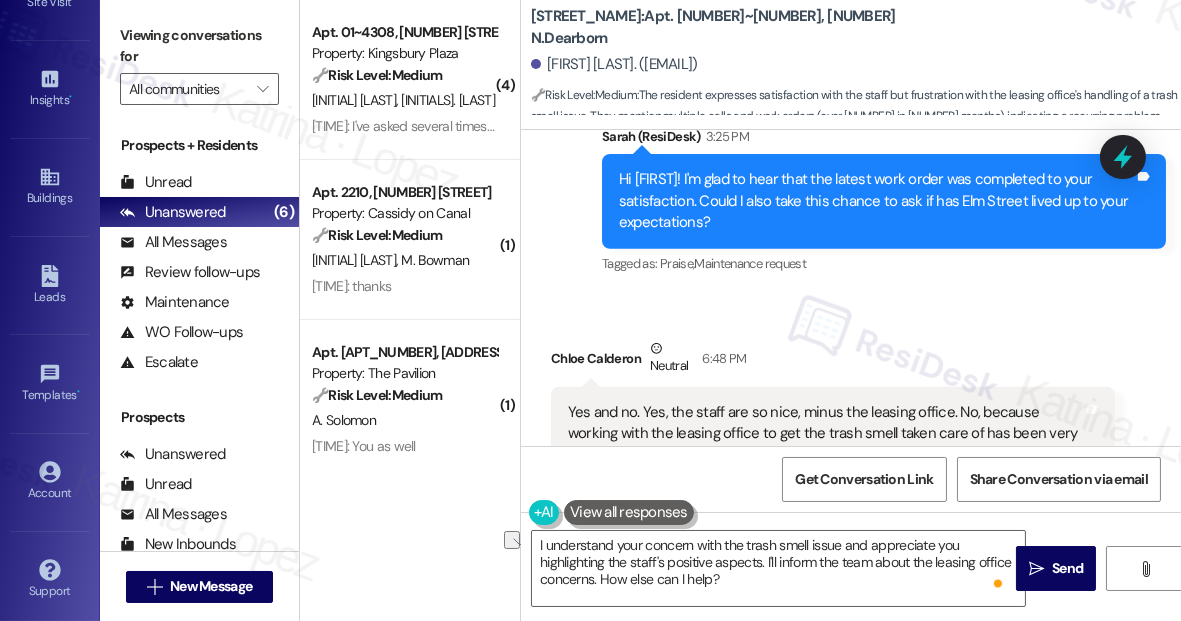click on "Viewing conversations for" at bounding box center [199, 46] 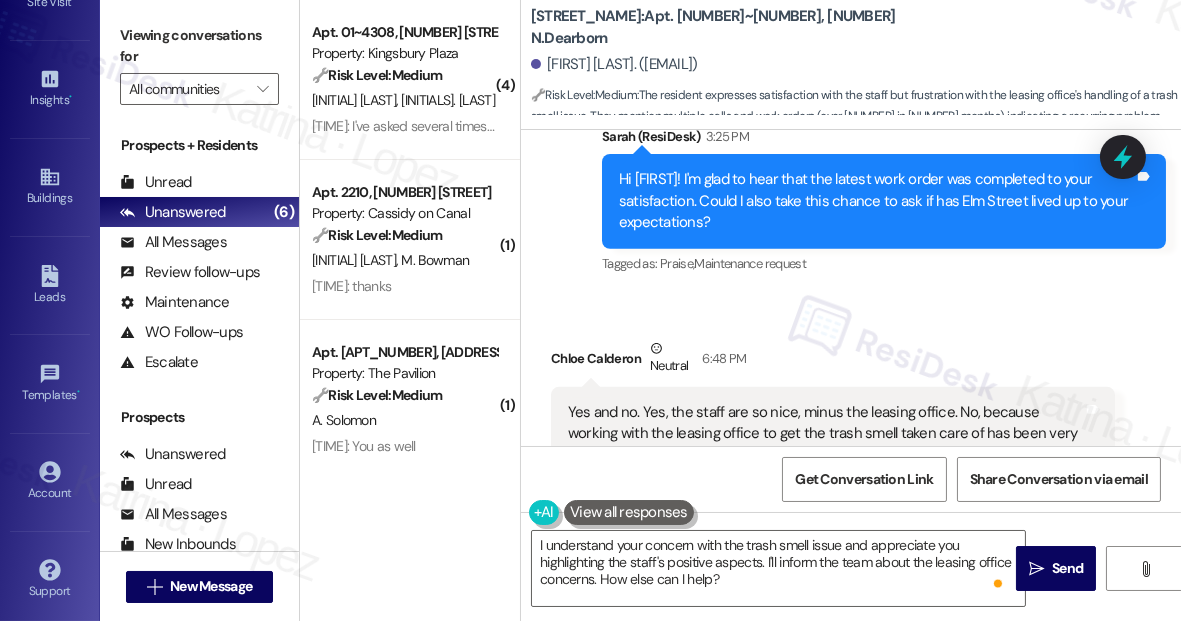 click on "Yes and no. Yes, the staff are so nice, minus the leasing office. No, because working with the leasing office to get the trash smell taken care of has been very frustrating. I have had to call a number of times and submit over 20 work orders in less than 6 months while my home reeks of garbage often." at bounding box center [825, 445] 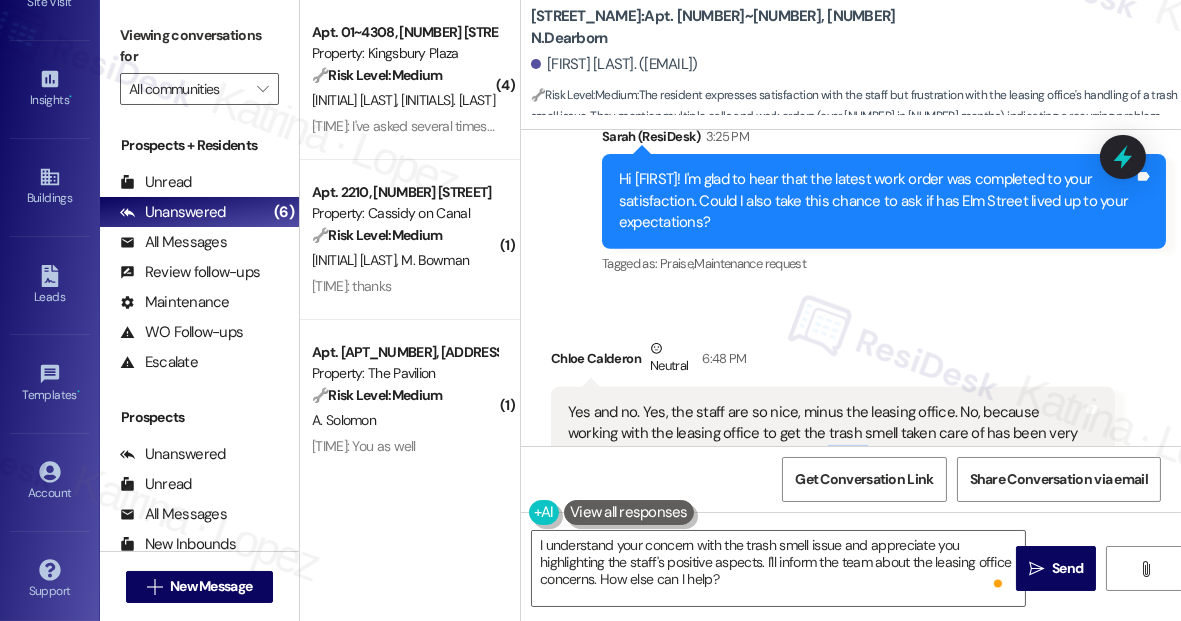 click on "Yes and no. Yes, the staff are so nice, minus the leasing office. No, because working with the leasing office to get the trash smell taken care of has been very frustrating. I have had to call a number of times and submit over 20 work orders in less than 6 months while my home reeks of garbage often." at bounding box center [825, 445] 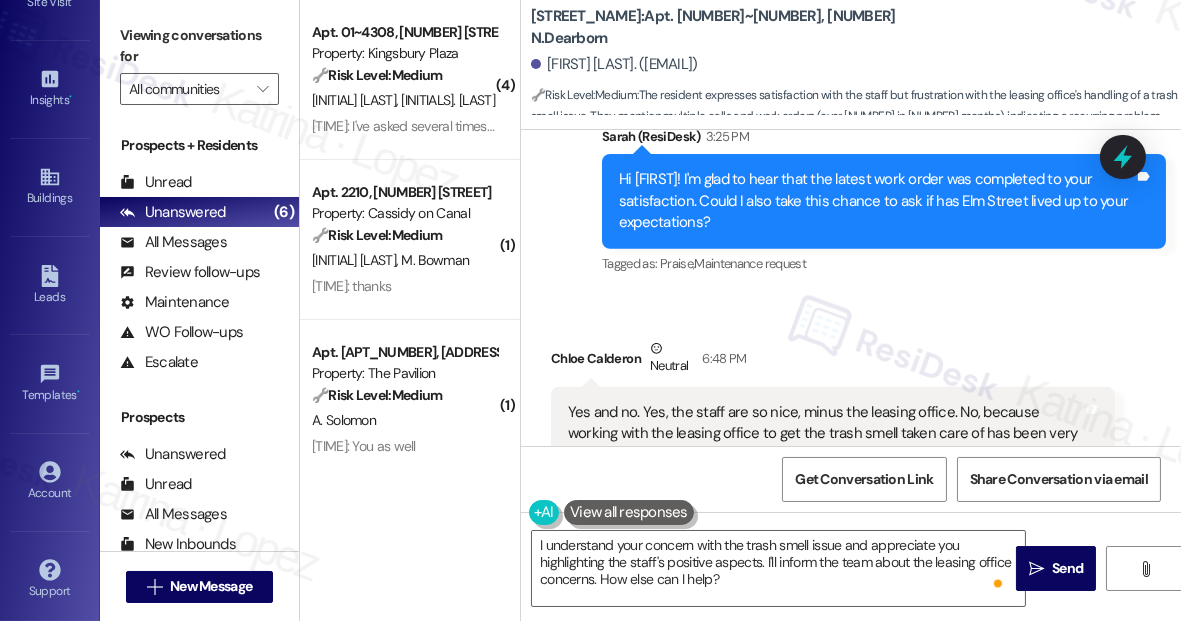 click on "Yes and no. Yes, the staff are so nice, minus the leasing office. No, because working with the leasing office to get the trash smell taken care of has been very frustrating. I have had to call a number of times and submit over 20 work orders in less than 6 months while my home reeks of garbage often." at bounding box center [825, 445] 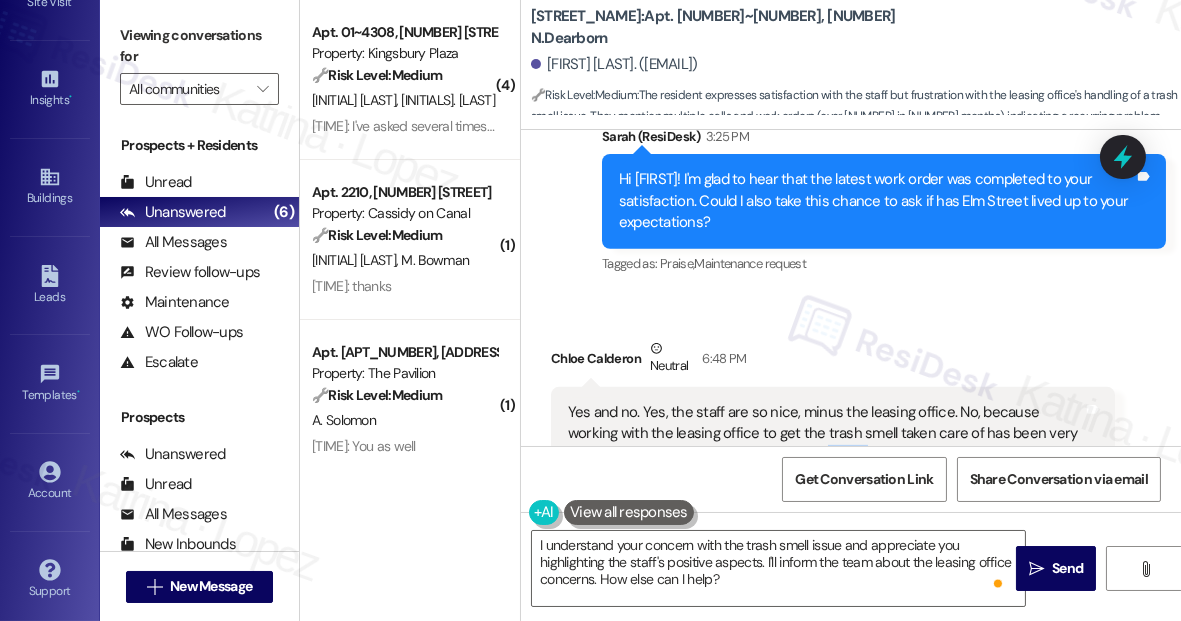click on "Yes and no. Yes, the staff are so nice, minus the leasing office. No, because working with the leasing office to get the trash smell taken care of has been very frustrating. I have had to call a number of times and submit over 20 work orders in less than 6 months while my home reeks of garbage often." at bounding box center (825, 445) 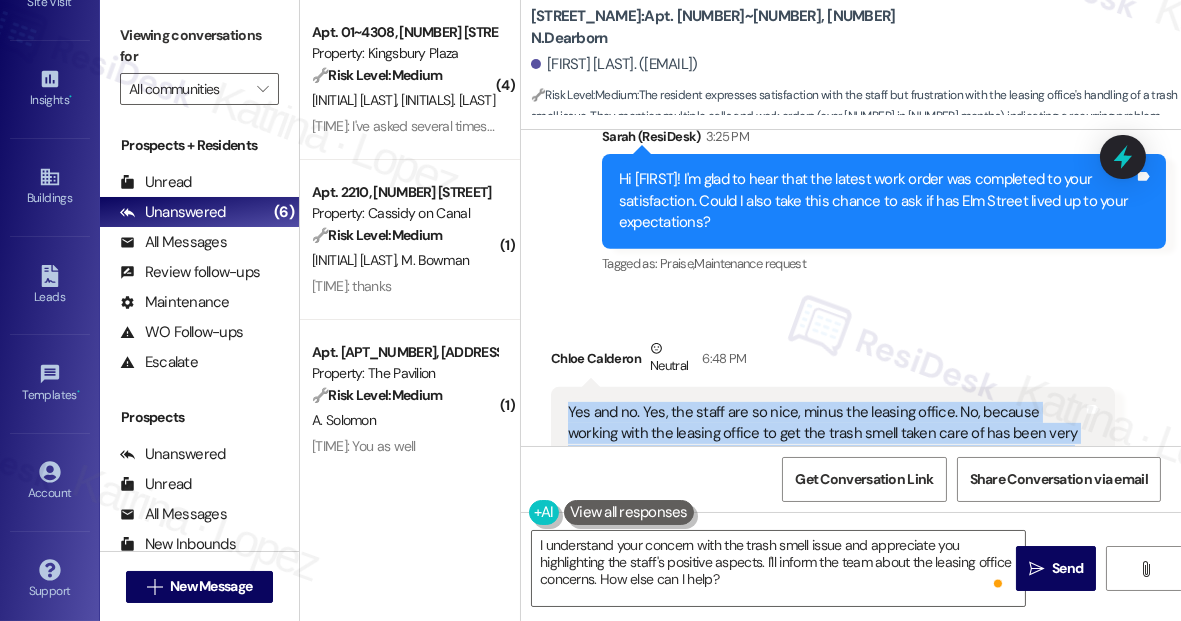 click on "Yes and no. Yes, the staff are so nice, minus the leasing office. No, because working with the leasing office to get the trash smell taken care of has been very frustrating. I have had to call a number of times and submit over 20 work orders in less than 6 months while my home reeks of garbage often." at bounding box center (825, 445) 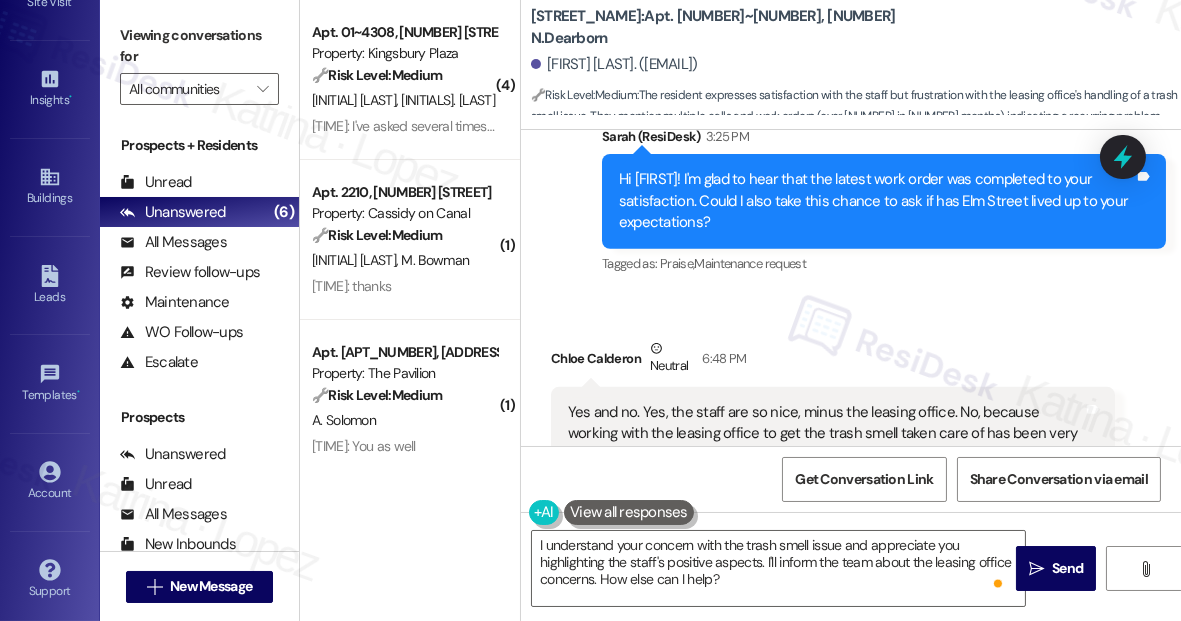 click on "Viewing conversations for" at bounding box center (199, 46) 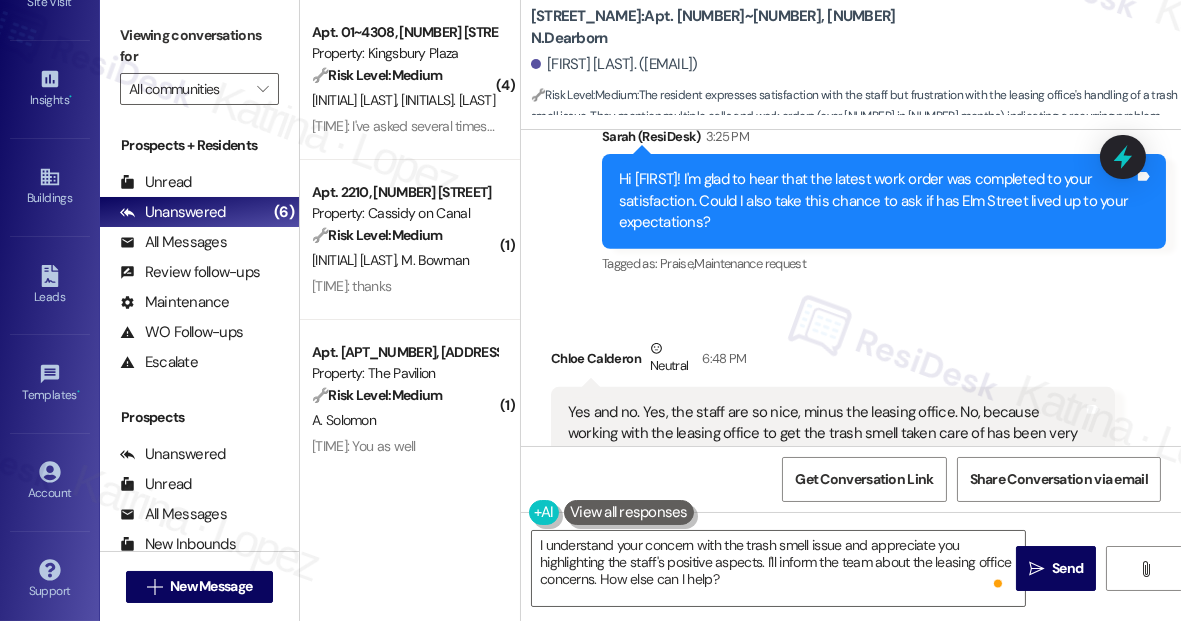 click on "Viewing conversations for" at bounding box center [199, 46] 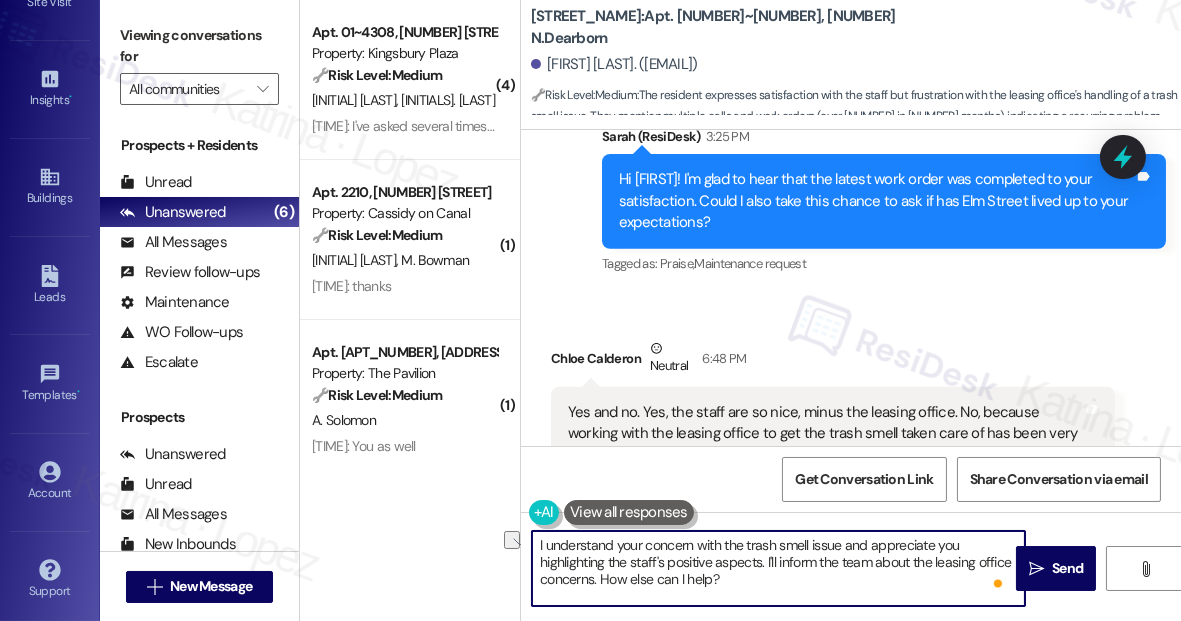 drag, startPoint x: 766, startPoint y: 583, endPoint x: 636, endPoint y: 581, distance: 130.01538 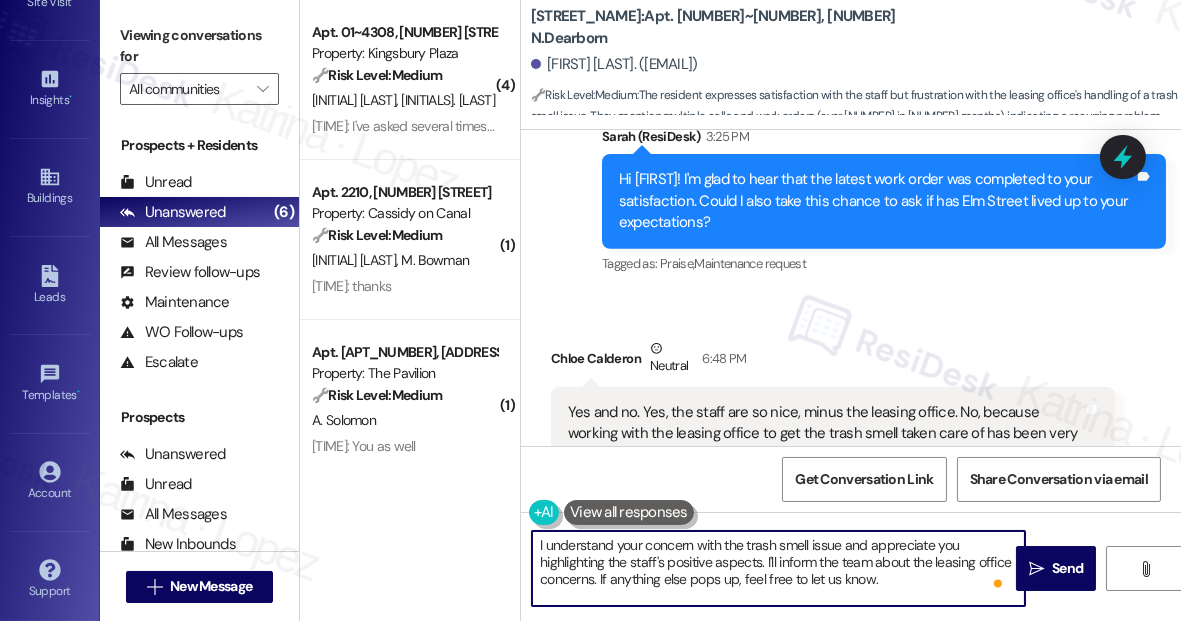 type on "I understand your concern with the trash smell issue and appreciate you highlighting the staff's positive aspects. I'll inform the team about the leasing office concerns. If anything else pops up, feel free to let us know." 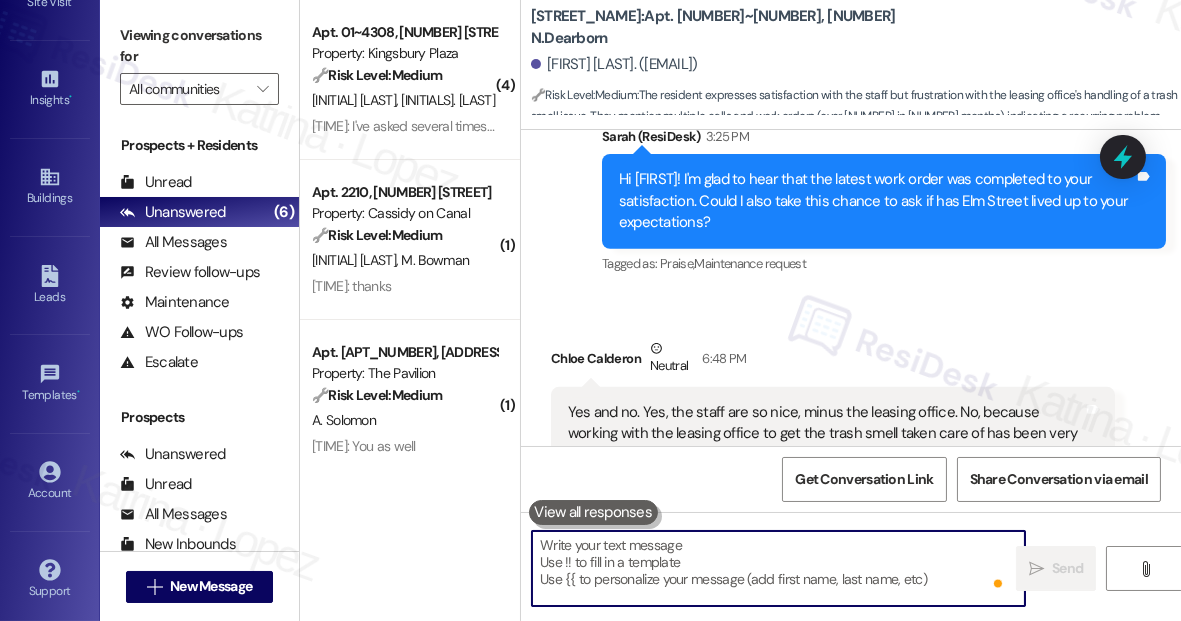 scroll, scrollTop: 0, scrollLeft: 0, axis: both 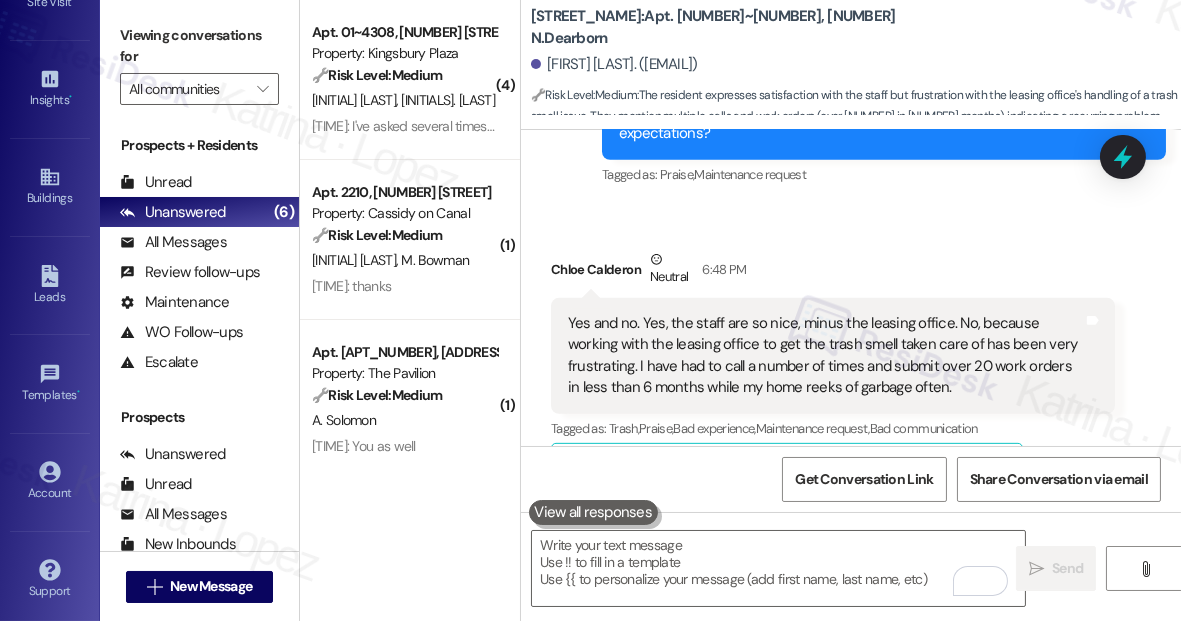 click on "Hide Suggestions" at bounding box center (881, 469) 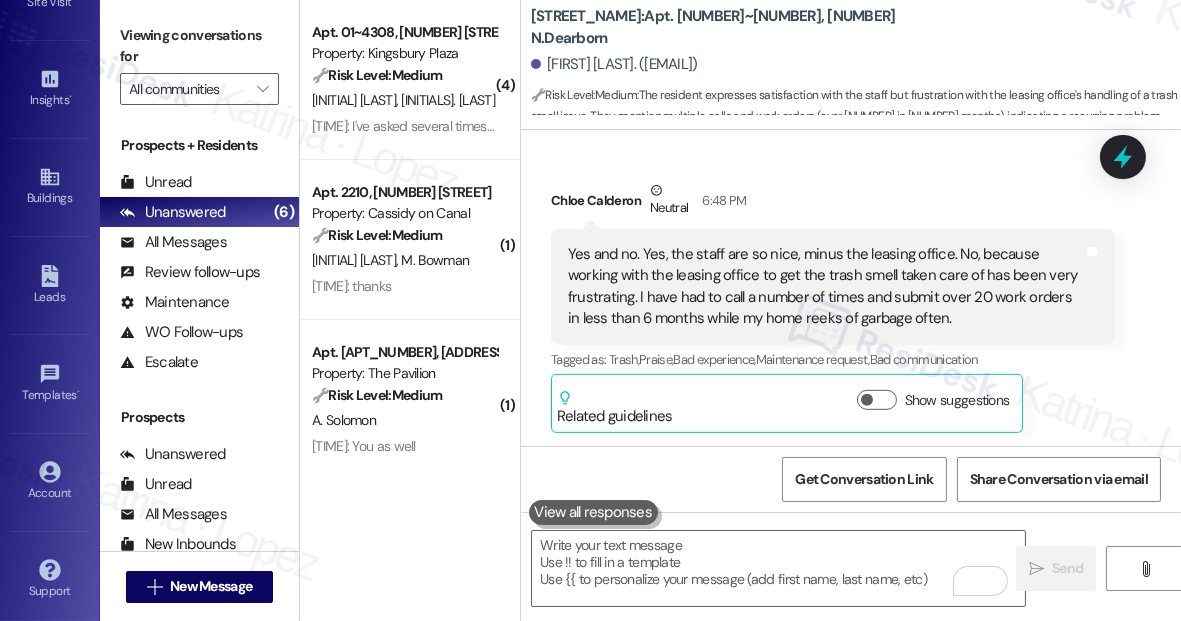 scroll, scrollTop: 14714, scrollLeft: 0, axis: vertical 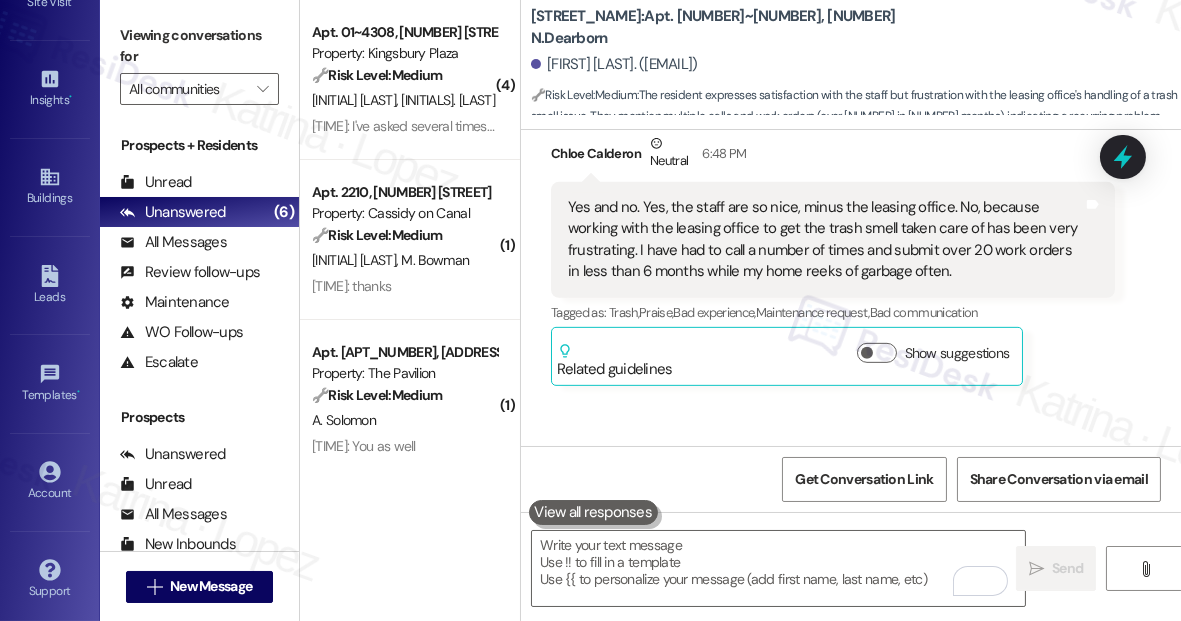 click on "I understand your concern with the trash smell issue and appreciate you highlighting the staff's positive aspects. I'll inform the team about the leasing office concerns. If anything else pops up, feel free to let us know." at bounding box center (876, 521) 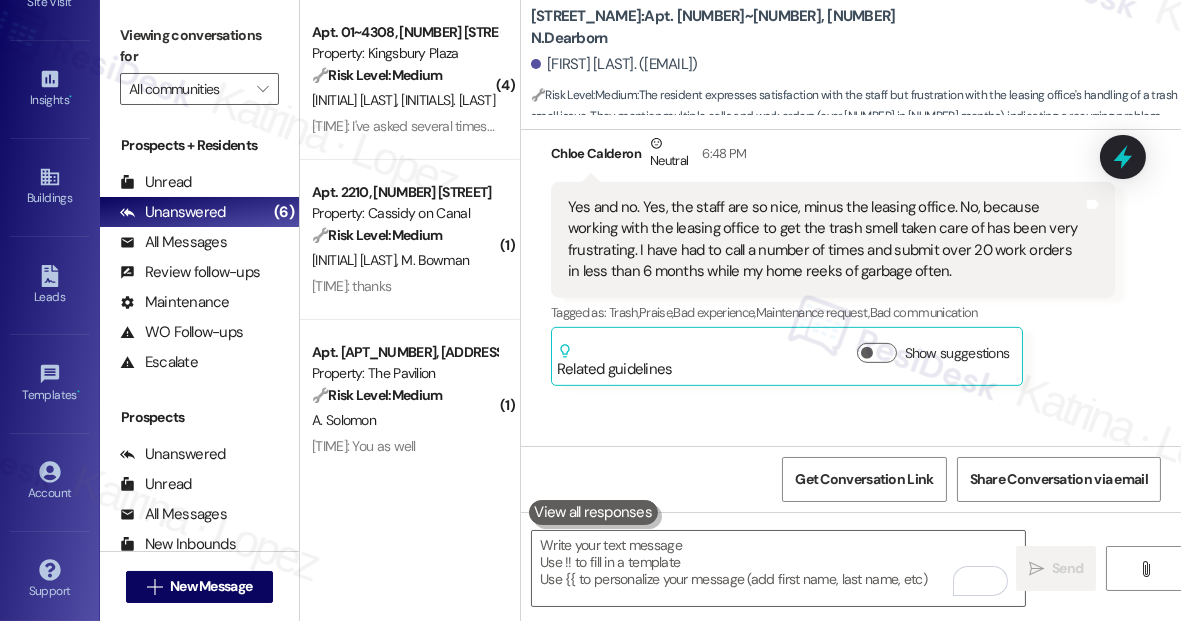 click on "I understand your concern with the trash smell issue and appreciate you highlighting the staff's positive aspects. I'll inform the team about the leasing office concerns. If anything else pops up, feel free to let us know." at bounding box center (876, 521) 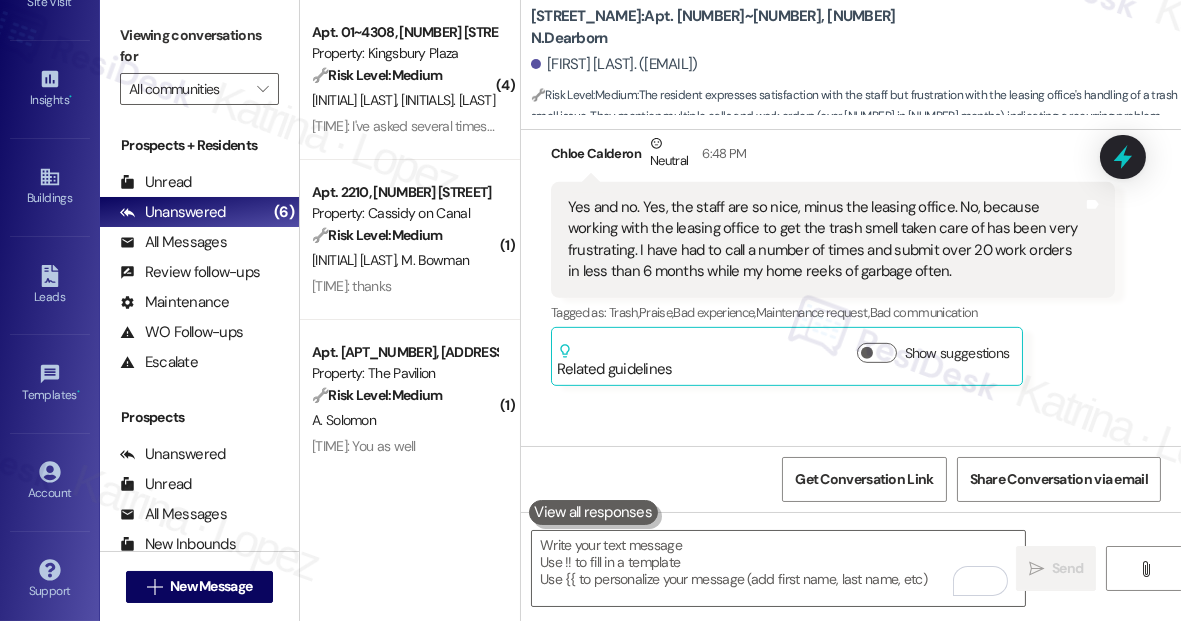 click on "I understand your concern with the trash smell issue and appreciate you highlighting the staff's positive aspects. I'll inform the team about the leasing office concerns. If anything else pops up, feel free to let us know." at bounding box center [876, 521] 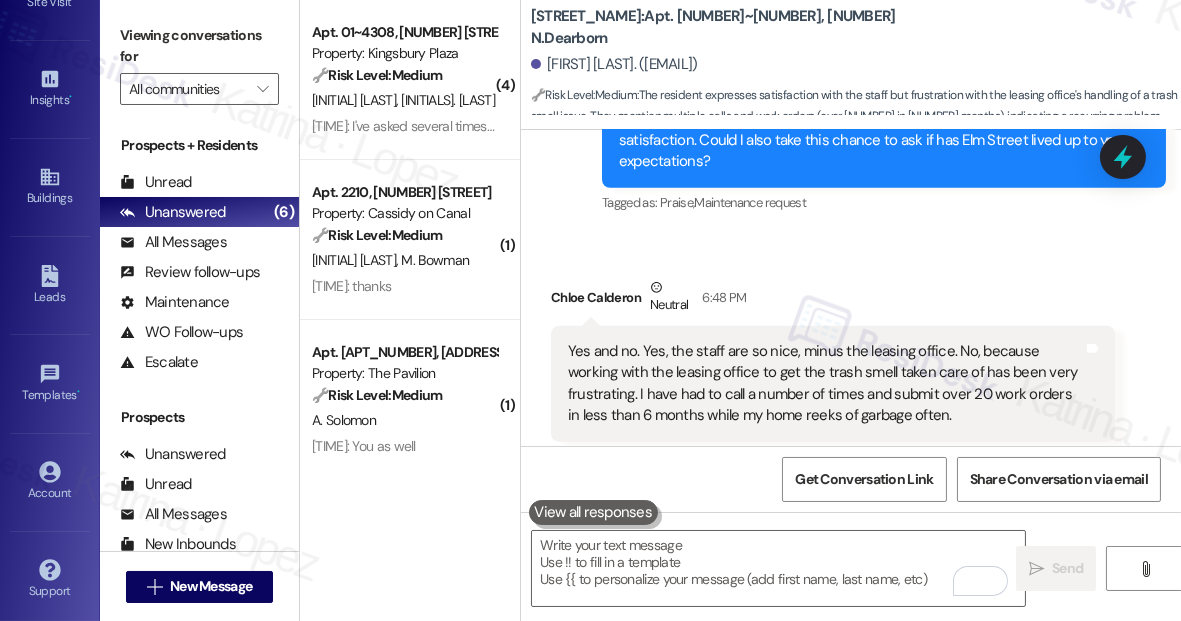 scroll, scrollTop: 14442, scrollLeft: 0, axis: vertical 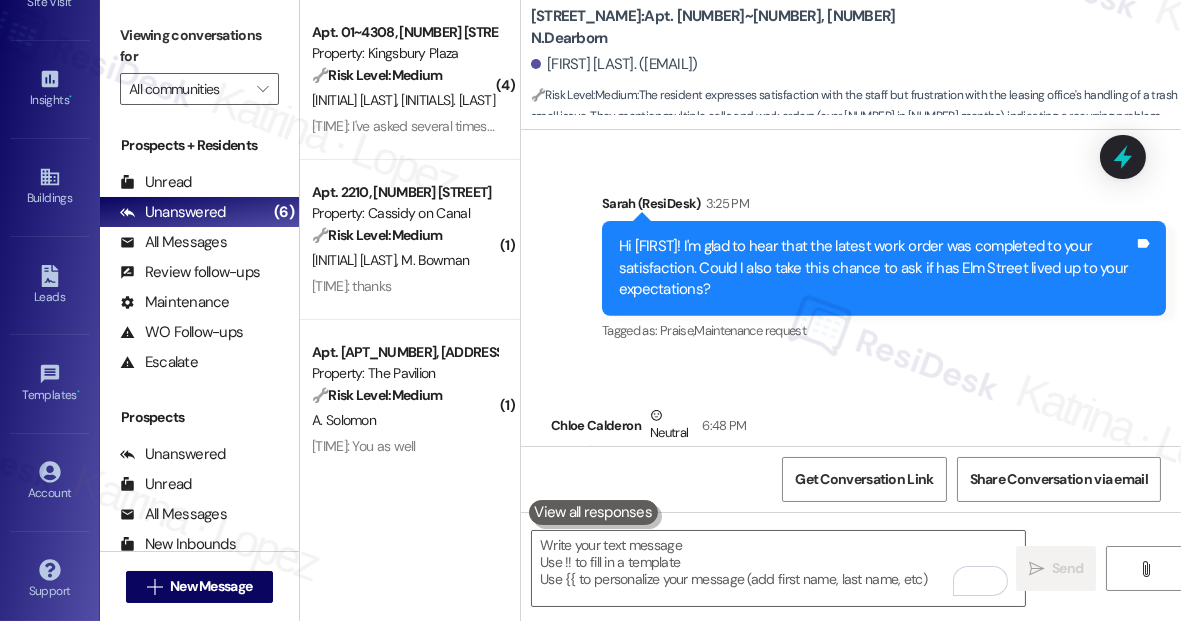 click on "Yes and no. Yes, the staff are so nice, minus the leasing office. No, because working with the leasing office to get the trash smell taken care of has been very frustrating. I have had to call a number of times and submit over 20 work orders in less than 6 months while my home reeks of garbage often." at bounding box center [825, 512] 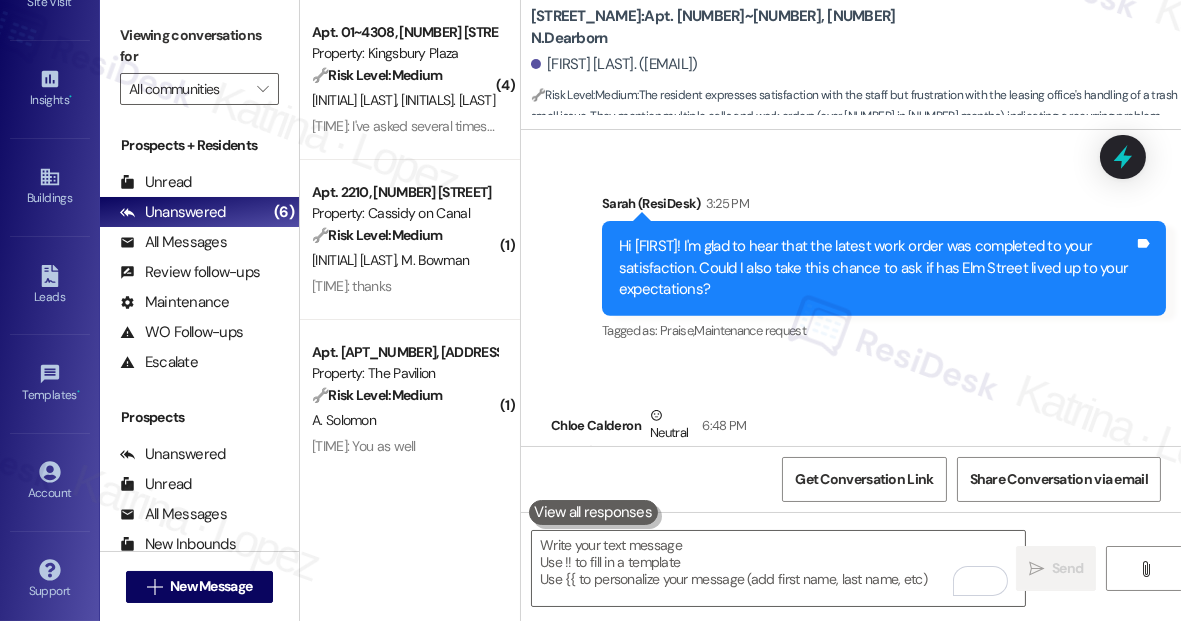 click on "Viewing conversations for" at bounding box center [199, 46] 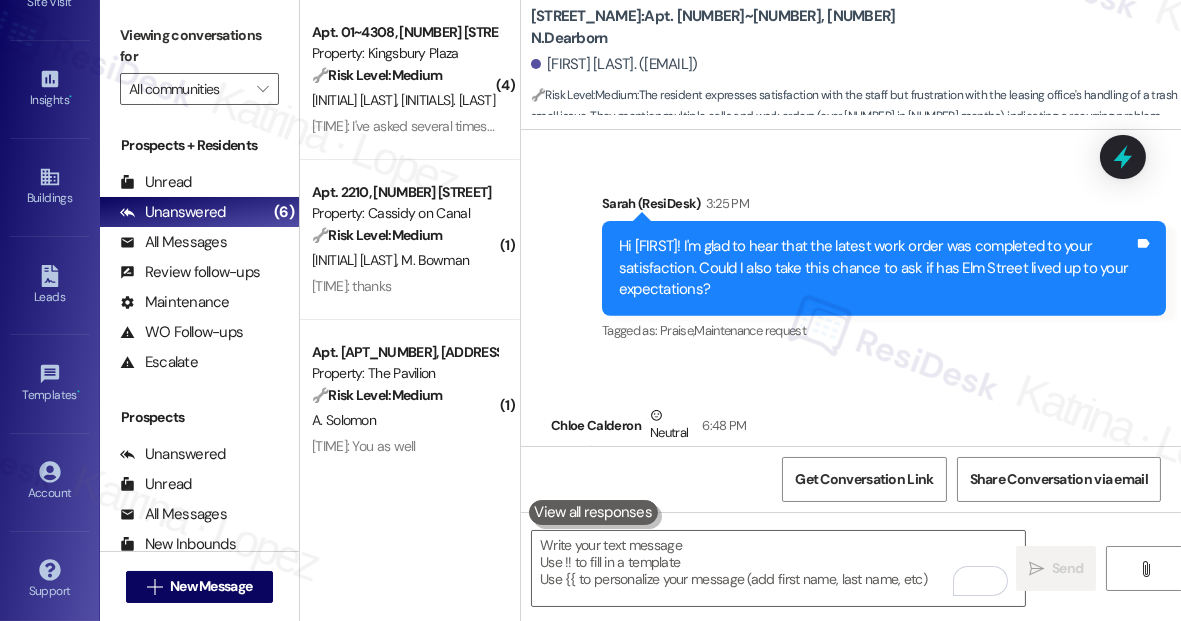 click on "Viewing conversations for" at bounding box center (199, 46) 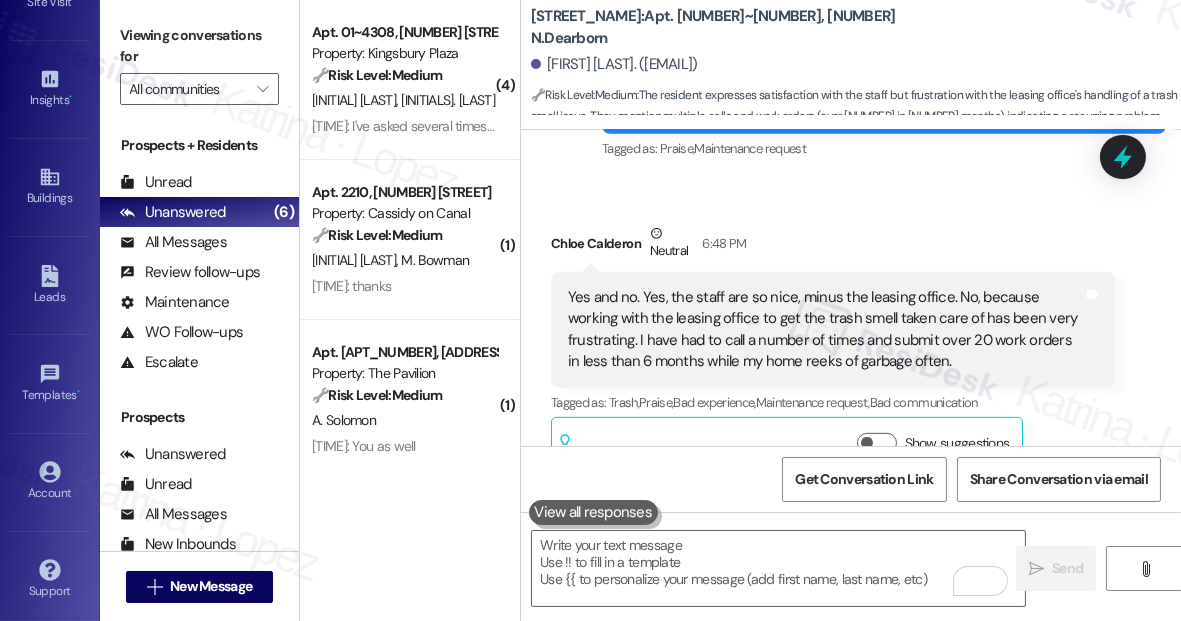 click on "Yes and no. Yes, the staff are so nice, minus the leasing office. No, because working with the leasing office to get the trash smell taken care of has been very frustrating. I have had to call a number of times and submit over 20 work orders in less than 6 months while my home reeks of garbage often." at bounding box center (825, 330) 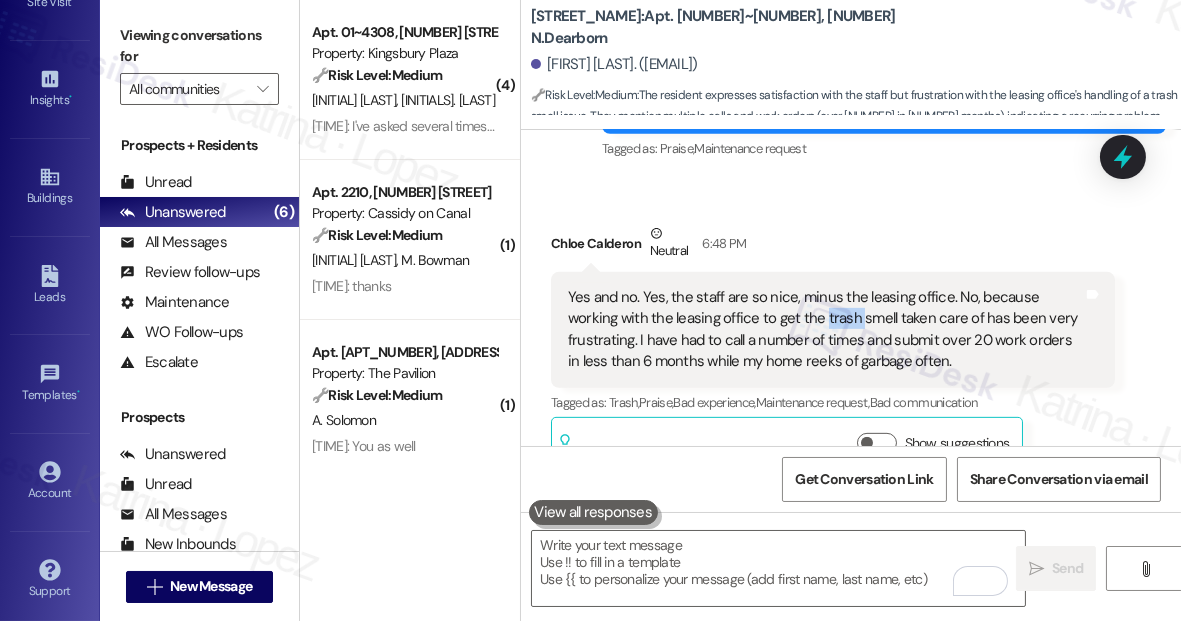 click on "Yes and no. Yes, the staff are so nice, minus the leasing office. No, because working with the leasing office to get the trash smell taken care of has been very frustrating. I have had to call a number of times and submit over 20 work orders in less than 6 months while my home reeks of garbage often." at bounding box center [825, 330] 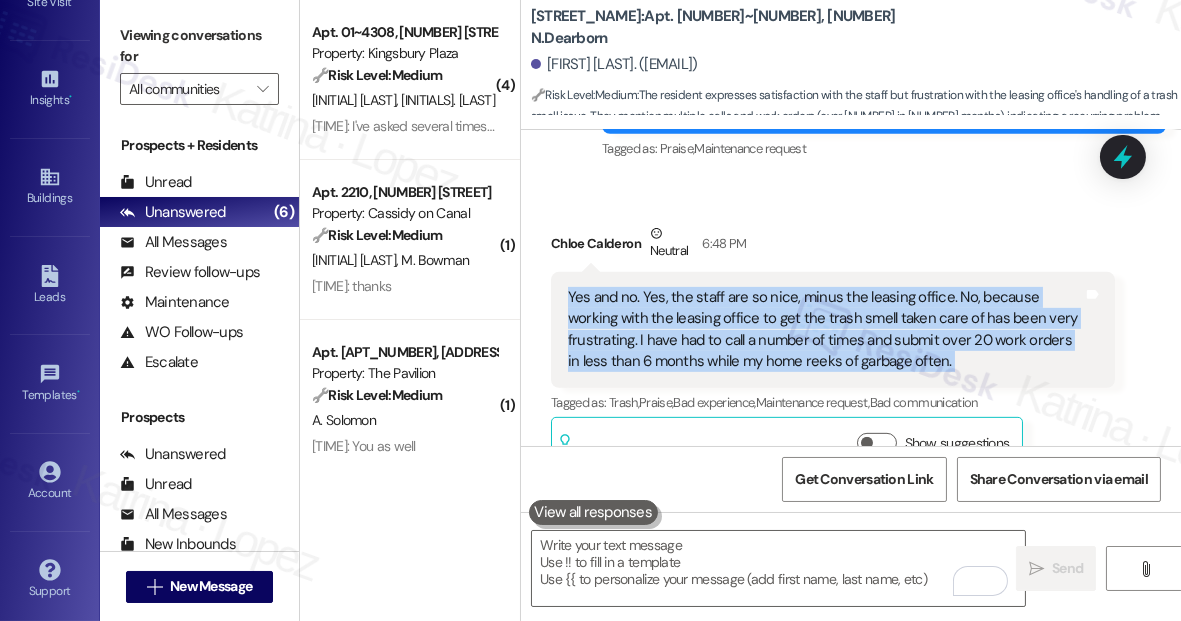 click on "Yes and no. Yes, the staff are so nice, minus the leasing office. No, because working with the leasing office to get the trash smell taken care of has been very frustrating. I have had to call a number of times and submit over 20 work orders in less than 6 months while my home reeks of garbage often." at bounding box center [825, 330] 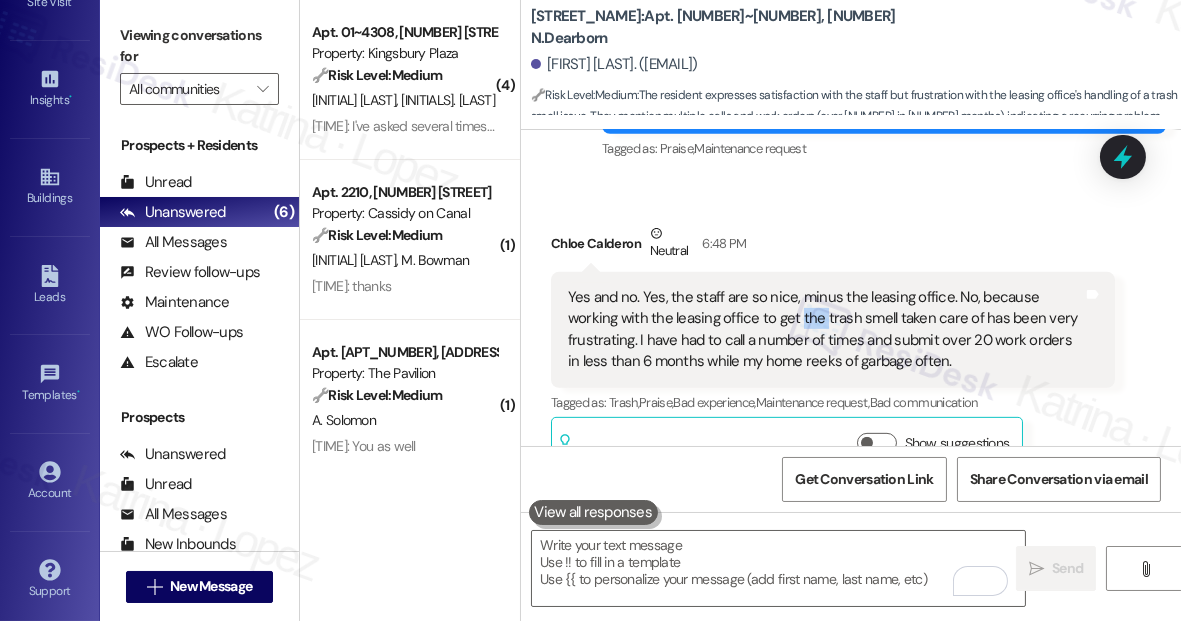 click on "Yes and no. Yes, the staff are so nice, minus the leasing office. No, because working with the leasing office to get the trash smell taken care of has been very frustrating. I have had to call a number of times and submit over 20 work orders in less than 6 months while my home reeks of garbage often." at bounding box center (825, 330) 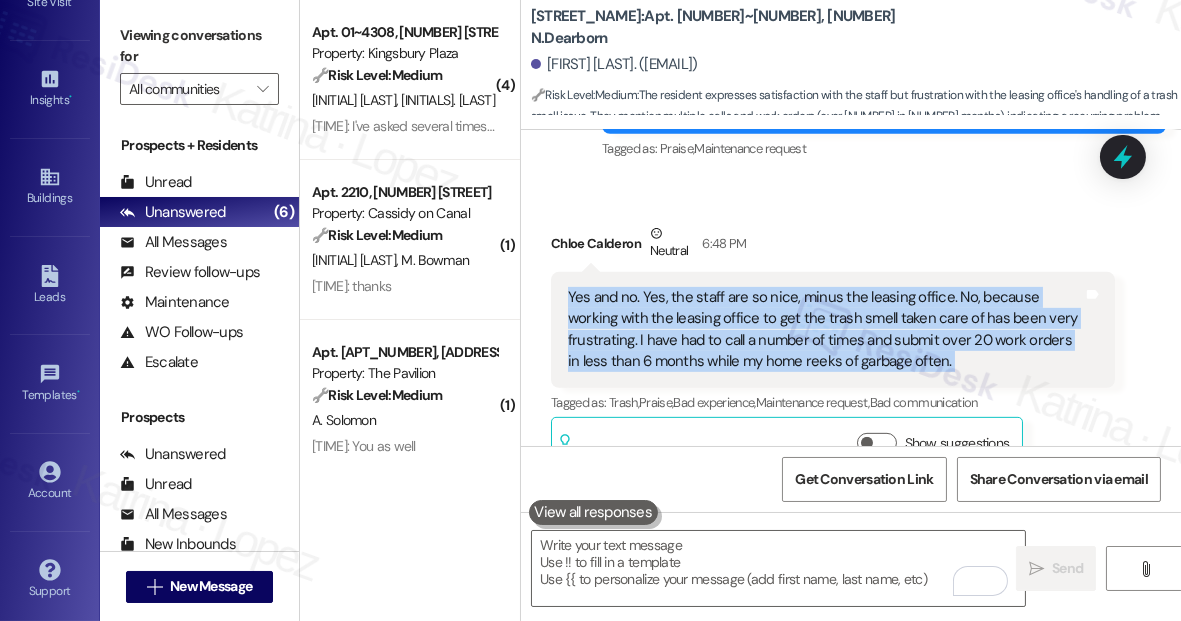 click on "Yes and no. Yes, the staff are so nice, minus the leasing office. No, because working with the leasing office to get the trash smell taken care of has been very frustrating. I have had to call a number of times and submit over 20 work orders in less than 6 months while my home reeks of garbage often." at bounding box center (825, 330) 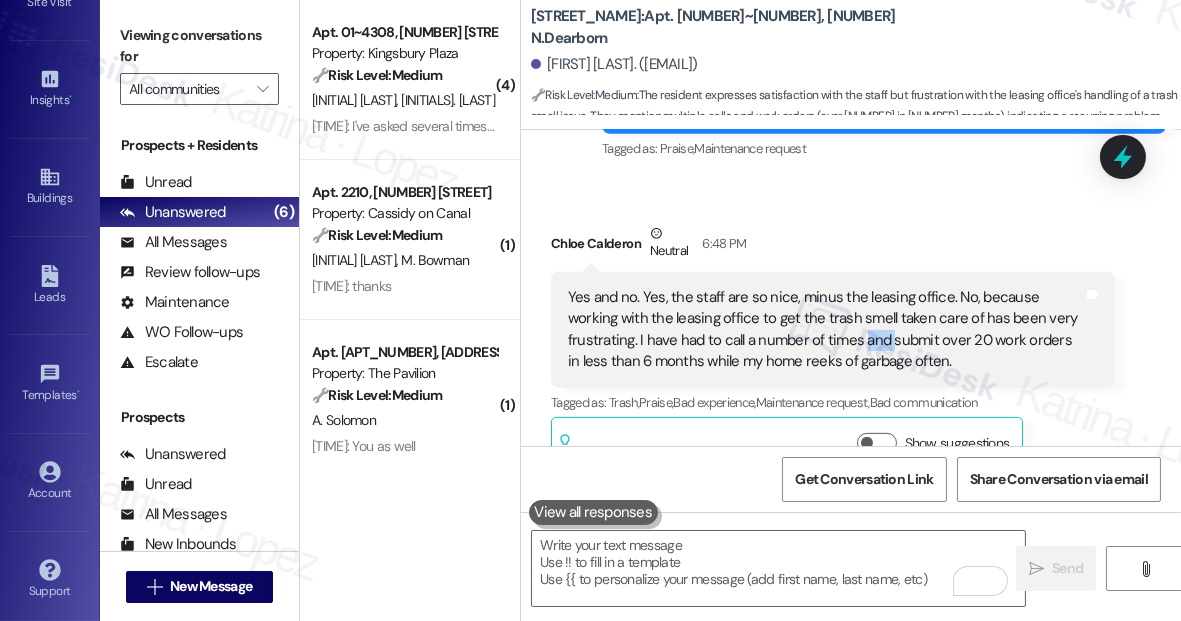 click on "Yes and no. Yes, the staff are so nice, minus the leasing office. No, because working with the leasing office to get the trash smell taken care of has been very frustrating. I have had to call a number of times and submit over 20 work orders in less than 6 months while my home reeks of garbage often." at bounding box center [825, 330] 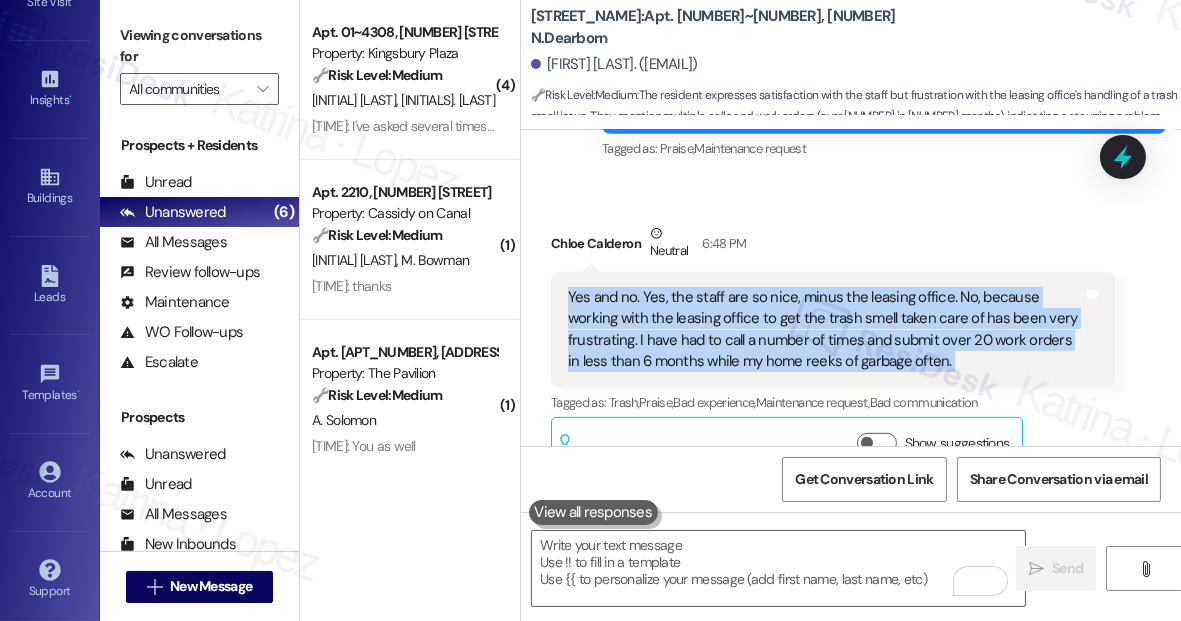 click on "Yes and no. Yes, the staff are so nice, minus the leasing office. No, because working with the leasing office to get the trash smell taken care of has been very frustrating. I have had to call a number of times and submit over 20 work orders in less than 6 months while my home reeks of garbage often." at bounding box center [825, 330] 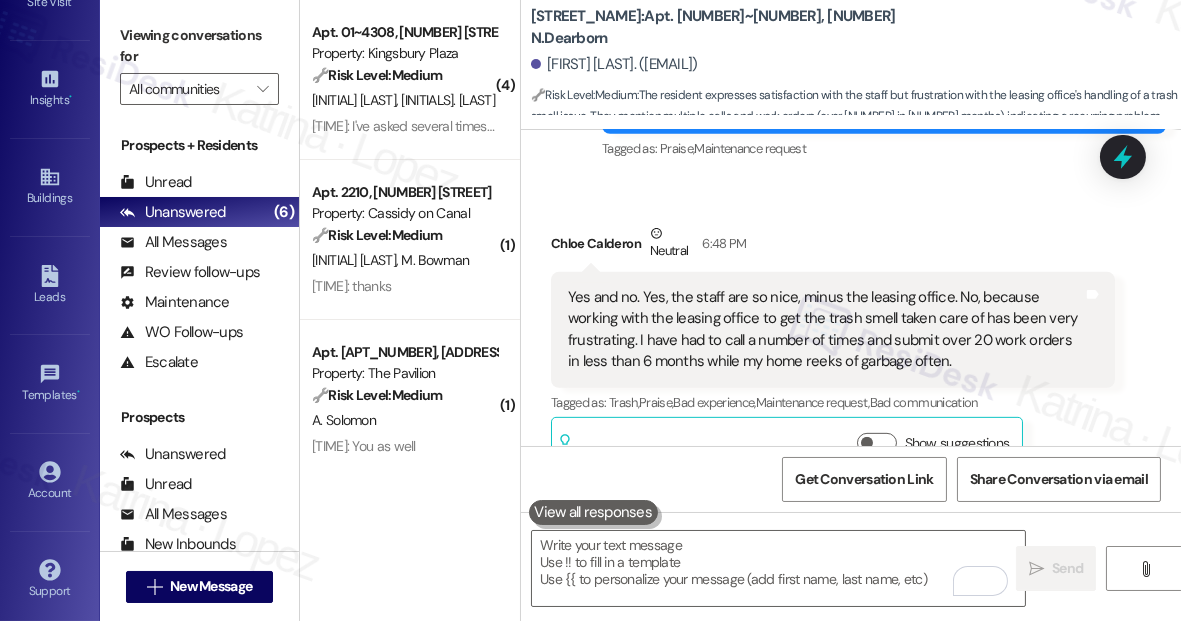 click on "Viewing conversations for" at bounding box center (199, 46) 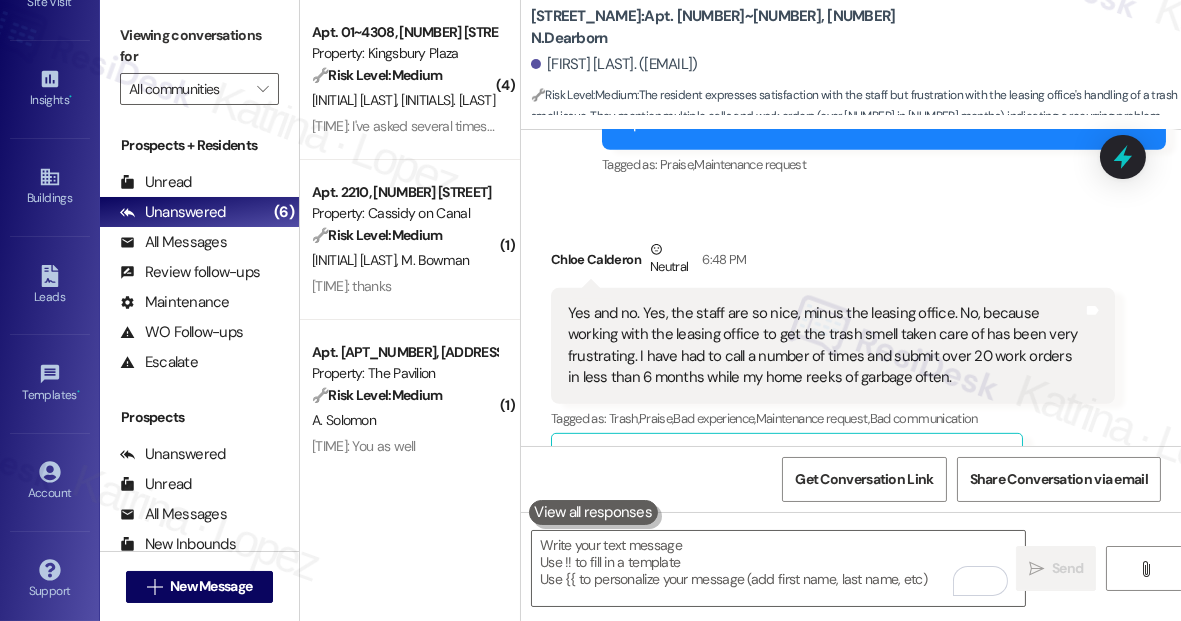 scroll, scrollTop: 14714, scrollLeft: 0, axis: vertical 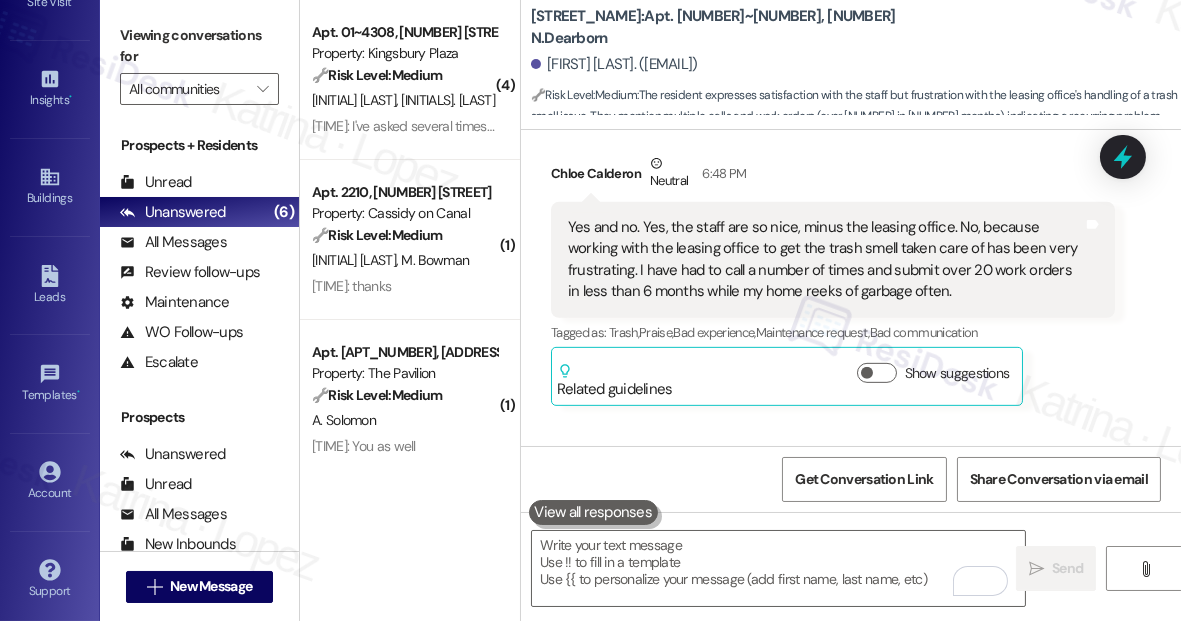 click on "Viewing conversations for" at bounding box center [199, 46] 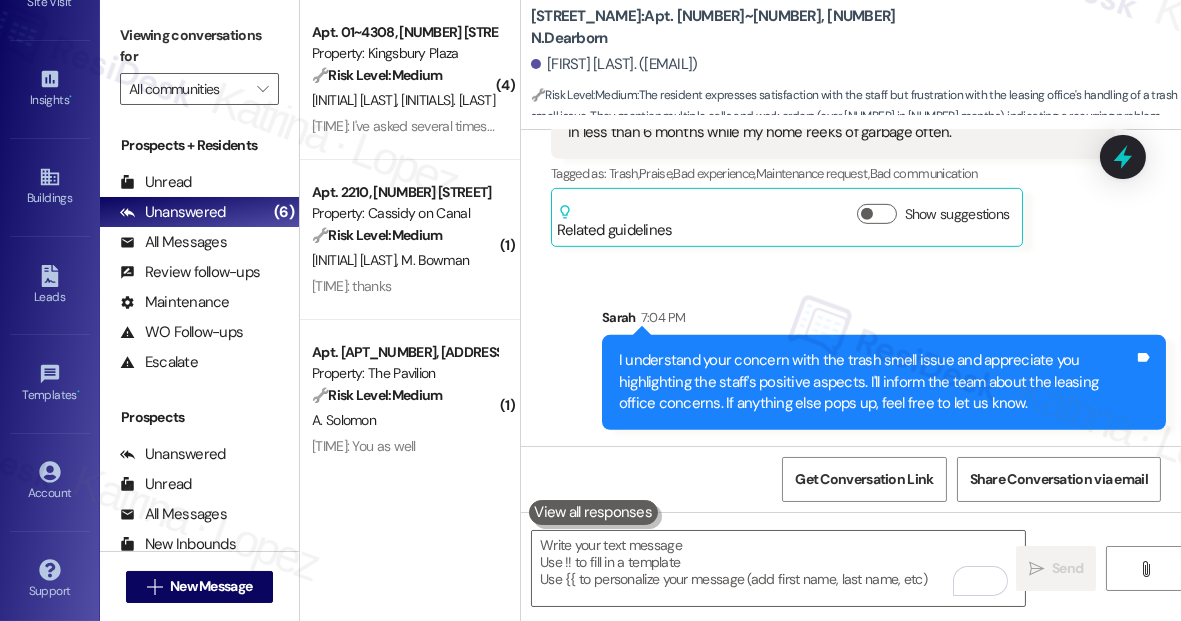 click on "I understand your concern with the trash smell issue and appreciate you highlighting the staff's positive aspects. I'll inform the team about the leasing office concerns. If anything else pops up, feel free to let us know." at bounding box center (876, 382) 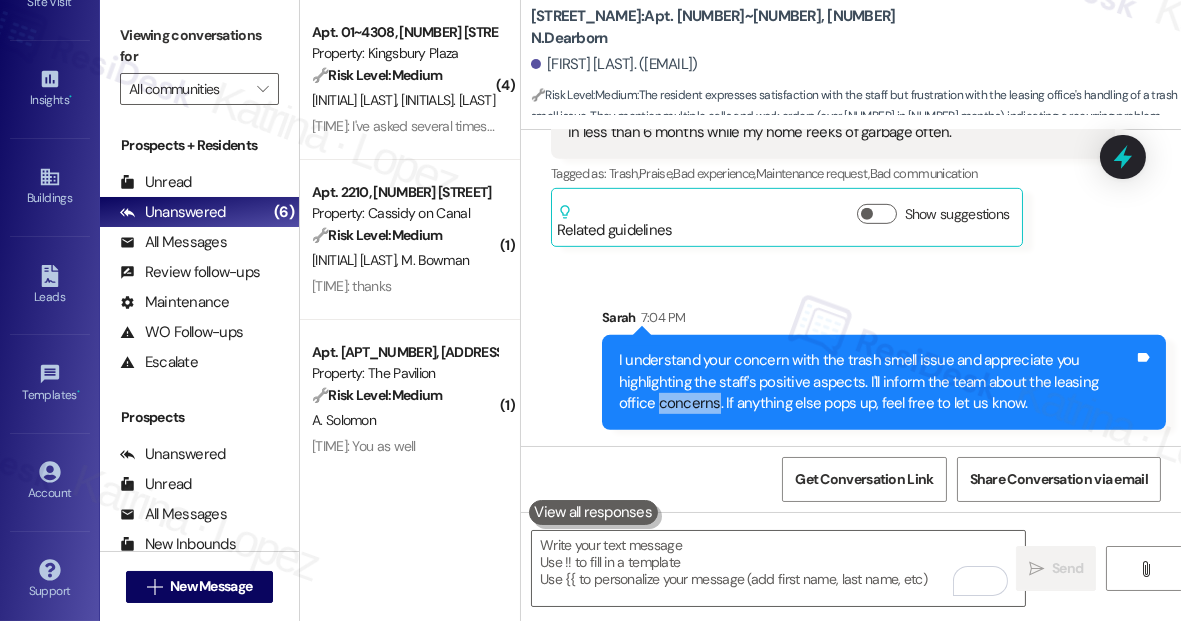 click on "I understand your concern with the trash smell issue and appreciate you highlighting the staff's positive aspects. I'll inform the team about the leasing office concerns. If anything else pops up, feel free to let us know." at bounding box center [876, 382] 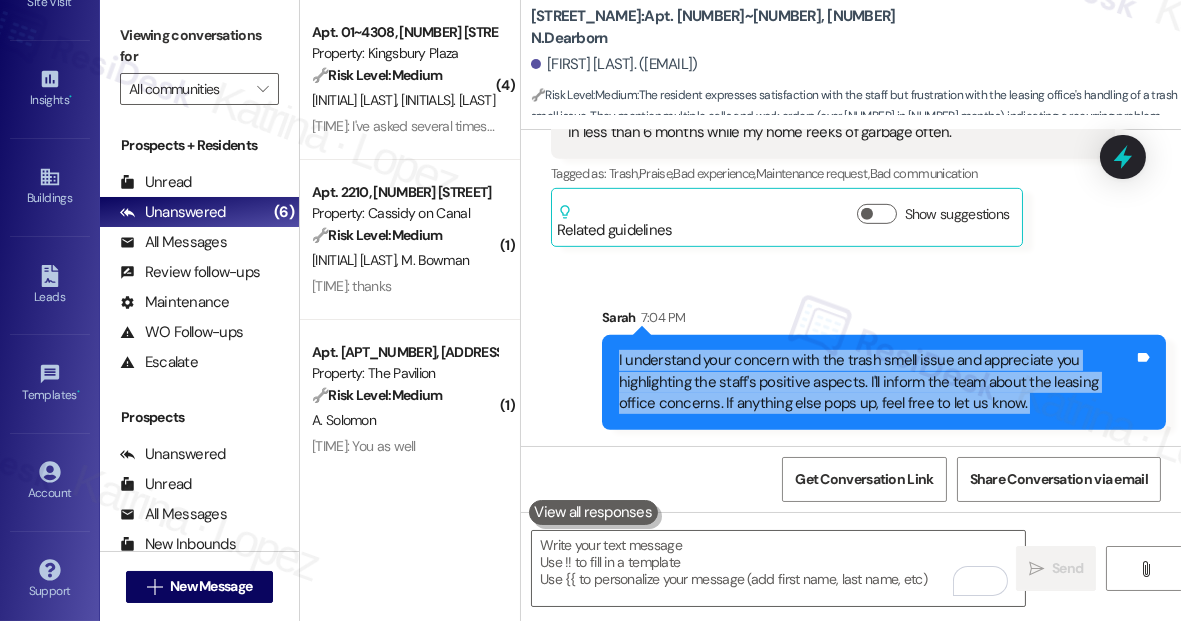 click on "I understand your concern with the trash smell issue and appreciate you highlighting the staff's positive aspects. I'll inform the team about the leasing office concerns. If anything else pops up, feel free to let us know." at bounding box center (876, 382) 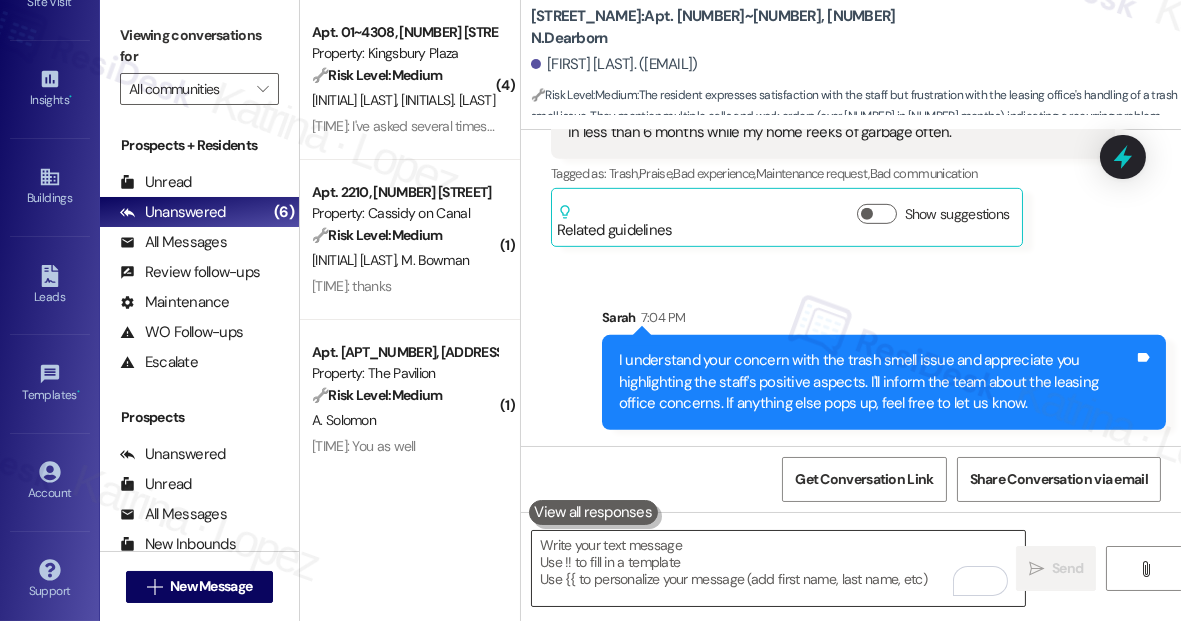 click at bounding box center (778, 568) 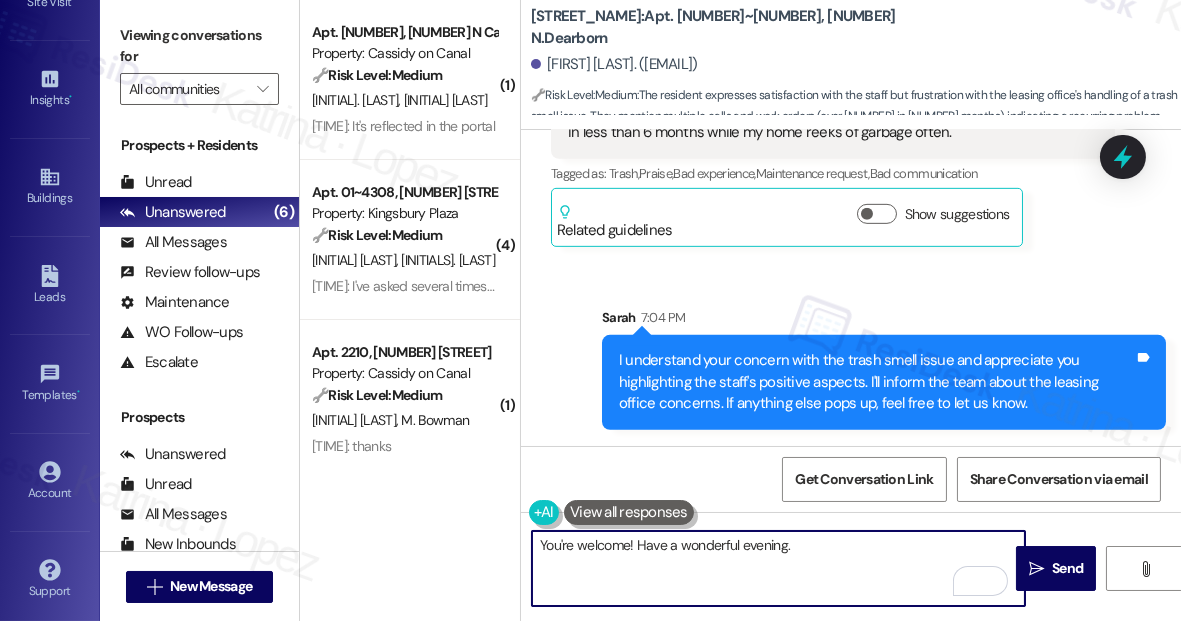 click on "You're welcome! Have a wonderful evening." at bounding box center [778, 568] 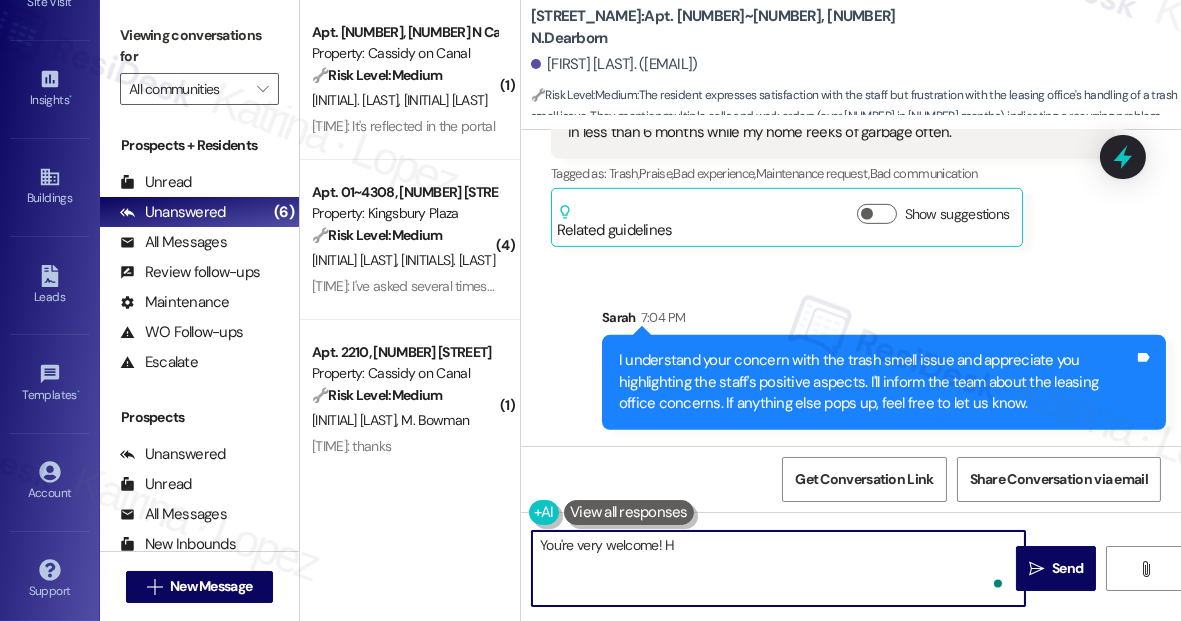 type on "You're very welcome!" 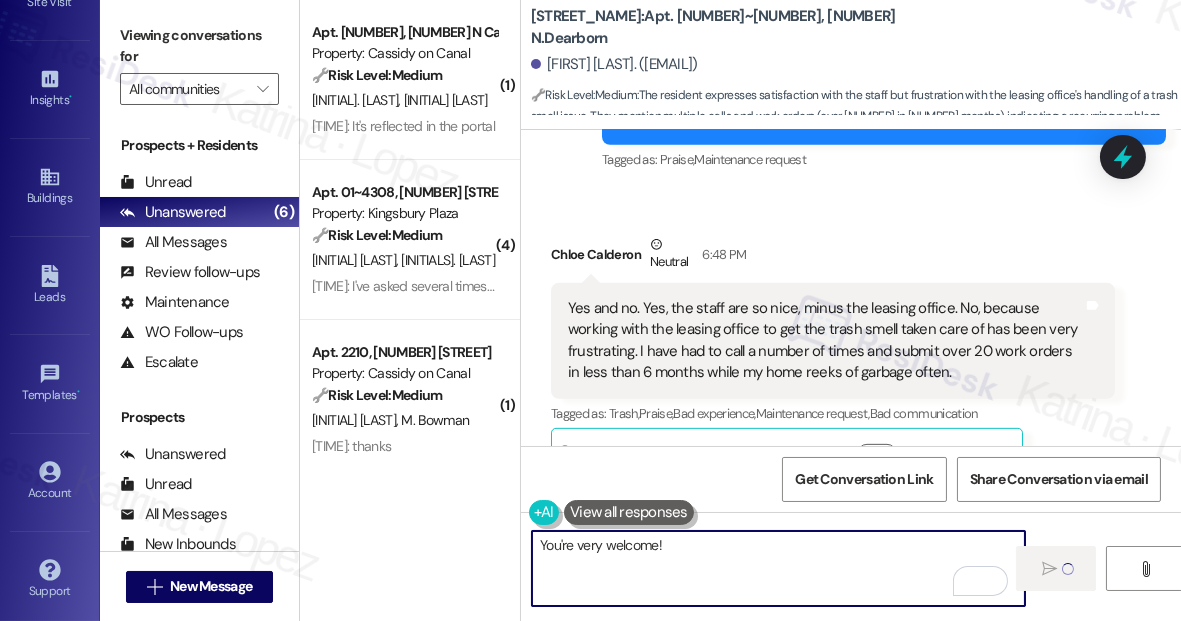 type 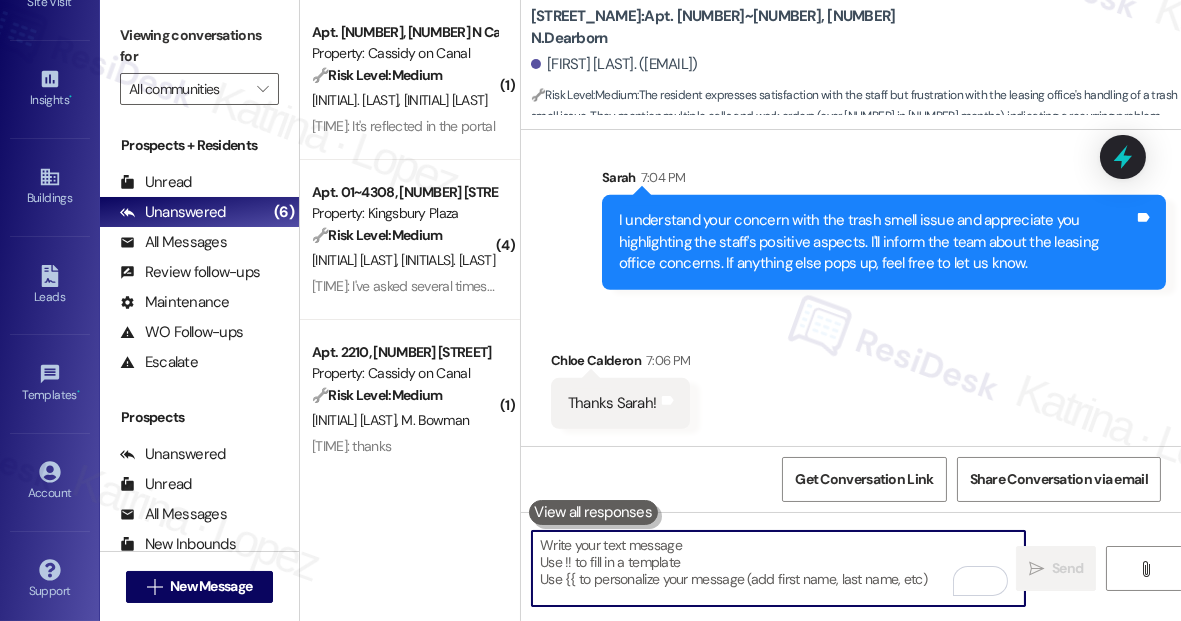scroll, scrollTop: 14902, scrollLeft: 0, axis: vertical 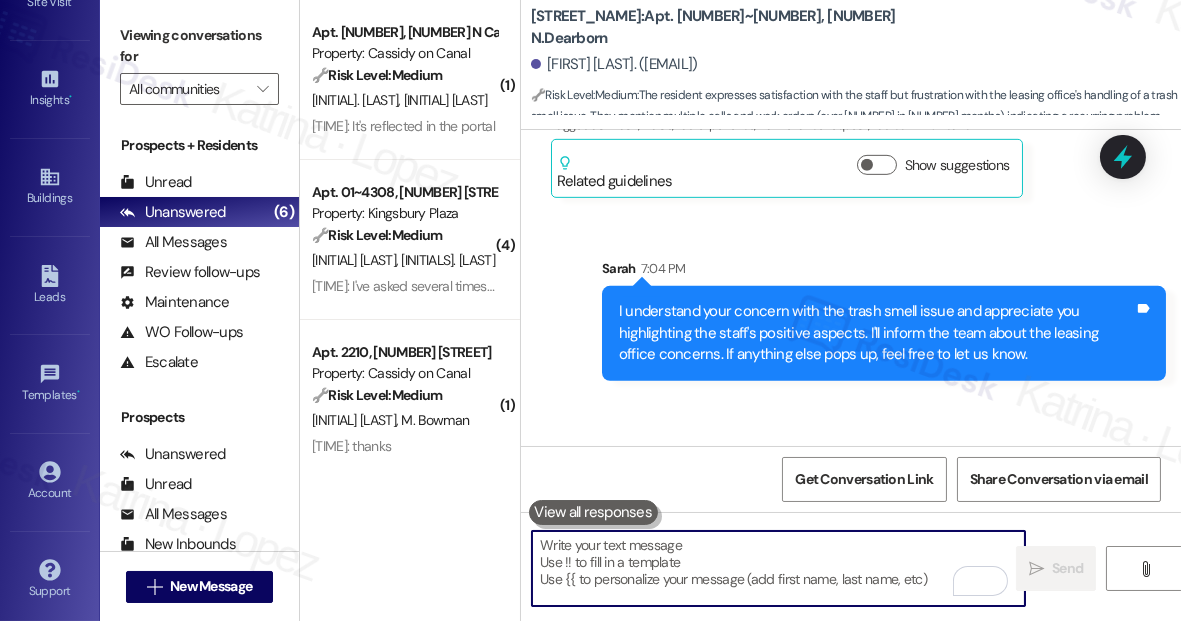 click on "I understand your concern with the trash smell issue and appreciate you highlighting the staff's positive aspects. I'll inform the team about the leasing office concerns. If anything else pops up, feel free to let us know." at bounding box center (876, 333) 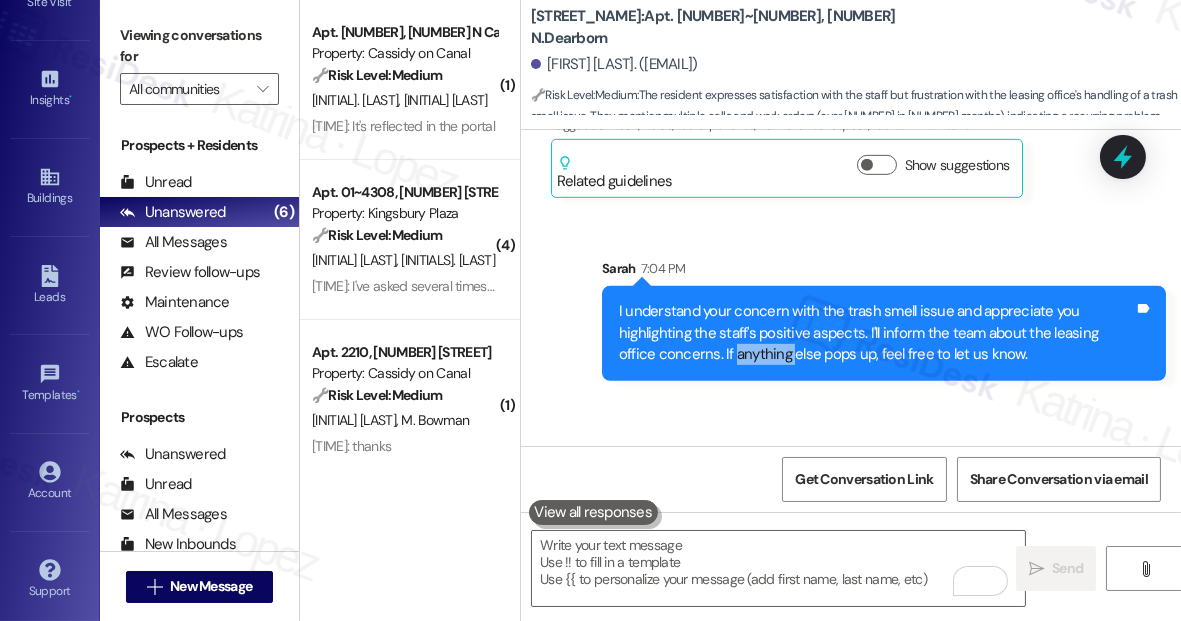click on "I understand your concern with the trash smell issue and appreciate you highlighting the staff's positive aspects. I'll inform the team about the leasing office concerns. If anything else pops up, feel free to let us know." at bounding box center (876, 333) 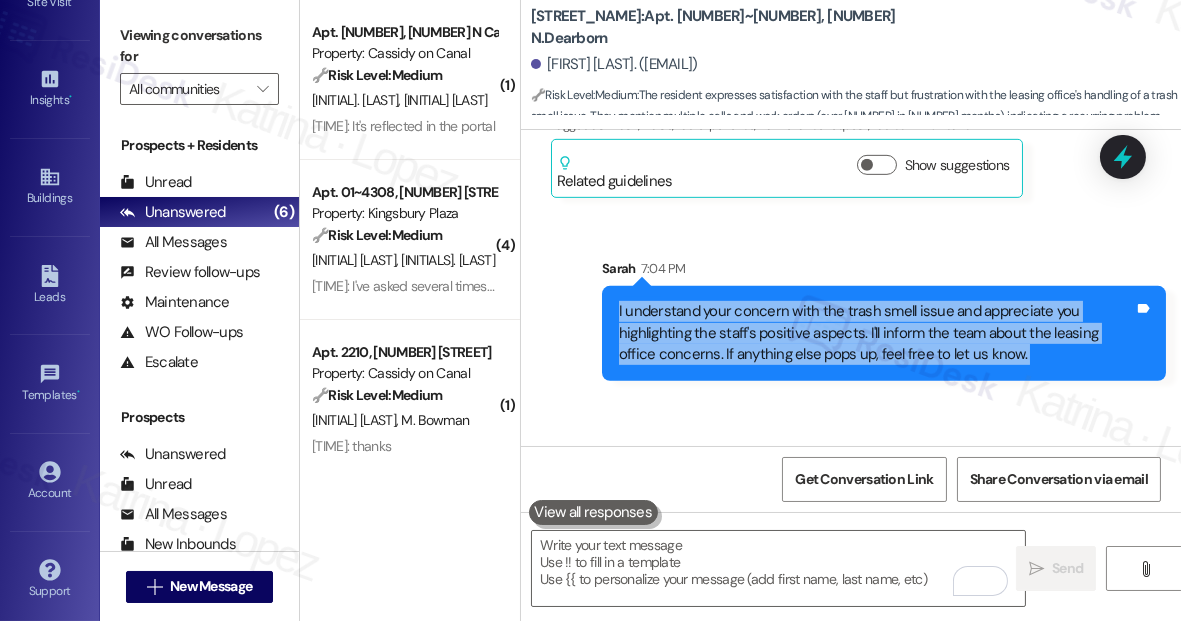 click on "I understand your concern with the trash smell issue and appreciate you highlighting the staff's positive aspects. I'll inform the team about the leasing office concerns. If anything else pops up, feel free to let us know." at bounding box center (876, 333) 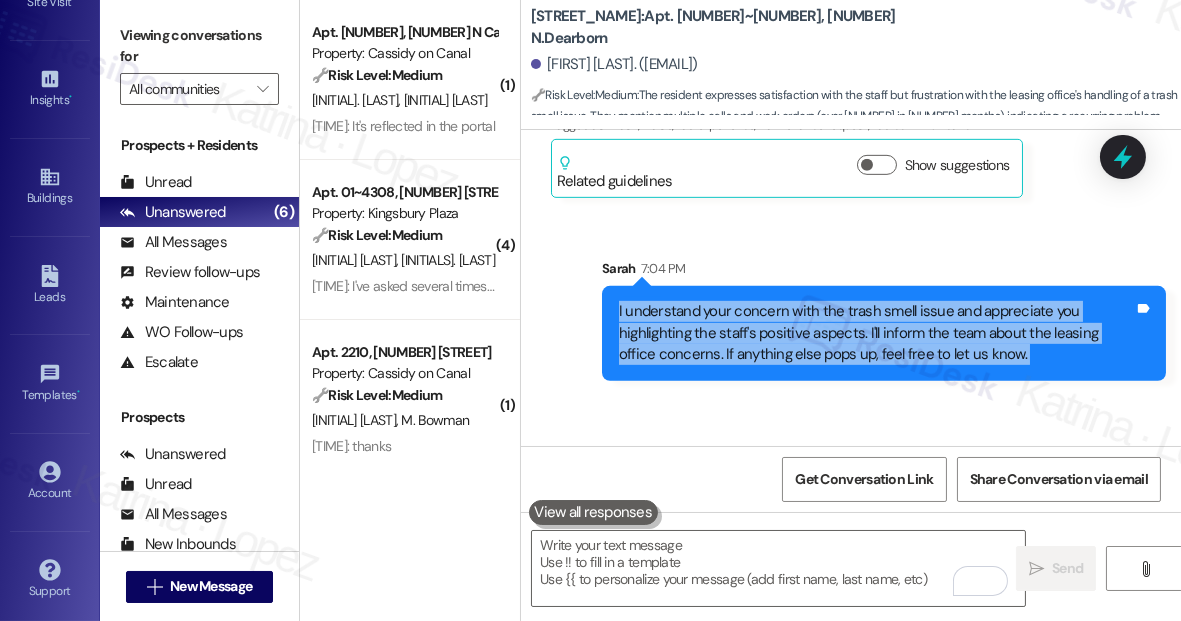 click on "I understand your concern with the trash smell issue and appreciate you highlighting the staff's positive aspects. I'll inform the team about the leasing office concerns. If anything else pops up, feel free to let us know." at bounding box center (876, 333) 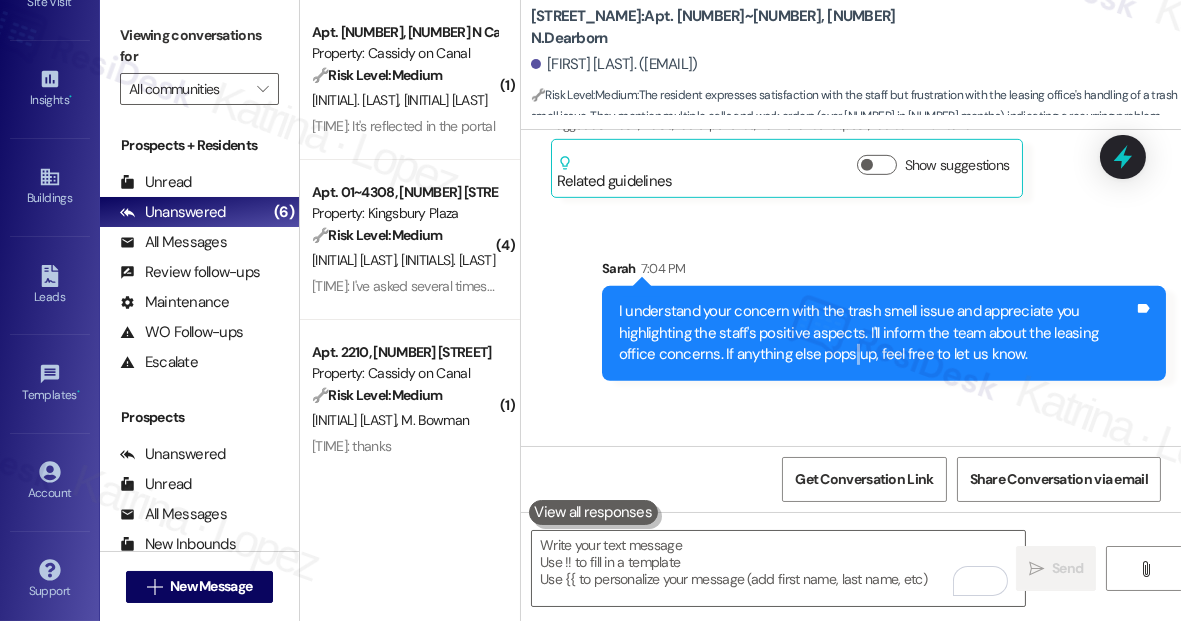click on "I understand your concern with the trash smell issue and appreciate you highlighting the staff's positive aspects. I'll inform the team about the leasing office concerns. If anything else pops up, feel free to let us know." at bounding box center [876, 333] 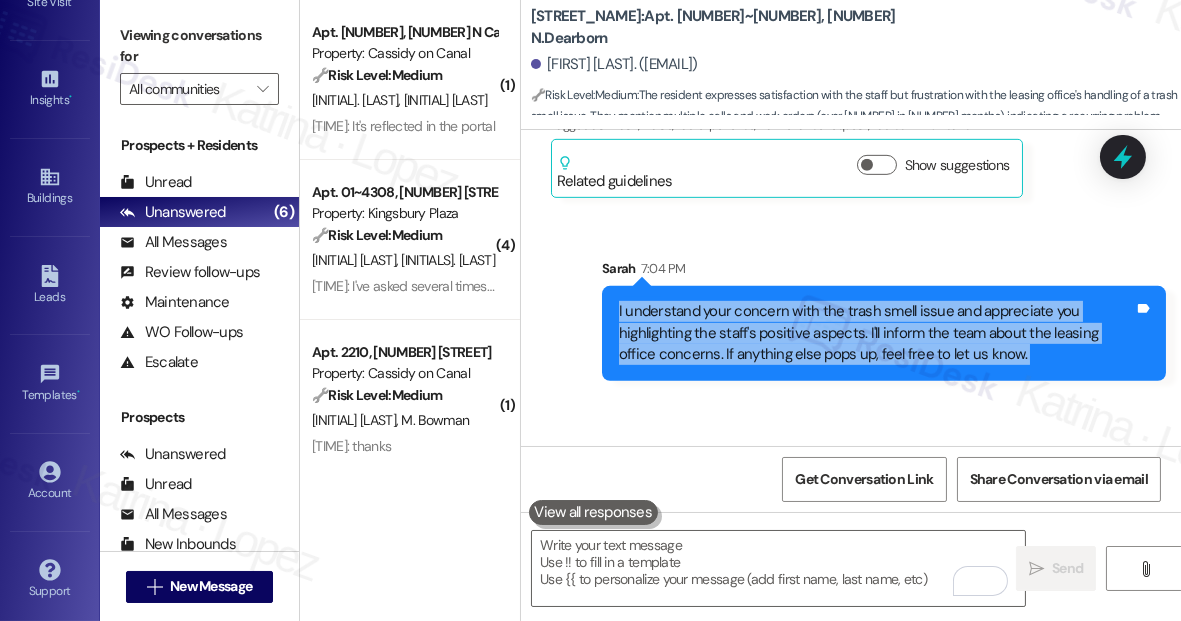click on "I understand your concern with the trash smell issue and appreciate you highlighting the staff's positive aspects. I'll inform the team about the leasing office concerns. If anything else pops up, feel free to let us know." at bounding box center (876, 333) 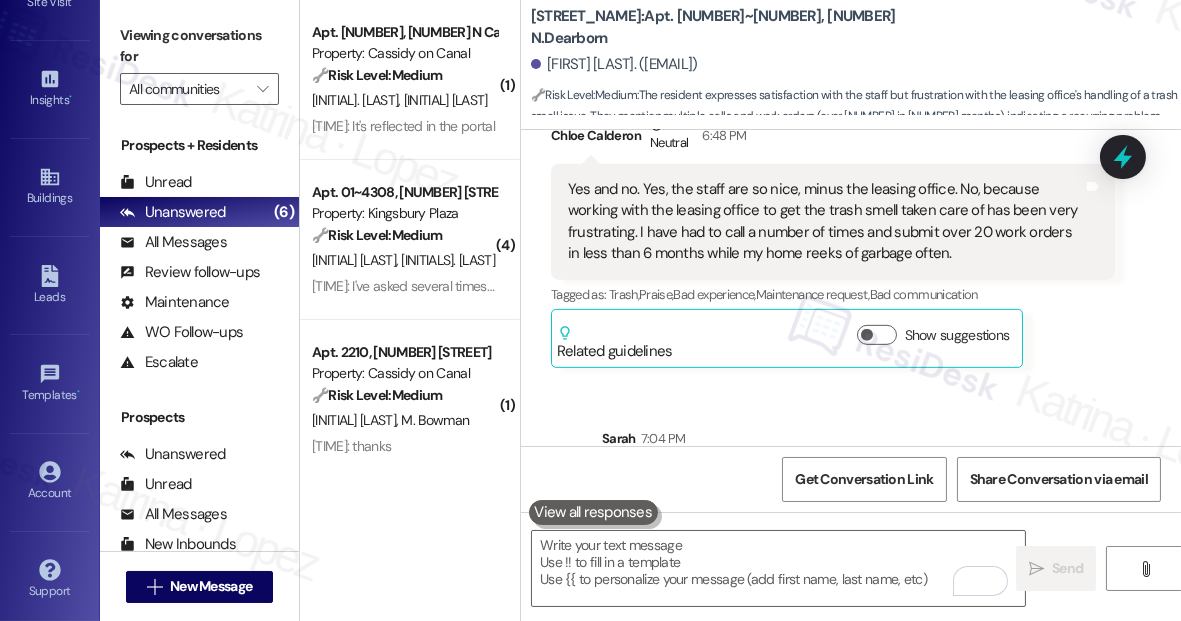 scroll, scrollTop: 14720, scrollLeft: 0, axis: vertical 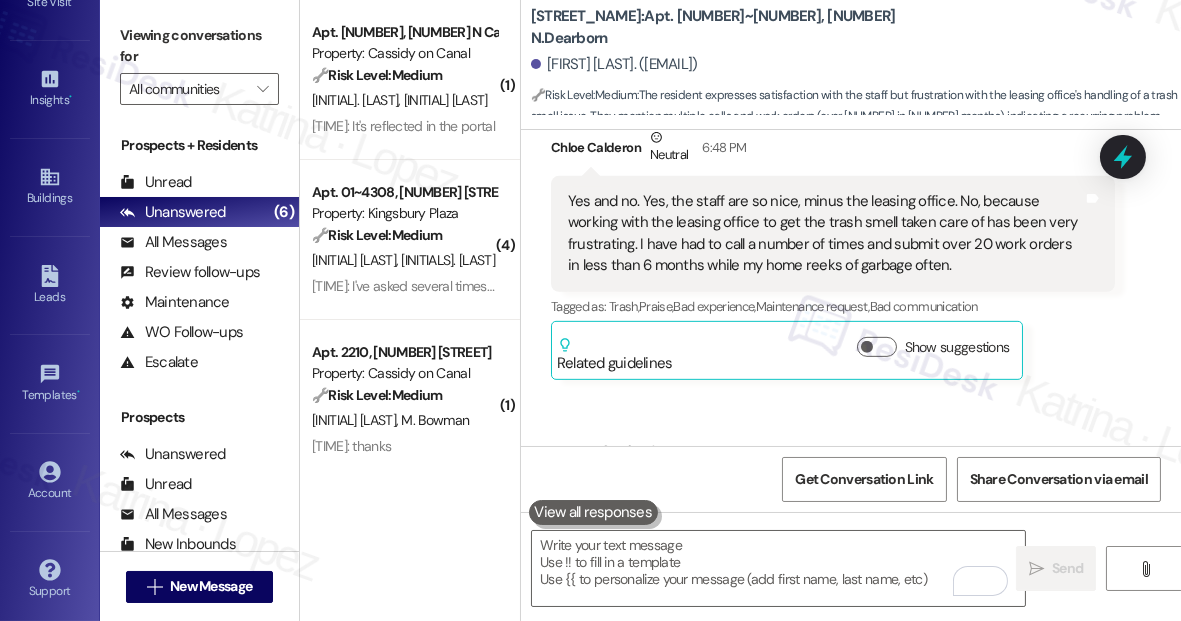click on "Viewing conversations for" at bounding box center (199, 46) 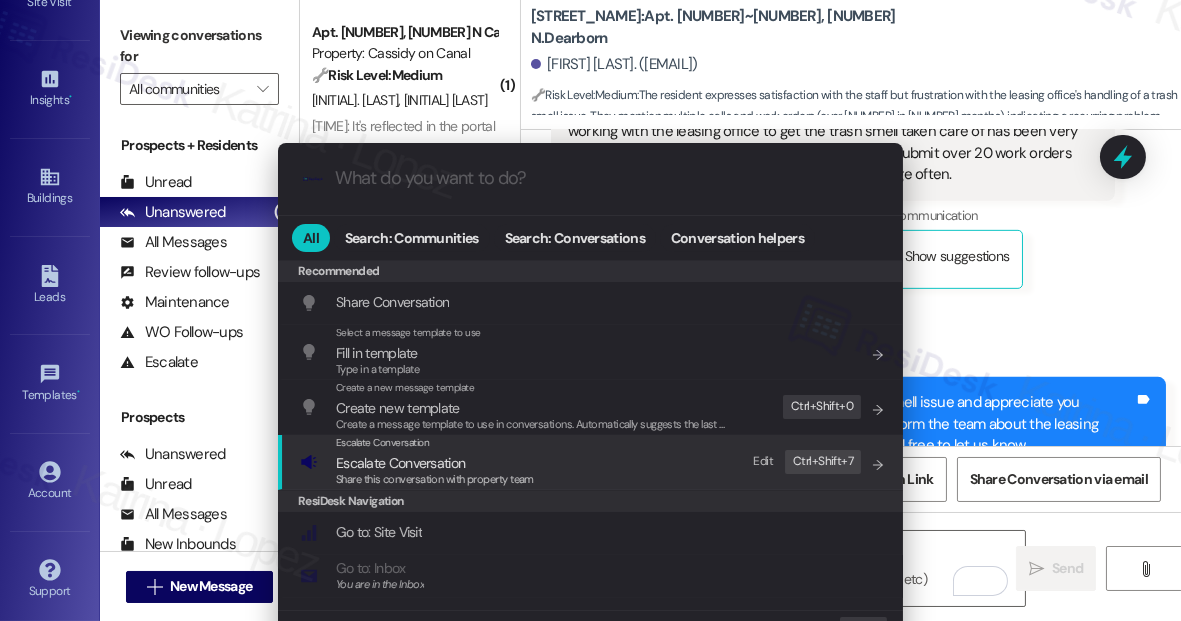 click on "Escalate Conversation" at bounding box center [435, 463] 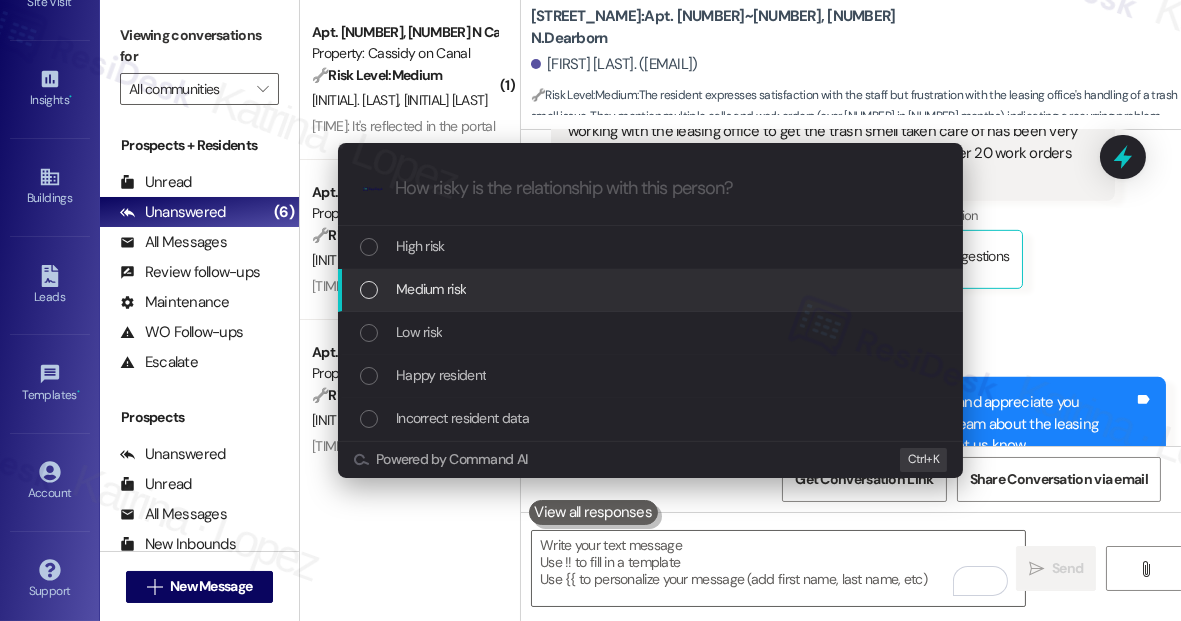 click on "Medium risk" at bounding box center (652, 289) 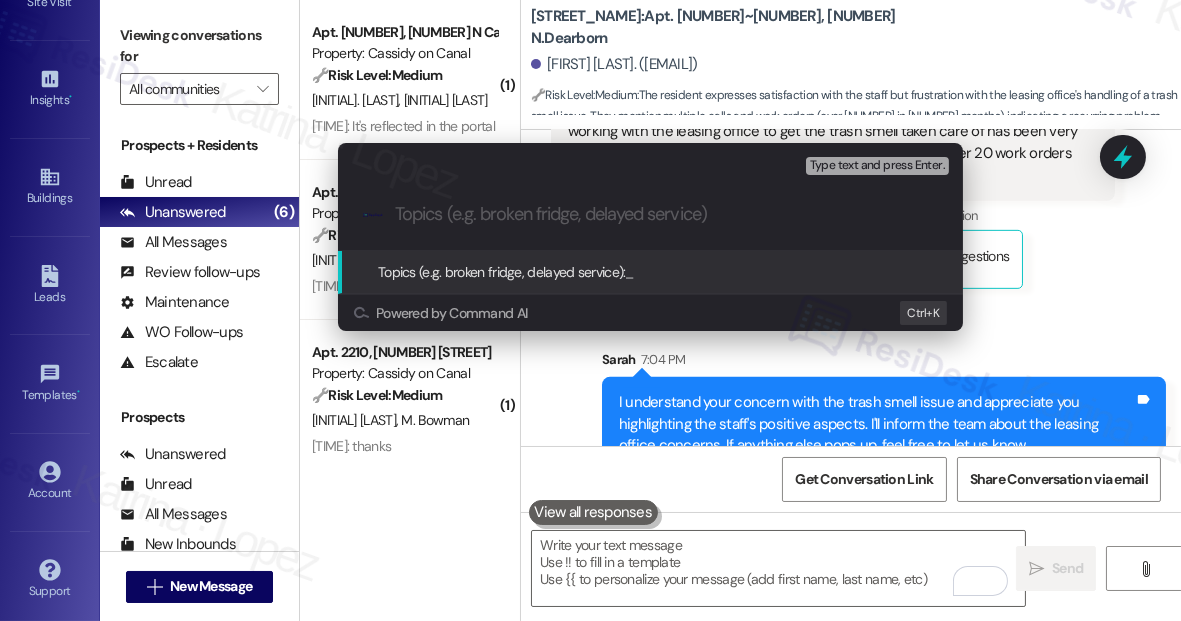 click on "Escalate Conversation Medium risk Topics (e.g. broken fridge, delayed service) Any messages to highlight in the email? Type text and press Enter. .cls-1{fill:#0a055f;}.cls-2{fill:#0cc4c4;} resideskLogoBlueOrange Topics (e.g. broken fridge, delayed service):  _ Powered by Command AI Ctrl+ K" at bounding box center [590, 310] 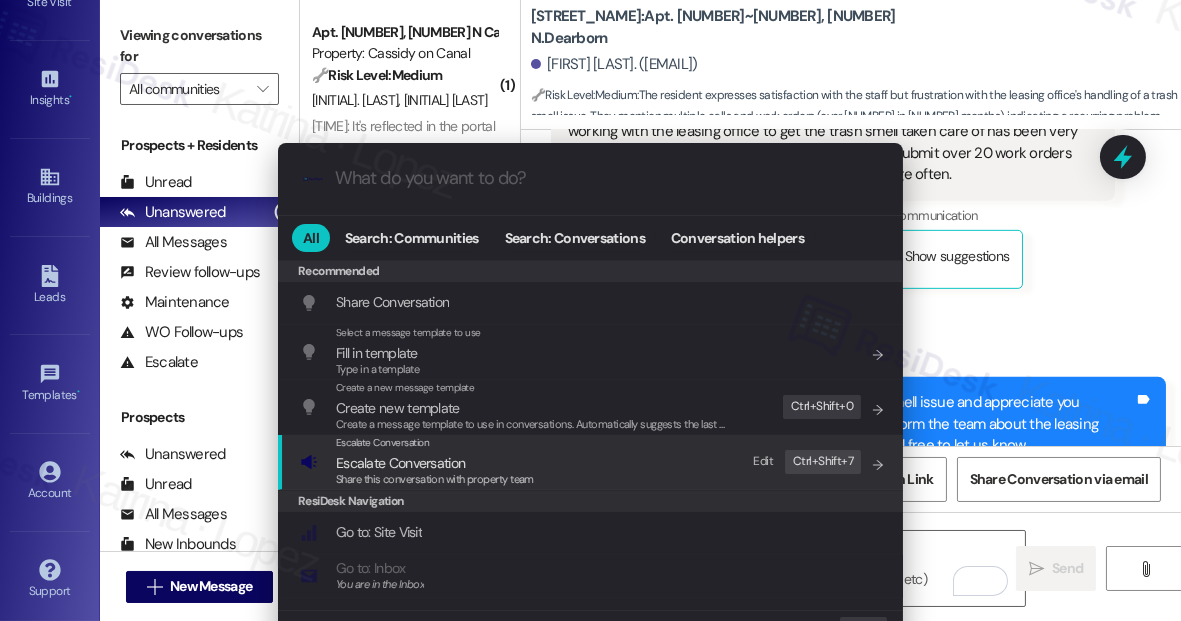 click on "Share this conversation with property team" at bounding box center (435, 479) 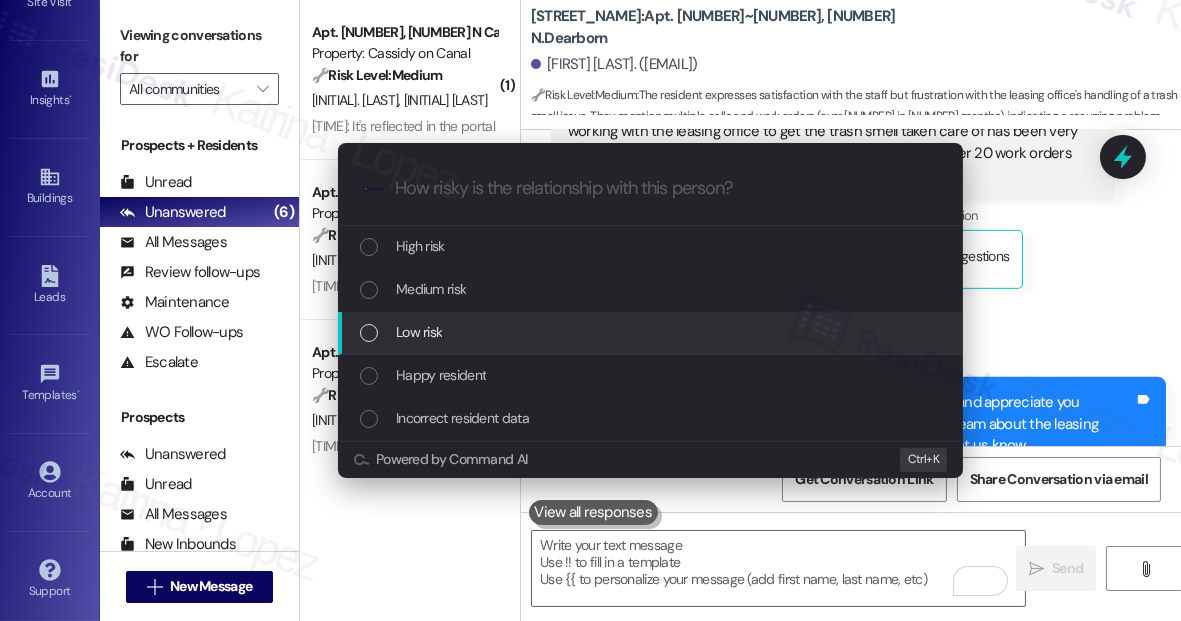 click on "Low risk" at bounding box center (419, 332) 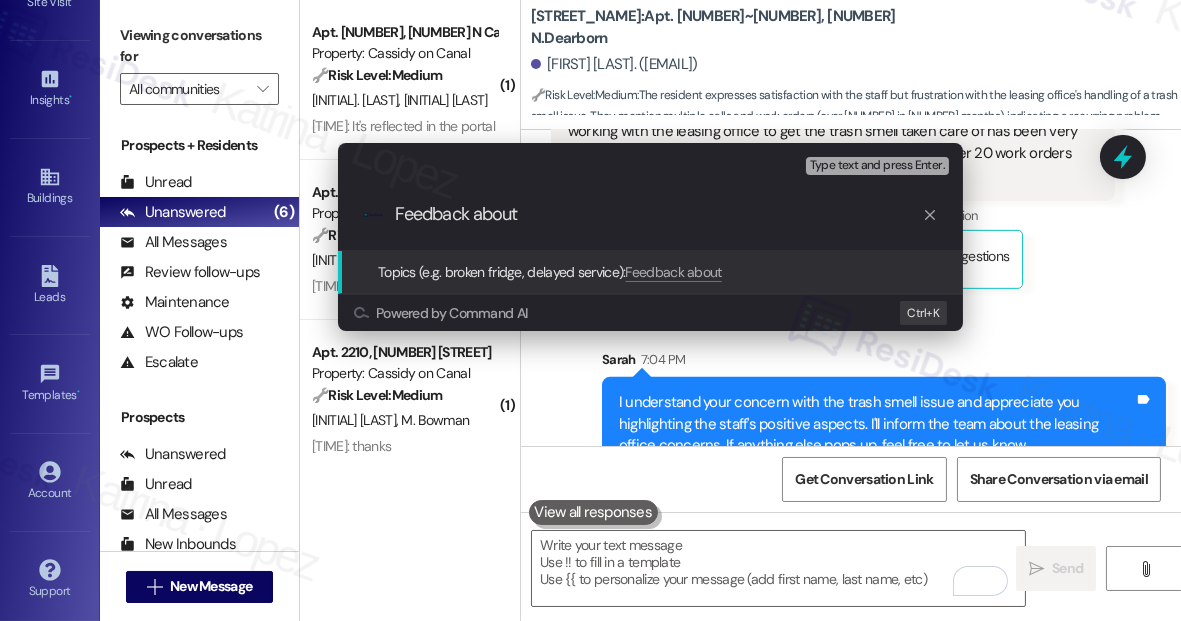 type on "Feedback about" 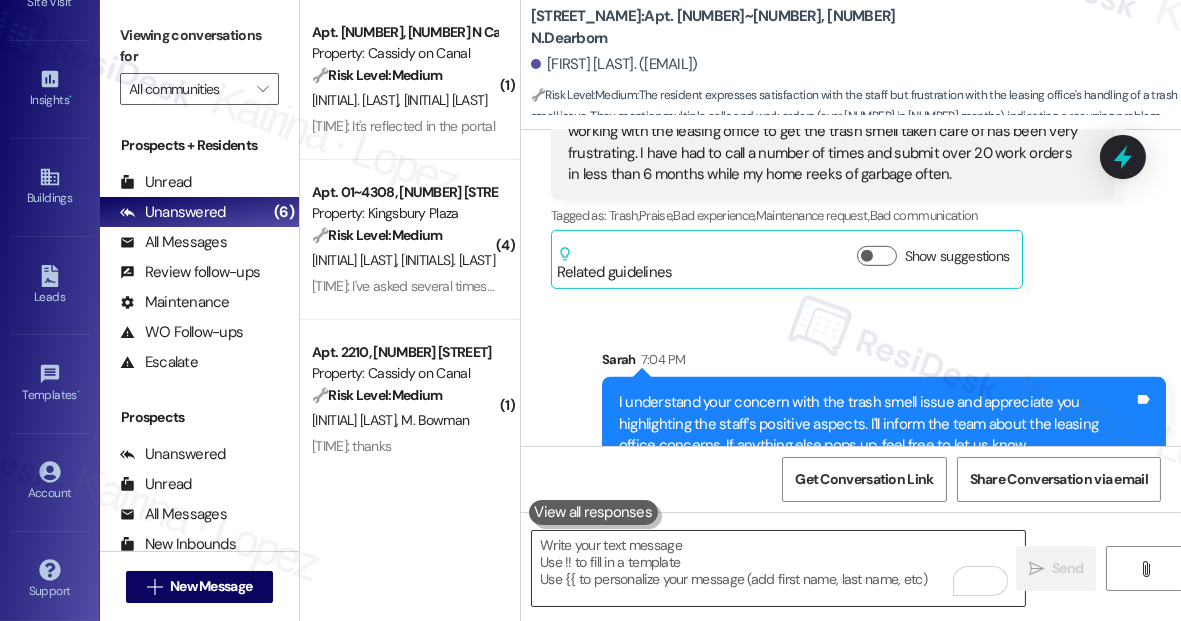 click at bounding box center [778, 568] 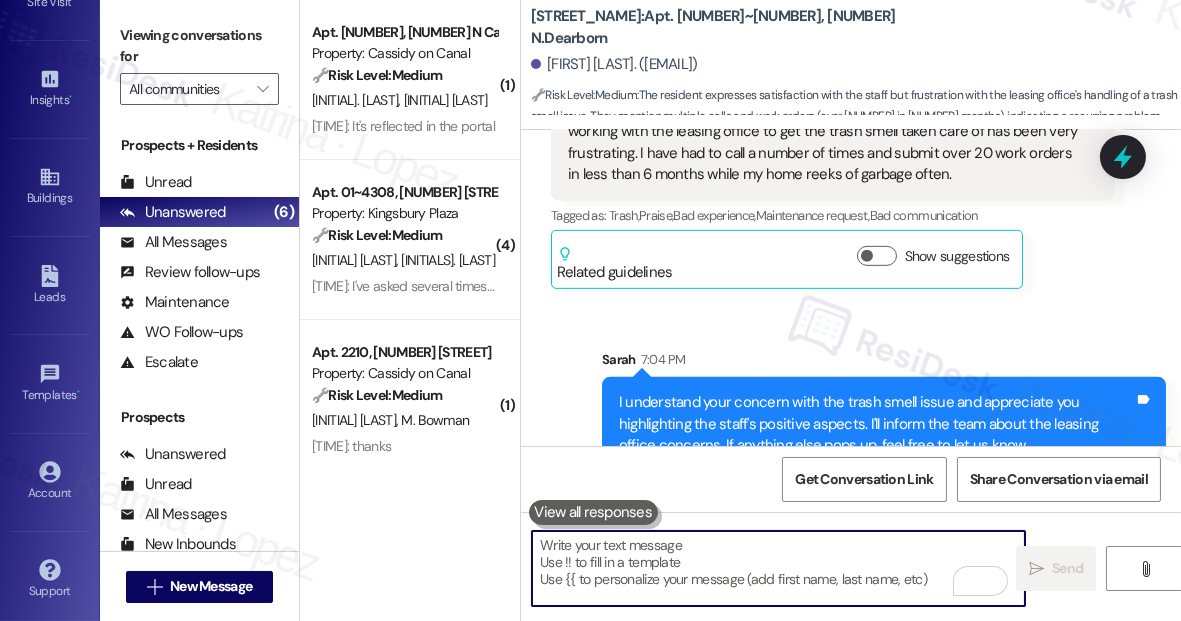 paste on "Feedback about" 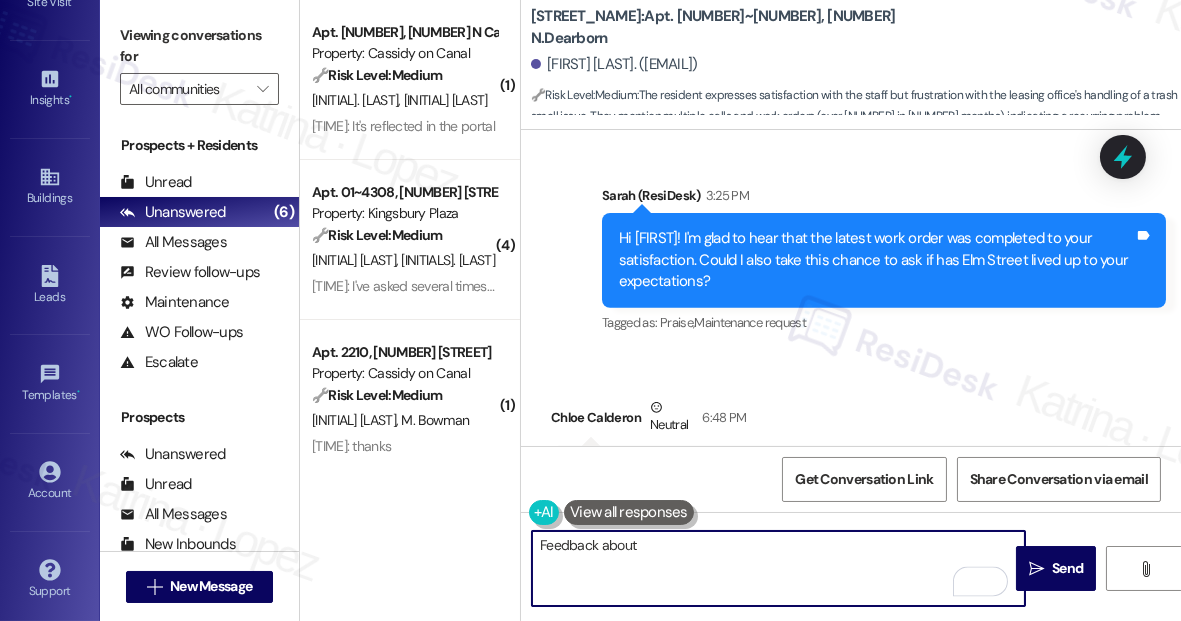 scroll, scrollTop: 14448, scrollLeft: 0, axis: vertical 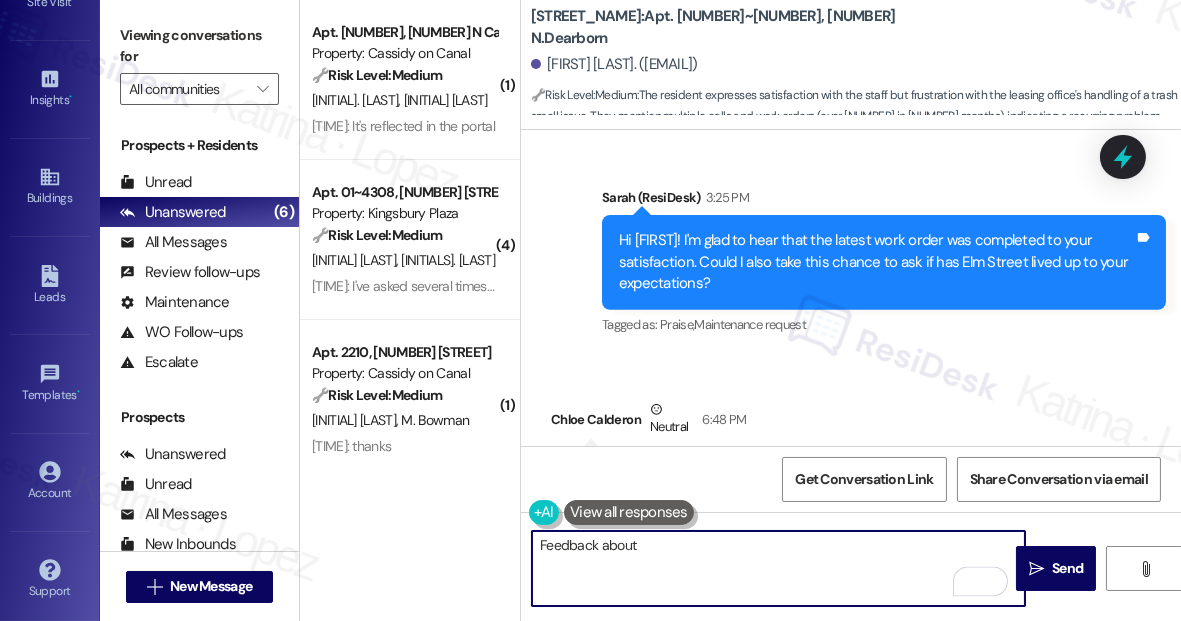 type on "Feedback about" 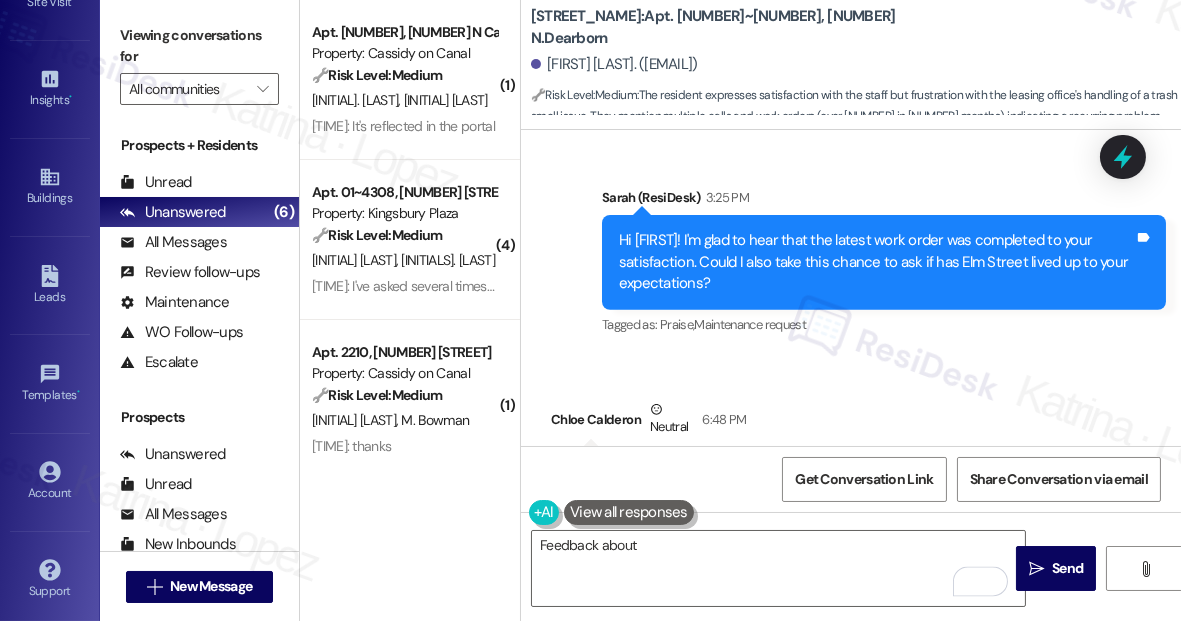drag, startPoint x: 765, startPoint y: 330, endPoint x: 829, endPoint y: 356, distance: 69.079666 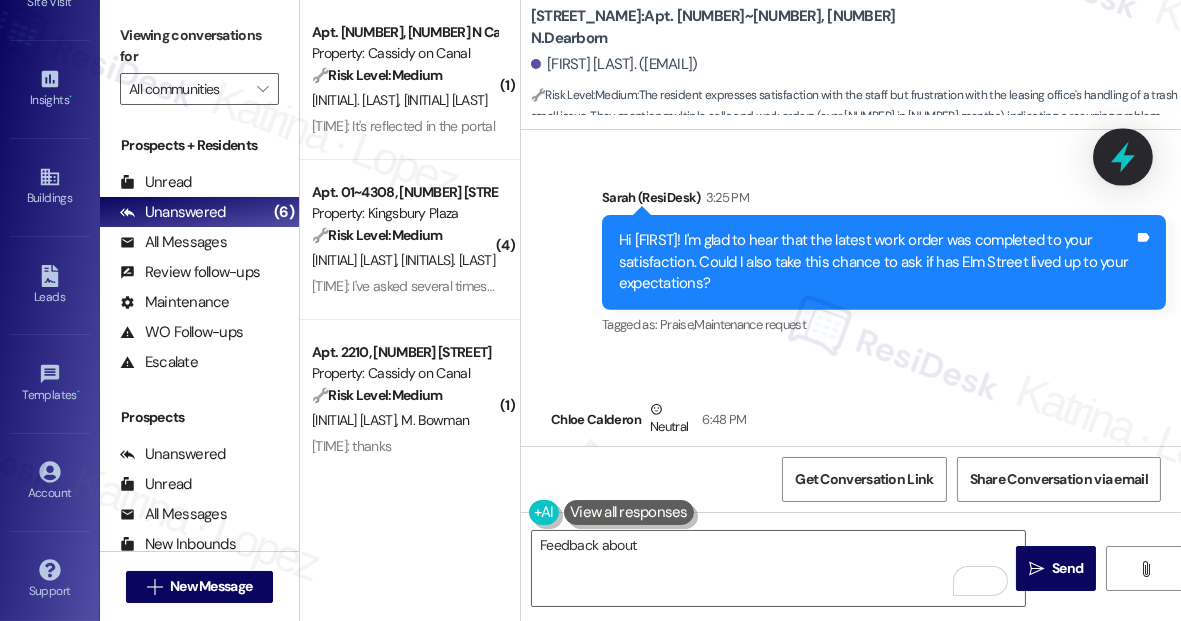 click 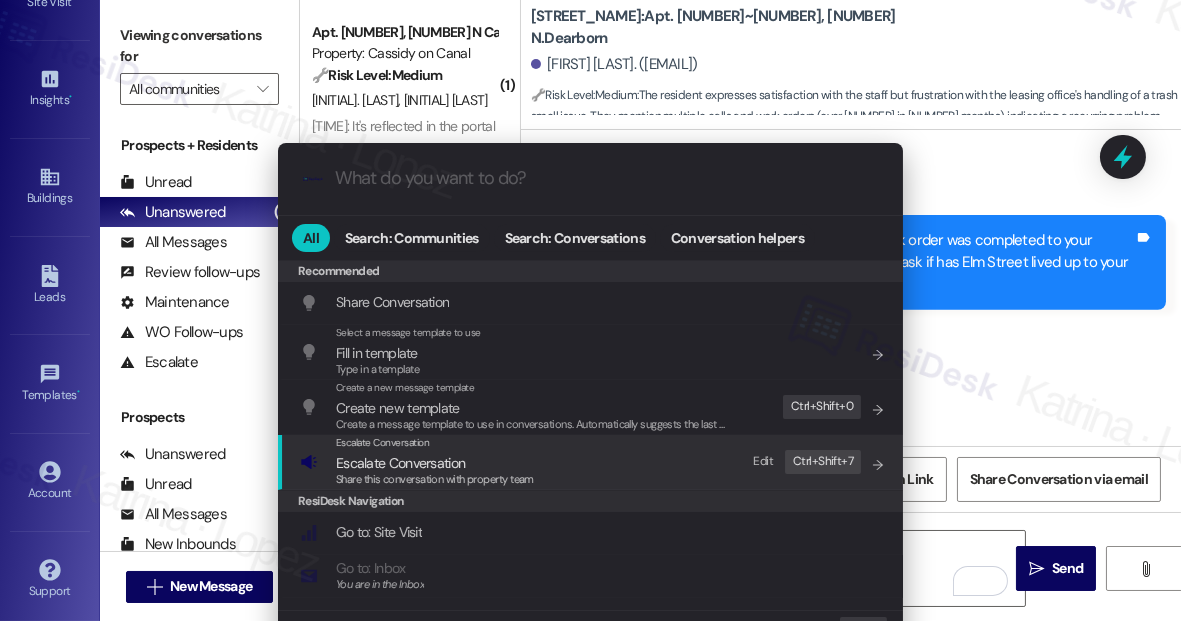 click on "Escalate Conversation" at bounding box center (435, 463) 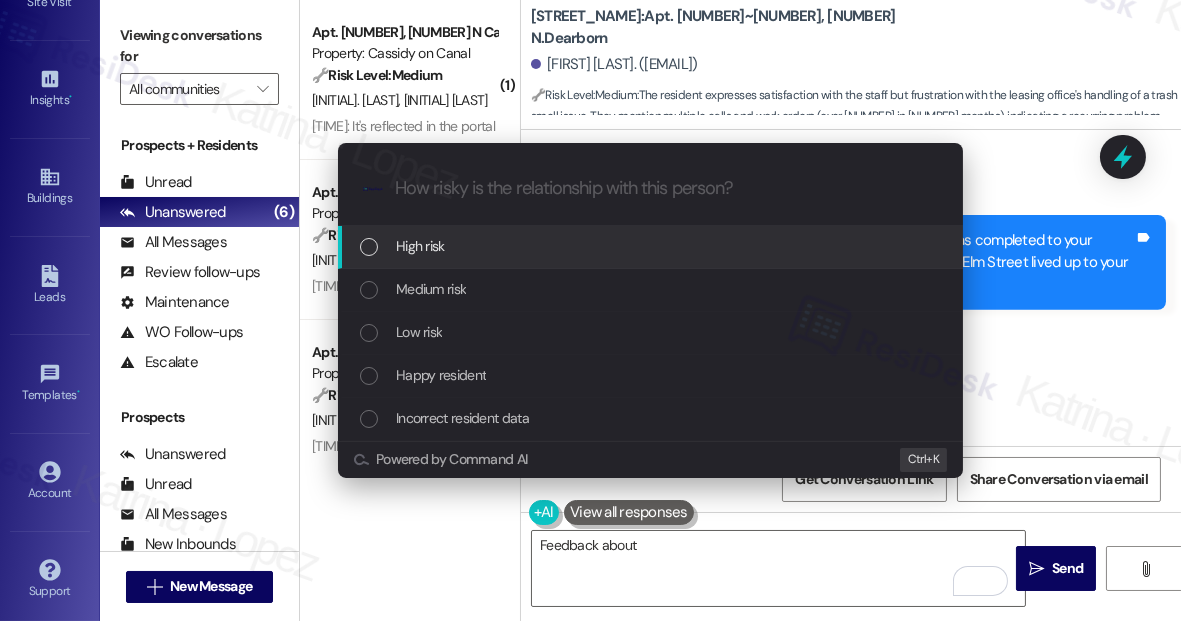 click on "Escalate Conversation How risky is the relationship with this person? Topics (e.g. broken fridge, delayed service) Any messages to highlight in the email? .cls-1{fill:#0a055f;}.cls-2{fill:#0cc4c4;} resideskLogoBlueOrange High risk Medium risk Low risk Happy resident Incorrect resident data Powered by Command AI Ctrl+ K" at bounding box center (590, 310) 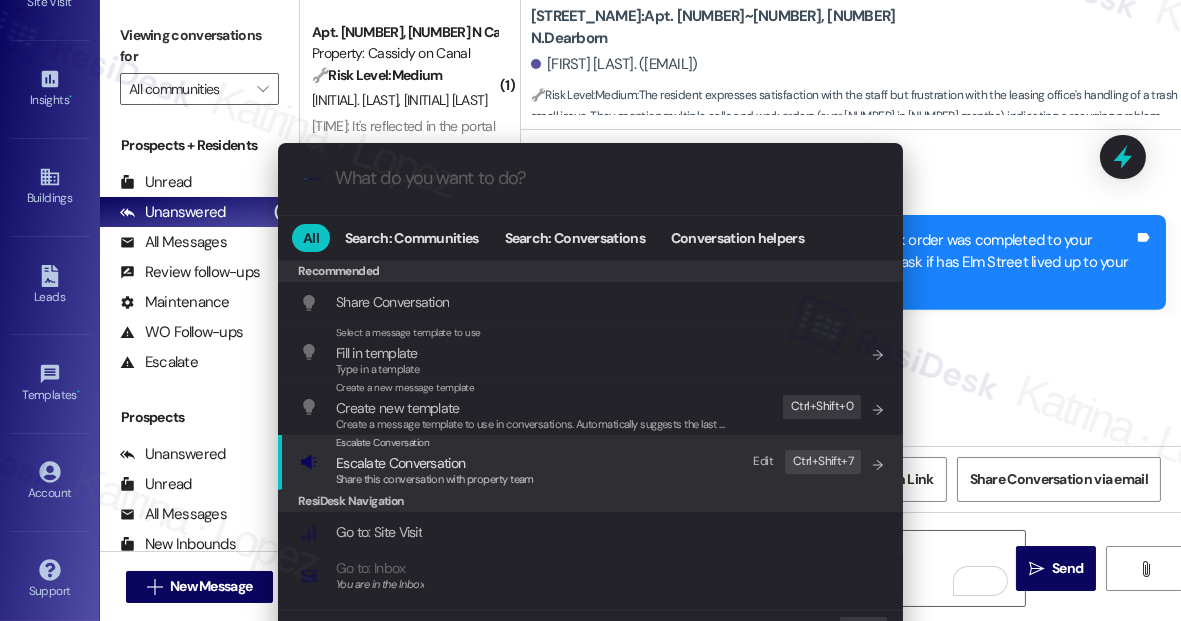 click on "Share this conversation with property team" at bounding box center [435, 480] 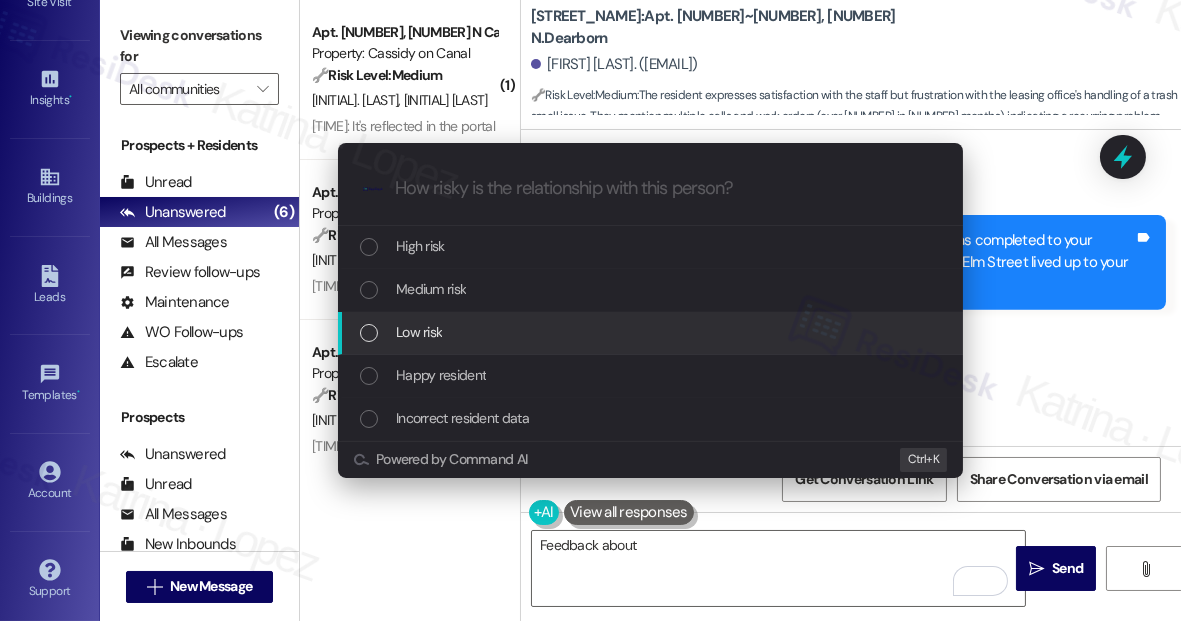 click on "Low risk" at bounding box center (652, 332) 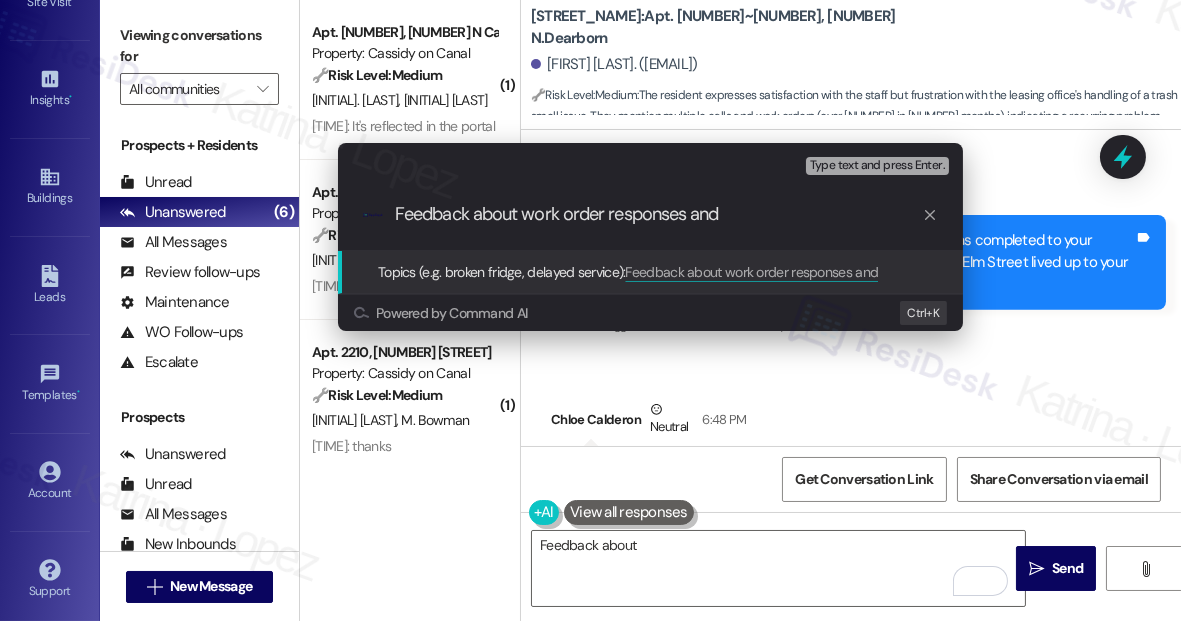 drag, startPoint x: 736, startPoint y: 210, endPoint x: 776, endPoint y: 215, distance: 40.311287 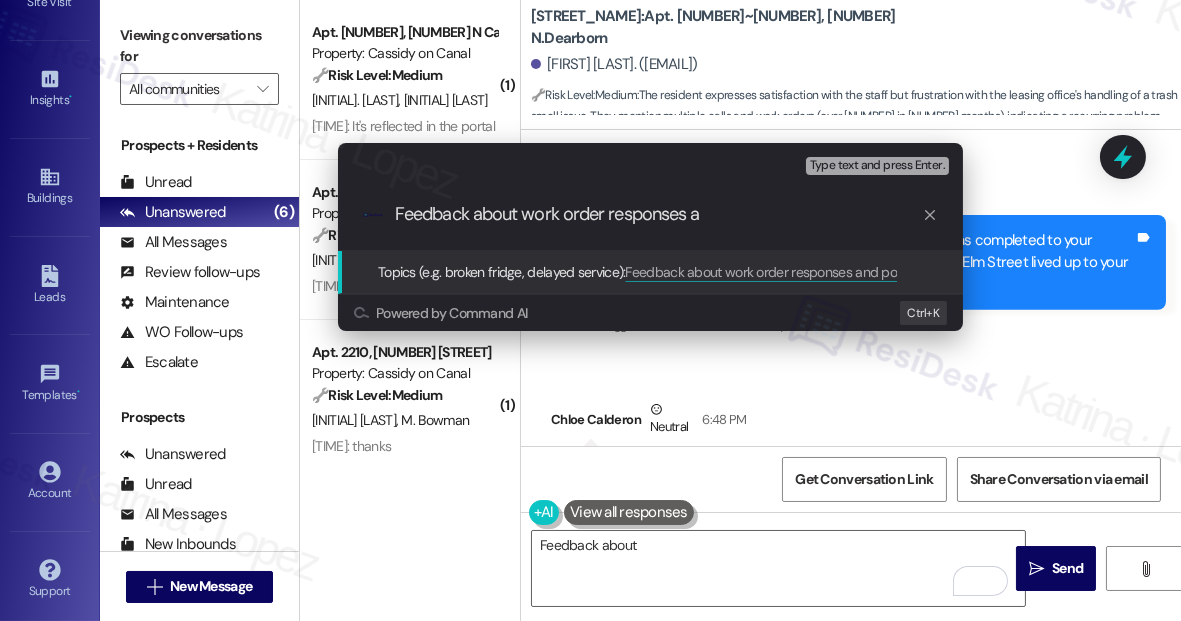 type on "Feedback about work order responses" 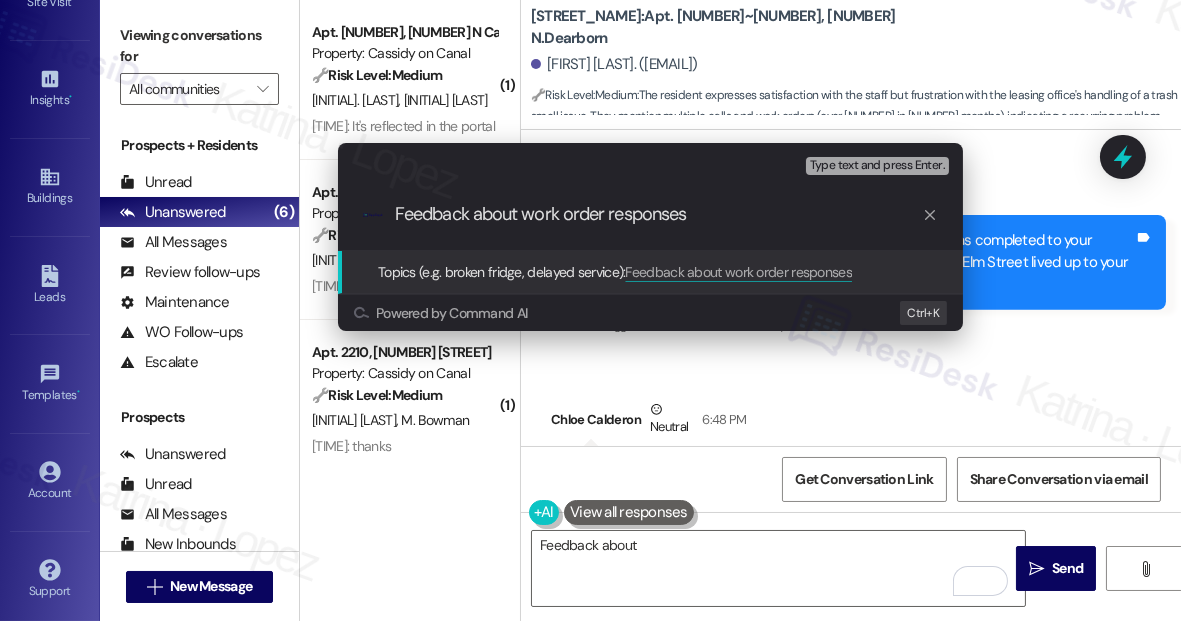 type 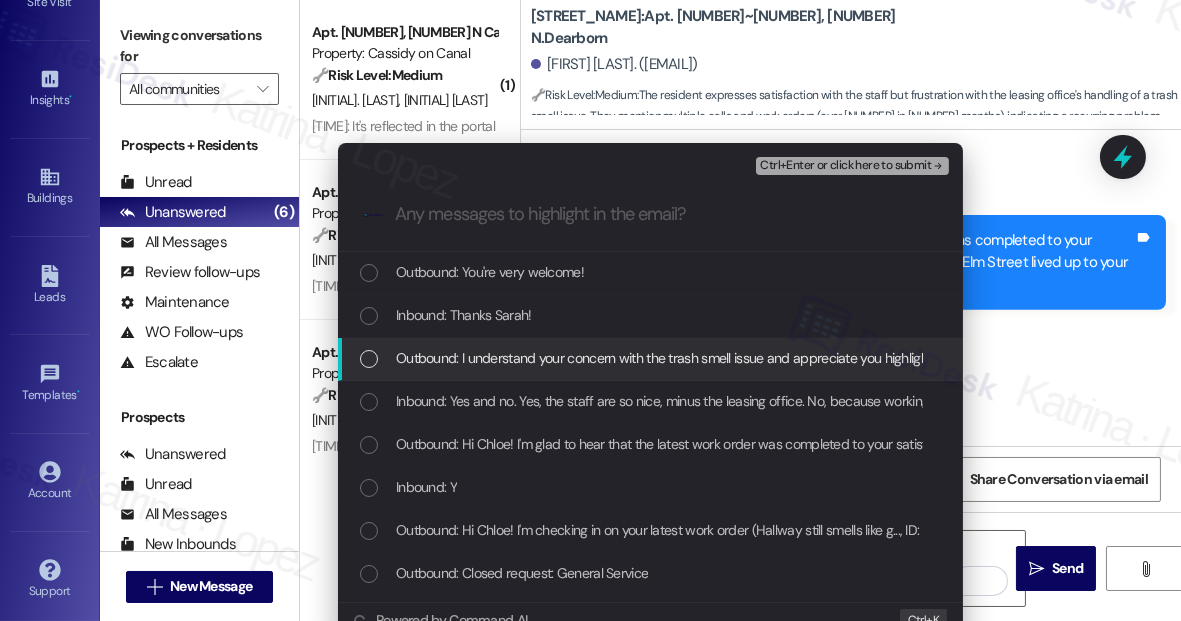click on "Outbound: I understand your concern with the trash smell issue and appreciate you highlighting the staff's positive aspects. I'll inform the team about the leasing office concerns. If anything else pops up, feel free to let us know." at bounding box center [1047, 358] 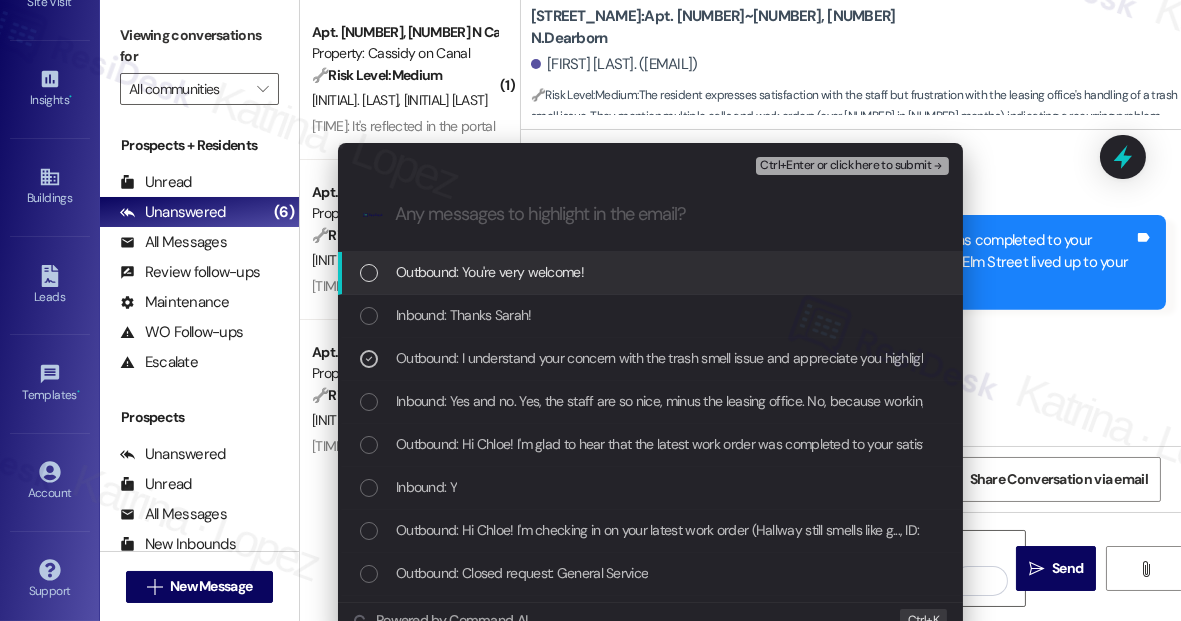 click on "Ctrl+Enter or click here to submit" at bounding box center (845, 166) 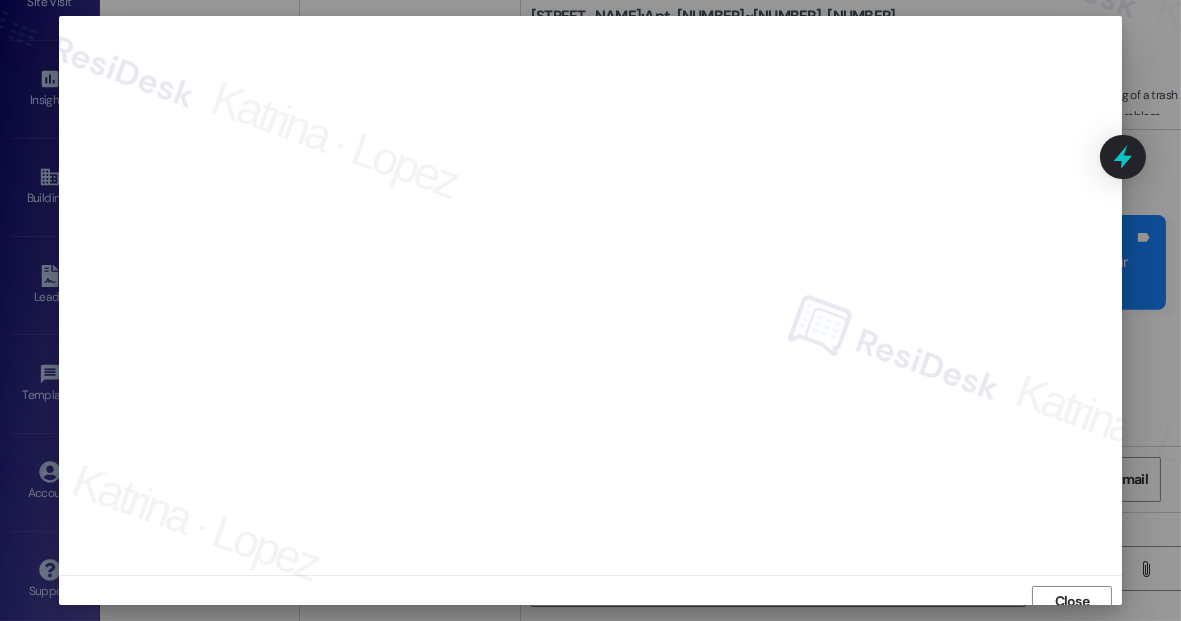 scroll, scrollTop: 12, scrollLeft: 0, axis: vertical 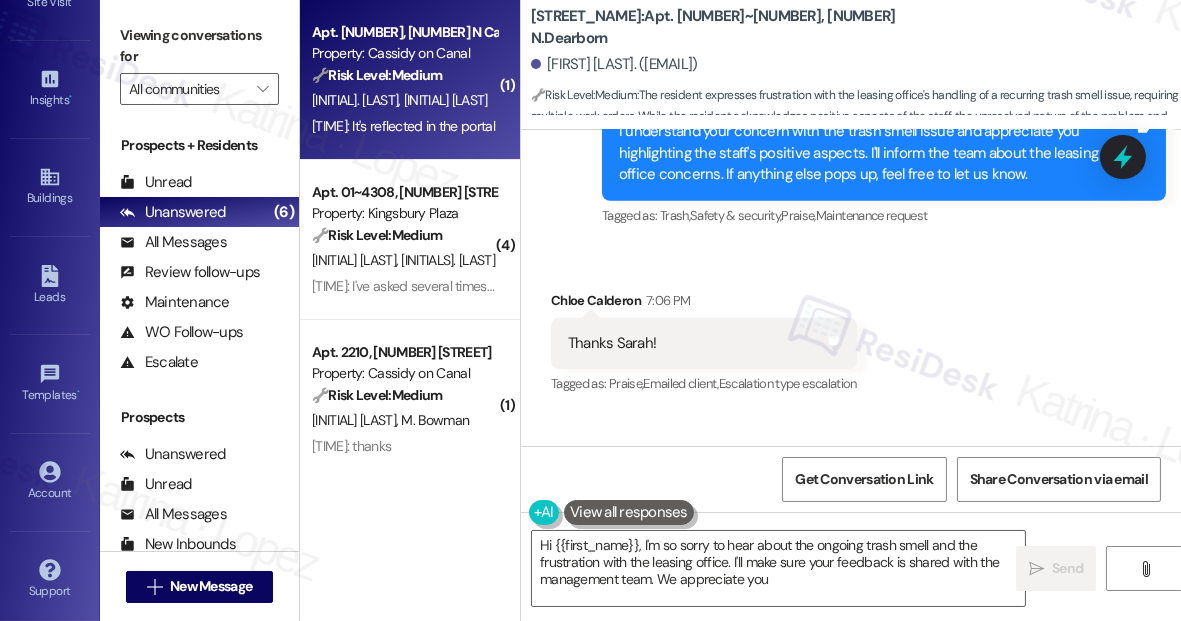 type on "Hi {{first_name}}, I'm so sorry to hear about the ongoing trash smell and the frustration with the leasing office. I'll make sure your feedback is shared with the management team. We appreciate you!" 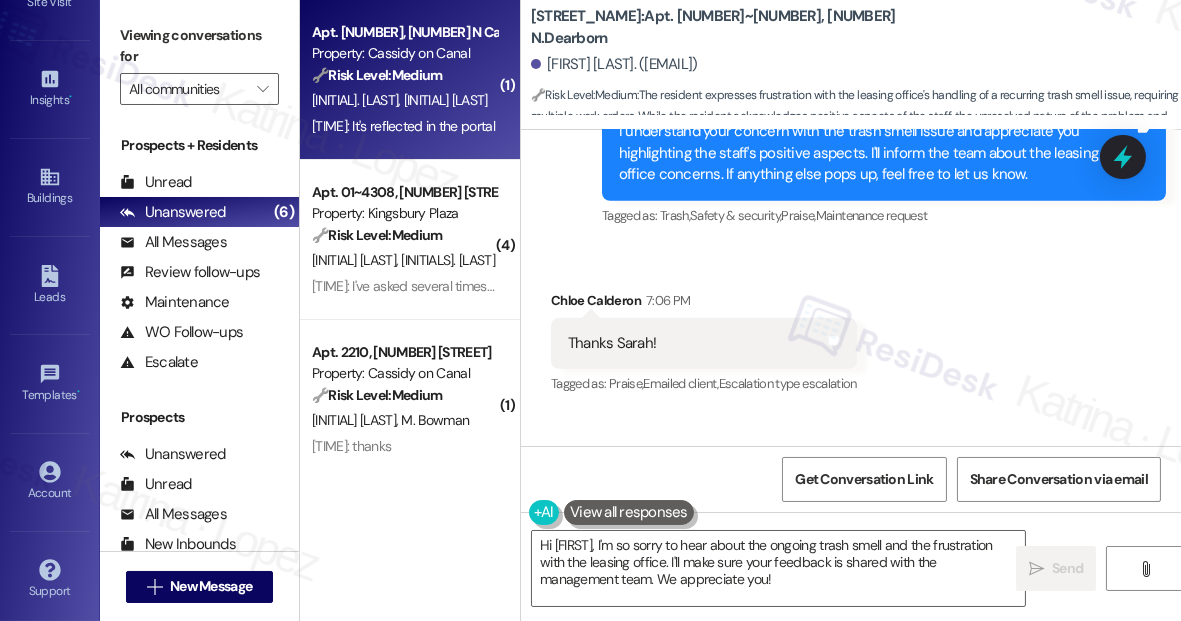 click on "7:01 PM: It's reflected in the portal 7:01 PM: It's reflected in the portal" at bounding box center [403, 126] 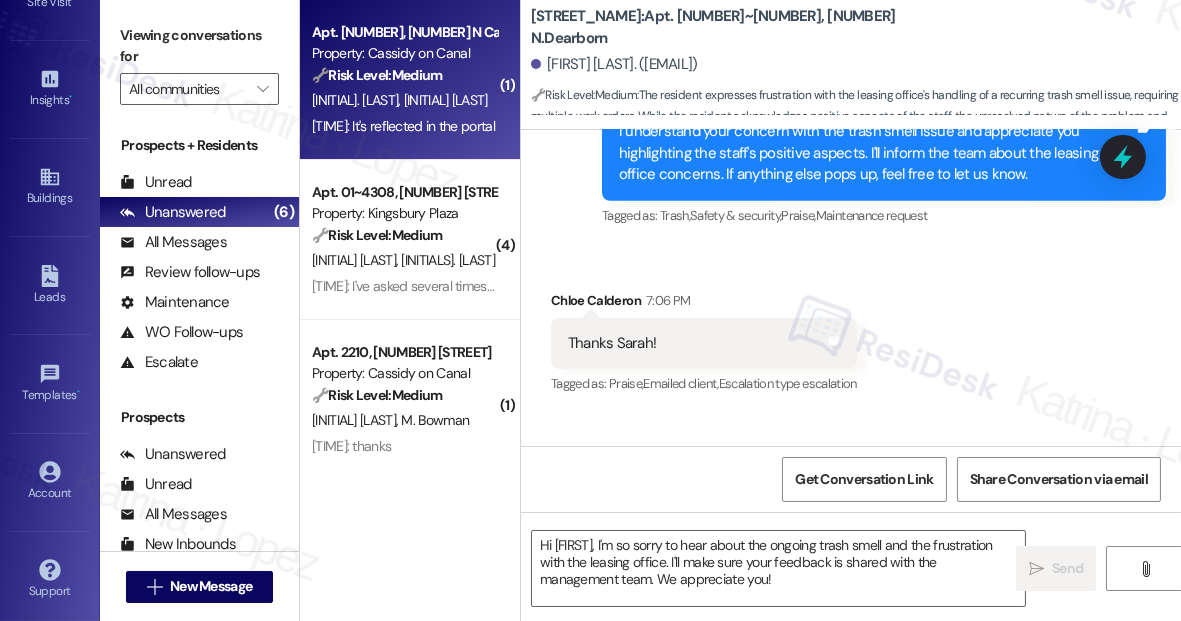 type on "Fetching suggested responses. Please feel free to read through the conversation in the meantime." 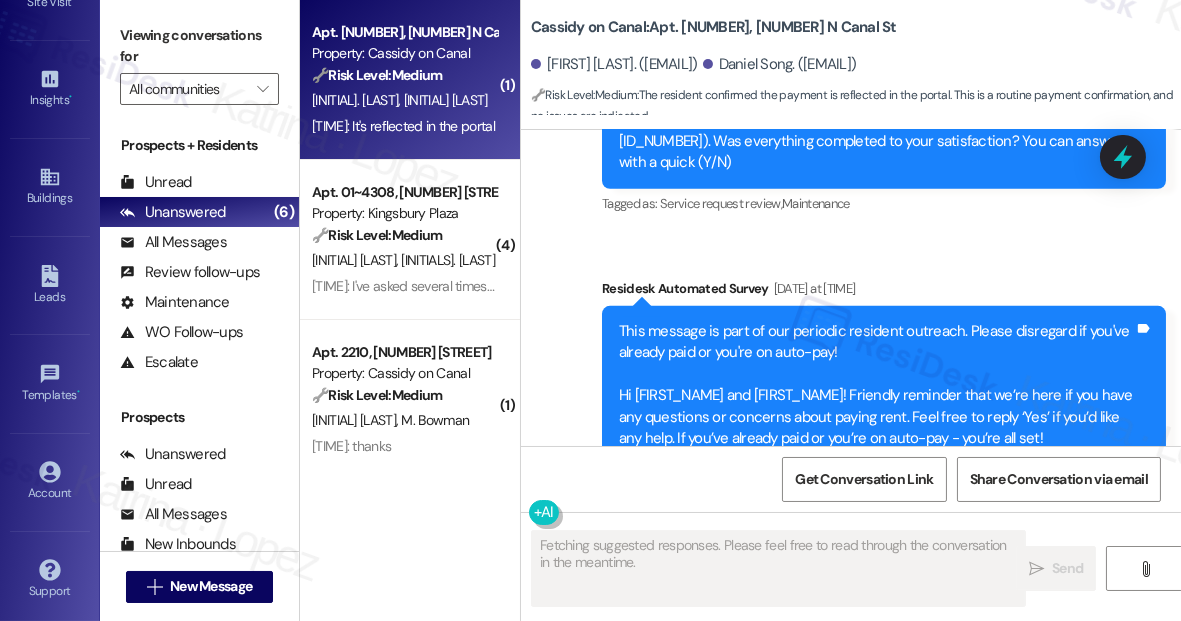 scroll, scrollTop: 11832, scrollLeft: 0, axis: vertical 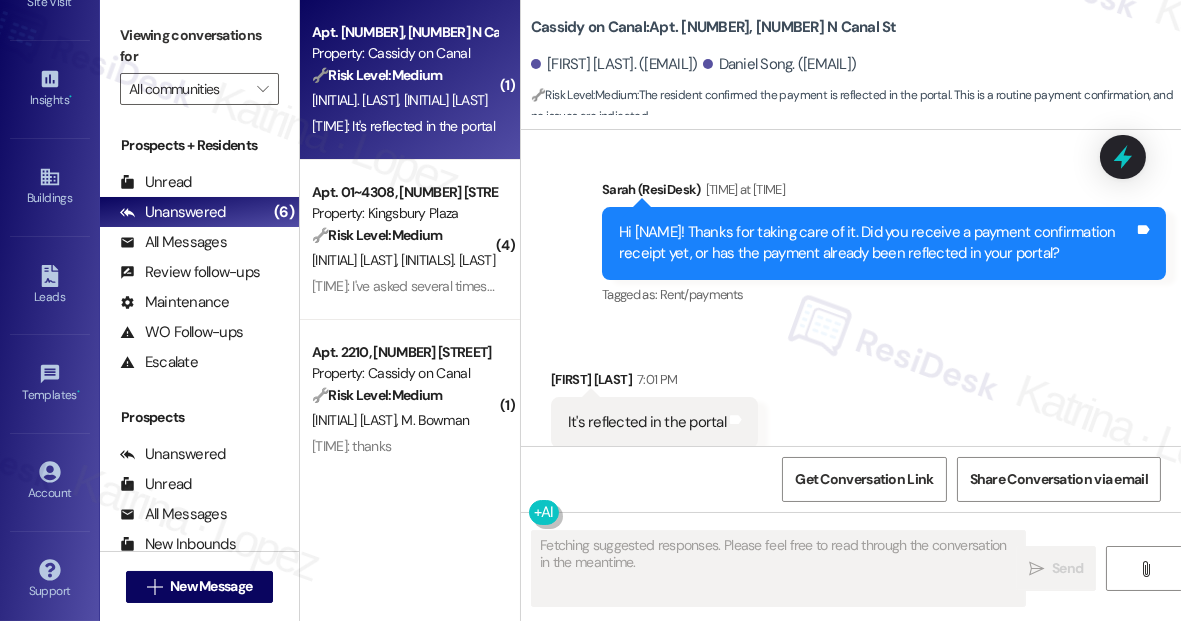 click on "Hi Daniel! Thanks for taking care of it. Did you receive a payment confirmation receipt yet, or has the payment already been reflected in your portal?" at bounding box center [876, 243] 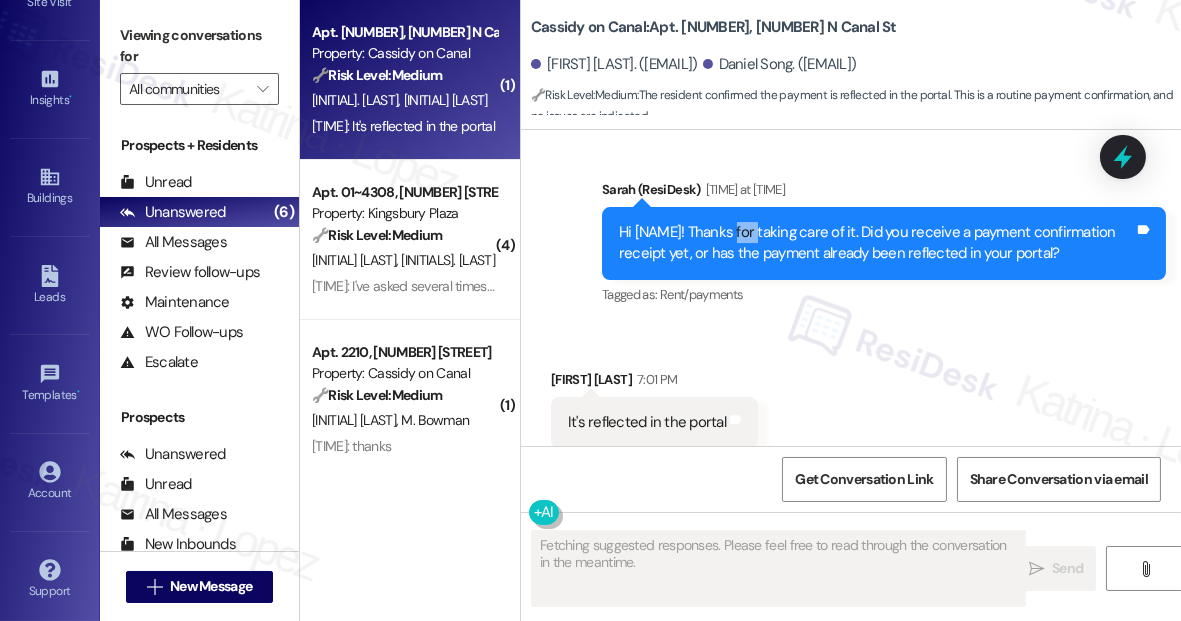 click on "Hi Daniel! Thanks for taking care of it. Did you receive a payment confirmation receipt yet, or has the payment already been reflected in your portal?" at bounding box center (876, 243) 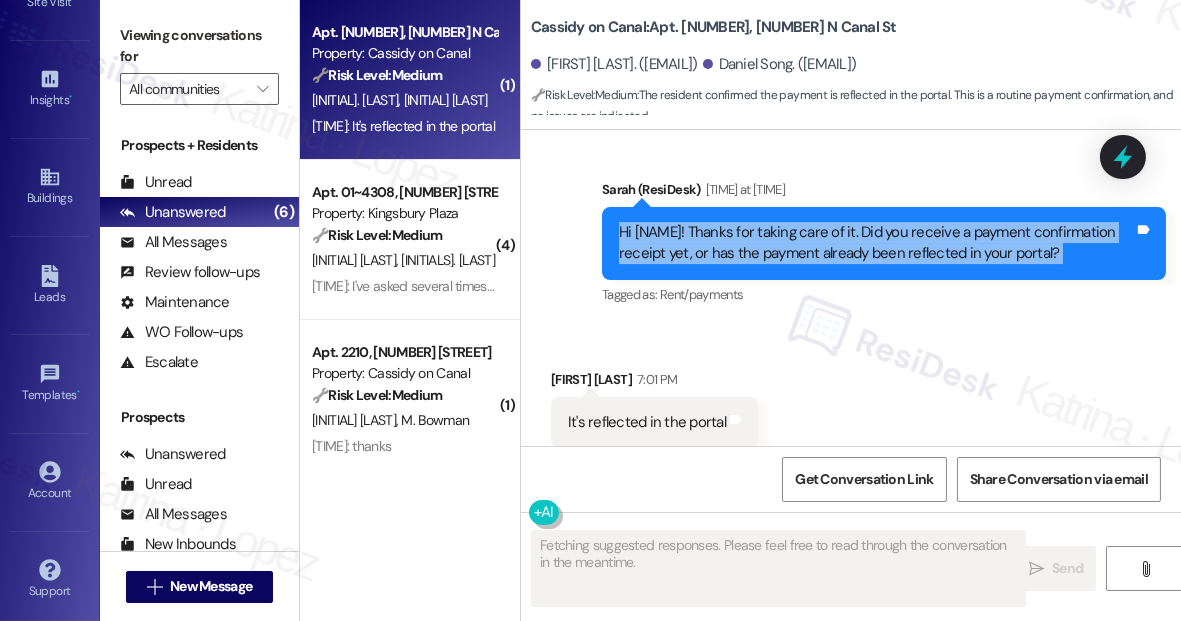 click on "Hi Daniel! Thanks for taking care of it. Did you receive a payment confirmation receipt yet, or has the payment already been reflected in your portal?" at bounding box center [876, 243] 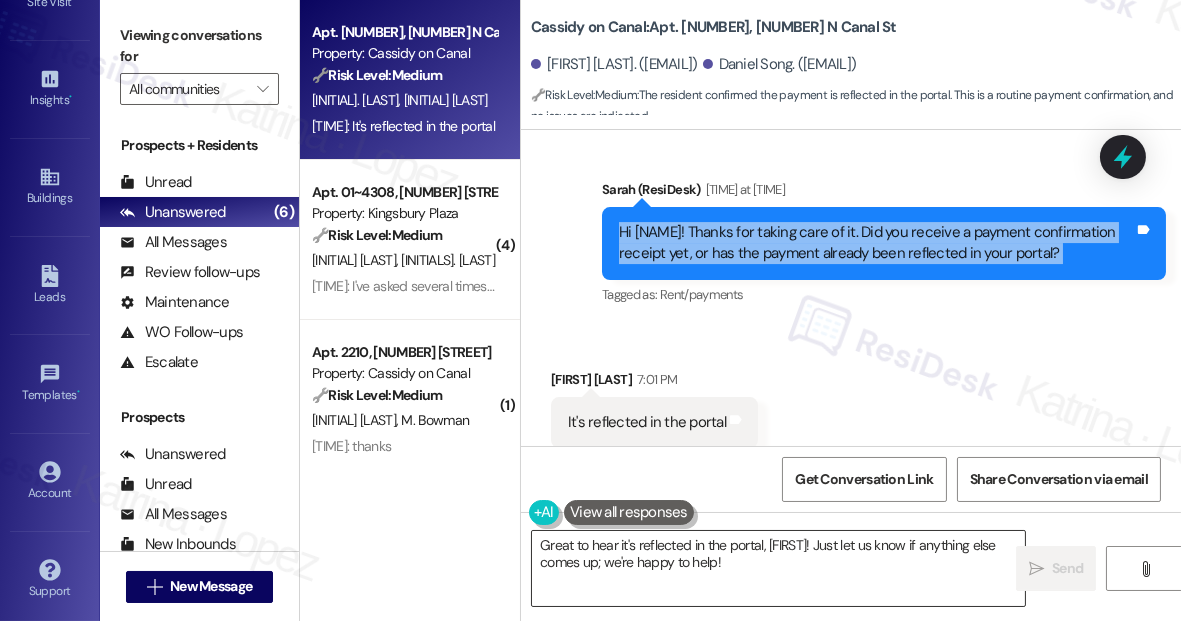 click on "Great to hear it's reflected in the portal, {{first_name}}! Just let us know if anything else comes up; we're happy to help!" at bounding box center (778, 568) 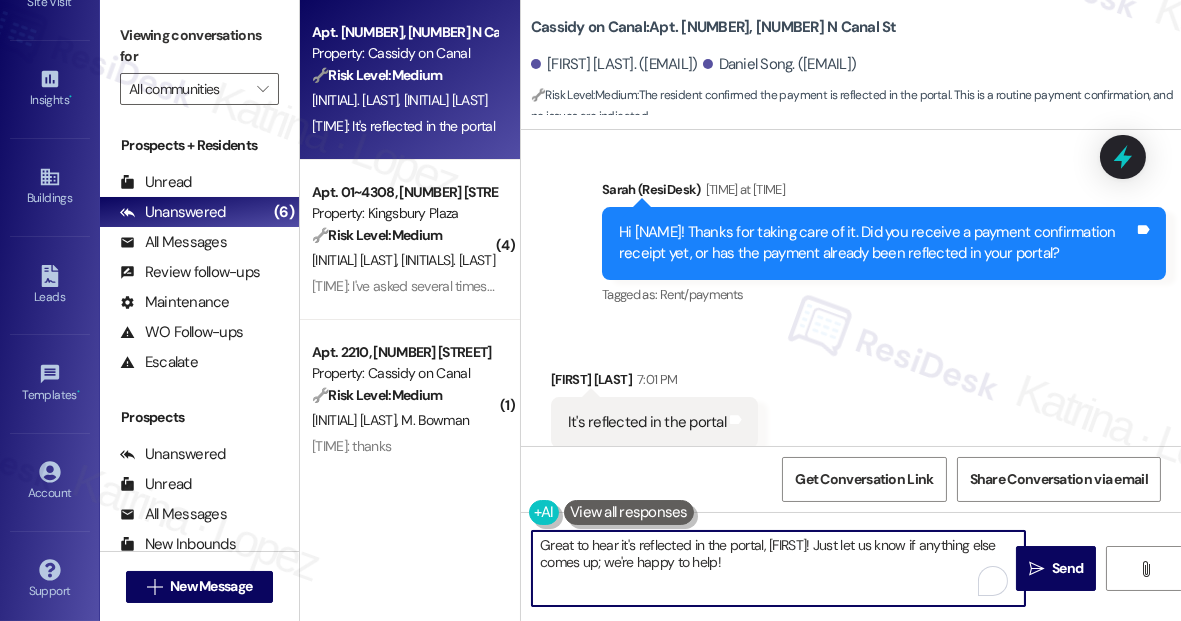 click on "Great to hear it's reflected in the portal, {{first_name}}! Just let us know if anything else comes up; we're happy to help!" at bounding box center [778, 568] 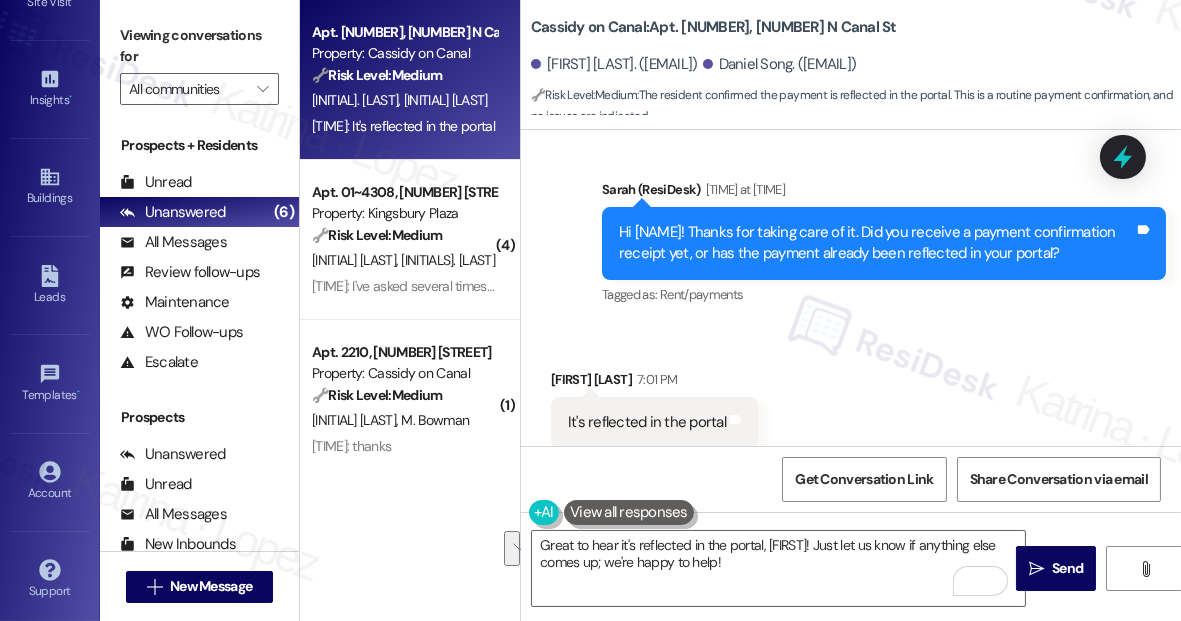 click on "Viewing conversations for" at bounding box center [199, 46] 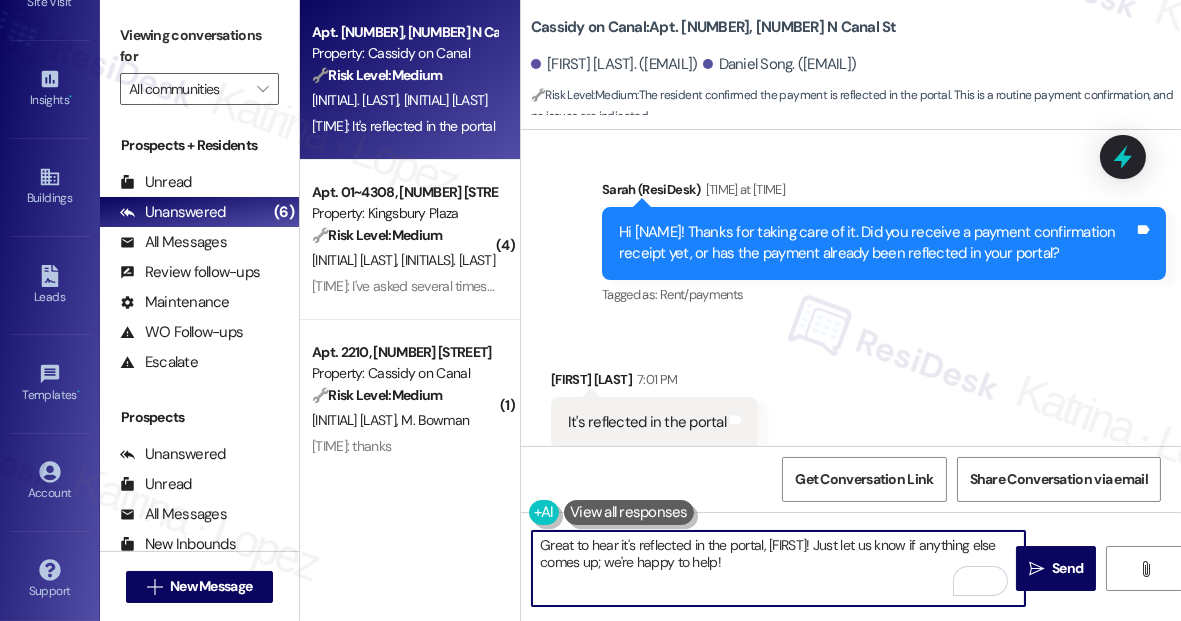 click on "Great to hear it's reflected in the portal, {{first_name}}! Just let us know if anything else comes up; we're happy to help!" at bounding box center (778, 568) 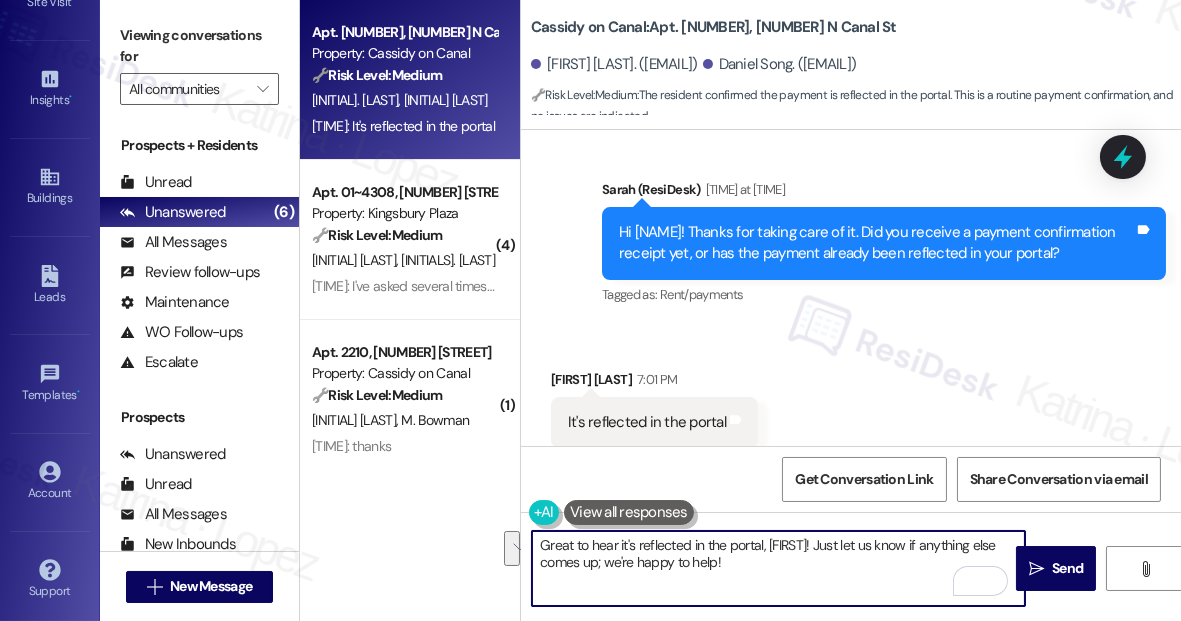 paste on "! Thanks for confirming. If you have any questions or concerns in the future, please feel free to let us know. Have a wonderful evening!" 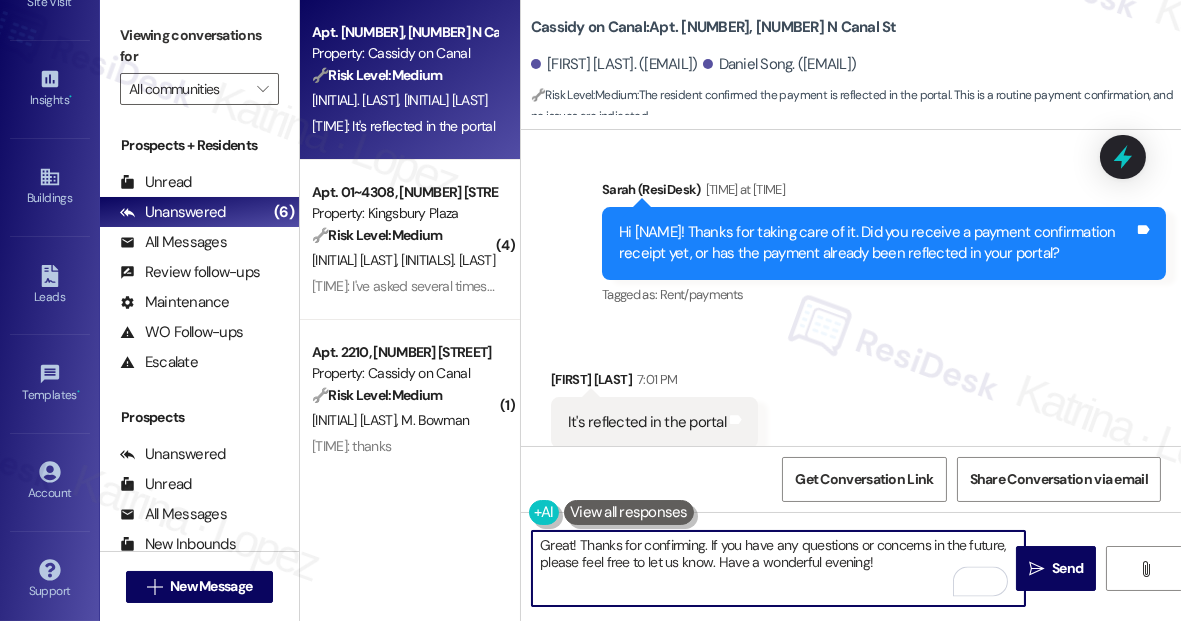 click on "Great! Thanks for confirming. If you have any questions or concerns in the future, please feel free to let us know. Have a wonderful evening!" at bounding box center [778, 568] 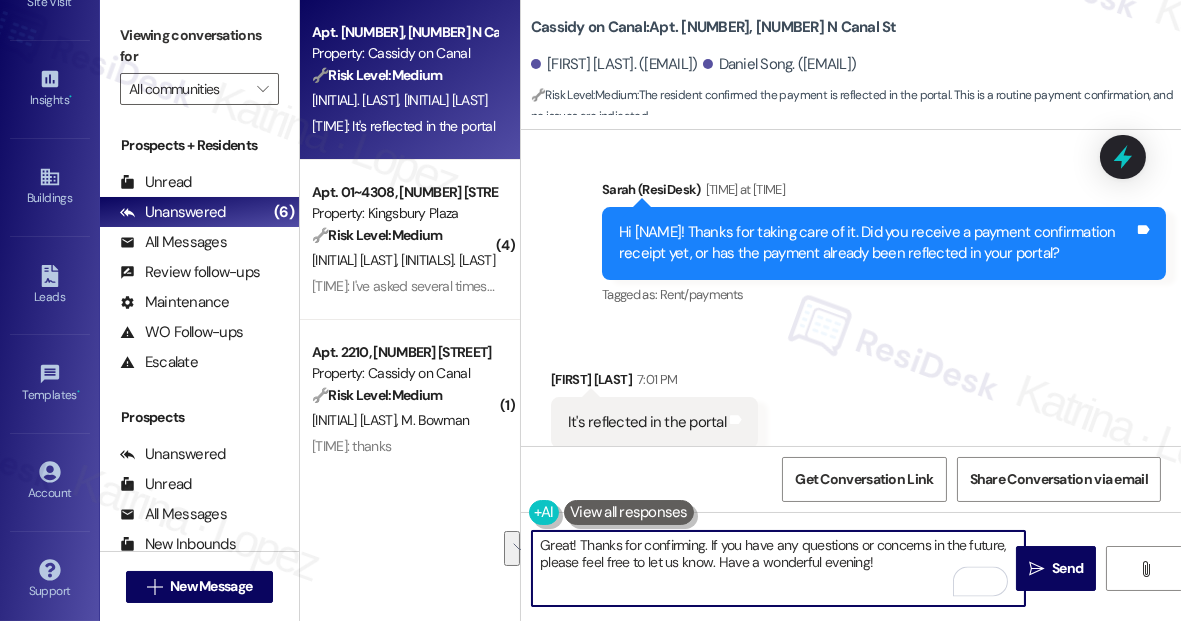 click on "Received via SMS Daniel Song 7:01 PM It's reflected in the portal Tags and notes Tagged as:   Positive response Click to highlight conversations about Positive response" at bounding box center (851, 408) 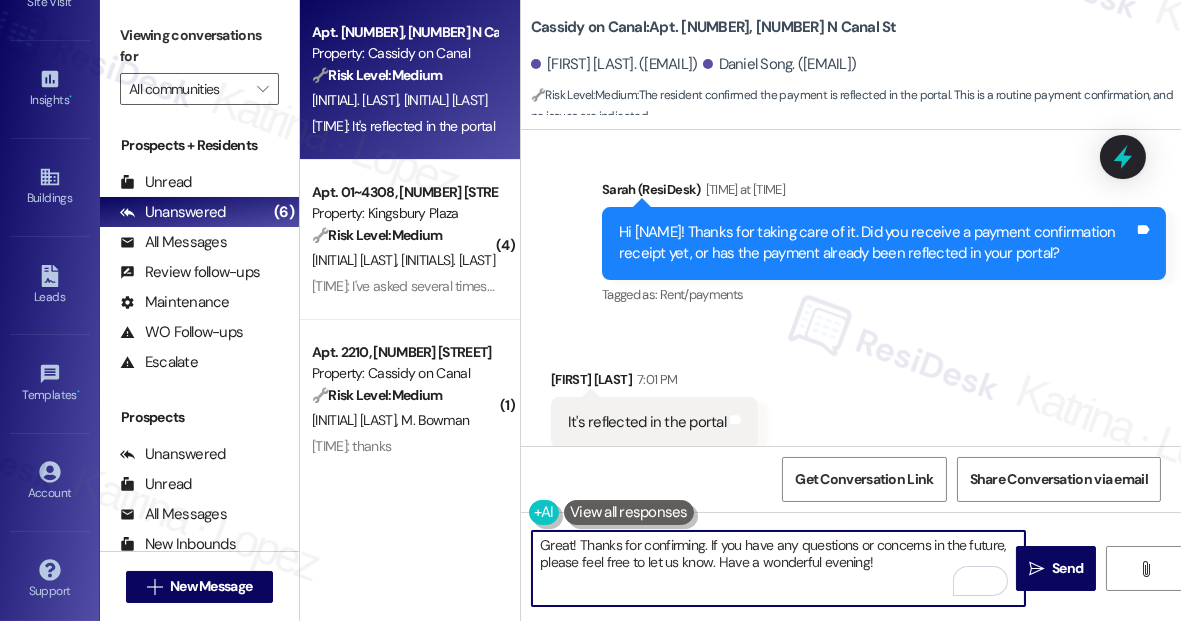 click on "Great! Thanks for confirming. If you have any questions or concerns in the future, please feel free to let us know. Have a wonderful evening!" at bounding box center (778, 568) 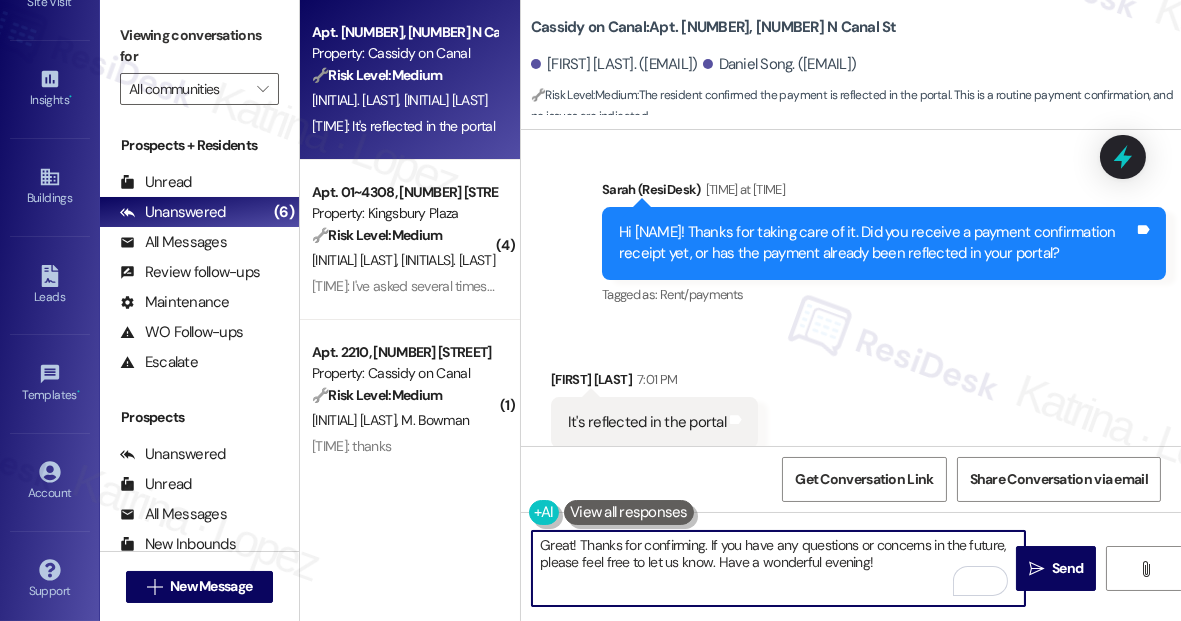 click on "Great! Thanks for confirming. If you have any questions or concerns in the future, please feel free to let us know. Have a wonderful evening!" at bounding box center [778, 568] 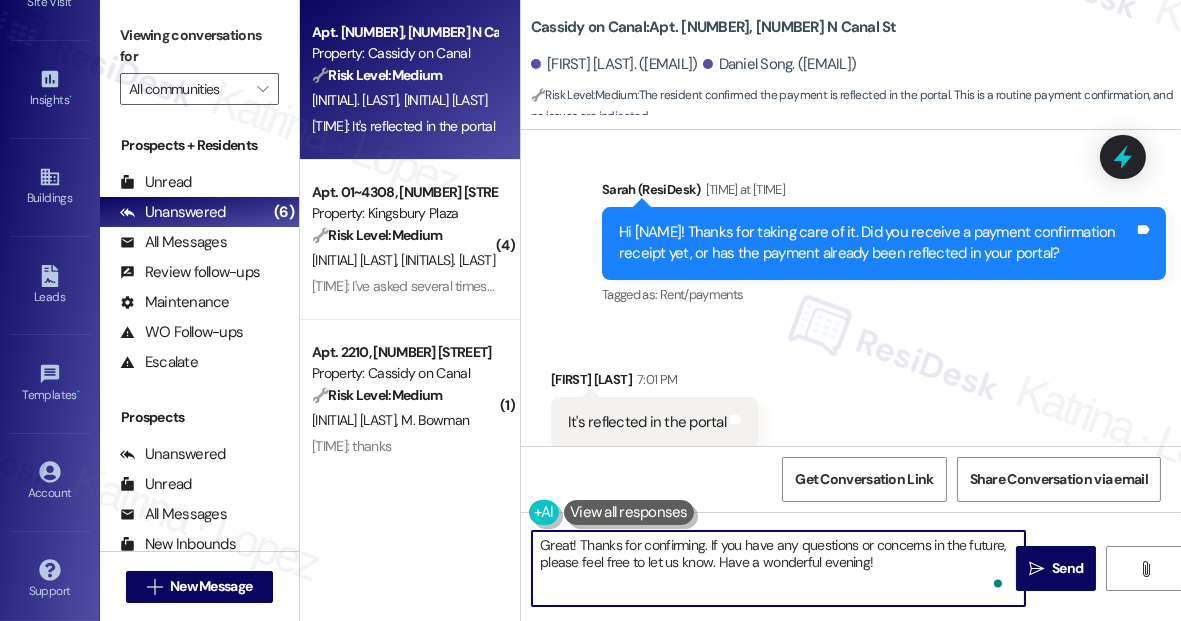 type on "Great! Thanks for confirming. If you have any questions or concerns in the future, please feel free to let us know. Have a lovely evening!" 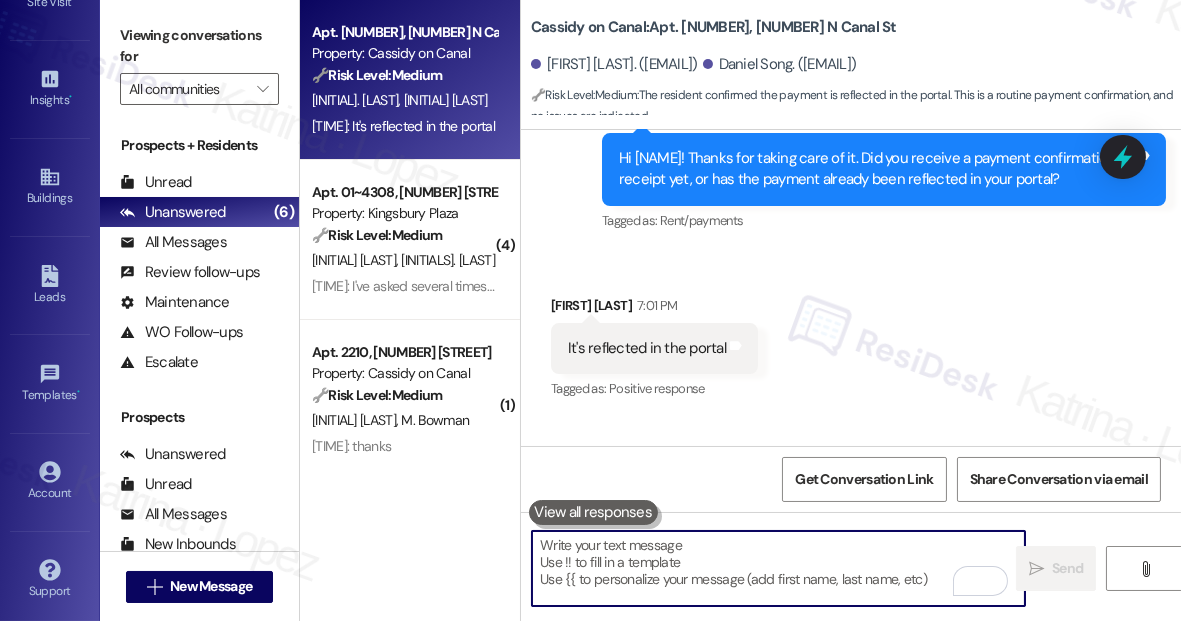 scroll, scrollTop: 11992, scrollLeft: 0, axis: vertical 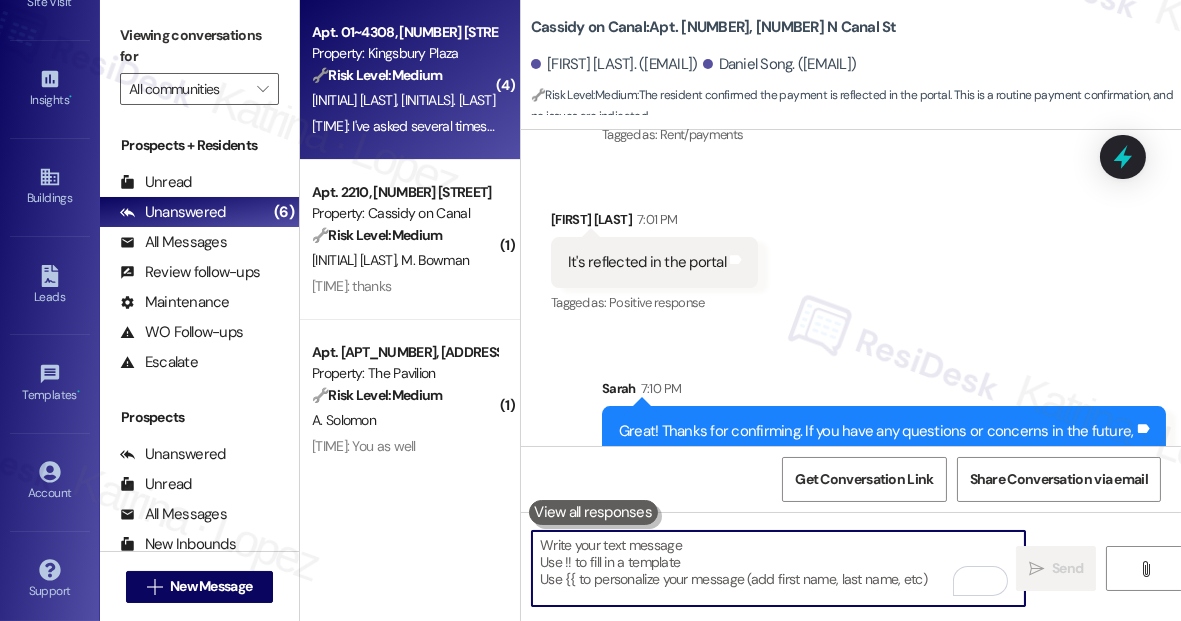 type 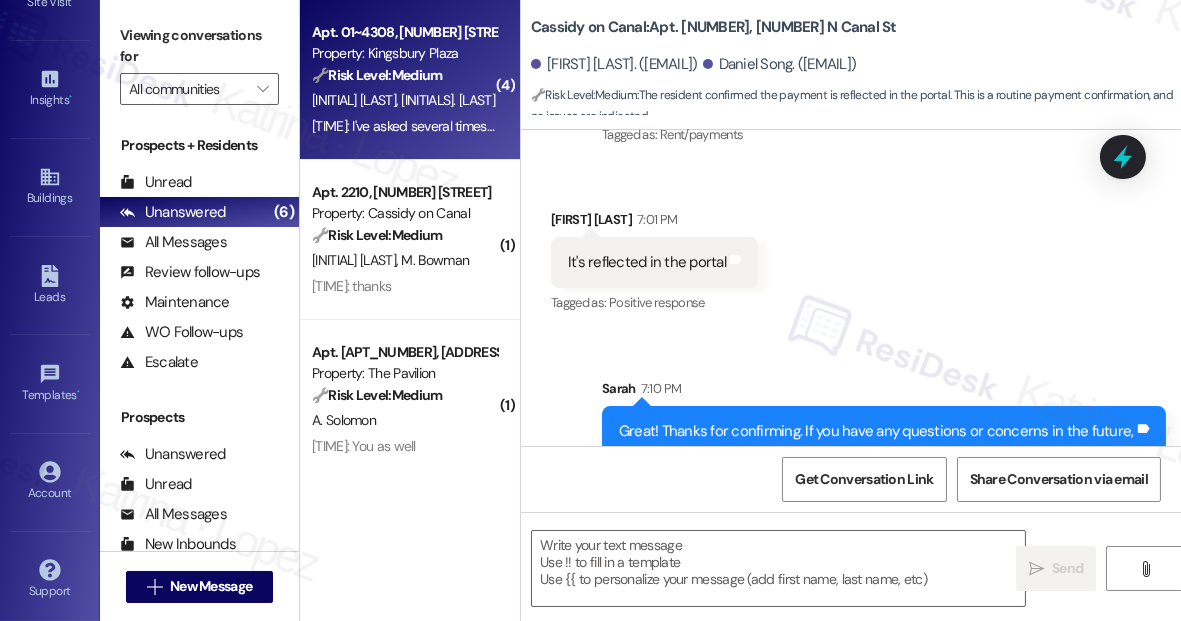 type on "Fetching suggested responses. Please feel free to read through the conversation in the meantime." 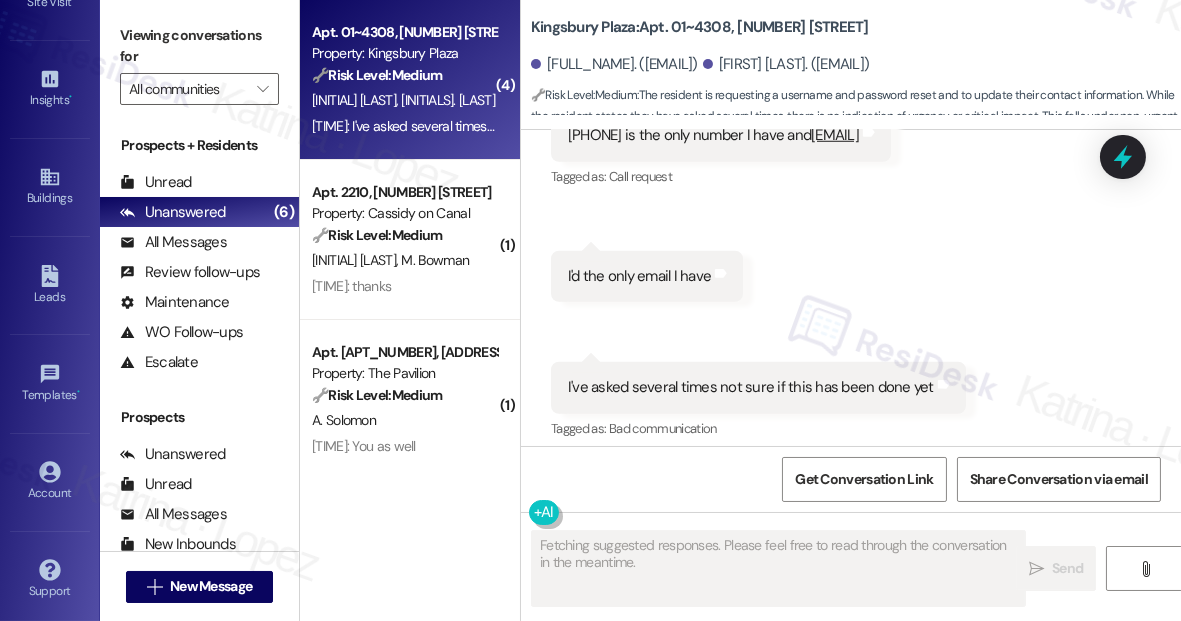 scroll, scrollTop: 2986, scrollLeft: 0, axis: vertical 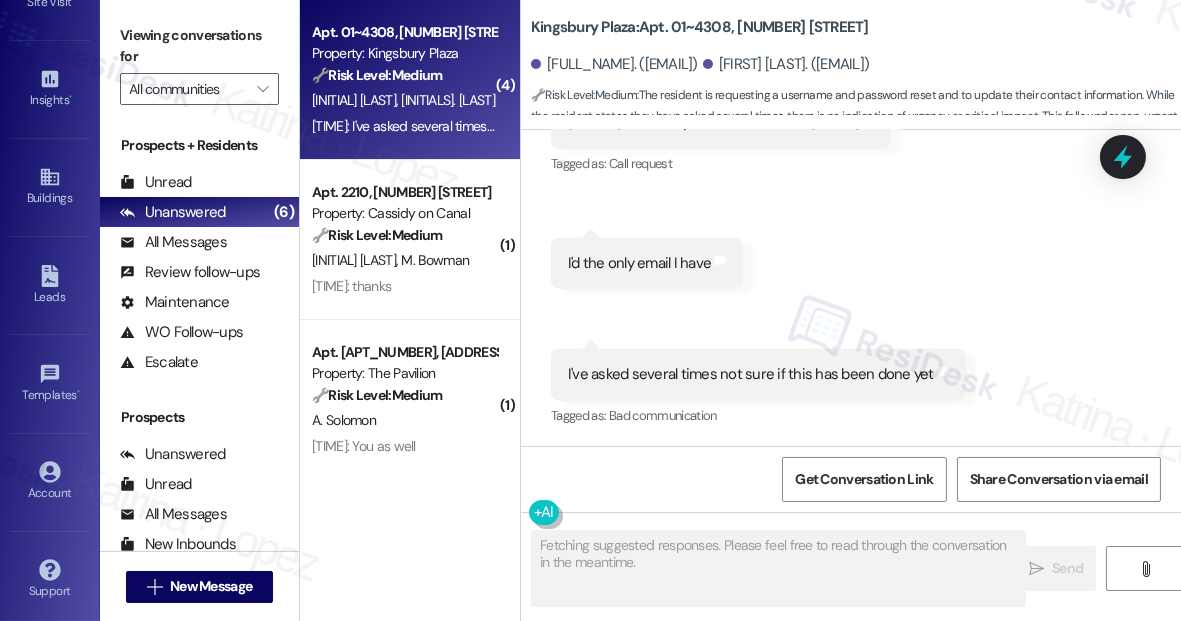 click on "I've asked several times not sure if this has been done yet" at bounding box center [751, 374] 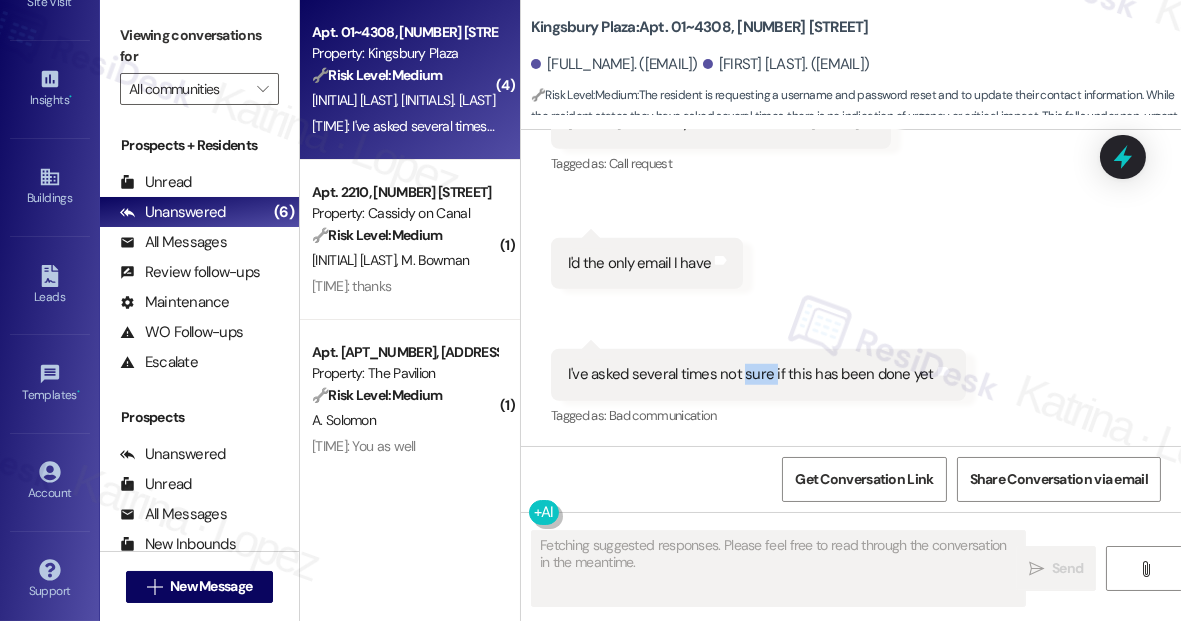 click on "I've asked several times not sure if this has been done yet" at bounding box center (751, 374) 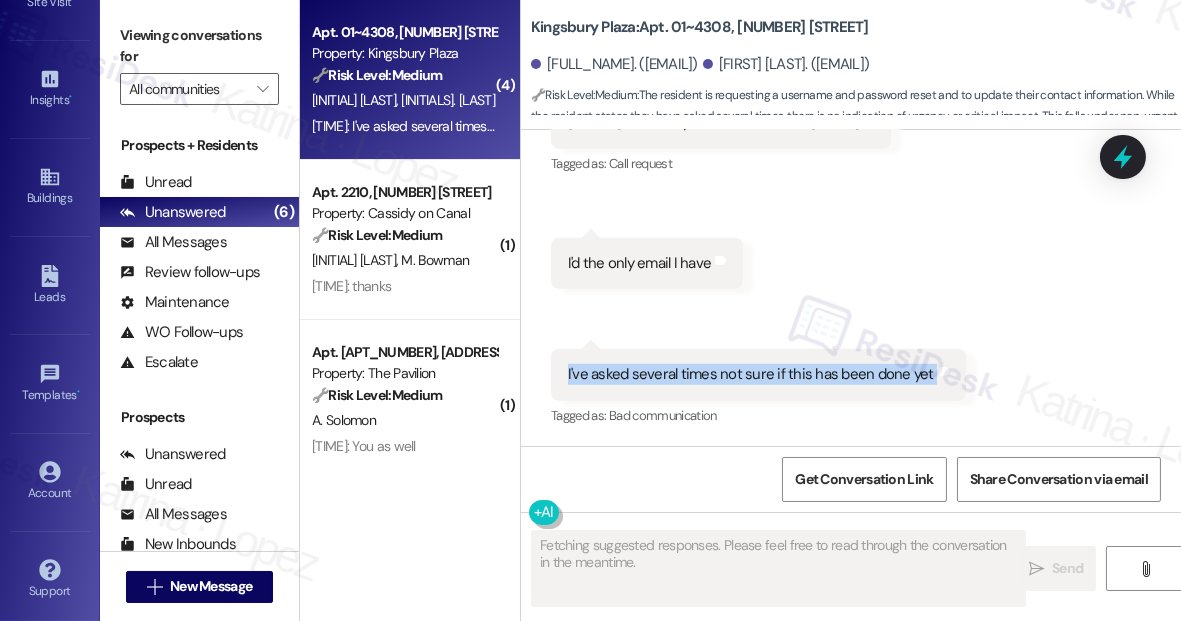 click on "I've asked several times not sure if this has been done yet" at bounding box center (751, 374) 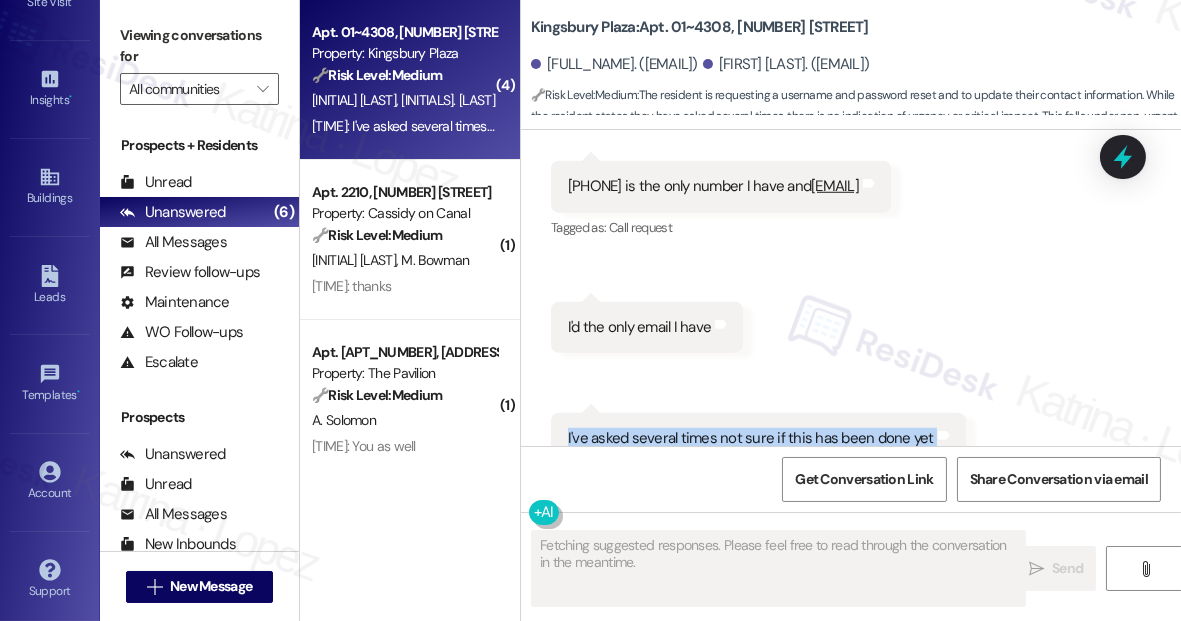 scroll, scrollTop: 2895, scrollLeft: 0, axis: vertical 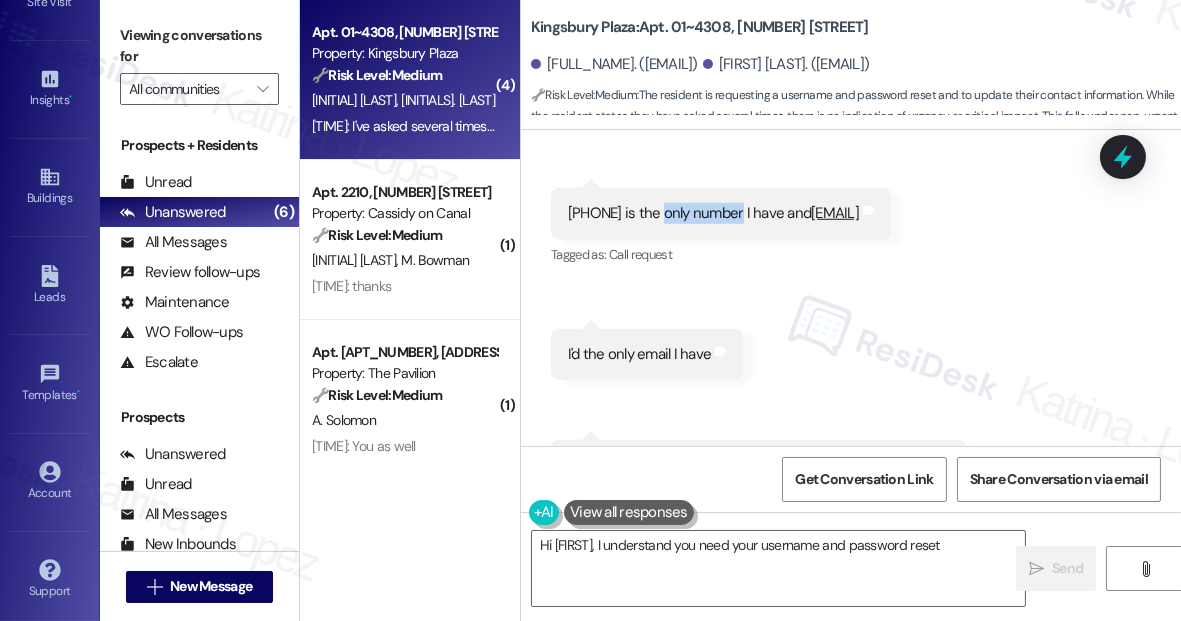 drag, startPoint x: 667, startPoint y: 207, endPoint x: 729, endPoint y: 212, distance: 62.201286 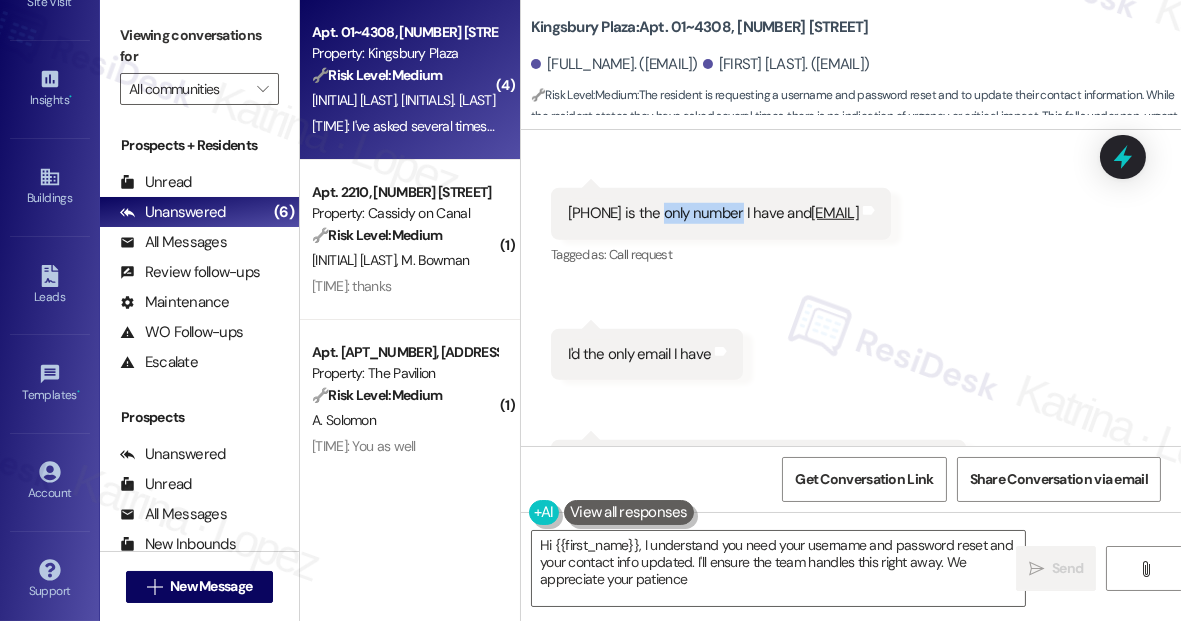 type on "Hi {{first_name}}, I understand you need your username and password reset and your contact info updated. I'll ensure the team handles this right away. We appreciate your patience!" 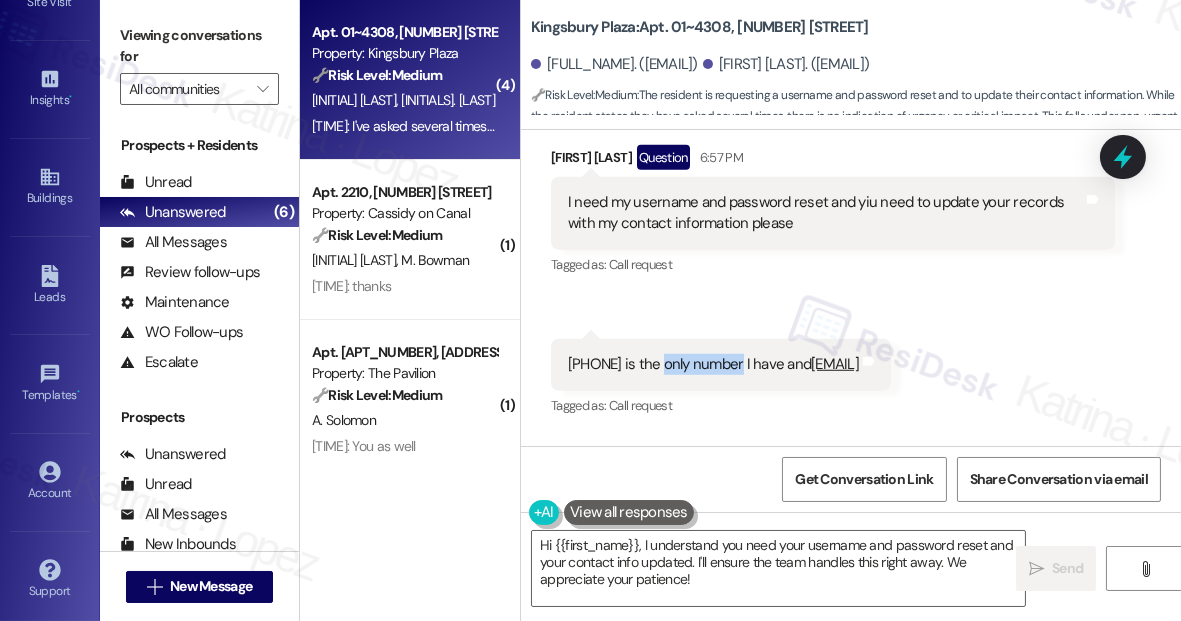 scroll, scrollTop: 2713, scrollLeft: 0, axis: vertical 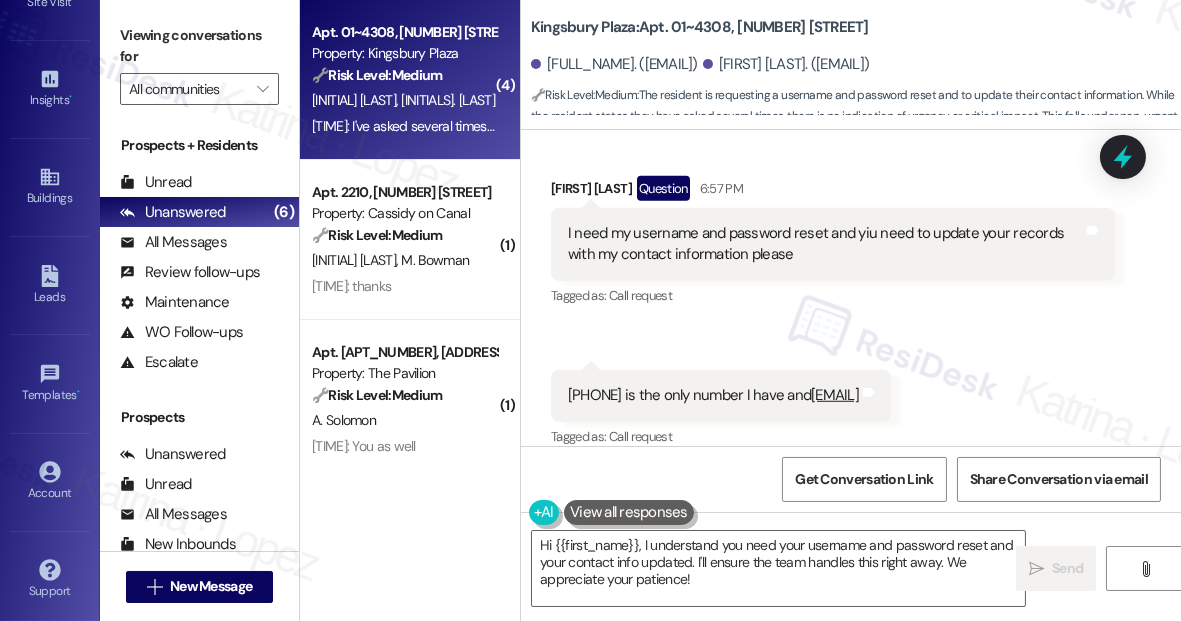 click on "I need my username and password reset and yiu need to update your records with my contact information please" at bounding box center (825, 244) 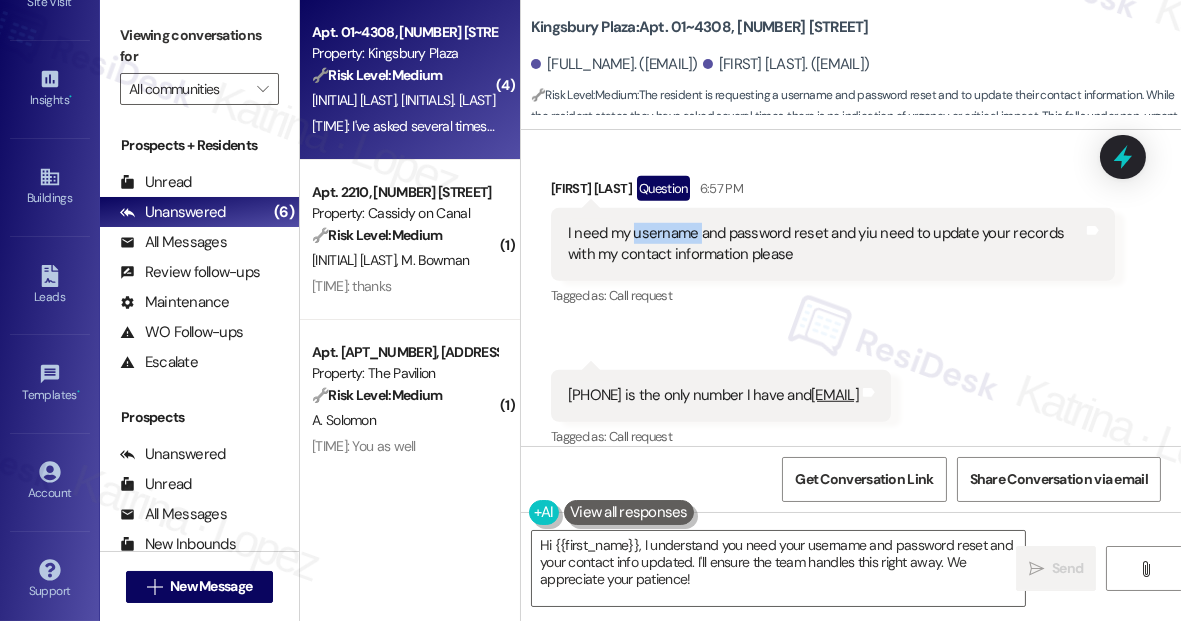click on "I need my username and password reset and yiu need to update your records with my contact information please" at bounding box center [825, 244] 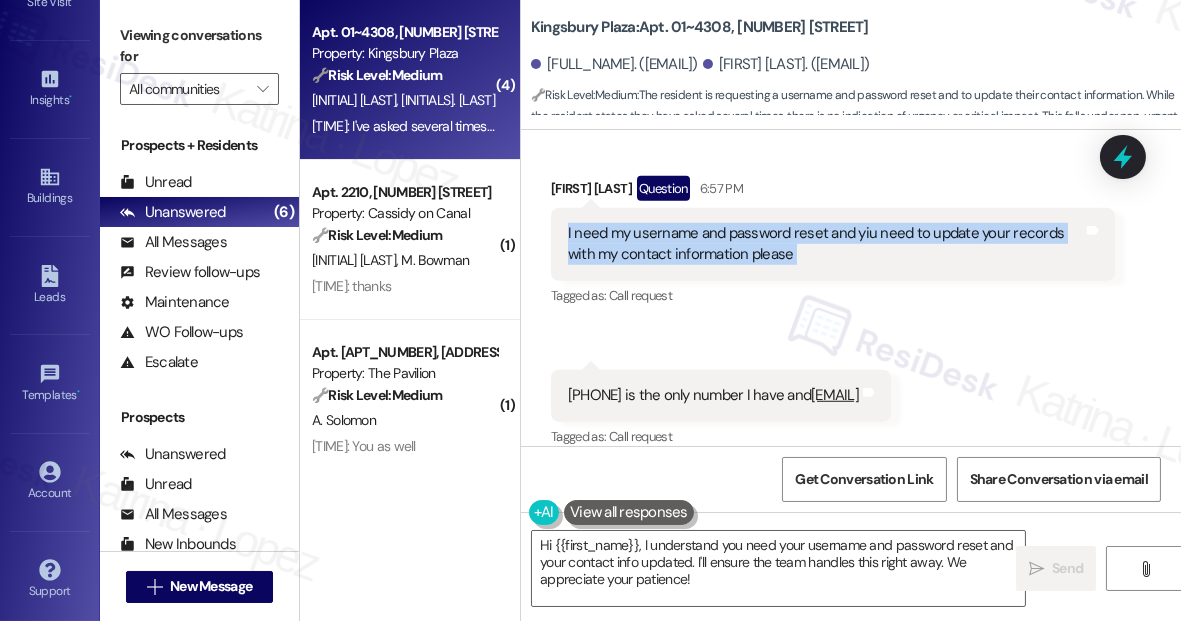 click on "I need my username and password reset and yiu need to update your records with my contact information please" at bounding box center [825, 244] 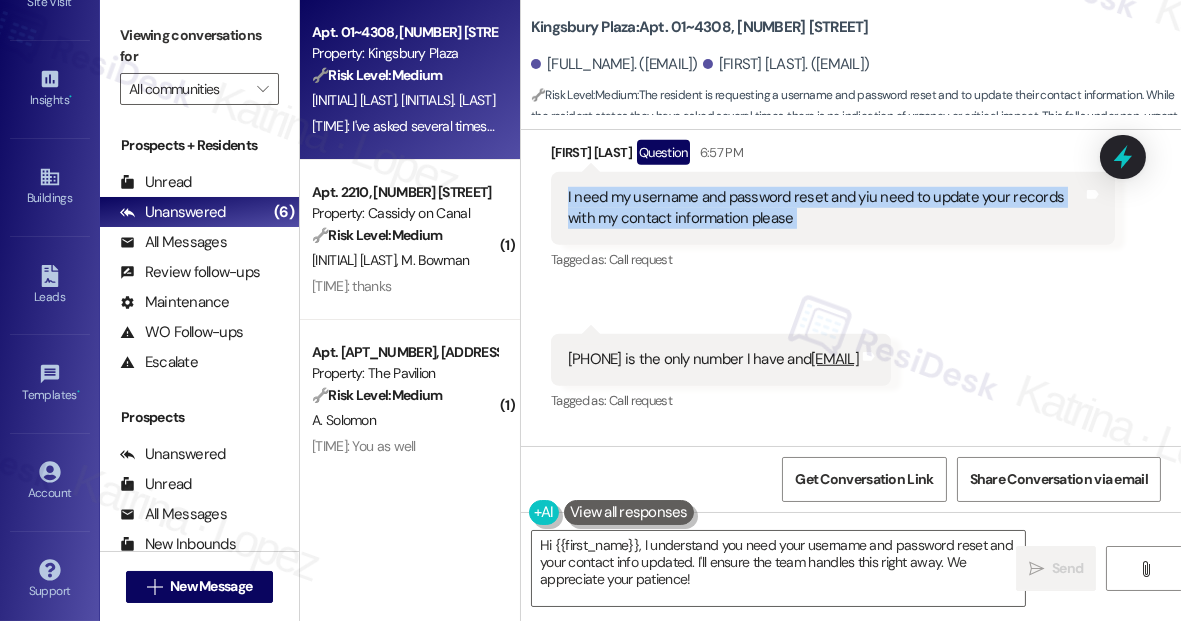 scroll, scrollTop: 2895, scrollLeft: 0, axis: vertical 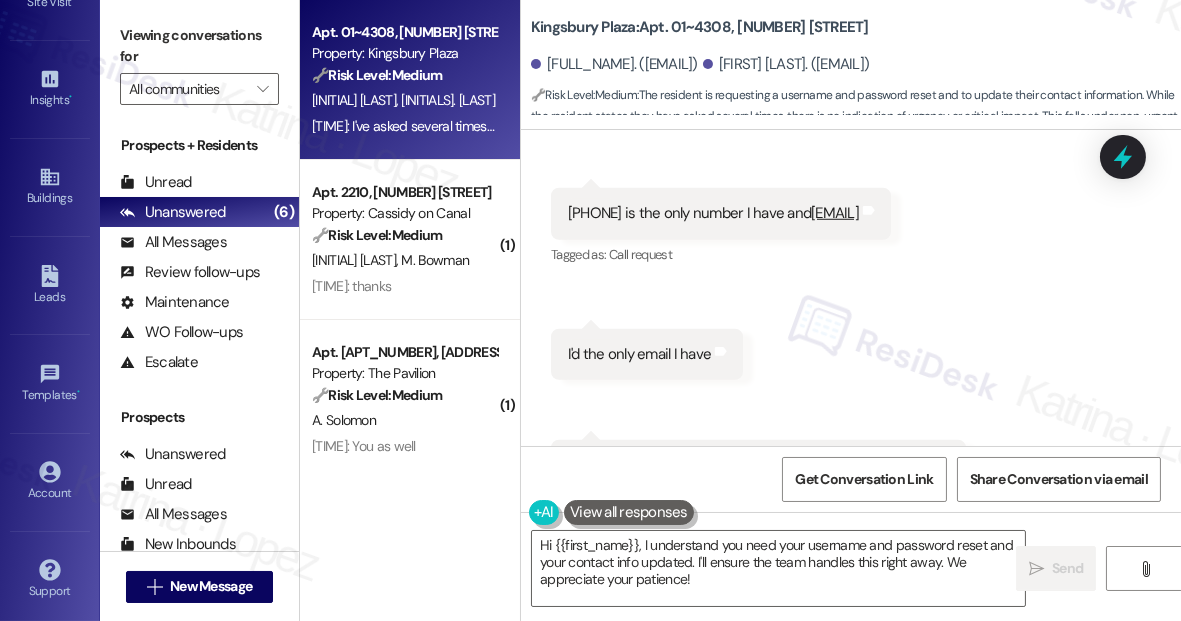 drag, startPoint x: 680, startPoint y: 212, endPoint x: 841, endPoint y: 215, distance: 161.02795 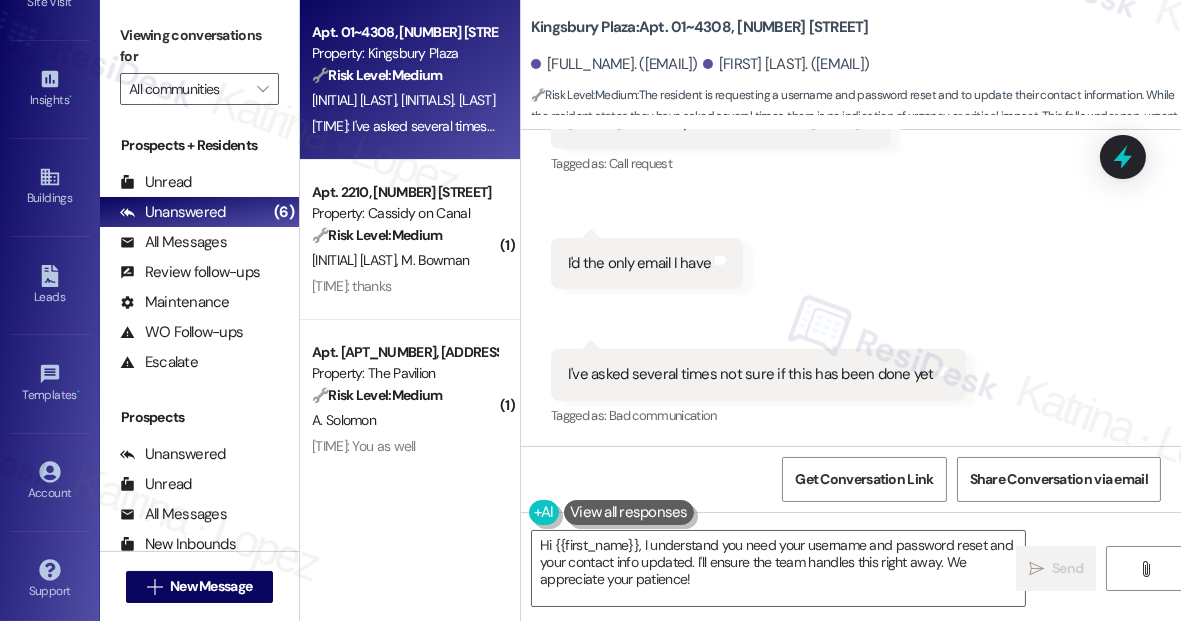 click on "I've asked several times not sure if this has been done yet" at bounding box center (751, 374) 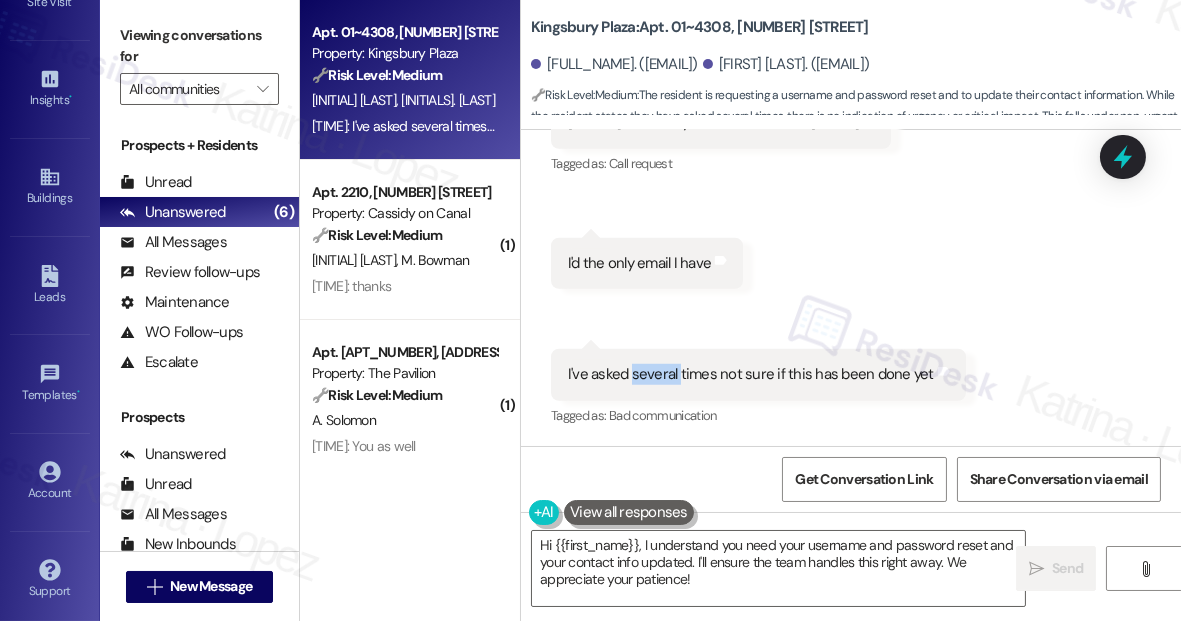 click on "I've asked several times not sure if this has been done yet" at bounding box center (751, 374) 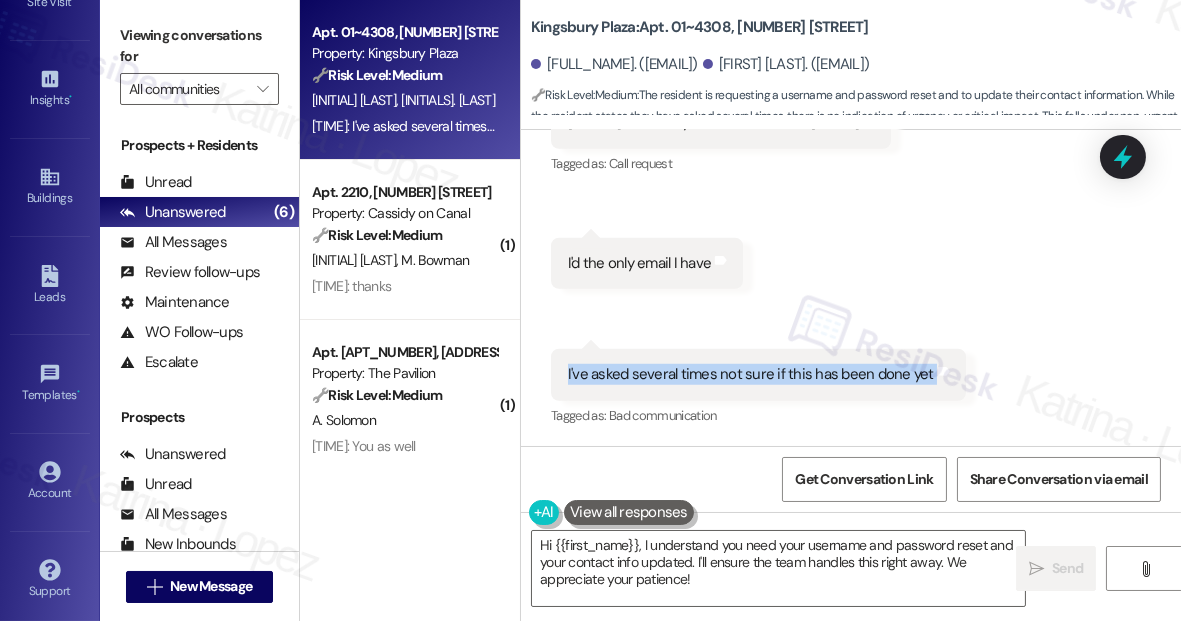 click on "I've asked several times not sure if this has been done yet" at bounding box center (751, 374) 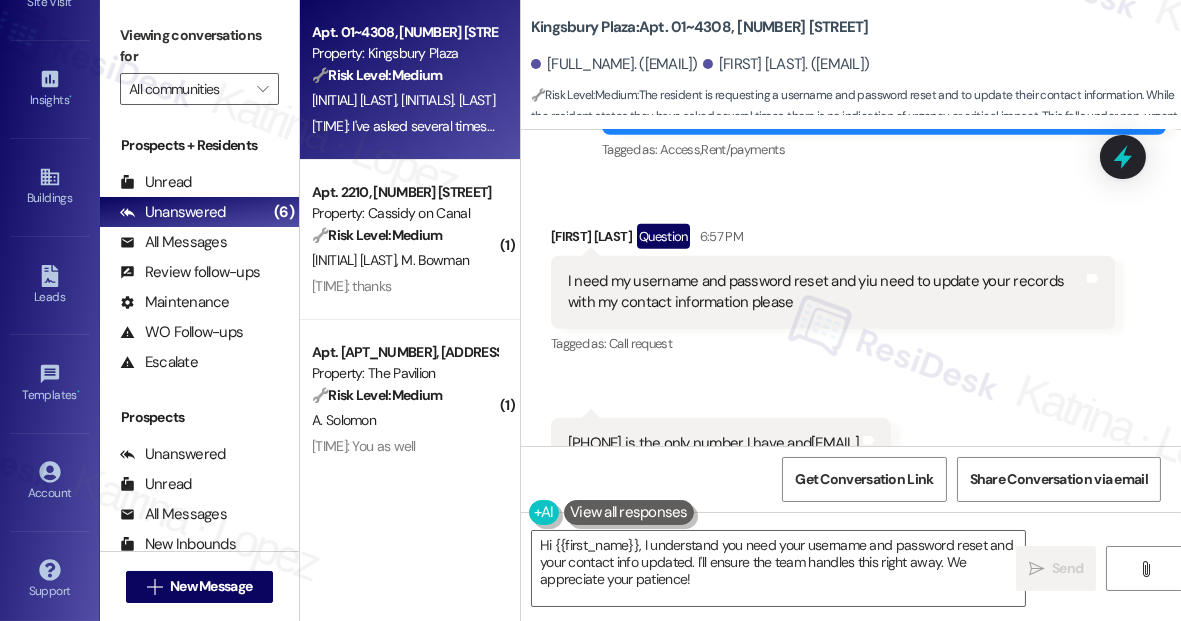 scroll, scrollTop: 2623, scrollLeft: 0, axis: vertical 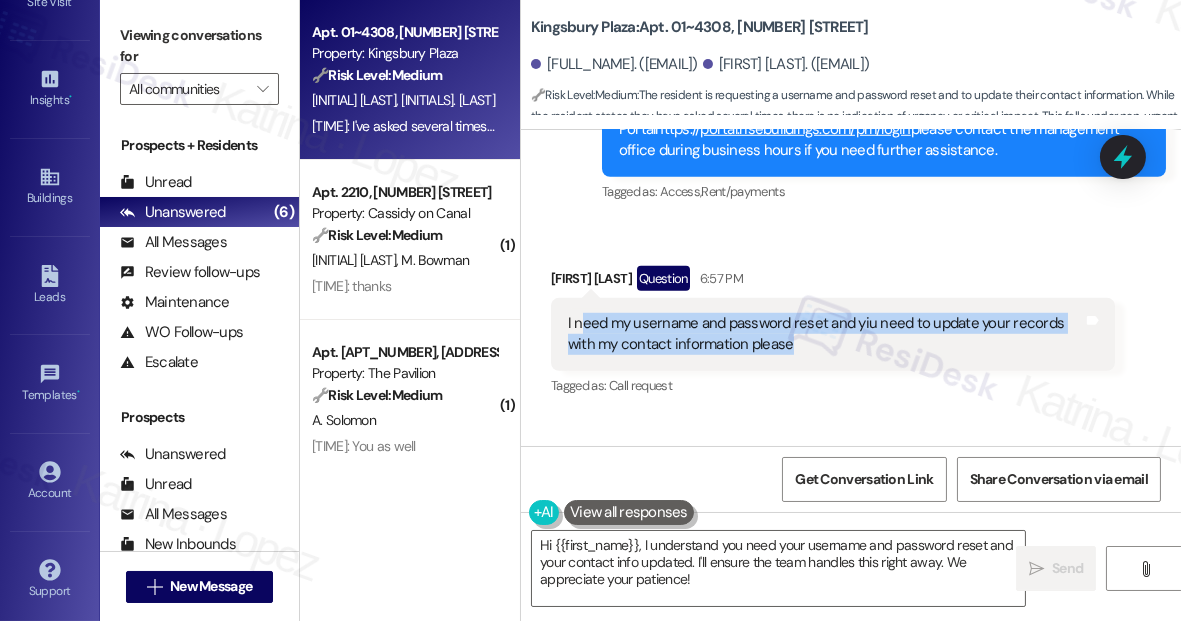 drag, startPoint x: 581, startPoint y: 322, endPoint x: 909, endPoint y: 350, distance: 329.19296 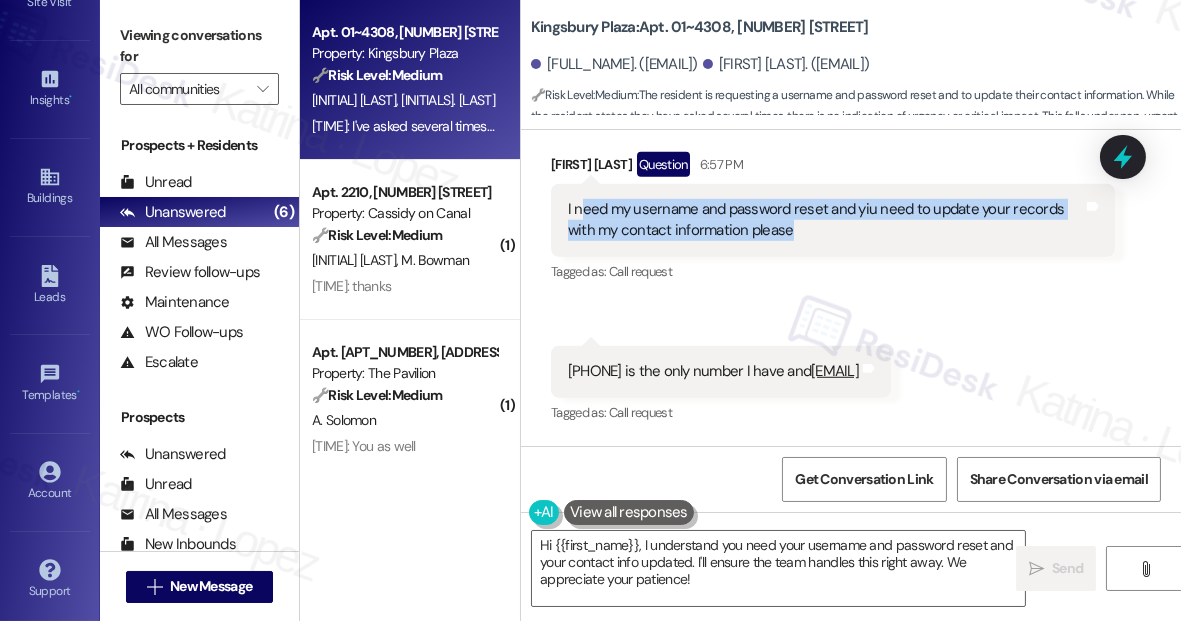 scroll, scrollTop: 2805, scrollLeft: 0, axis: vertical 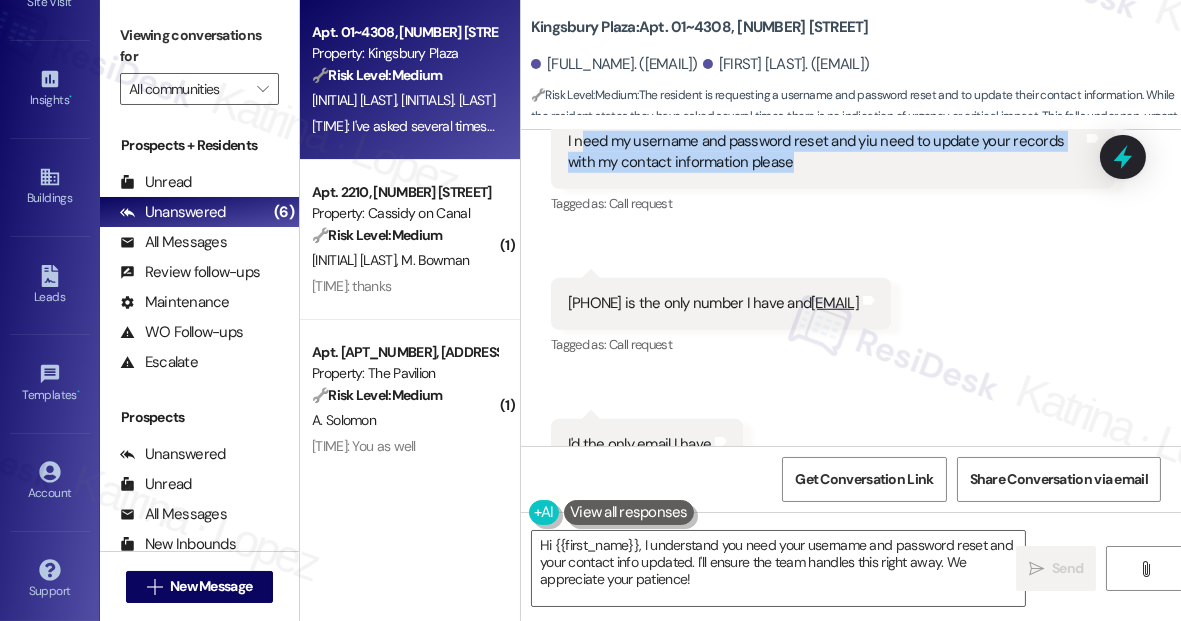 drag, startPoint x: 562, startPoint y: 302, endPoint x: 1002, endPoint y: 309, distance: 440.05566 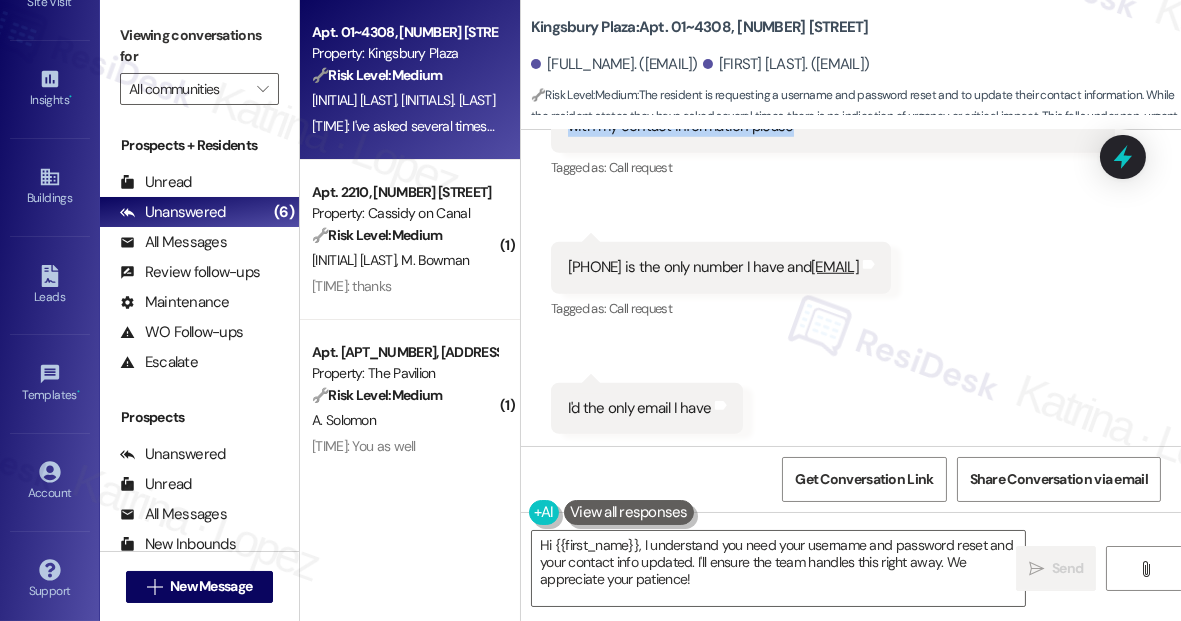 scroll, scrollTop: 2986, scrollLeft: 0, axis: vertical 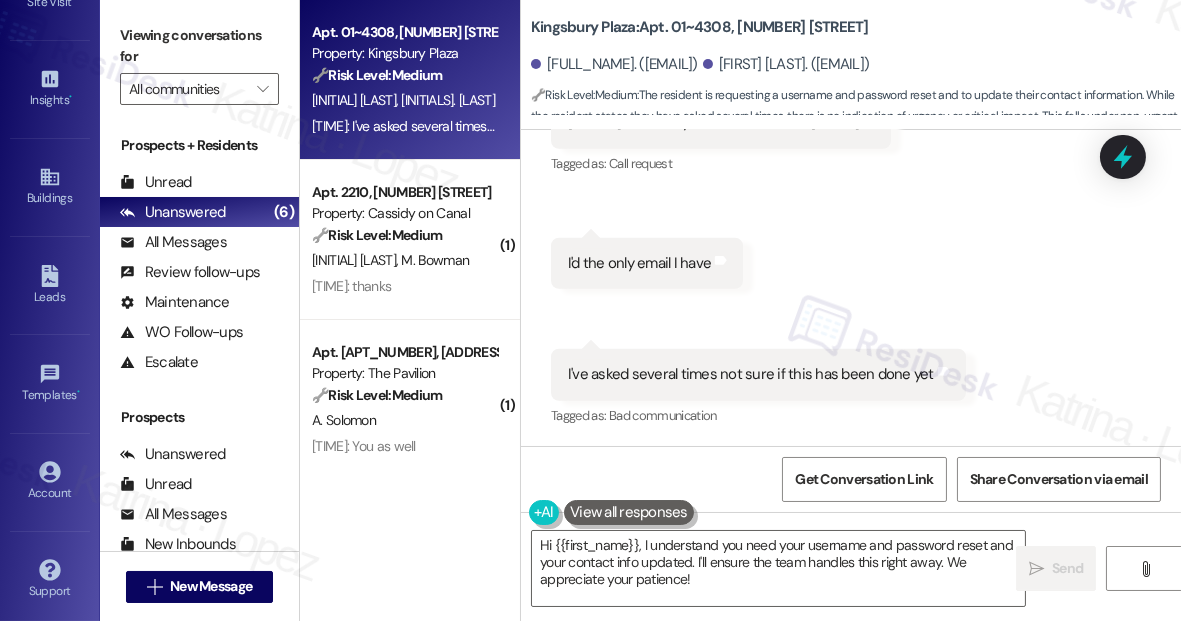 click on "I'd the only email I have" at bounding box center (639, 263) 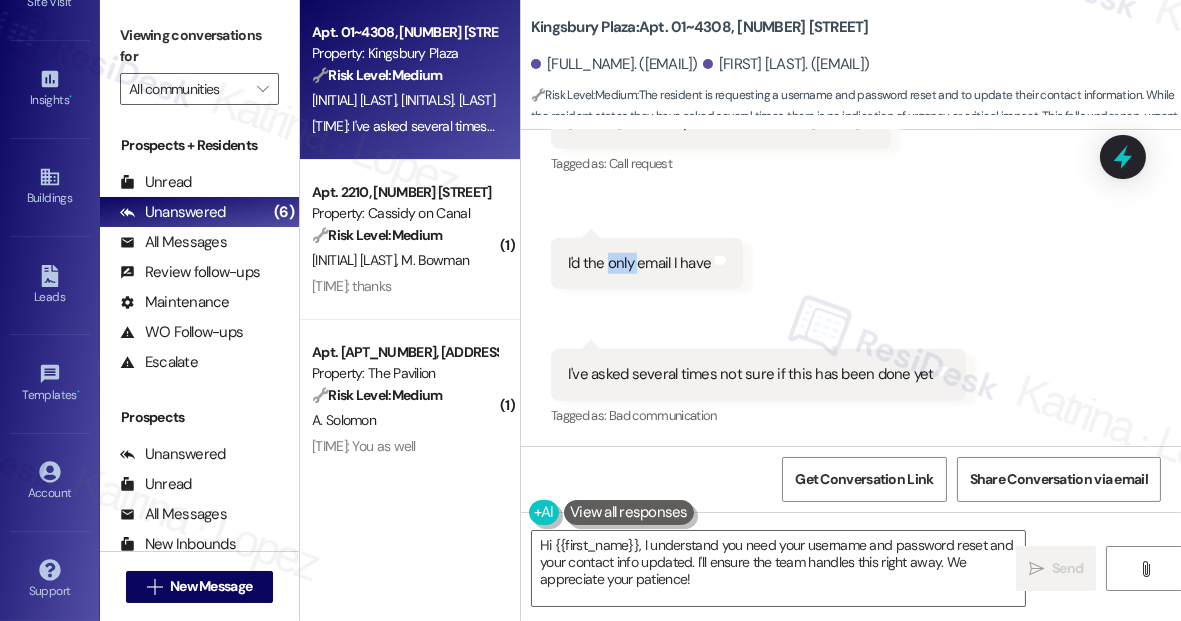 click on "I'd the only email I have" at bounding box center [639, 263] 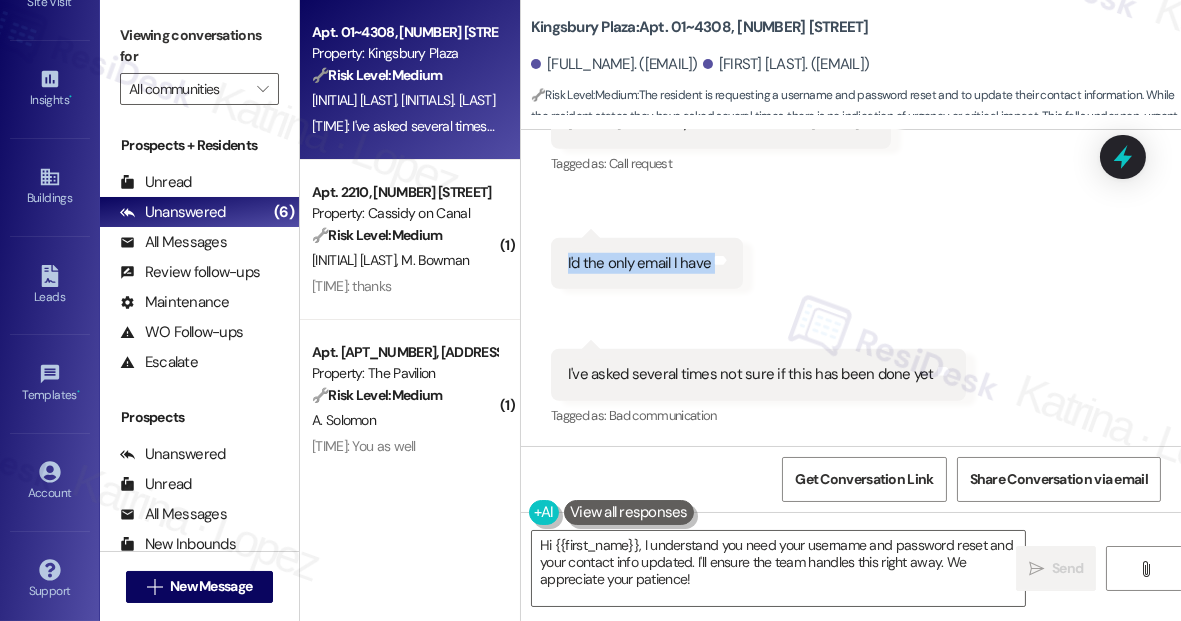 click on "I'd the only email I have" at bounding box center [639, 263] 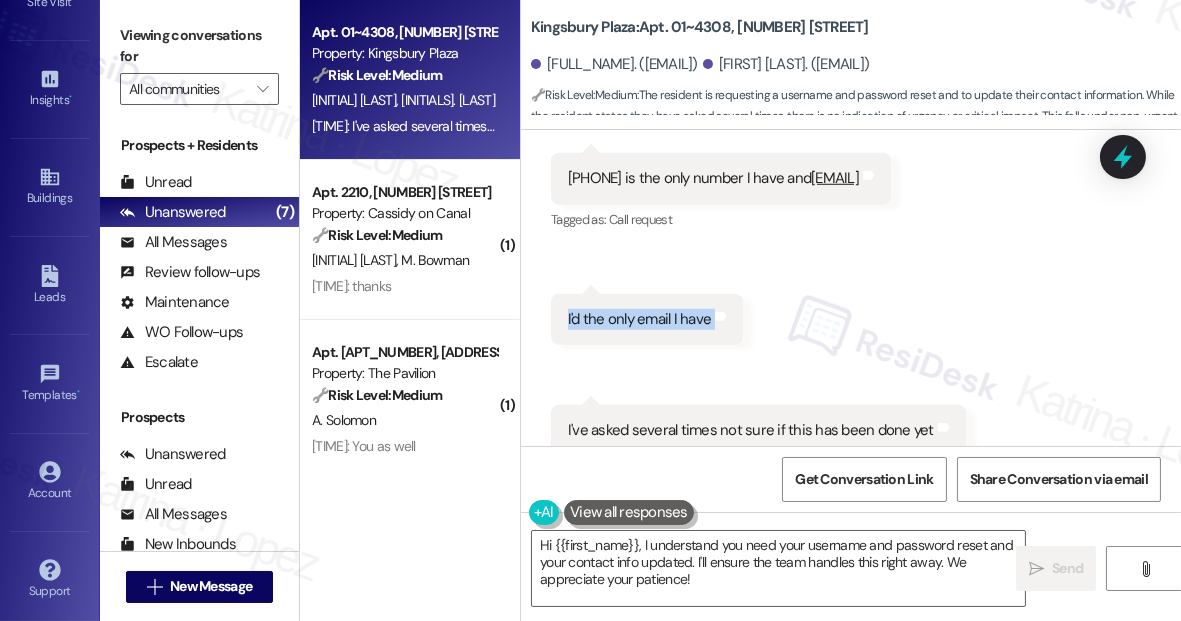 scroll, scrollTop: 2714, scrollLeft: 0, axis: vertical 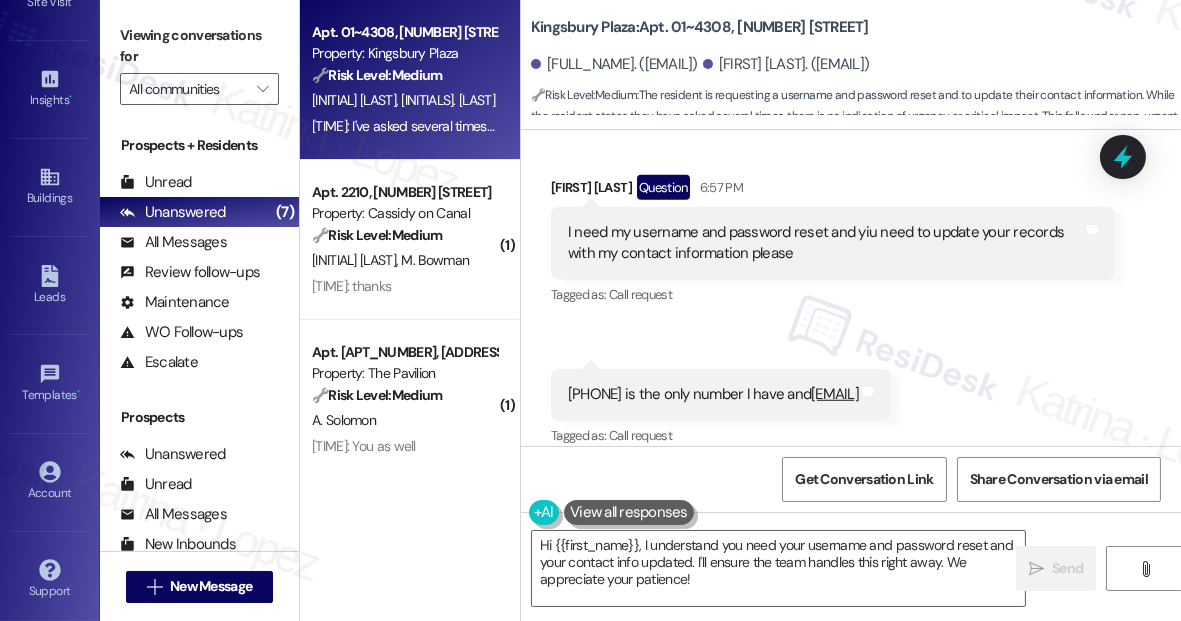 click on "I need my username and password reset and yiu need to update your records with my contact information please" at bounding box center [825, 243] 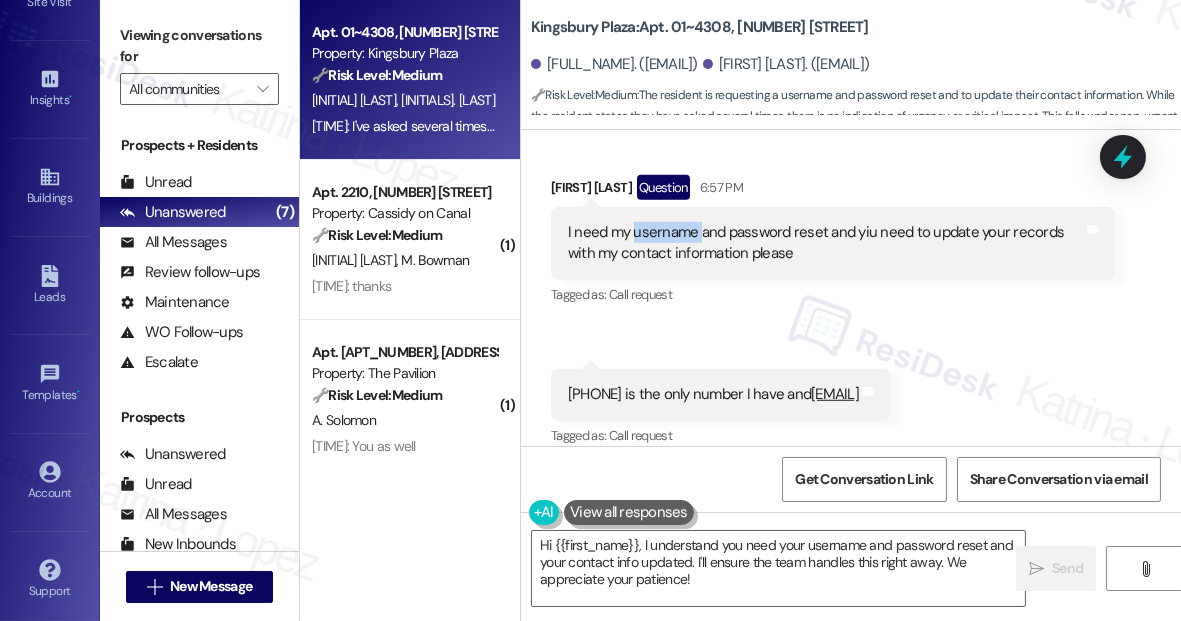 click on "I need my username and password reset and yiu need to update your records with my contact information please" at bounding box center (825, 243) 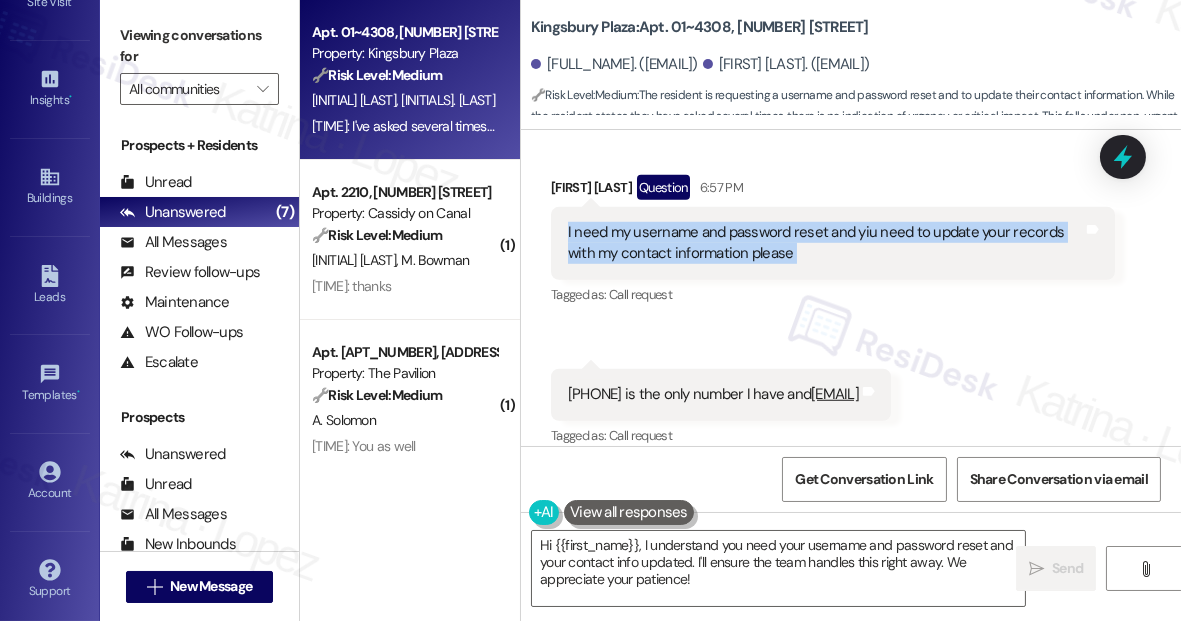 click on "I need my username and password reset and yiu need to update your records with my contact information please" at bounding box center [825, 243] 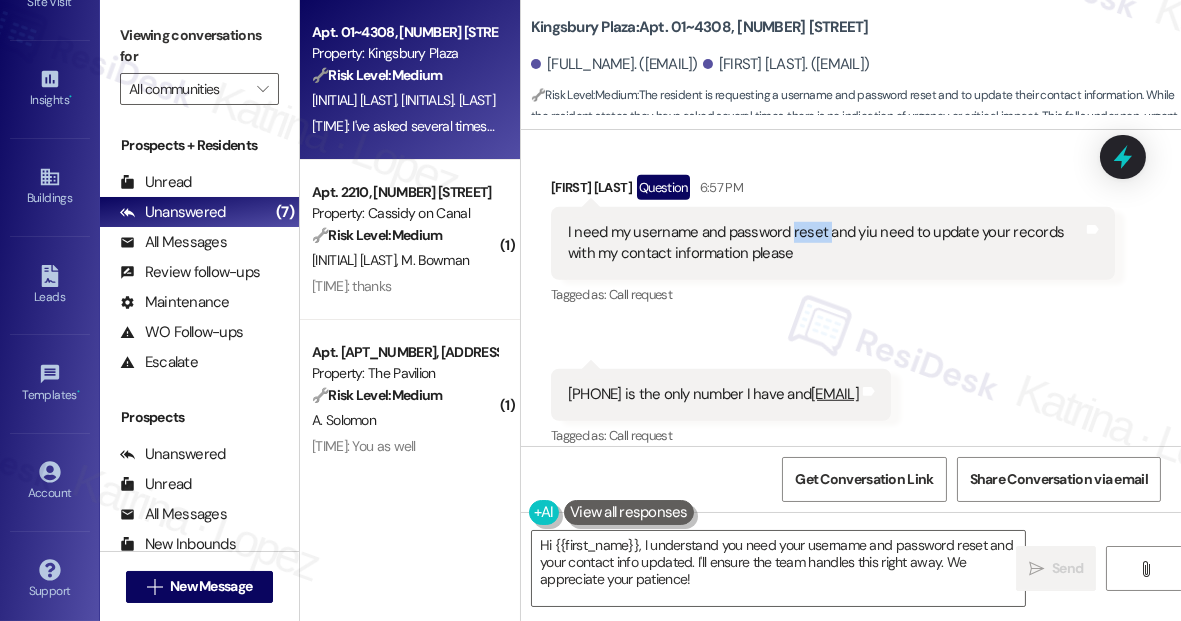 click on "I need my username and password reset and yiu need to update your records with my contact information please" at bounding box center (825, 243) 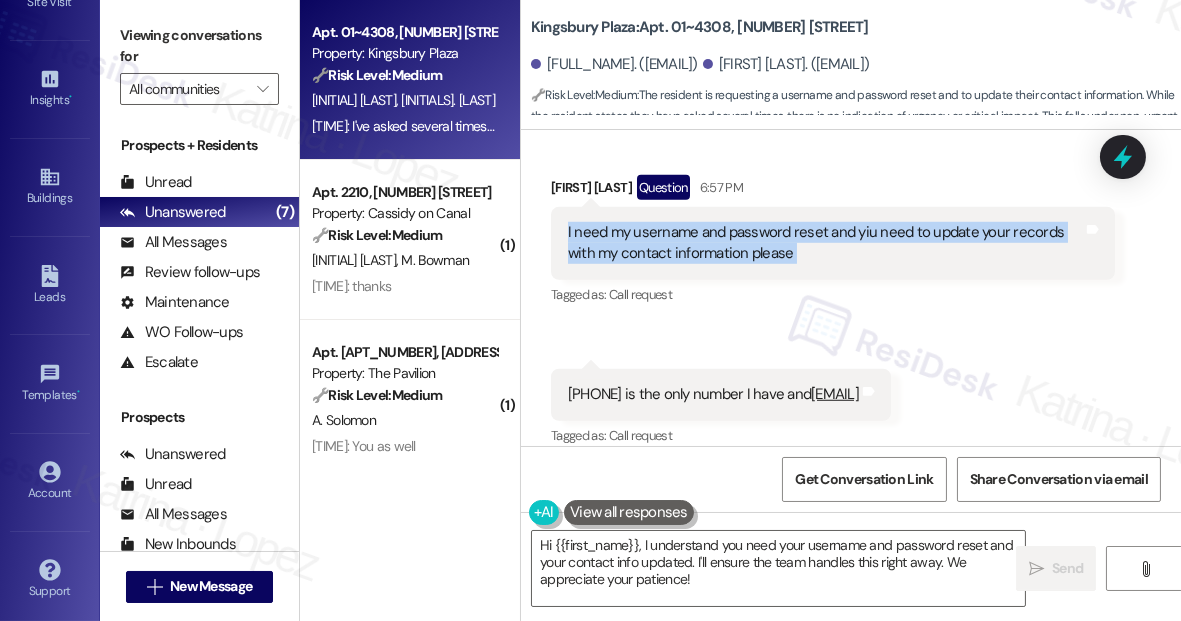 click on "I need my username and password reset and yiu need to update your records with my contact information please" at bounding box center (825, 243) 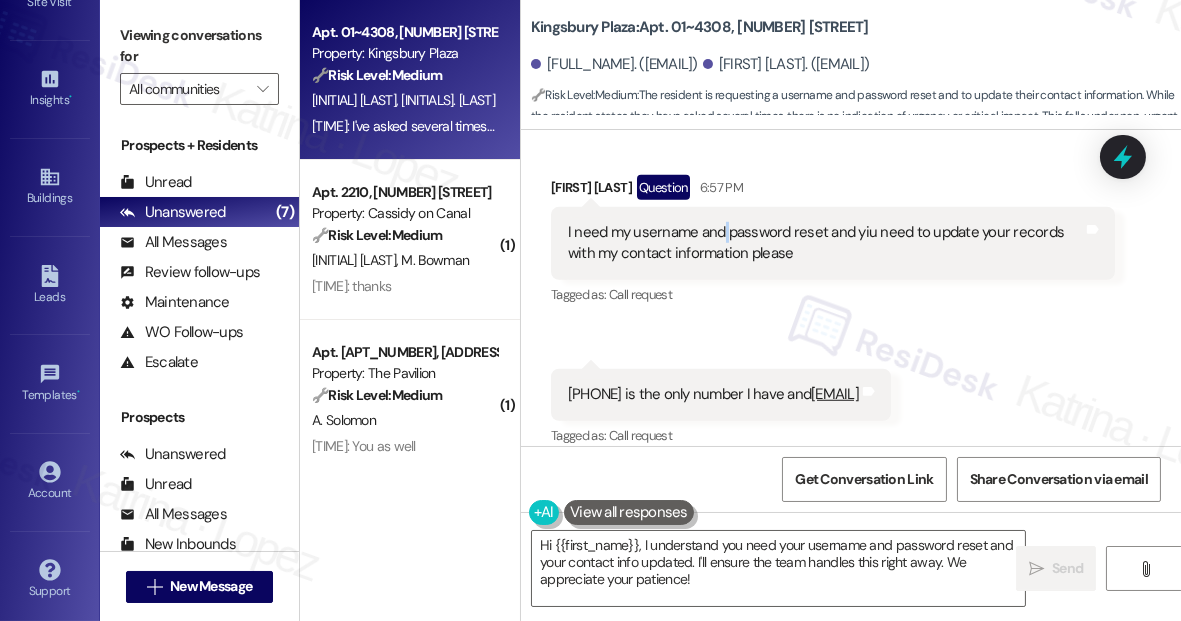 click on "I need my username and password reset and yiu need to update your records with my contact information please" at bounding box center [825, 243] 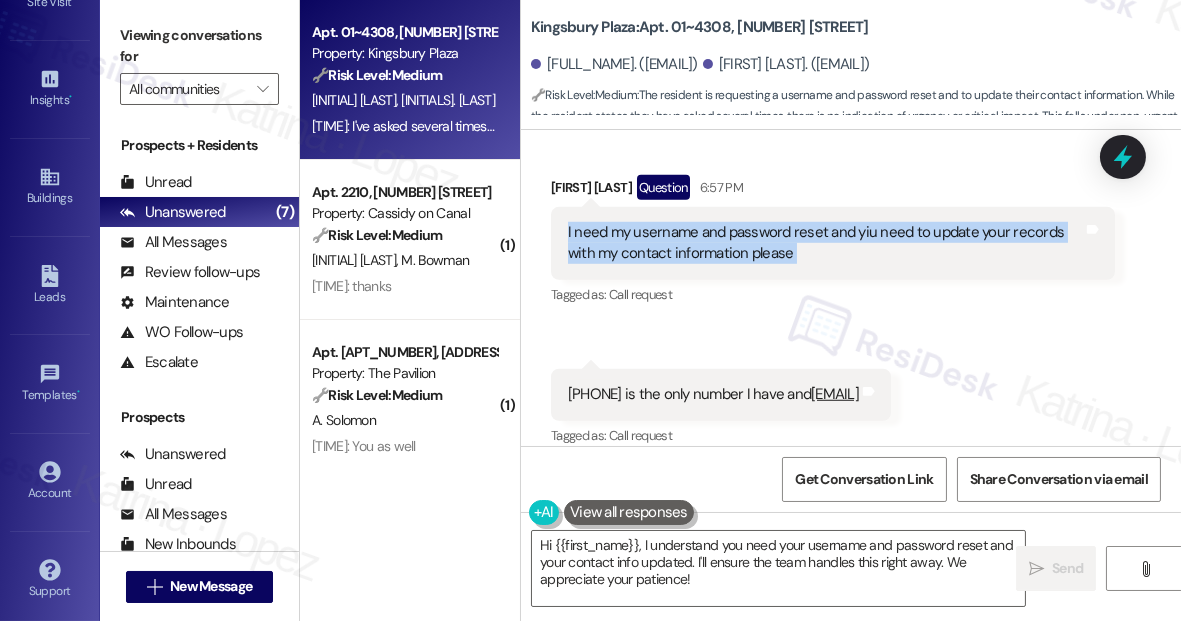 click on "I need my username and password reset and yiu need to update your records with my contact information please" at bounding box center [825, 243] 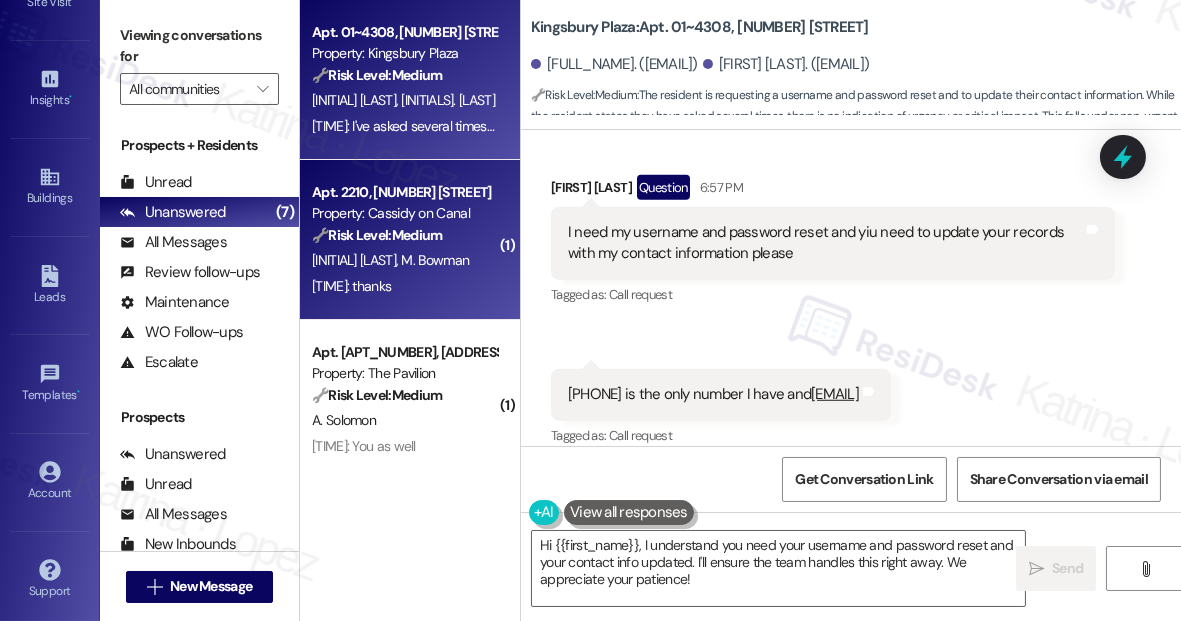 click on "G. Daher M. Daher" at bounding box center [404, 260] 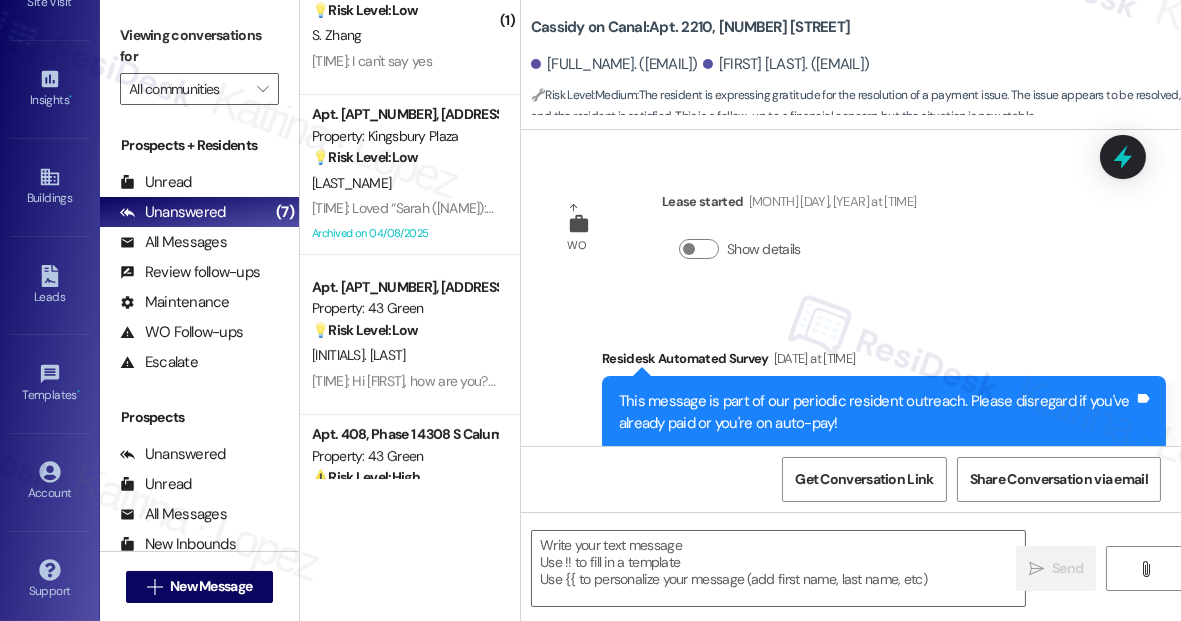 scroll, scrollTop: 686, scrollLeft: 0, axis: vertical 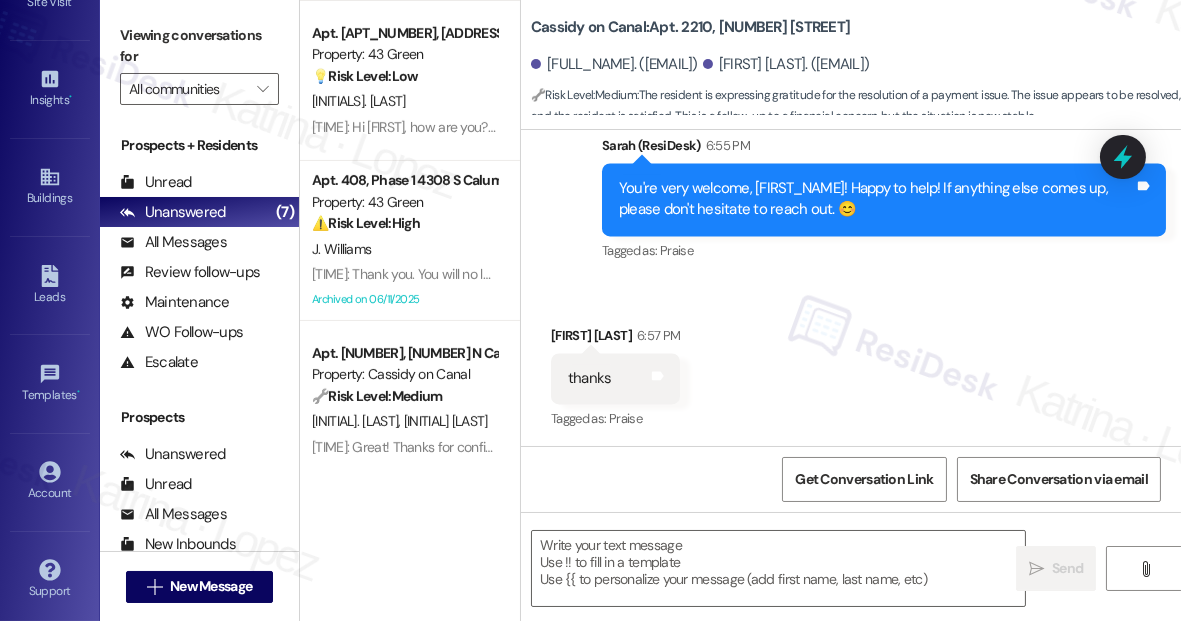 type on "Fetching suggested responses. Please feel free to read through the conversation in the meantime." 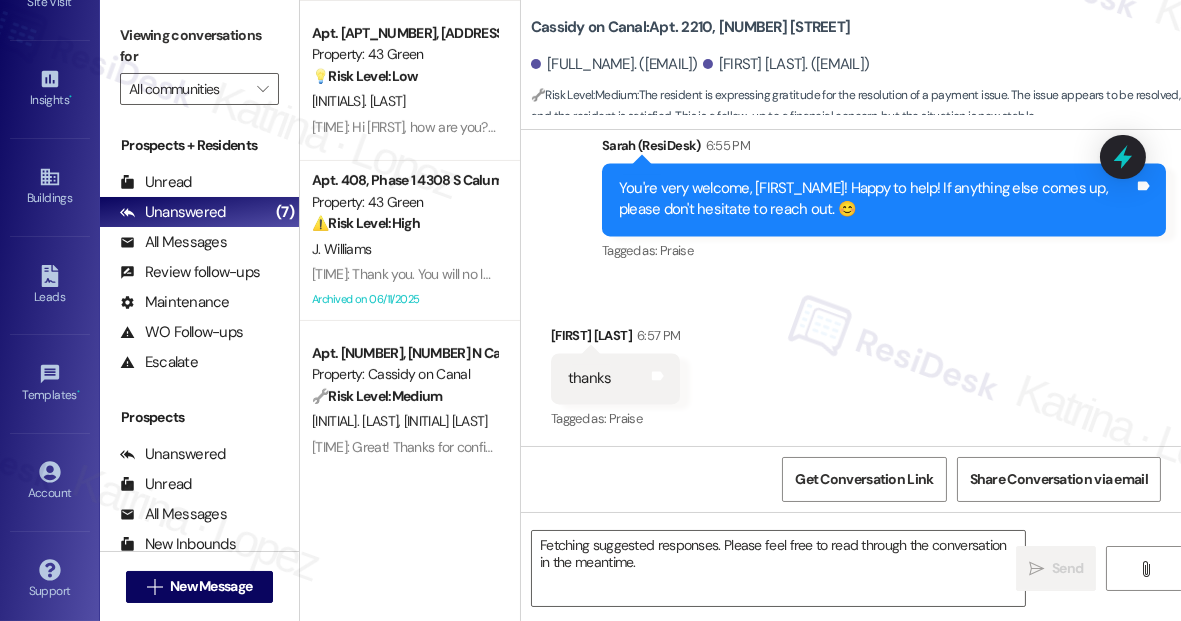 scroll, scrollTop: 800, scrollLeft: 0, axis: vertical 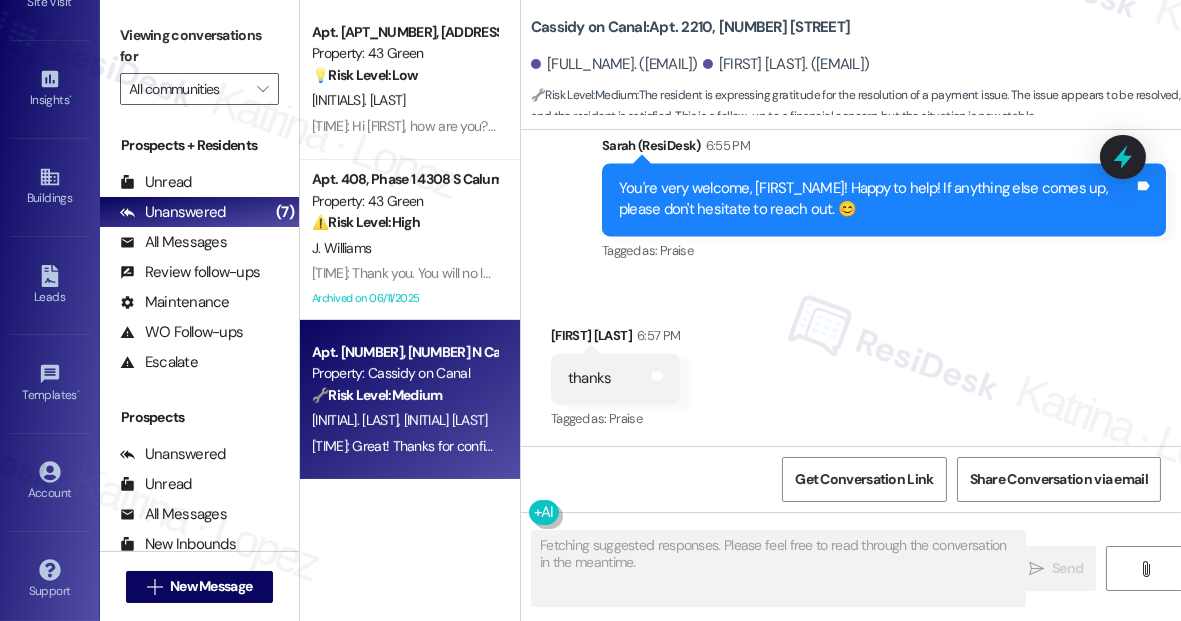 click on "🔧  Risk Level:  Medium" at bounding box center (377, 395) 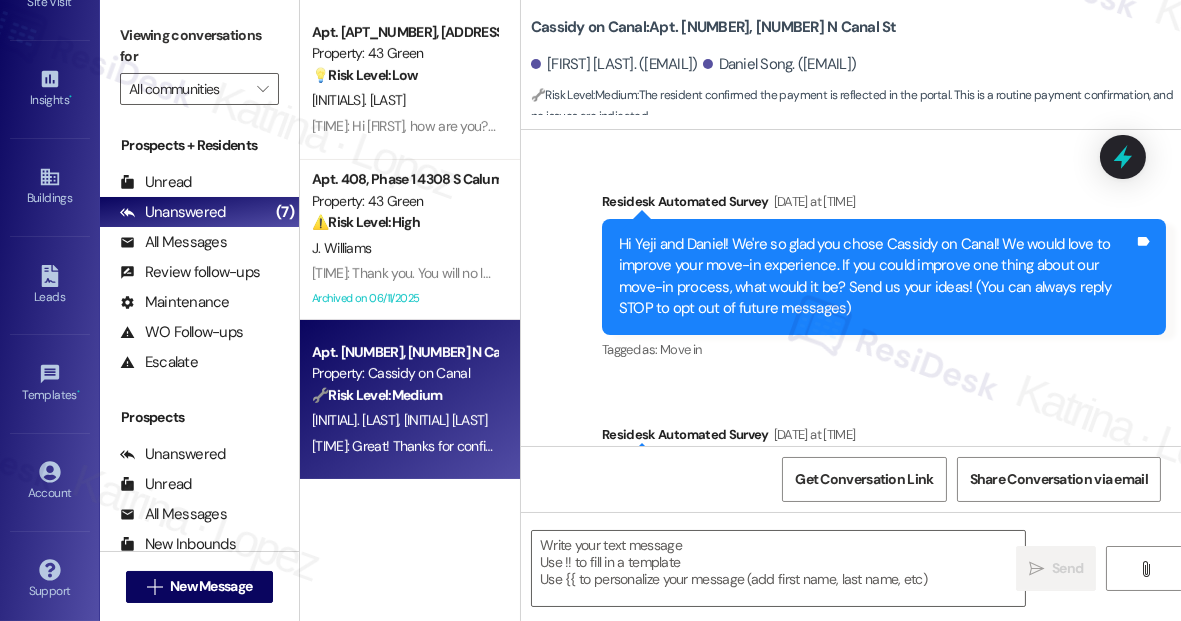 type on "Fetching suggested responses. Please feel free to read through the conversation in the meantime." 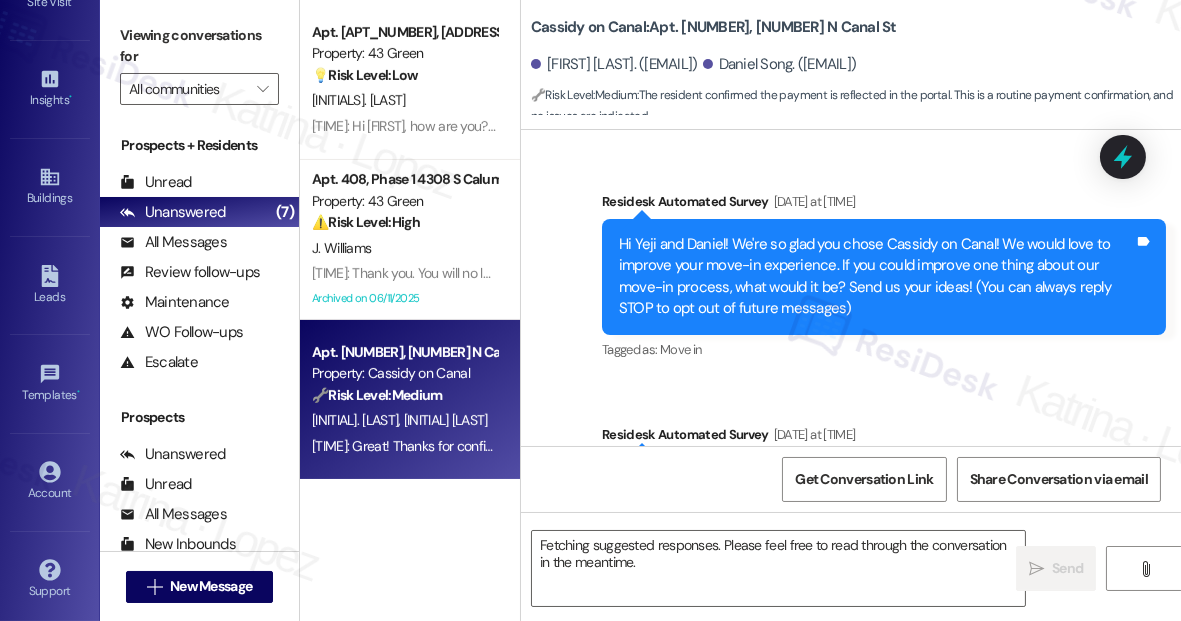 scroll, scrollTop: 640, scrollLeft: 0, axis: vertical 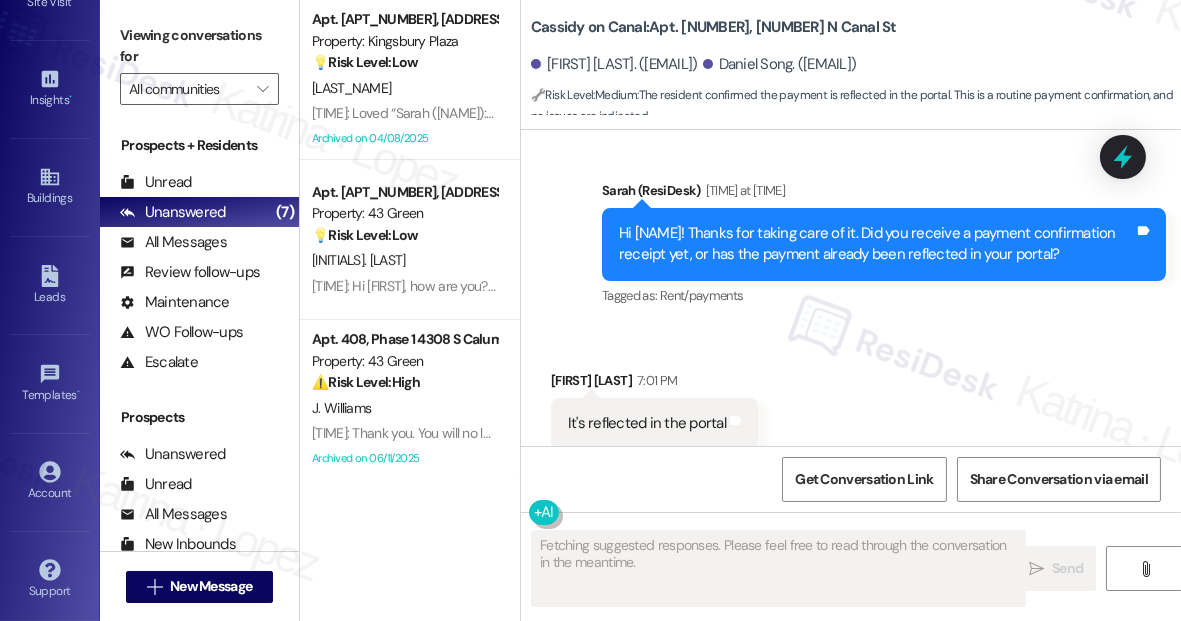 click on "12:46 PM: Hi Jasmin, how are you? We're checking in to ask if you have any questions about rent payment. We're here to answer questions. Your current balance is $1053.00. If you've already paid, please disregard this reminder. 12:46 PM: Hi Jasmin, how are you? We're checking in to ask if you have any questions about rent payment. We're here to answer questions. Your current balance is $1053.00. If you've already paid, please disregard this reminder." at bounding box center (961, 286) 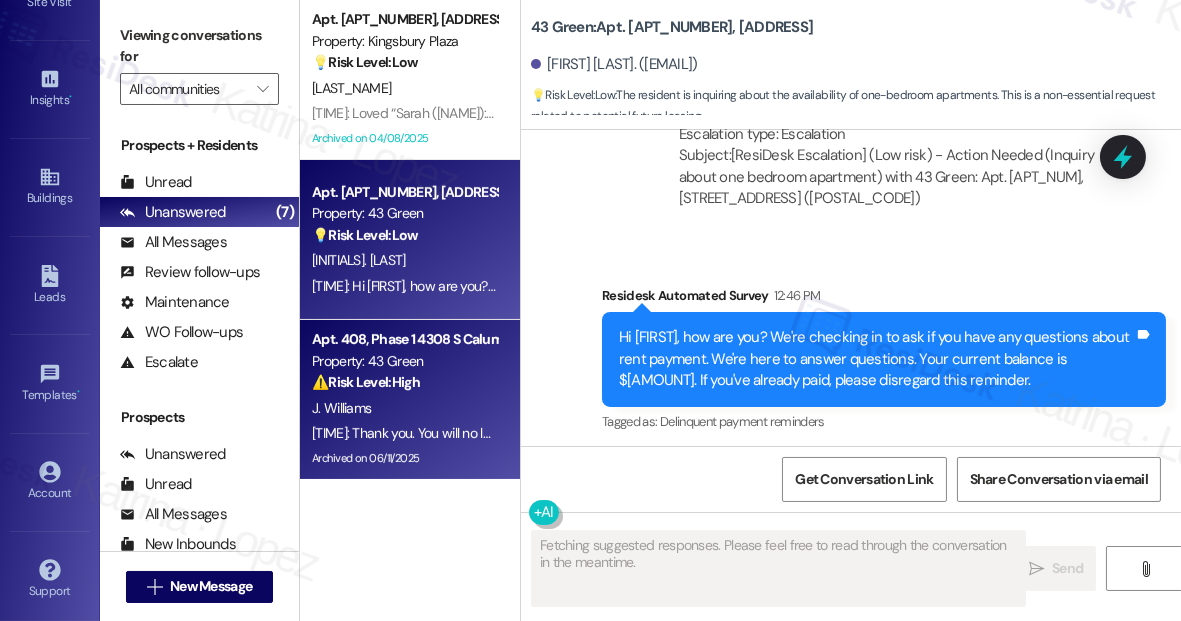 scroll, scrollTop: 1063, scrollLeft: 0, axis: vertical 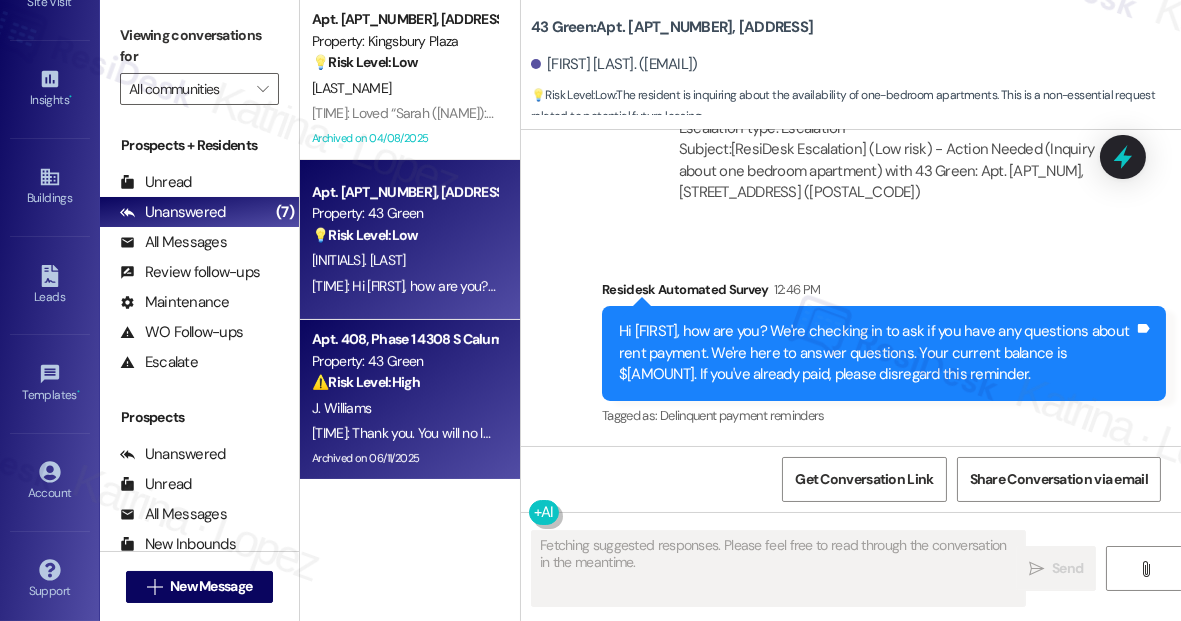 click on "J. Williams" at bounding box center [404, 408] 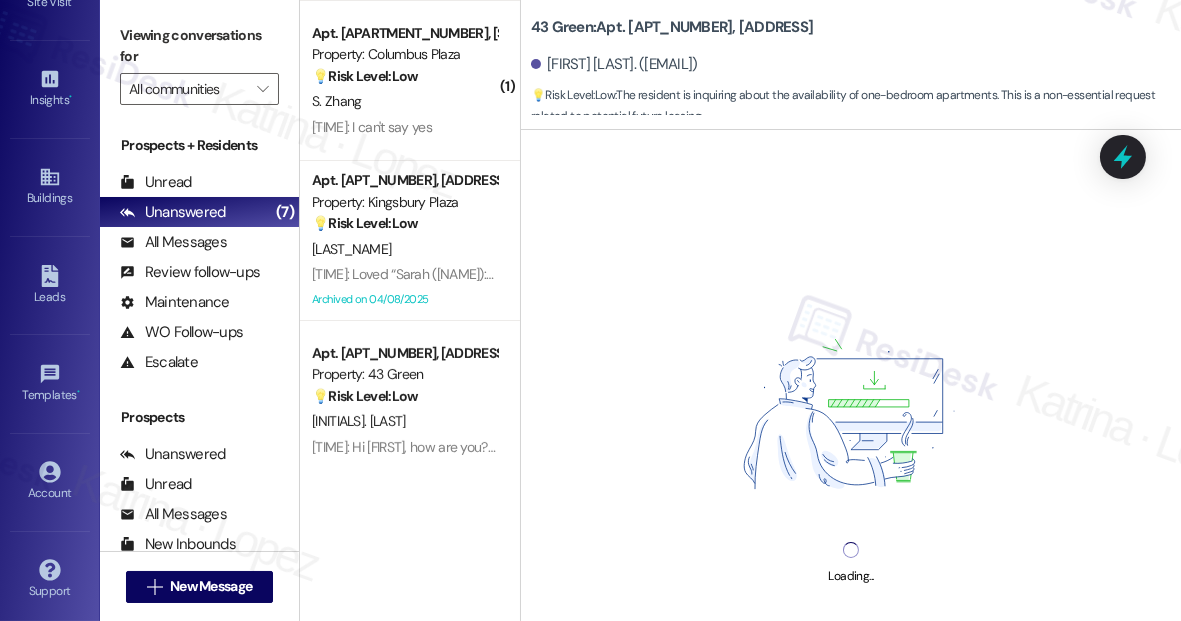 scroll, scrollTop: 277, scrollLeft: 0, axis: vertical 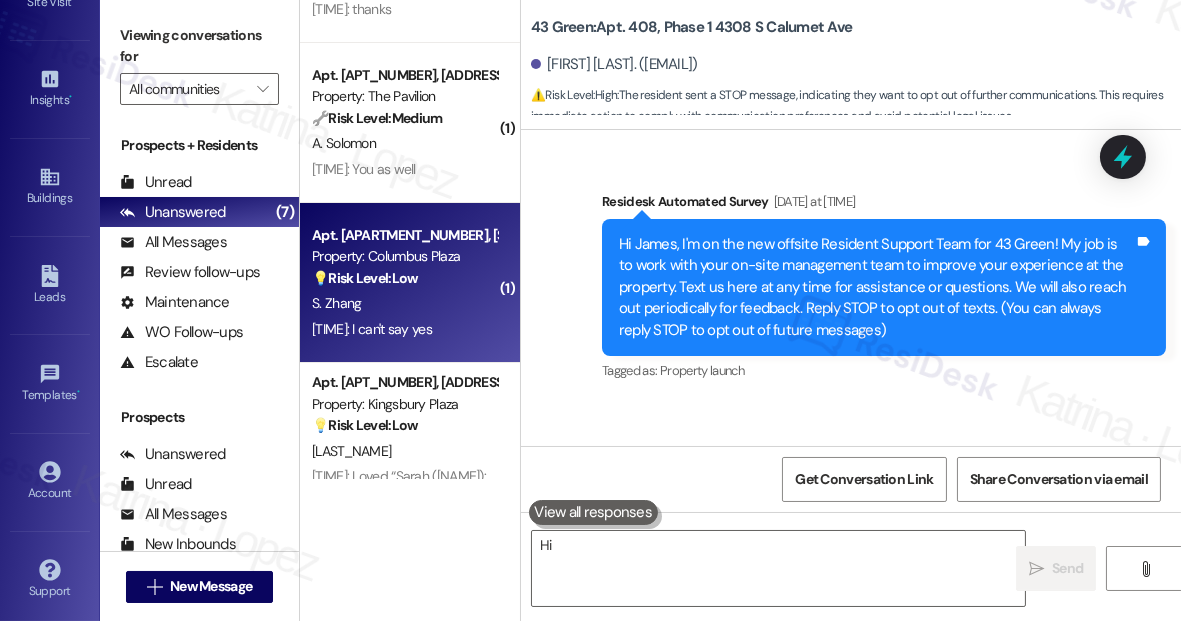 click on "💡  Risk Level:  Low The resident's response 'I can't say yes' indicates dissatisfaction with their living experience at Columbus Plaza. This is a customer satisfaction issue that requires attention but does not pose an immediate risk or legal concern." at bounding box center (404, 278) 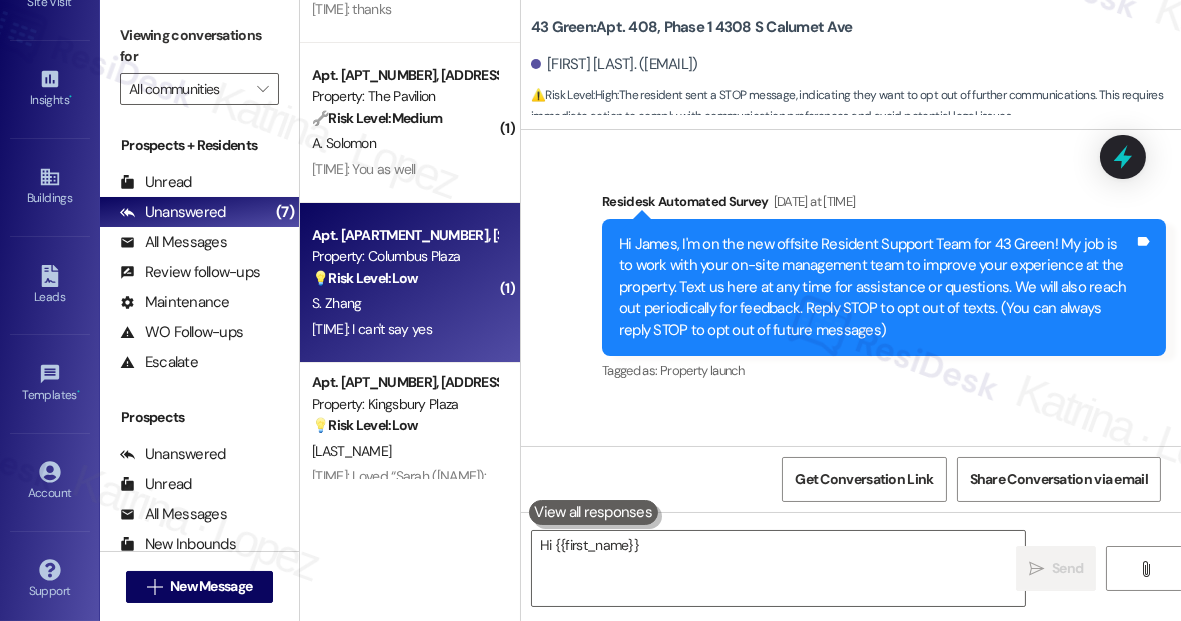 scroll, scrollTop: 43842, scrollLeft: 0, axis: vertical 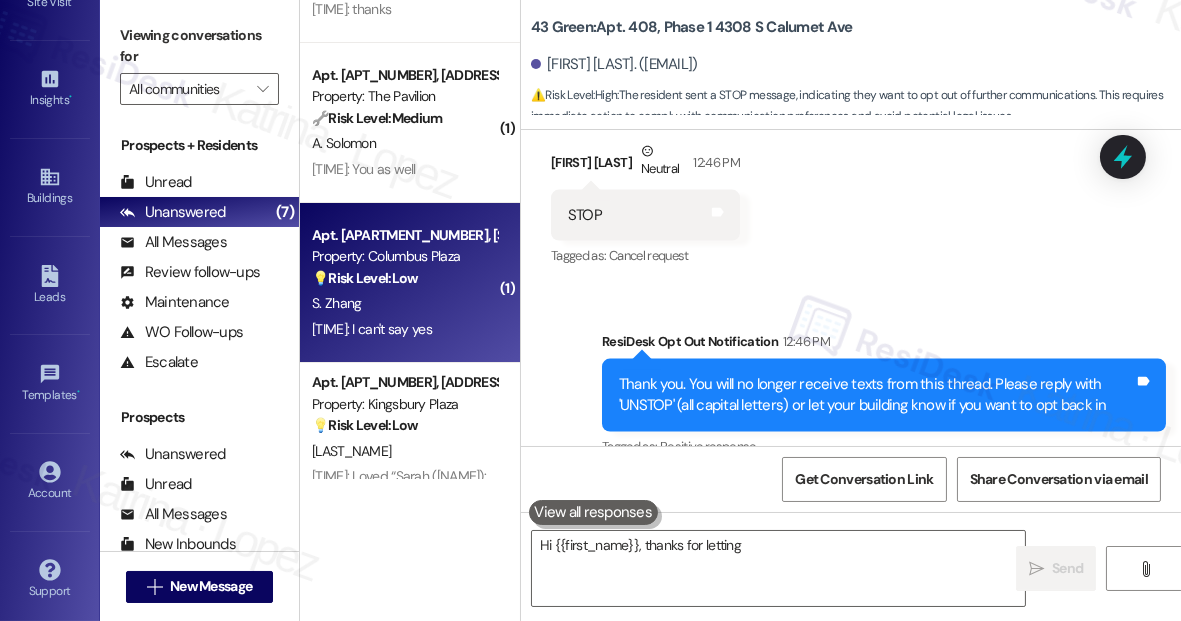 type on "Hi {{first_name}}, thanks for letting us" 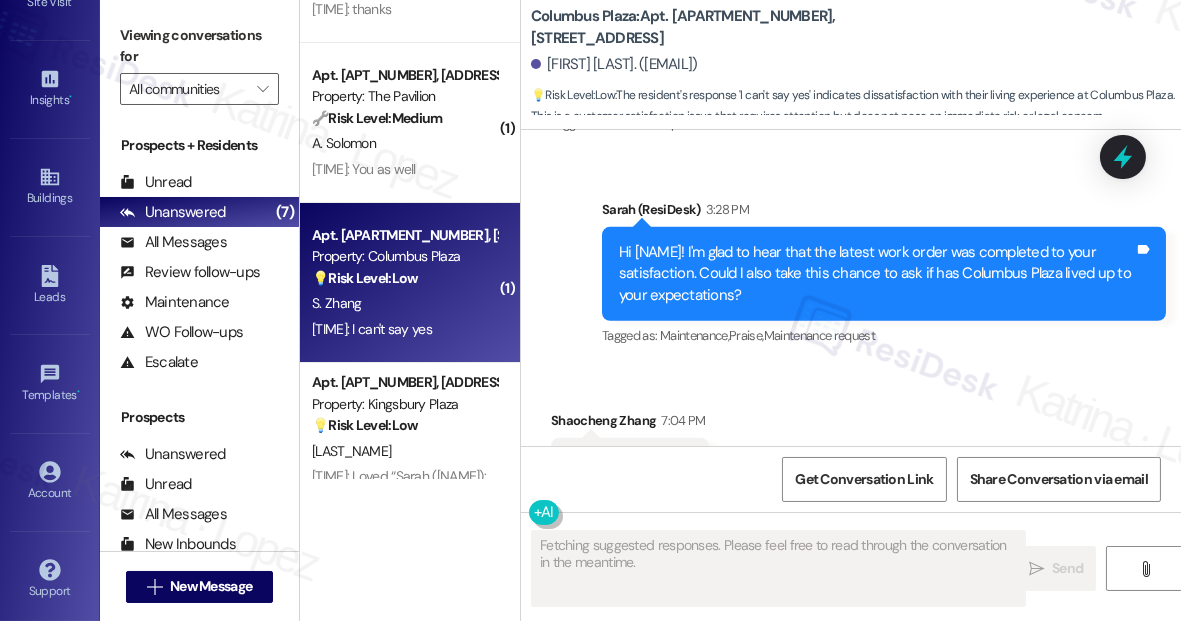 scroll, scrollTop: 14706, scrollLeft: 0, axis: vertical 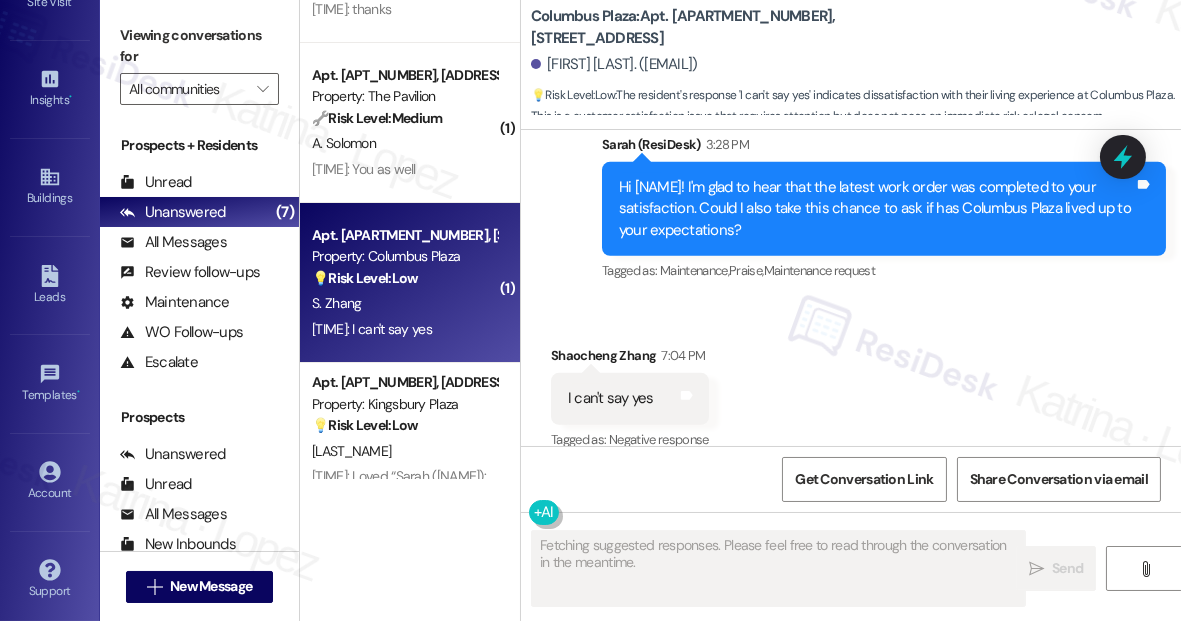 click on "Hi Shaocheng! I'm glad to hear that the latest work order was completed to your satisfaction. Could I also take this chance to ask if has Columbus Plaza lived up to your expectations?" at bounding box center (876, 209) 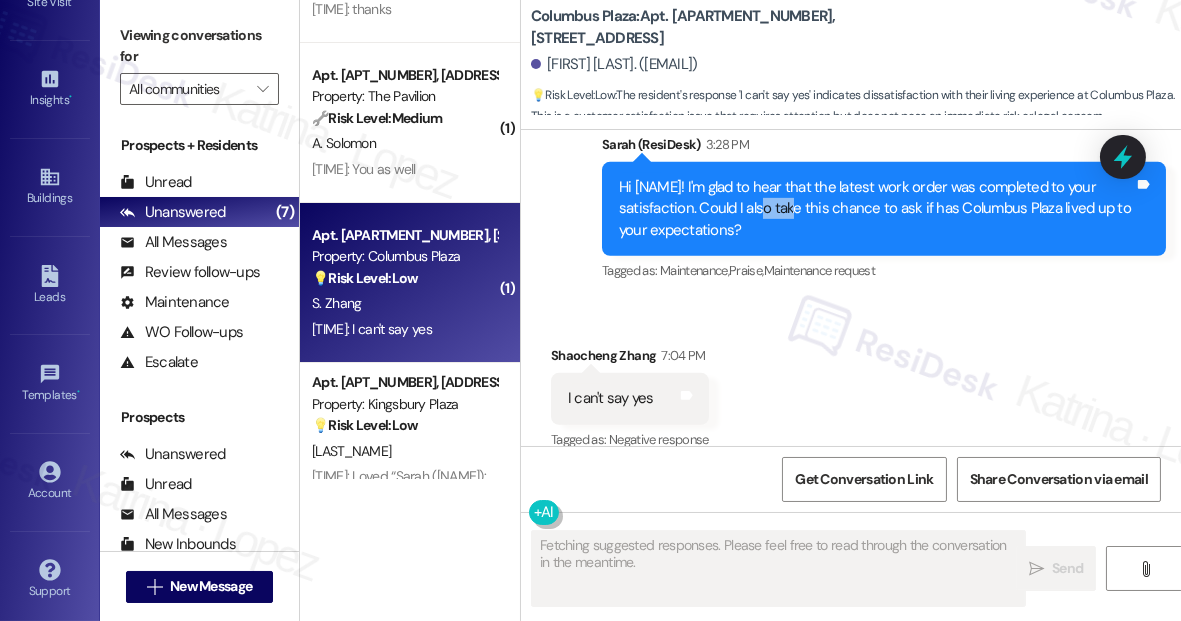 click on "Hi Shaocheng! I'm glad to hear that the latest work order was completed to your satisfaction. Could I also take this chance to ask if has Columbus Plaza lived up to your expectations?" at bounding box center [876, 209] 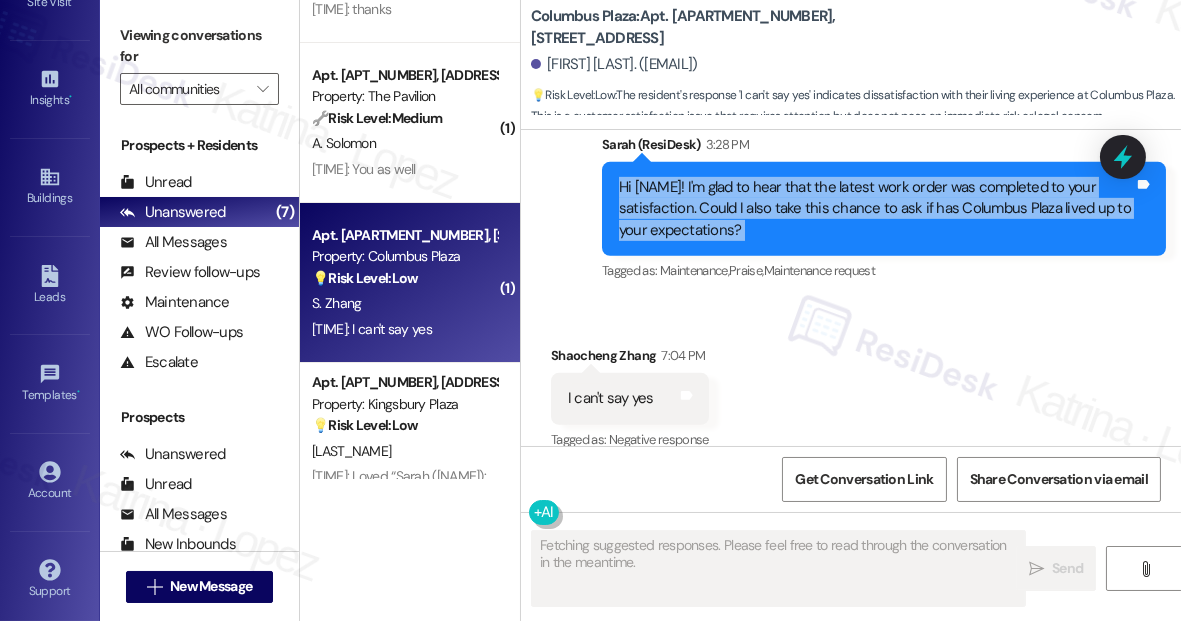 click on "Hi Shaocheng! I'm glad to hear that the latest work order was completed to your satisfaction. Could I also take this chance to ask if has Columbus Plaza lived up to your expectations?" at bounding box center [876, 209] 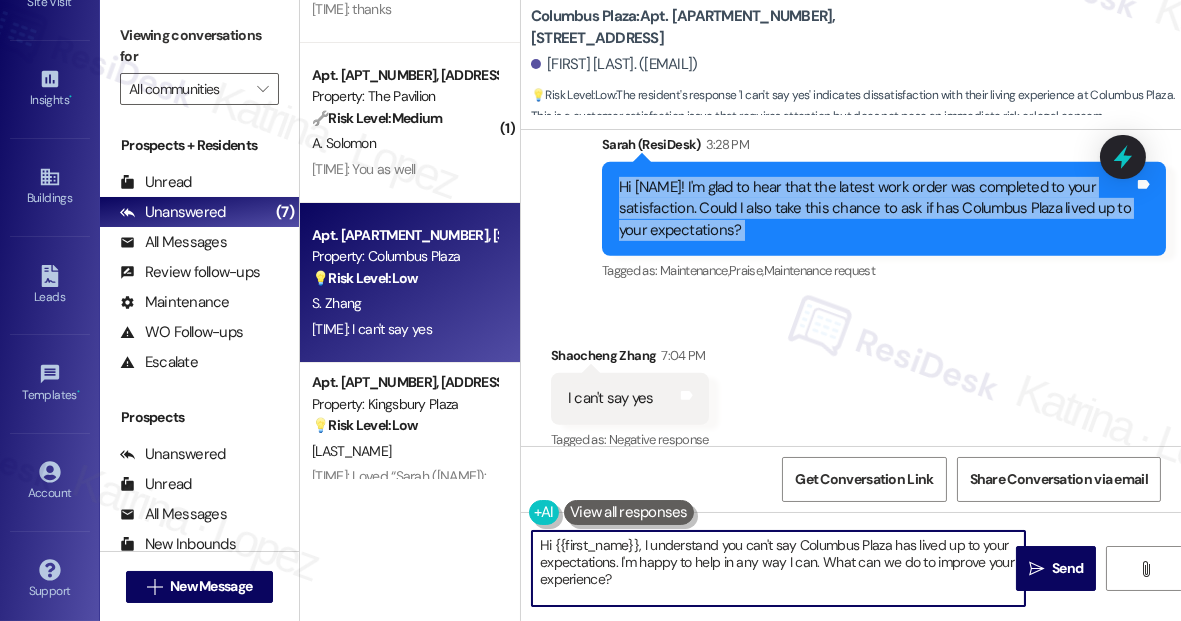 drag, startPoint x: 642, startPoint y: 546, endPoint x: 463, endPoint y: 543, distance: 179.02513 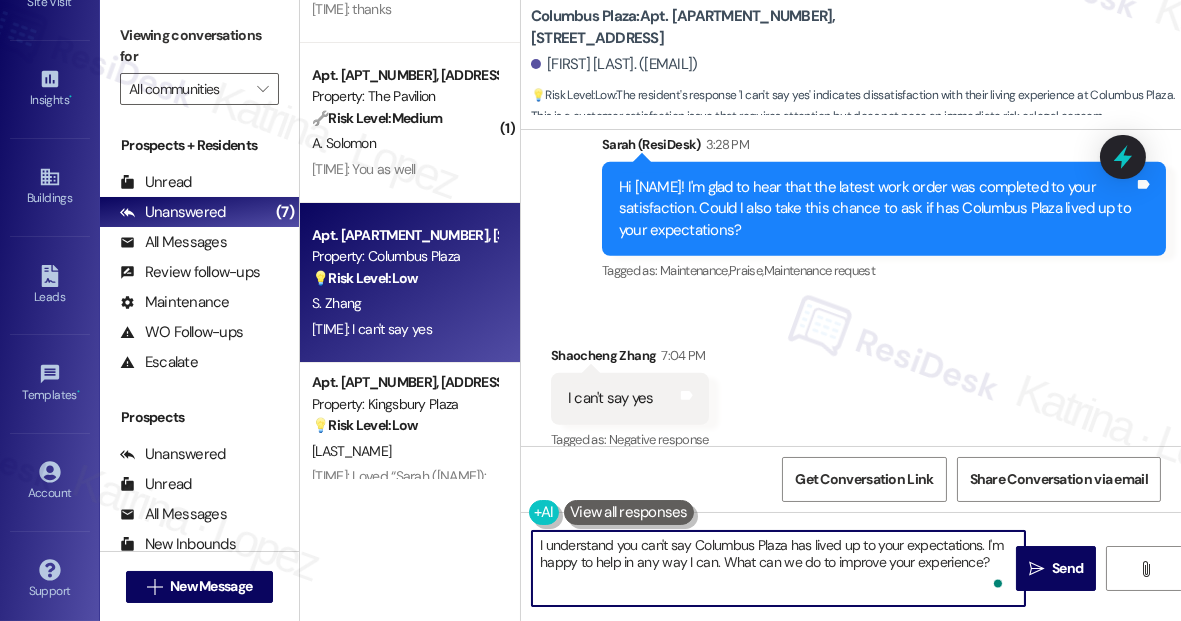 click on "I understand you can't say Columbus Plaza has lived up to your expectations. I'm happy to help in any way I can. What can we do to improve your experience?" at bounding box center (778, 568) 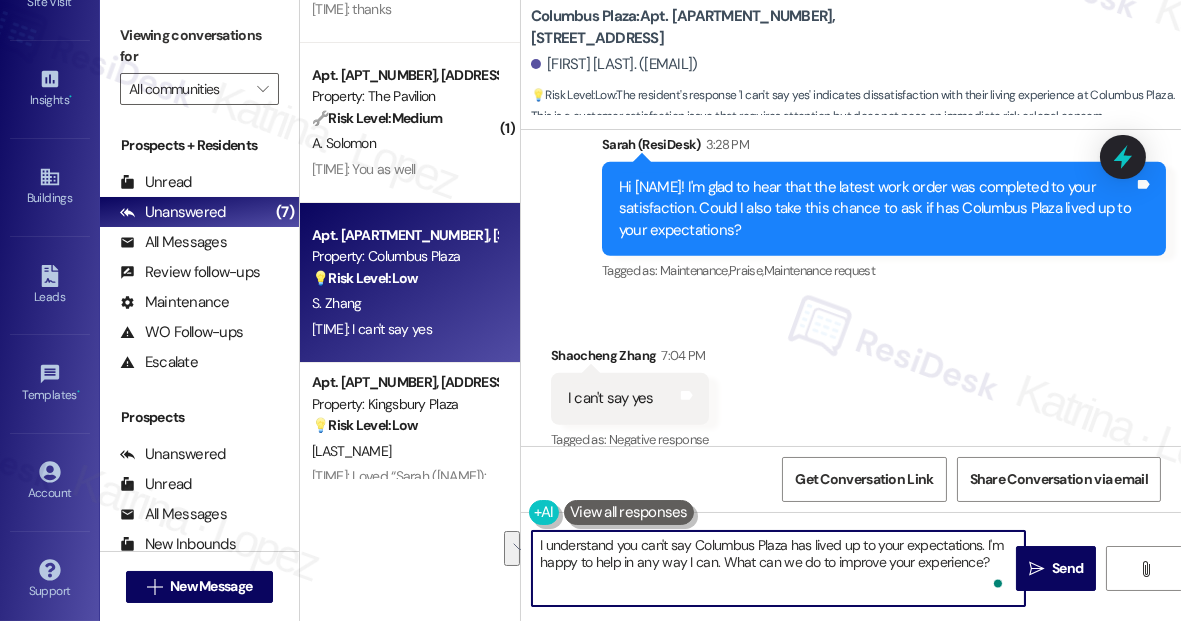 click on "I understand you can't say Columbus Plaza has lived up to your expectations. I'm happy to help in any way I can. What can we do to improve your experience?" at bounding box center (778, 568) 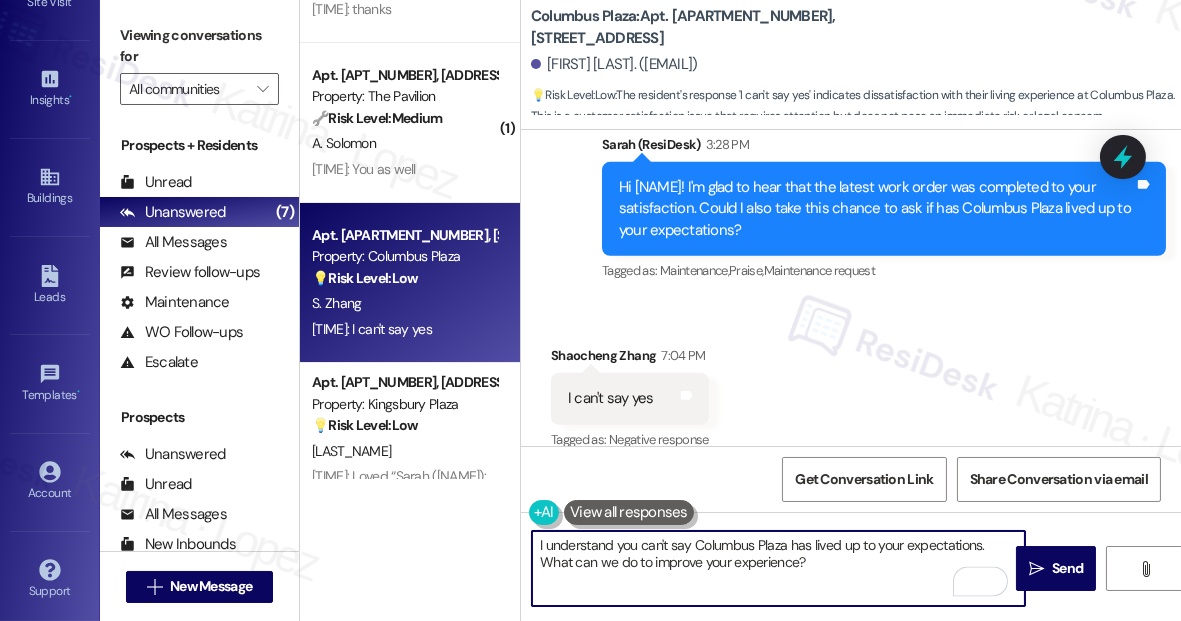 click on "I understand you can't say Columbus Plaza has lived up to your expectations. What can we do to improve your experience?" at bounding box center [778, 568] 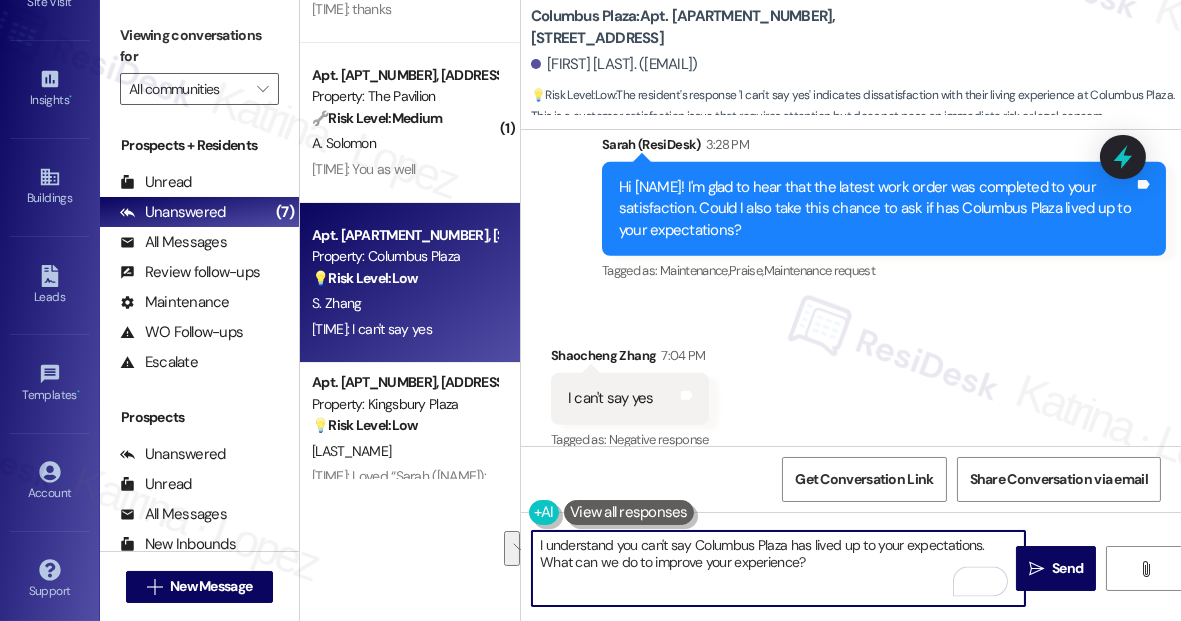 click on "I understand you can't say Columbus Plaza has lived up to your expectations. What can we do to improve your experience?" at bounding box center (778, 568) 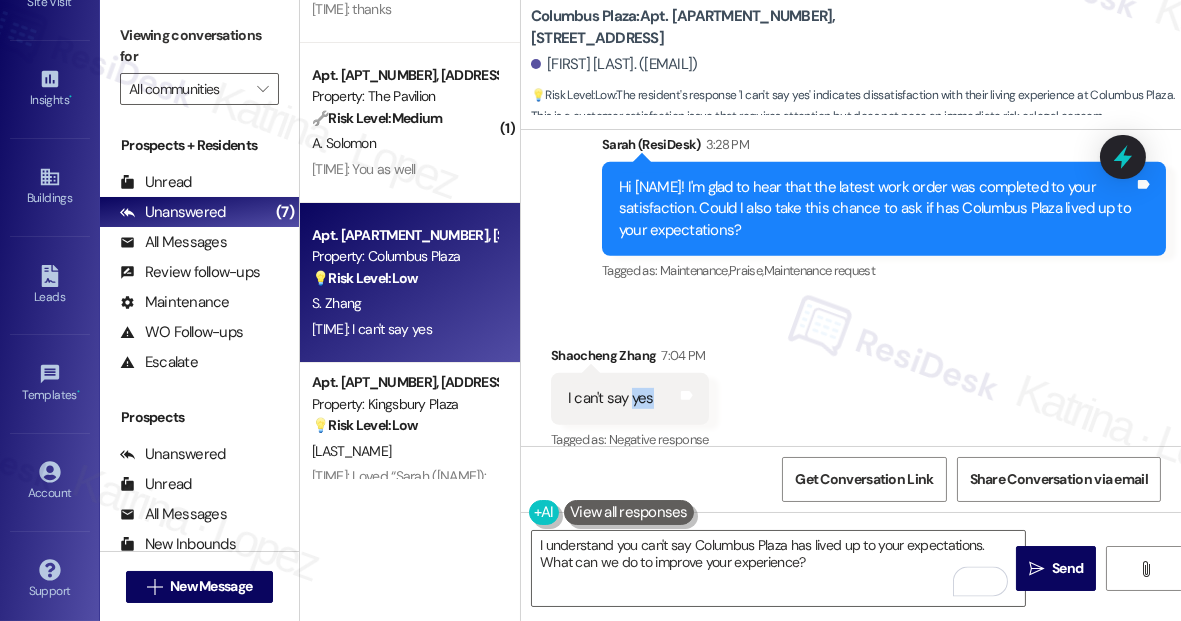 click on "I can't say yes Tags and notes" at bounding box center [630, 398] 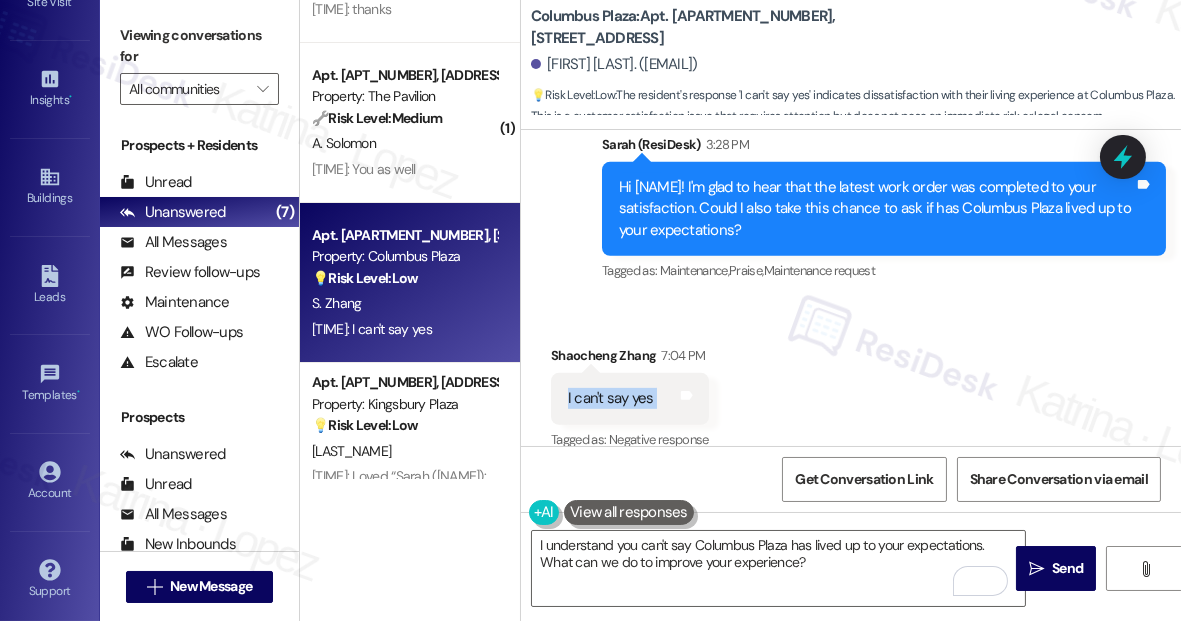 click on "I can't say yes Tags and notes" at bounding box center [630, 398] 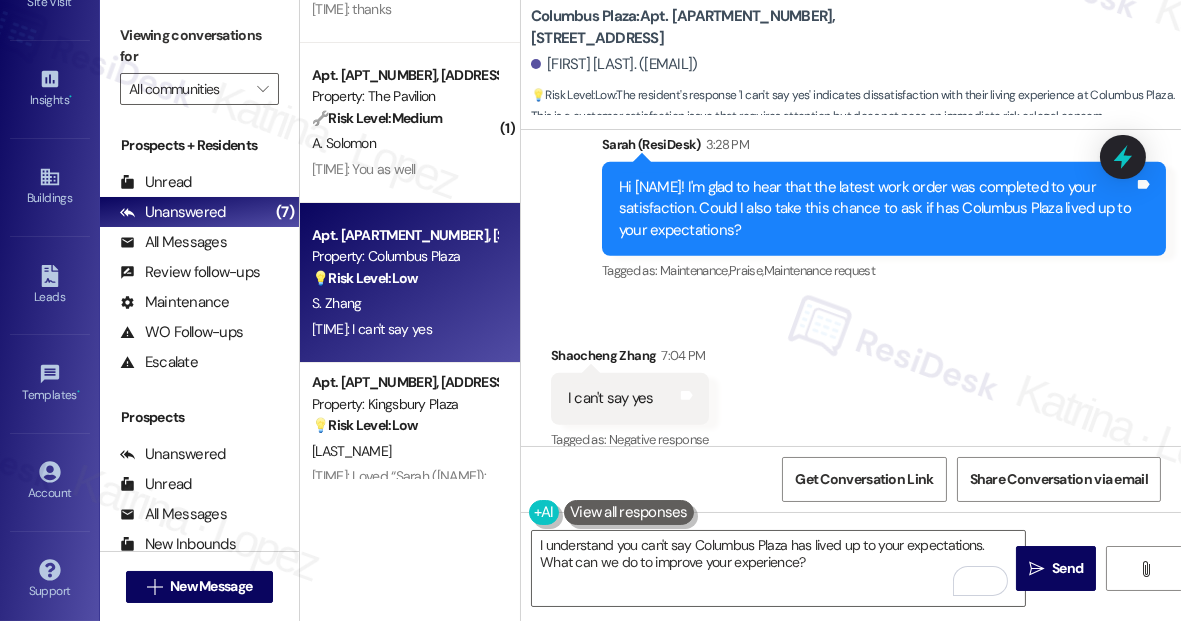 click on "Hi Shaocheng! I'm glad to hear that the latest work order was completed to your satisfaction. Could I also take this chance to ask if has Columbus Plaza lived up to your expectations?" at bounding box center (876, 209) 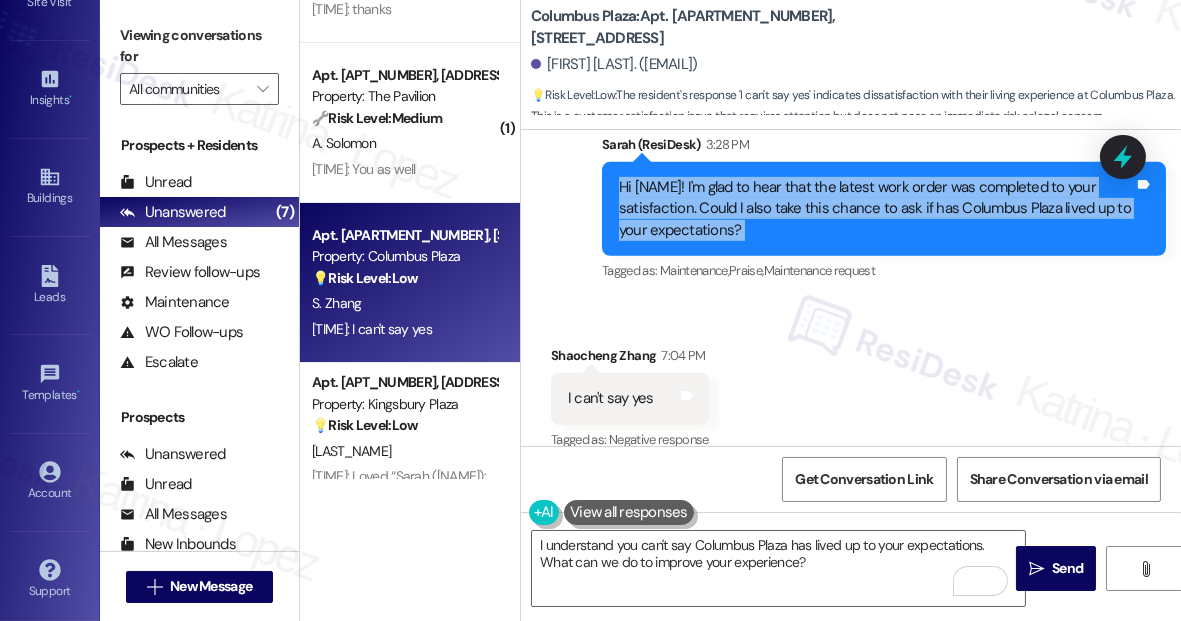 click on "Hi Shaocheng! I'm glad to hear that the latest work order was completed to your satisfaction. Could I also take this chance to ask if has Columbus Plaza lived up to your expectations?" at bounding box center [876, 209] 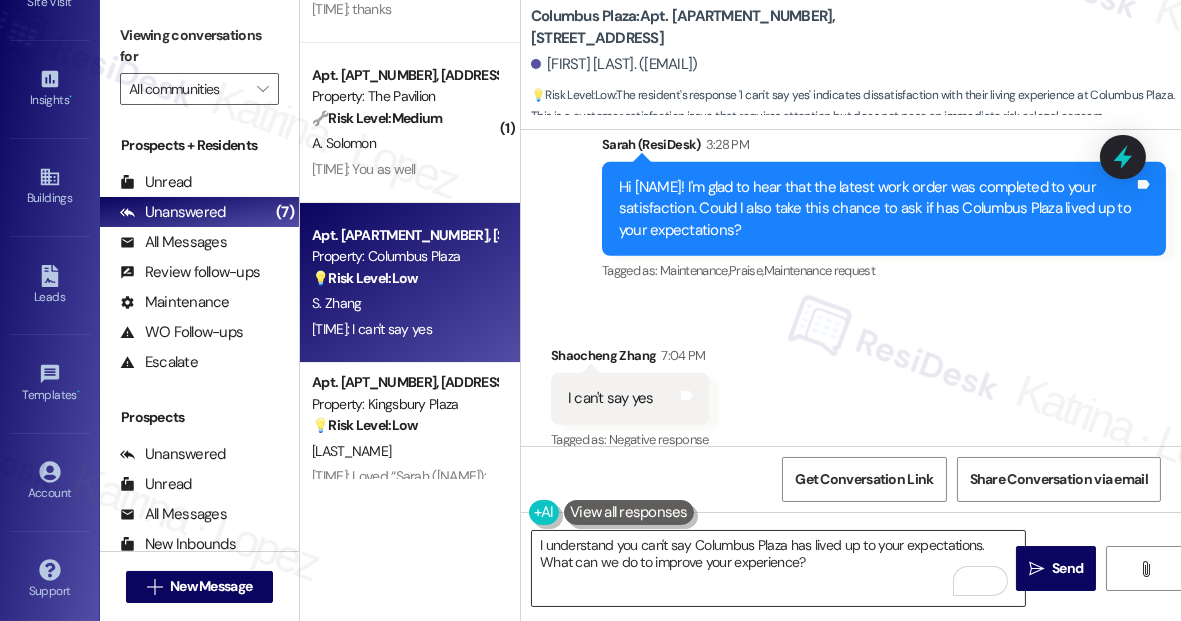click on "I understand you can't say Columbus Plaza has lived up to your expectations. What can we do to improve your experience?" at bounding box center (778, 568) 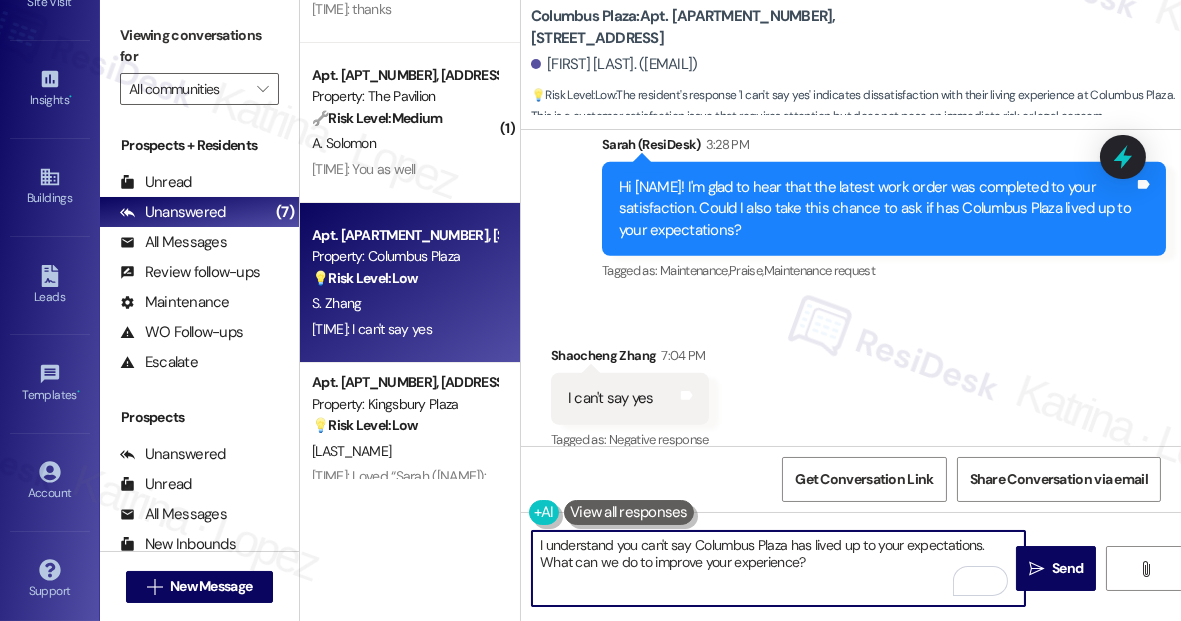 click on "I understand you can't say Columbus Plaza has lived up to your expectations. What can we do to improve your experience?" at bounding box center (778, 568) 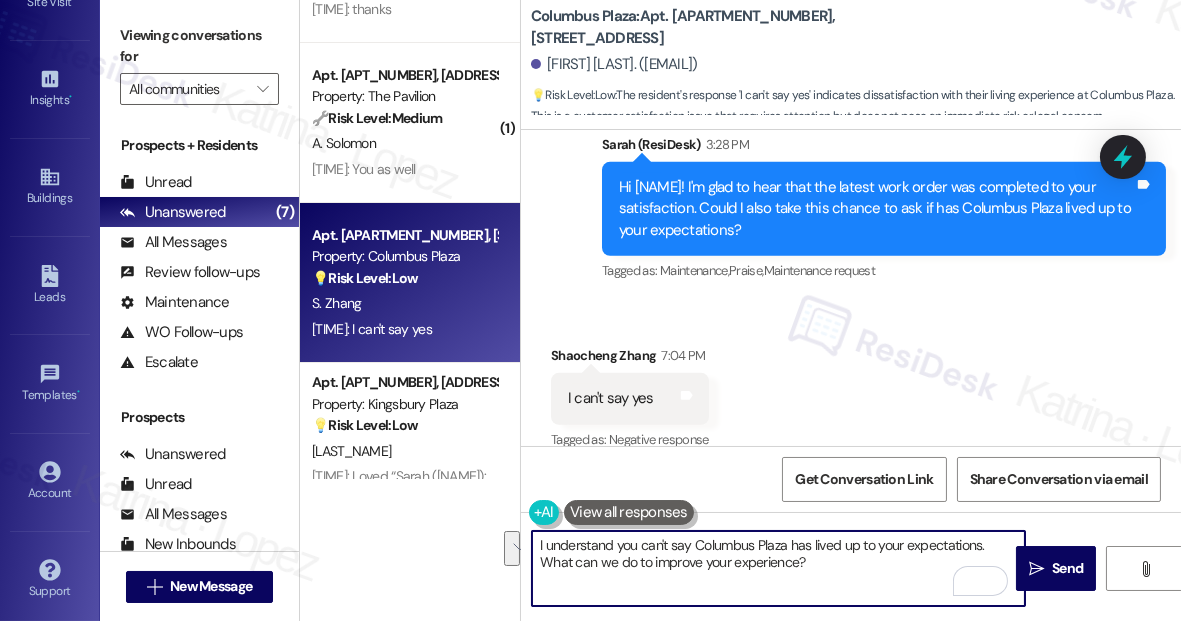 click on "Received via SMS Shaocheng Zhang 7:04 PM I can't say yes Tags and notes Tagged as:   Negative response Click to highlight conversations about Negative response" at bounding box center [851, 384] 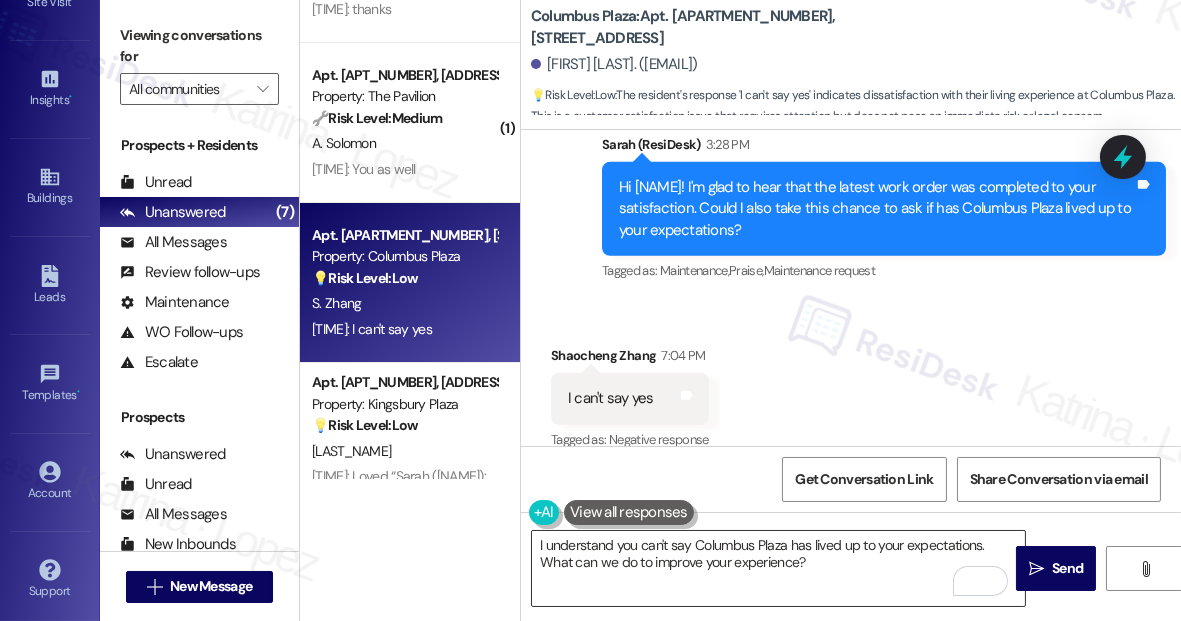 click on "I understand you can't say Columbus Plaza has lived up to your expectations. What can we do to improve your experience?" at bounding box center [778, 568] 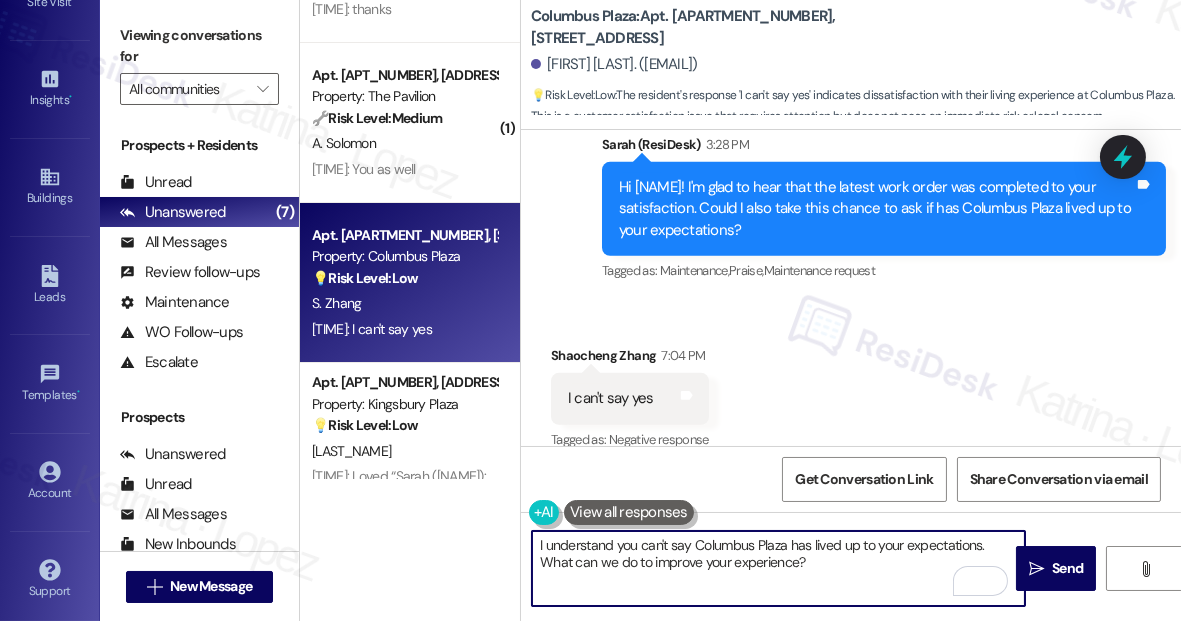 click on "I understand you can't say Columbus Plaza has lived up to your expectations. What can we do to improve your experience?" at bounding box center [778, 568] 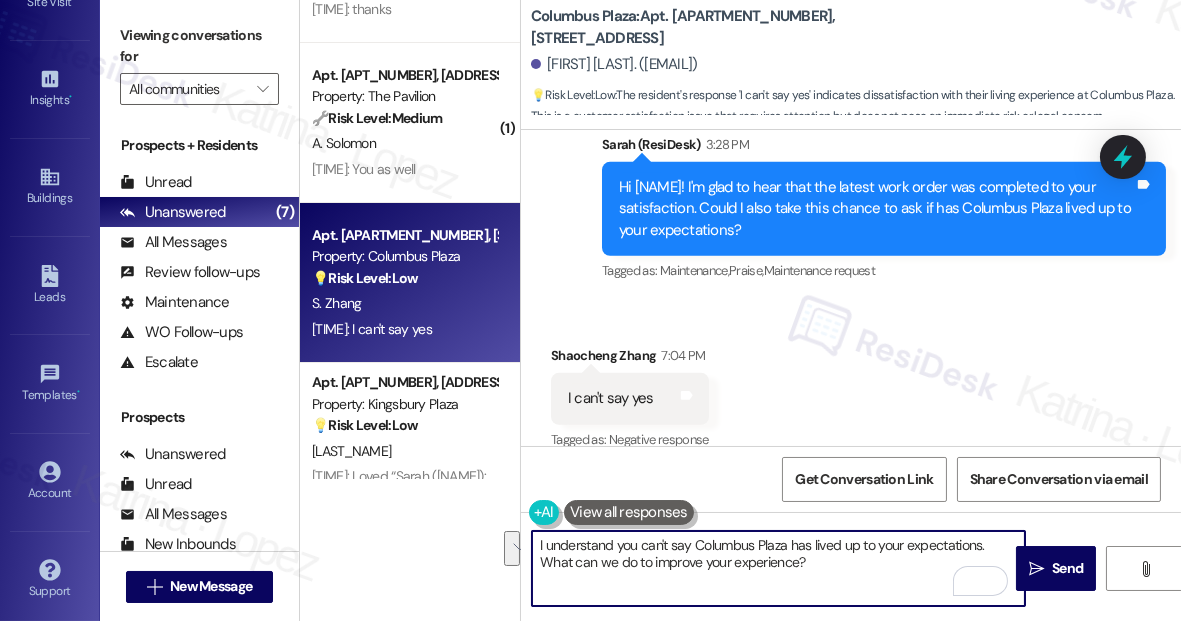 click on "I understand you can't say Columbus Plaza has lived up to your expectations. What can we do to improve your experience?" at bounding box center [778, 568] 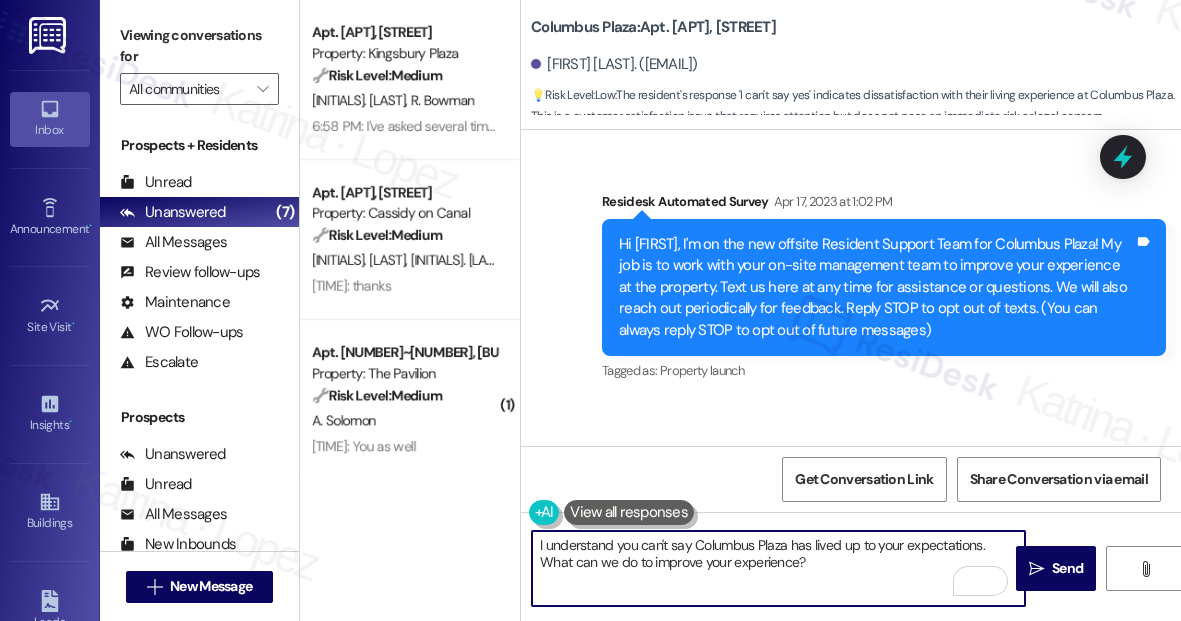 scroll, scrollTop: 0, scrollLeft: 0, axis: both 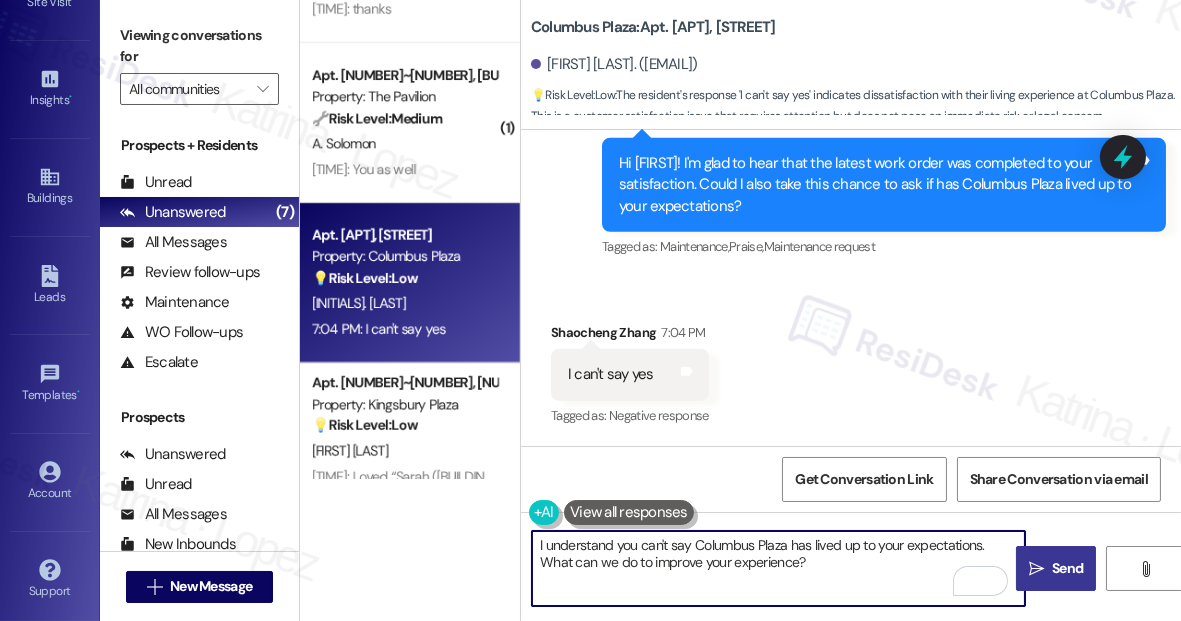 drag, startPoint x: 0, startPoint y: 0, endPoint x: 1027, endPoint y: 573, distance: 1176.0349 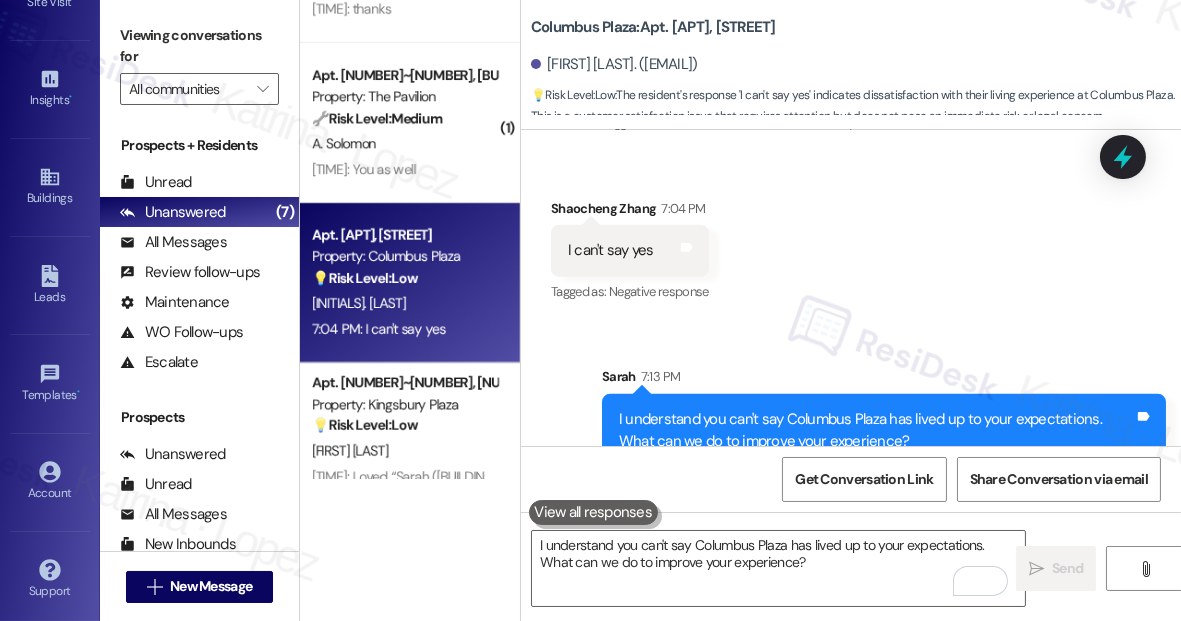 scroll, scrollTop: 14867, scrollLeft: 0, axis: vertical 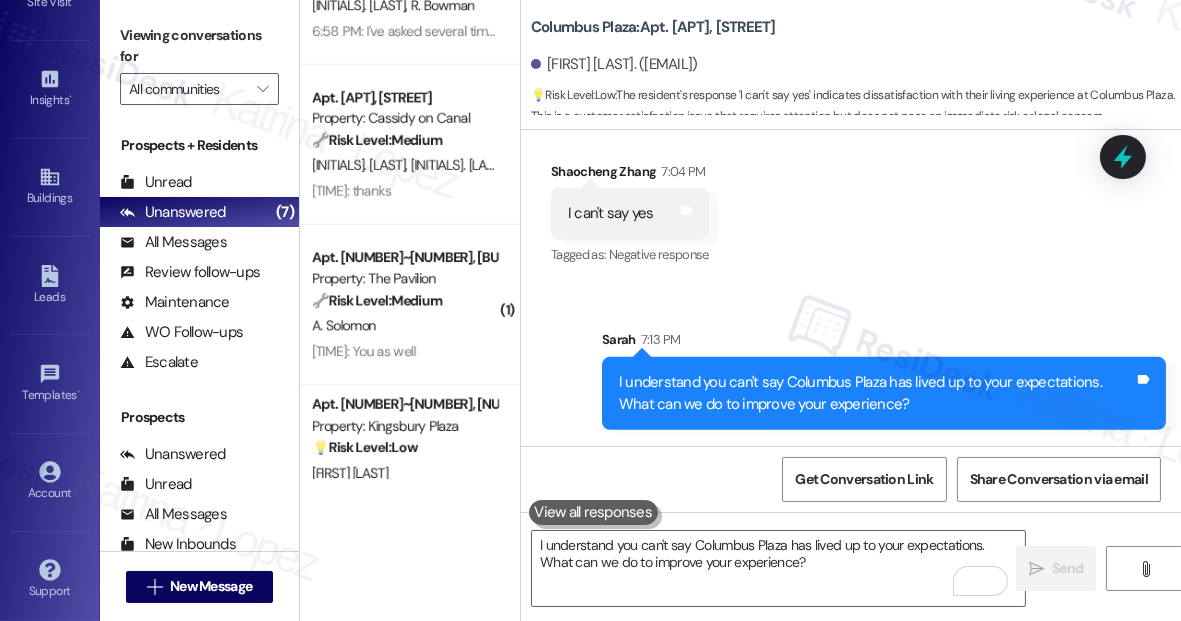 click on "A. Solomon" at bounding box center (404, 325) 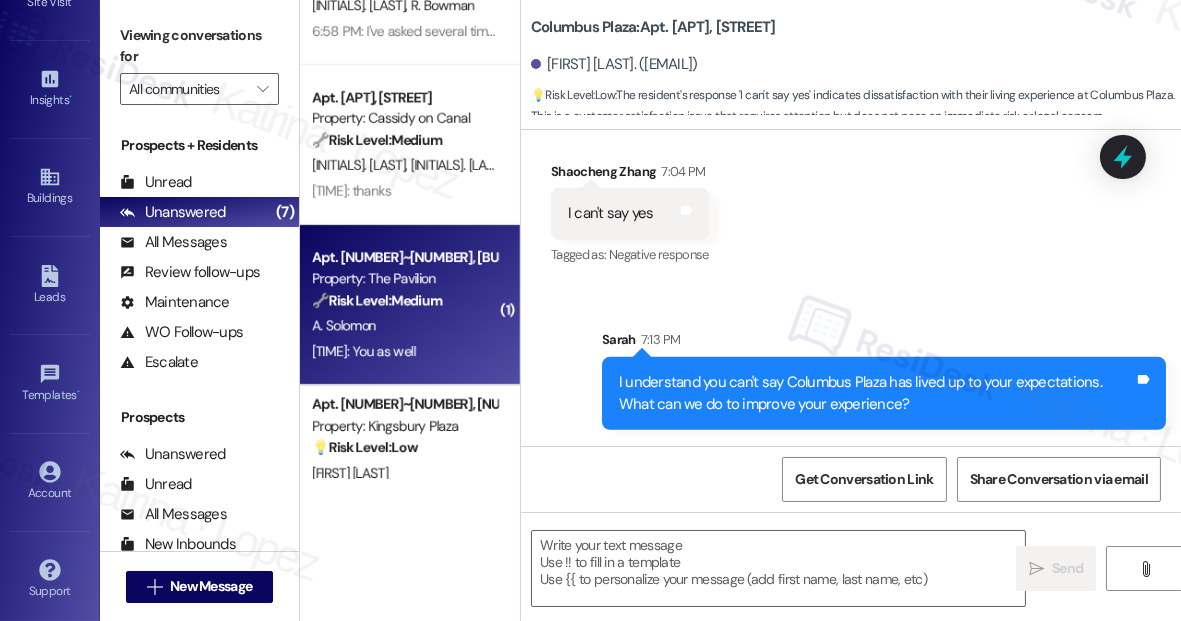 type on "Fetching suggested responses. Please feel free to read through the conversation in the meantime." 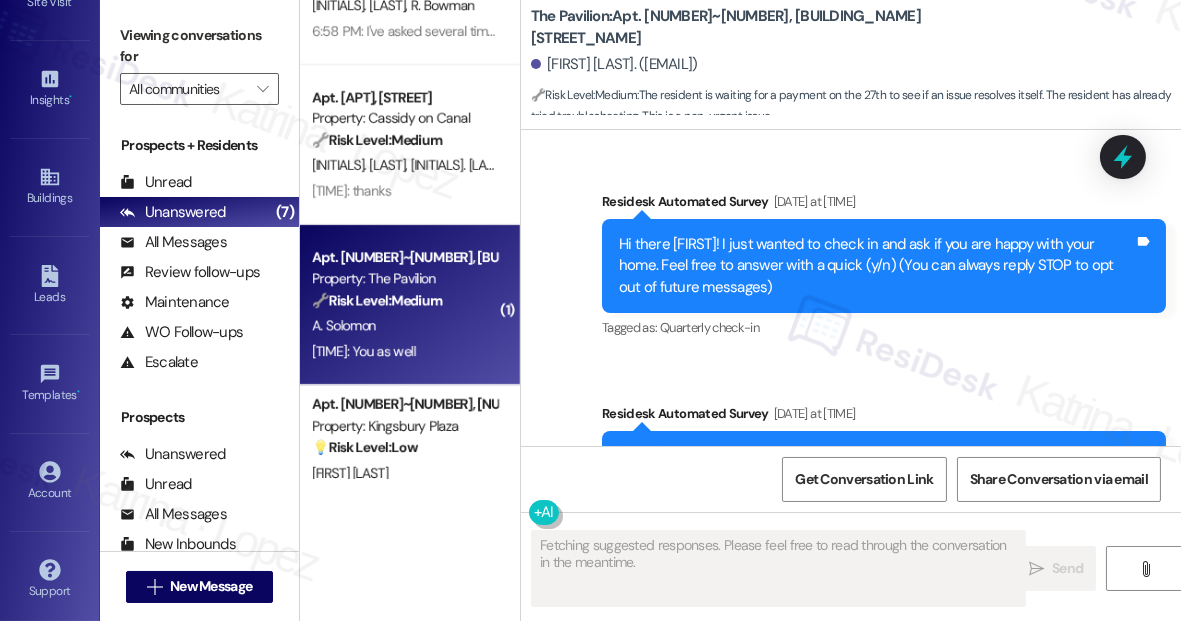 scroll, scrollTop: 14893, scrollLeft: 0, axis: vertical 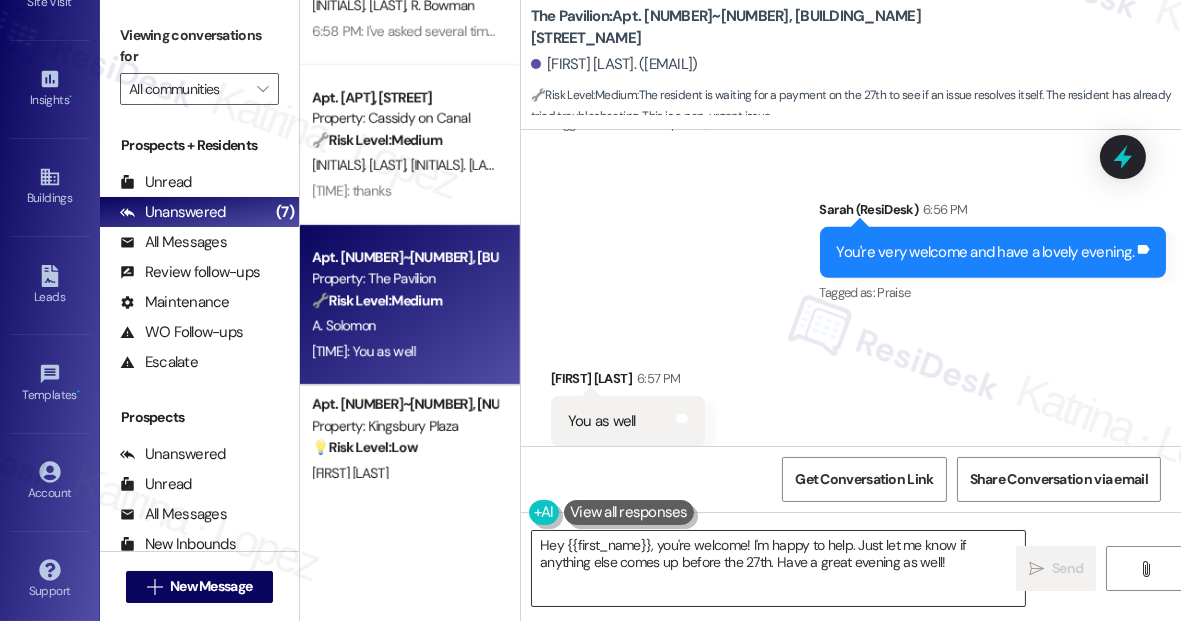 click on "Hey {{first_name}}, you're welcome! I'm happy to help. Just let me know if anything else comes up before the 27th. Have a great evening as well!" at bounding box center [778, 568] 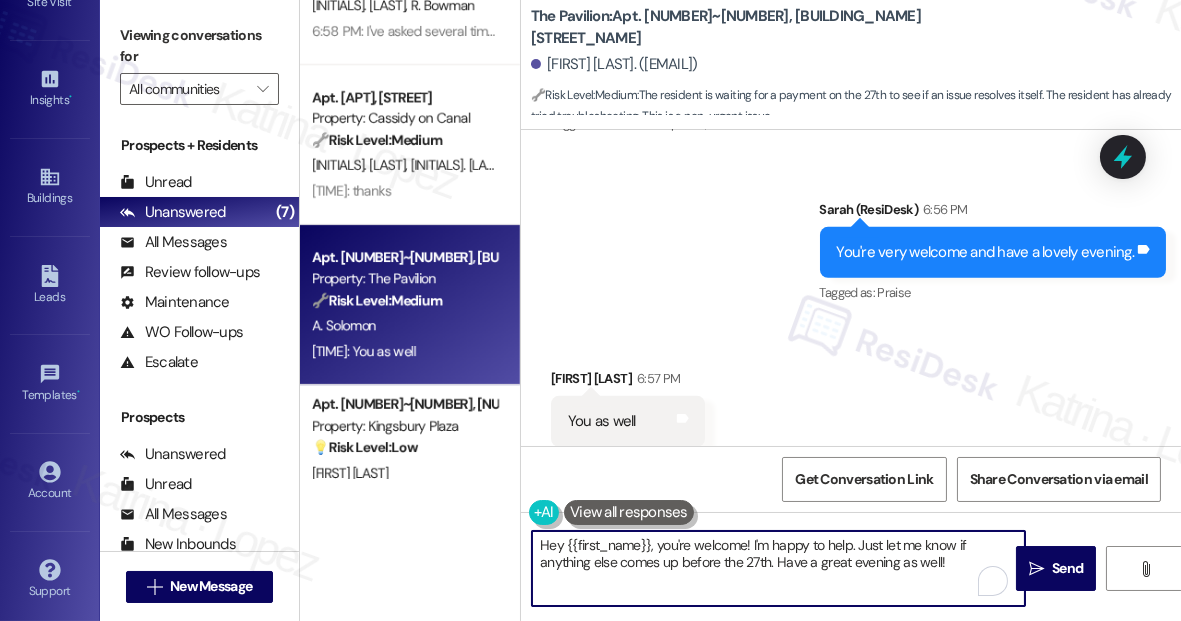 click on "Hey {{first_name}}, you're welcome! I'm happy to help. Just let me know if anything else comes up before the 27th. Have a great evening as well!" at bounding box center (778, 568) 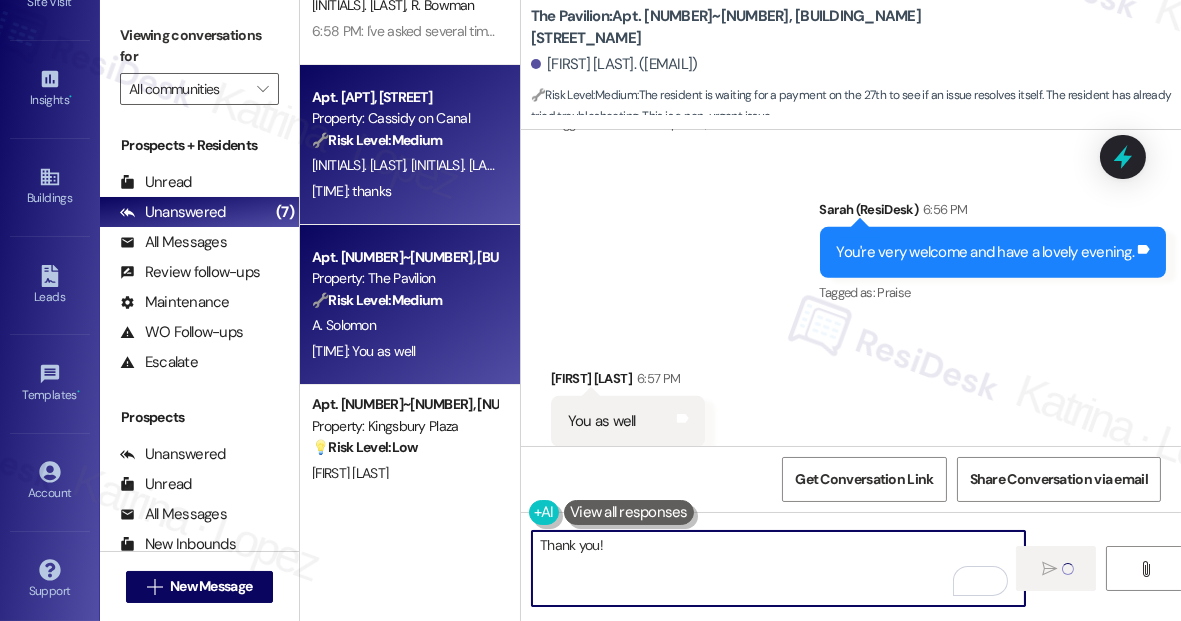 type on "Thank you!" 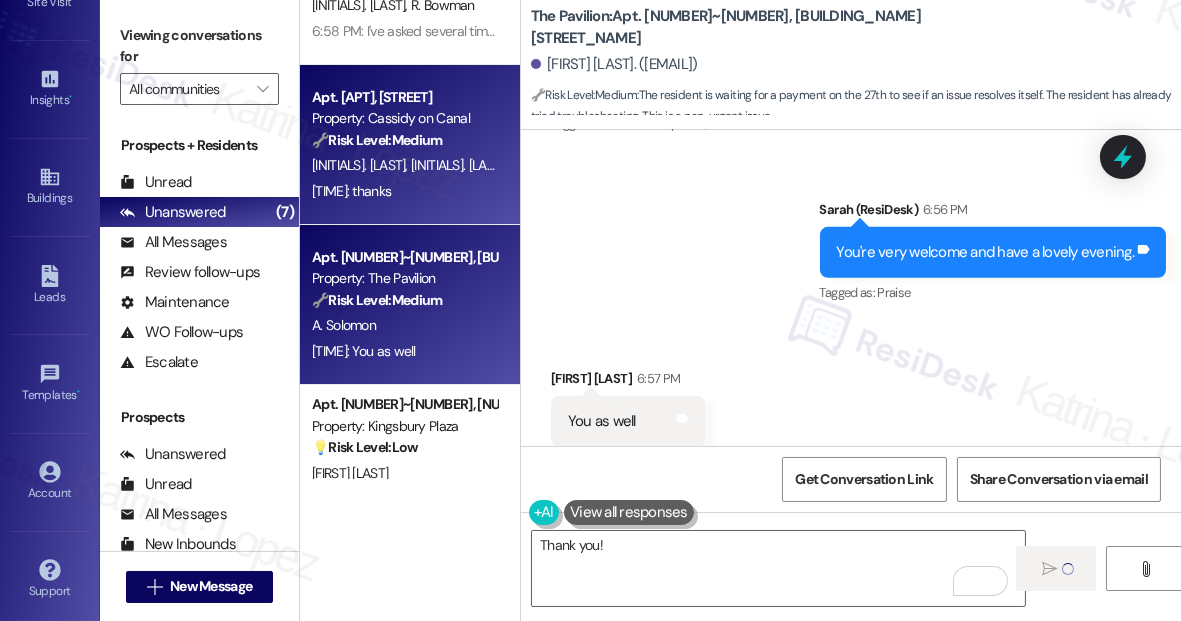 click on "M. Bowman" at bounding box center (457, 165) 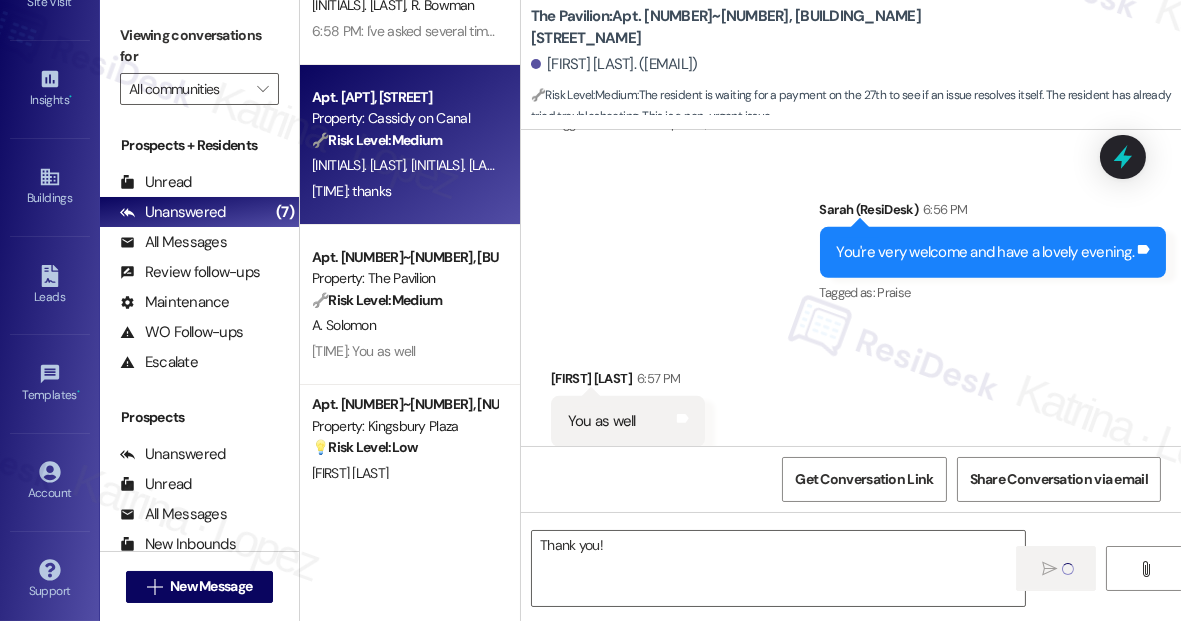 type on "Fetching suggested responses. Please feel free to read through the conversation in the meantime." 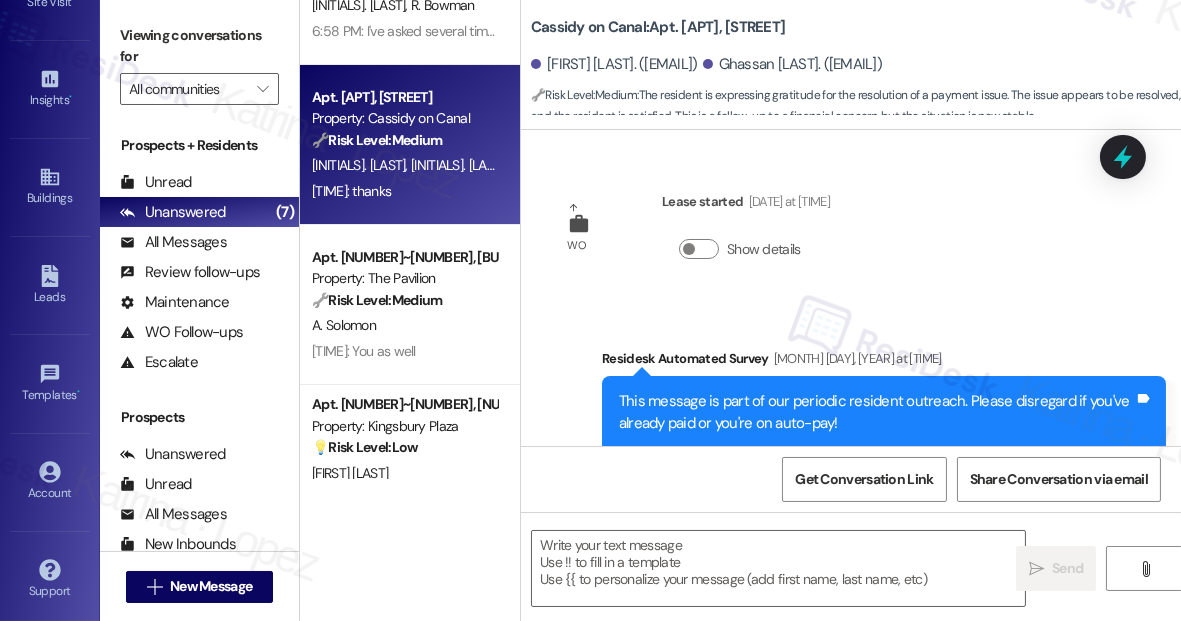 scroll, scrollTop: 7626, scrollLeft: 0, axis: vertical 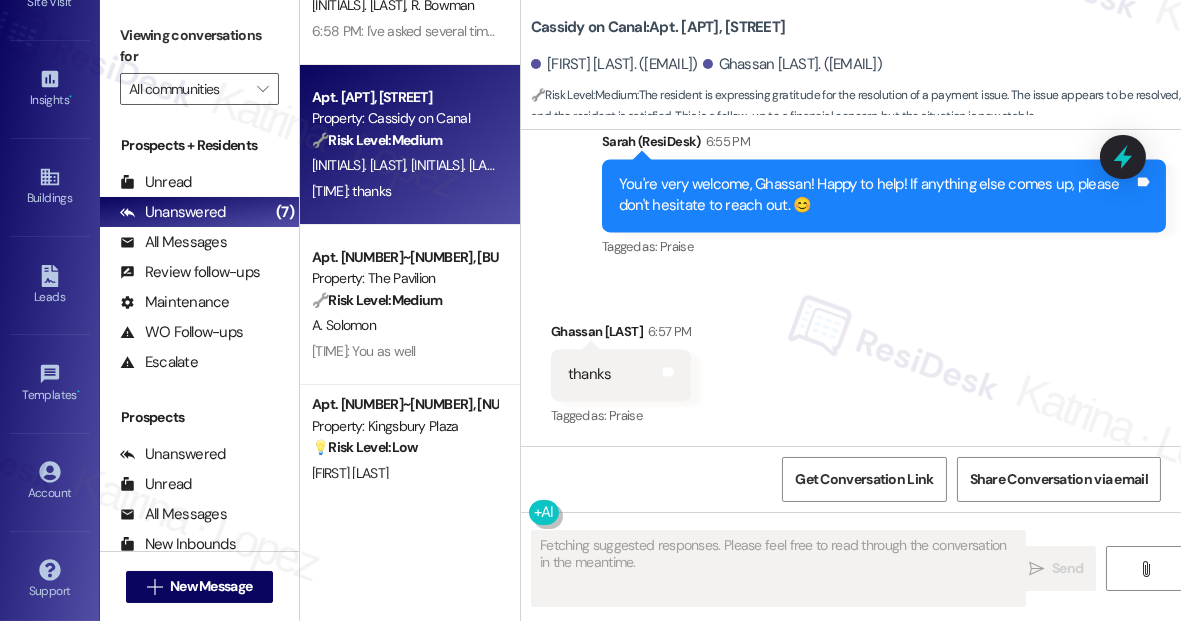 click on "You're very welcome, [FIRST_NAME]! Happy to help! If anything else comes up, please don't hesitate to reach out. 😊" at bounding box center (876, 195) 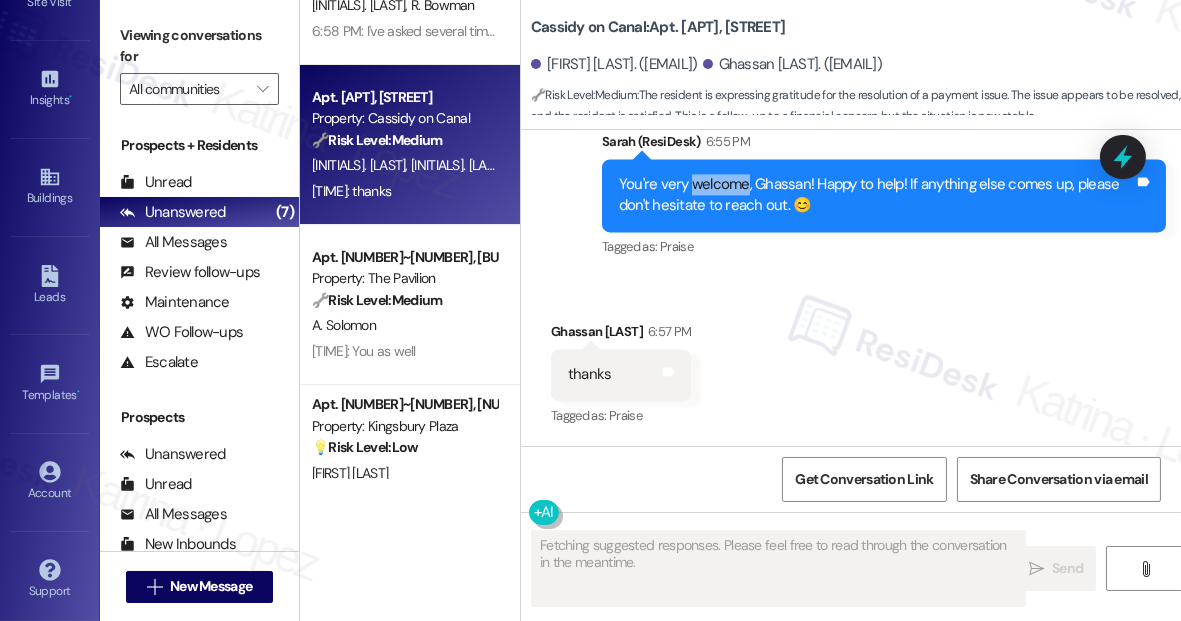 click on "You're very welcome, [FIRST_NAME]! Happy to help! If anything else comes up, please don't hesitate to reach out. 😊" at bounding box center (876, 195) 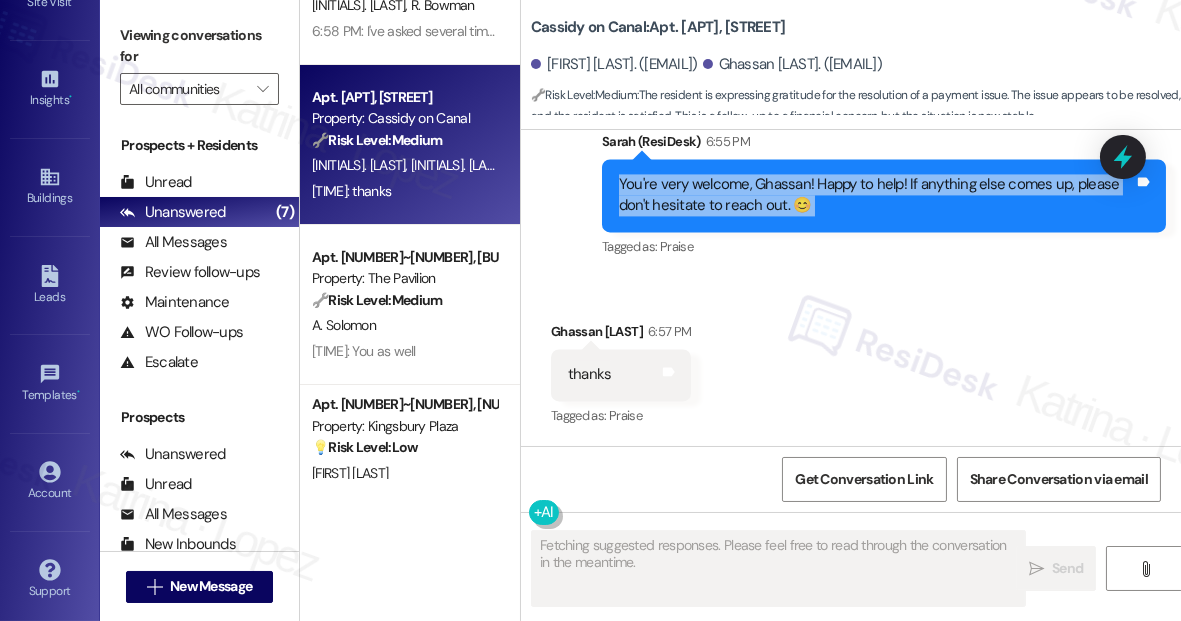 click on "You're very welcome, [FIRST_NAME]! Happy to help! If anything else comes up, please don't hesitate to reach out. 😊" at bounding box center (876, 195) 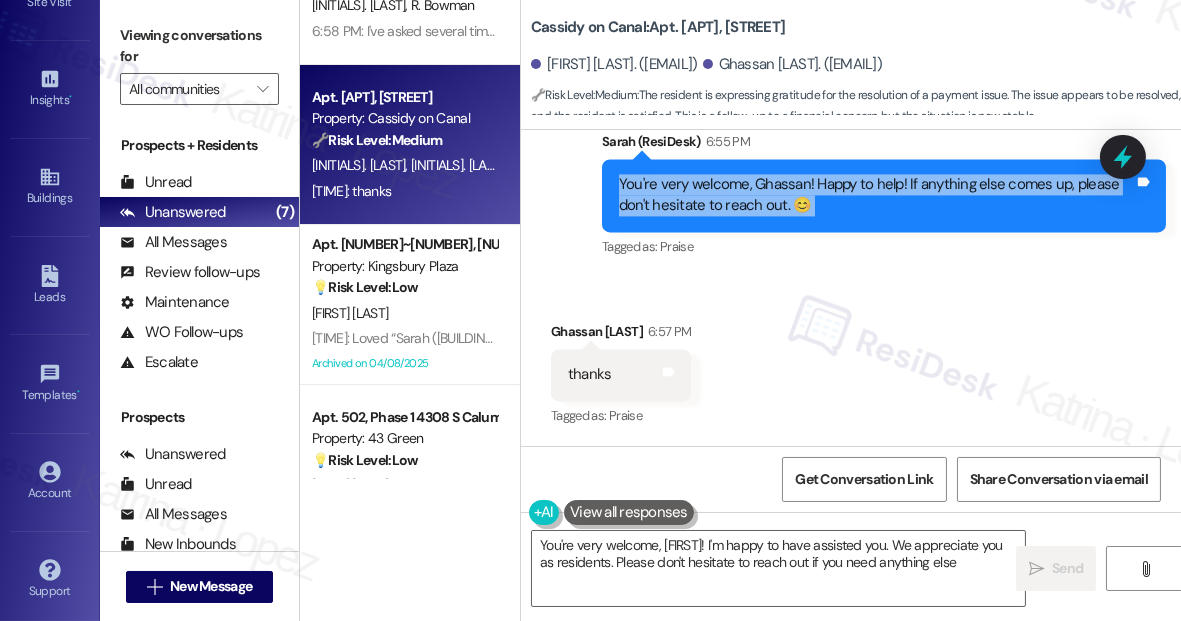 type on "You're very welcome, Ghassan! I'm happy to have assisted you. We appreciate you as residents. Please don't hesitate to reach out if you need anything else!" 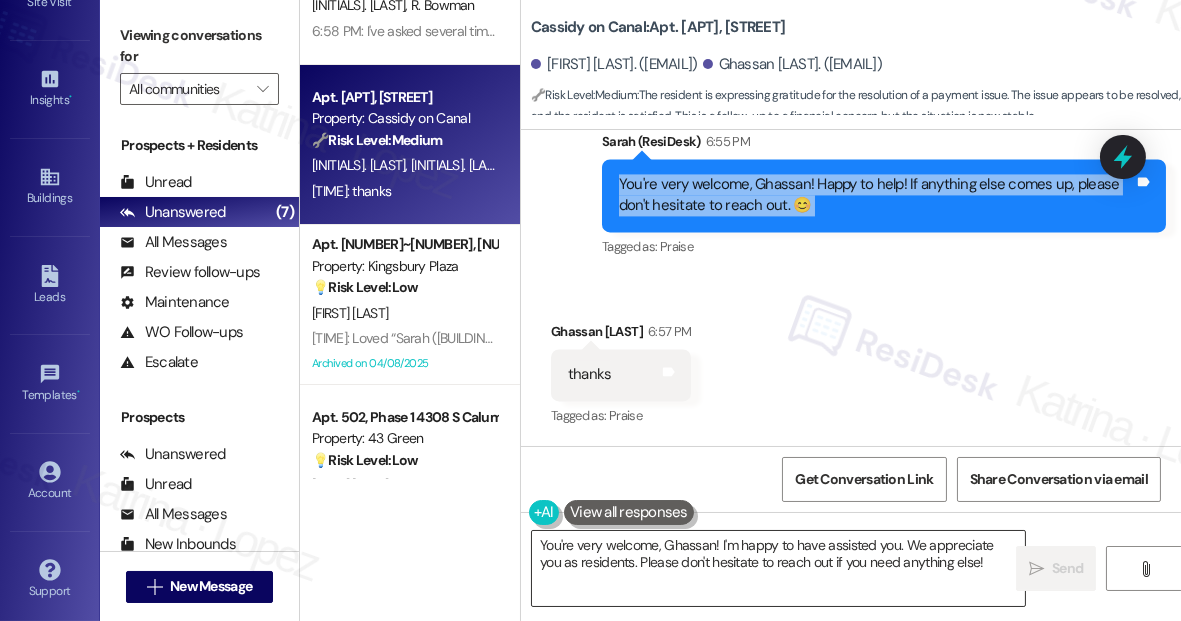 click on "You're very welcome, Ghassan! I'm happy to have assisted you. We appreciate you as residents. Please don't hesitate to reach out if you need anything else!" at bounding box center [778, 568] 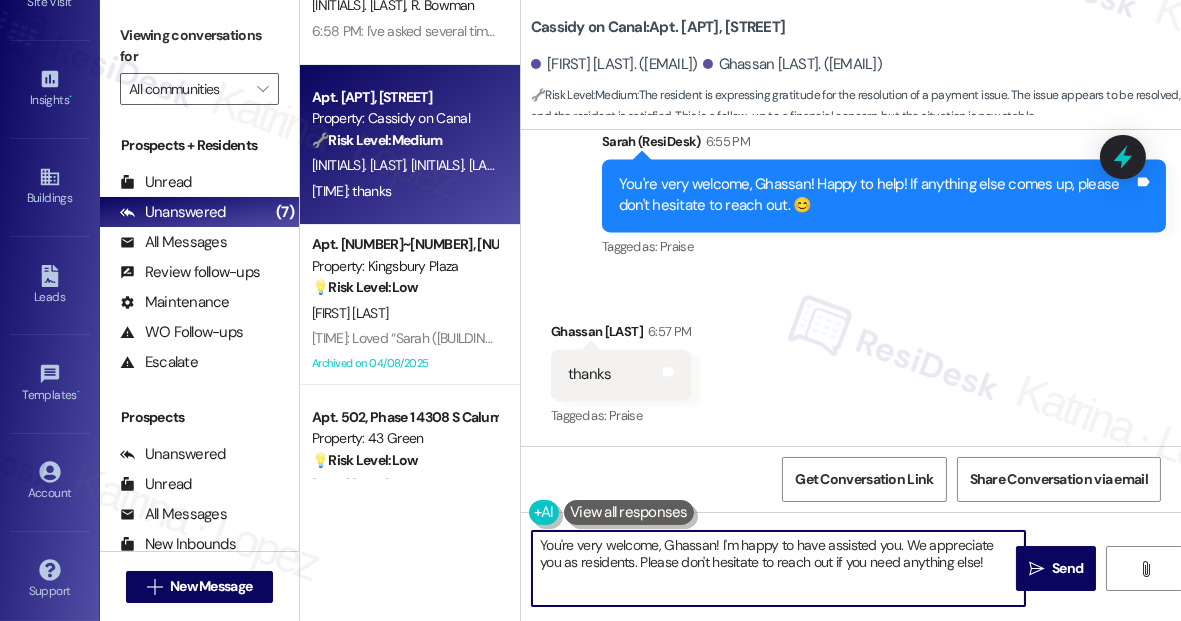click on "You're very welcome, Ghassan! I'm happy to have assisted you. We appreciate you as residents. Please don't hesitate to reach out if you need anything else!" at bounding box center [778, 568] 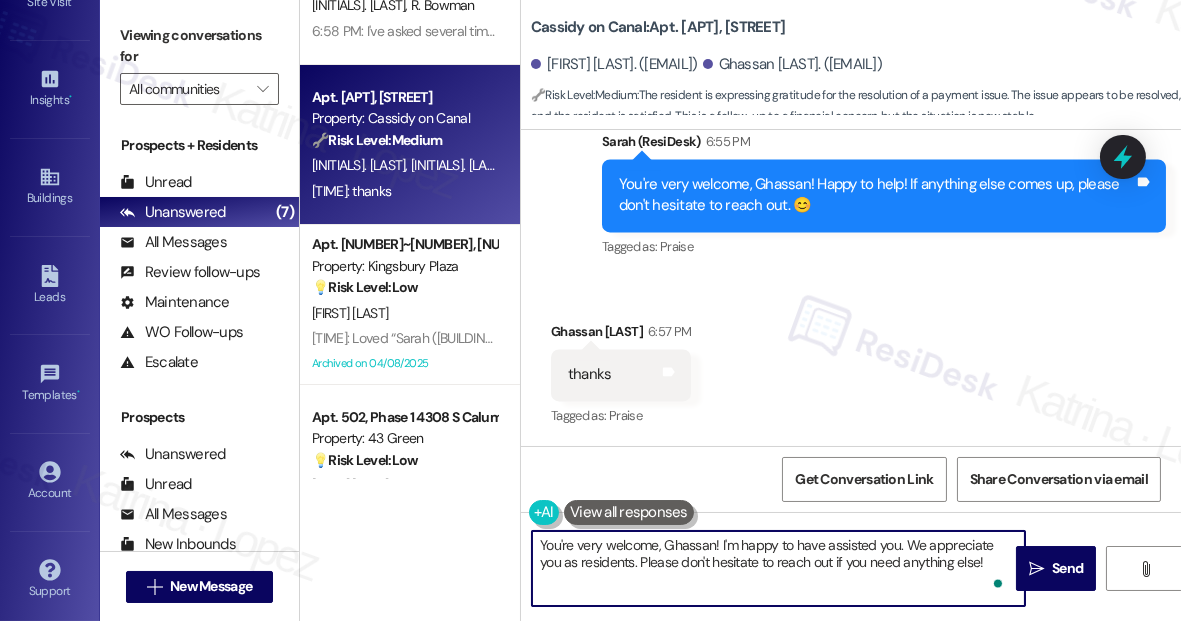 click on "You're very welcome, Ghassan! I'm happy to have assisted you. We appreciate you as residents. Please don't hesitate to reach out if you need anything else!" at bounding box center [778, 568] 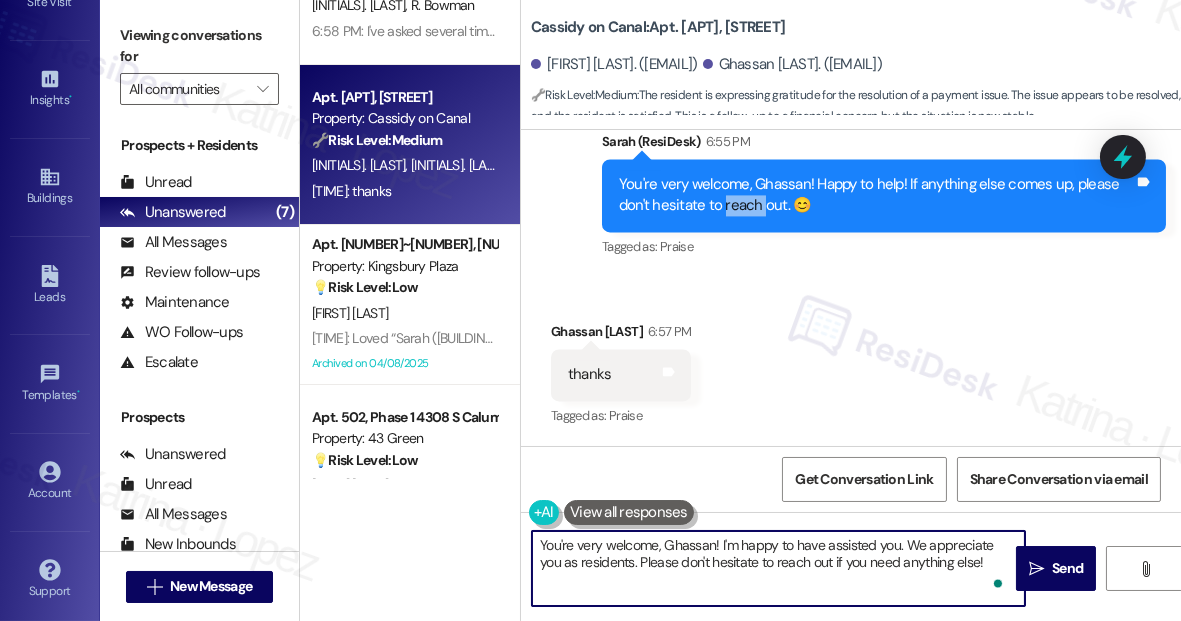 click on "You're very welcome, [FIRST_NAME]! Happy to help! If anything else comes up, please don't hesitate to reach out. 😊" at bounding box center (876, 195) 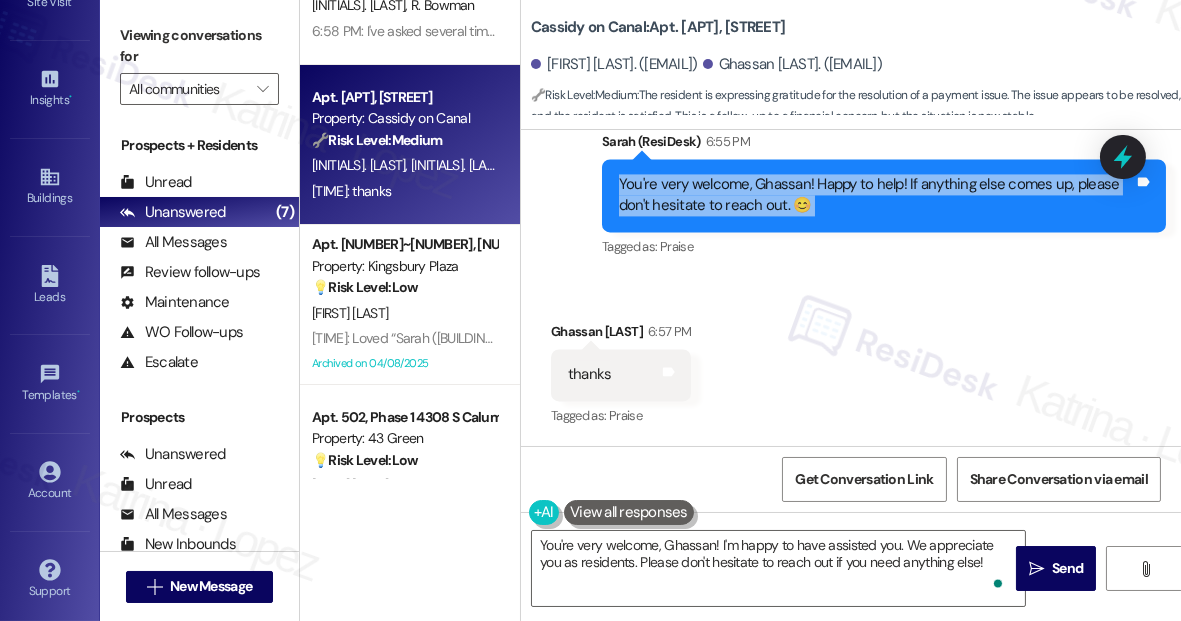 click on "You're very welcome, [FIRST_NAME]! Happy to help! If anything else comes up, please don't hesitate to reach out. 😊" at bounding box center (876, 195) 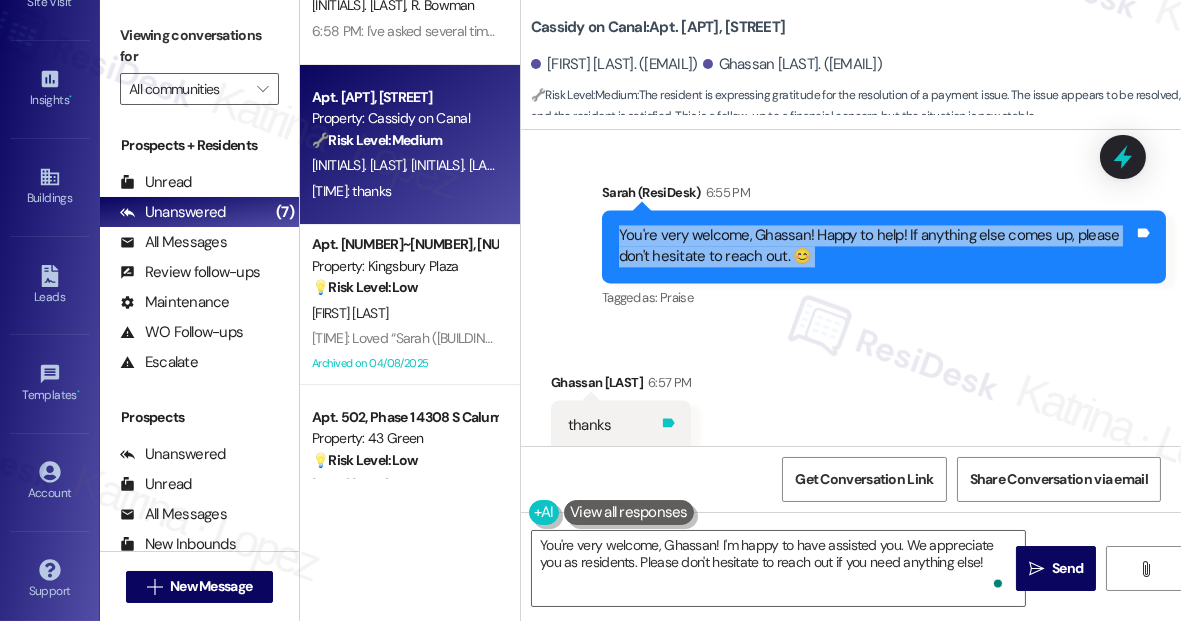 scroll, scrollTop: 7627, scrollLeft: 0, axis: vertical 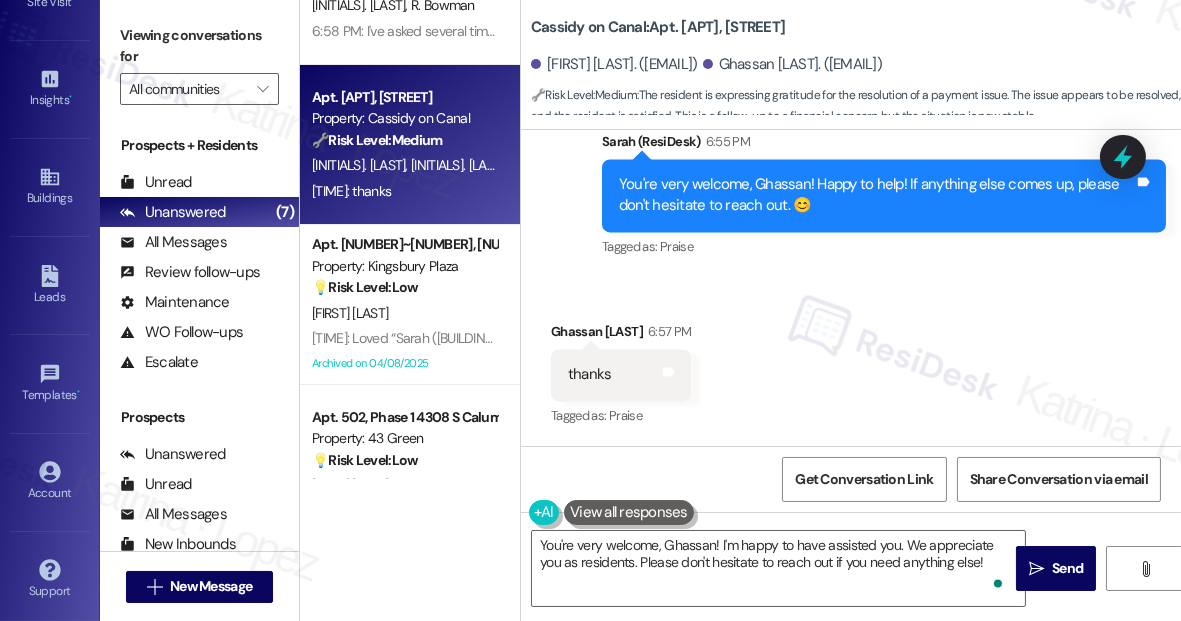 click on "thanks  Tags and notes" at bounding box center [621, 374] 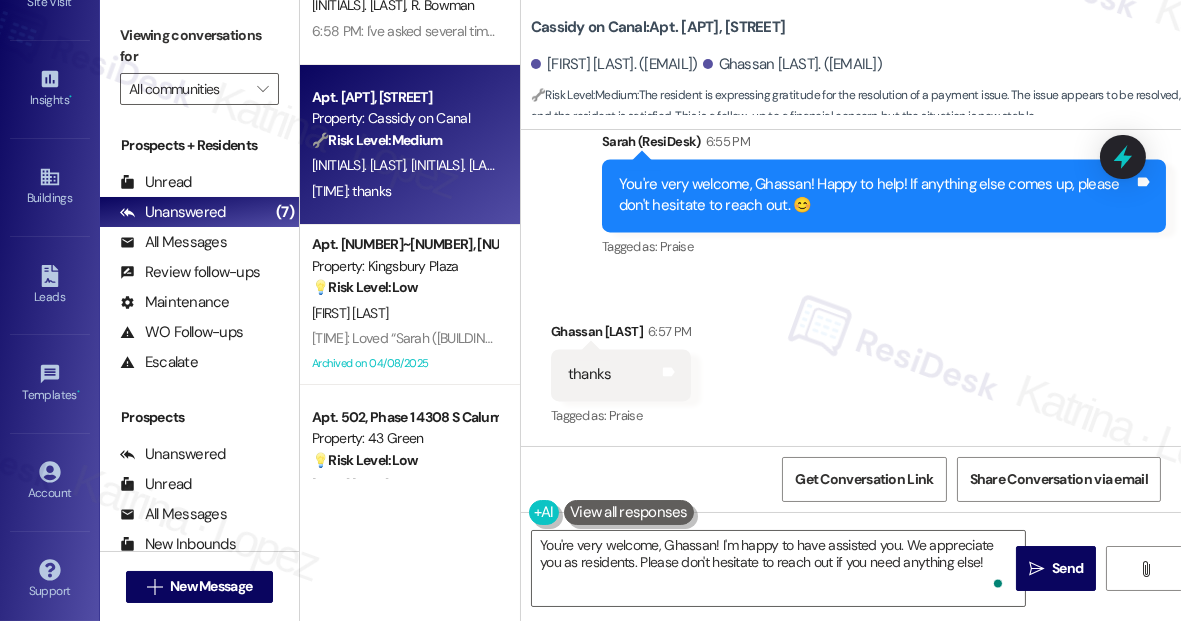 click on "thanks" at bounding box center (590, 374) 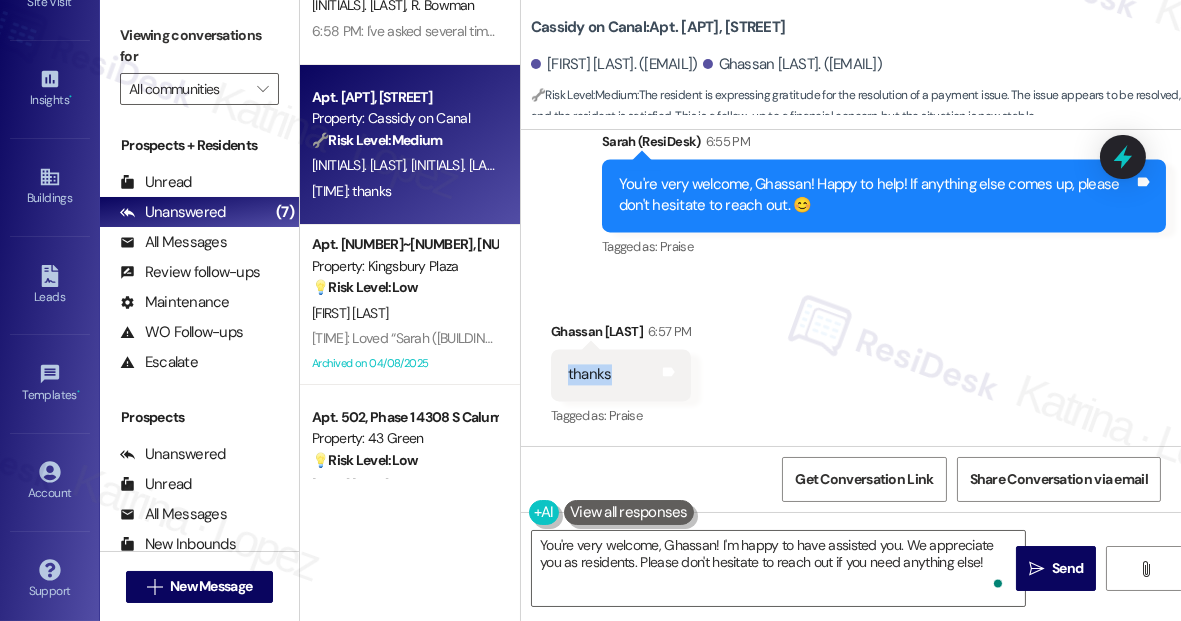 click on "thanks" at bounding box center (590, 374) 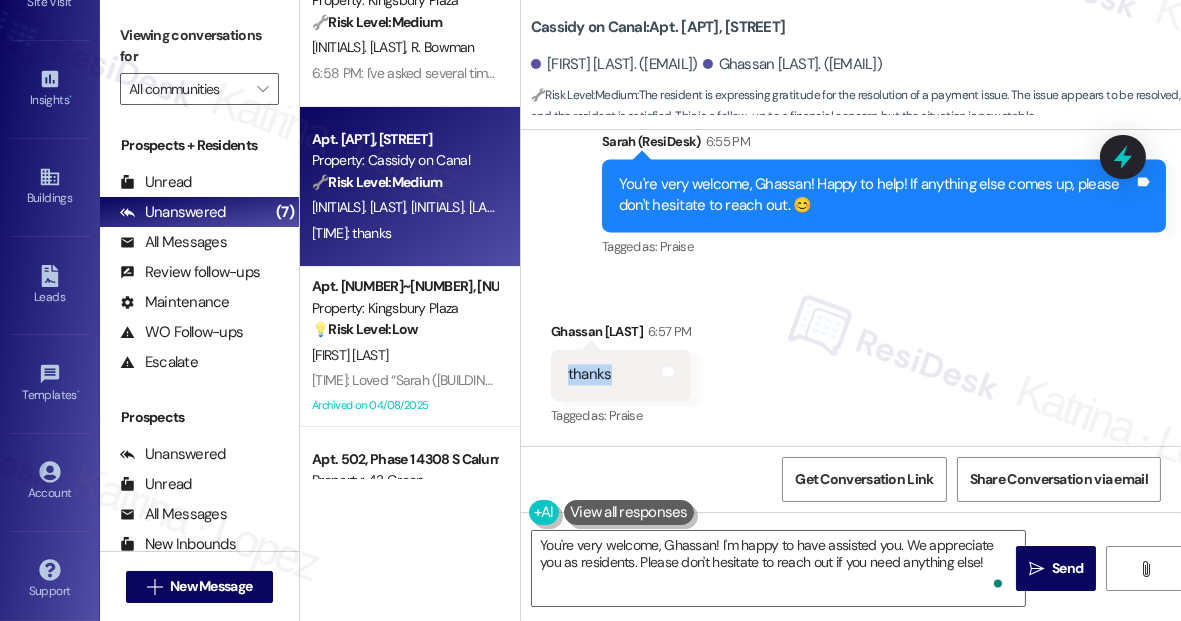 scroll, scrollTop: 0, scrollLeft: 0, axis: both 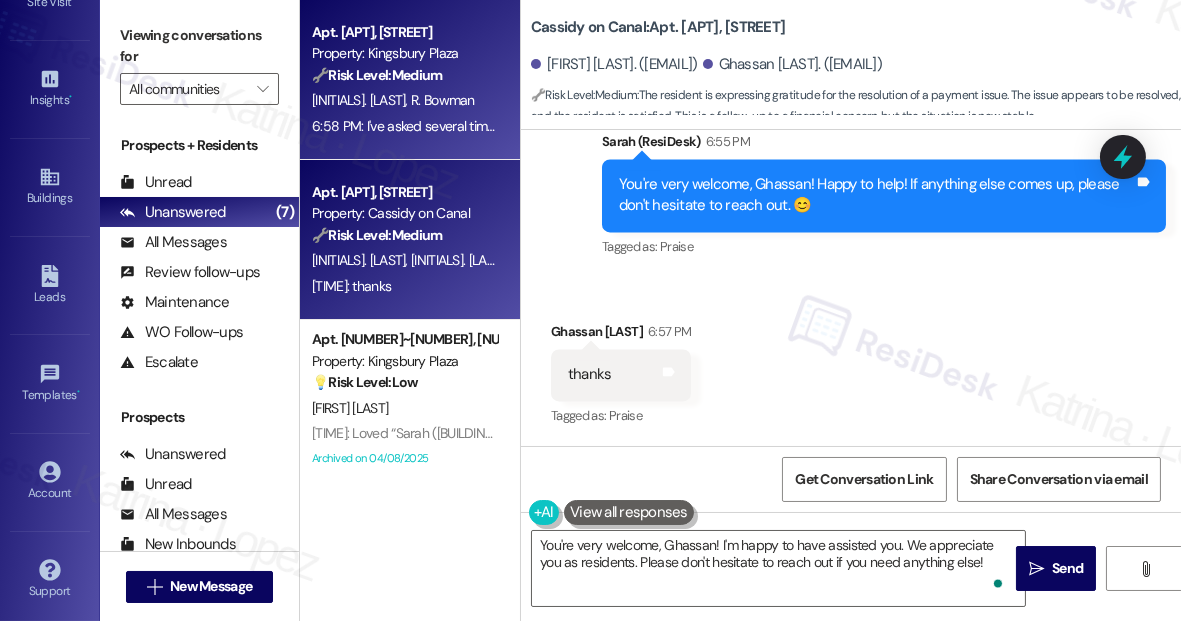 click on "Apt. 01~4308, 520 North Kingsbury Property: Kingsbury Plaza 🔧  Risk Level:  Medium The resident is requesting a username and password reset and to update their contact information. While the resident states they have asked several times, there is no indication of urgency or critical impact. This falls under non-urgent maintenance of account information. M. Bowman R. Bowman 6:58 PM: I've asked several times not sure if this has been done yet 6:58 PM: I've asked several times not sure if this has been done yet" at bounding box center [410, 80] 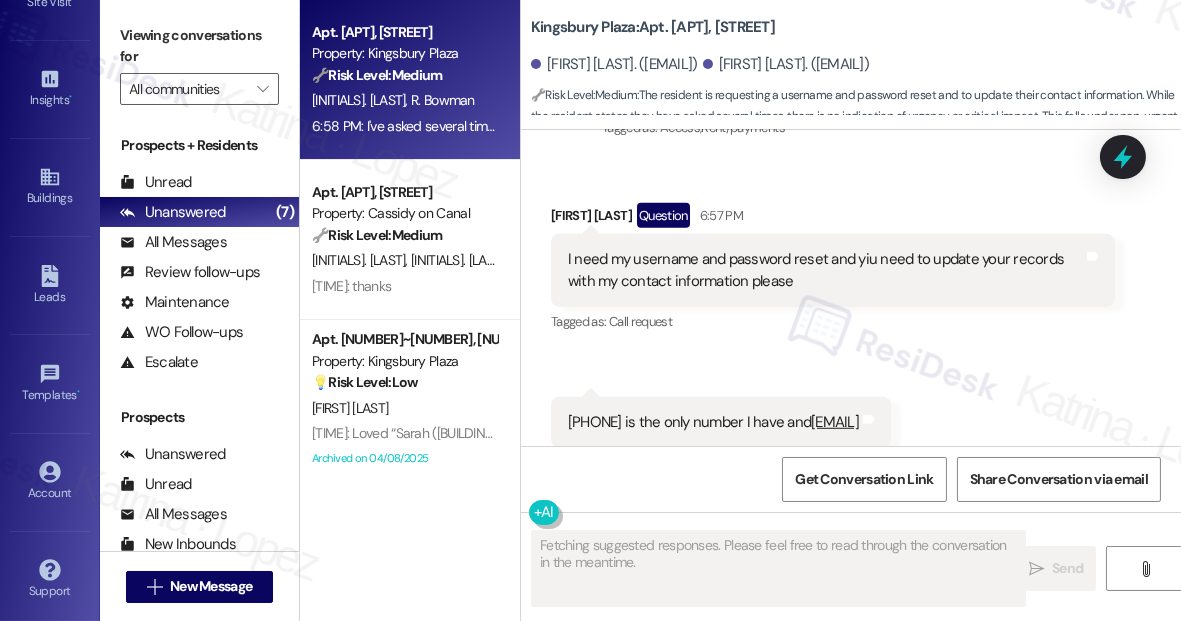 scroll, scrollTop: 2622, scrollLeft: 0, axis: vertical 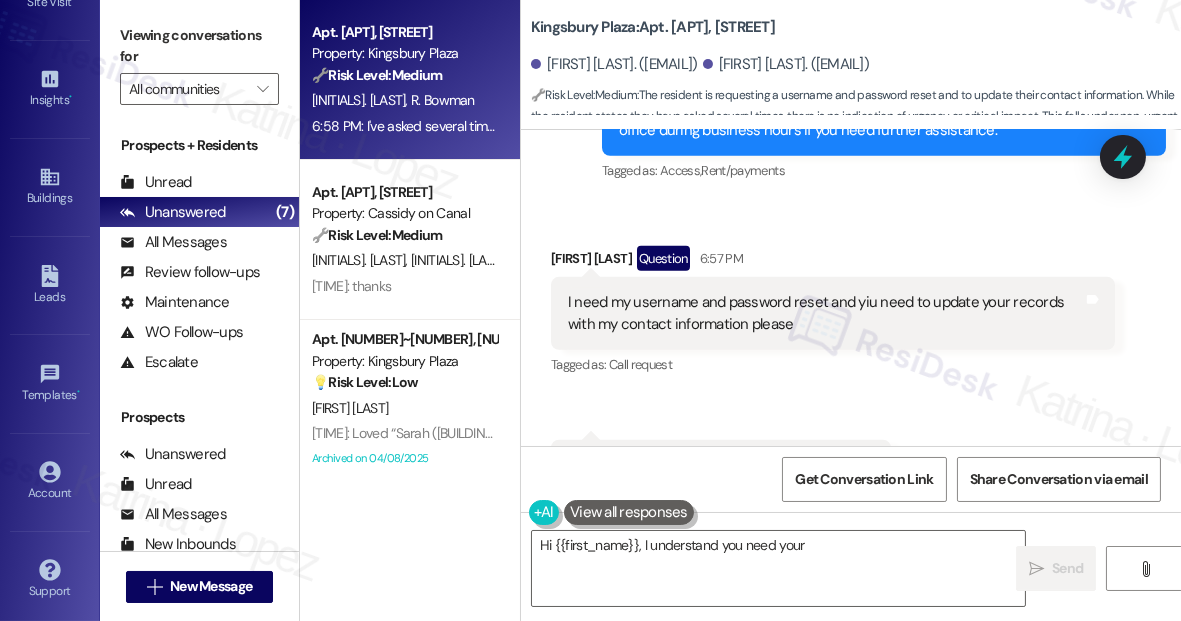 click on "I need my username and password reset and yiu need to update your records with my contact information please" at bounding box center [825, 313] 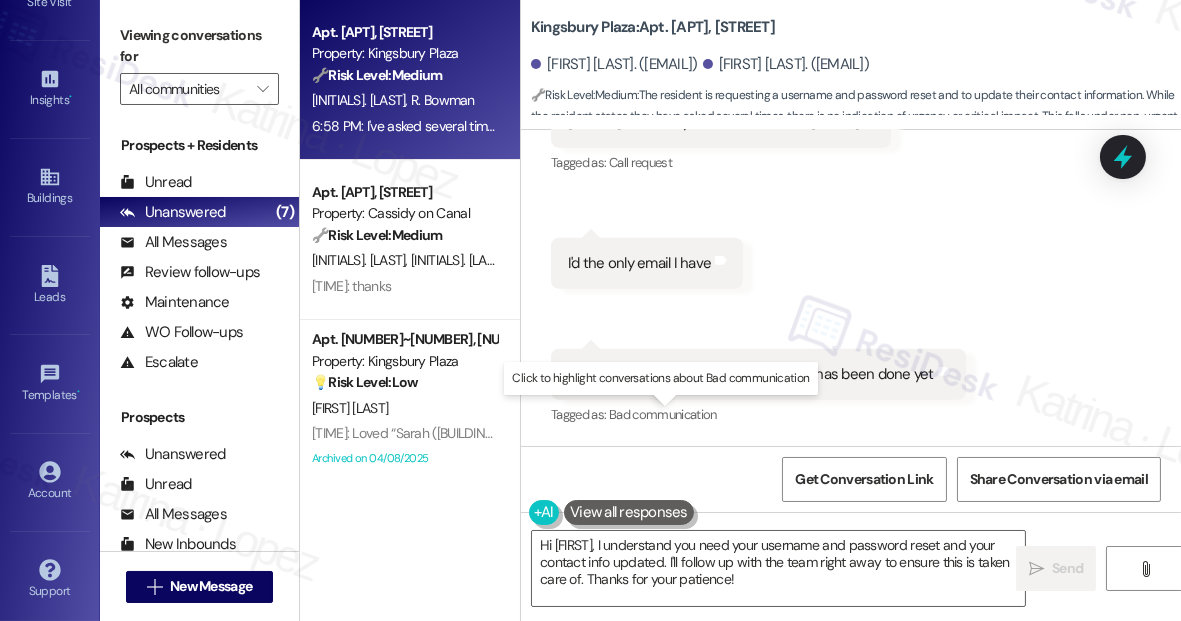 scroll, scrollTop: 2986, scrollLeft: 0, axis: vertical 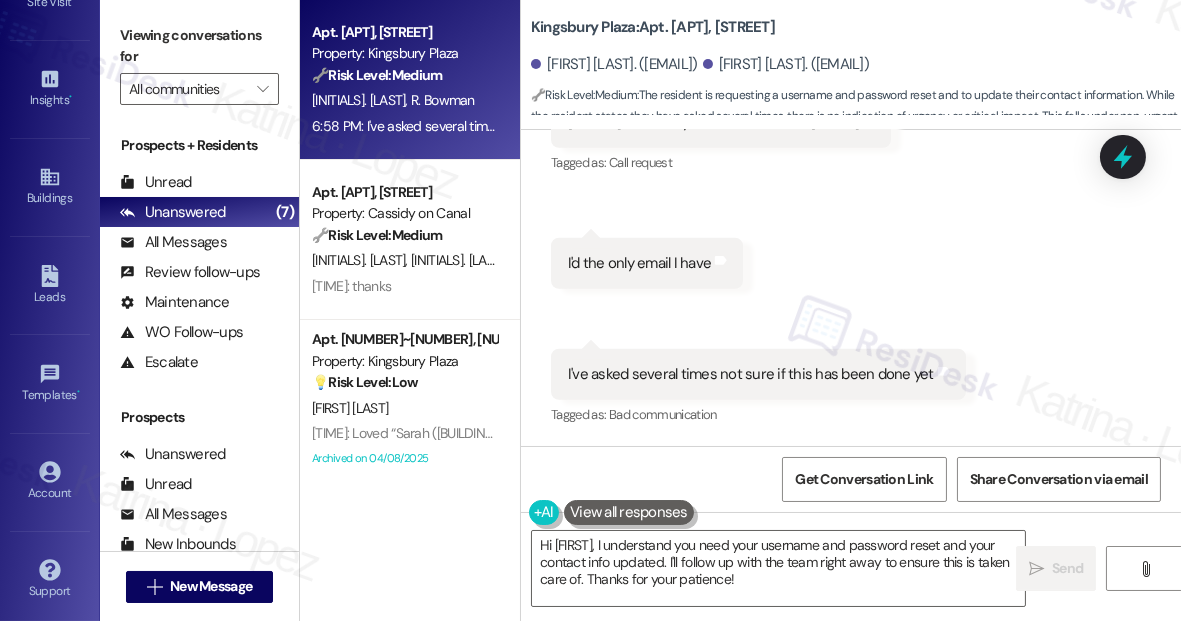 click on "I've asked several times not sure if this has been done yet Tags and notes" at bounding box center (758, 374) 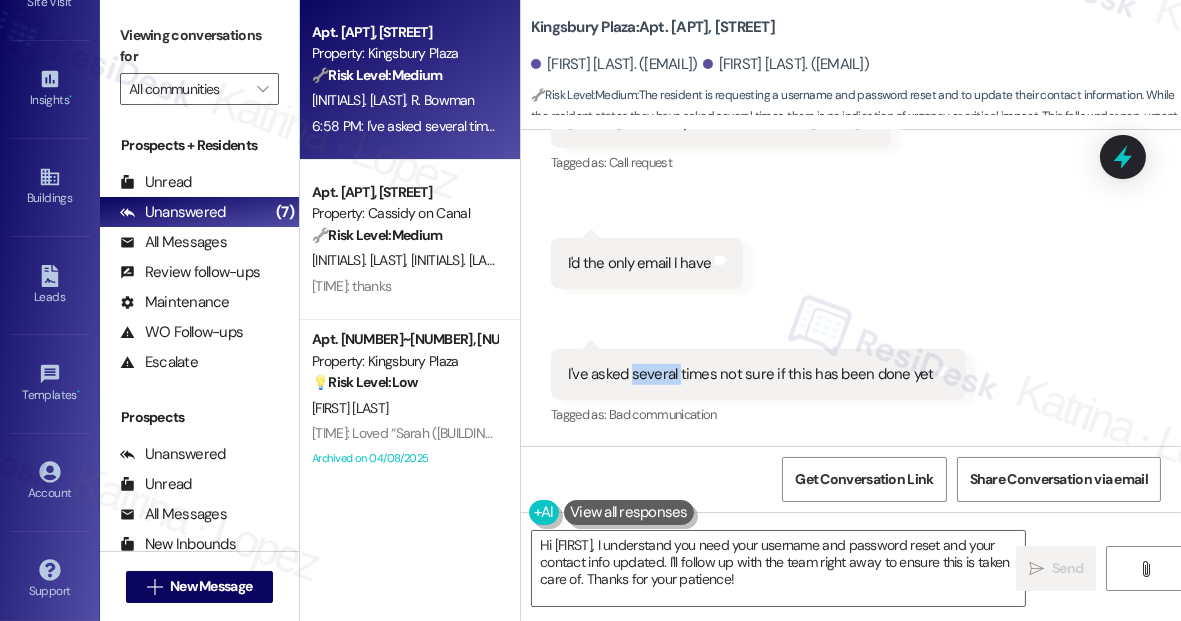 click on "I've asked several times not sure if this has been done yet Tags and notes" at bounding box center [758, 374] 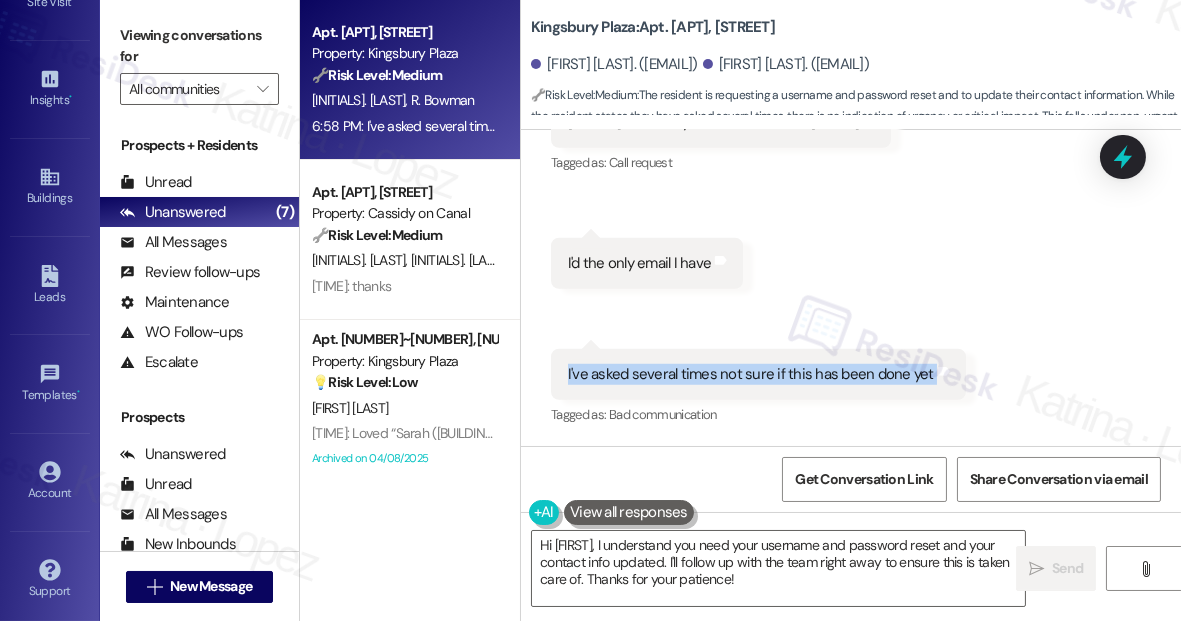 click on "I've asked several times not sure if this has been done yet Tags and notes" at bounding box center [758, 374] 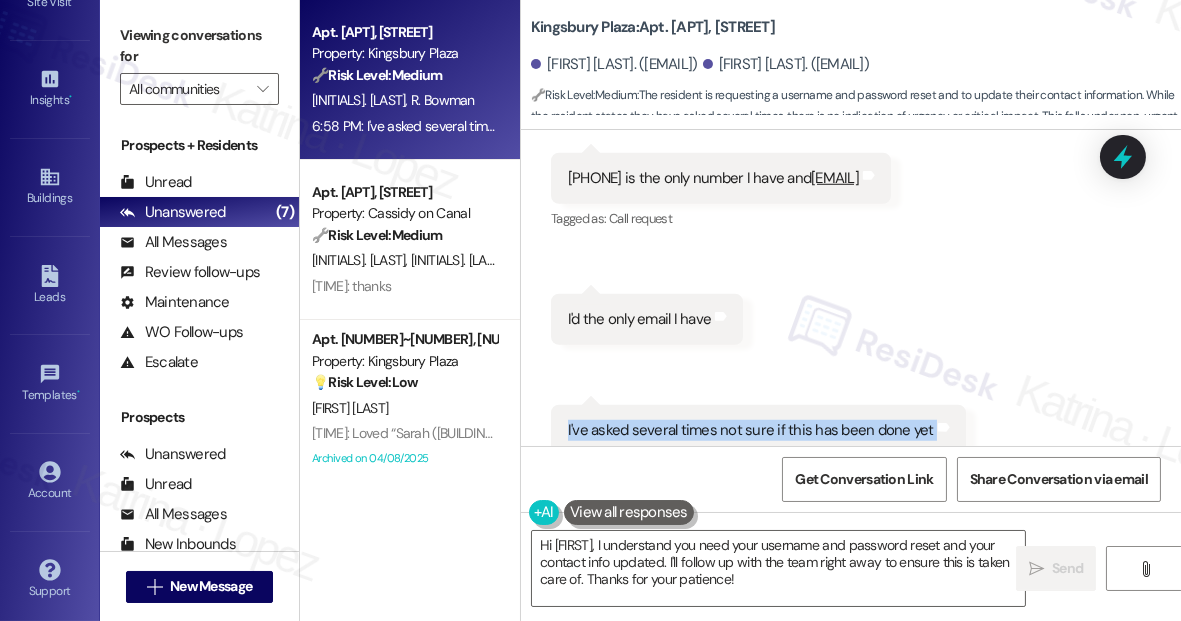 scroll, scrollTop: 2714, scrollLeft: 0, axis: vertical 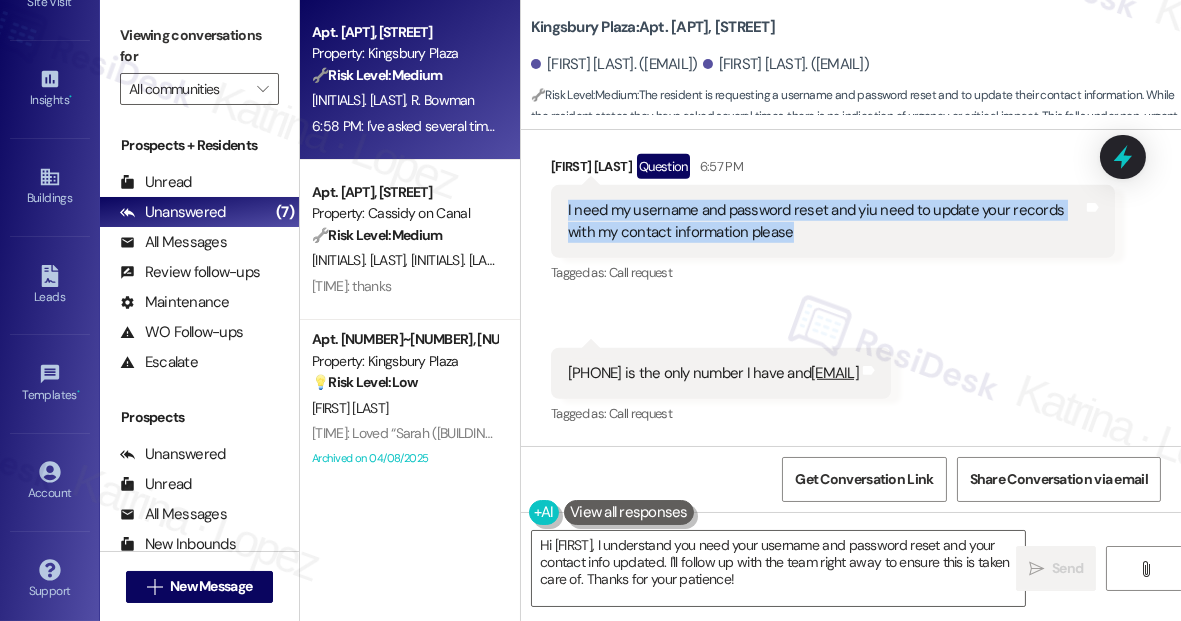 drag, startPoint x: 565, startPoint y: 232, endPoint x: 840, endPoint y: 257, distance: 276.13403 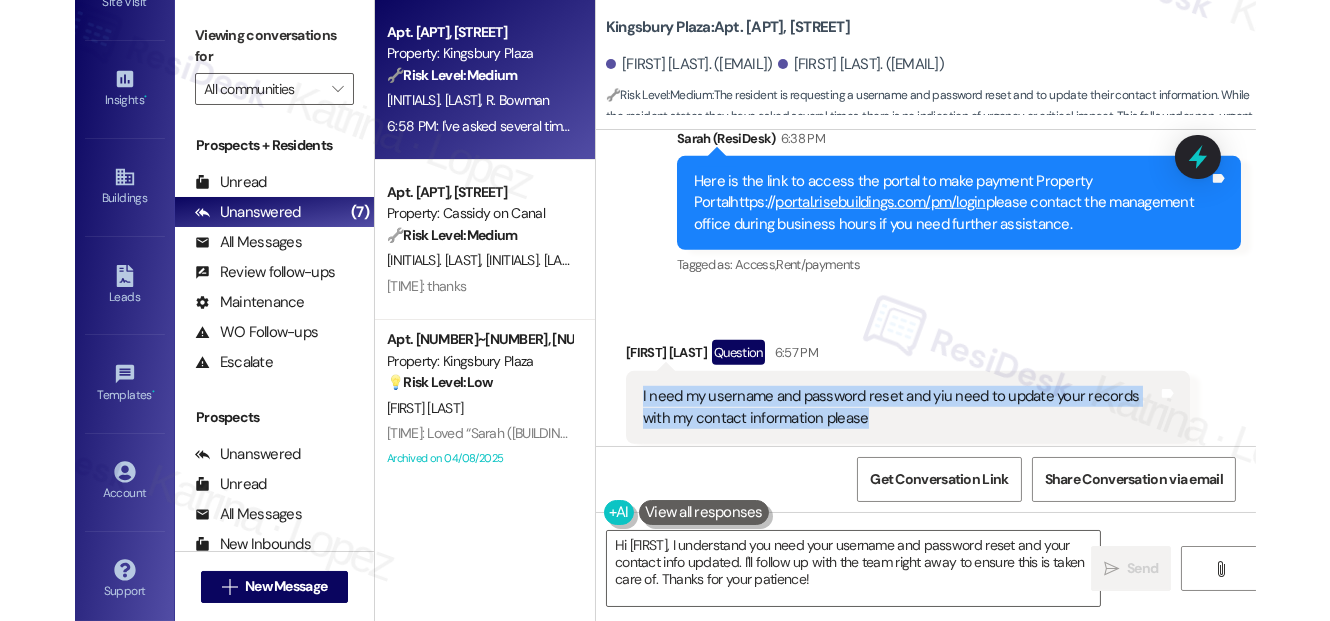 scroll, scrollTop: 2532, scrollLeft: 0, axis: vertical 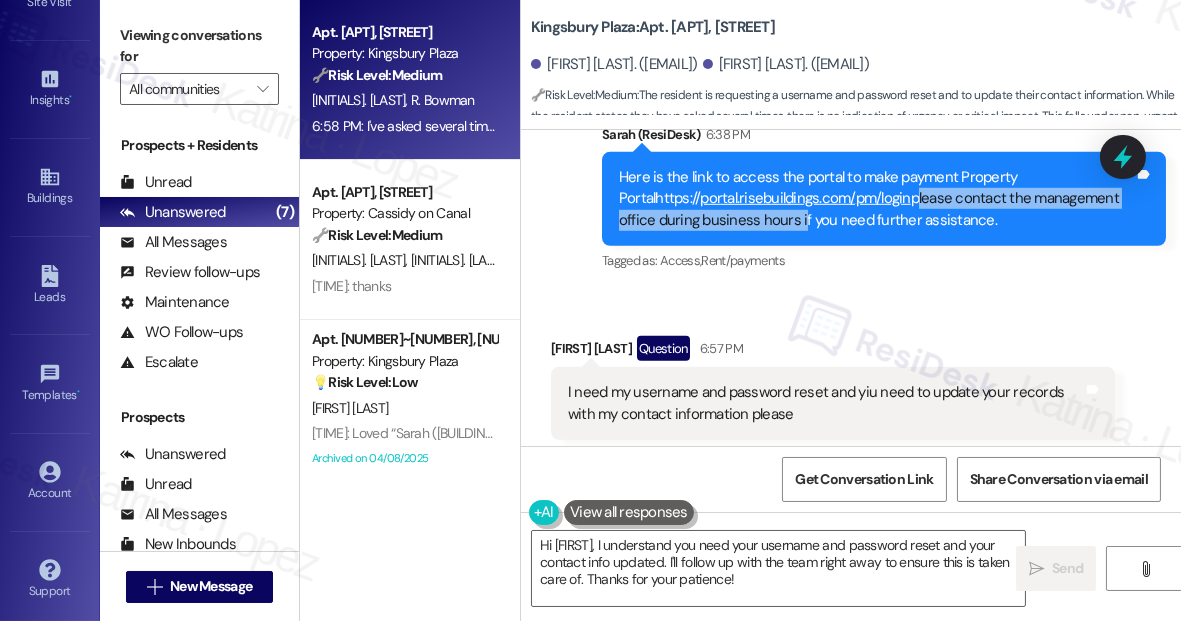 drag, startPoint x: 912, startPoint y: 217, endPoint x: 794, endPoint y: 238, distance: 119.85408 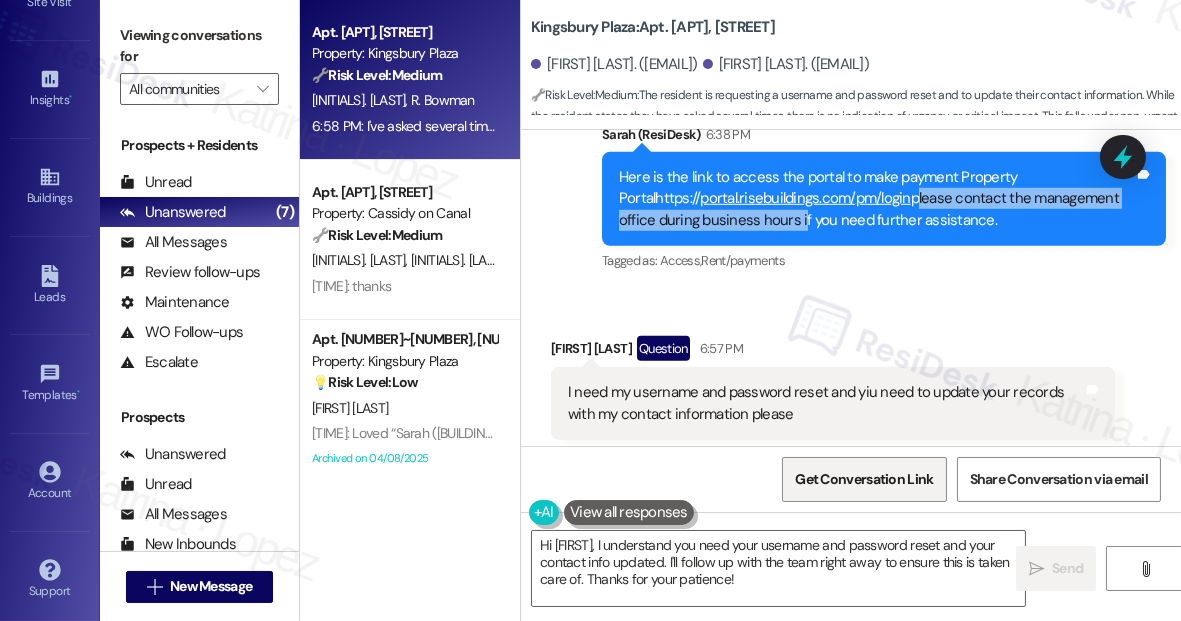 copy on "please contact the management office during business hours" 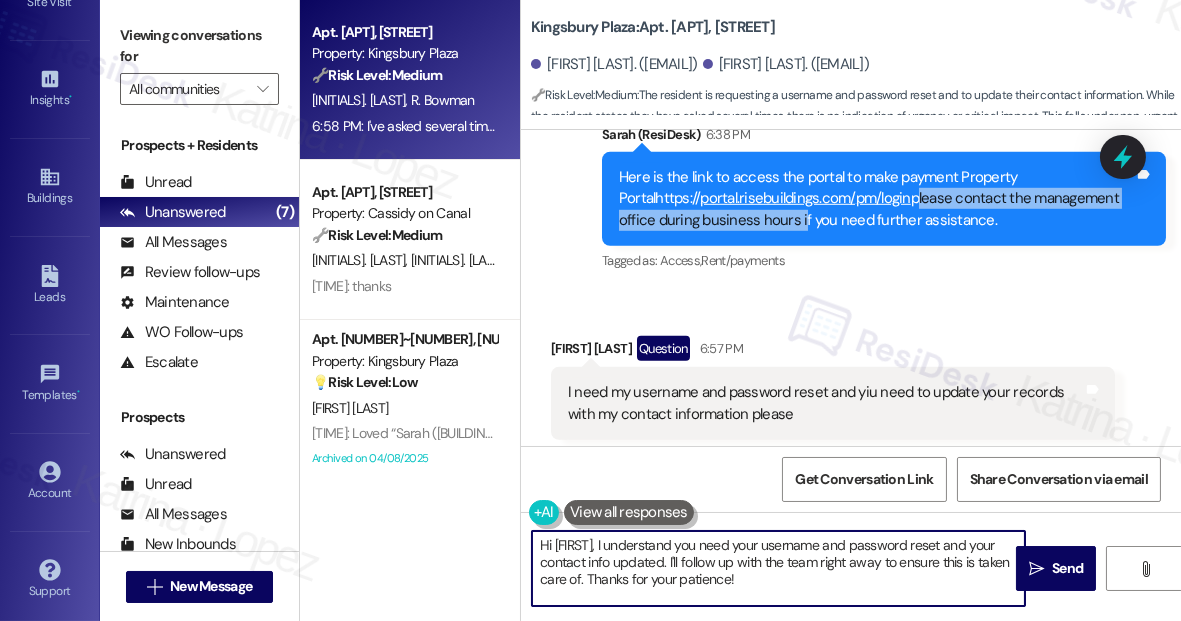 click on "Hi {{first_name}}, I understand you need your username and password reset and your contact info updated. I'll follow up with the team right away to ensure this is taken care of. Thanks for your patience!" at bounding box center [778, 568] 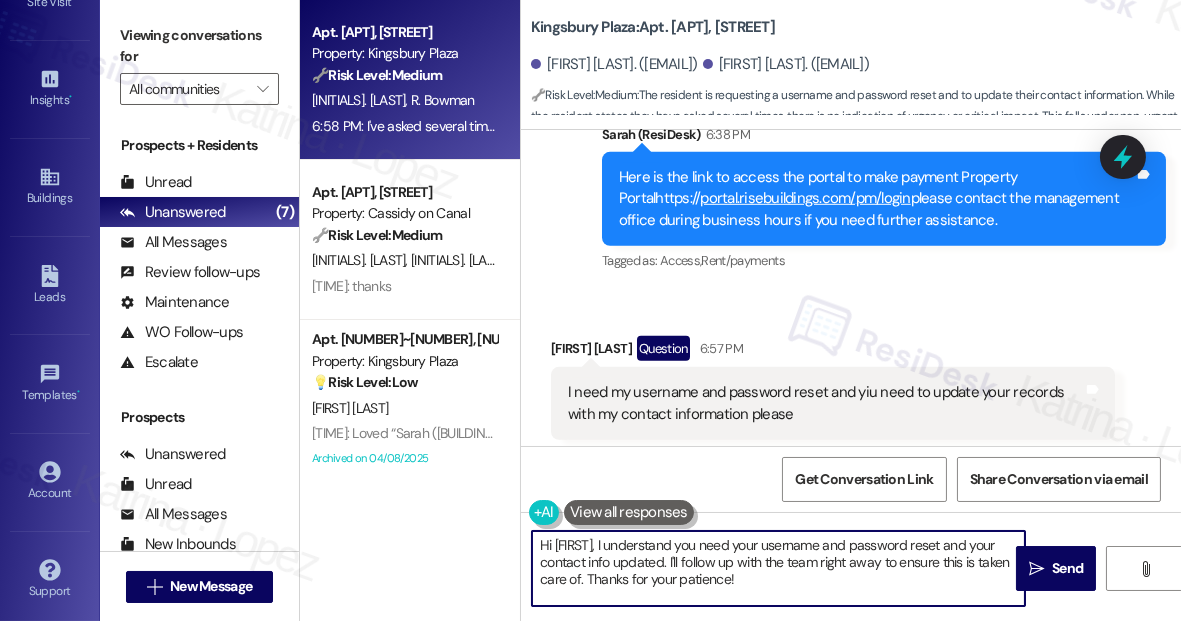 click on "Hi {{first_name}}, I understand you need your username and password reset and your contact info updated. I'll follow up with the team right away to ensure this is taken care of. Thanks for your patience!" at bounding box center [778, 568] 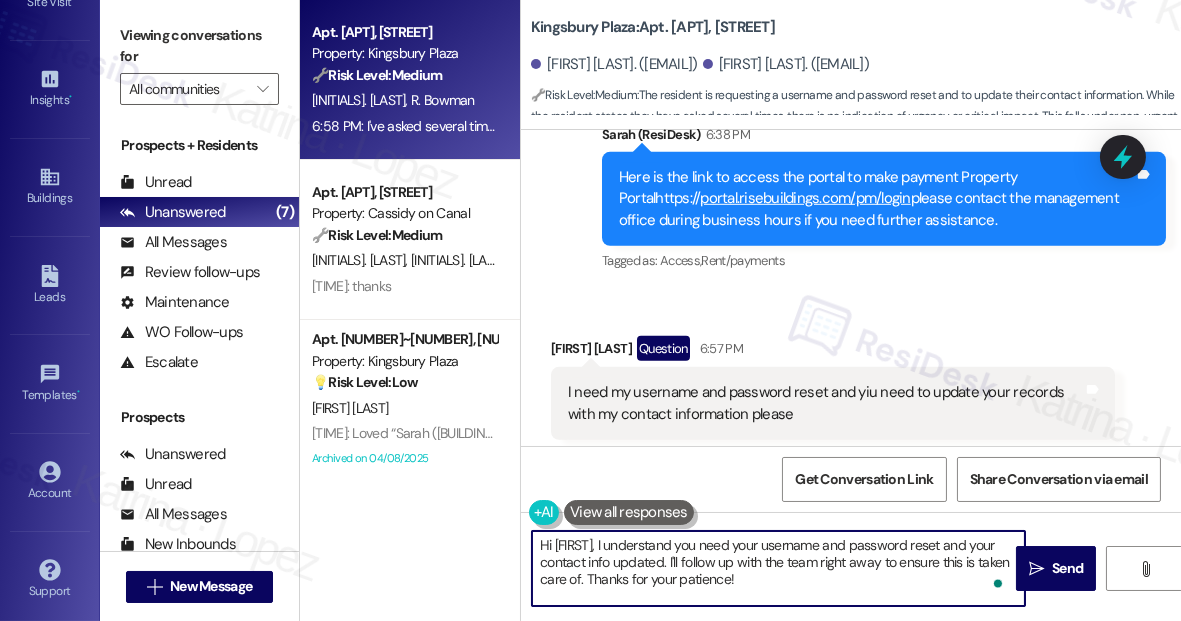 click on "Hi {{first_name}}, I understand you need your username and password reset and your contact info updated. I'll follow up with the team right away to ensure this is taken care of. Thanks for your patience!" at bounding box center [778, 568] 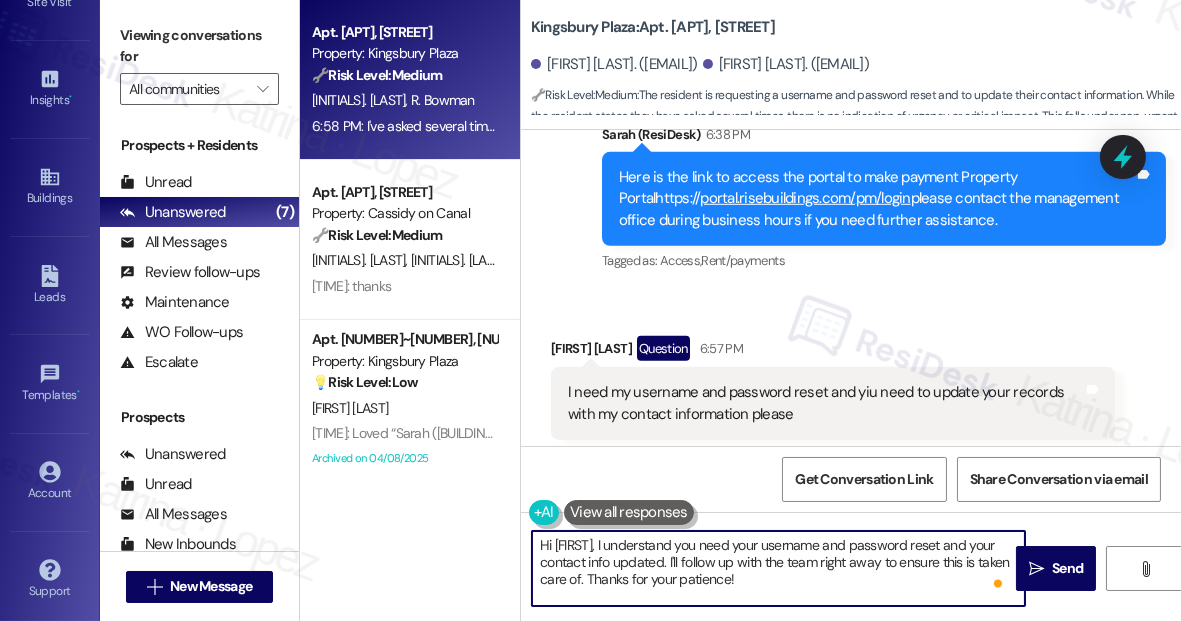 drag, startPoint x: 642, startPoint y: 543, endPoint x: 456, endPoint y: 544, distance: 186.00269 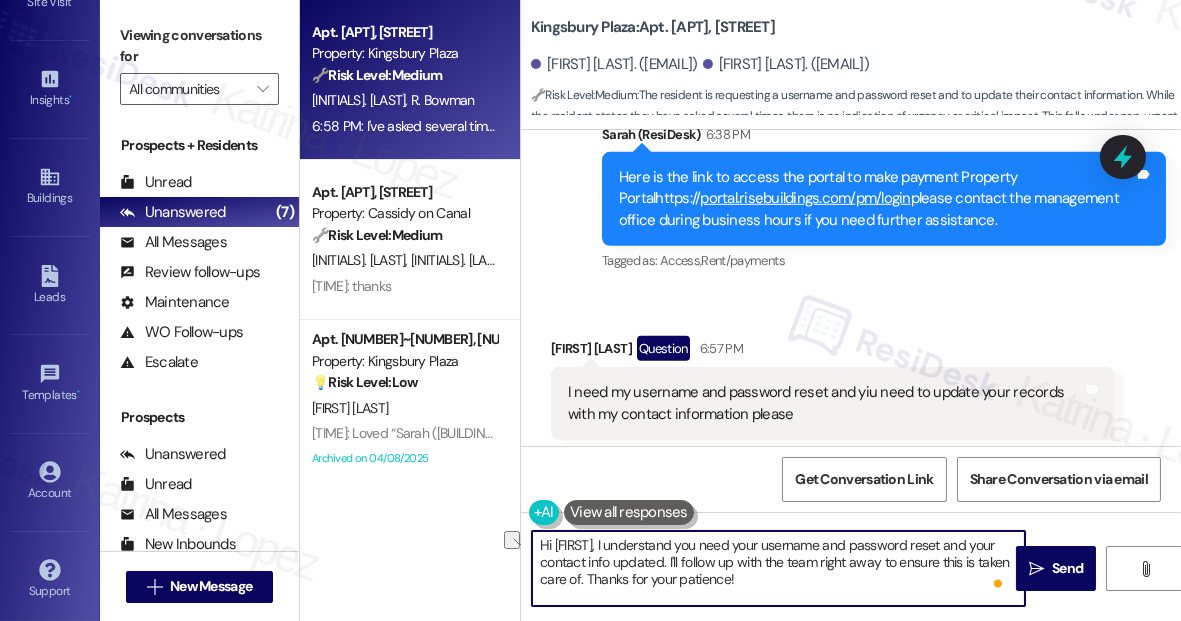 click on "Hi {{first_name}}, I understand you need your username and password reset and your contact info updated. I'll follow up with the team right away to ensure this is taken care of. Thanks for your patience!" at bounding box center (778, 568) 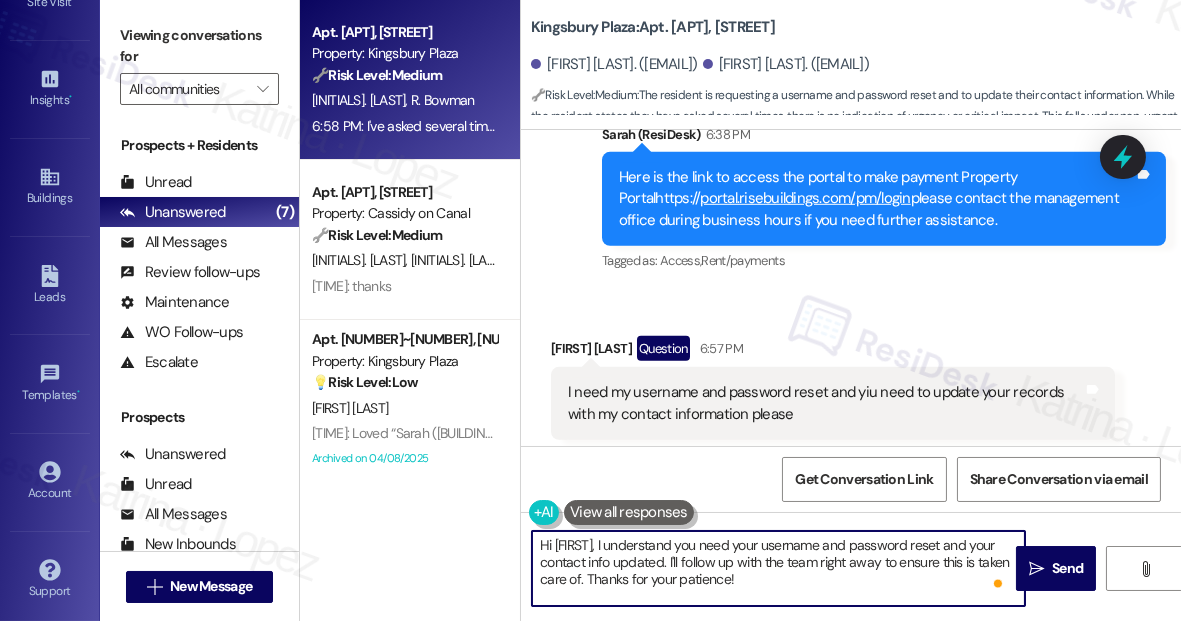 drag, startPoint x: 645, startPoint y: 545, endPoint x: 525, endPoint y: 545, distance: 120 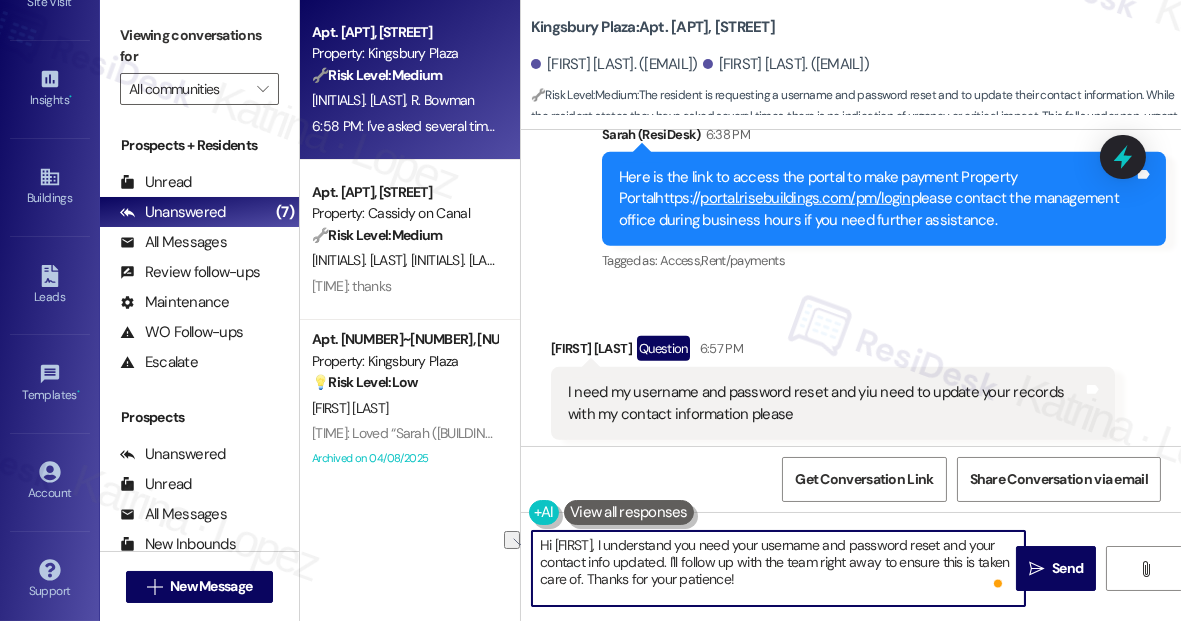click on "Hi {{first_name}}, I understand you need your username and password reset and your contact info updated. I'll follow up with the team right away to ensure this is taken care of. Thanks for your patience!" at bounding box center (778, 568) 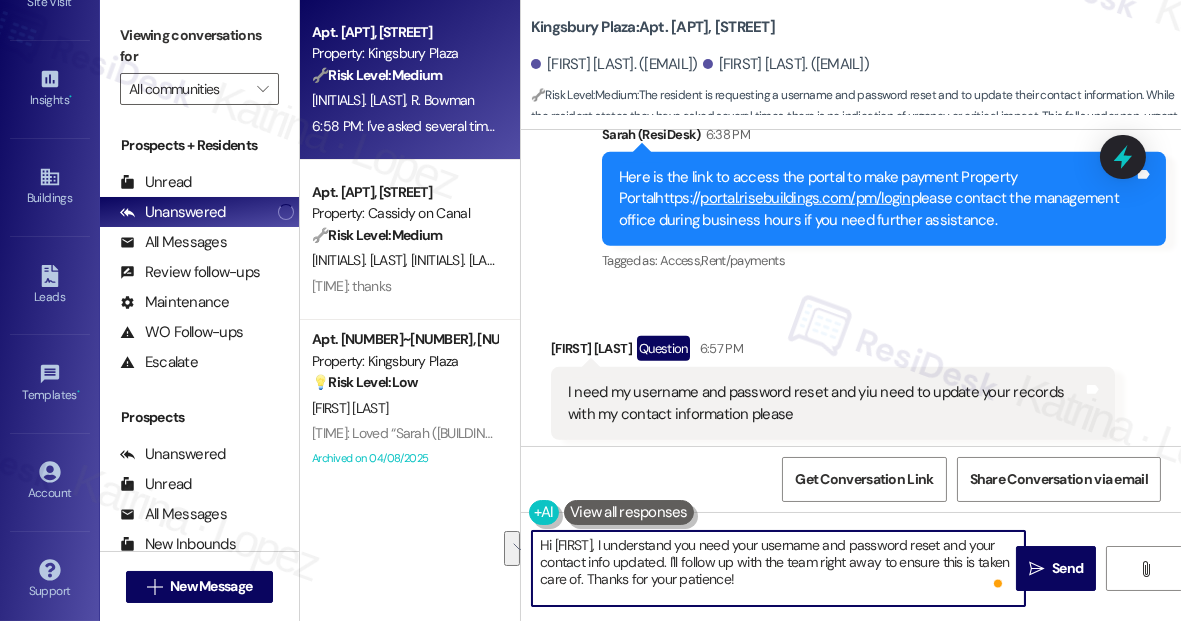drag, startPoint x: 691, startPoint y: 561, endPoint x: 496, endPoint y: 546, distance: 195.57607 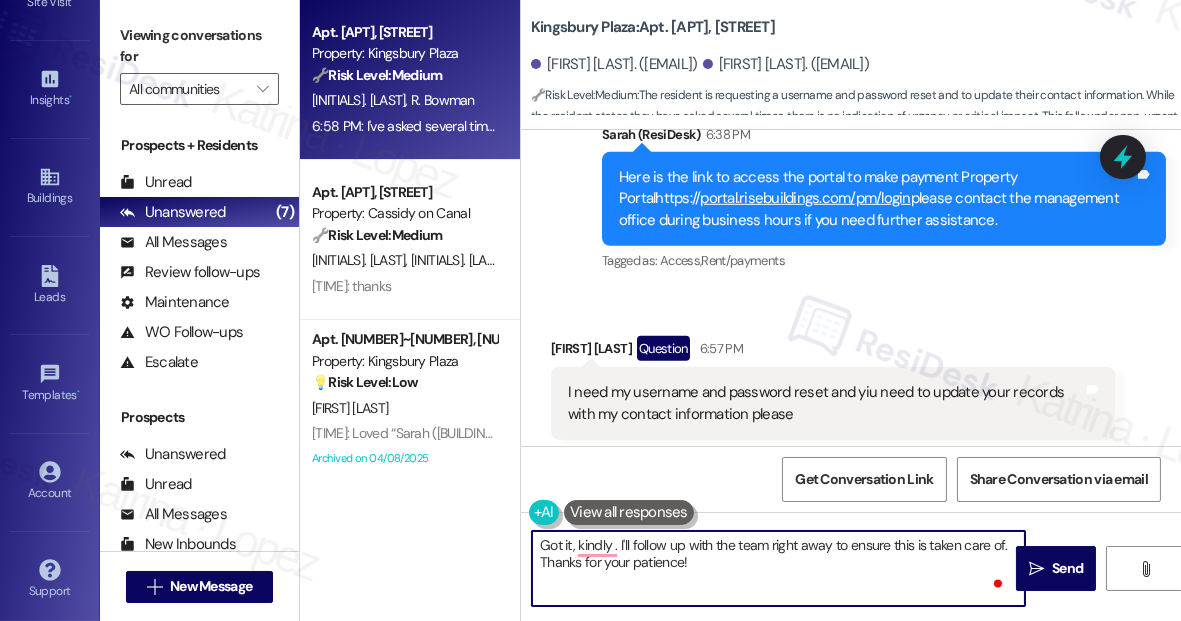 paste on "please contact the management office during business hours" 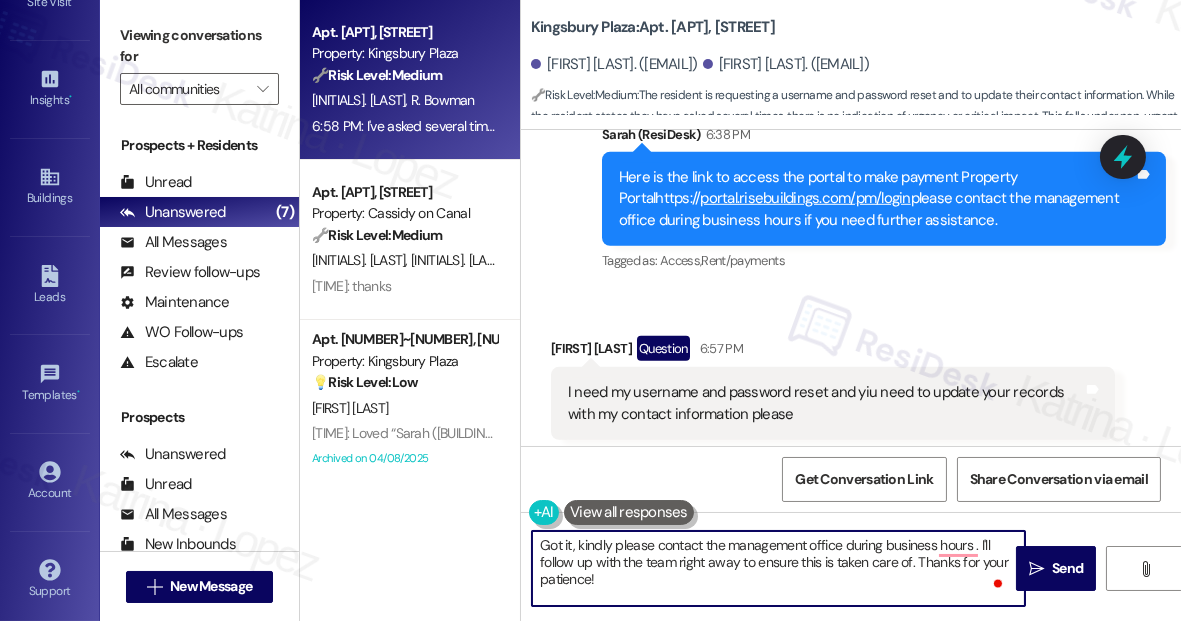 click on "Got it, kindly please contact the management office during business hours . I'll follow up with the team right away to ensure this is taken care of. Thanks for your patience!" at bounding box center [778, 568] 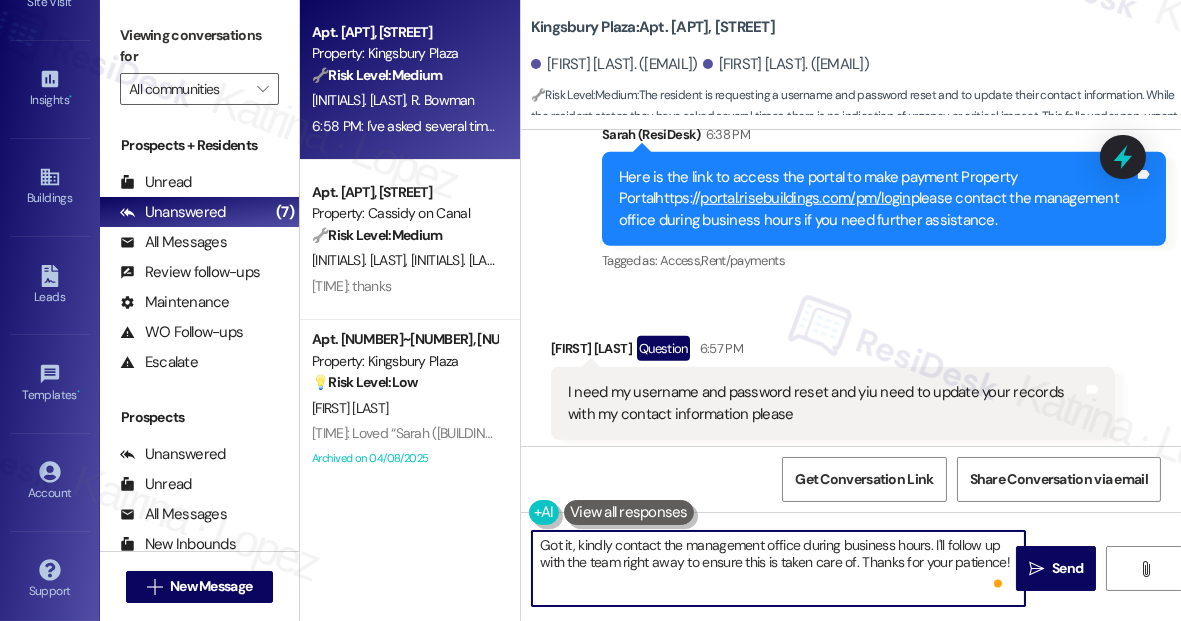 type on "Got it, kindly contact the management office during business hours. I'll follow up with the team right away to ensure this is taken care of. Thanks for your patience!" 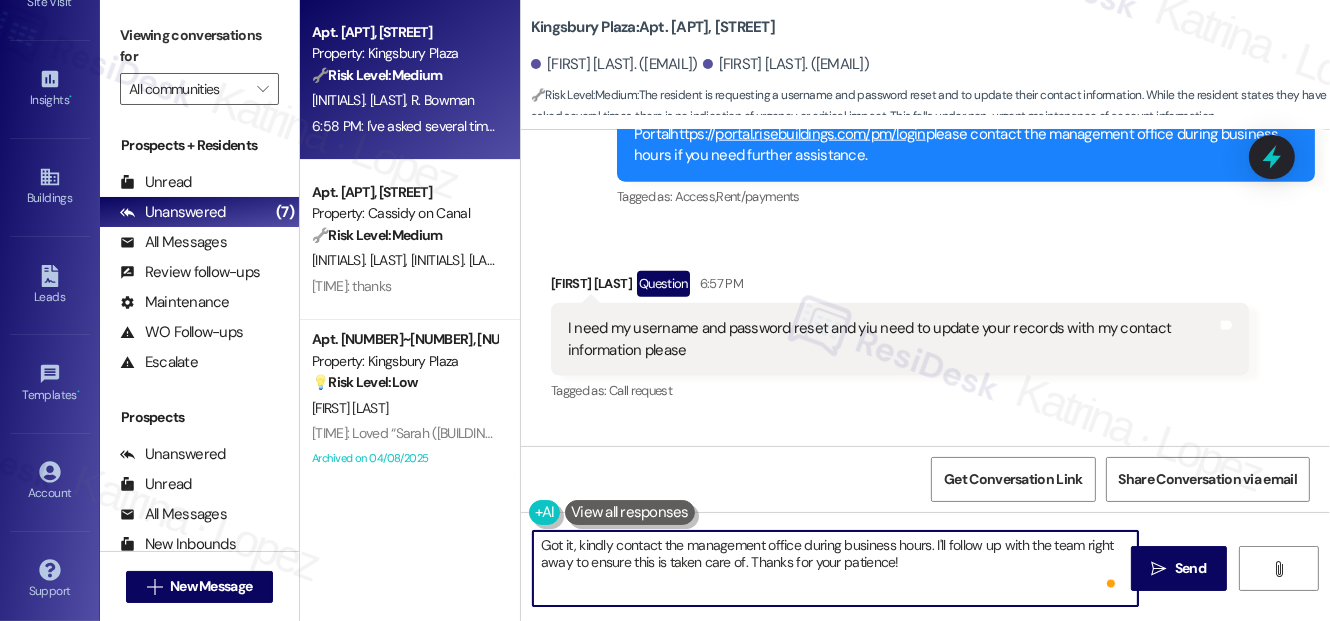 scroll, scrollTop: 2467, scrollLeft: 0, axis: vertical 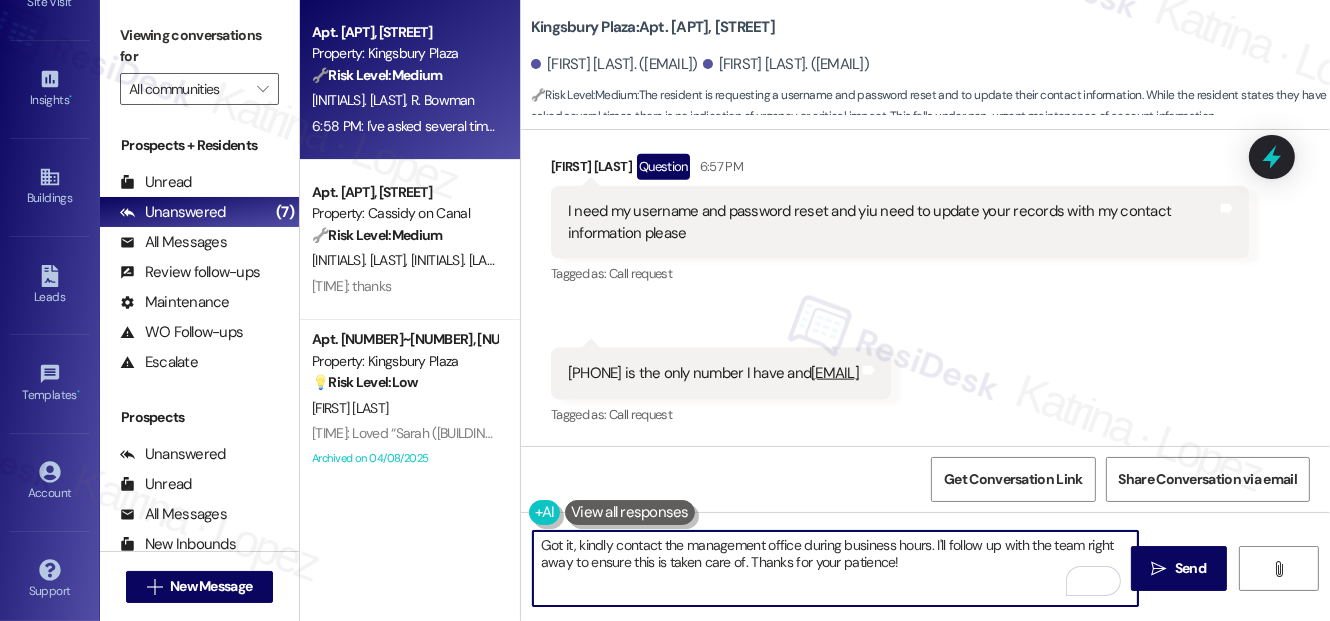 click on "I need my username and password reset and yiu need to update your records with my contact information please" at bounding box center [892, 222] 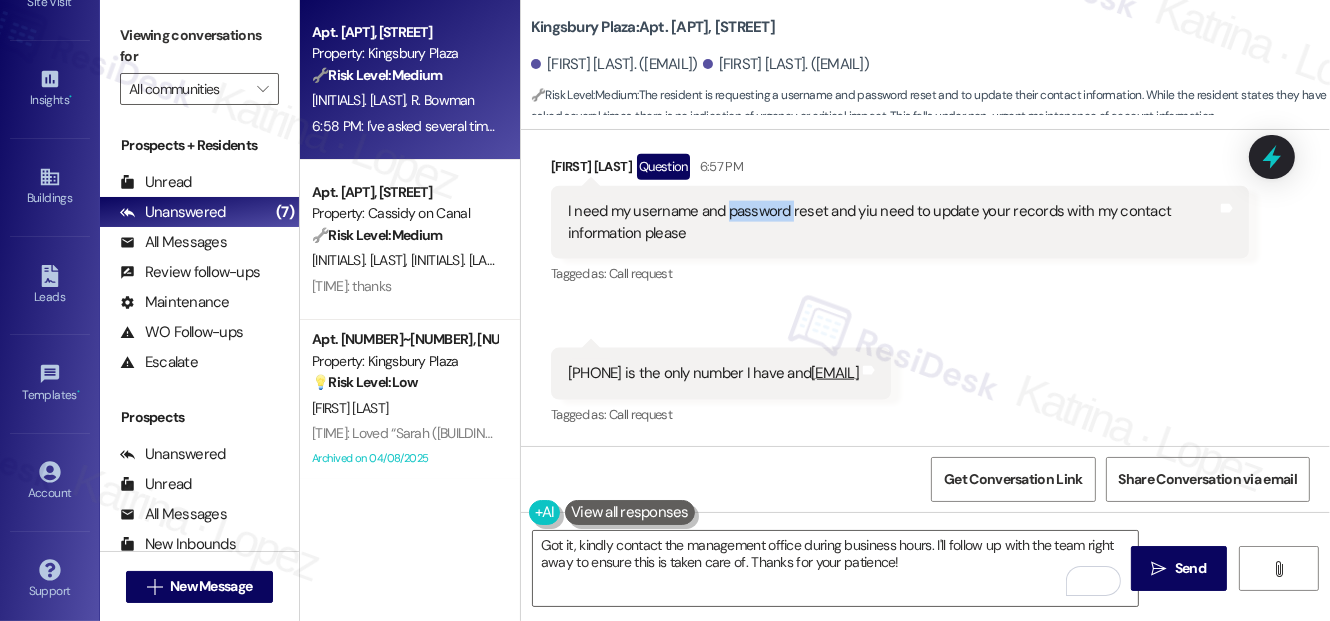click on "I need my username and password reset and yiu need to update your records with my contact information please" at bounding box center (892, 222) 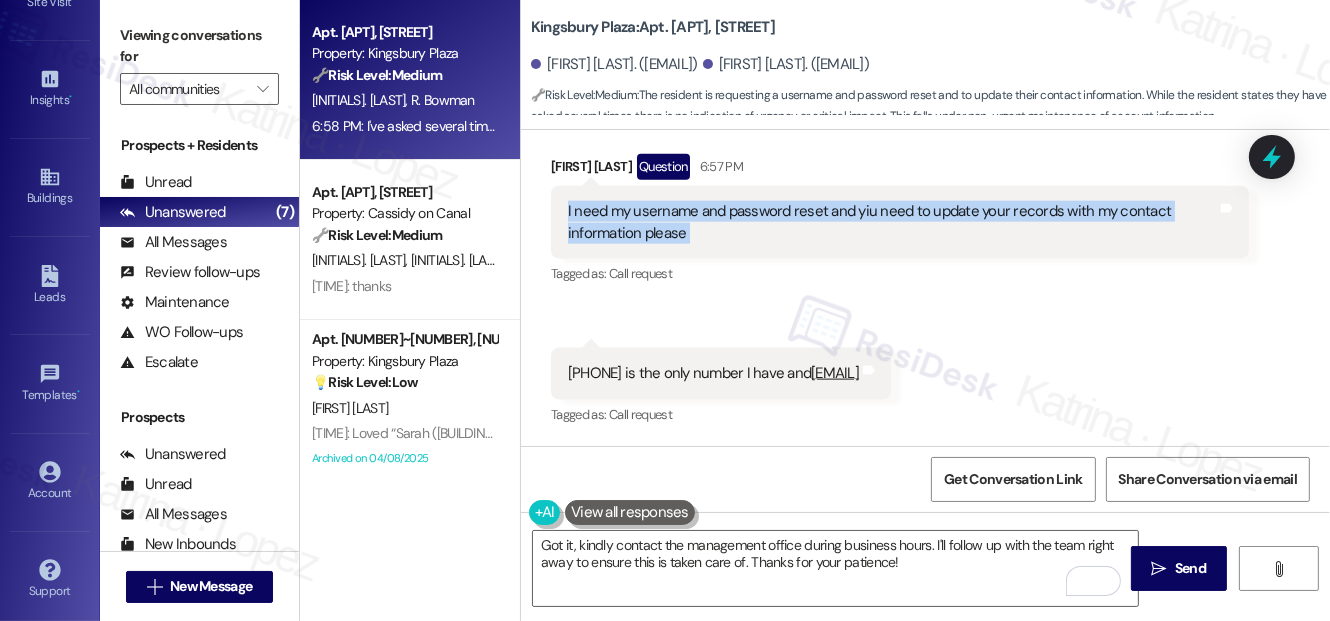 click on "I need my username and password reset and yiu need to update your records with my contact information please" at bounding box center (892, 222) 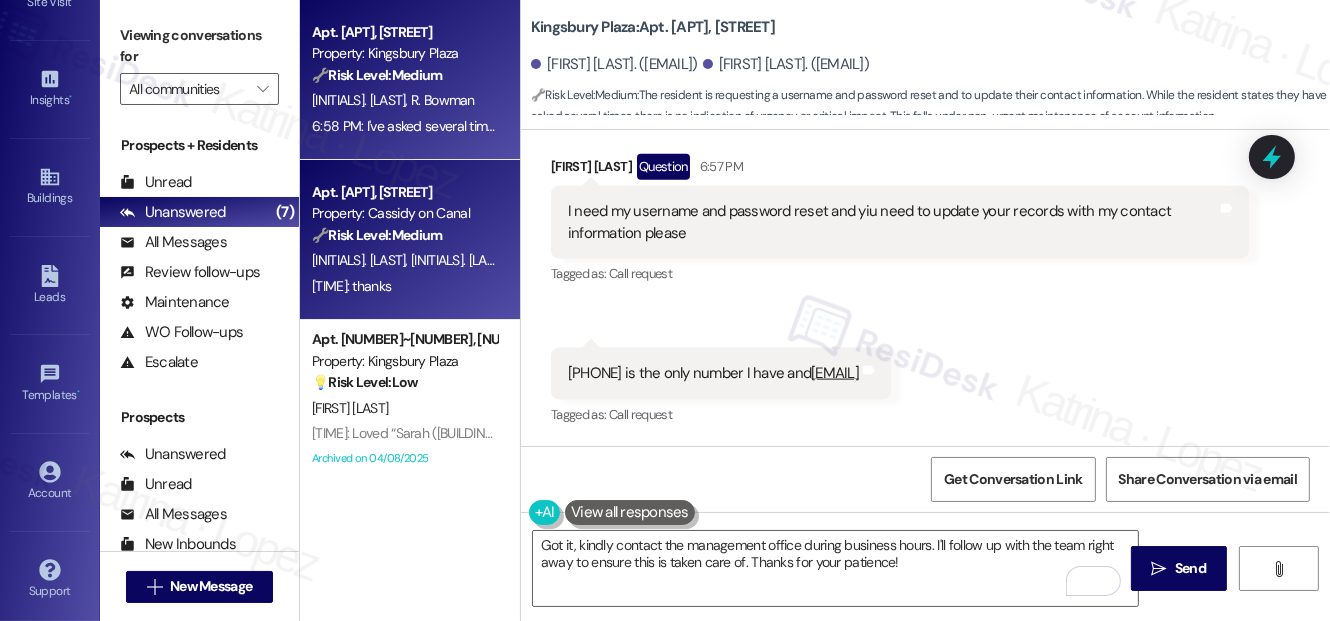 click on "G. Daher M. Daher" at bounding box center [404, 260] 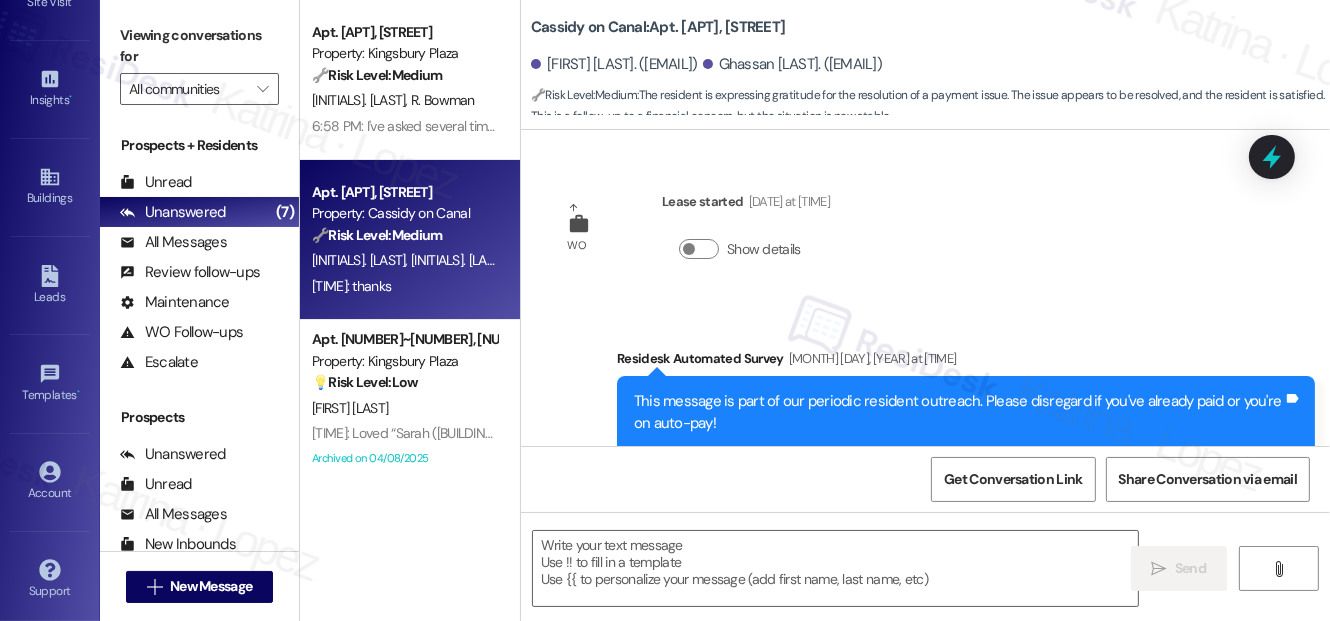 scroll, scrollTop: 7348, scrollLeft: 0, axis: vertical 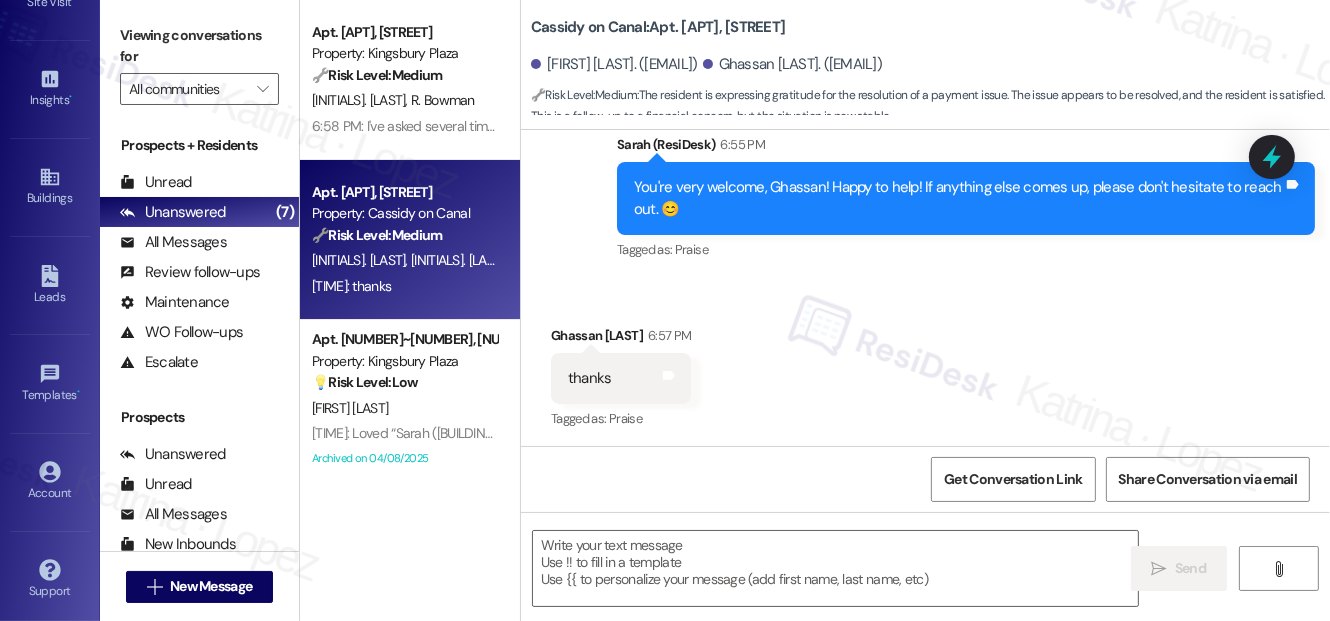 type on "Fetching suggested responses. Please feel free to read through the conversation in the meantime." 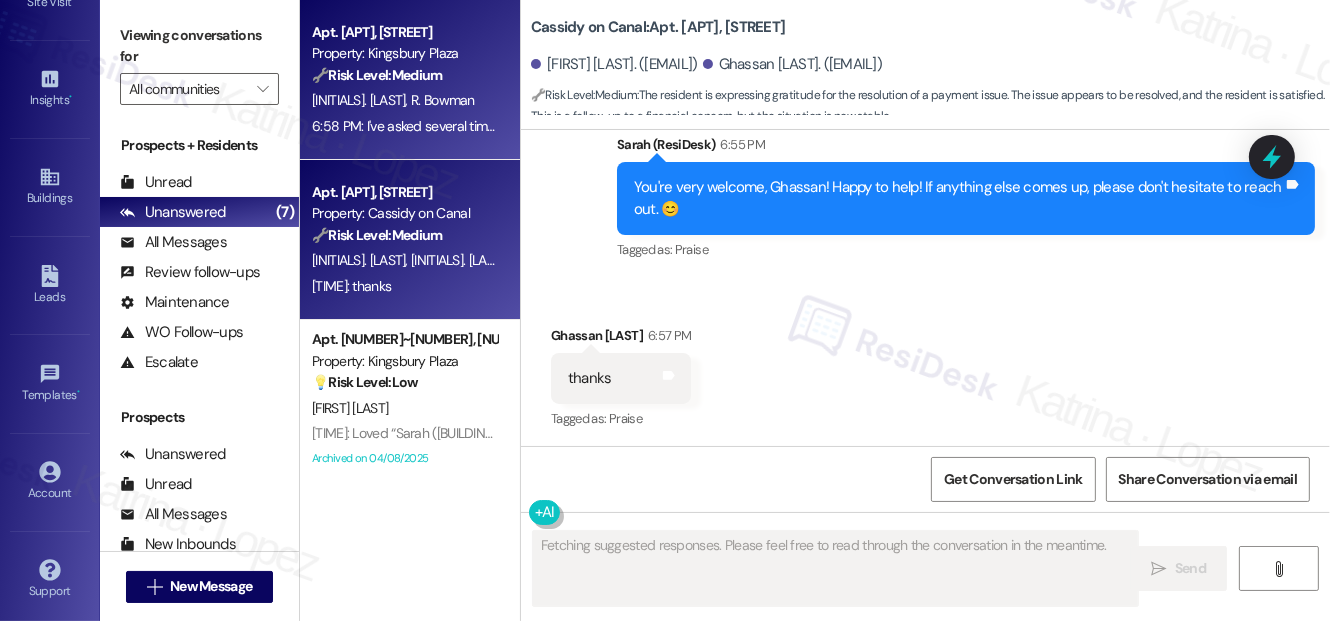 click on "6:58 PM: I've asked several times not sure if this has been done yet 6:58 PM: I've asked several times not sure if this has been done yet" at bounding box center [504, 126] 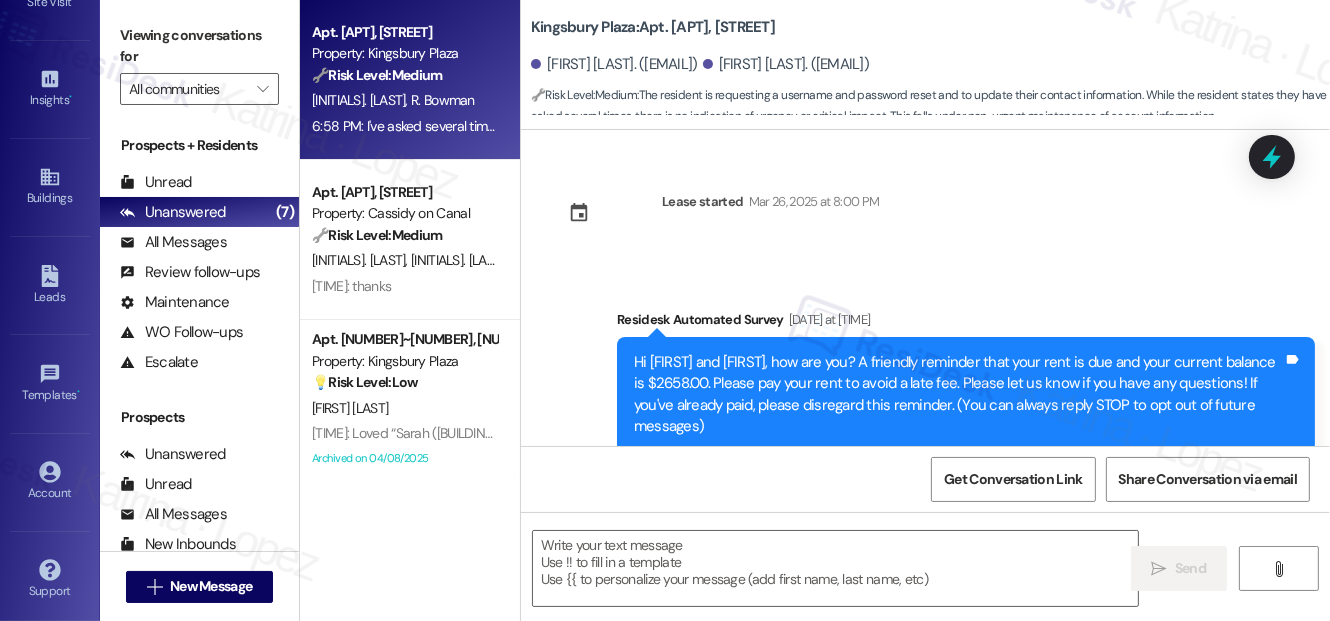 click on "Kingsbury Plaza:  Apt. 01~4308, 520 North Kingsbury" at bounding box center [653, 27] 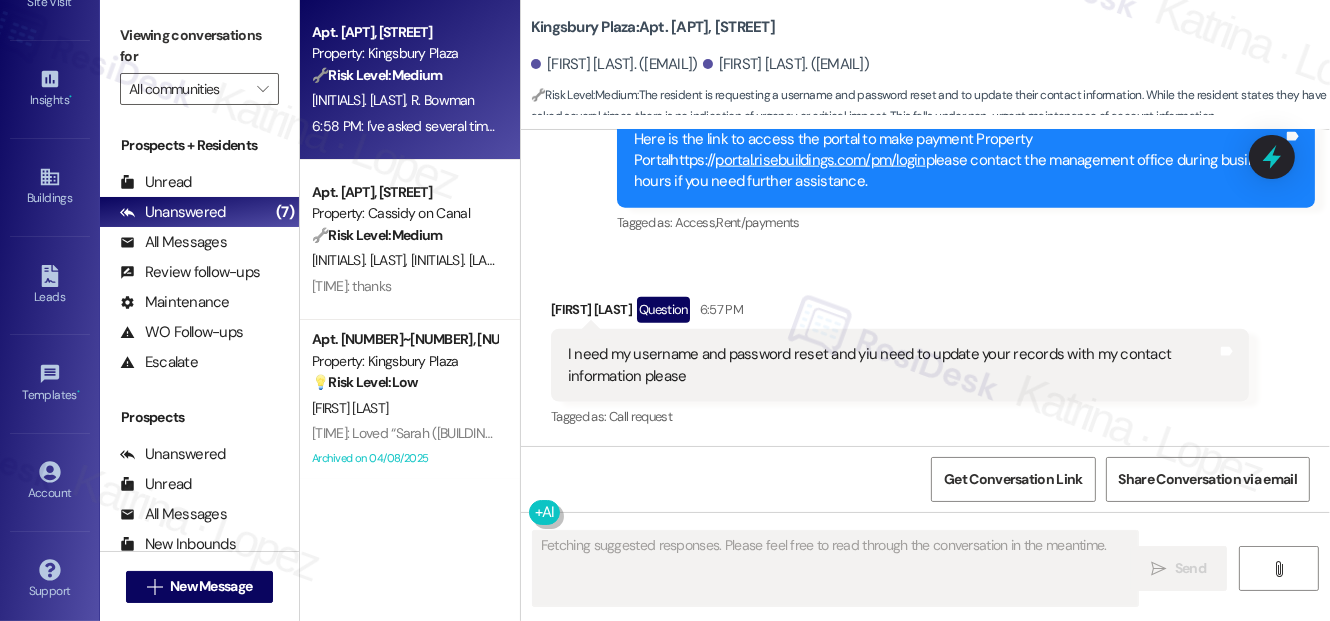 scroll, scrollTop: 2921, scrollLeft: 0, axis: vertical 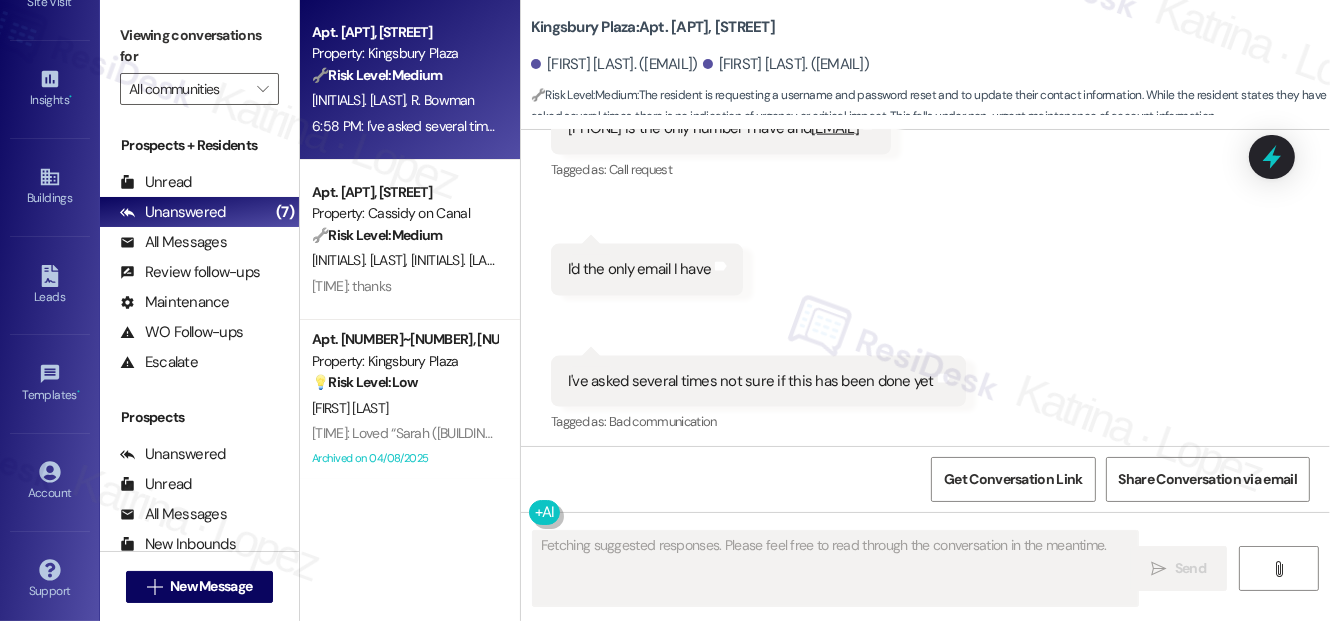 click on "Kingsbury Plaza:  Apt. 01~4308, 520 North Kingsbury" at bounding box center [653, 27] 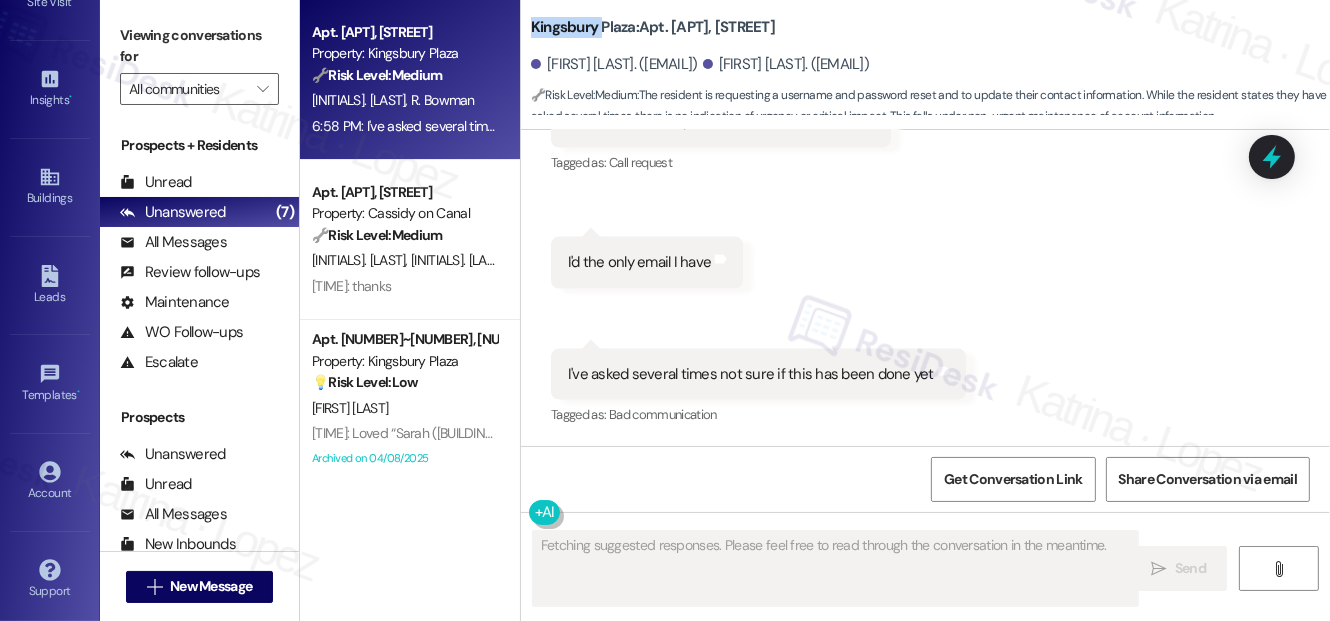 click on "Kingsbury Plaza:  Apt. 01~4308, 520 North Kingsbury" at bounding box center (653, 27) 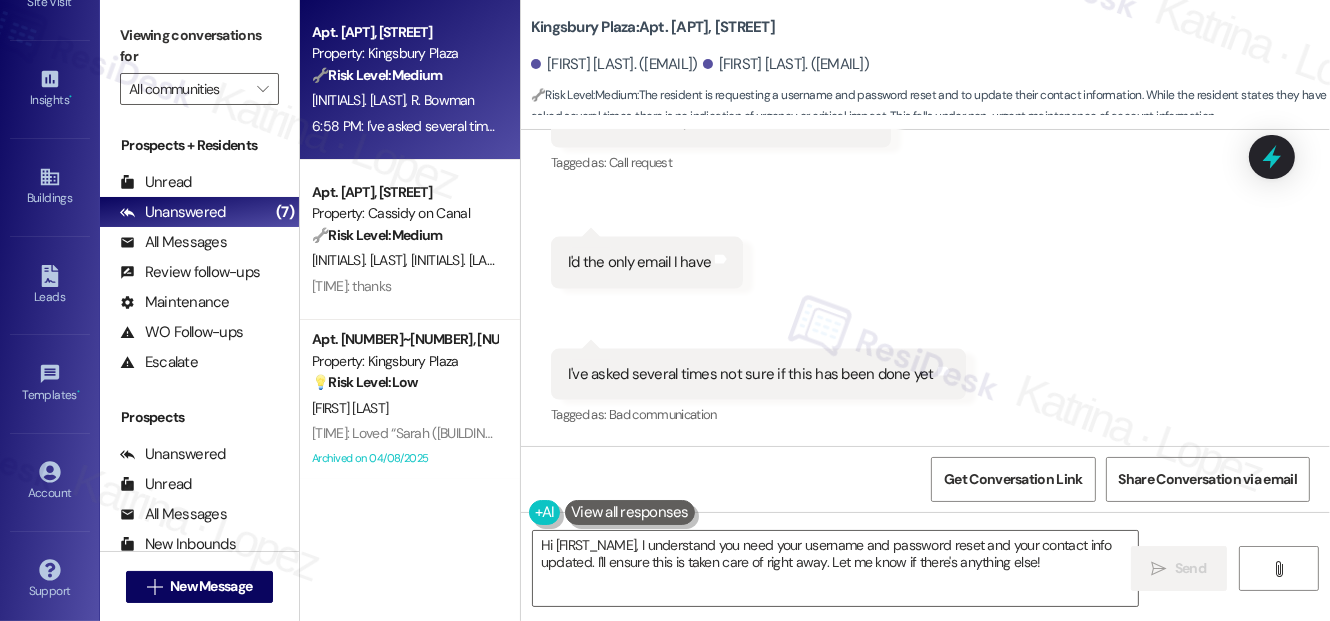 click on "Viewing conversations for" at bounding box center (199, 46) 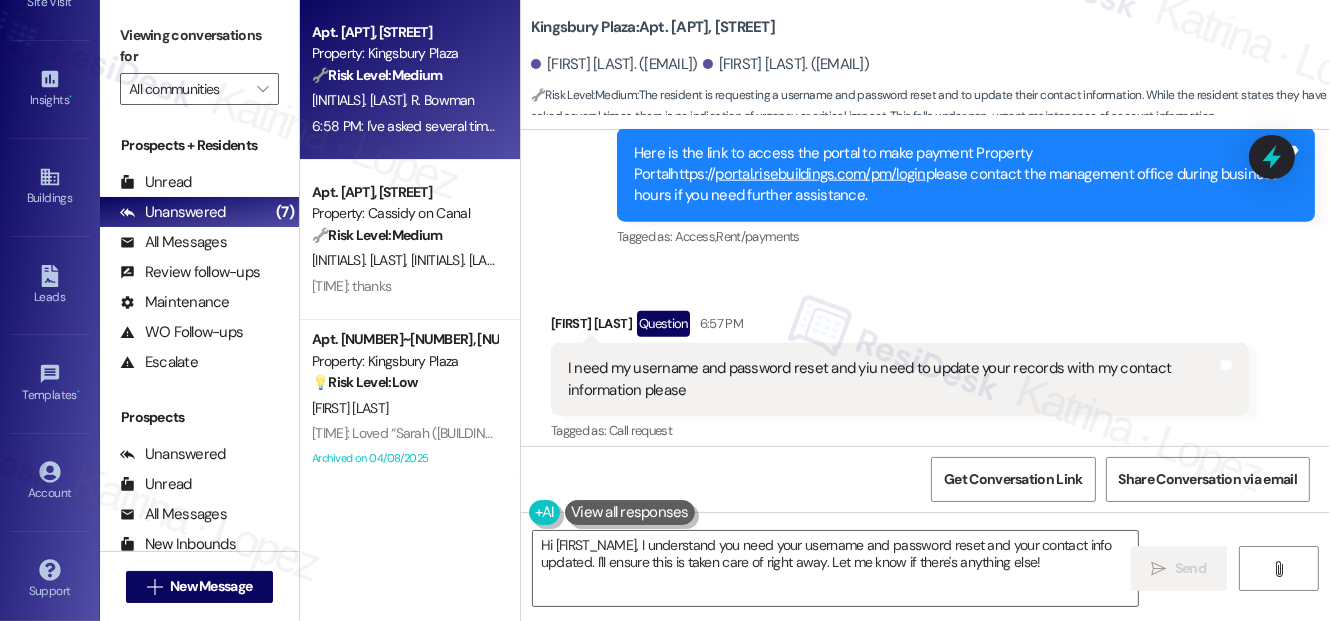 scroll, scrollTop: 2285, scrollLeft: 0, axis: vertical 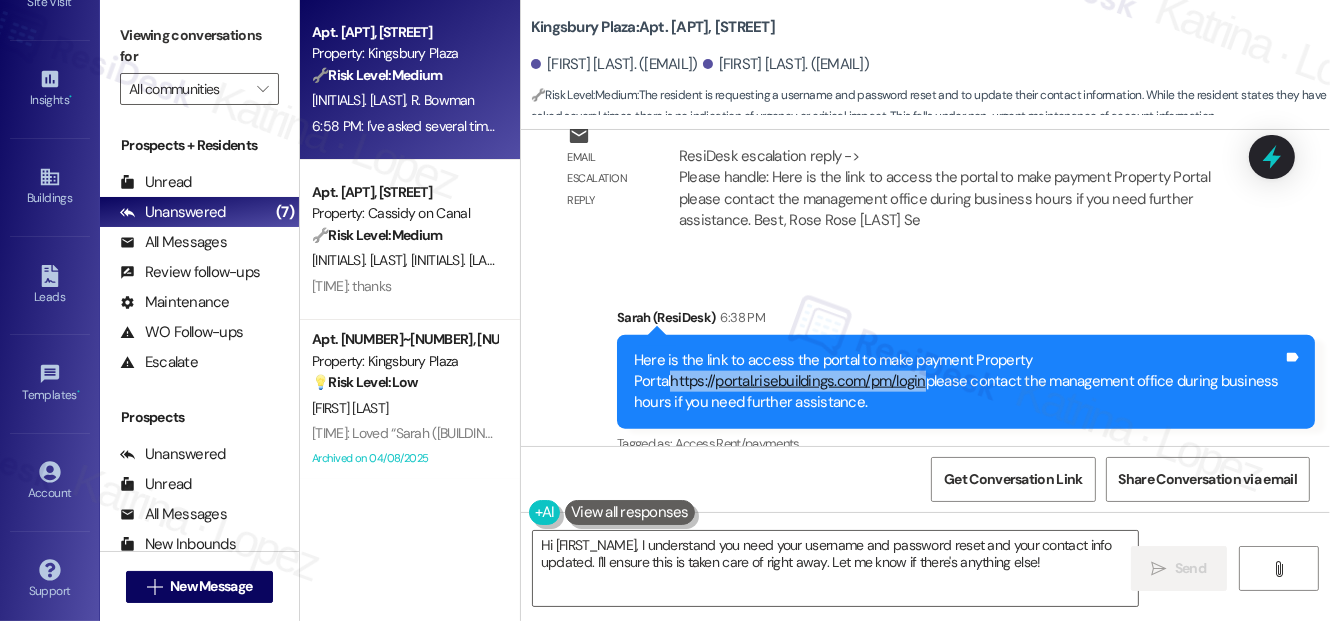 drag, startPoint x: 669, startPoint y: 403, endPoint x: 916, endPoint y: 400, distance: 247.01822 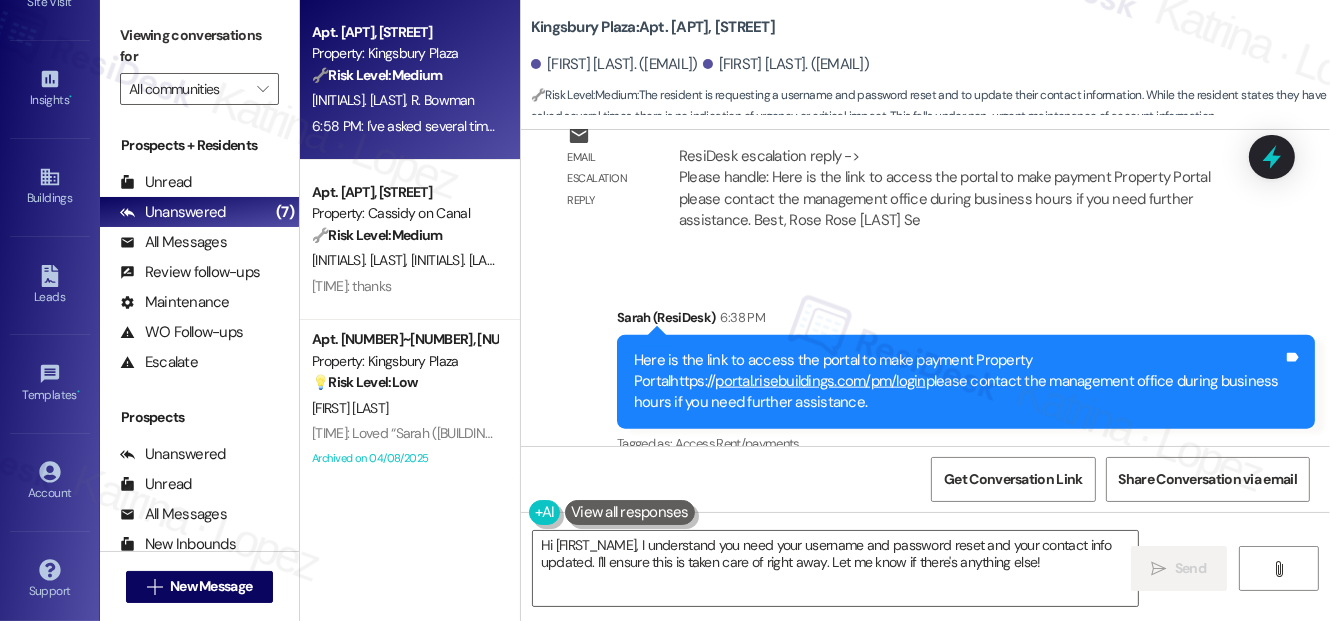 click on "Viewing conversations for" at bounding box center (199, 46) 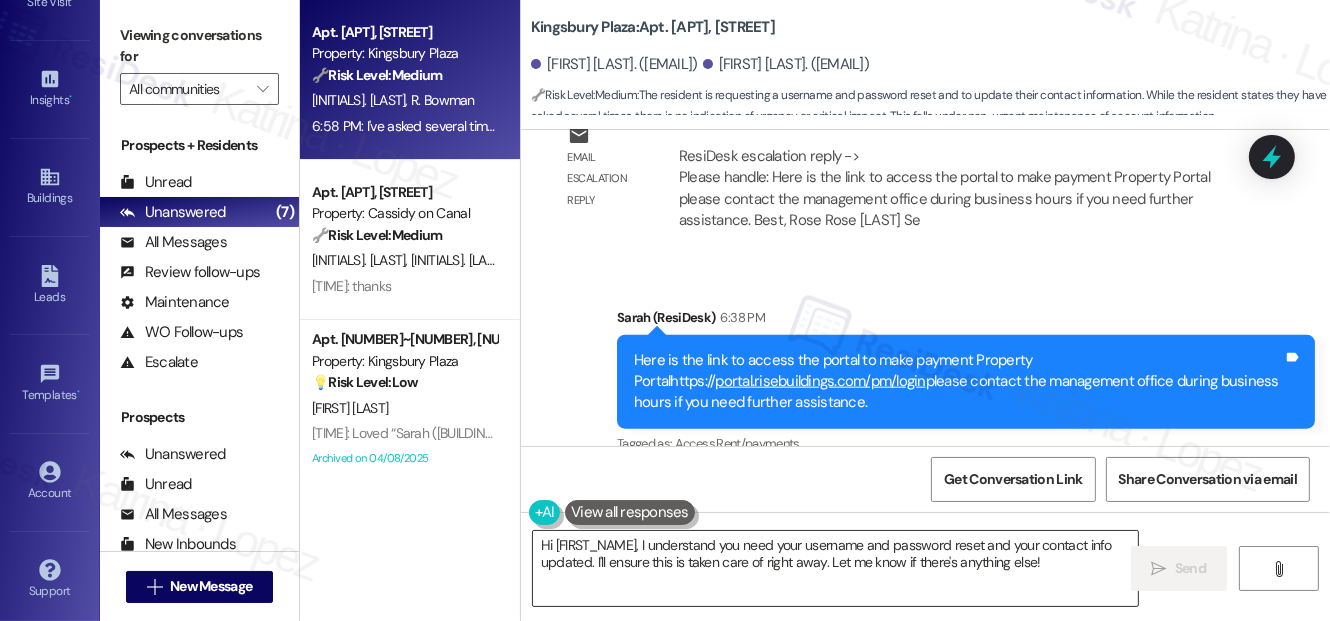 click on "Hi {{first_name}}, I understand you need your username and password reset and your contact info updated. I'll ensure this is taken care of right away. Let me know if there's anything else!" at bounding box center [835, 568] 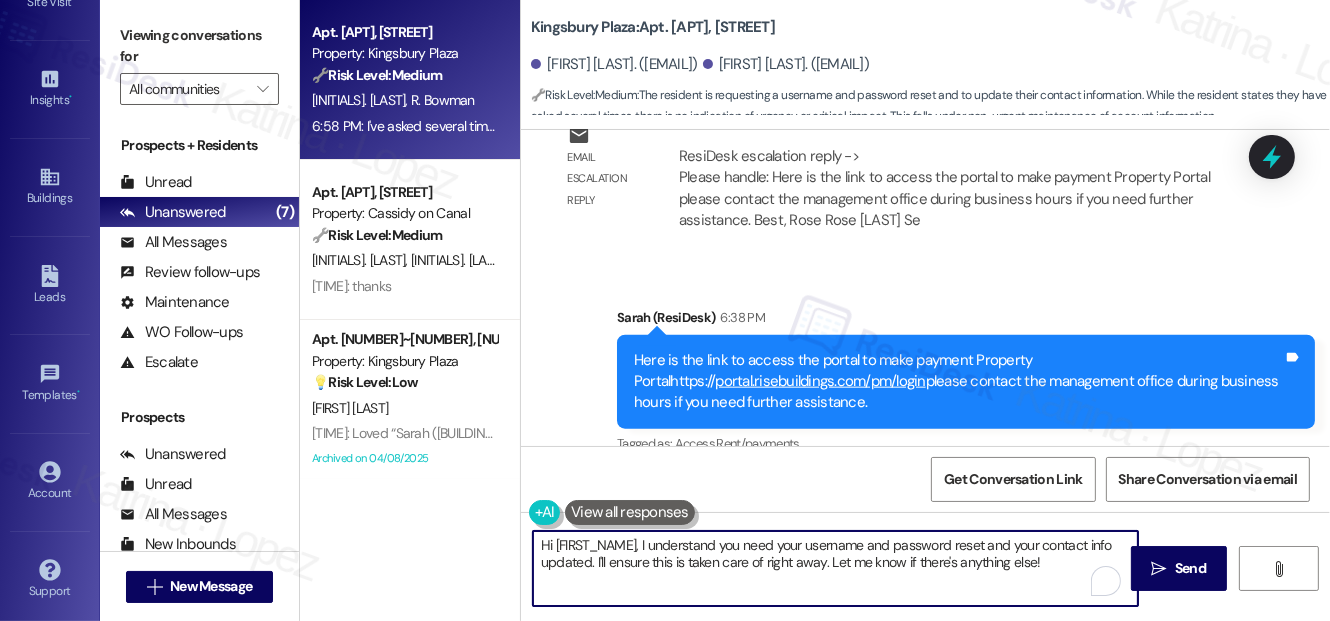 paste on "https://portal.risebuildings.com/pm/login" 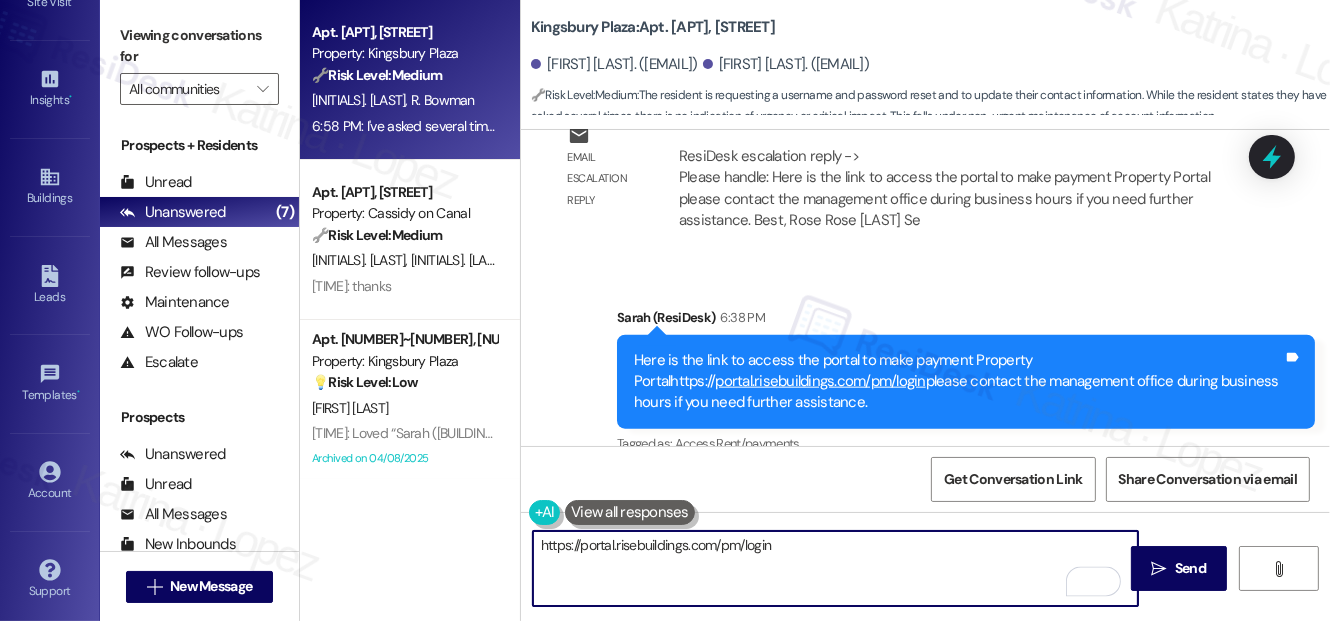 type on "https://portal.risebuildings.com/pm/login" 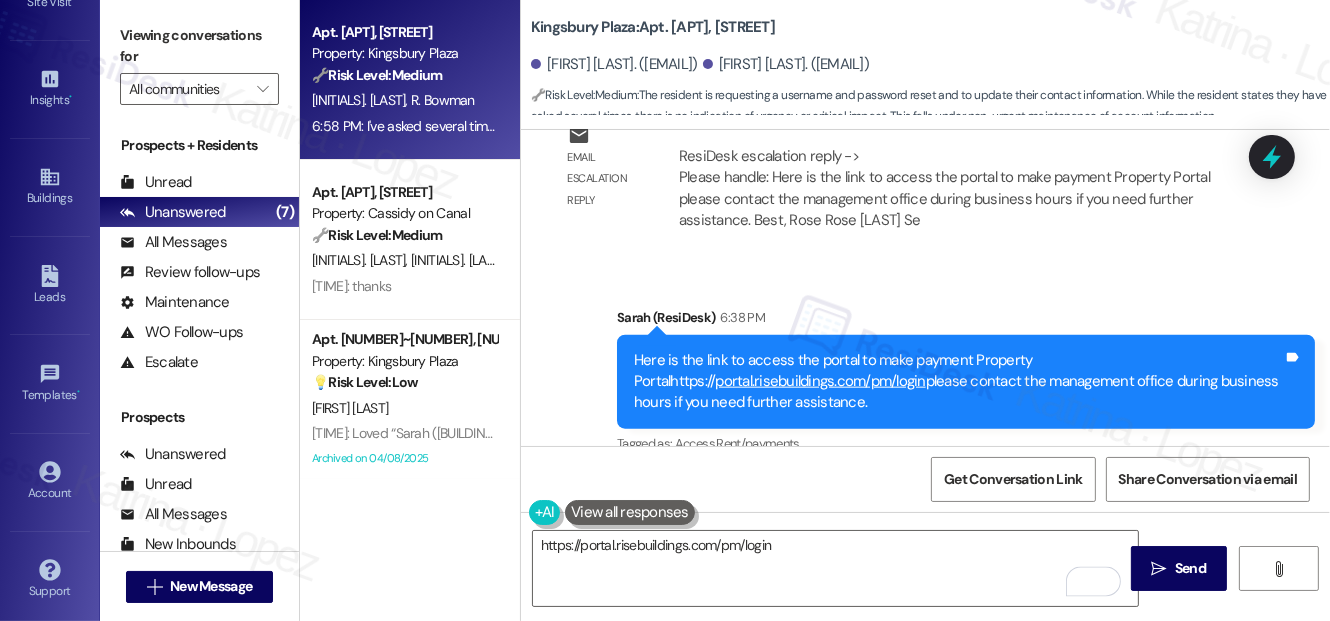 click on "Viewing conversations for All communities " at bounding box center (199, 62) 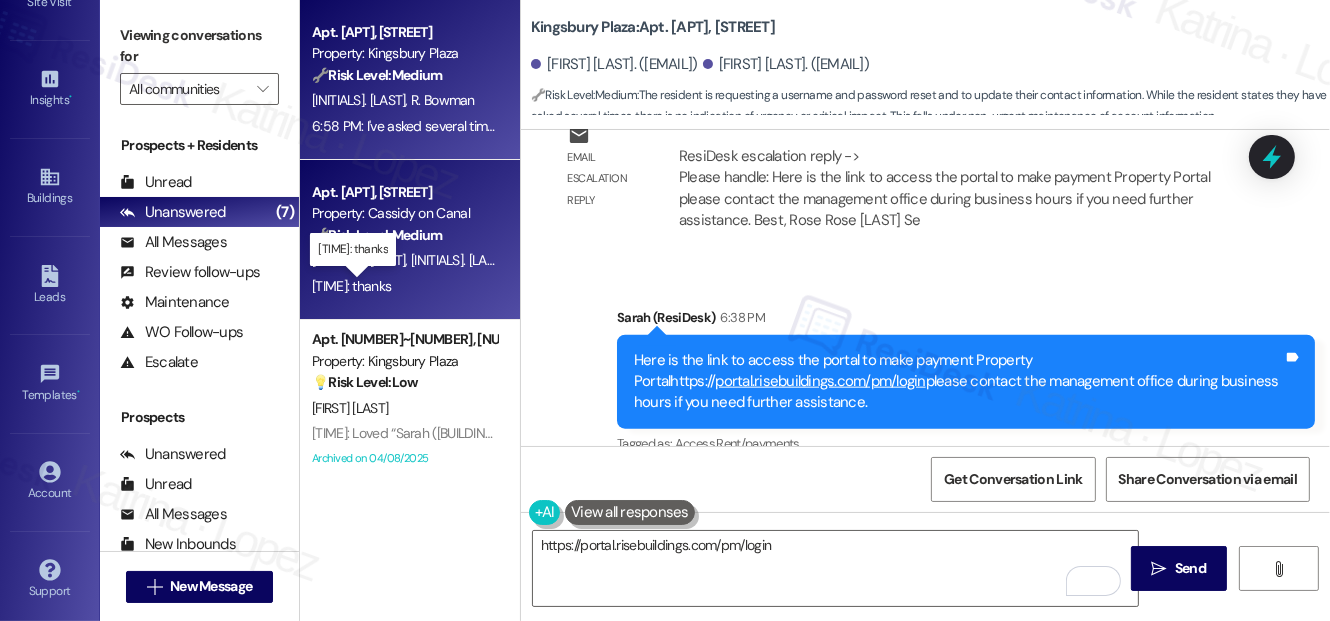 click on "6:57 PM: thanks  6:57 PM: thanks" at bounding box center (351, 286) 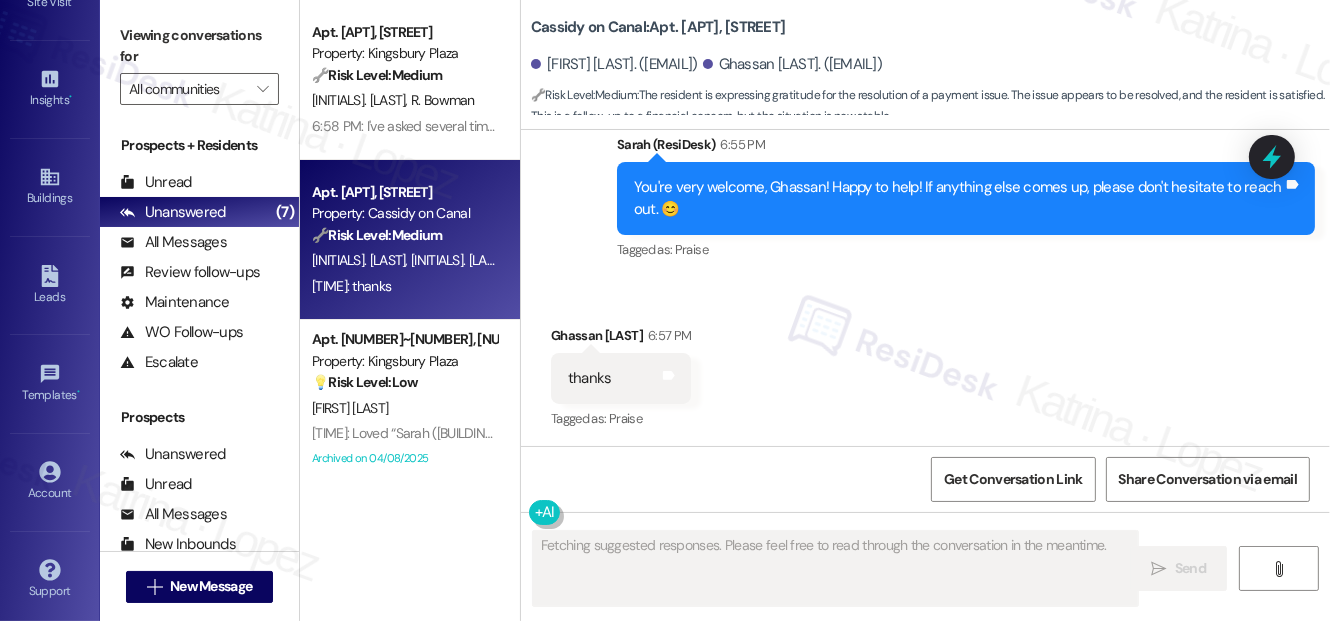 scroll, scrollTop: 7349, scrollLeft: 0, axis: vertical 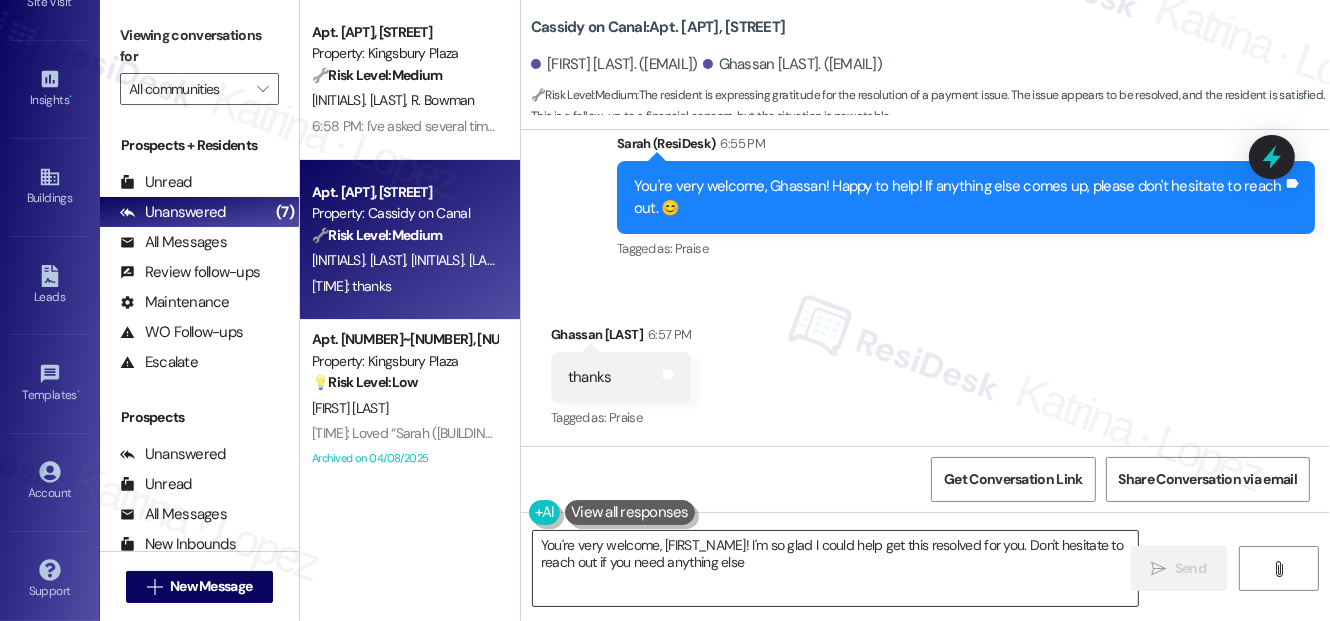 type on "You're very welcome, {{first_name}}! I'm so glad I could help get this resolved for you. Don't hesitate to reach out if you need anything else!" 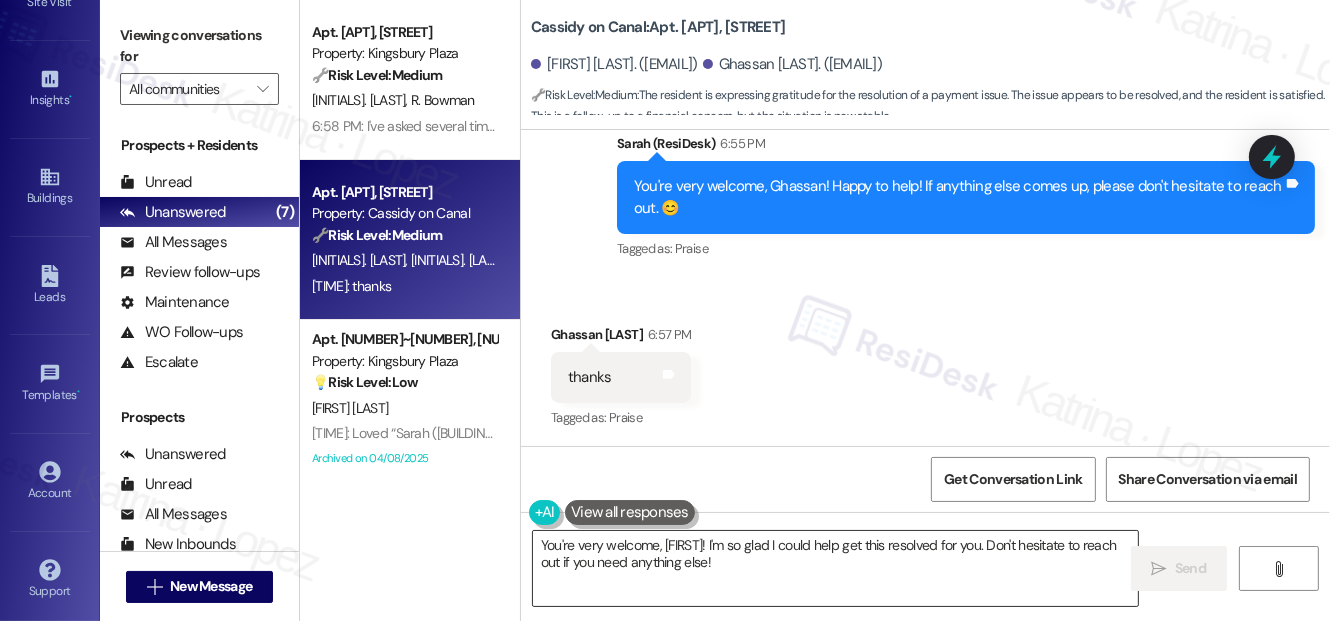 click on "You're very welcome, {{first_name}}! I'm so glad I could help get this resolved for you. Don't hesitate to reach out if you need anything else" at bounding box center (835, 568) 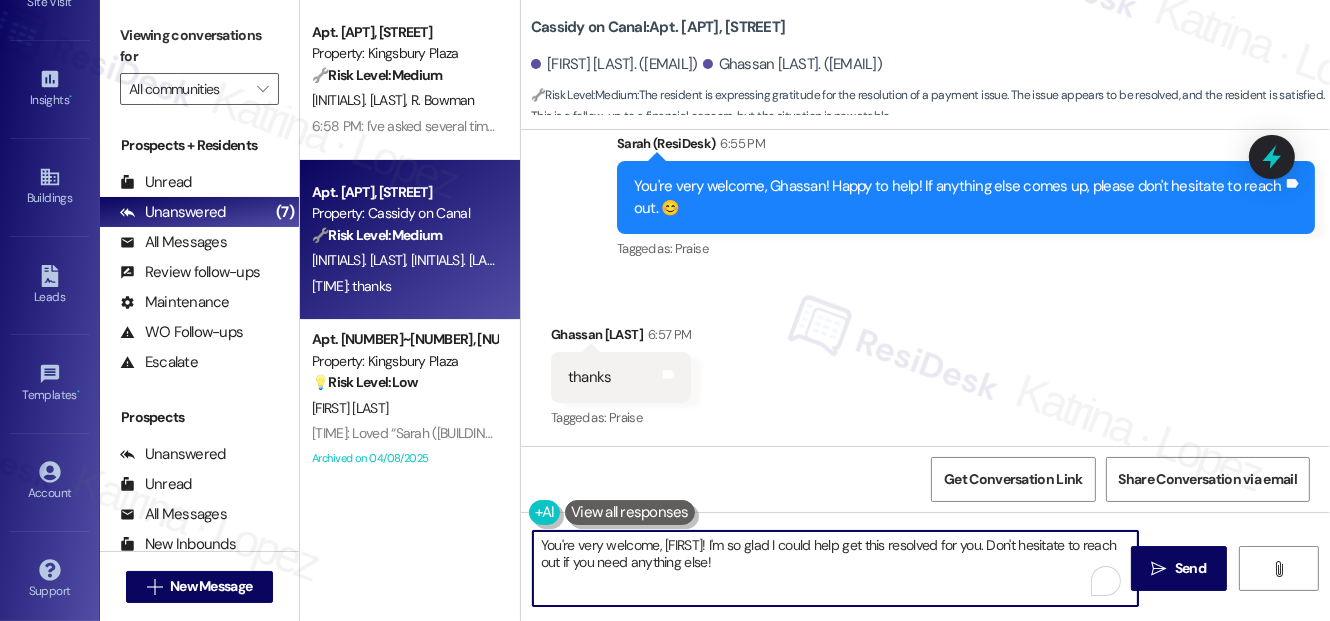 click on "You're very welcome, {{first_name}}! I'm so glad I could help get this resolved for you. Don't hesitate to reach out if you need anything else!" at bounding box center [835, 568] 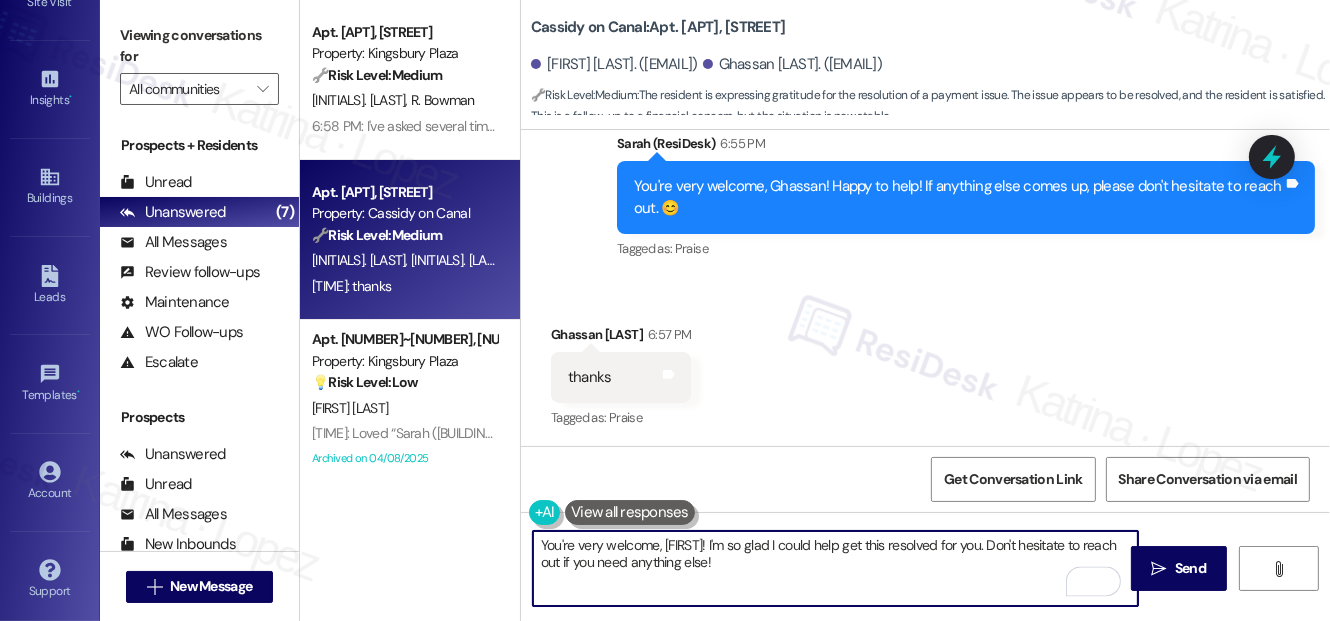 drag, startPoint x: 653, startPoint y: 548, endPoint x: 631, endPoint y: 548, distance: 22 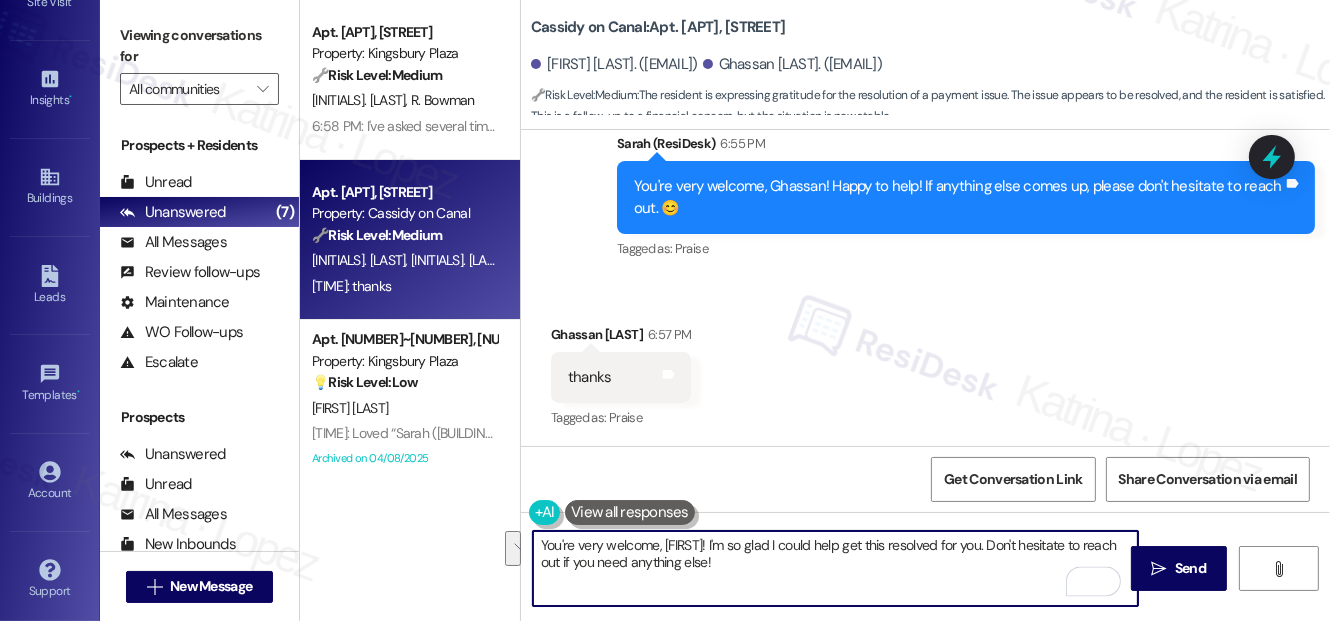 click on "You're very welcome, {{first_name}}! I'm so glad I could help get this resolved for you. Don't hesitate to reach out if you need anything else!" at bounding box center (835, 568) 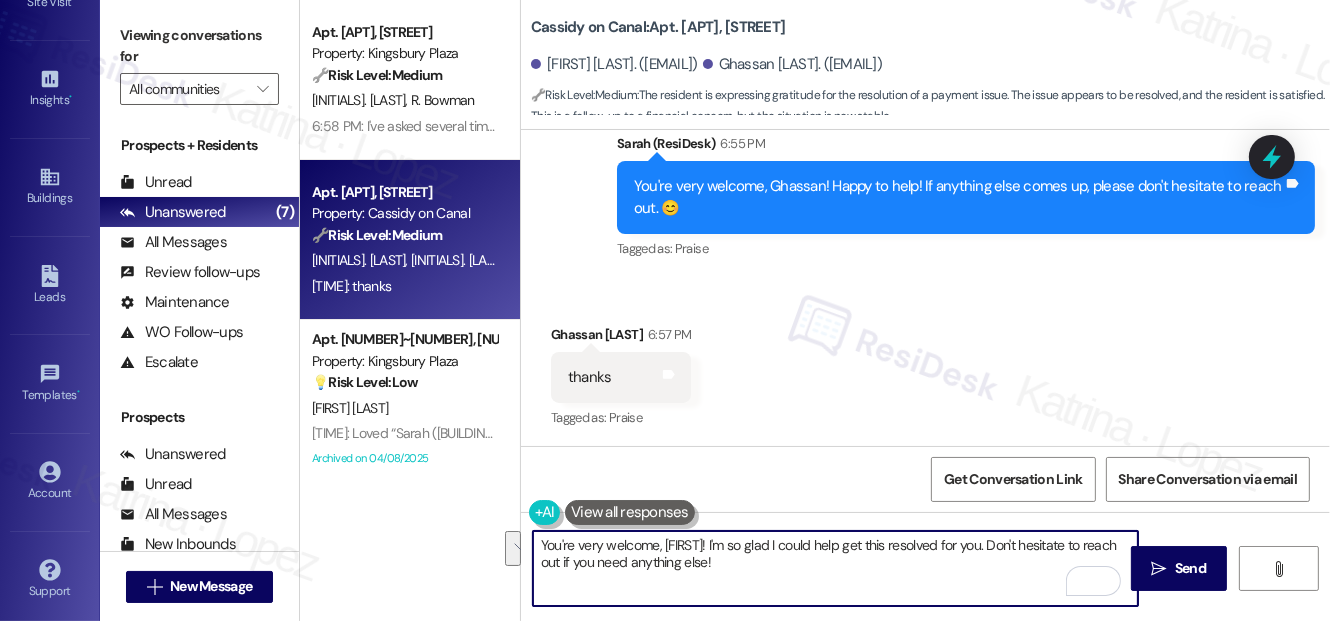 click on "Received via SMS Ghassan Daher 6:57 PM thanks  Tags and notes Tagged as:   Praise Click to highlight conversations about Praise" at bounding box center (925, 363) 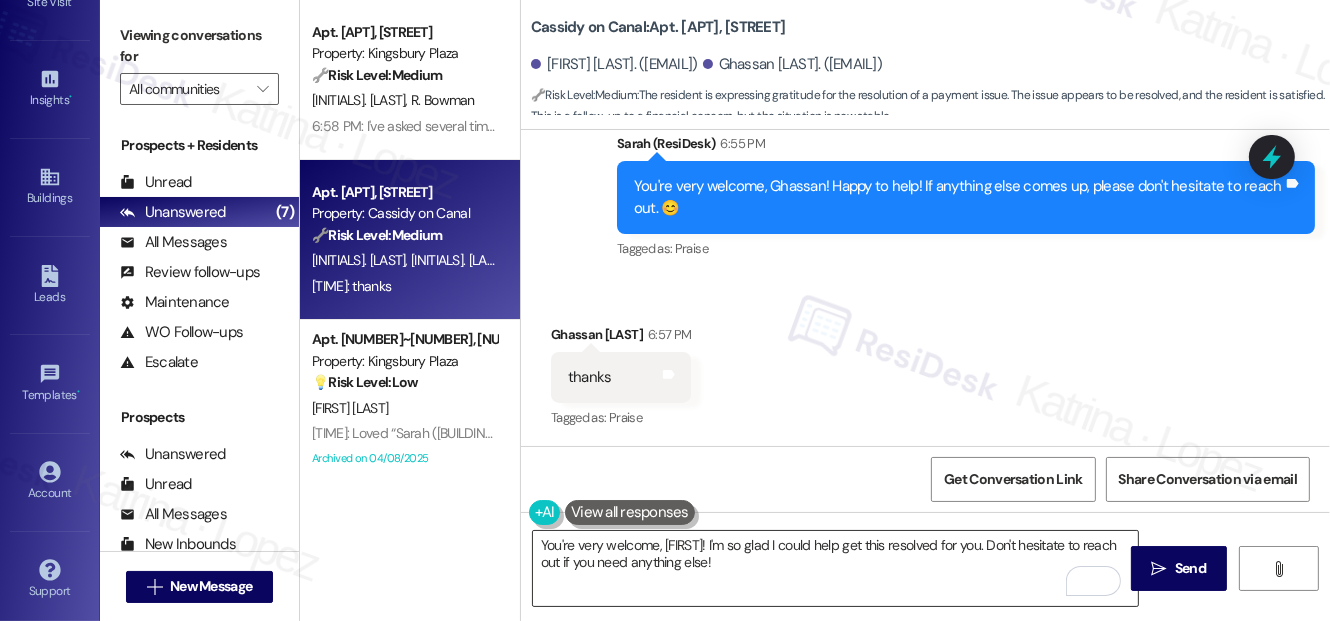 click on "You're very welcome, {{first_name}}! I'm so glad I could help get this resolved for you. Don't hesitate to reach out if you need anything else!" at bounding box center [835, 568] 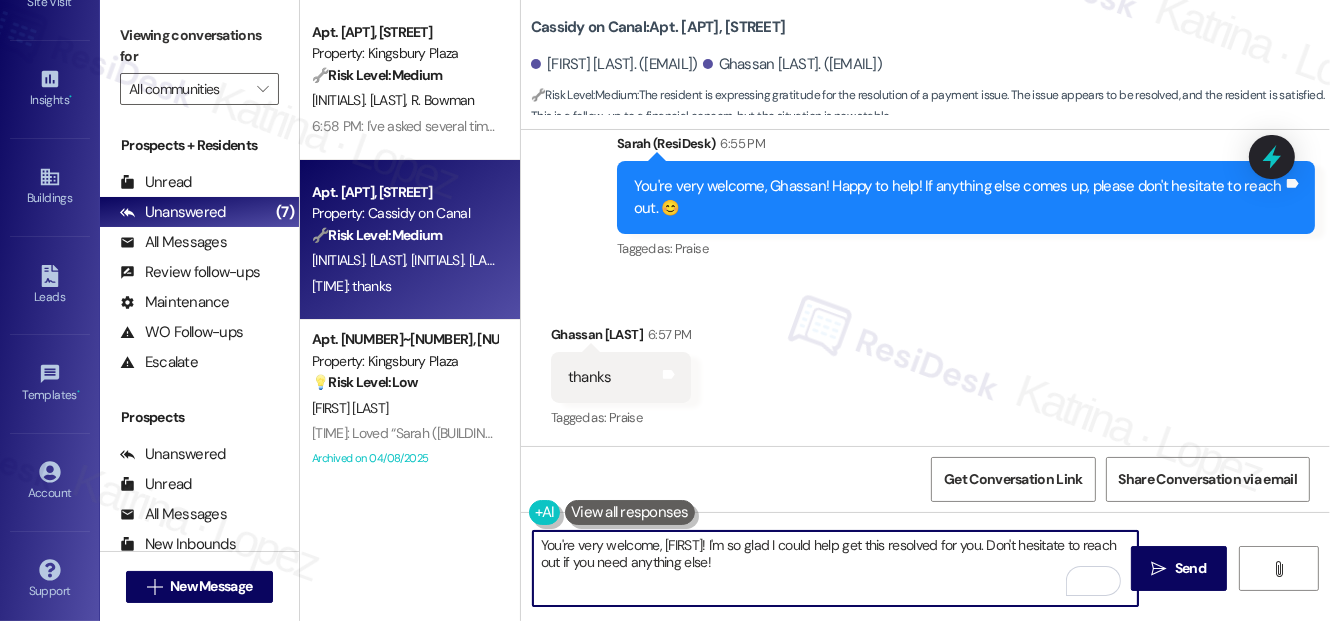 click on "You're very welcome, {{first_name}}! I'm so glad I could help get this resolved for you. Don't hesitate to reach out if you need anything else!" at bounding box center (835, 568) 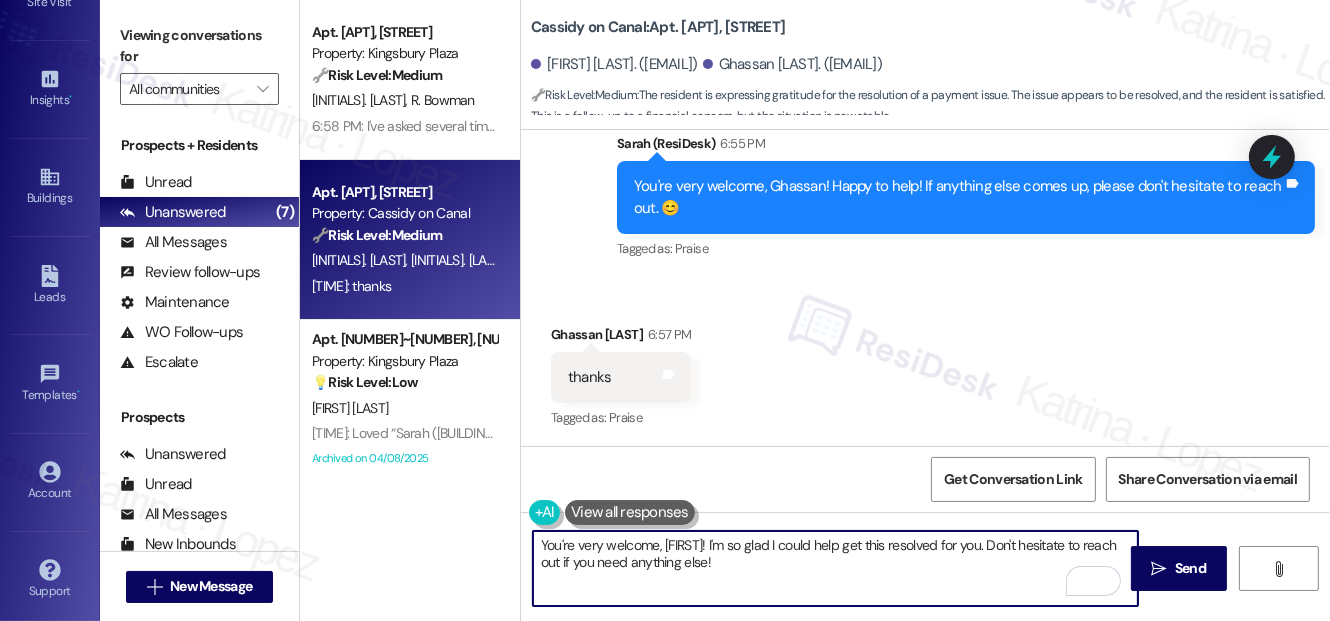 click on "You're very welcome, {{first_name}}! I'm so glad I could help get this resolved for you. Don't hesitate to reach out if you need anything else!" at bounding box center [835, 568] 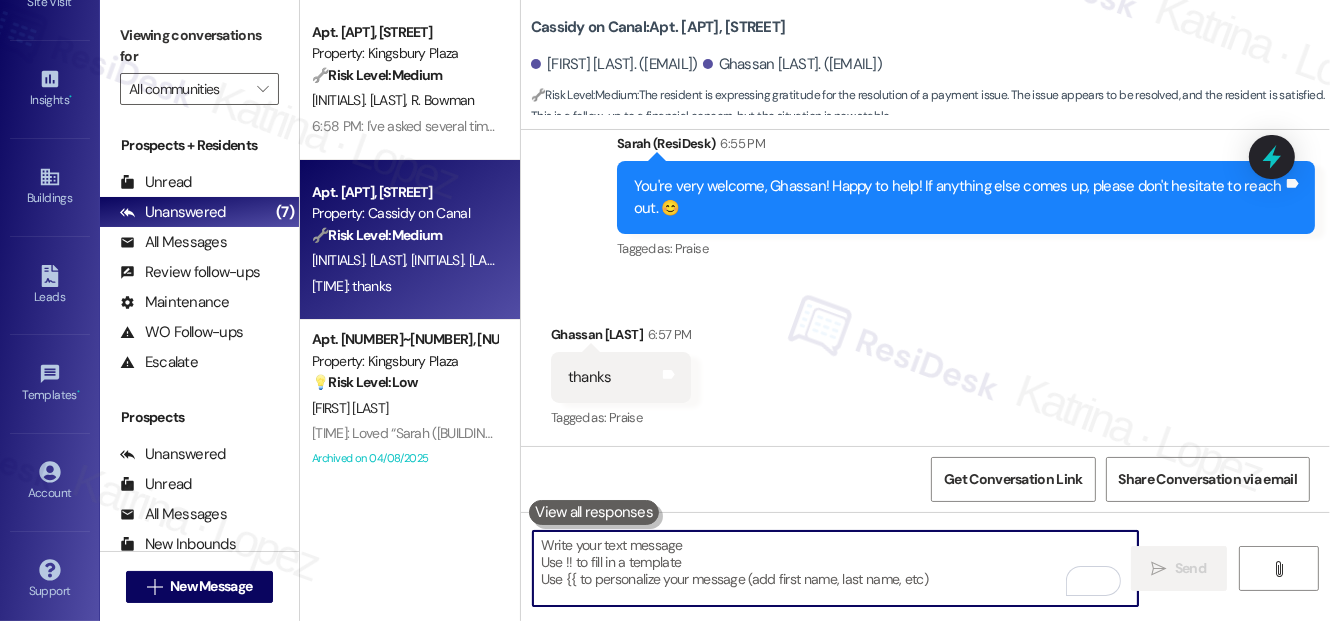 type 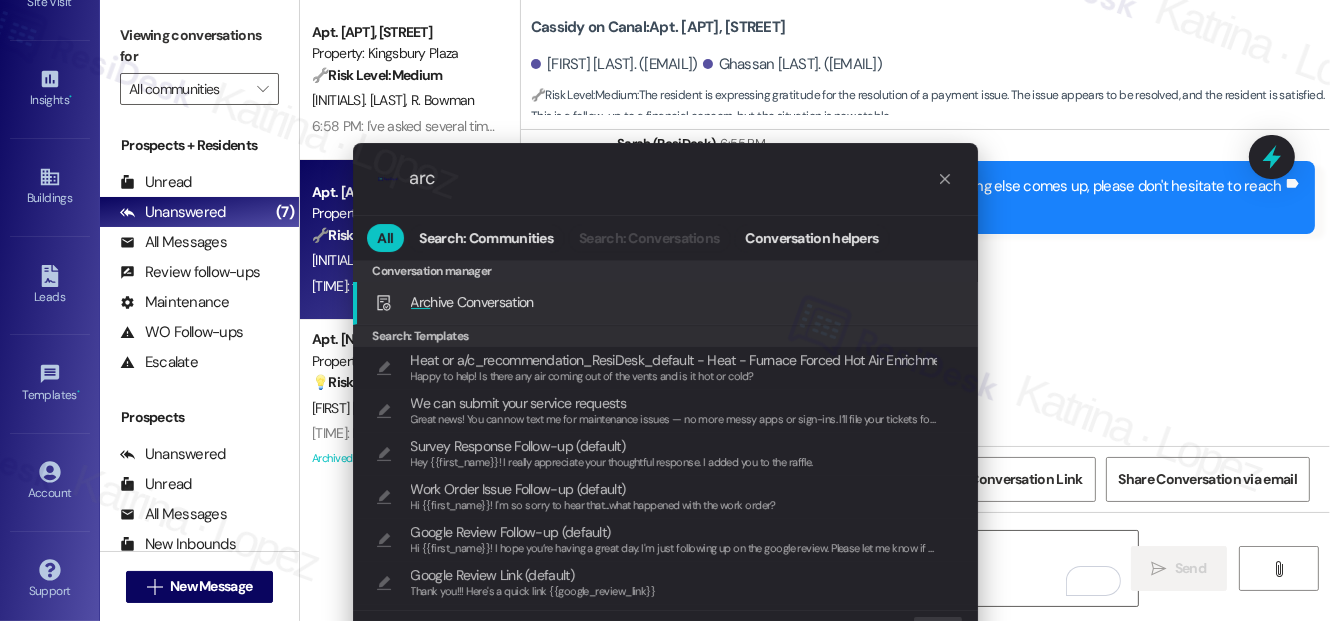 type on "arc" 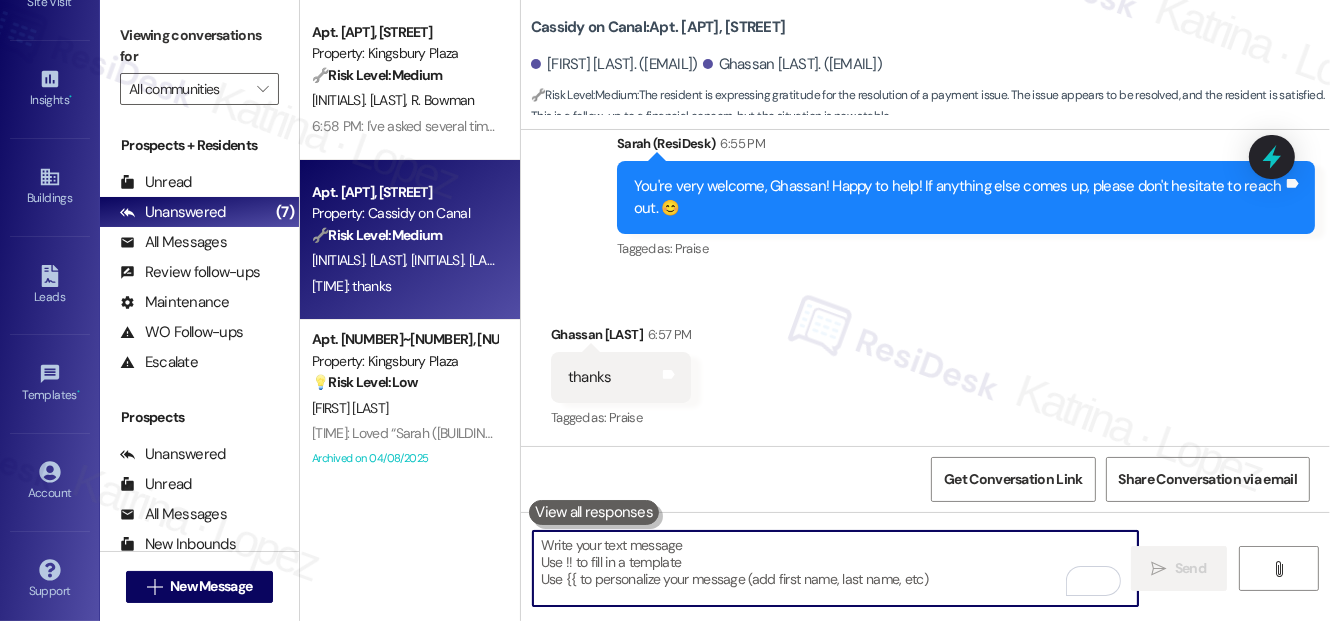 click at bounding box center [835, 568] 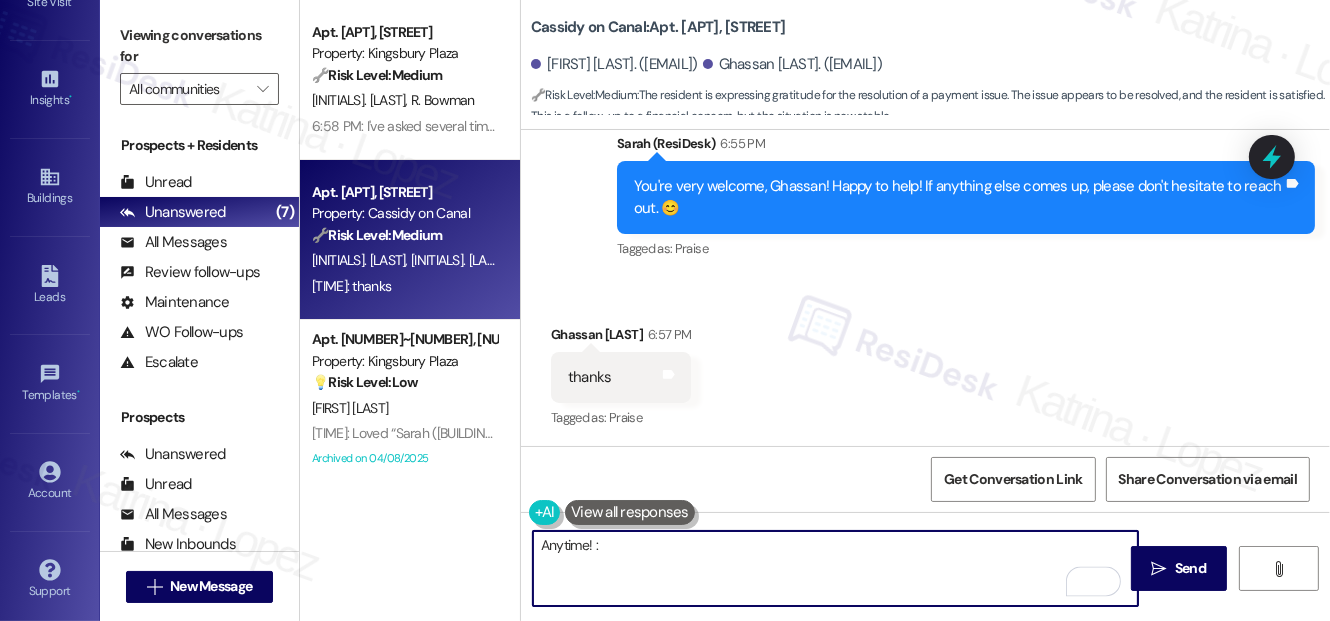 type on "Anytime!" 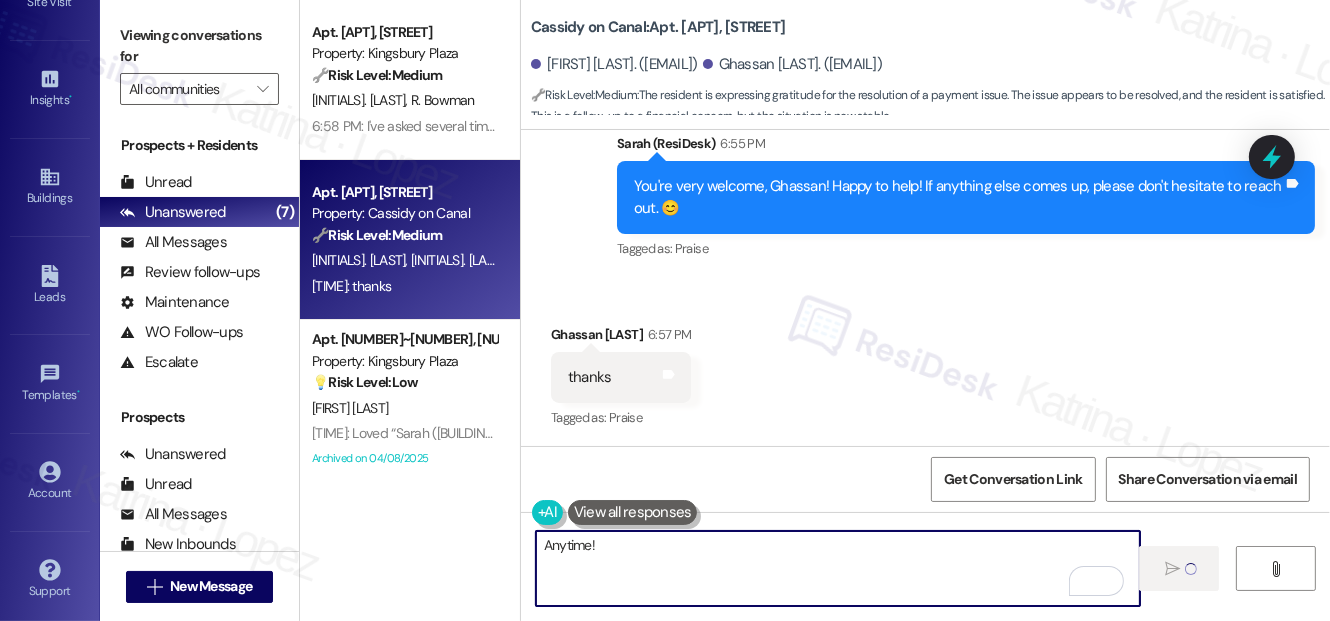 type 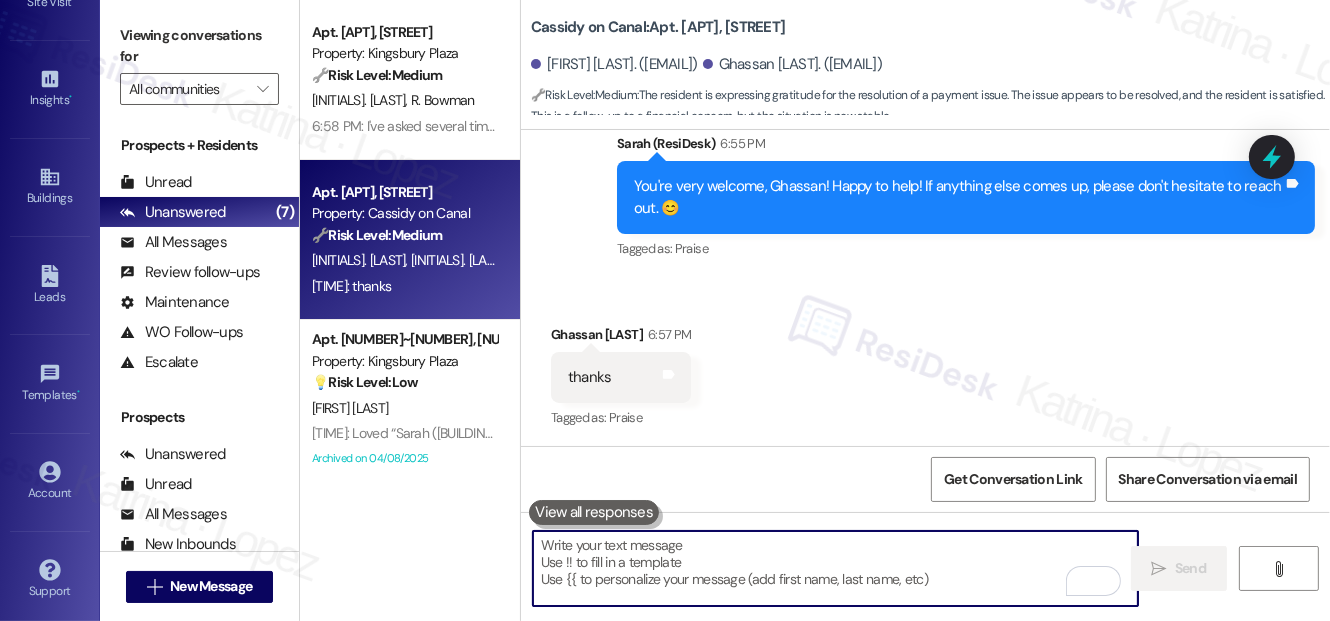 scroll, scrollTop: 7348, scrollLeft: 0, axis: vertical 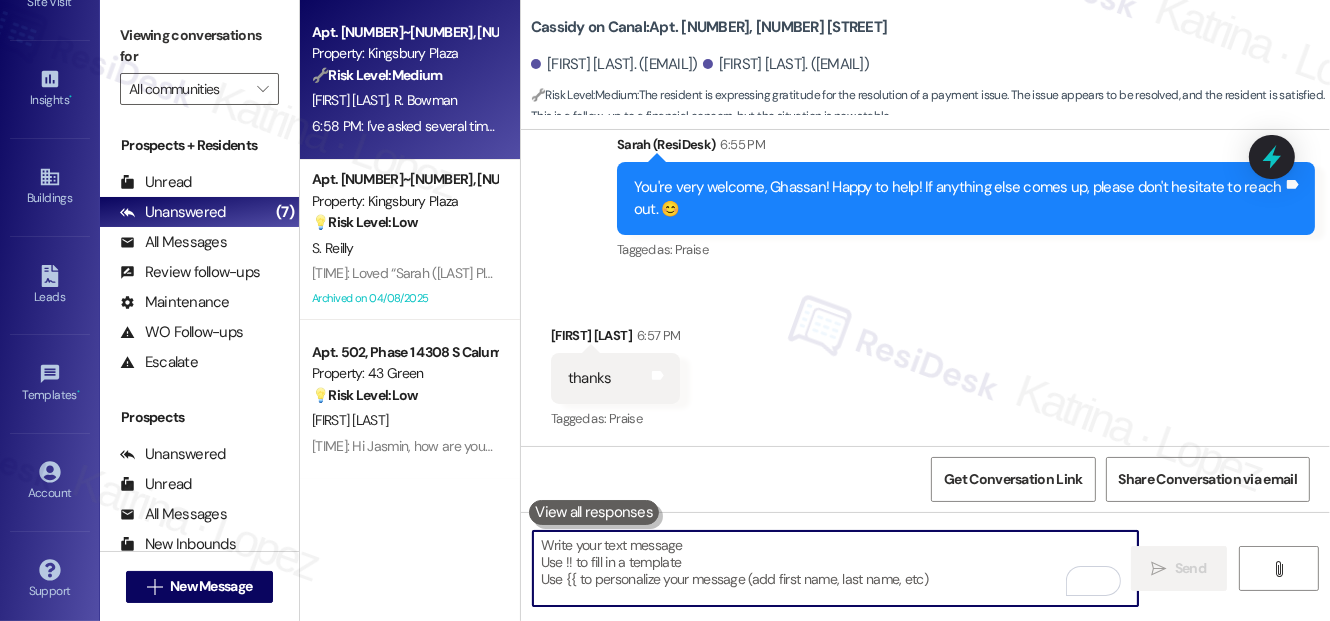 click on "[FIRST] [LAST]" at bounding box center (404, 100) 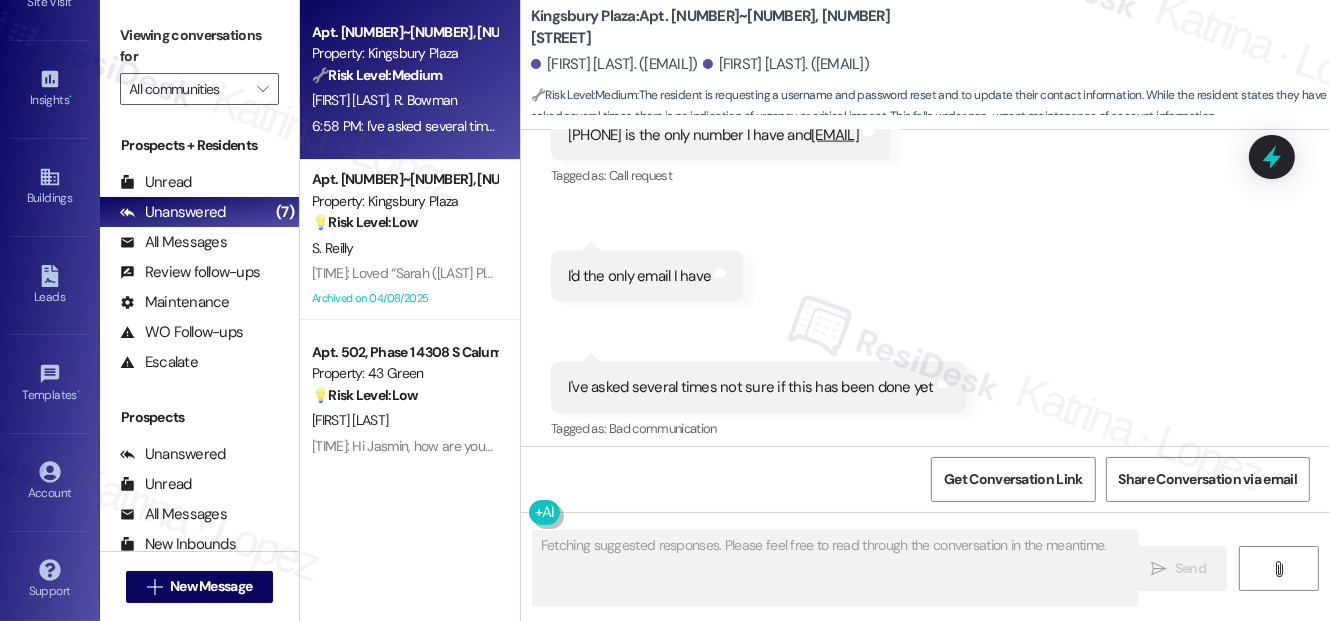 scroll, scrollTop: 2921, scrollLeft: 0, axis: vertical 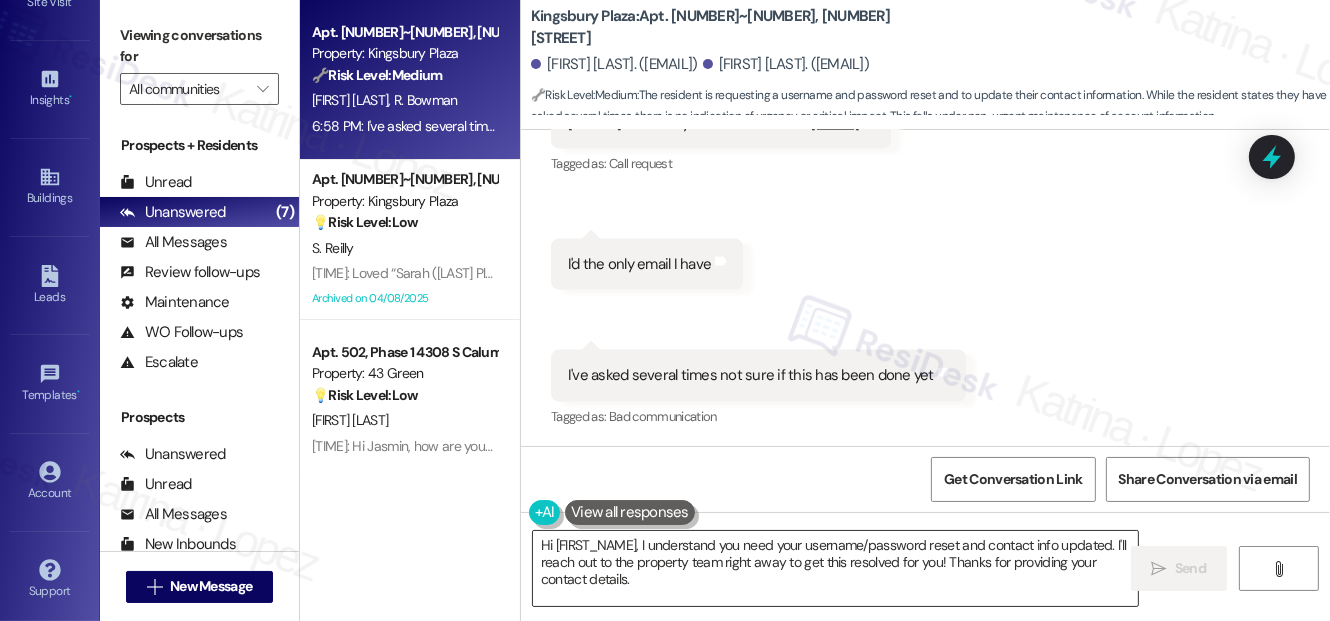 click on "Hi [FIRST_NAME], I understand you need your username/password reset and contact info updated. I'll reach out to the property team right away to get this resolved for you! Thanks for providing your contact details." at bounding box center (835, 568) 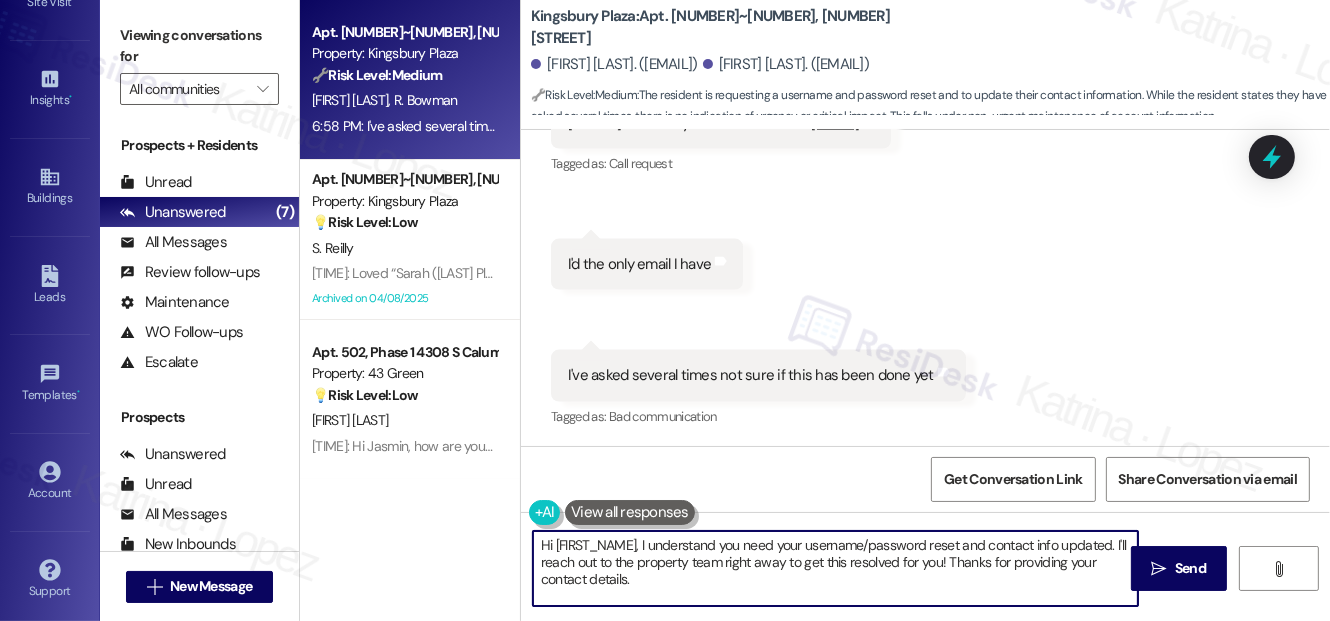 click on "Hi [FIRST_NAME], I understand you need your username/password reset and contact info updated. I'll reach out to the property team right away to get this resolved for you! Thanks for providing your contact details." at bounding box center (835, 568) 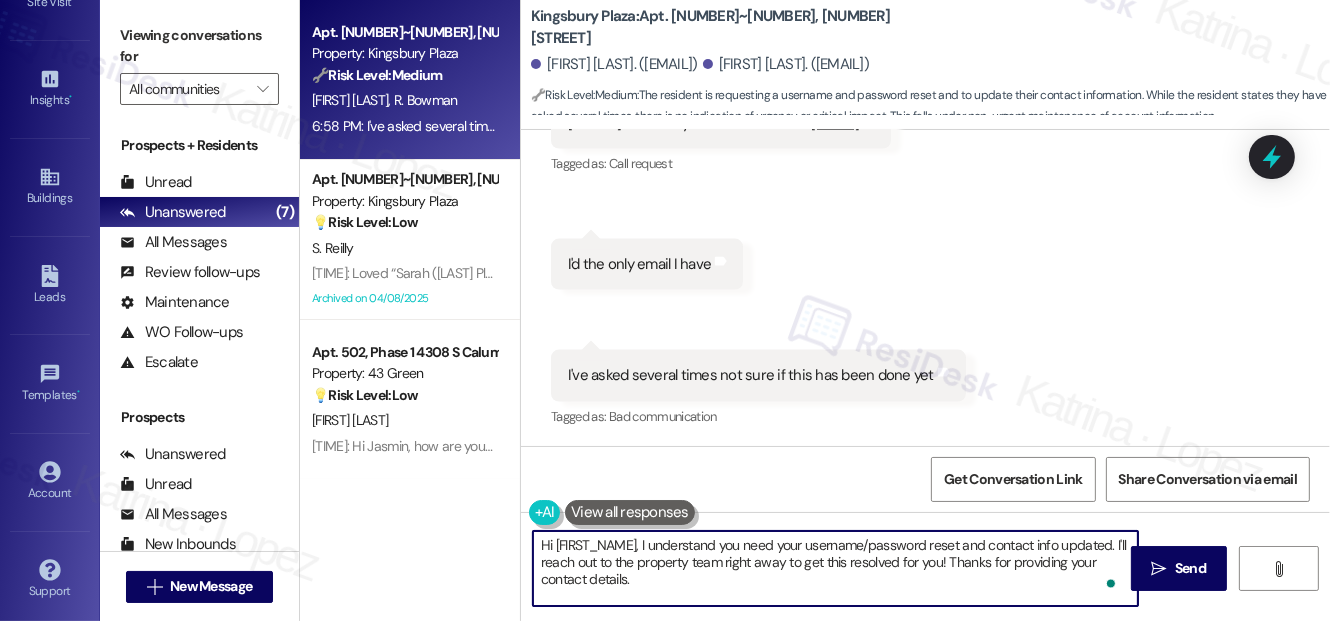 click on "Hi [FIRST_NAME], I understand you need your username/password reset and contact info updated. I'll reach out to the property team right away to get this resolved for you! Thanks for providing your contact details." at bounding box center (835, 568) 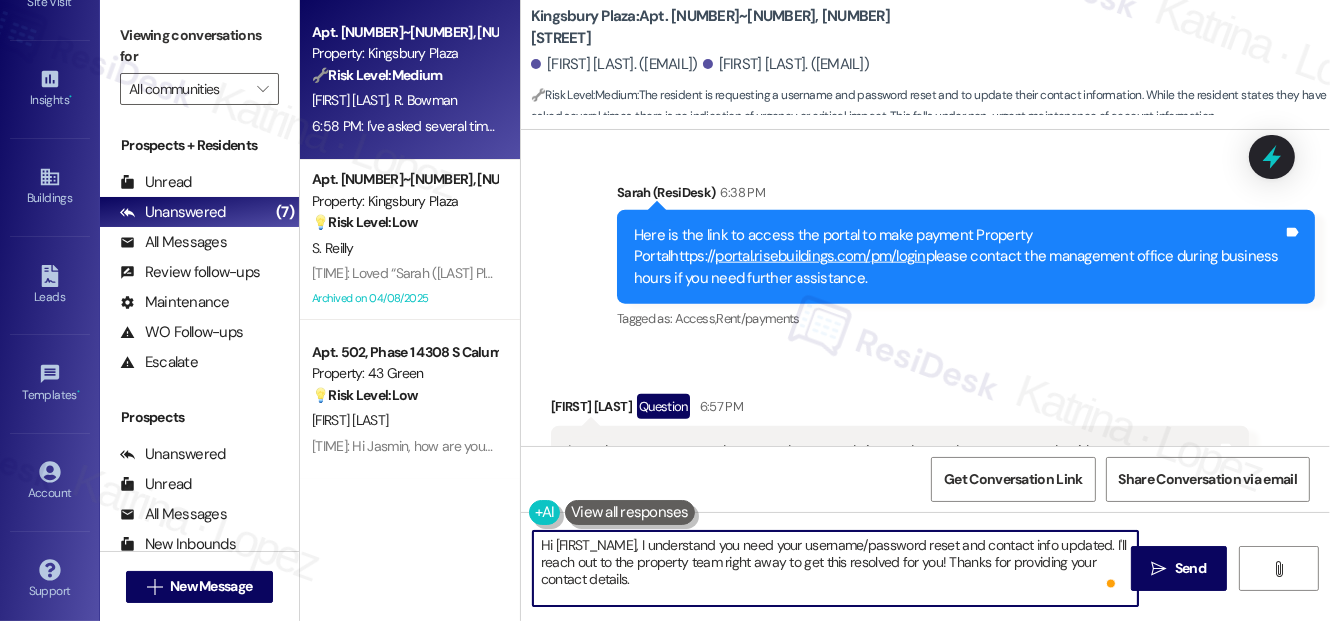 scroll, scrollTop: 2285, scrollLeft: 0, axis: vertical 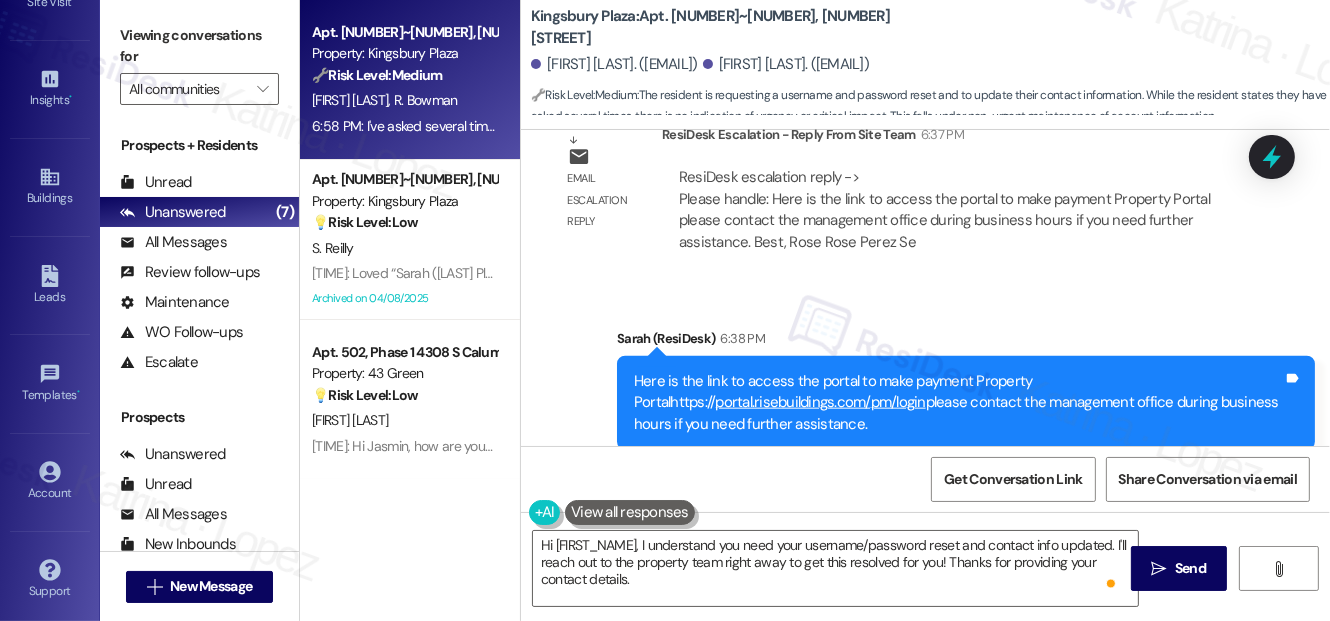 drag, startPoint x: 924, startPoint y: 406, endPoint x: 976, endPoint y: 426, distance: 55.713554 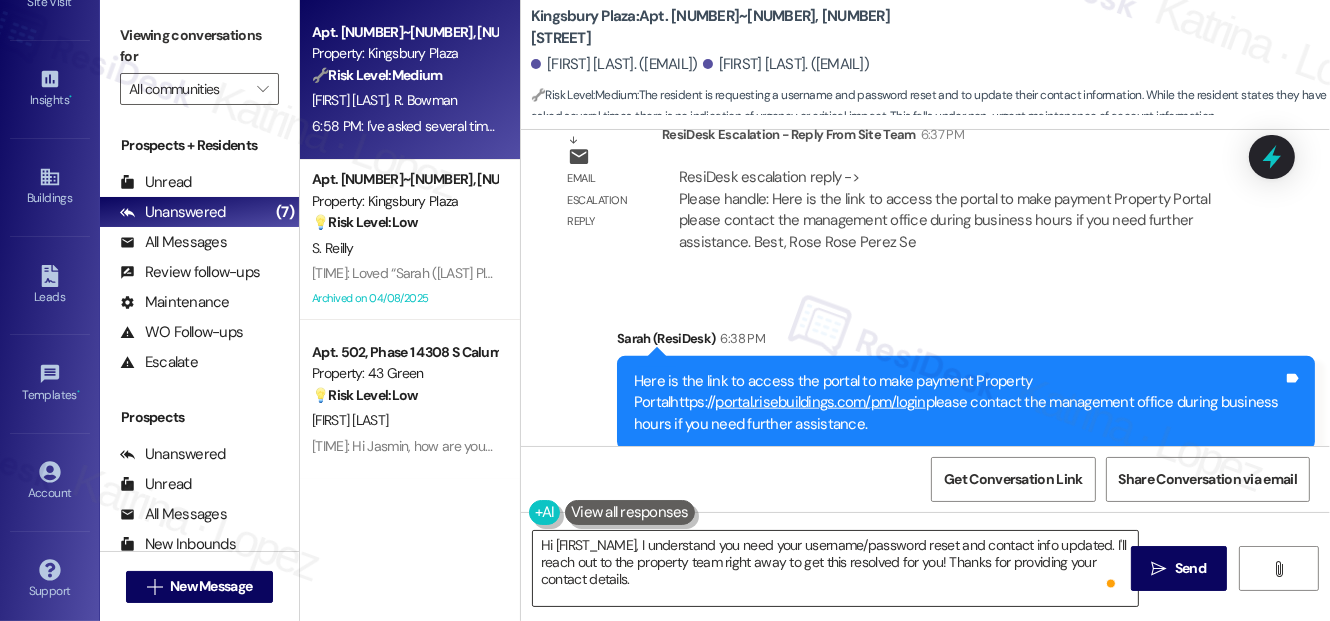 click on "Hi [FIRST_NAME], I understand you need your username/password reset and contact info updated. I'll reach out to the property team right away to get this resolved for you! Thanks for providing your contact details." at bounding box center (835, 568) 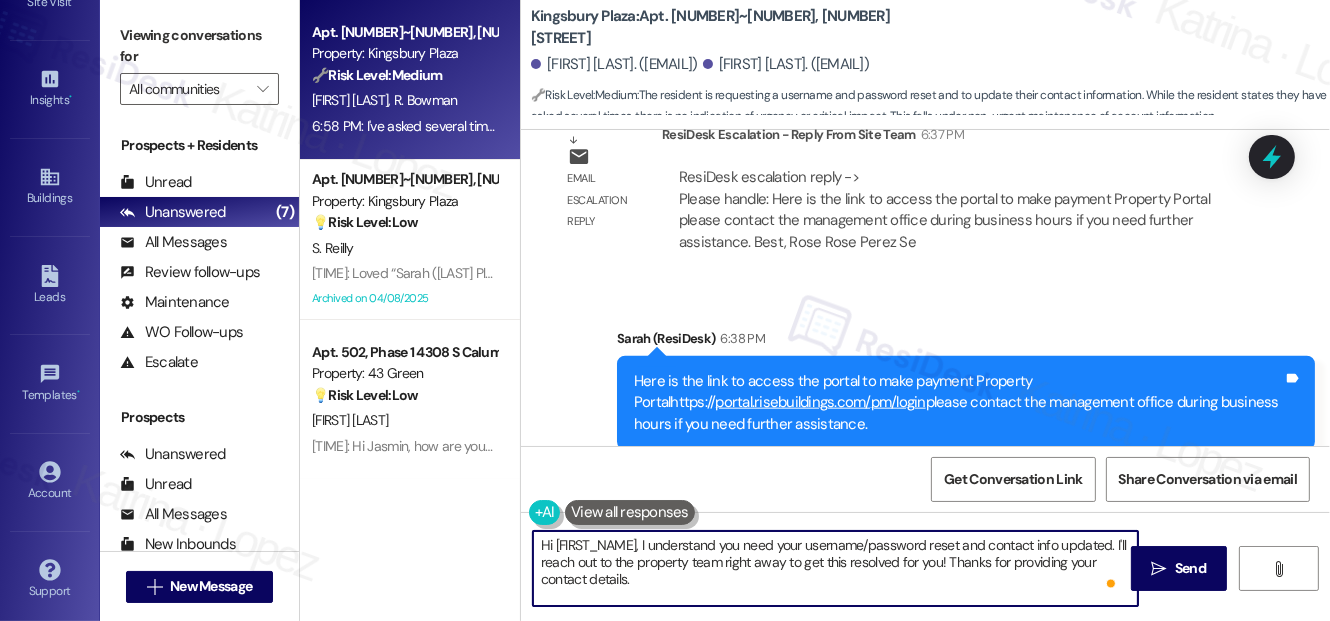 click on "Hi [FIRST_NAME], I understand you need your username/password reset and contact info updated. I'll reach out to the property team right away to get this resolved for you! Thanks for providing your contact details." at bounding box center [835, 568] 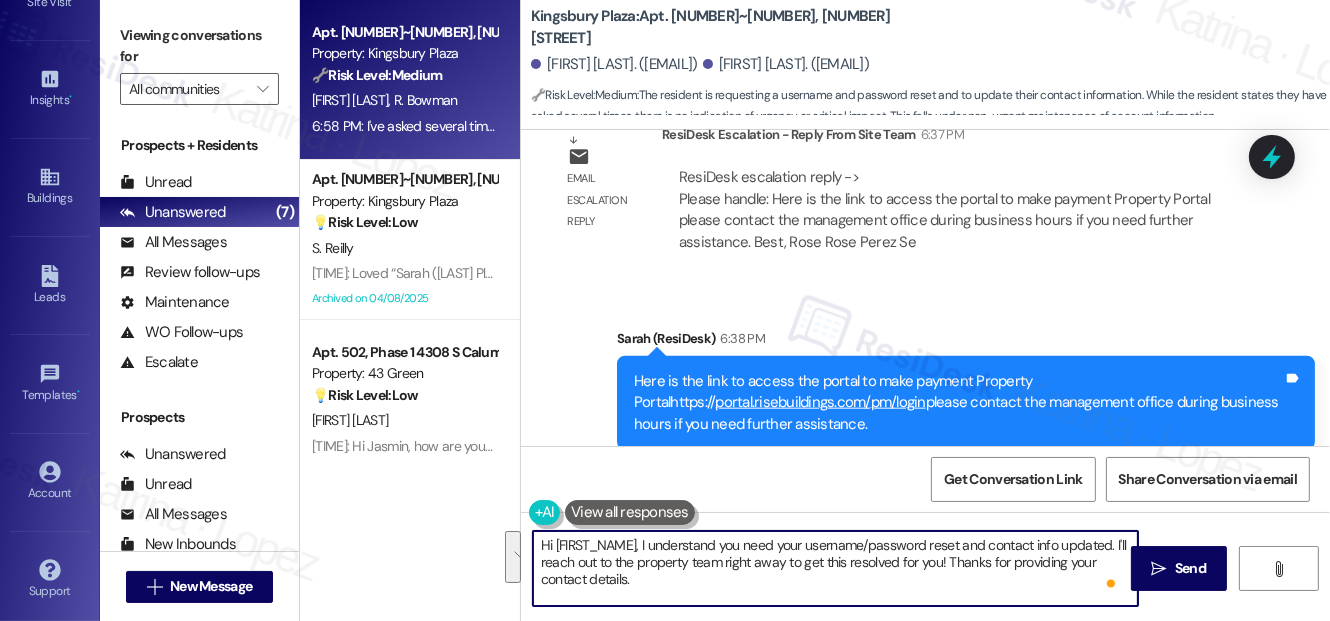 paste on "please contact the management office during business hours if you need further assistance" 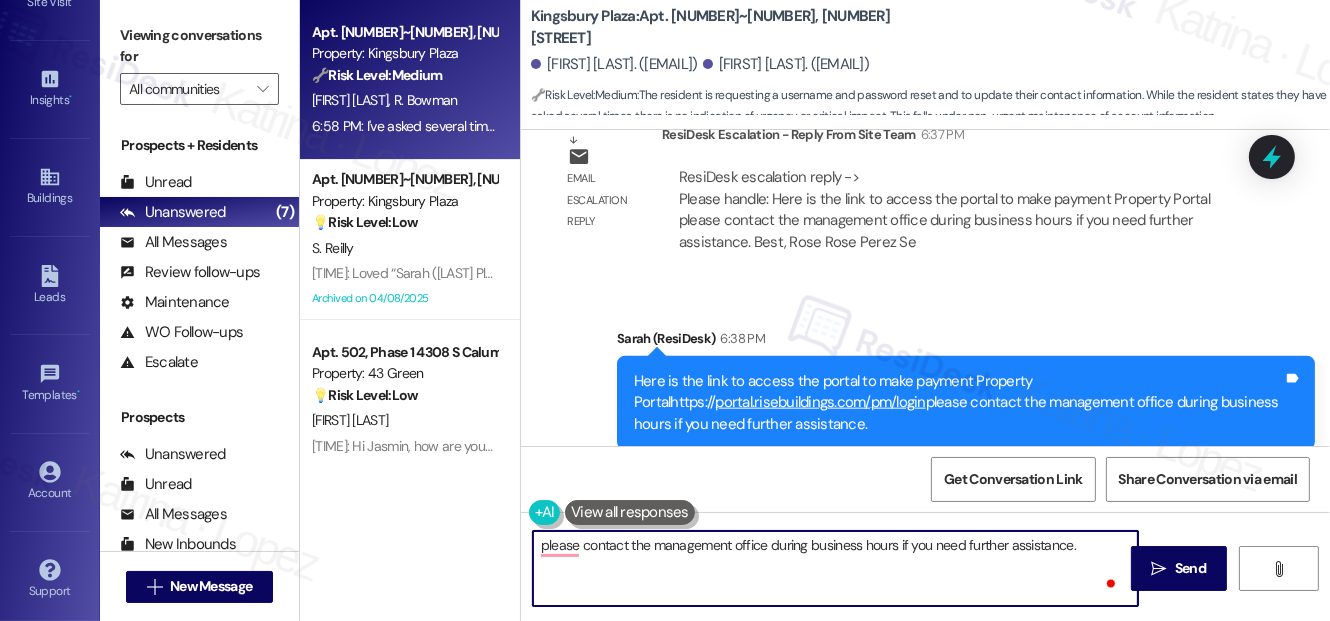 click on "please contact the management office during business hours if you need further assistance." at bounding box center (835, 568) 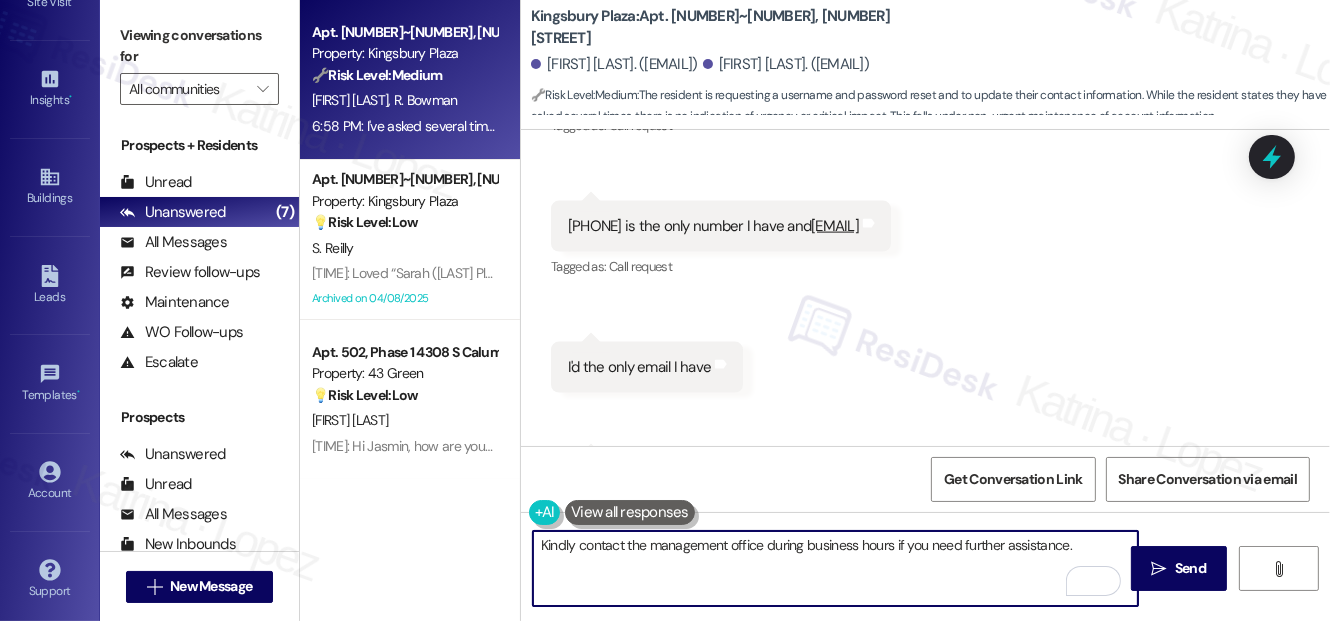 scroll, scrollTop: 2922, scrollLeft: 0, axis: vertical 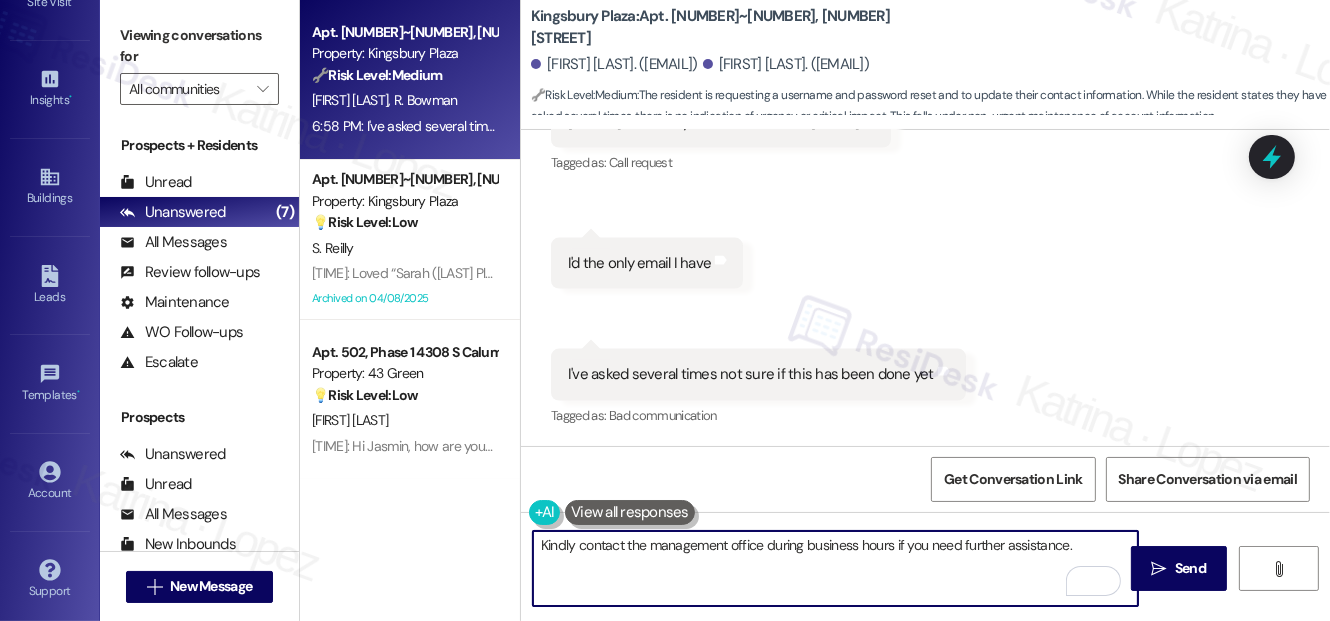click on "Kindly contact the management office during business hours if you need further assistance." at bounding box center (835, 568) 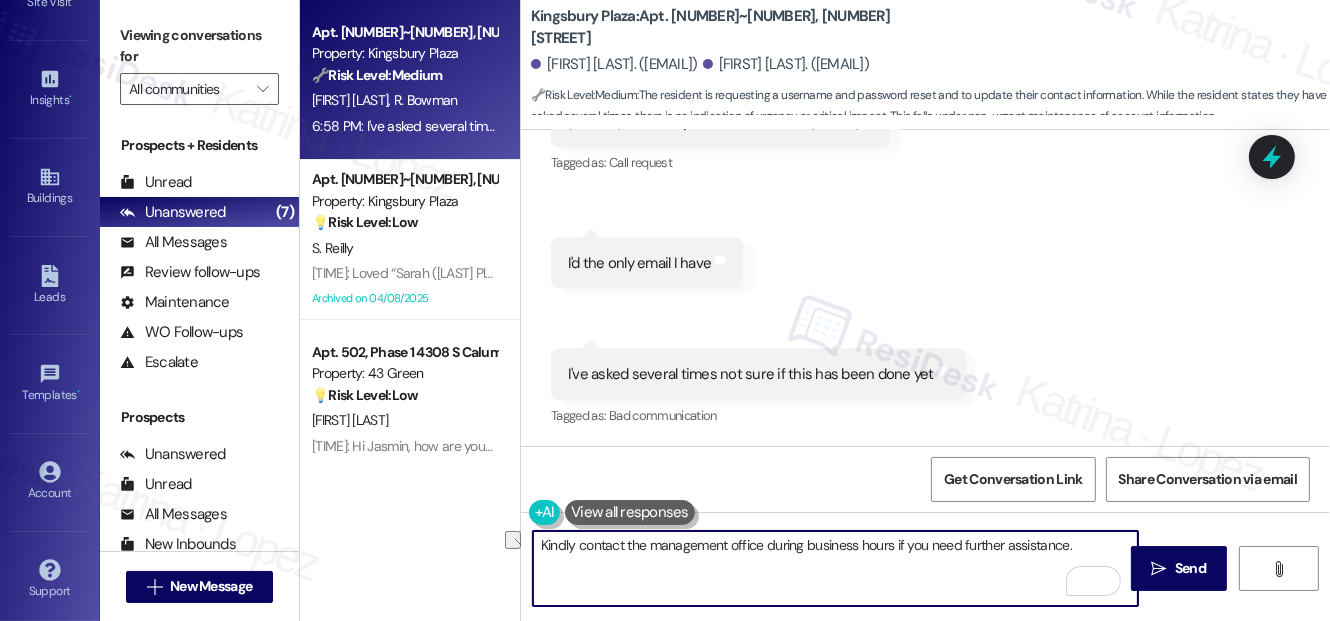 click on "Kindly contact the management office during business hours if you need further assistance." at bounding box center (835, 568) 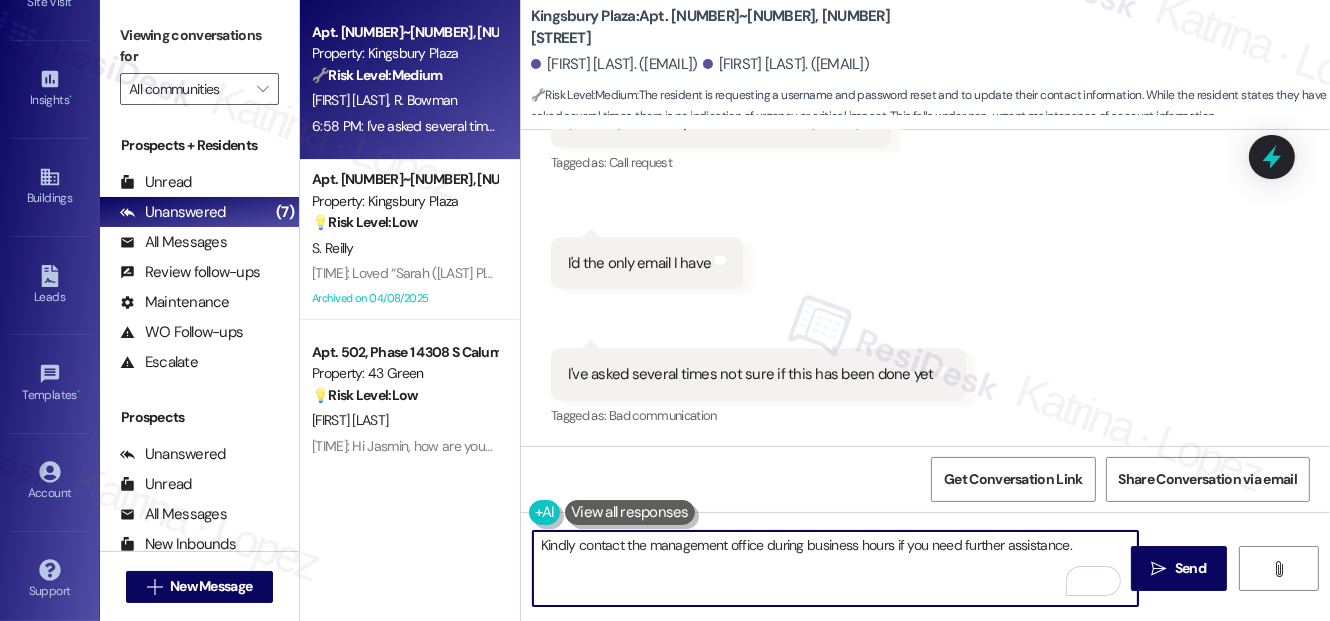 click on "Kindly contact the management office during business hours if you need further assistance." at bounding box center (835, 568) 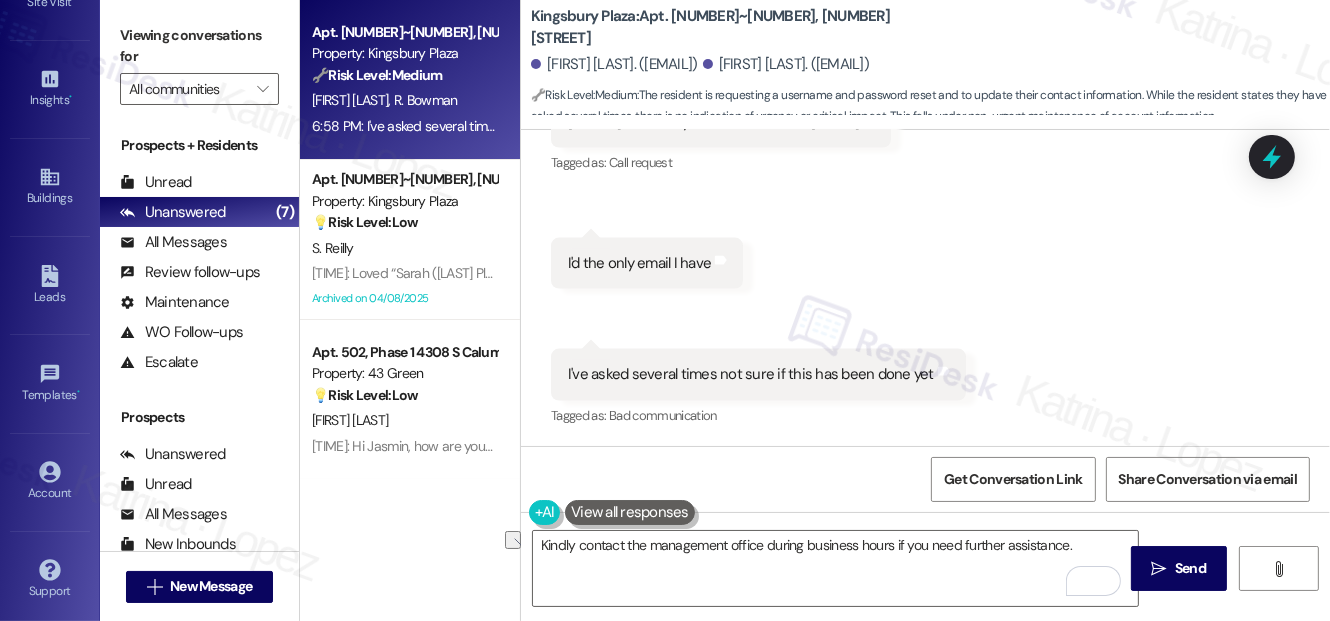 click on "Kingsbury Plaza:  Apt. 01~4308, 520 North Kingsbury" at bounding box center [731, 27] 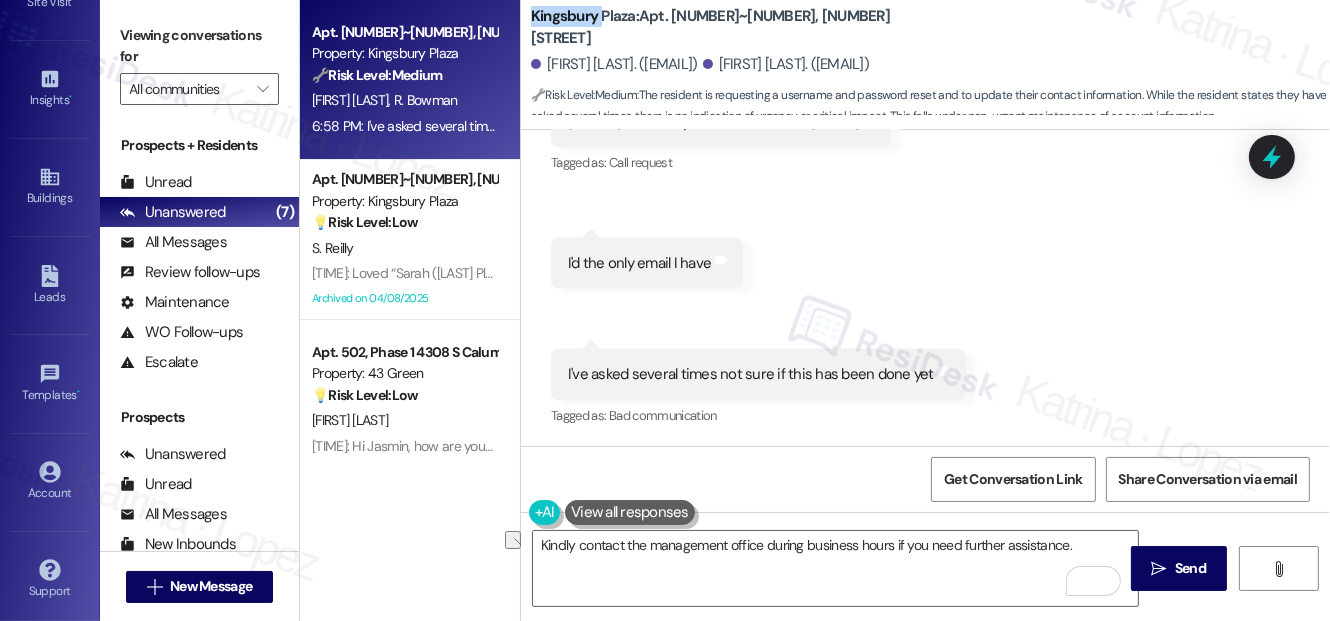 click on "Kingsbury Plaza:  Apt. 01~4308, 520 North Kingsbury" at bounding box center (731, 27) 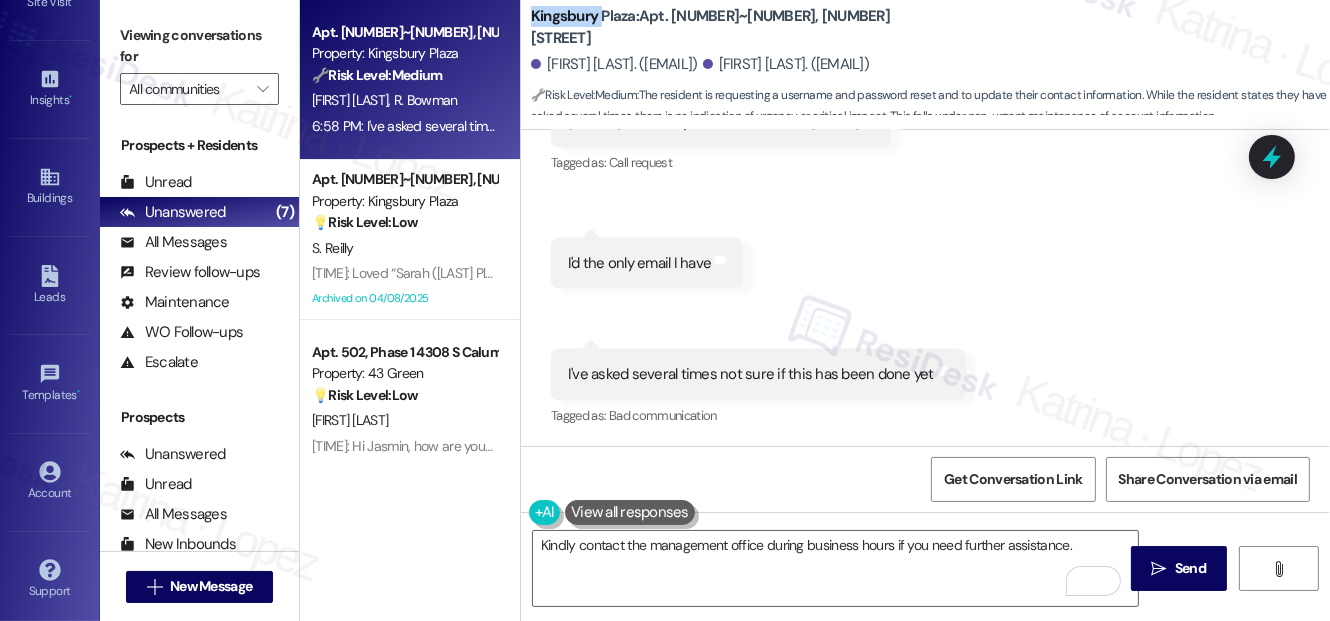 copy on "Kingsbury" 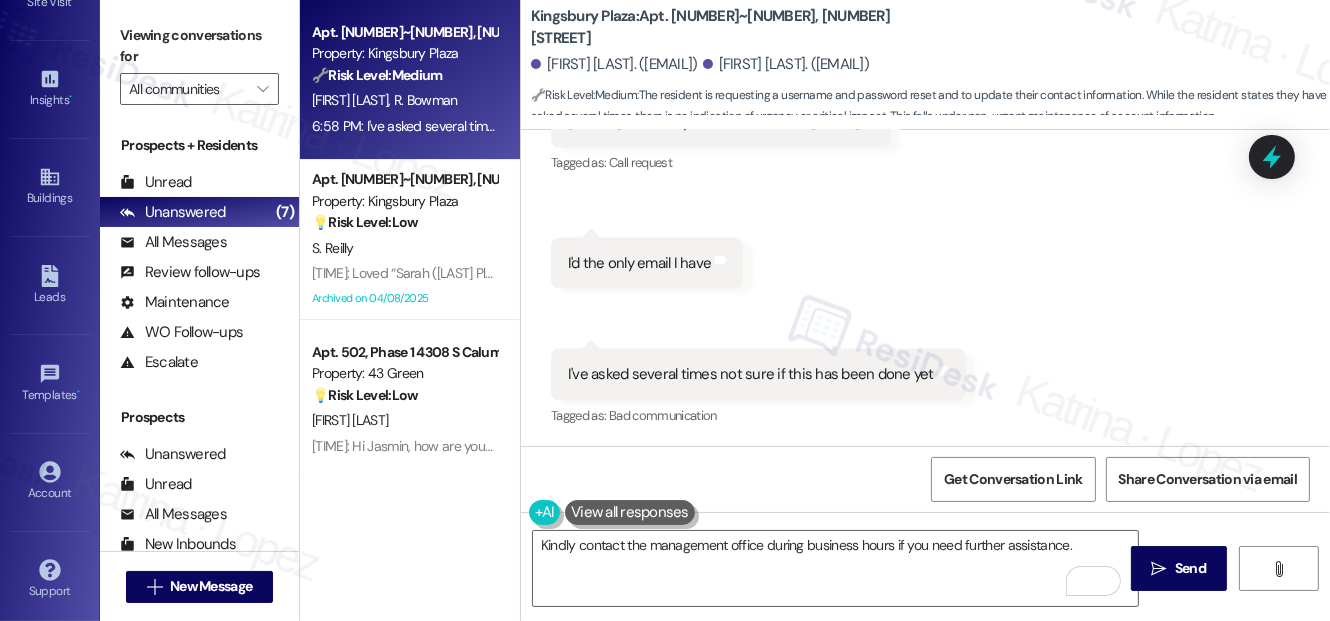 click on "Viewing conversations for" at bounding box center [199, 46] 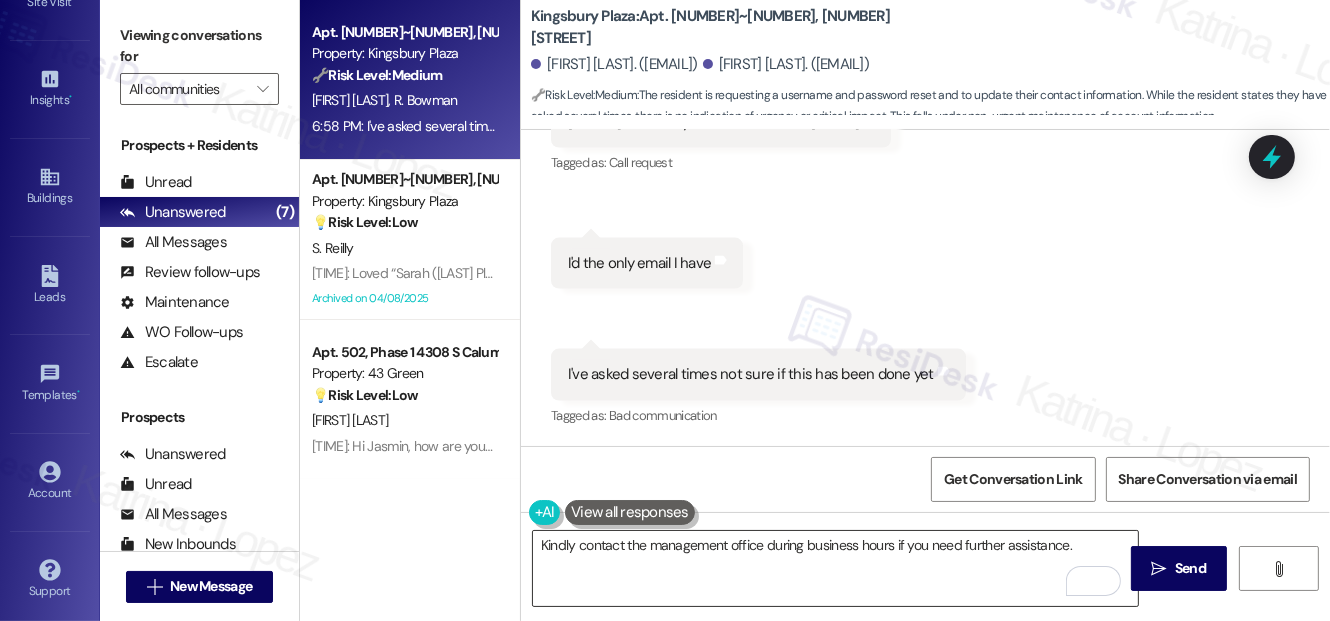 click on "Kindly contact the management office during business hours if you need further assistance." at bounding box center (835, 568) 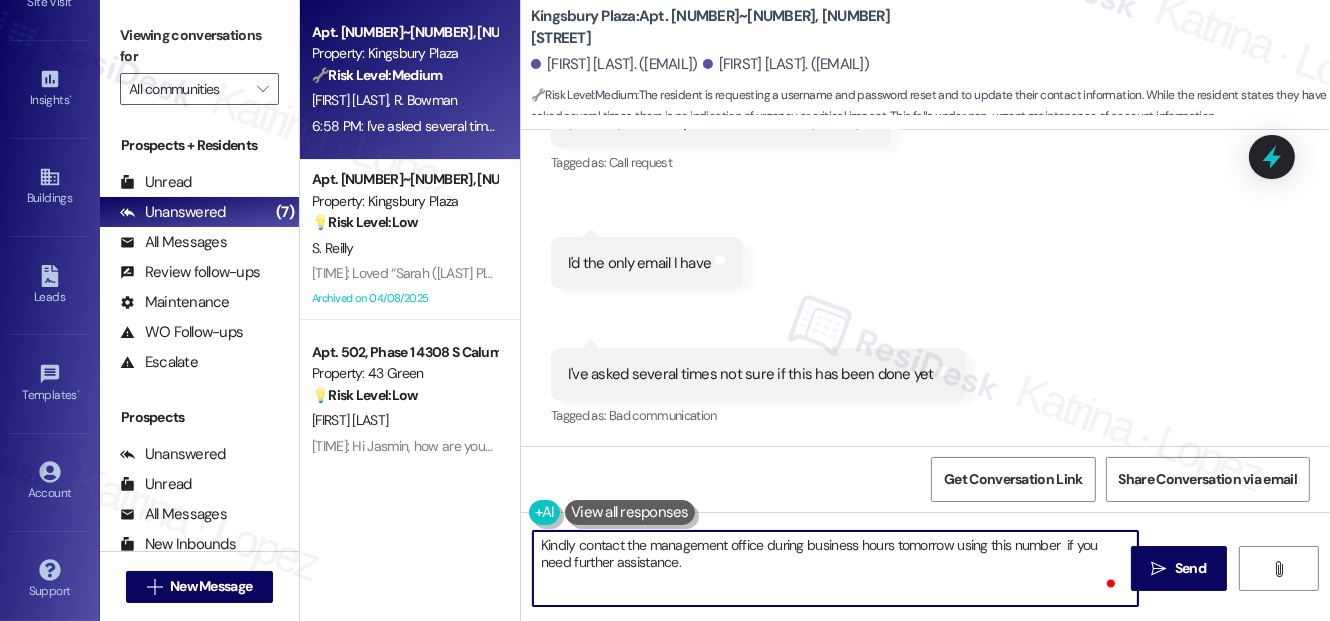 paste on "[PHONE]" 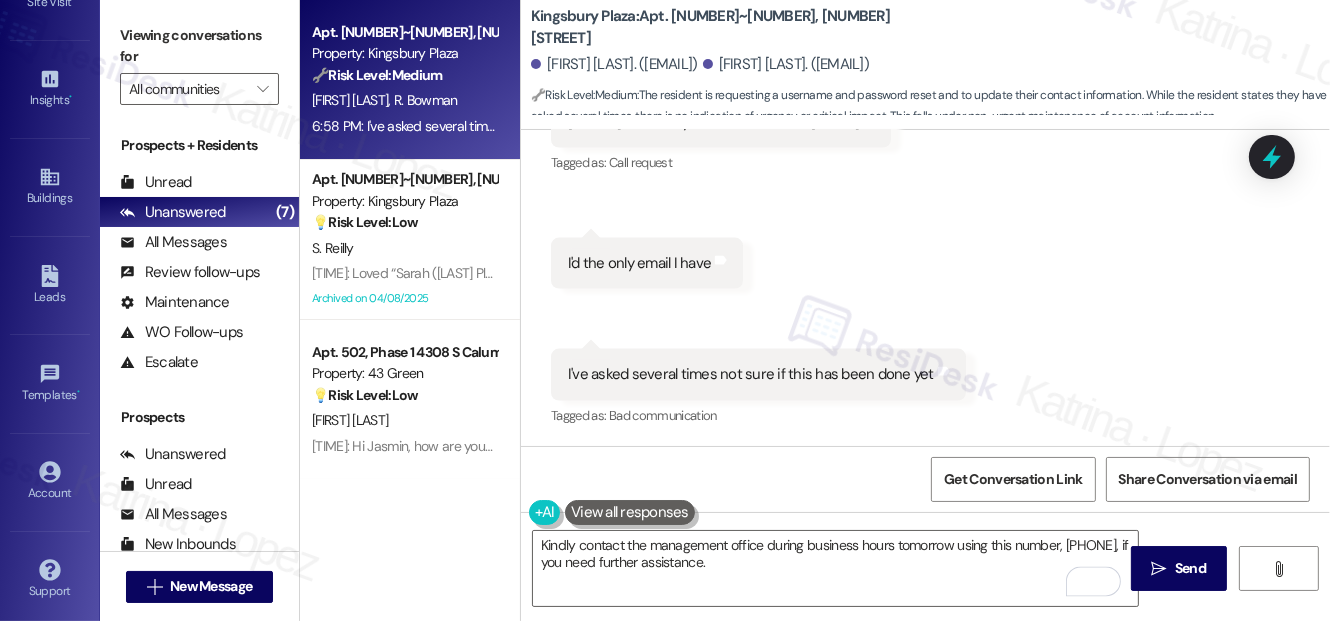 click on "Viewing conversations for" at bounding box center (199, 46) 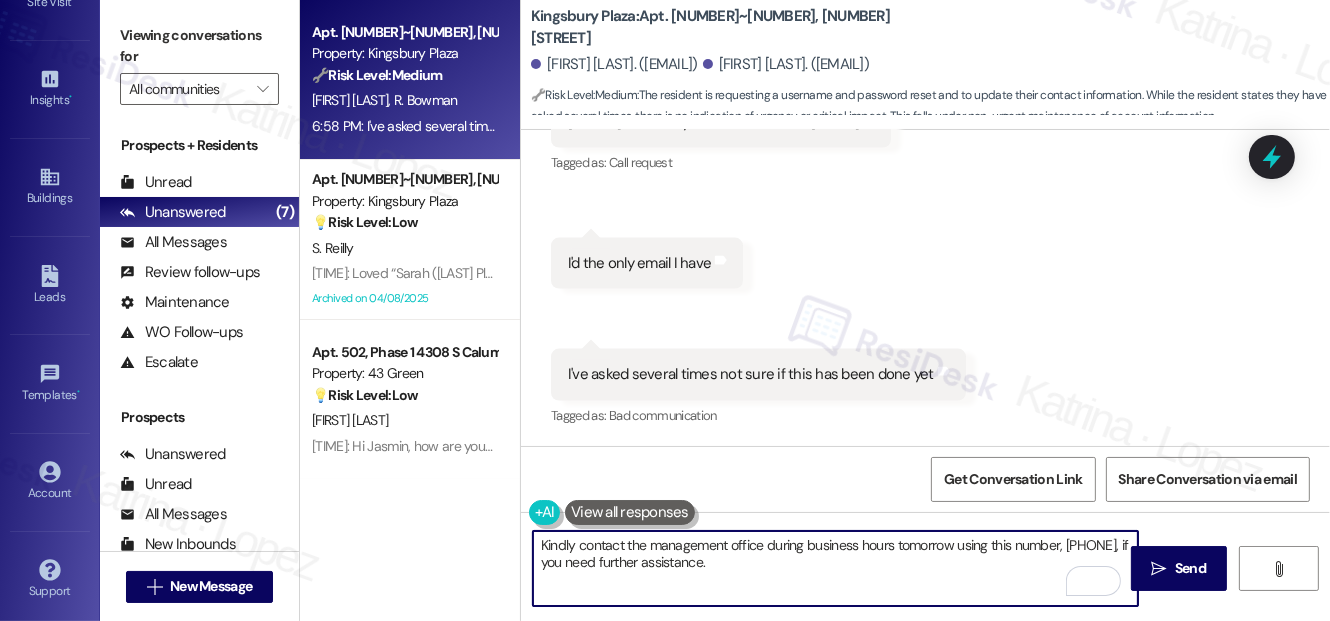 click on "Kindly contact the management office during business hours tomorrow using this number, [PHONE], if you need further assistance." at bounding box center (835, 568) 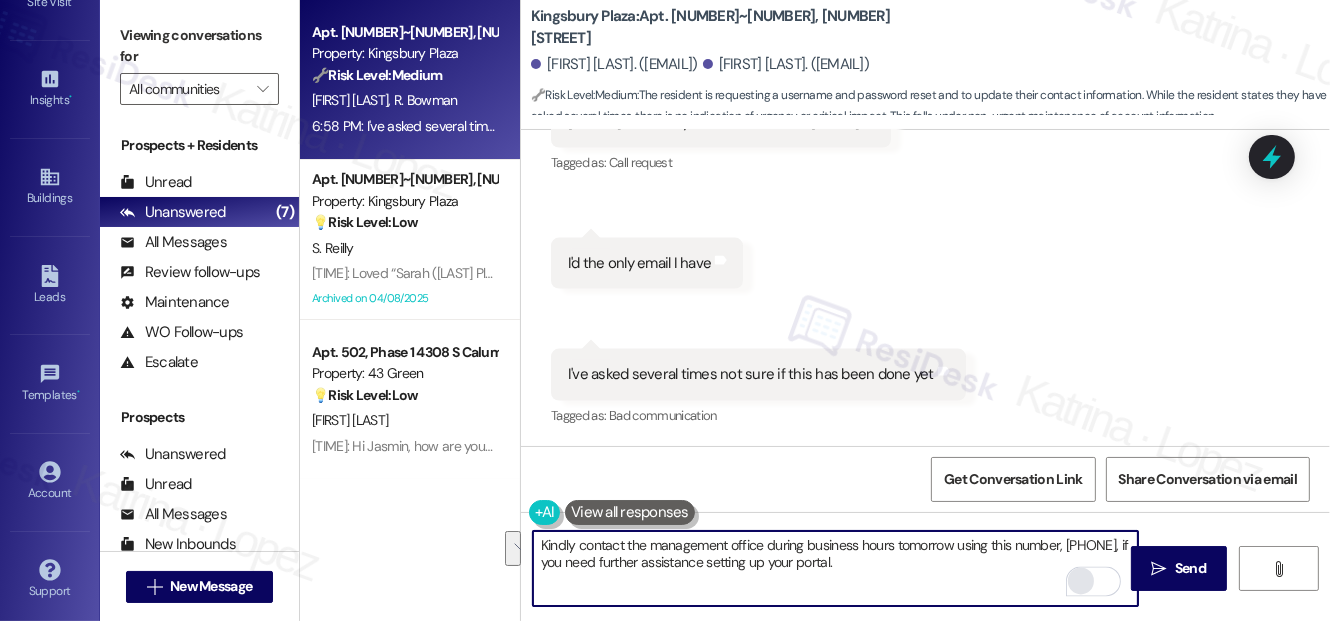 type on "Kindly contact the management office during business hours tomorrow using this number, [PHONE], if you need further assistance setting up your portal." 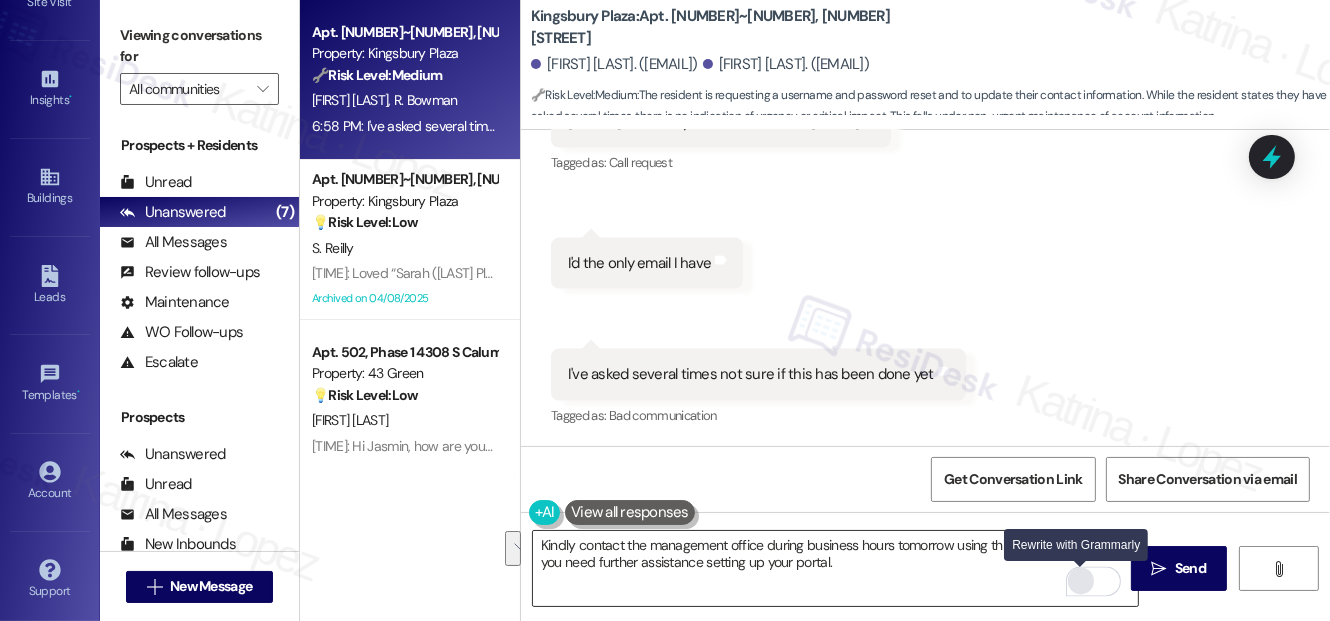 click at bounding box center (1081, 581) 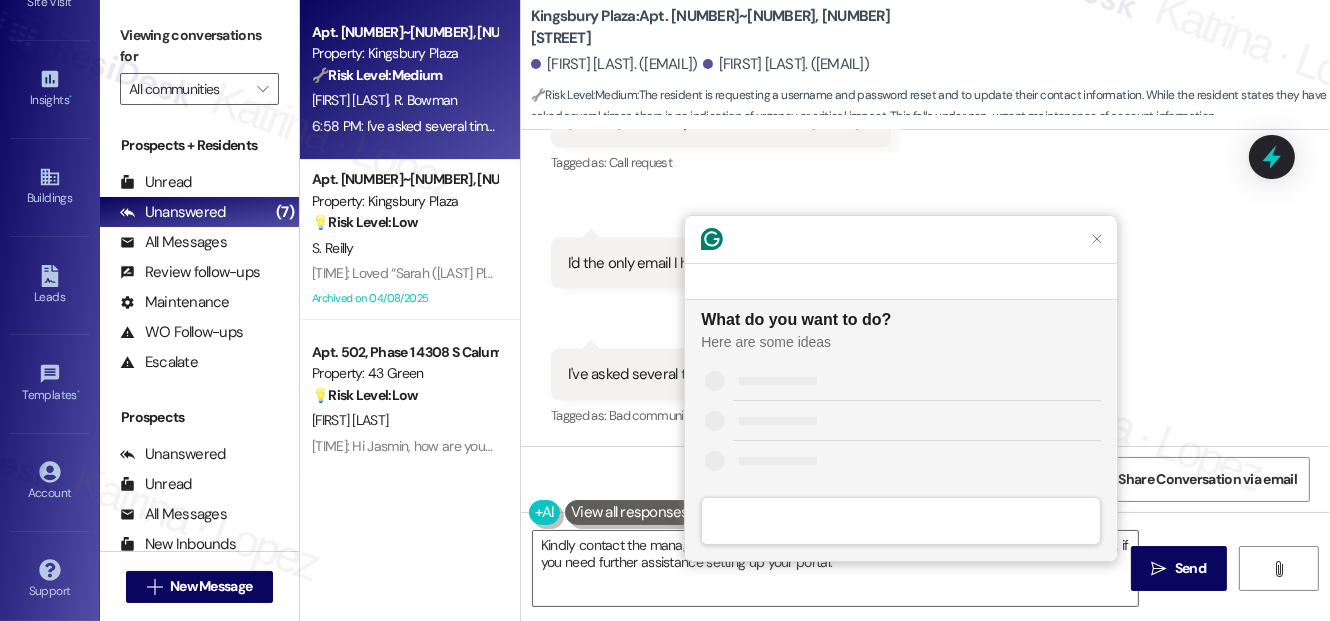scroll, scrollTop: 0, scrollLeft: 0, axis: both 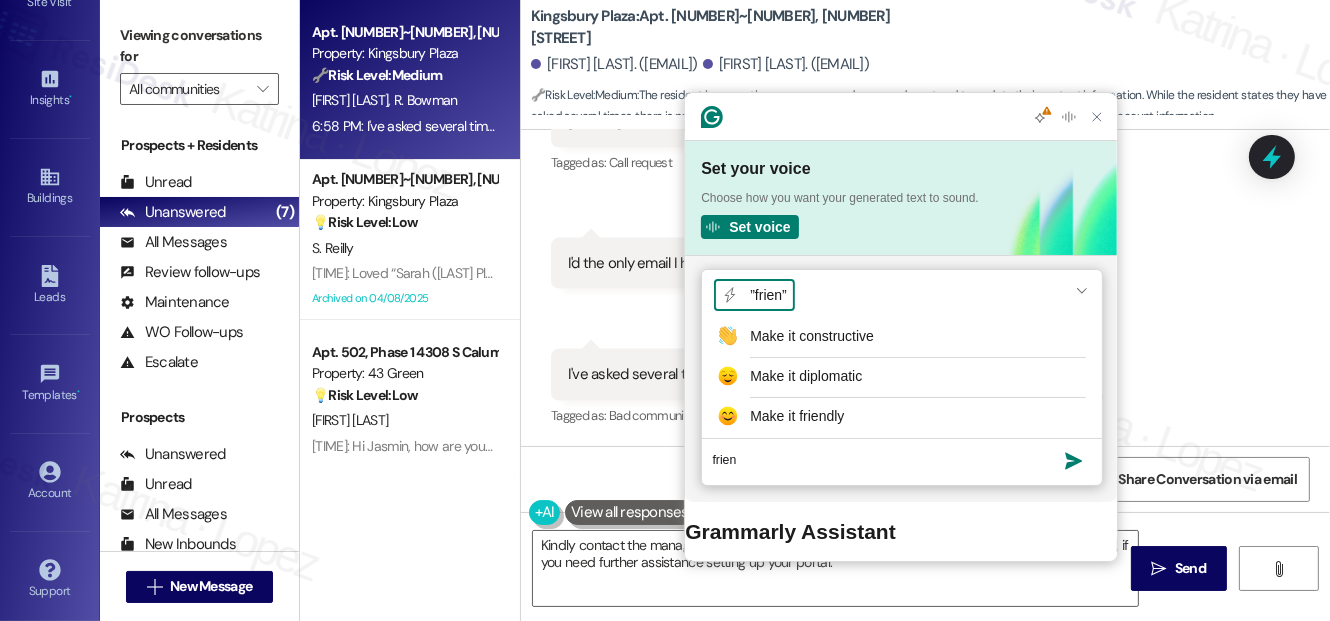 type on "frien" 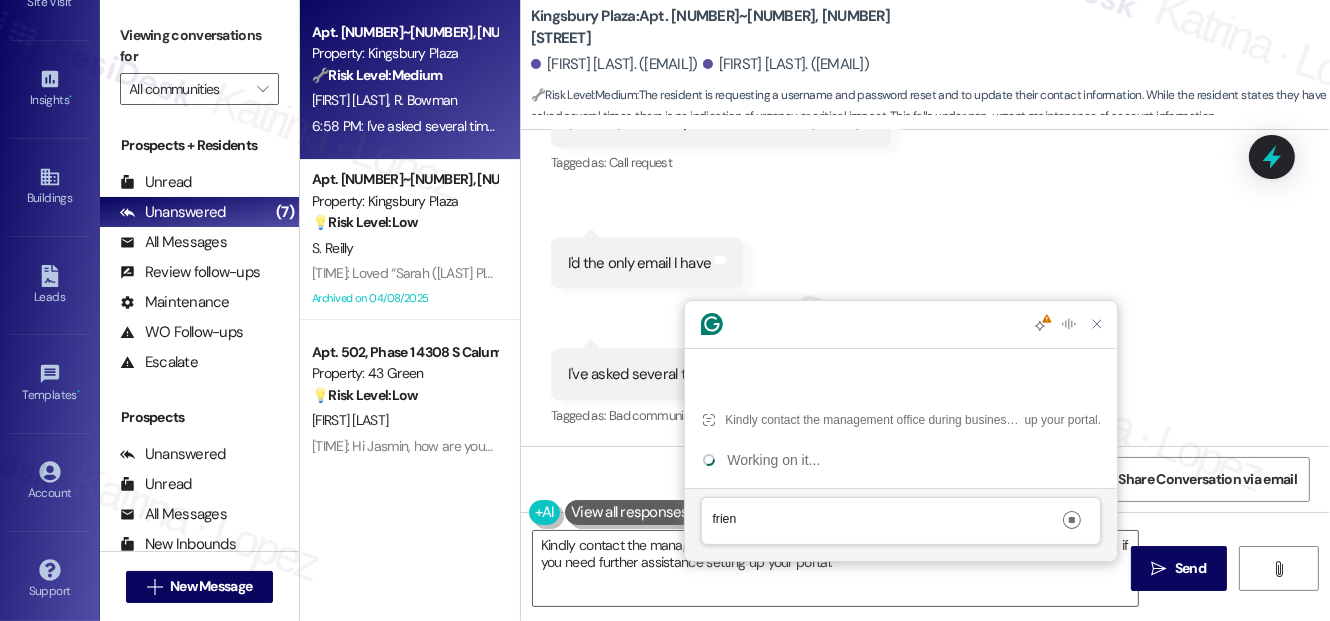 type 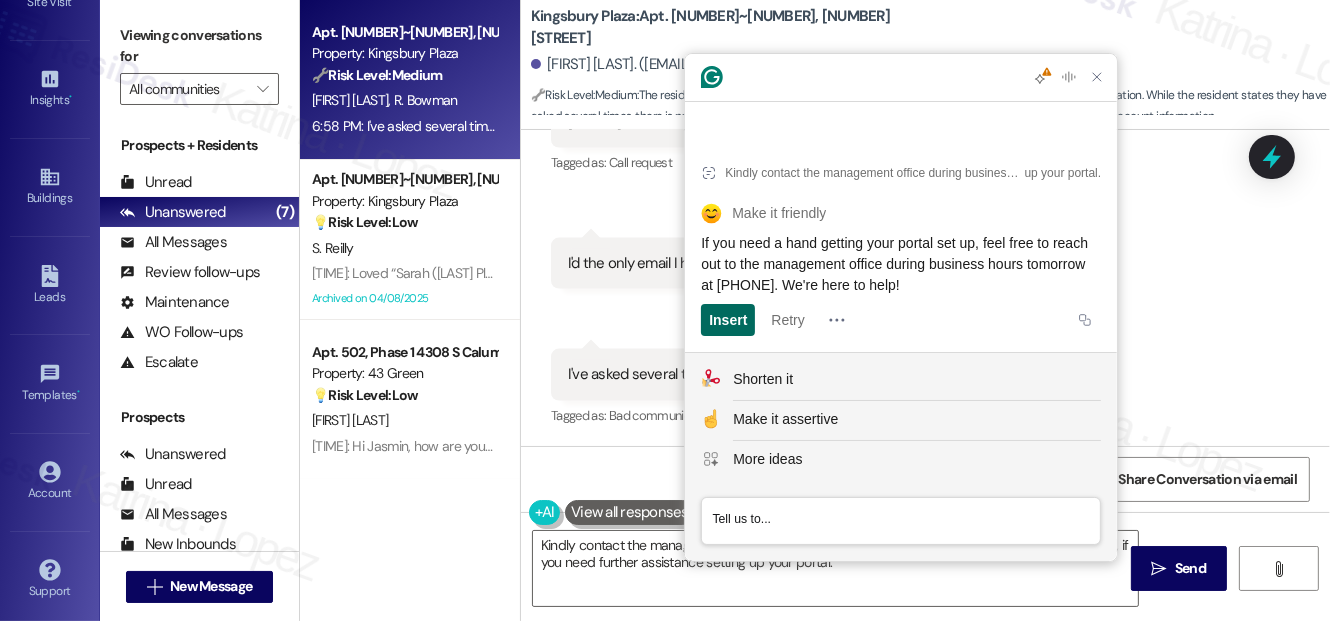 click on "Insert" 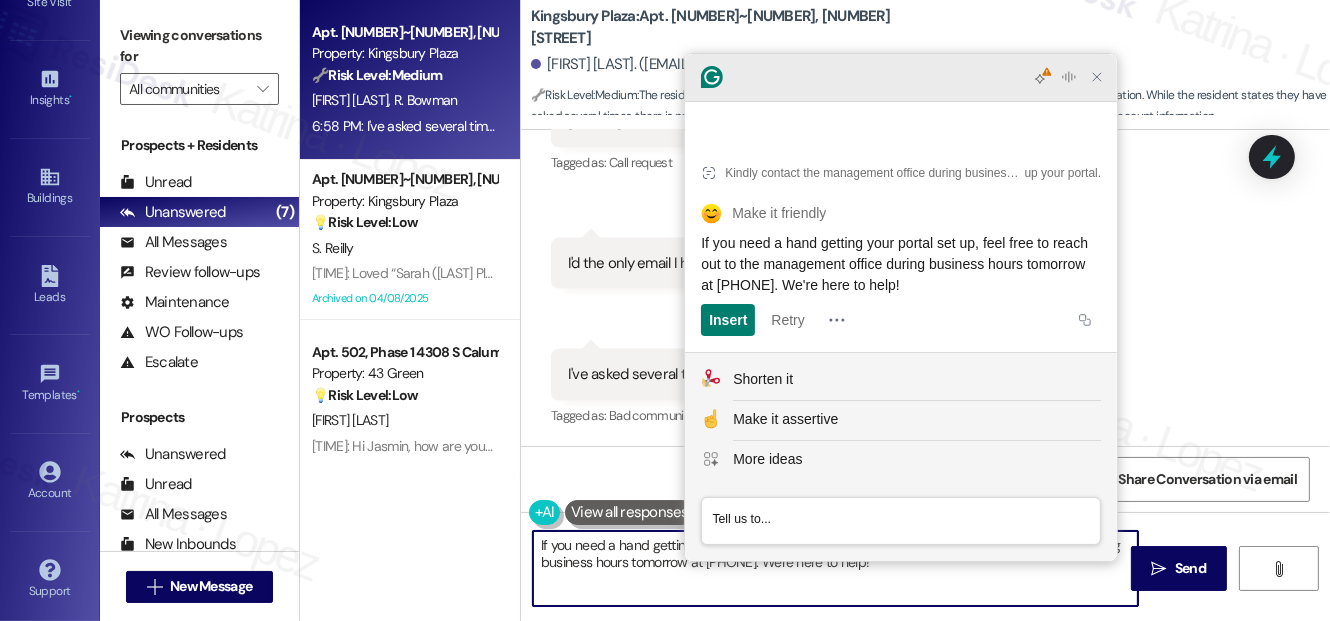 click 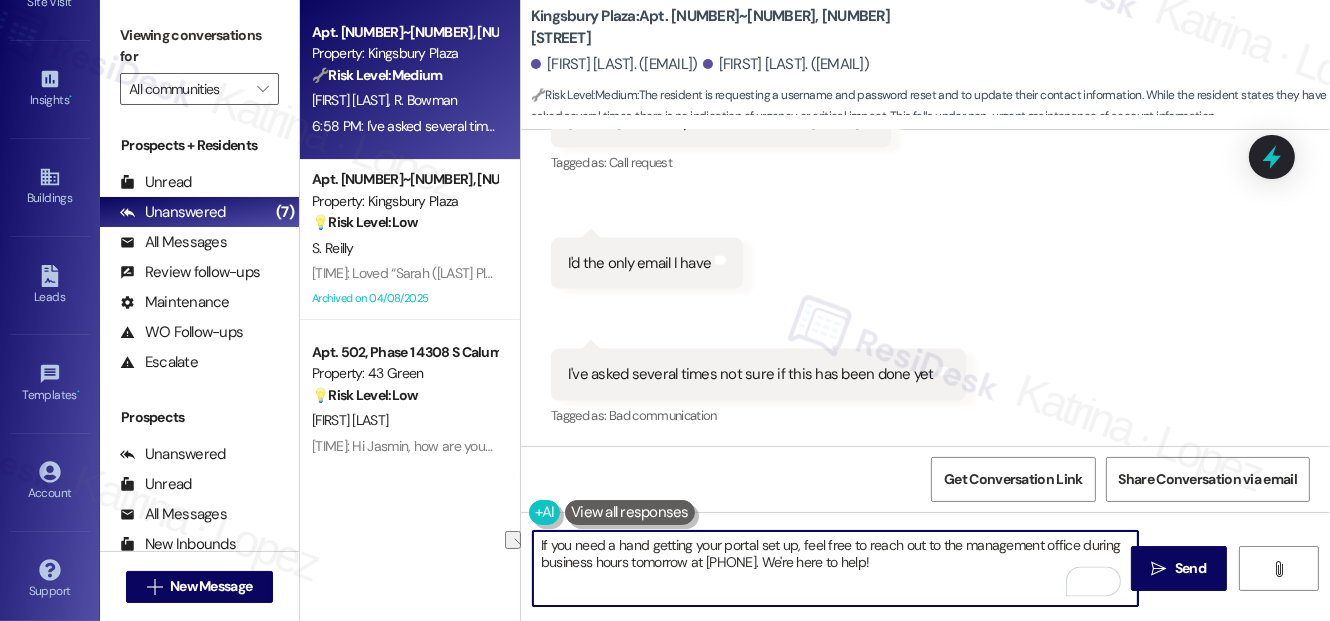 drag, startPoint x: 924, startPoint y: 564, endPoint x: 802, endPoint y: 564, distance: 122 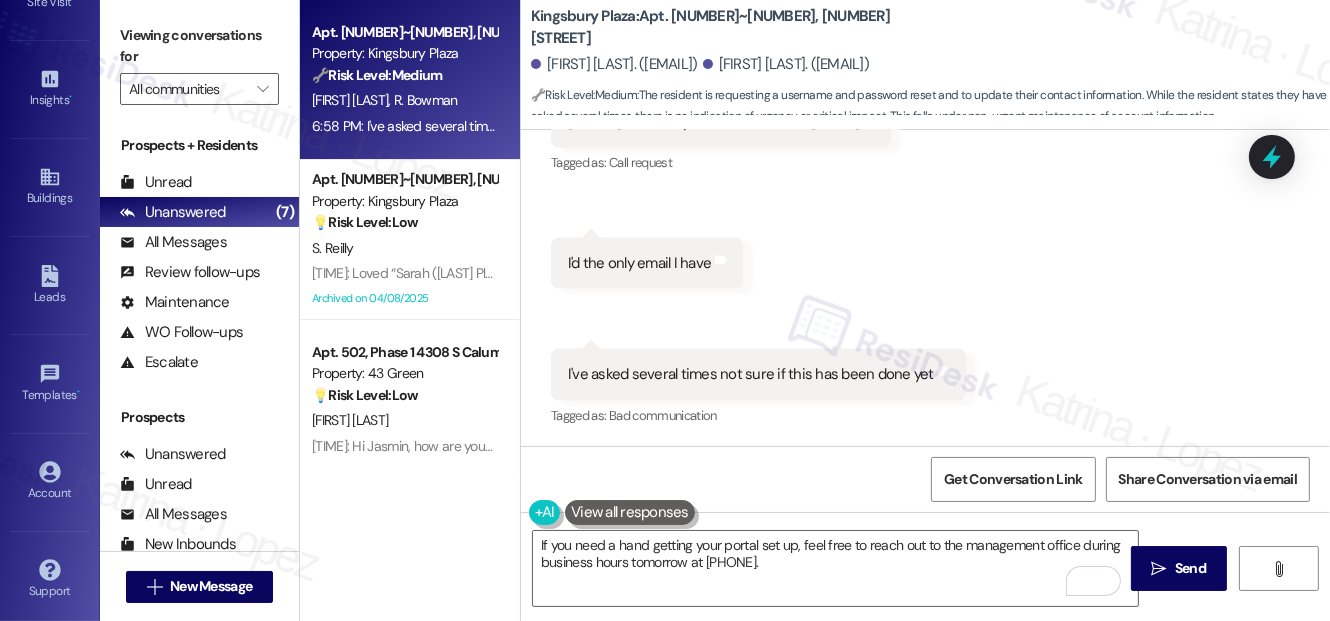 click on "Viewing conversations for All communities " at bounding box center [199, 62] 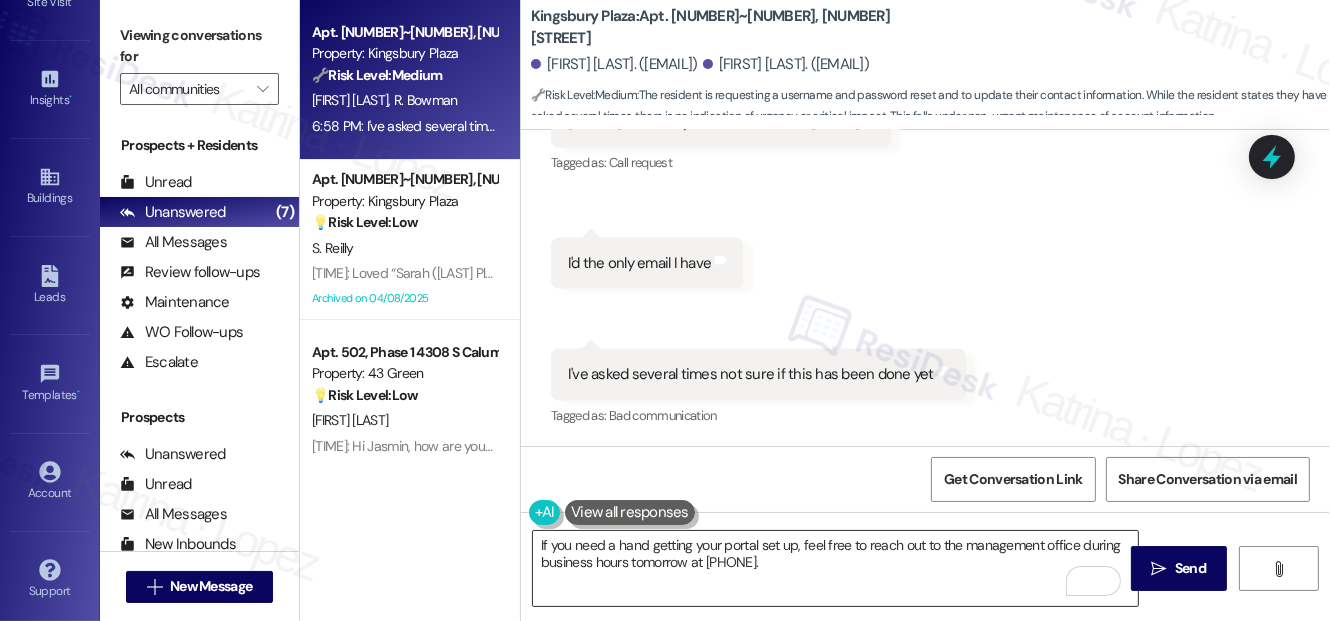 click on "If you need a hand getting your portal set up, feel free to reach out to the management office during business hours tomorrow at [PHONE]." at bounding box center (835, 568) 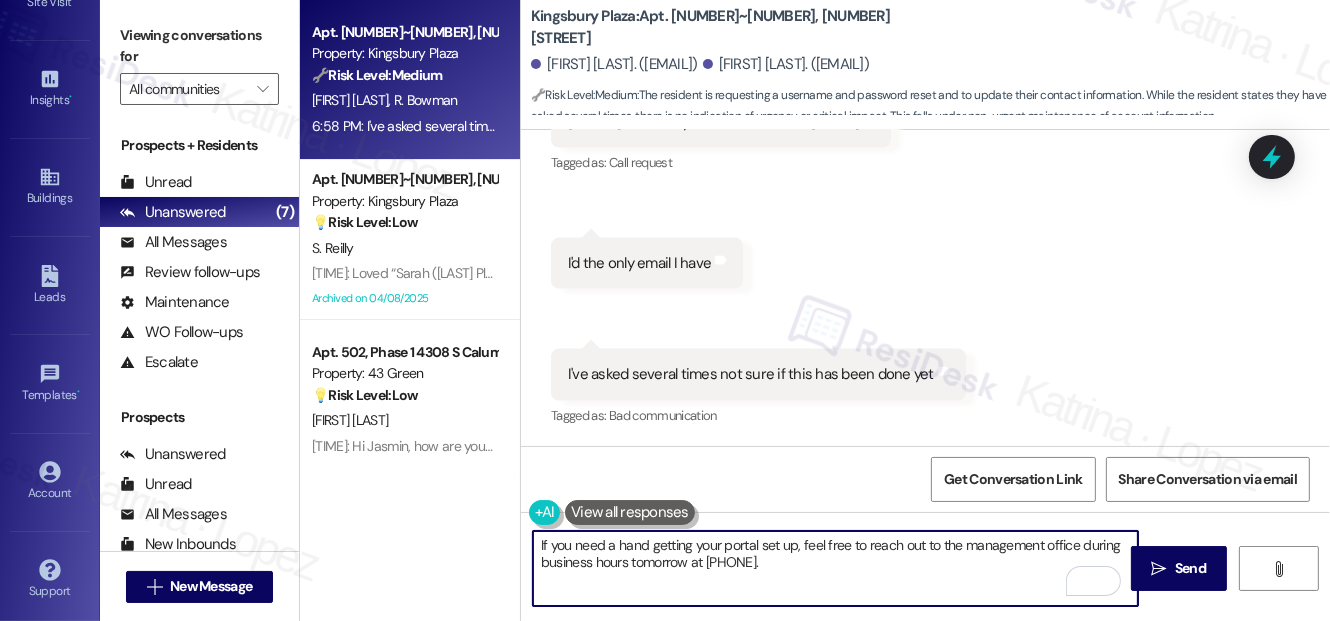 click on "If you need a hand getting your portal set up, feel free to reach out to the management office during business hours tomorrow at [PHONE]." at bounding box center [835, 568] 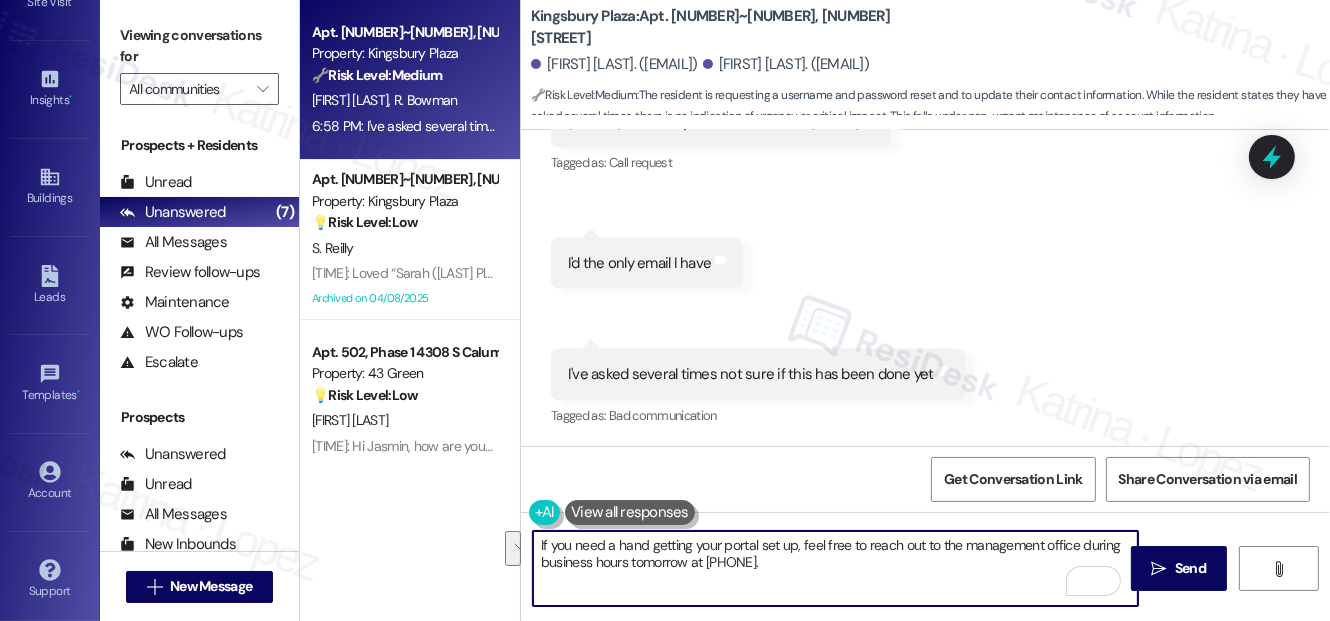 click on "If you need a hand getting your portal set up, feel free to reach out to the management office during business hours tomorrow at [PHONE]." at bounding box center (835, 568) 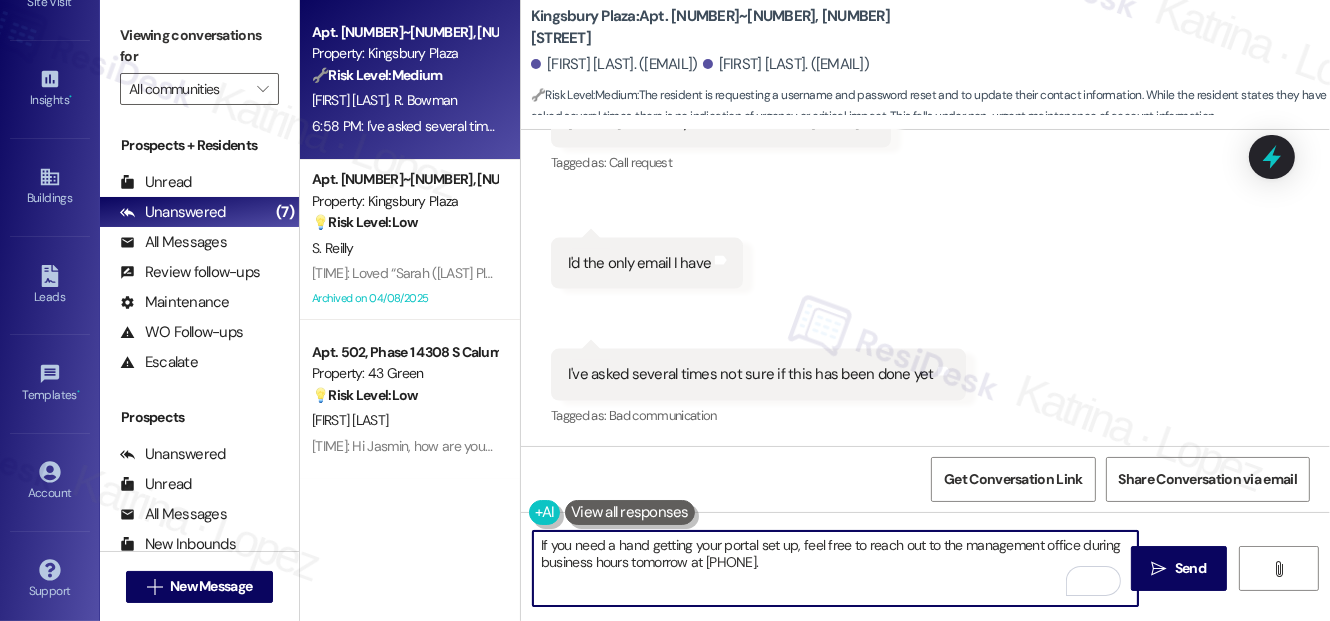 click on "If you need a hand getting your portal set up, feel free to reach out to the management office during business hours tomorrow at [PHONE]." at bounding box center (835, 568) 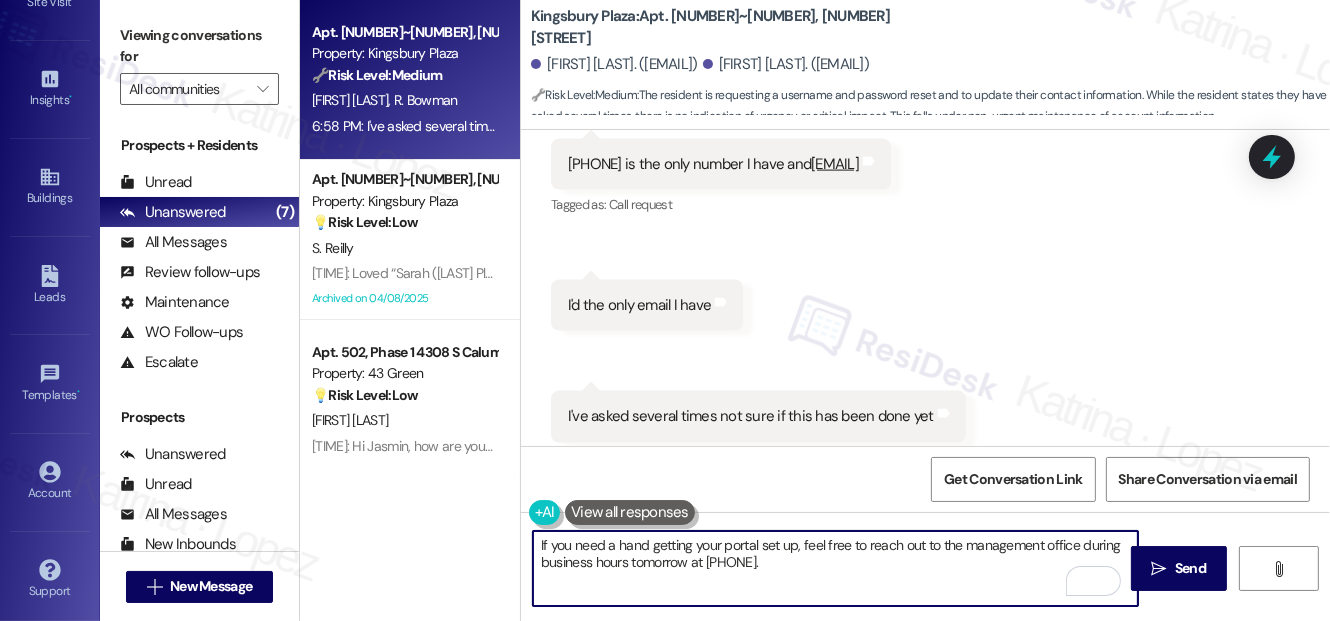 scroll, scrollTop: 2922, scrollLeft: 0, axis: vertical 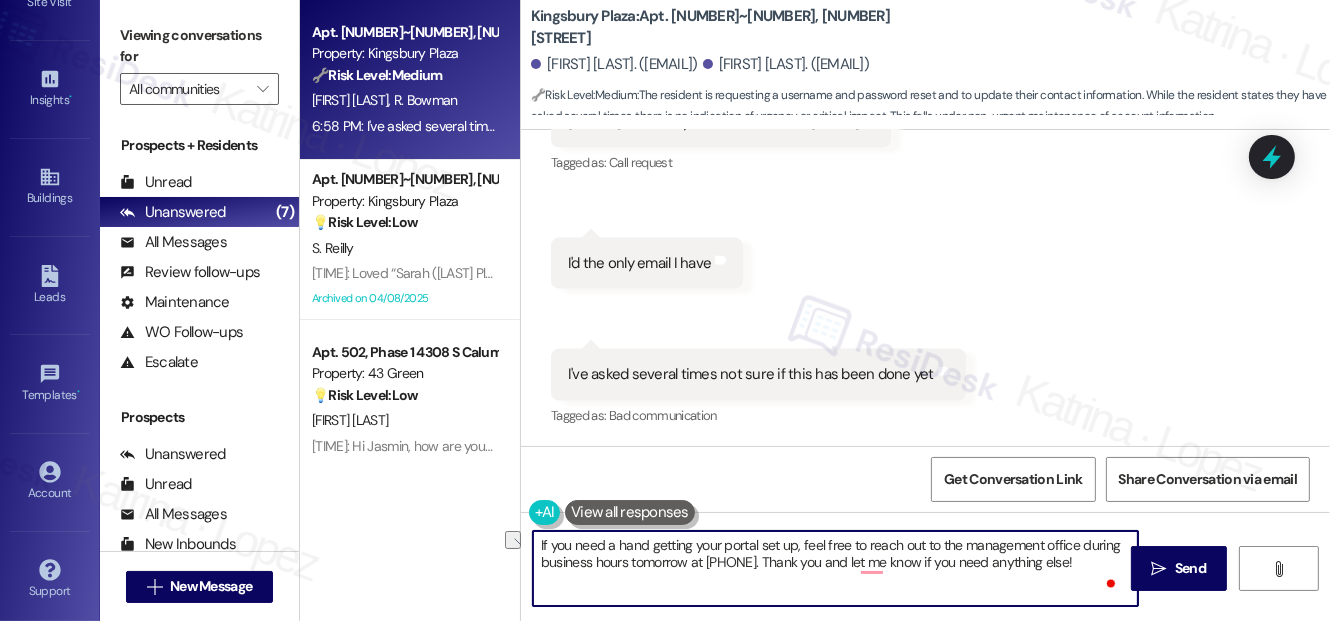 drag, startPoint x: 854, startPoint y: 564, endPoint x: 1100, endPoint y: 576, distance: 246.29251 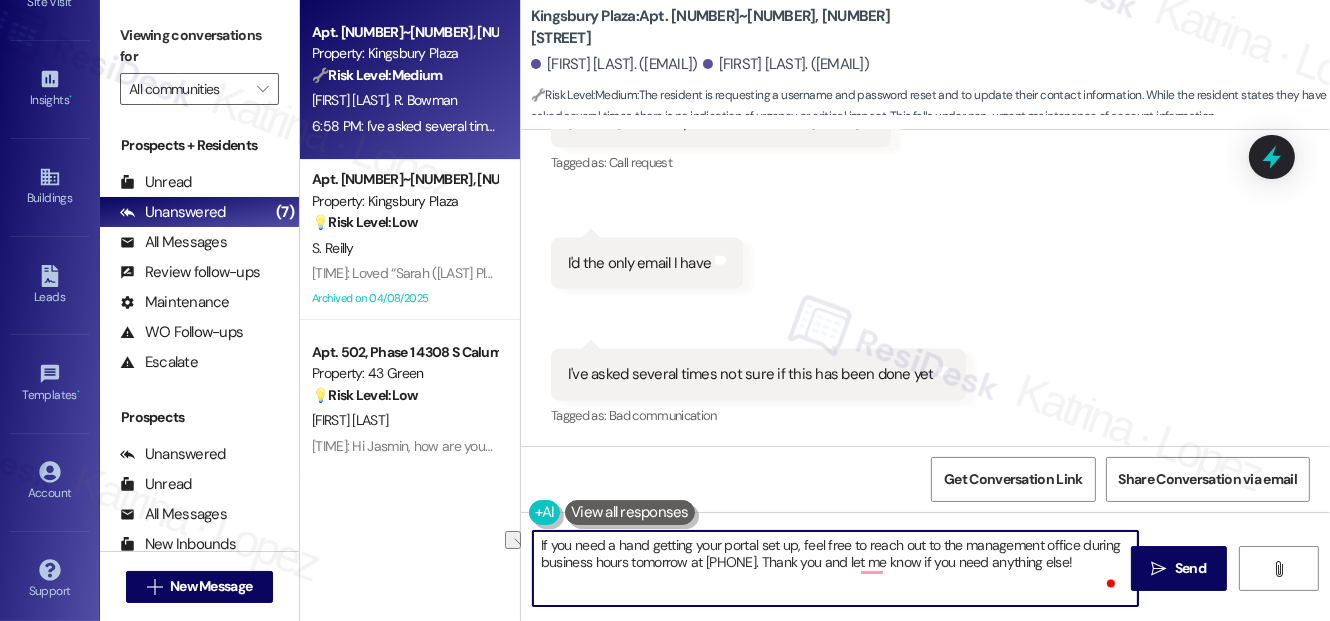 click on "If you need a hand getting your portal set up, feel free to reach out to the management office during business hours tomorrow at [PHONE]. Thank you and let me know if you need anything else!" at bounding box center [835, 568] 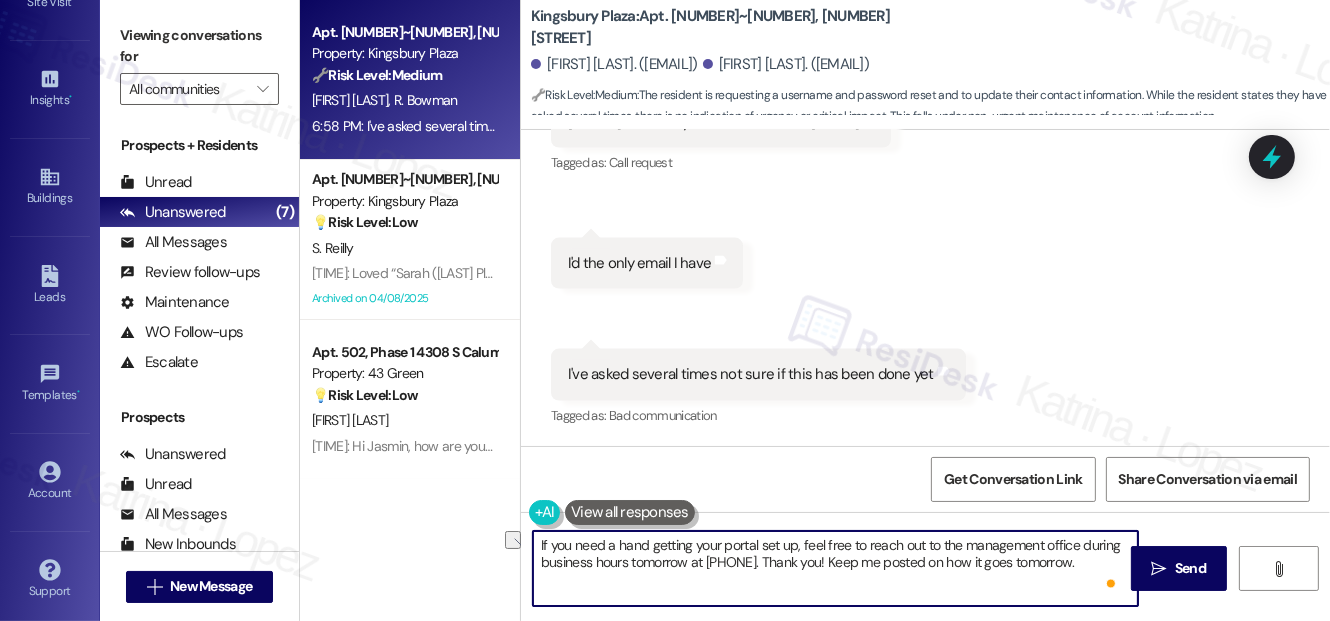 click on "Inbox   Go to Inbox Announcement   • Send A Text Announcement Site Visit   • Go to Site Visit Insights   • Go to Insights Buildings   Go to Buildings Leads   Go to Leads Templates   • Go to Templates Account   Go to Account Support   Go to Support Viewing conversations for All communities  Prospects + Residents Unread (0) Unread: Any message you haven't read yet will show up here Unanswered (7) Unanswered: ResiDesk identifies open questions and unanswered conversations so you can respond to them. All Messages (undefined) All Messages: This is your inbox. All of your tenant messages will show up here. Review follow-ups (undefined) Review follow-ups: ResiDesk identifies open review candidates and conversations so you can respond to them. Maintenance (undefined) Maintenance: ResiDesk identifies conversations around maintenance or work orders from the last 14 days so you can respond to them. WO Follow-ups (undefined) Escalate (undefined) Prospects Unanswered (0) Unread (0) All Messages (undefined) (0)" at bounding box center (665, 310) 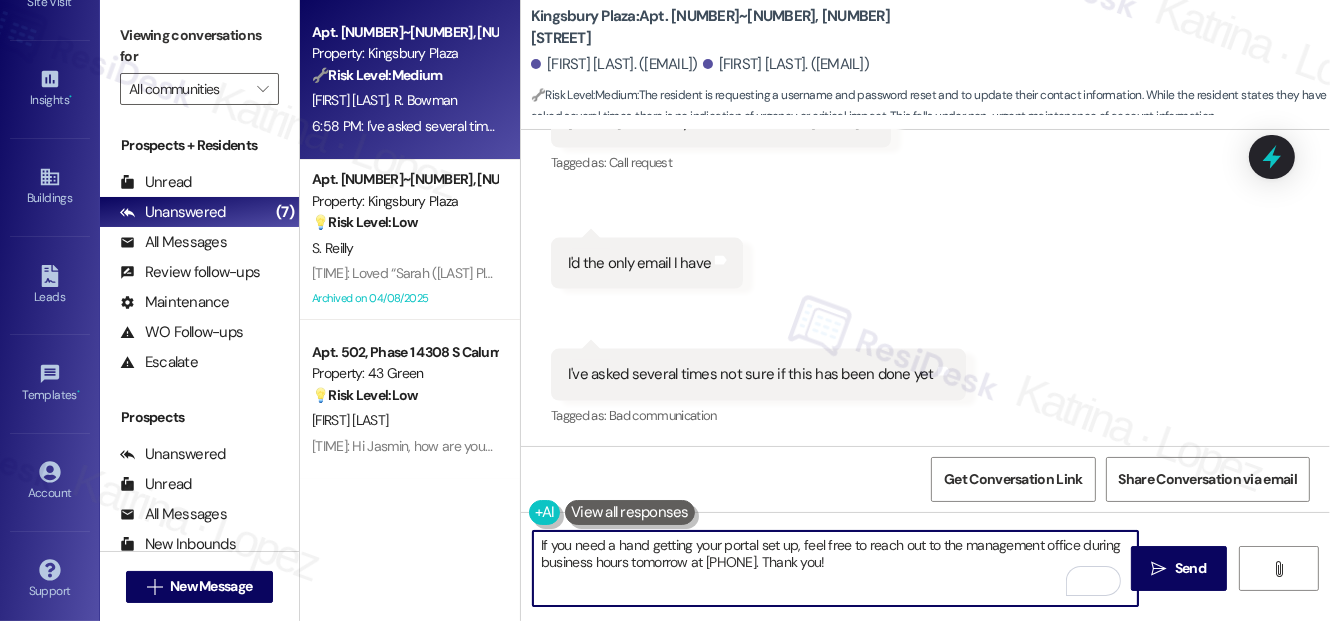 drag, startPoint x: 706, startPoint y: 566, endPoint x: 791, endPoint y: 566, distance: 85 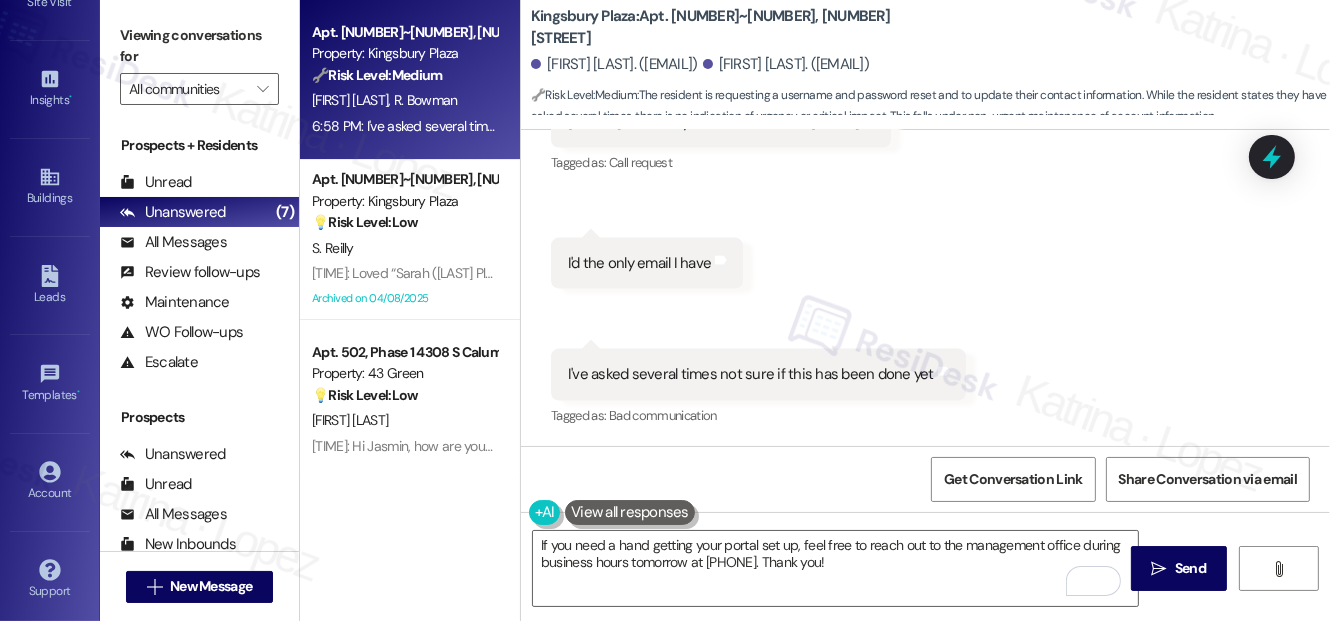 click on "Viewing conversations for" at bounding box center (199, 46) 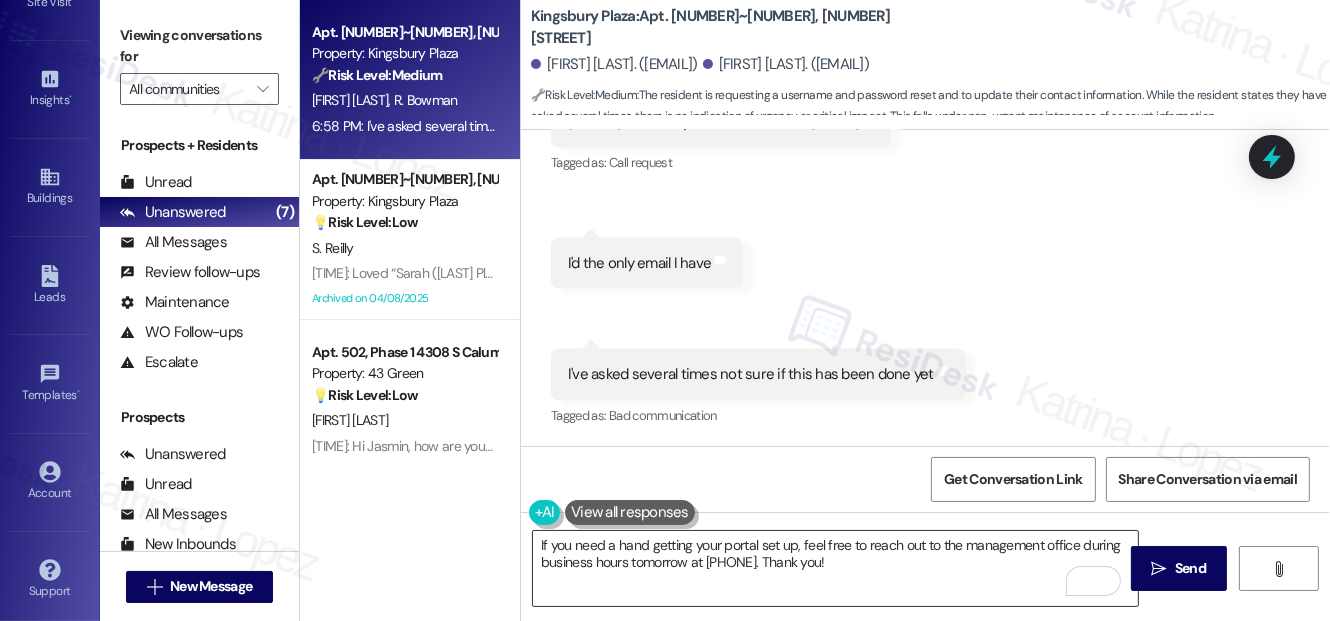 click on "If you need a hand getting your portal set up, feel free to reach out to the management office during business hours tomorrow at [PHONE]. Thank you!" at bounding box center [835, 568] 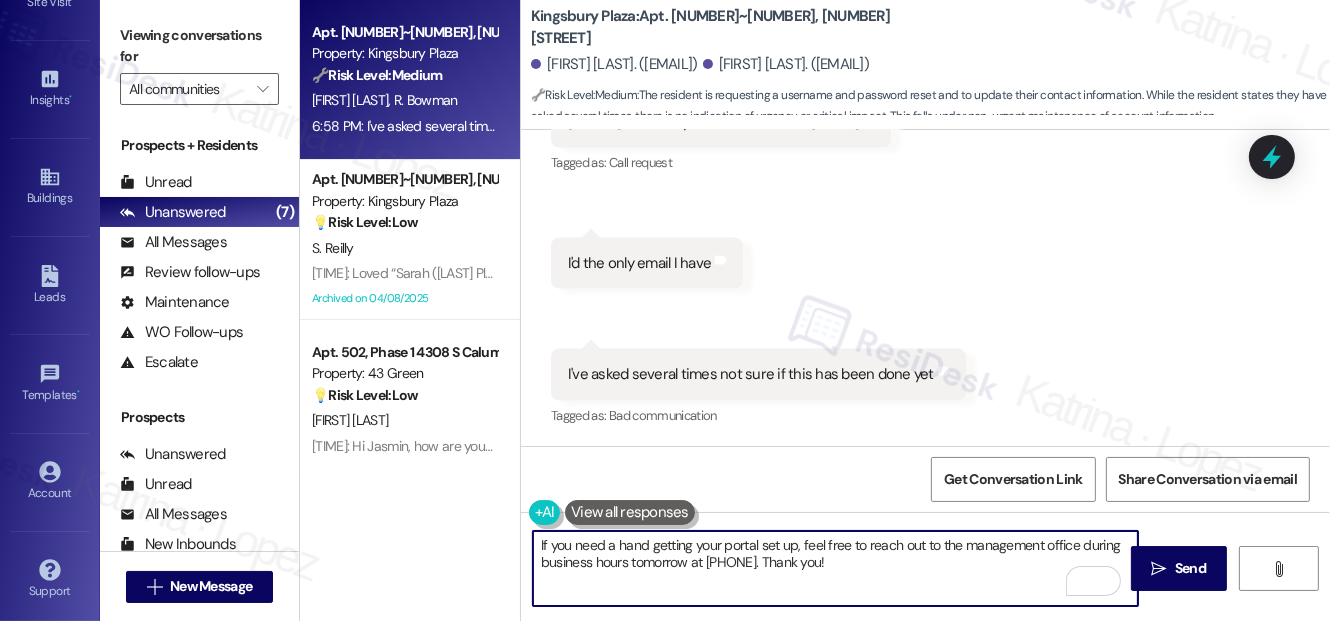 click on "If you need a hand getting your portal set up, feel free to reach out to the management office during business hours tomorrow at [PHONE]. Thank you!" at bounding box center (835, 568) 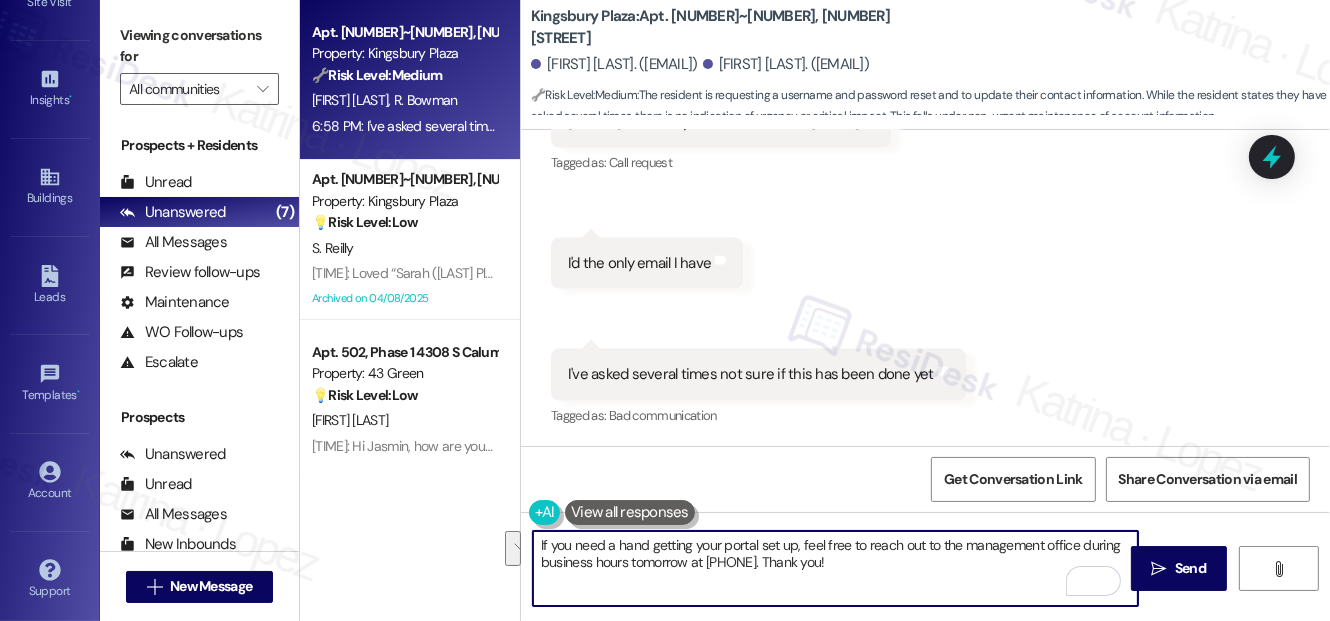click on "If you need a hand getting your portal set up, feel free to reach out to the management office during business hours tomorrow at [PHONE]. Thank you!" at bounding box center (835, 568) 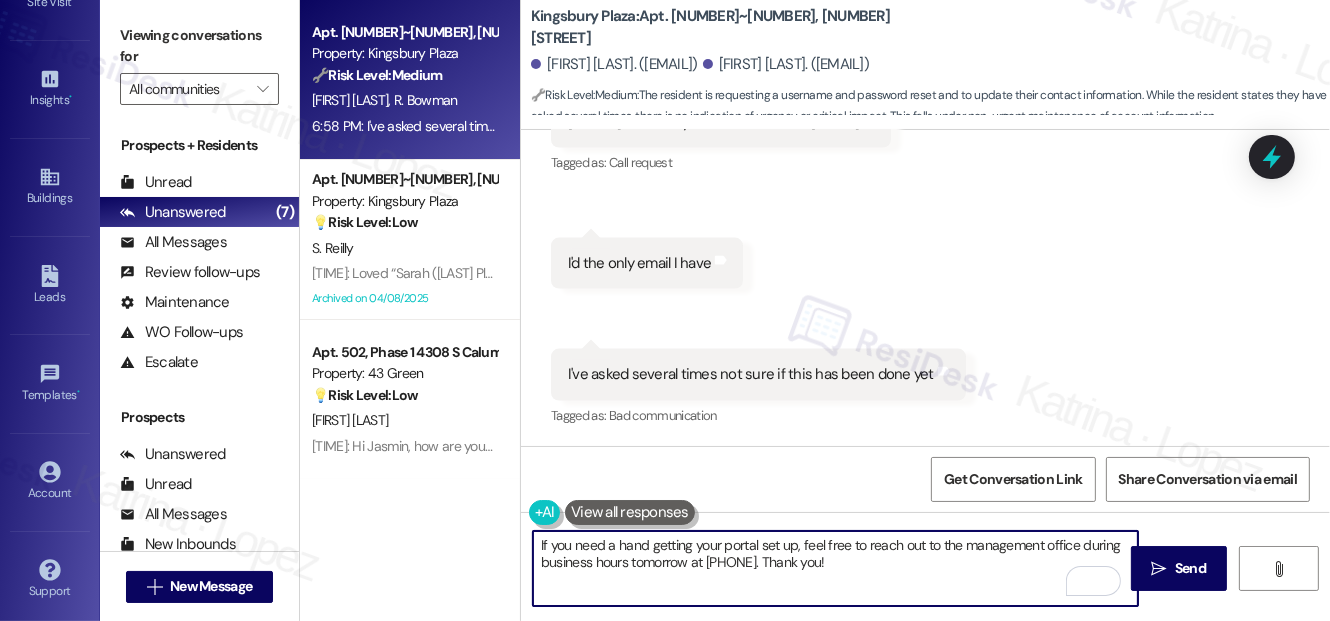 click on "If you need a hand getting your portal set up, feel free to reach out to the management office during business hours tomorrow at [PHONE]. Thank you!" at bounding box center (835, 568) 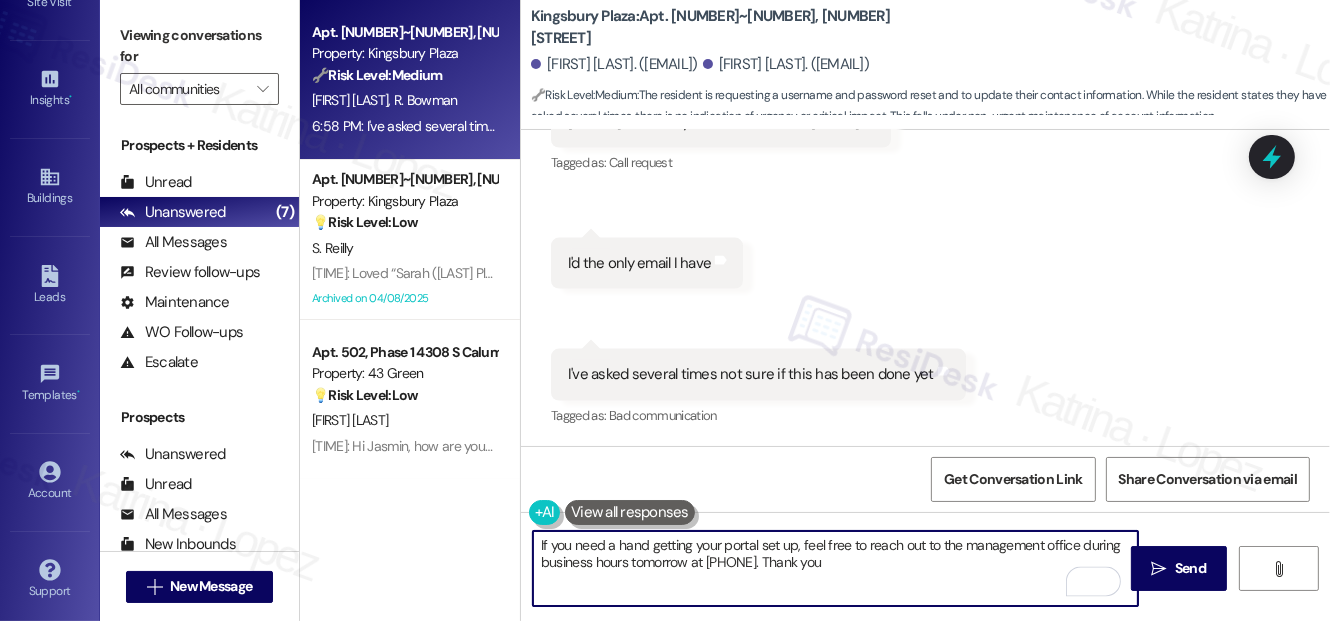 click on "If you need a hand getting your portal set up, feel free to reach out to the management office during business hours tomorrow at [PHONE]. Thank you" at bounding box center (835, 568) 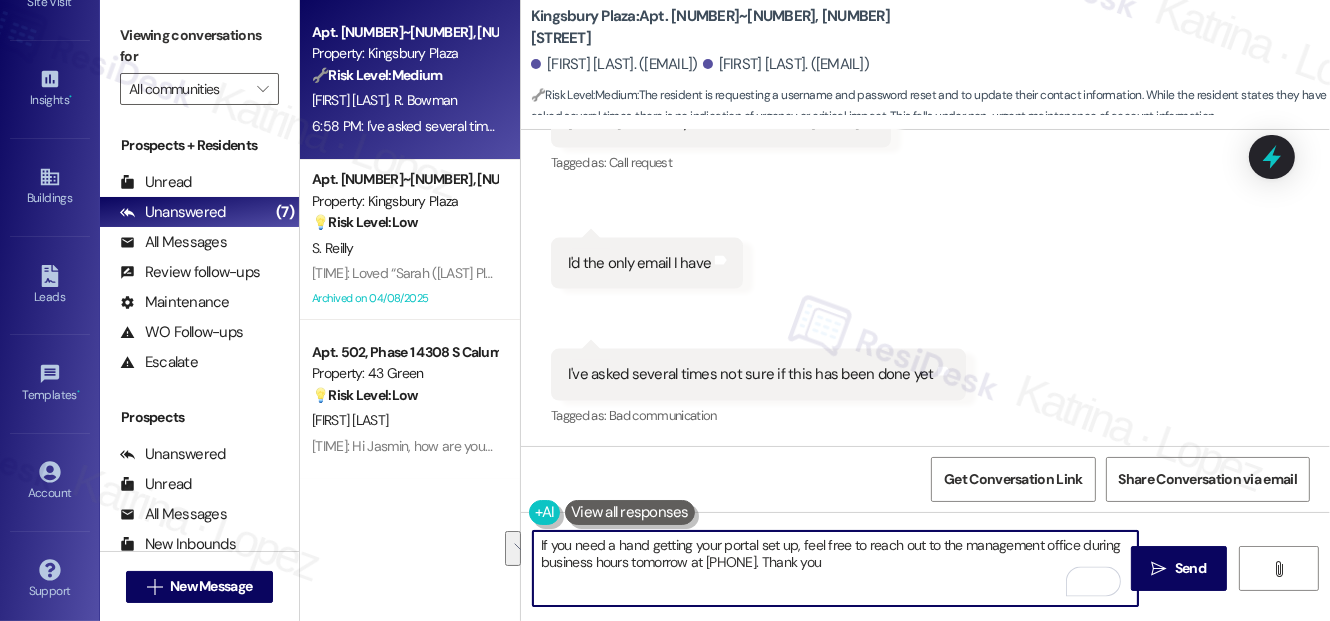 click on "I've asked several times not sure if this has been done yet Tags and notes" at bounding box center [758, 374] 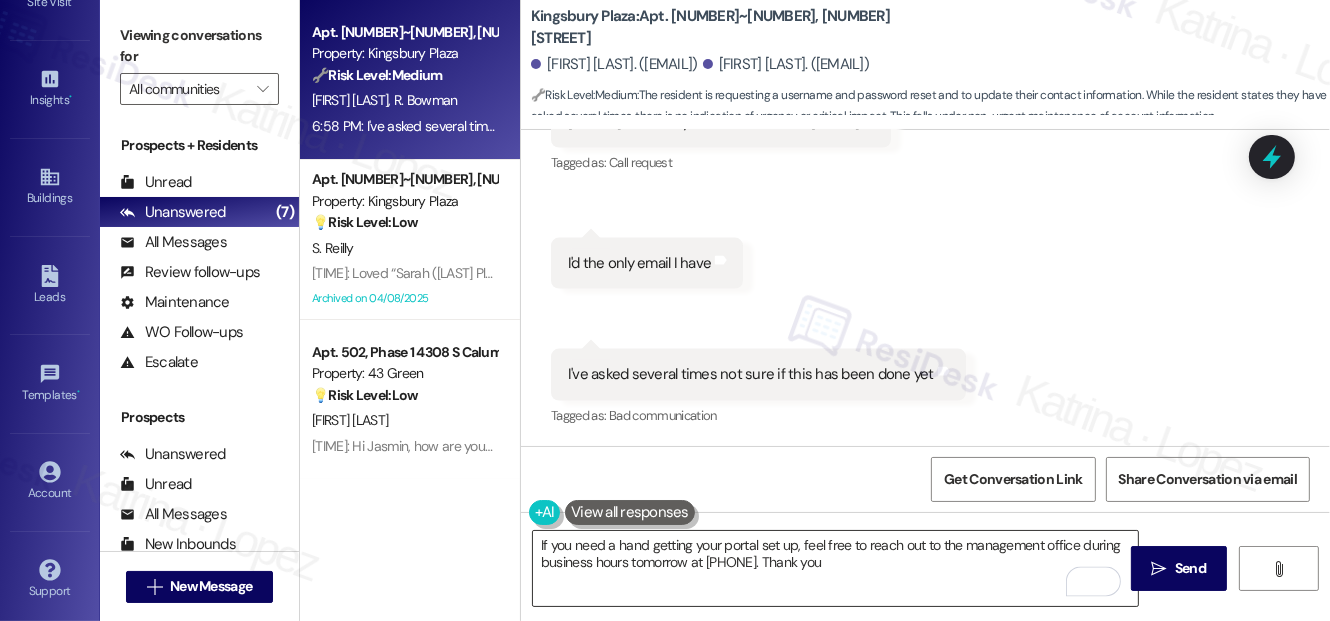 click on "If you need a hand getting your portal set up, feel free to reach out to the management office during business hours tomorrow at [PHONE]. Thank you" at bounding box center [835, 568] 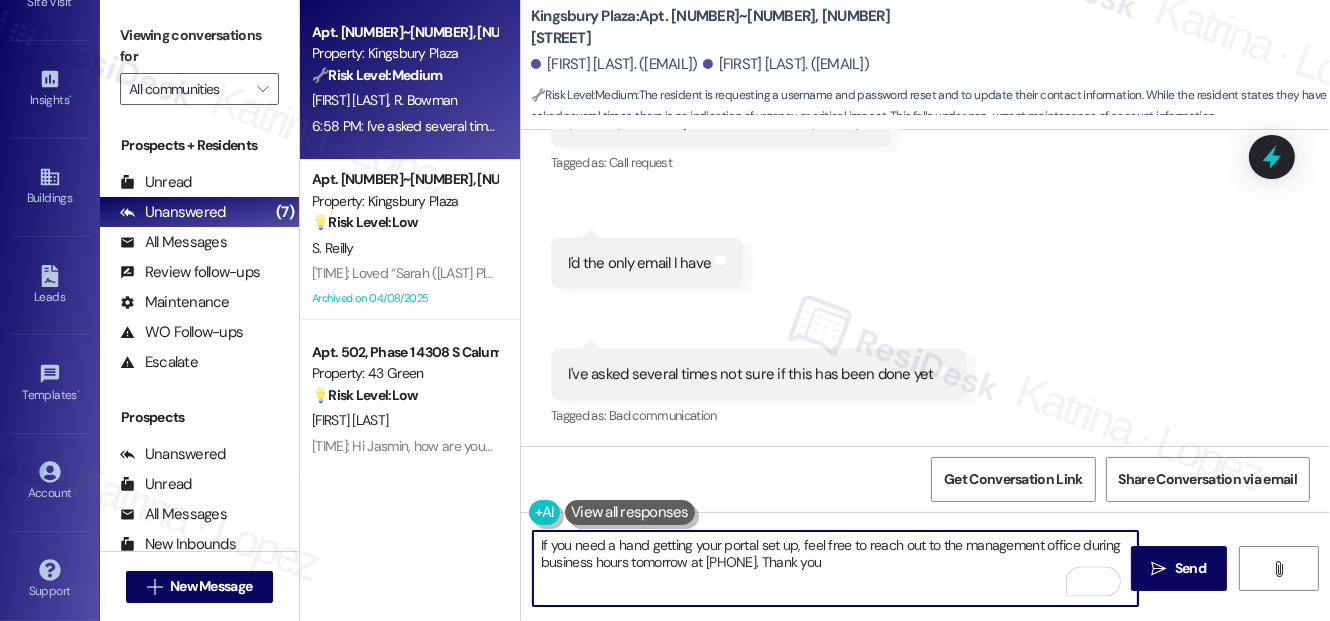 click on "If you need a hand getting your portal set up, feel free to reach out to the management office during business hours tomorrow at [PHONE]. Thank you" at bounding box center (835, 568) 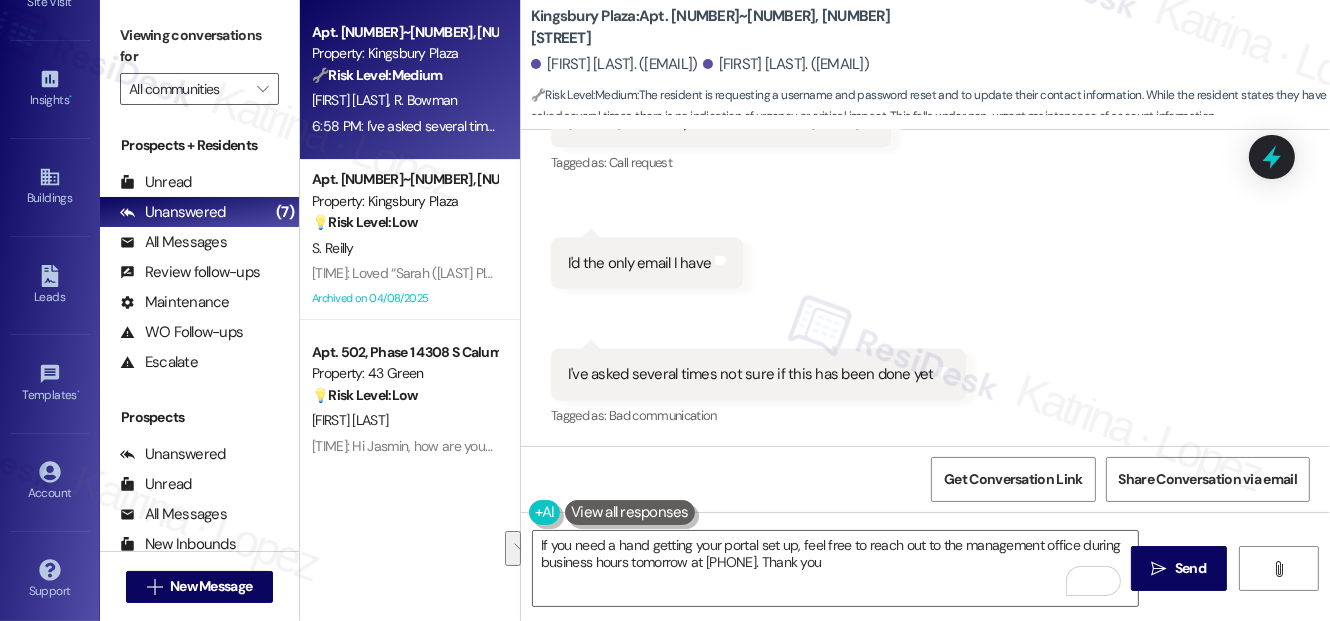 click on "Viewing conversations for" at bounding box center (199, 46) 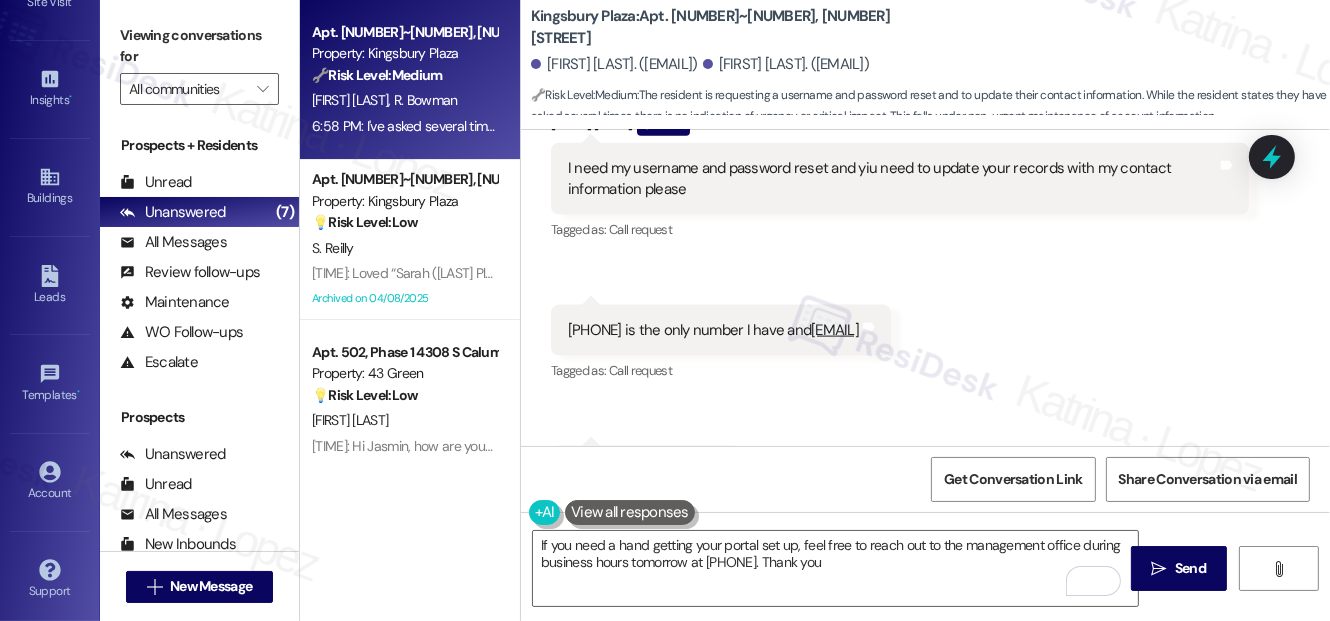 scroll, scrollTop: 2922, scrollLeft: 0, axis: vertical 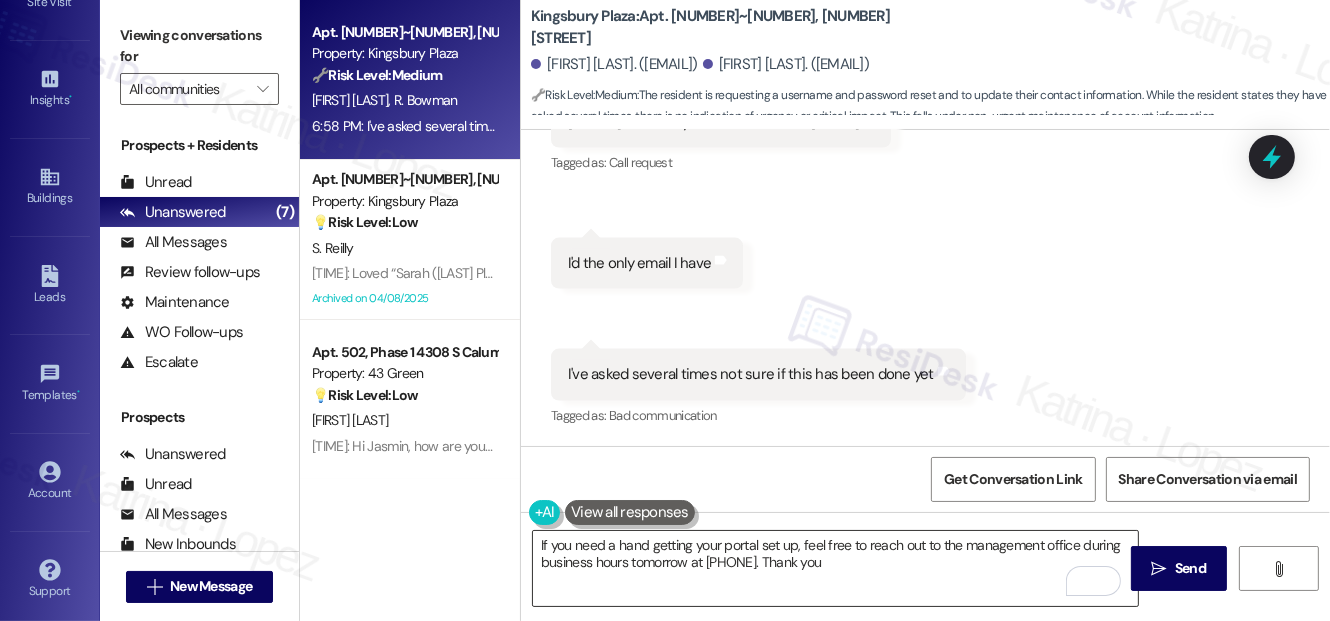 click on "If you need a hand getting your portal set up, feel free to reach out to the management office during business hours tomorrow at [PHONE]. Thank you" at bounding box center (835, 568) 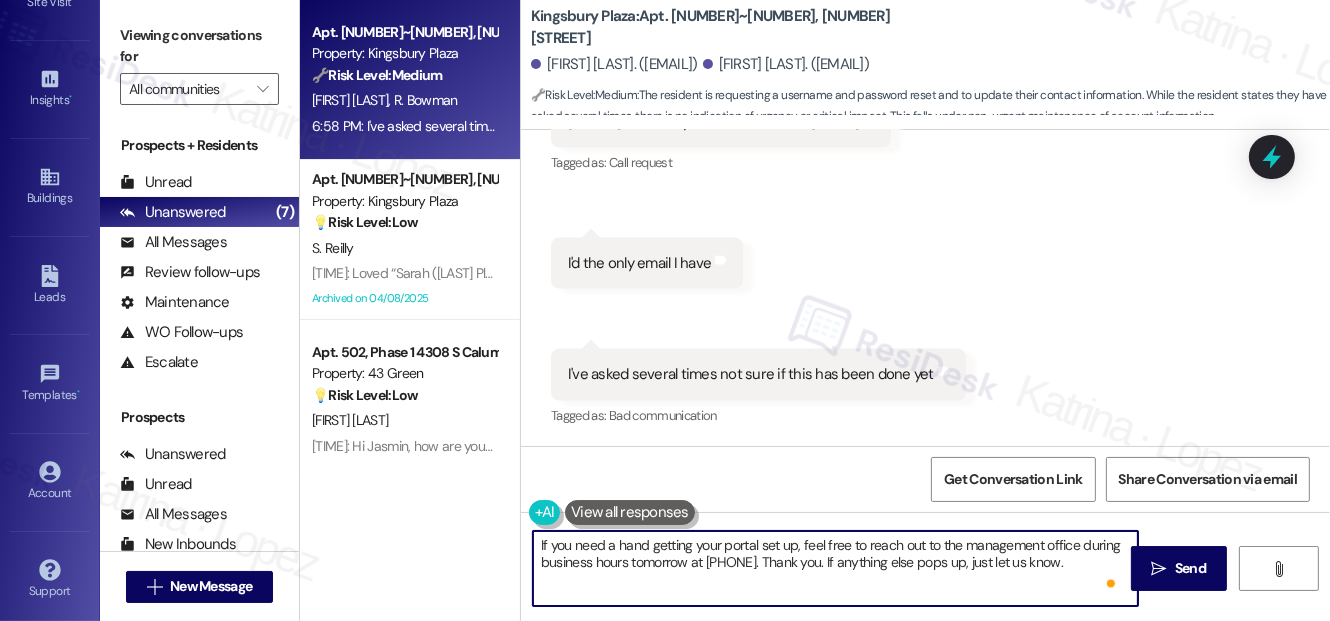type on "If you need a hand getting your portal set up, feel free to reach out to the management office during business hours tomorrow at [PHONE]. Thank you. If anything else pops up, just let us know." 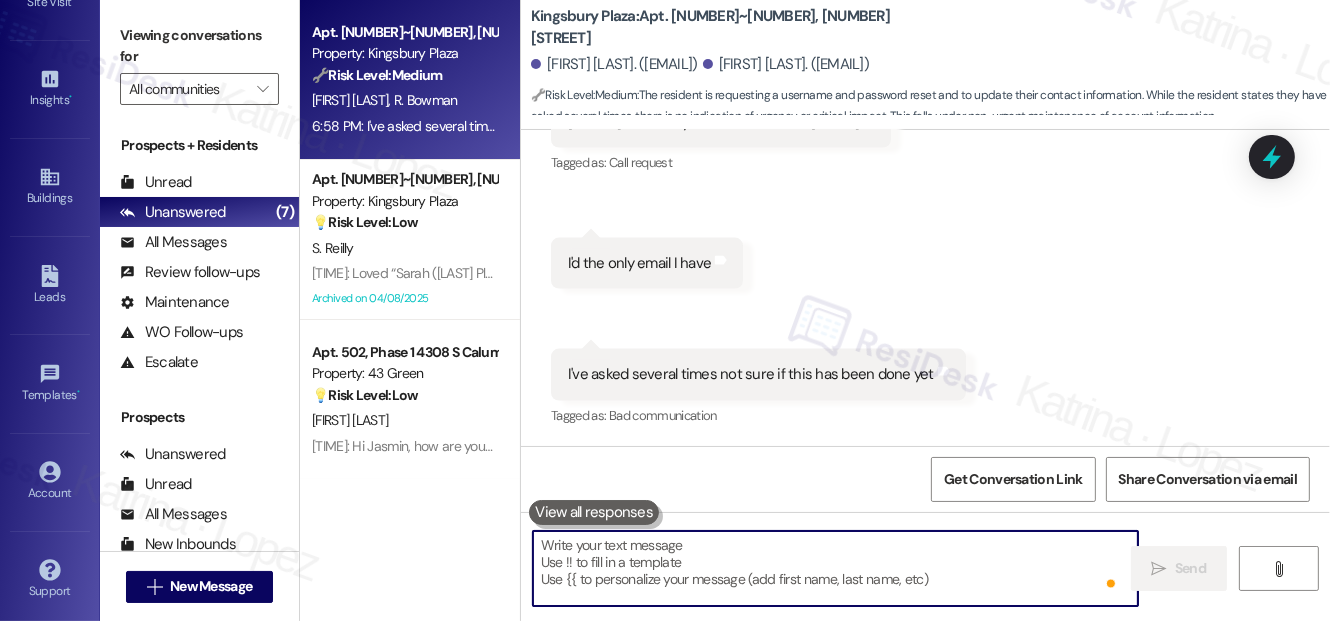 scroll, scrollTop: 2921, scrollLeft: 0, axis: vertical 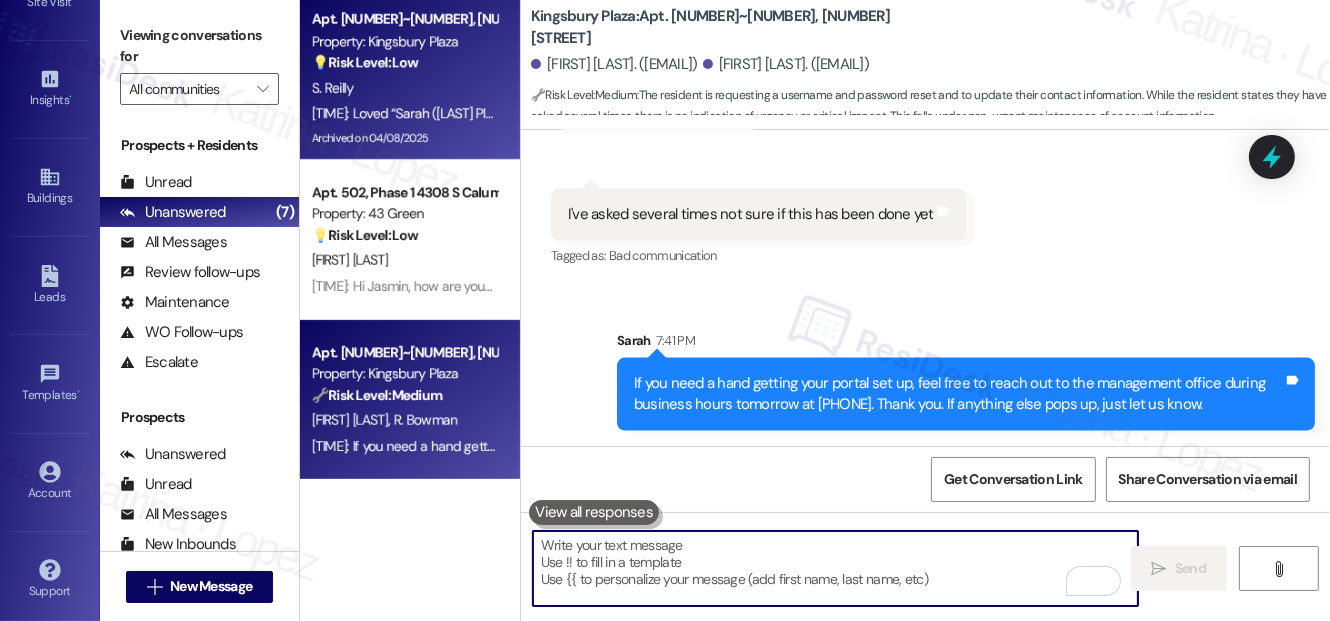 type 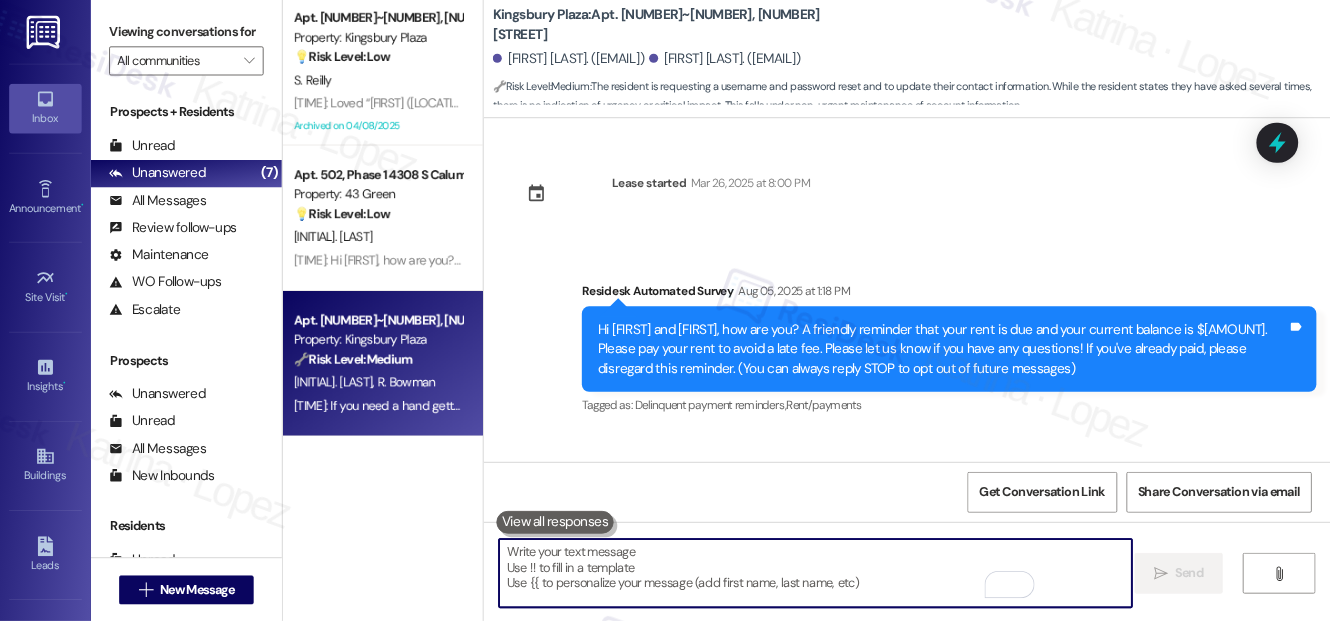 scroll, scrollTop: 0, scrollLeft: 0, axis: both 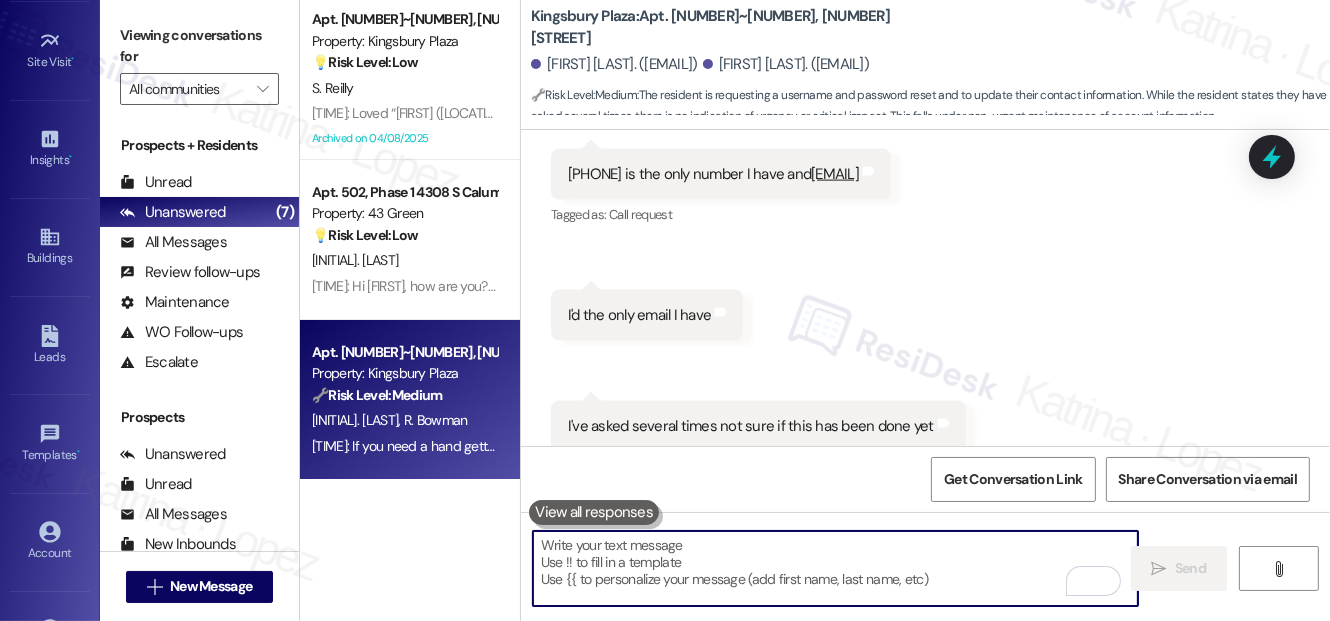 click on "I'd the only email I have" at bounding box center (639, 315) 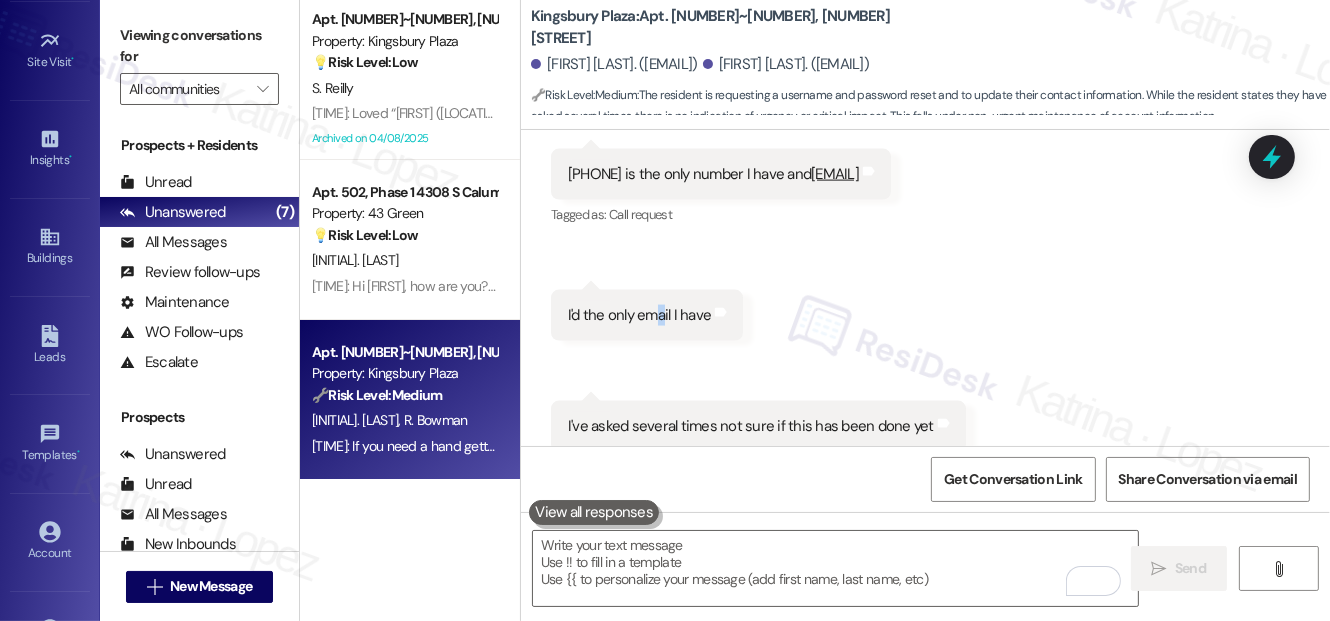 click on "I'd the only email I have" at bounding box center (639, 315) 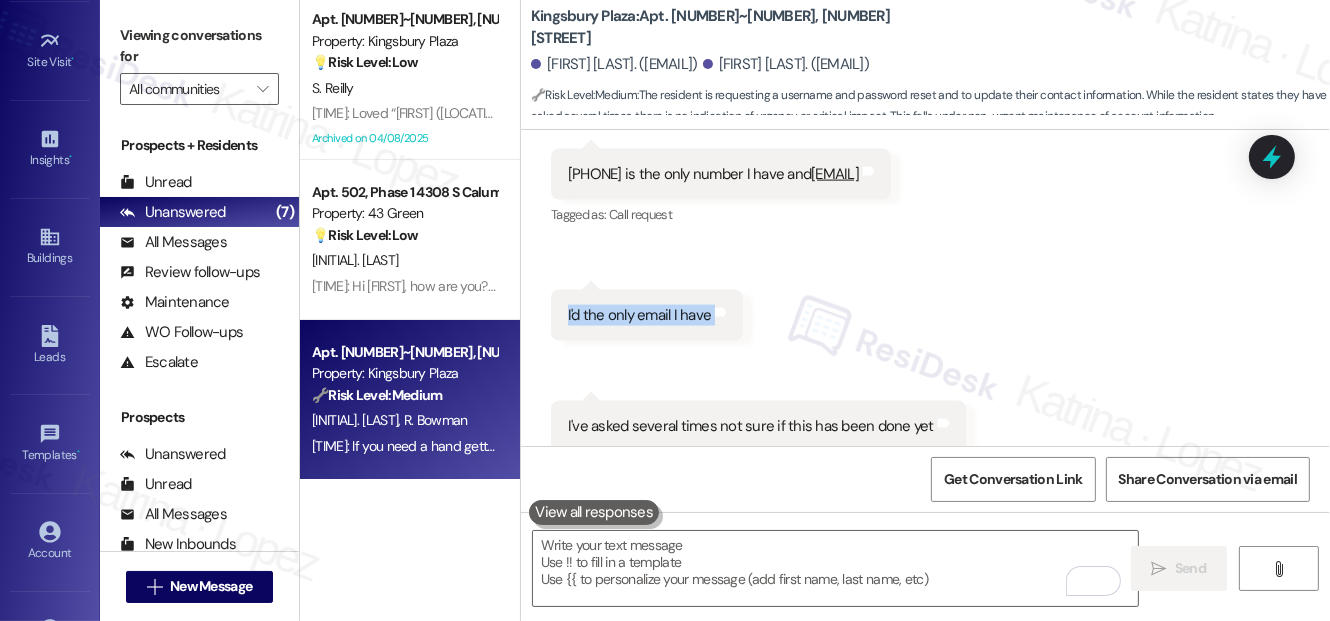 click on "I'd the only email I have" at bounding box center (639, 315) 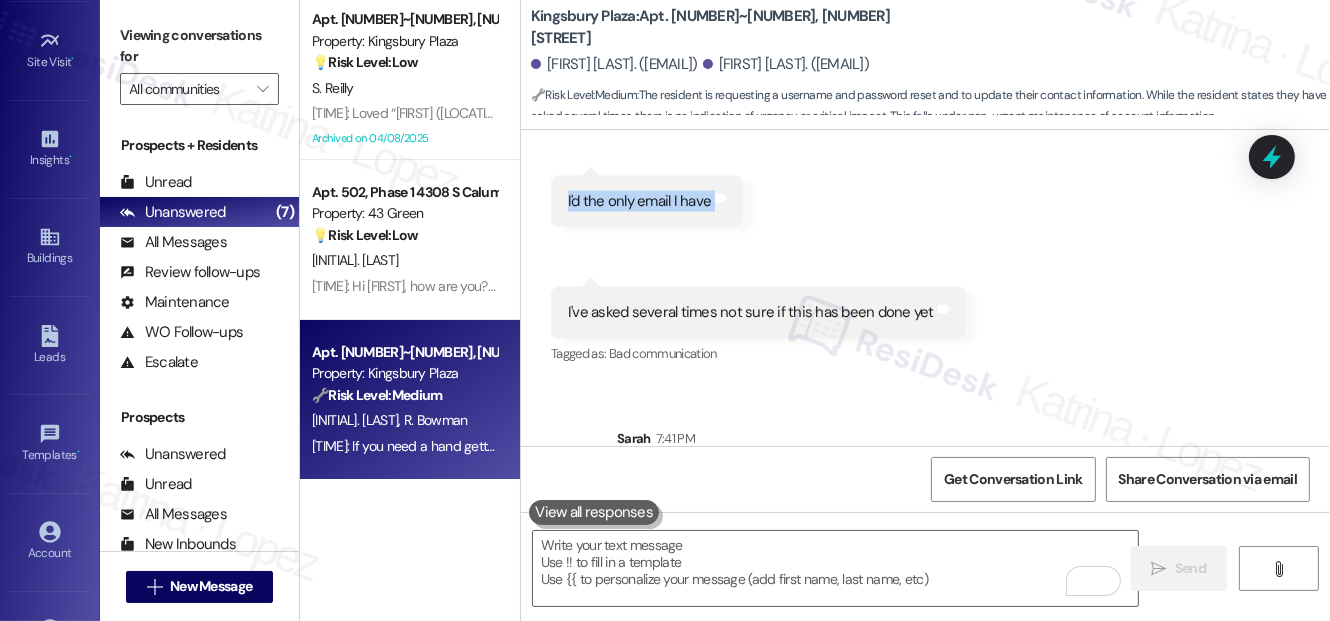 scroll, scrollTop: 3082, scrollLeft: 0, axis: vertical 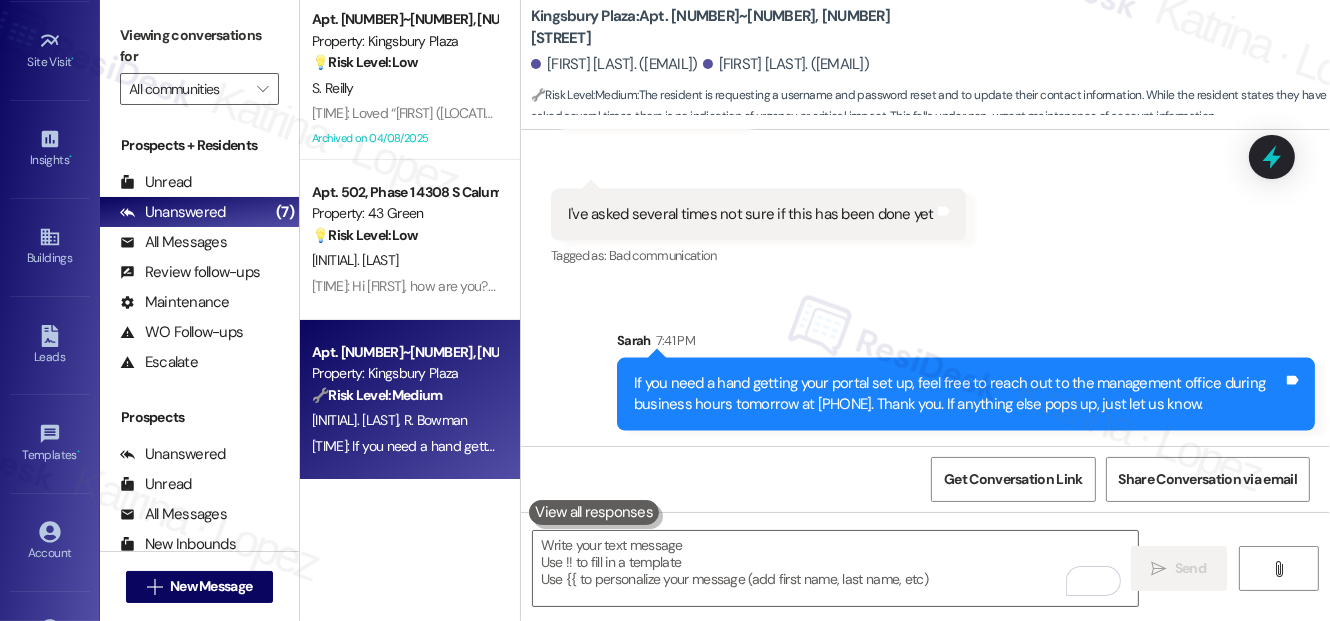 click on "If you need a hand getting your portal set up, feel free to reach out to the management office during business hours tomorrow at [PHONE]. Thank you. If anything else pops up, just let us know." at bounding box center (958, 394) 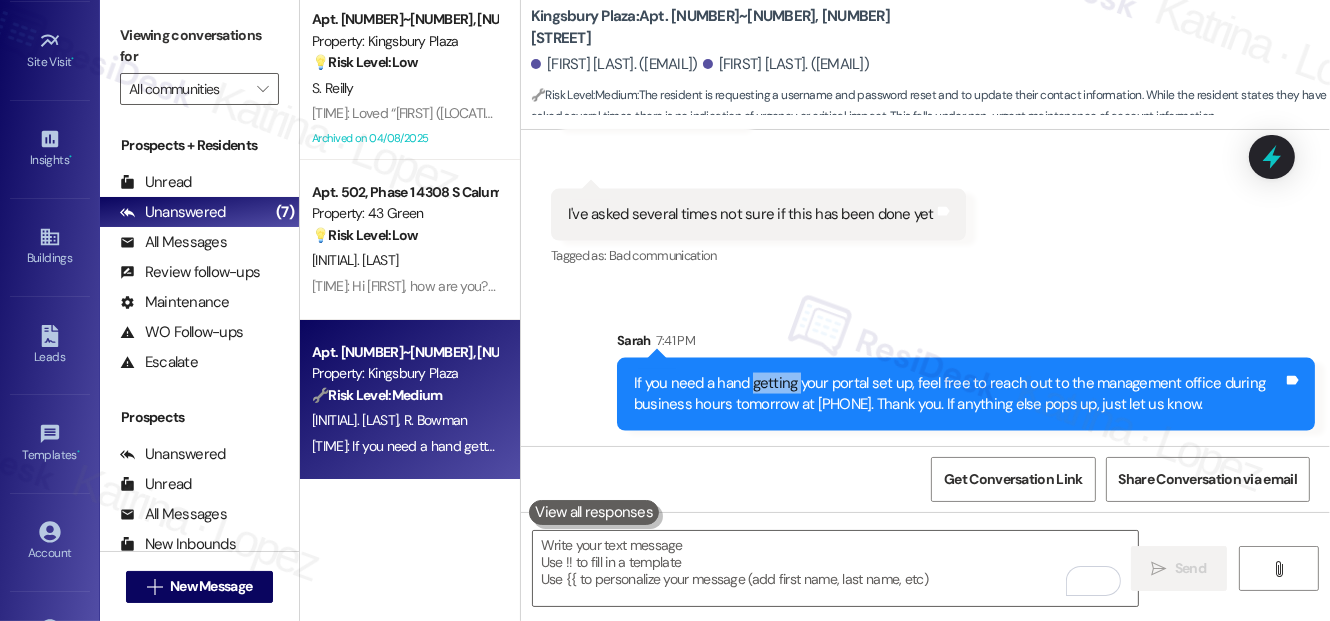 click on "If you need a hand getting your portal set up, feel free to reach out to the management office during business hours tomorrow at [PHONE]. Thank you. If anything else pops up, just let us know." at bounding box center [958, 394] 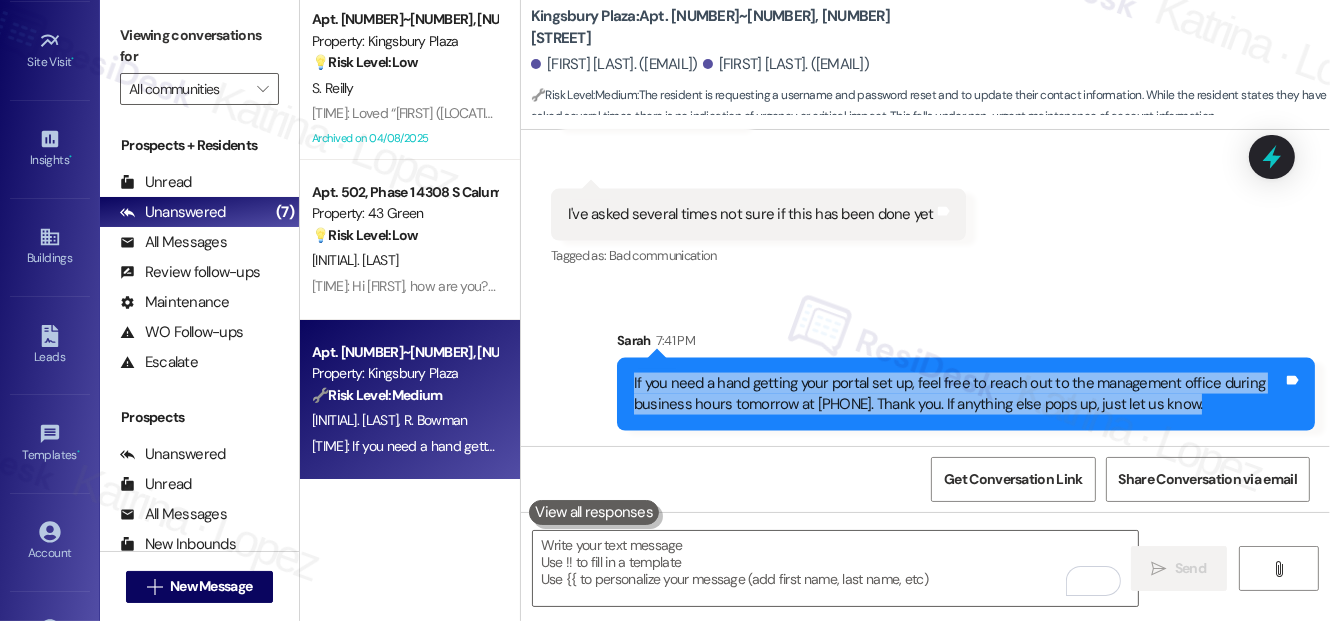 click on "If you need a hand getting your portal set up, feel free to reach out to the management office during business hours tomorrow at [PHONE]. Thank you. If anything else pops up, just let us know." at bounding box center [958, 394] 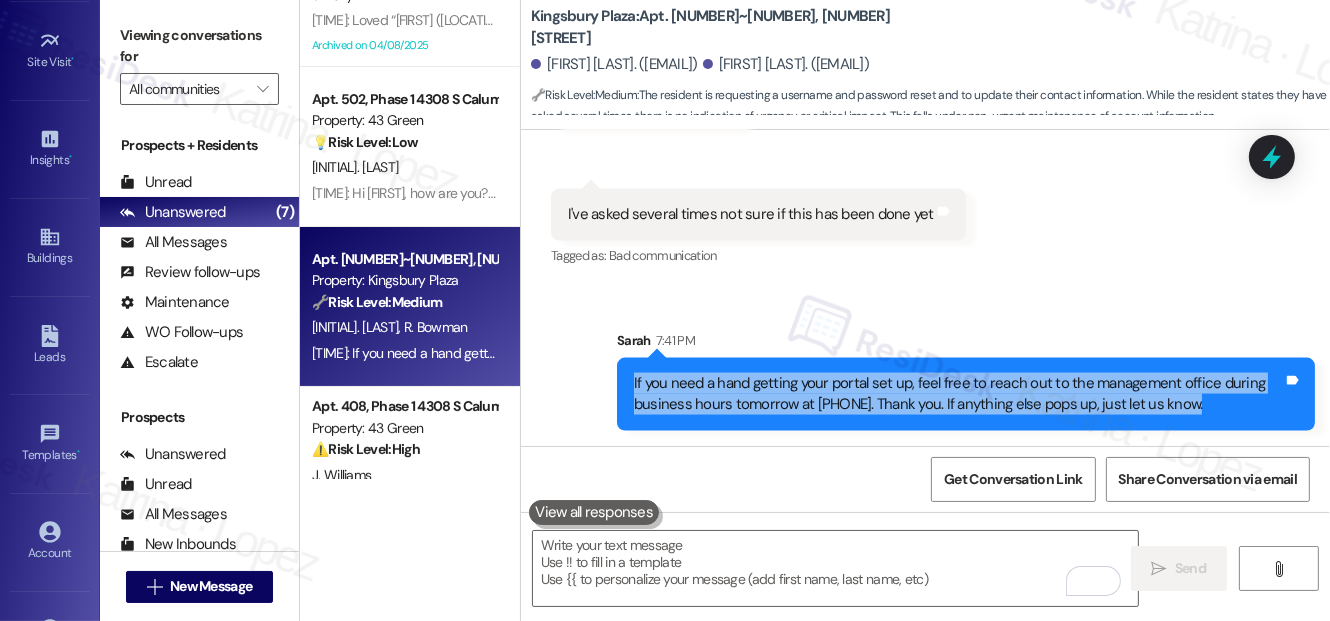 scroll, scrollTop: 160, scrollLeft: 0, axis: vertical 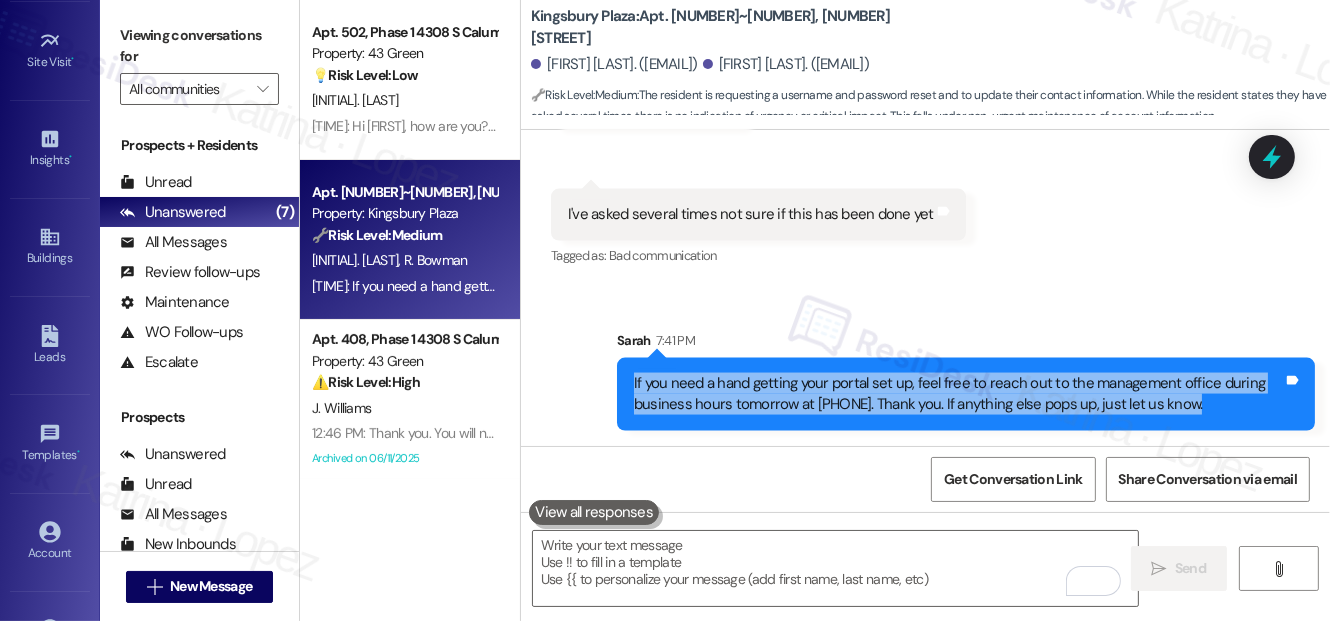 click on "If you need a hand getting your portal set up, feel free to reach out to the management office during business hours tomorrow at [PHONE]. Thank you. If anything else pops up, just let us know." at bounding box center (958, 394) 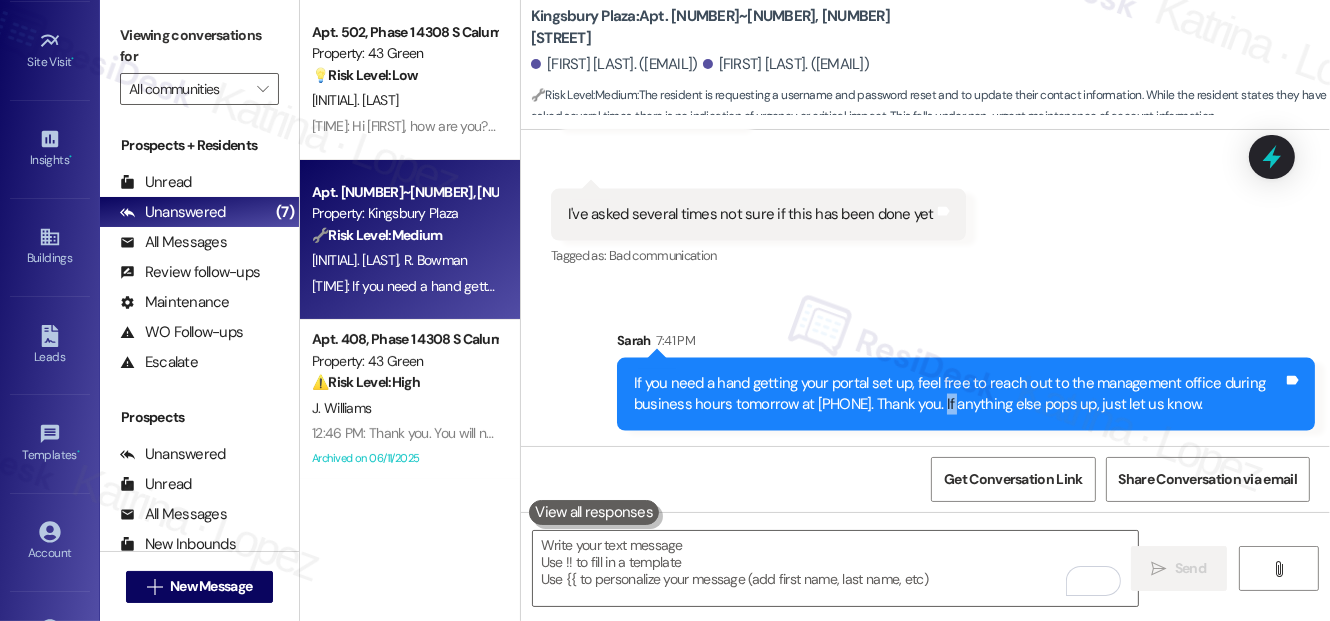 click on "If you need a hand getting your portal set up, feel free to reach out to the management office during business hours tomorrow at [PHONE]. Thank you. If anything else pops up, just let us know." at bounding box center [958, 394] 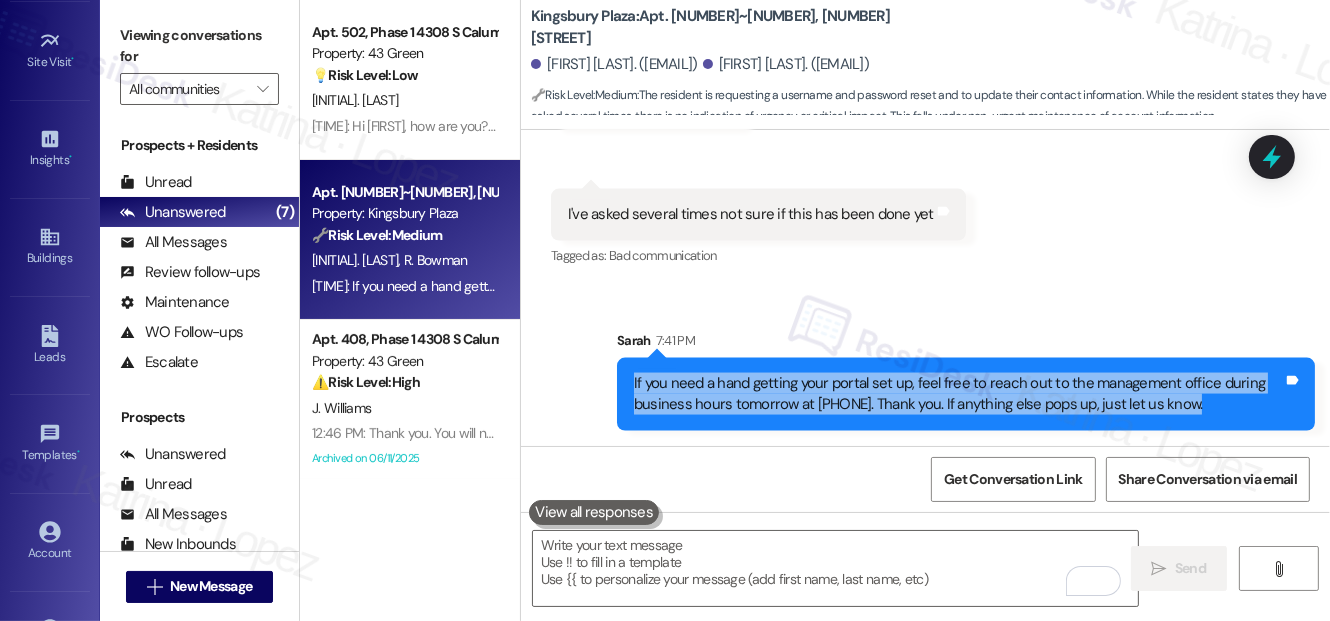 click on "If you need a hand getting your portal set up, feel free to reach out to the management office during business hours tomorrow at [PHONE]. Thank you. If anything else pops up, just let us know." at bounding box center (958, 394) 